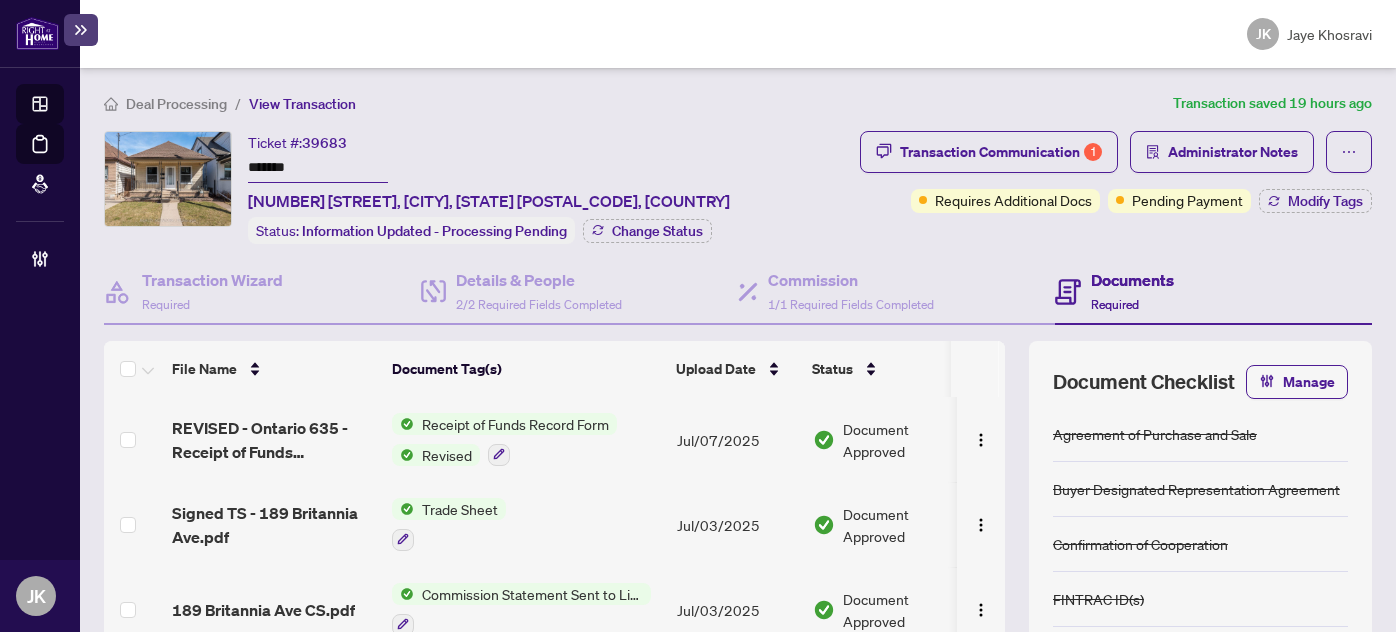 scroll, scrollTop: 0, scrollLeft: 0, axis: both 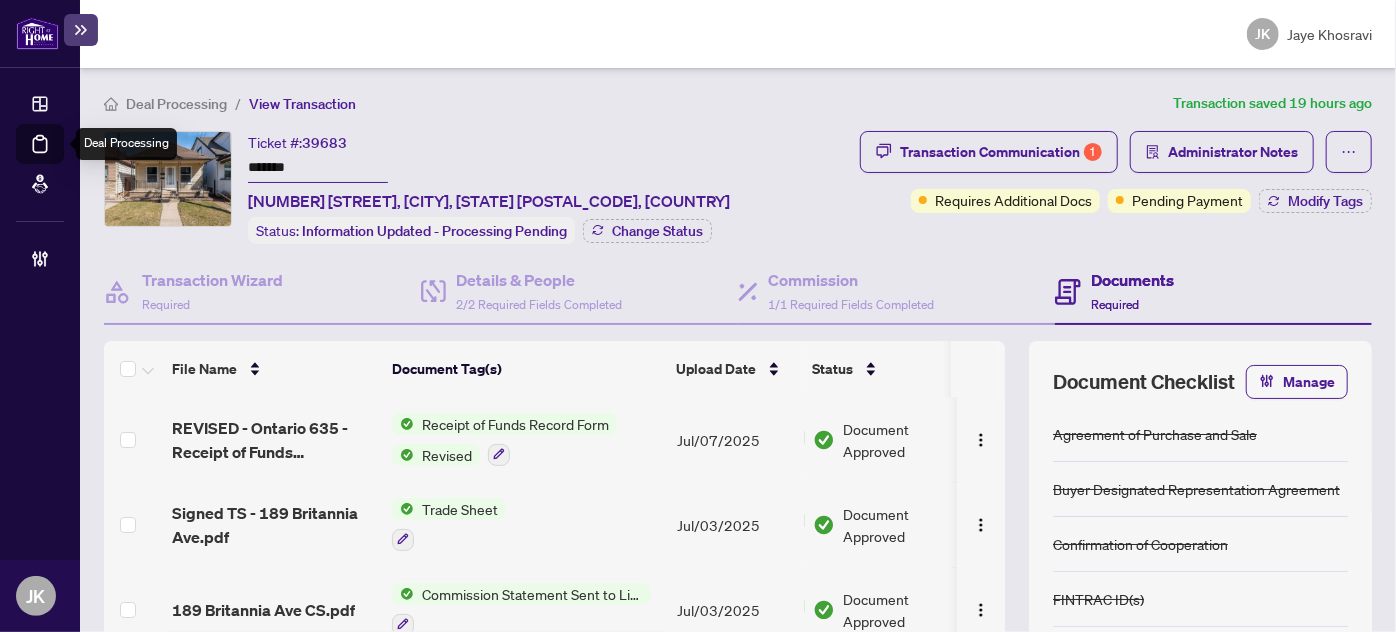 click on "Deal Processing" at bounding box center (63, 158) 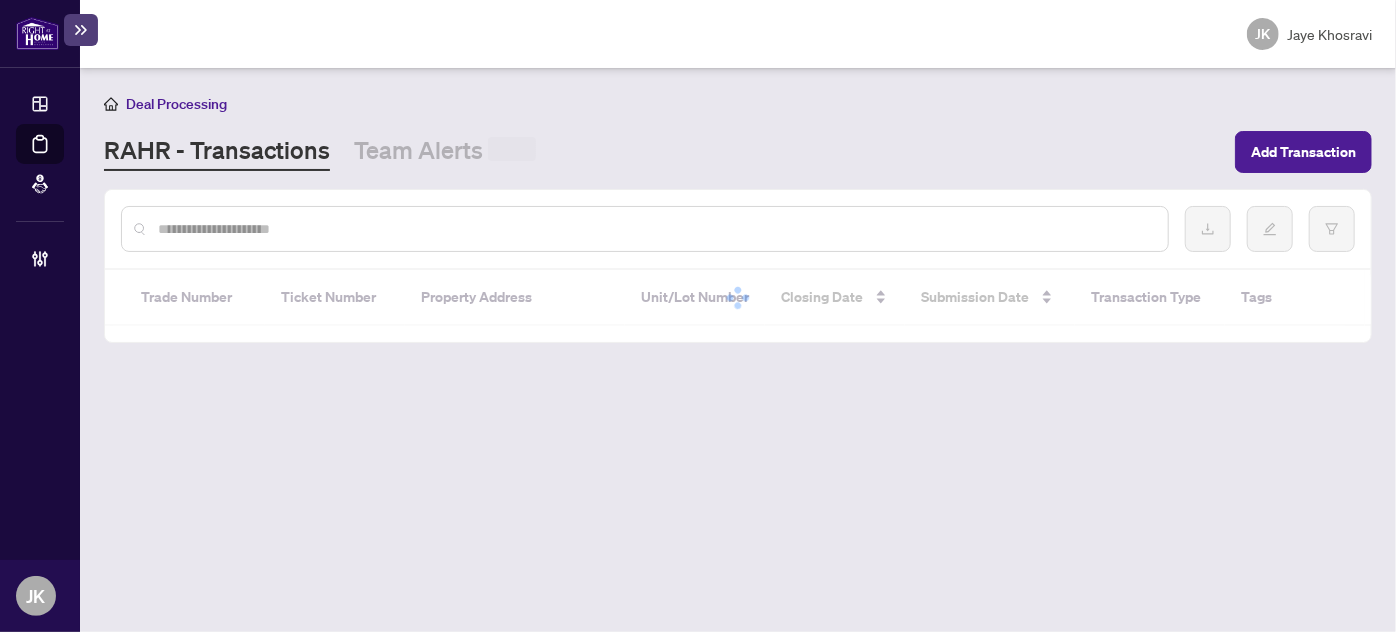 click at bounding box center [655, 229] 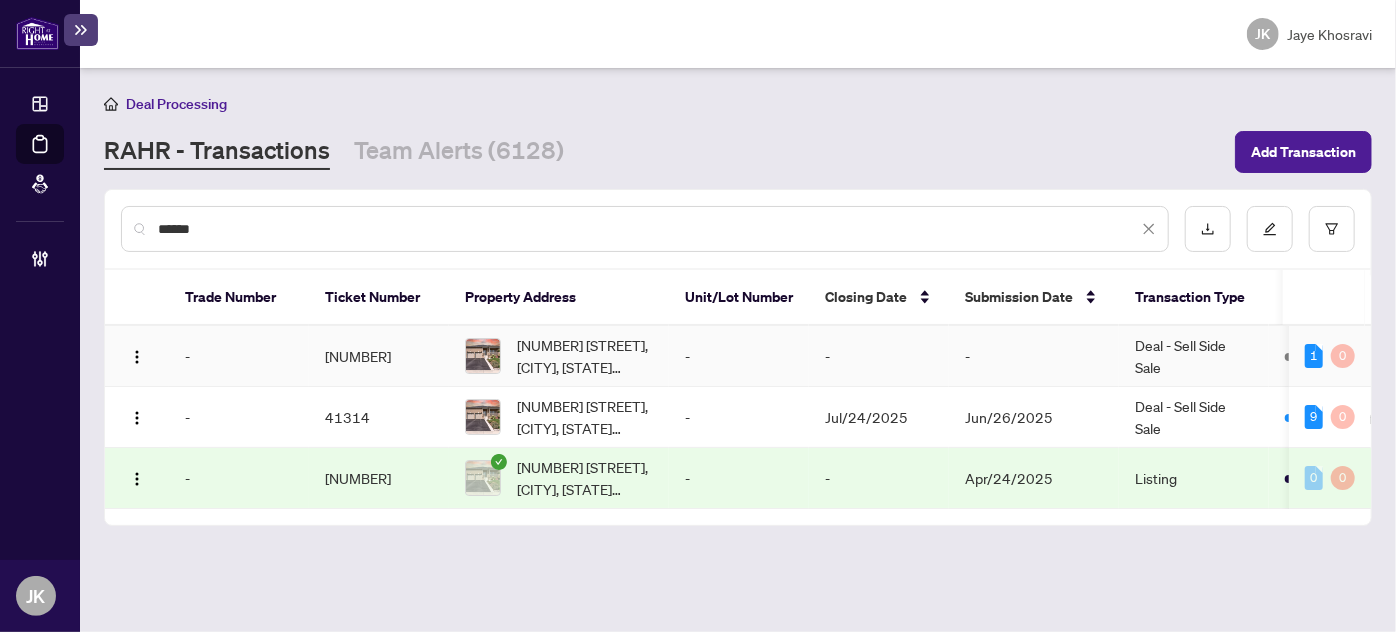 type on "******" 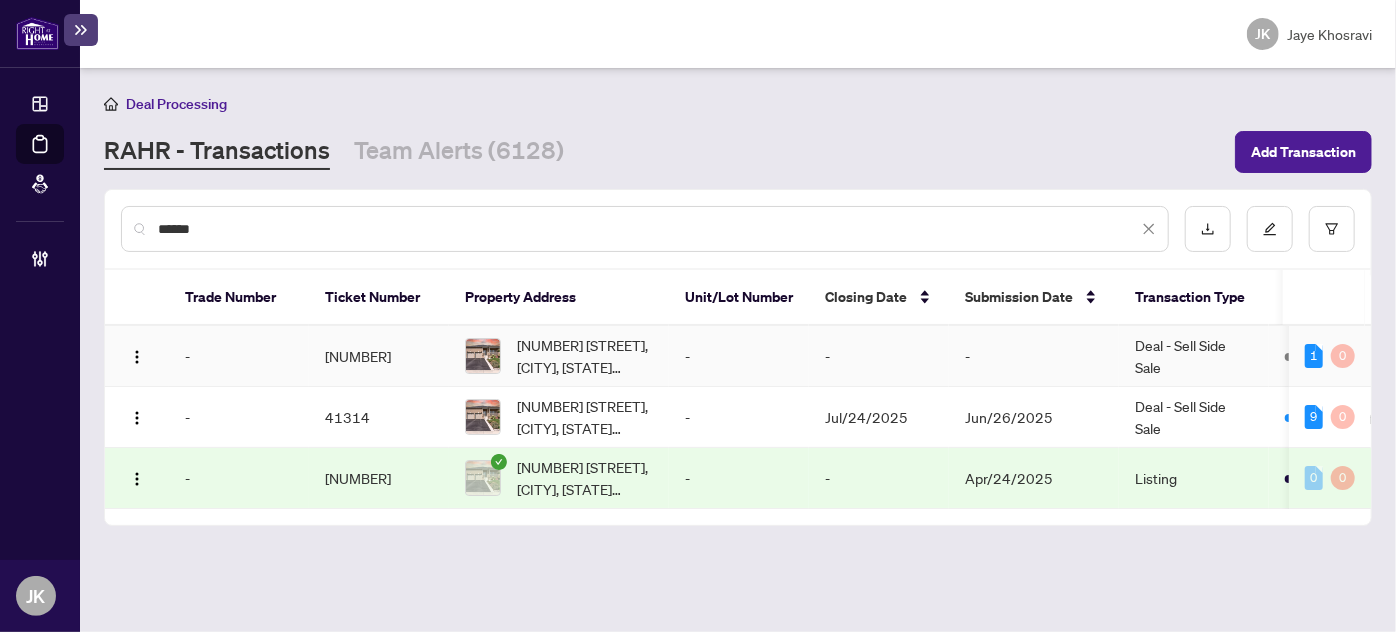 click on "-" at bounding box center [1034, 356] 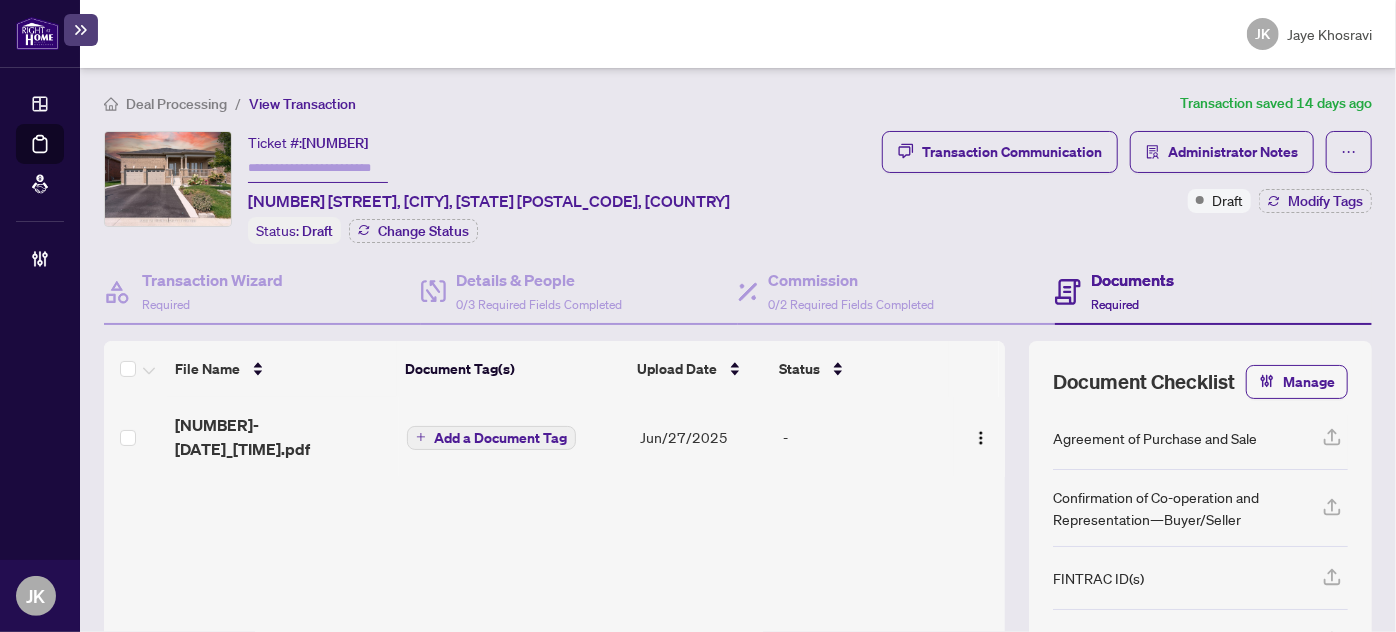 scroll, scrollTop: 235, scrollLeft: 0, axis: vertical 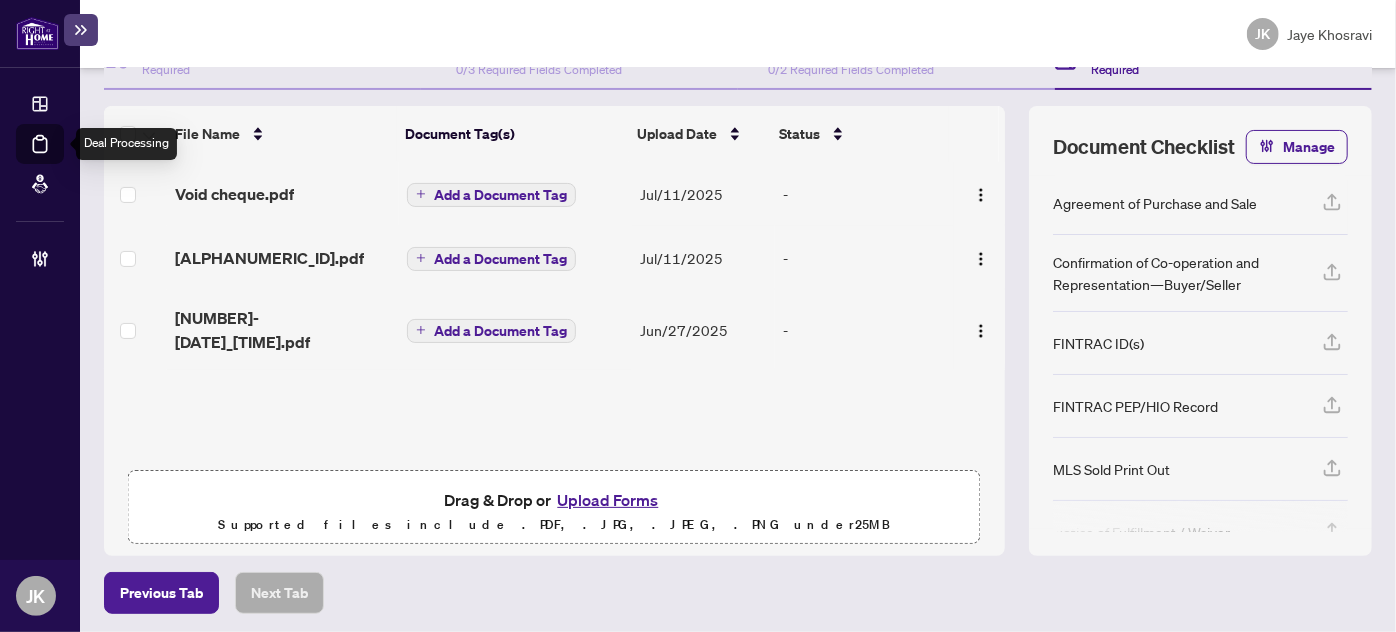 drag, startPoint x: 37, startPoint y: 141, endPoint x: 86, endPoint y: 156, distance: 51.24451 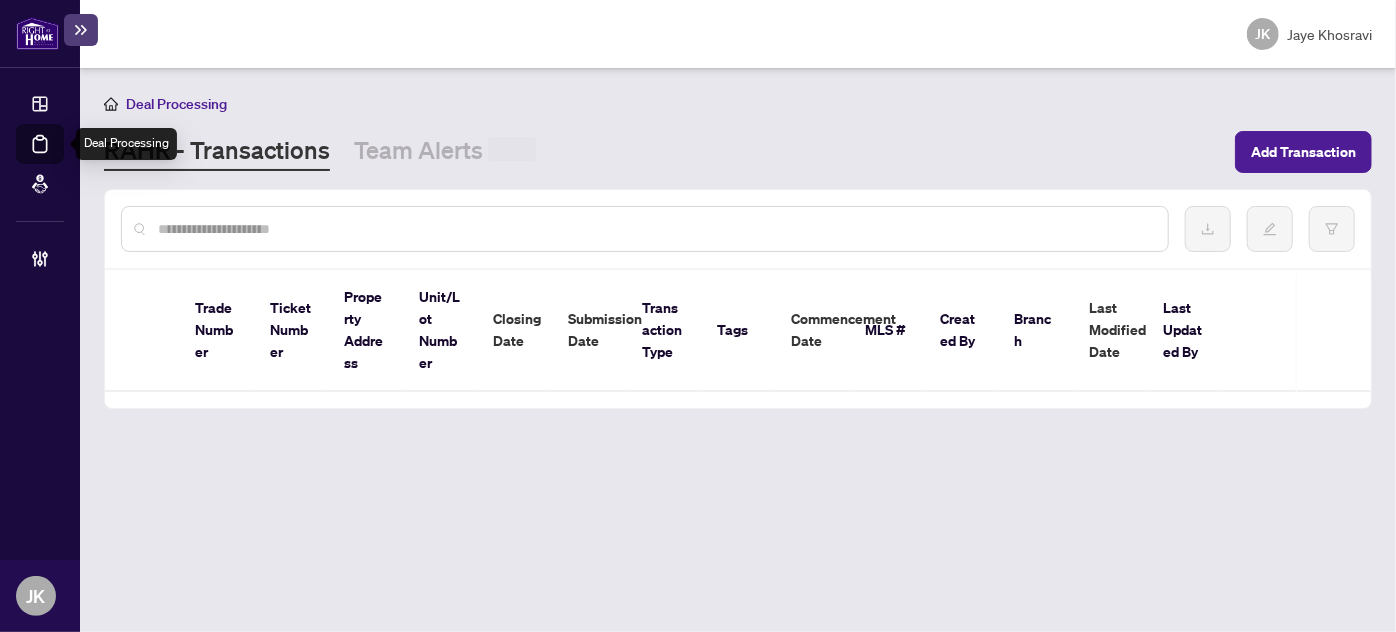 scroll, scrollTop: 0, scrollLeft: 0, axis: both 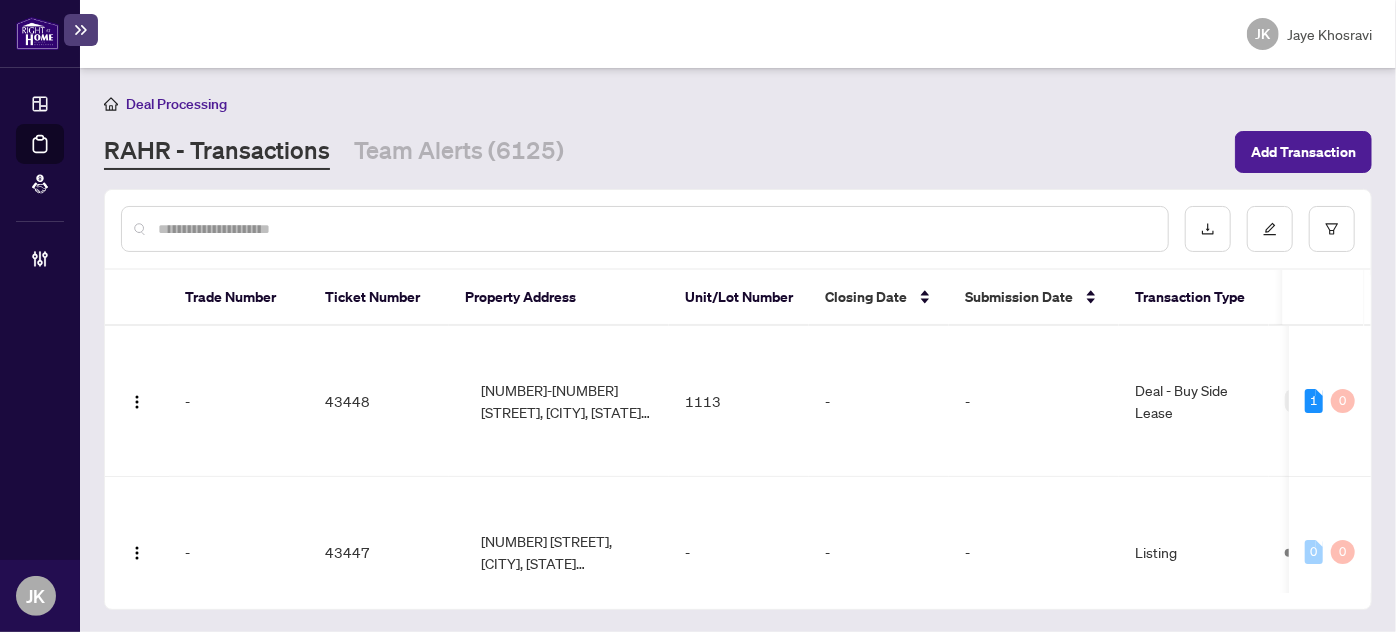 click at bounding box center (645, 229) 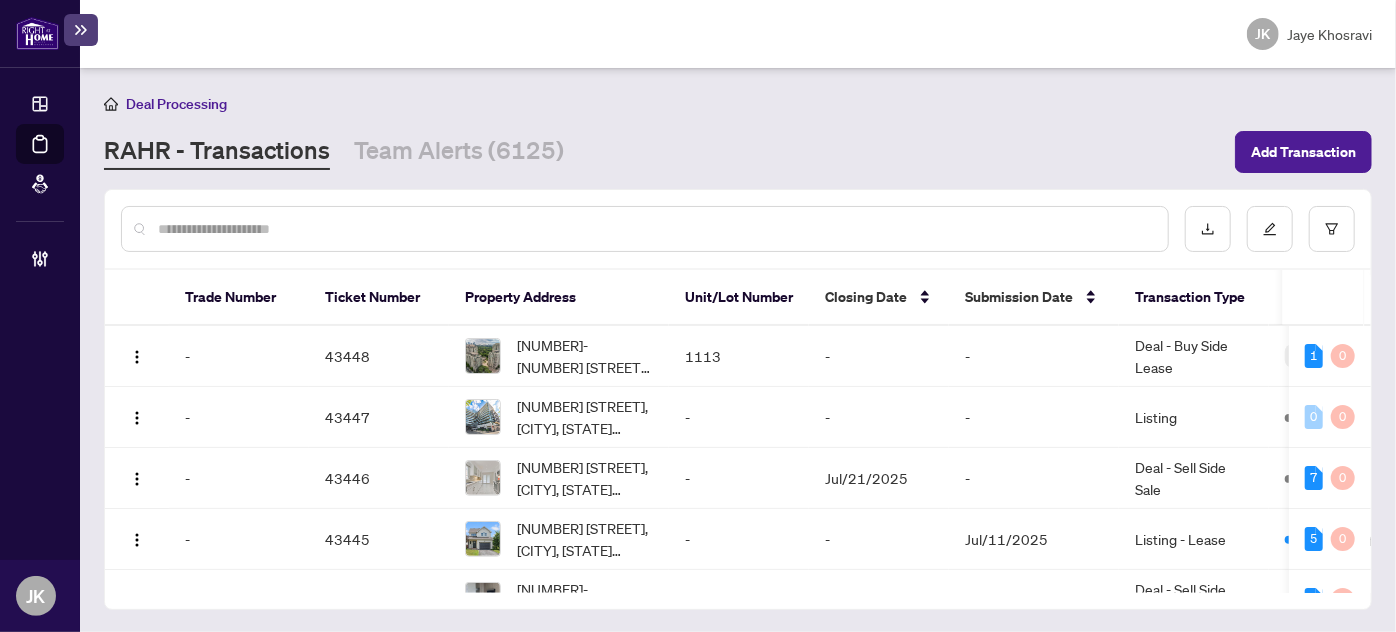 click at bounding box center (655, 229) 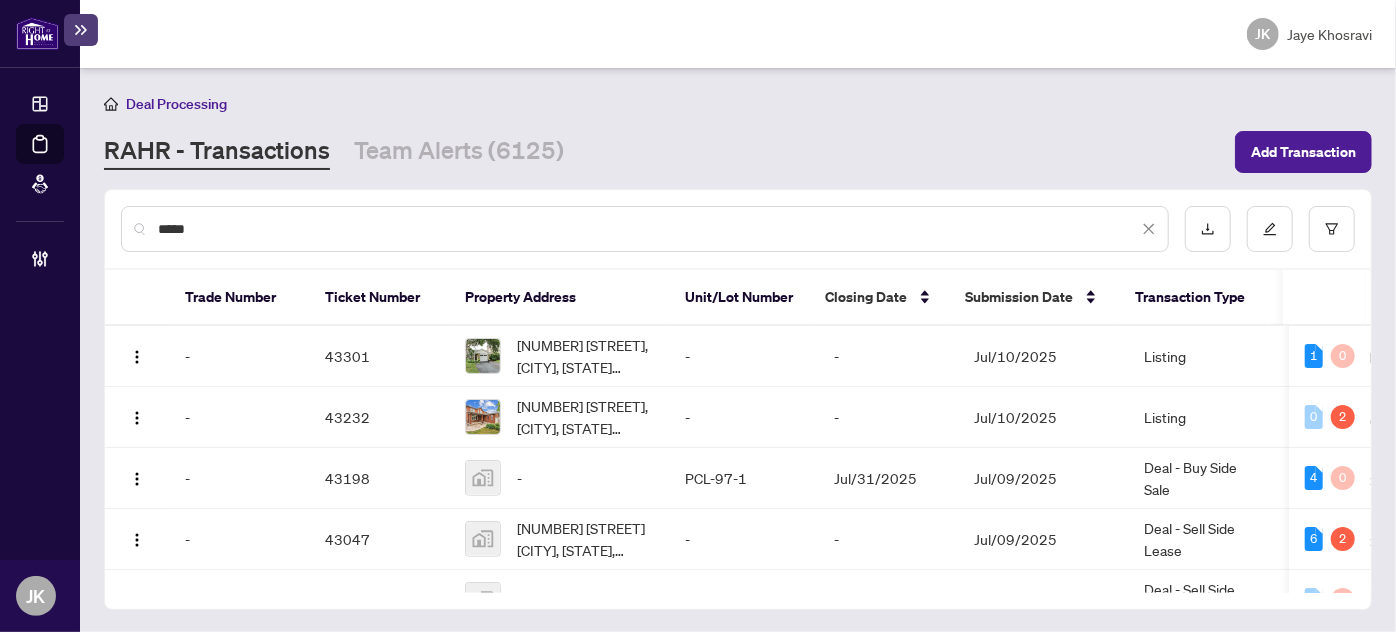 click on "****" at bounding box center (648, 229) 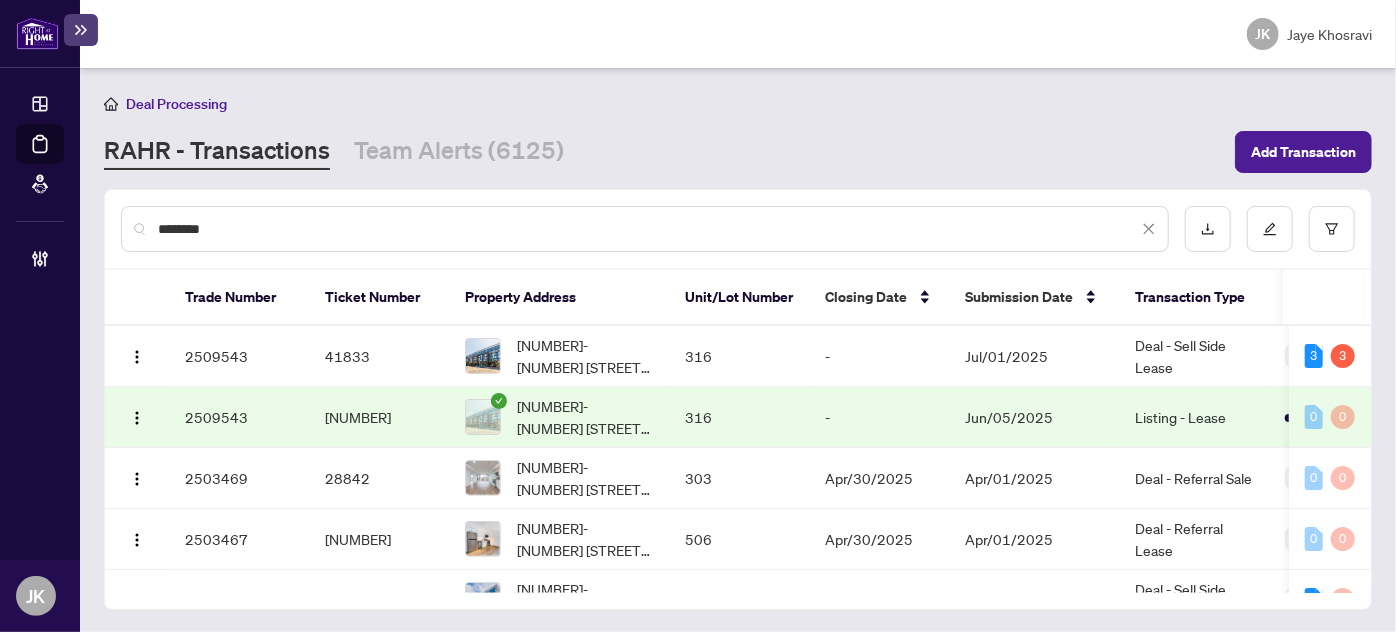 type on "********" 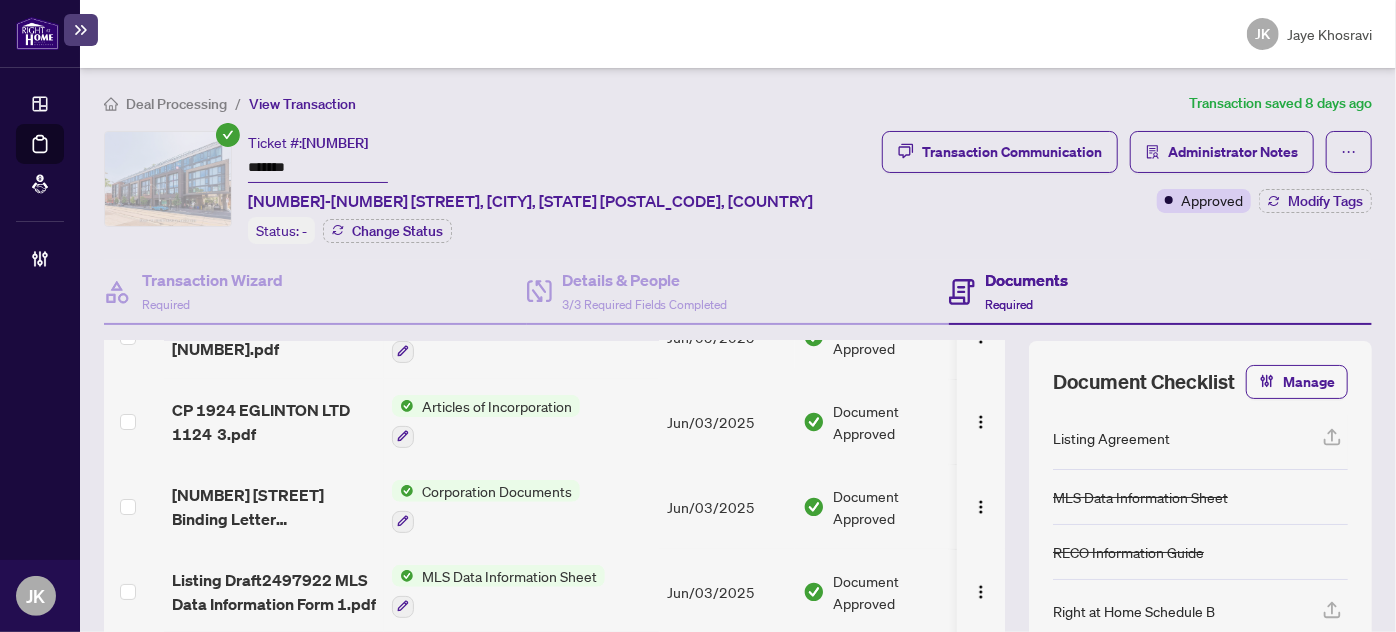 scroll, scrollTop: 130, scrollLeft: 0, axis: vertical 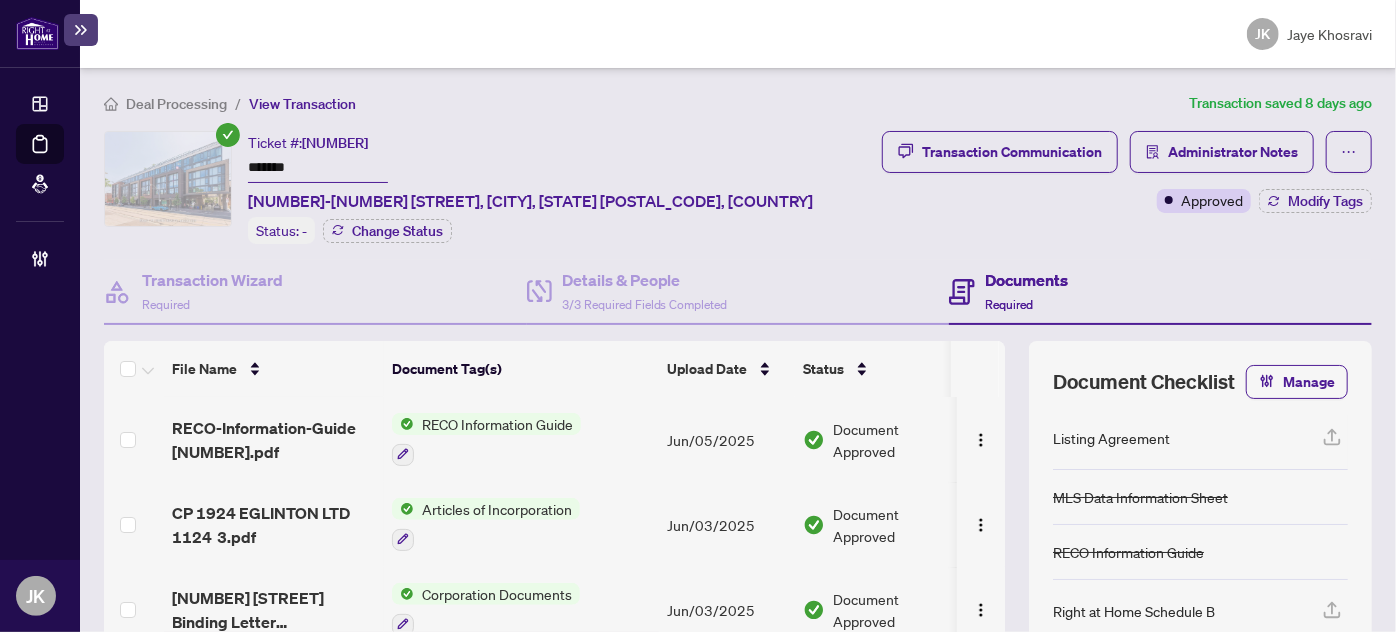 drag, startPoint x: 349, startPoint y: 177, endPoint x: 226, endPoint y: 177, distance: 123 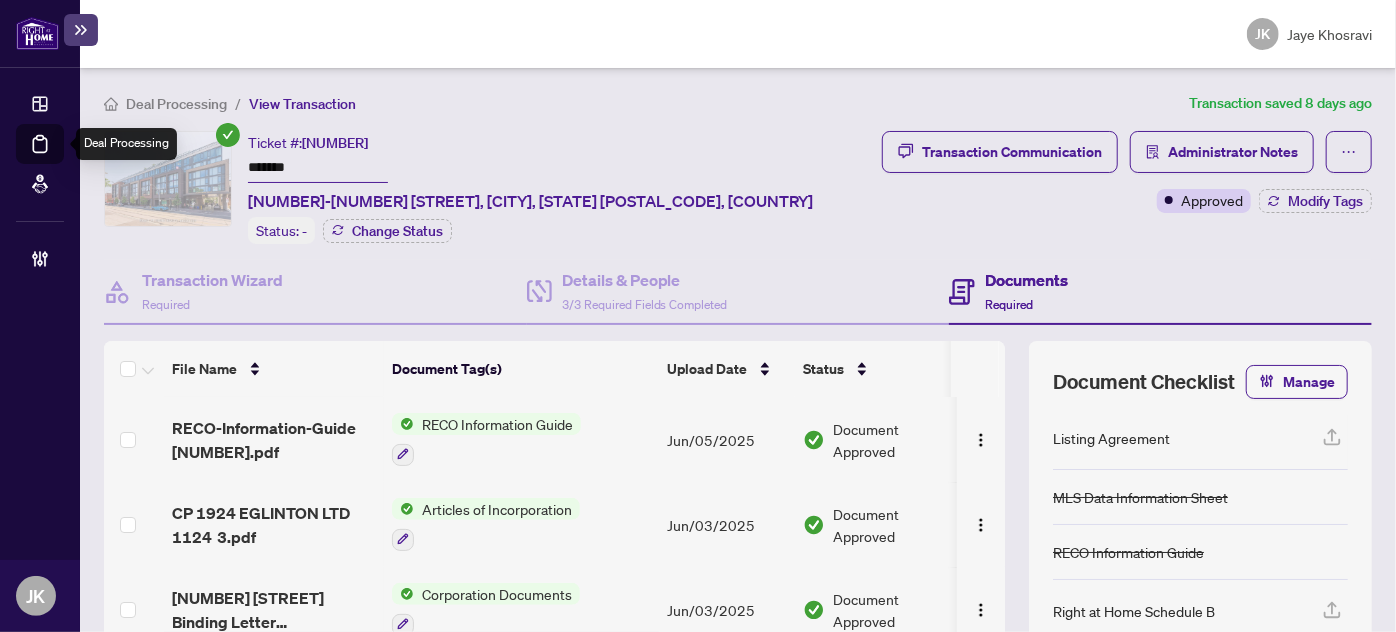 click on "Deal Processing" at bounding box center (63, 158) 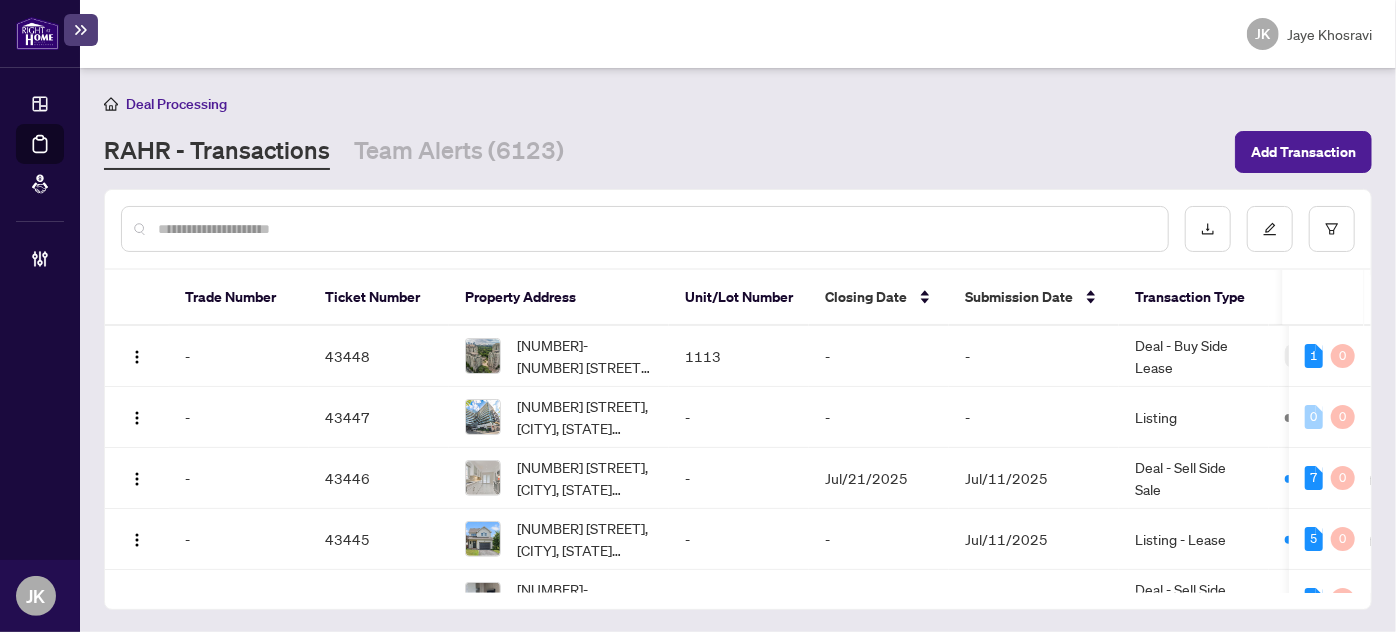click at bounding box center (655, 229) 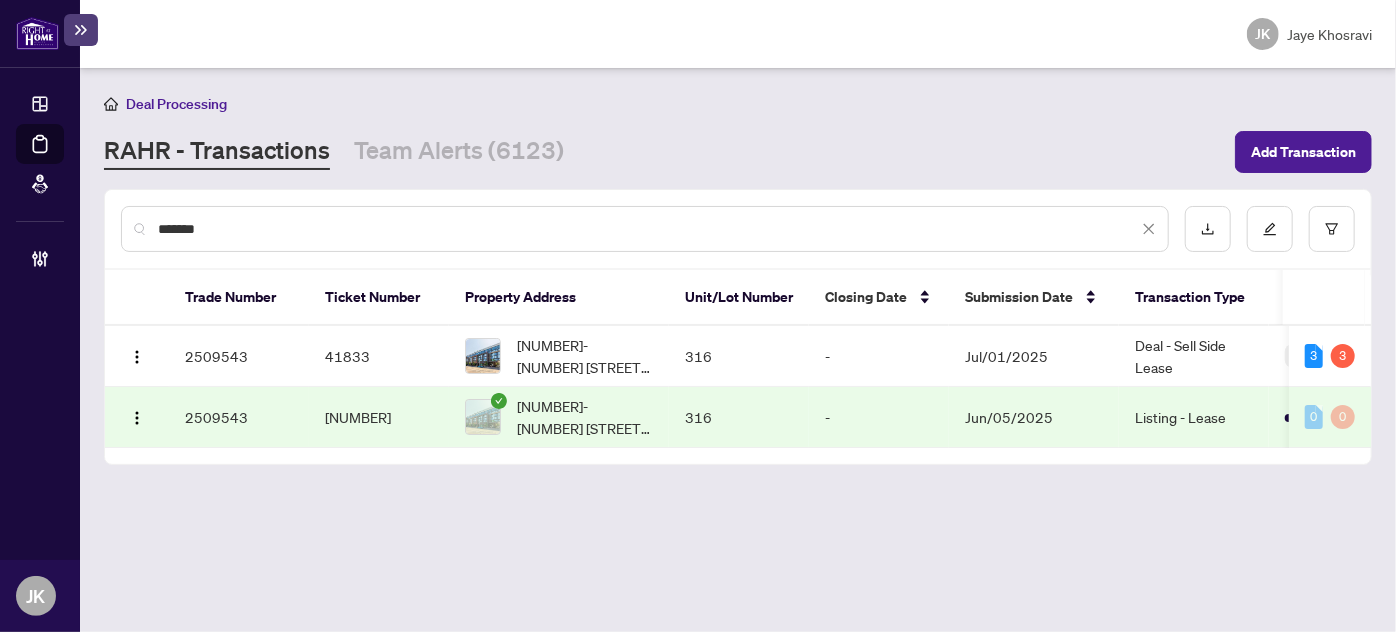 type on "*******" 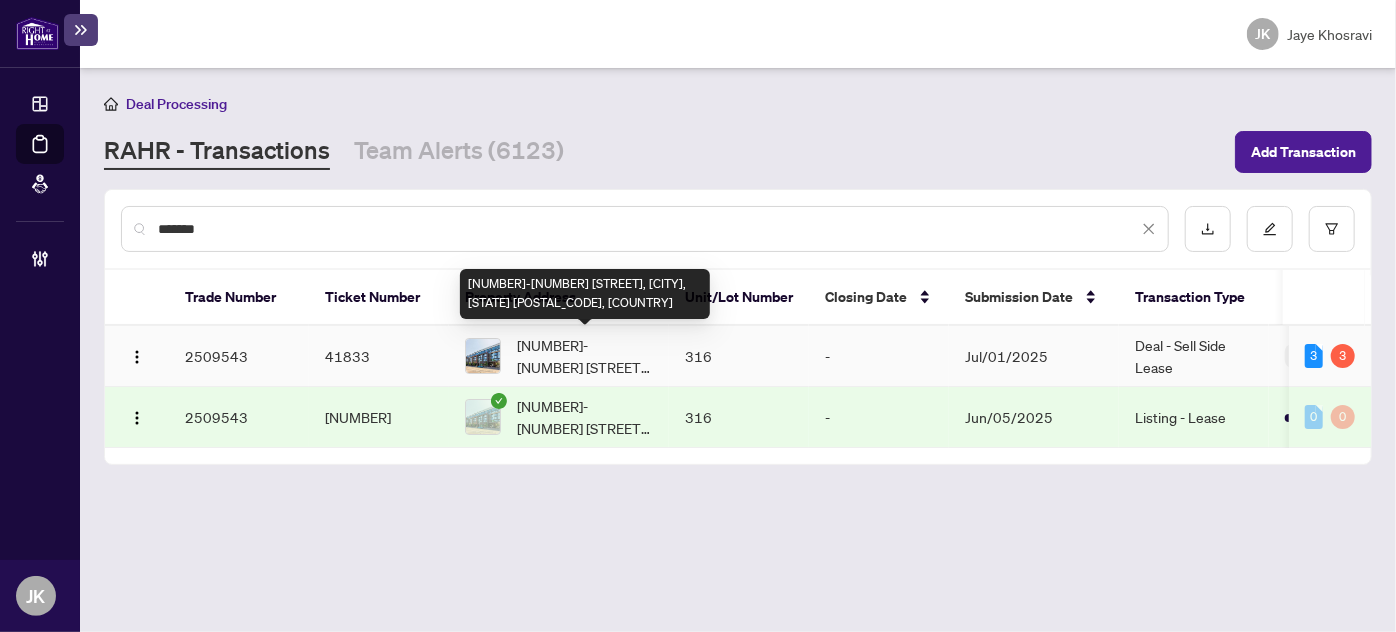 click on "316-897 College St, Toronto, Ontario M6H 2C2, Canada" at bounding box center (585, 356) 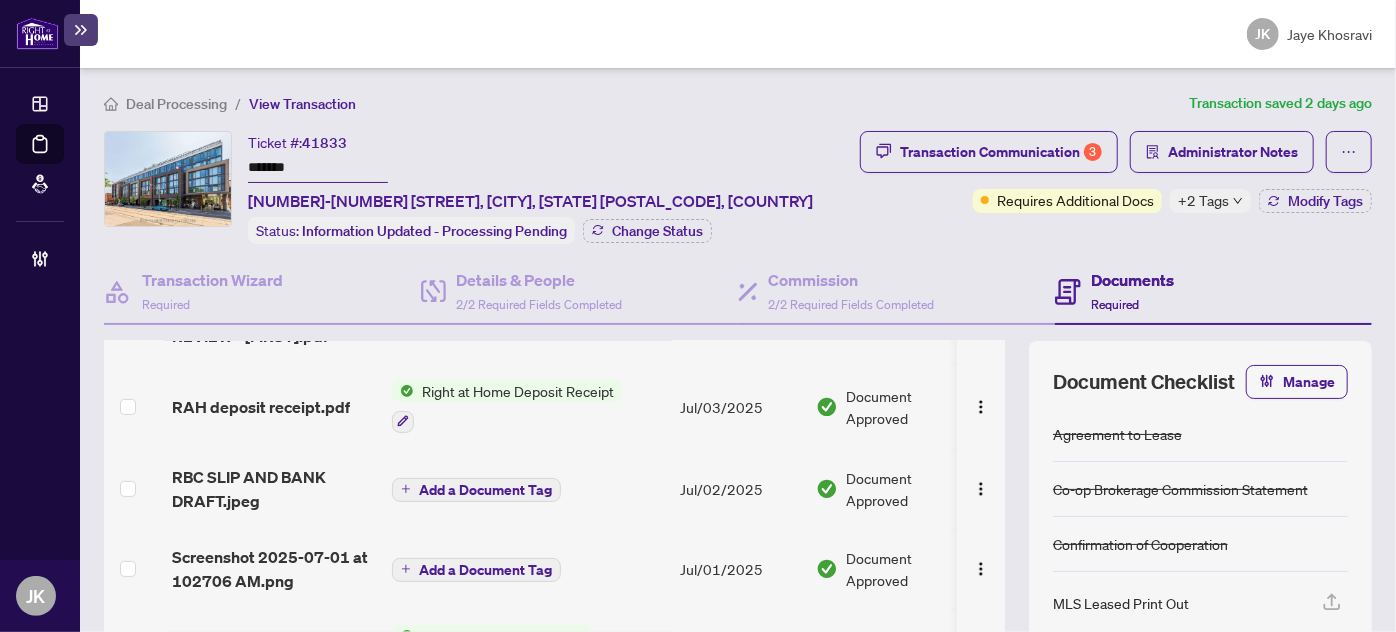 scroll, scrollTop: 0, scrollLeft: 0, axis: both 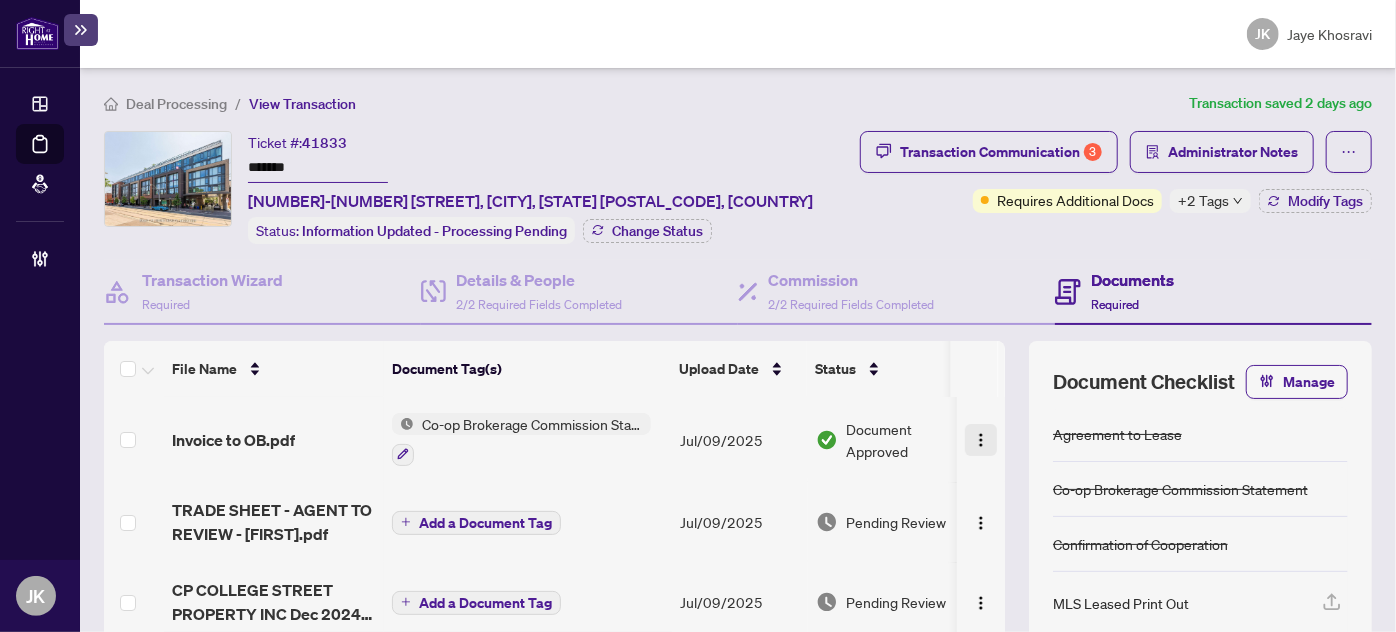 click at bounding box center (981, 440) 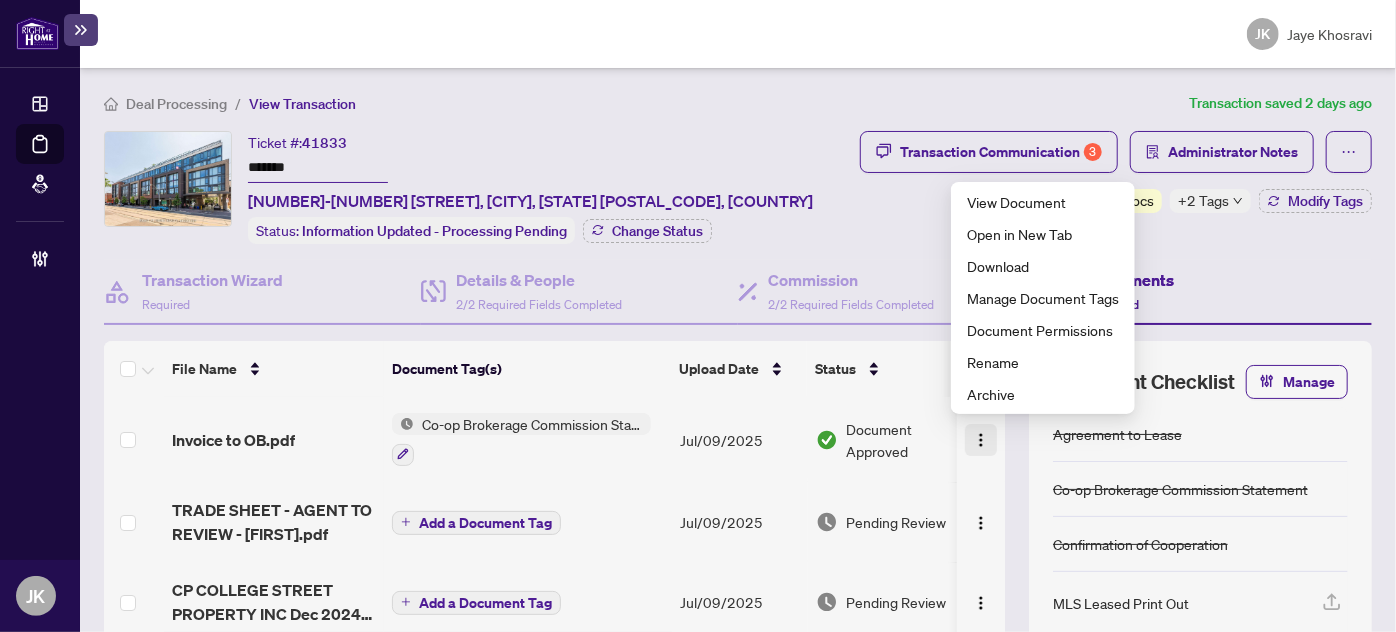 click at bounding box center [981, 440] 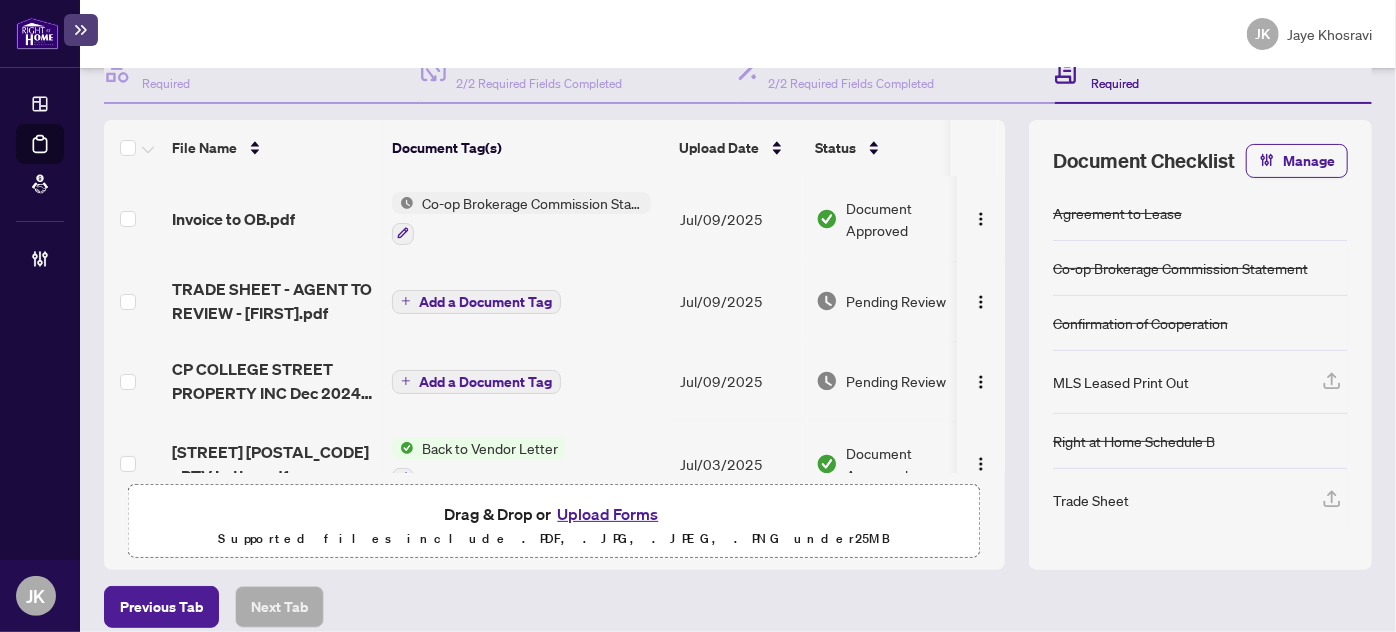 scroll, scrollTop: 235, scrollLeft: 0, axis: vertical 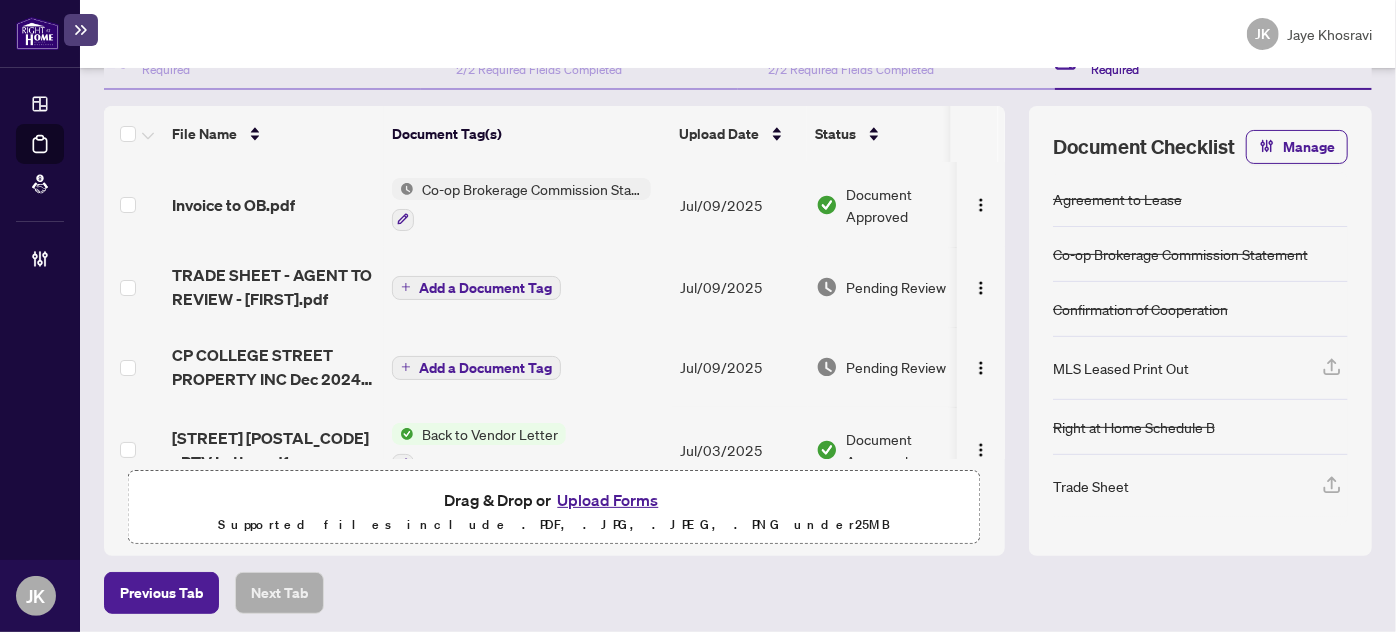 click on "Previous Tab Next Tab" at bounding box center (738, 593) 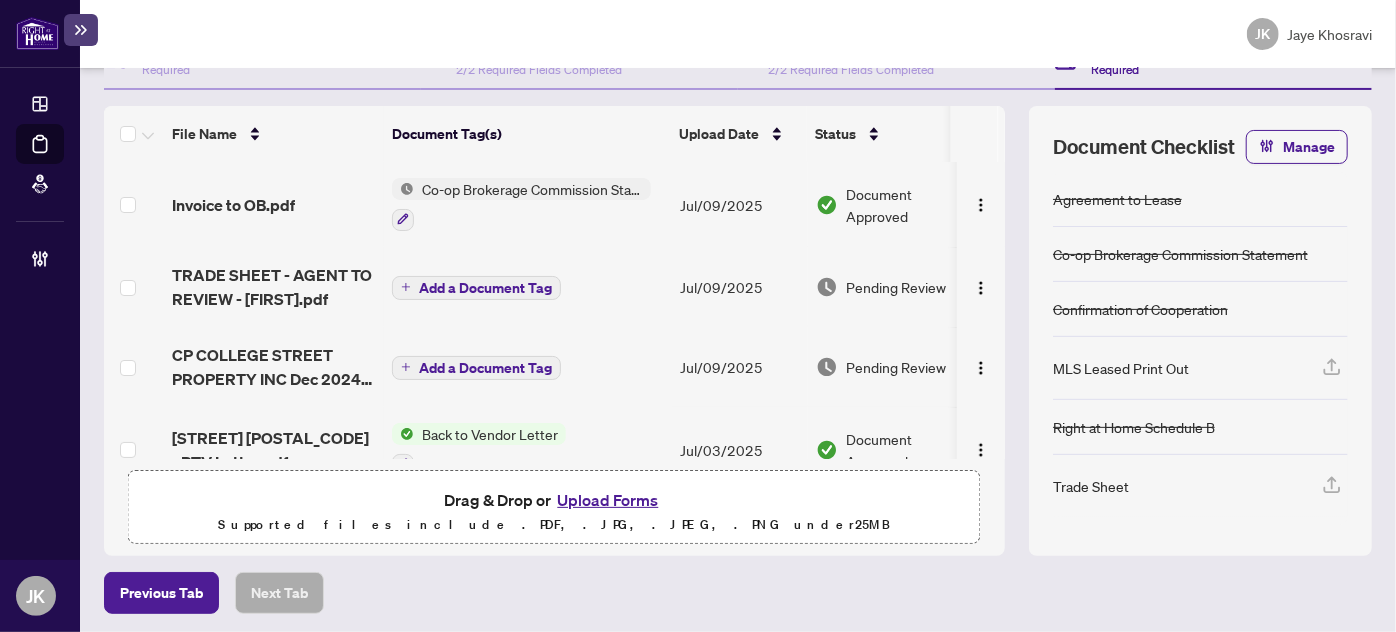 scroll, scrollTop: 0, scrollLeft: 0, axis: both 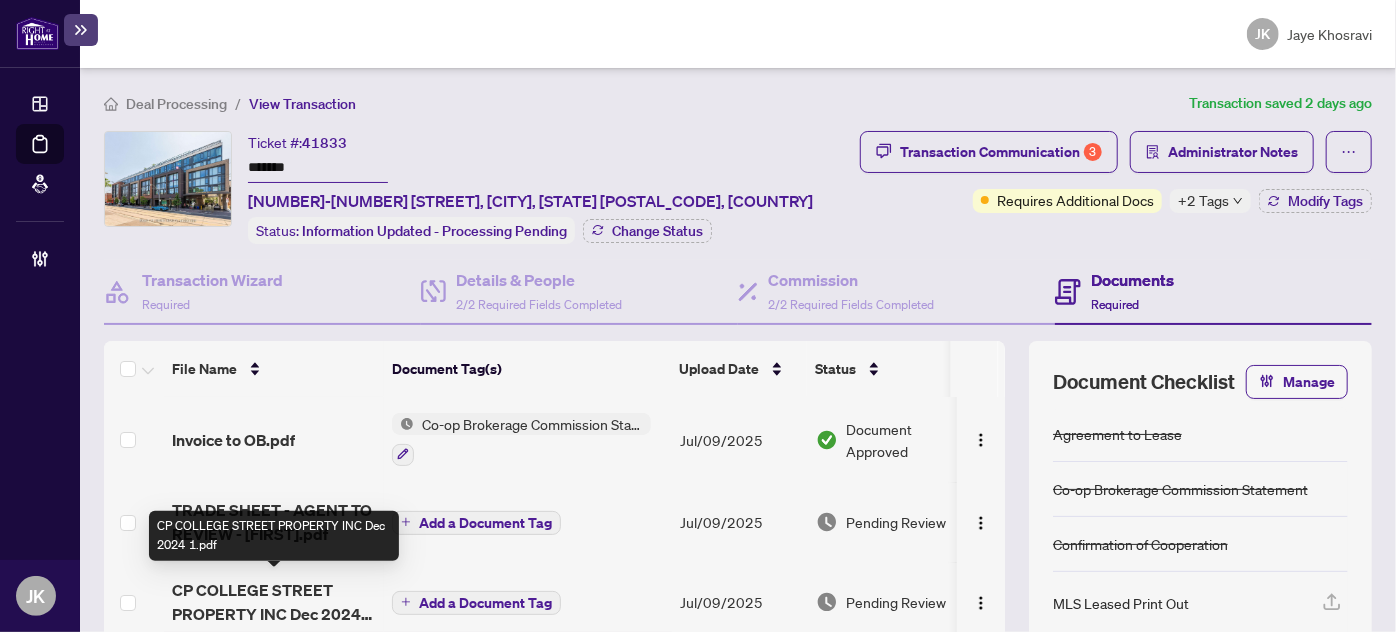 click on "CP COLLEGE STREET PROPERTY INC Dec 2024 1.pdf" at bounding box center [274, 602] 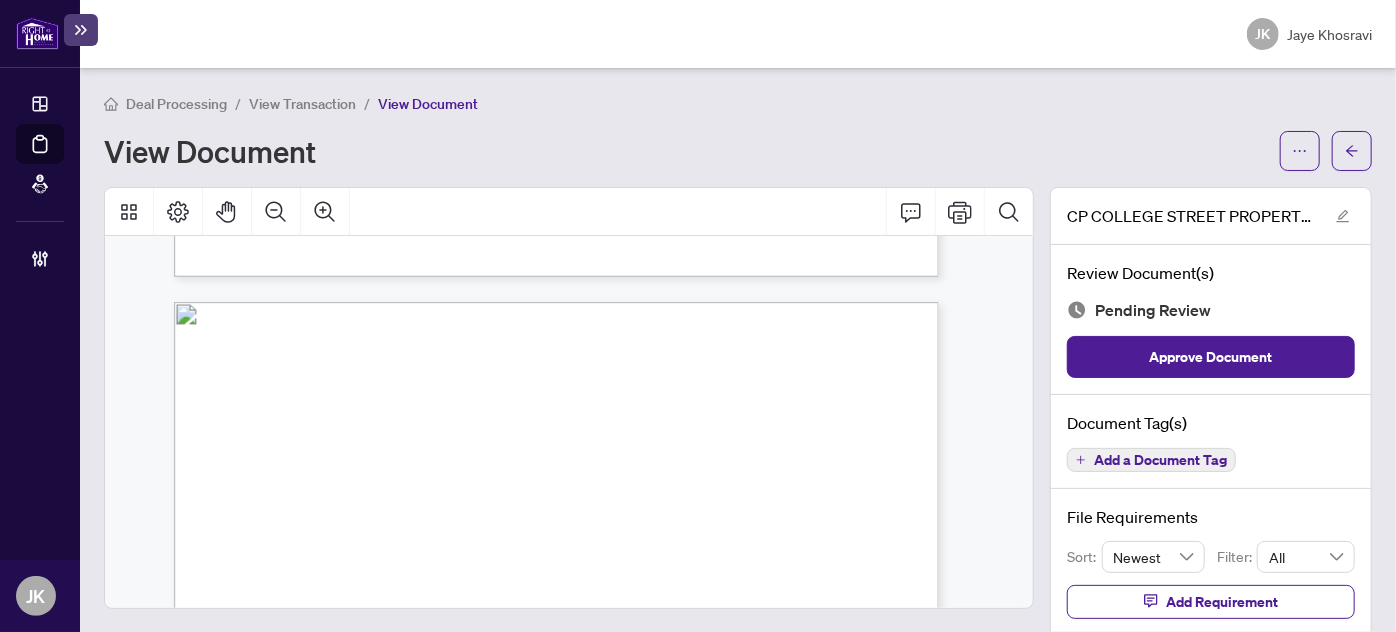 scroll, scrollTop: 2909, scrollLeft: 0, axis: vertical 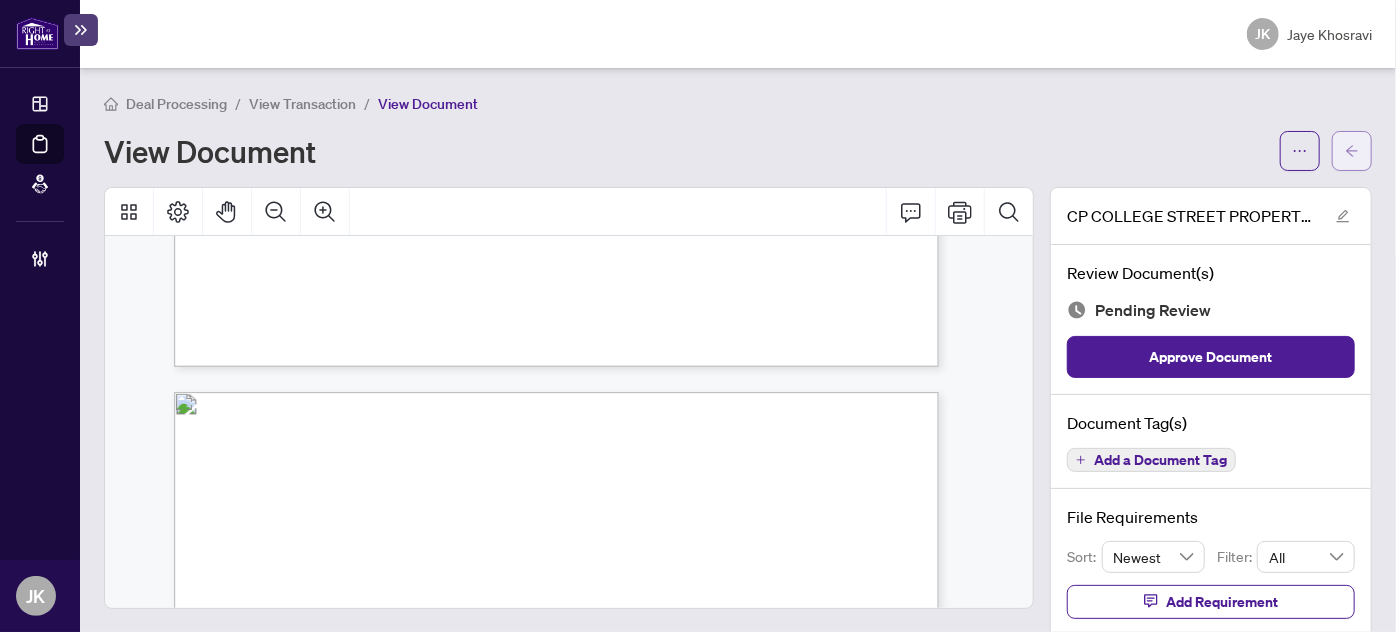 click at bounding box center [1352, 151] 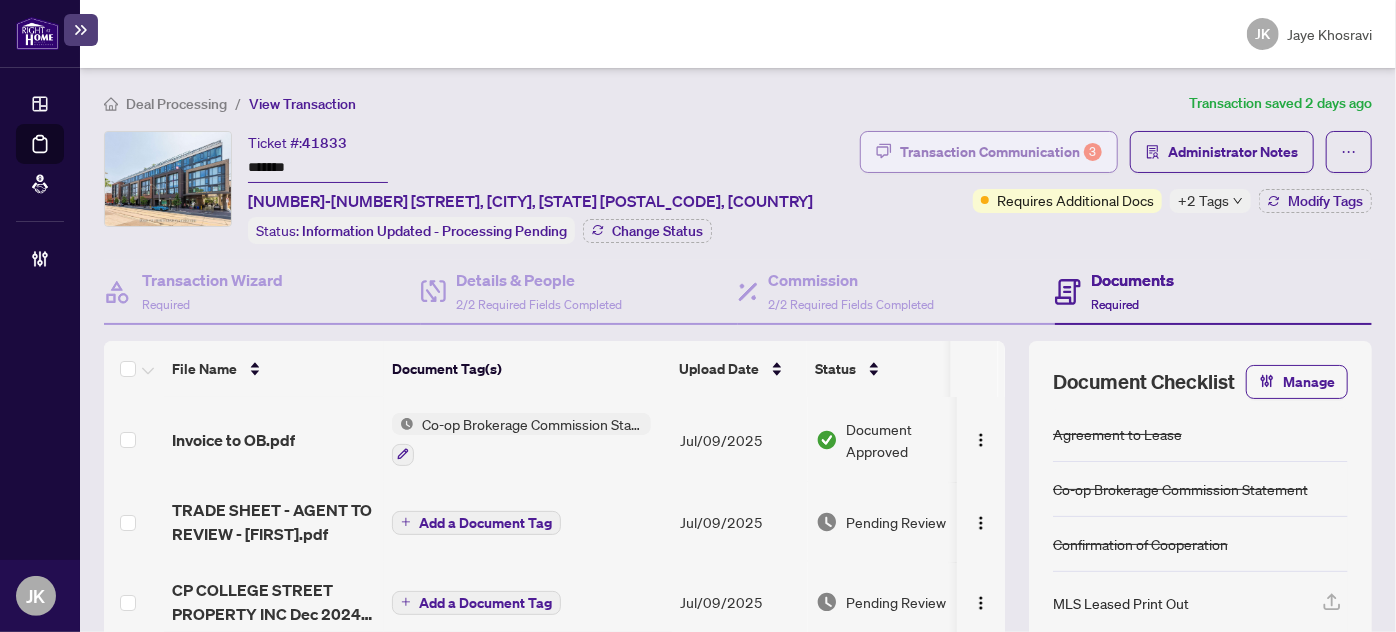 click on "Transaction Communication 3" at bounding box center (1001, 152) 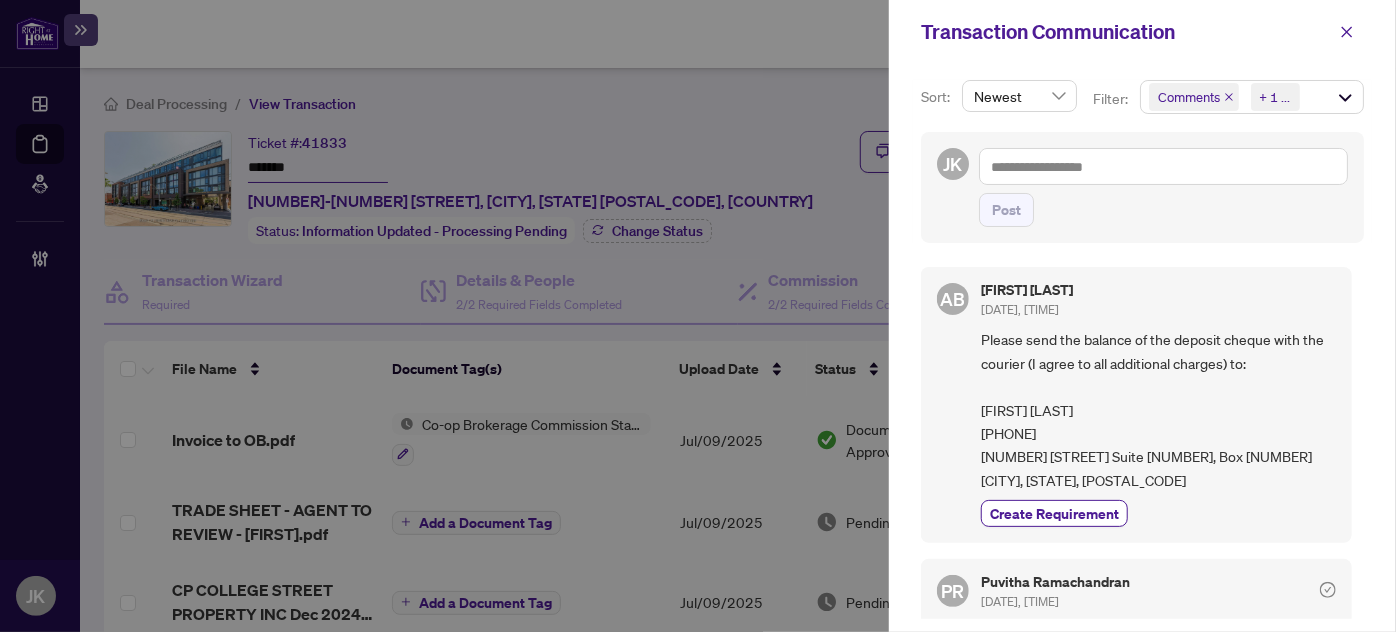 scroll, scrollTop: 969, scrollLeft: 0, axis: vertical 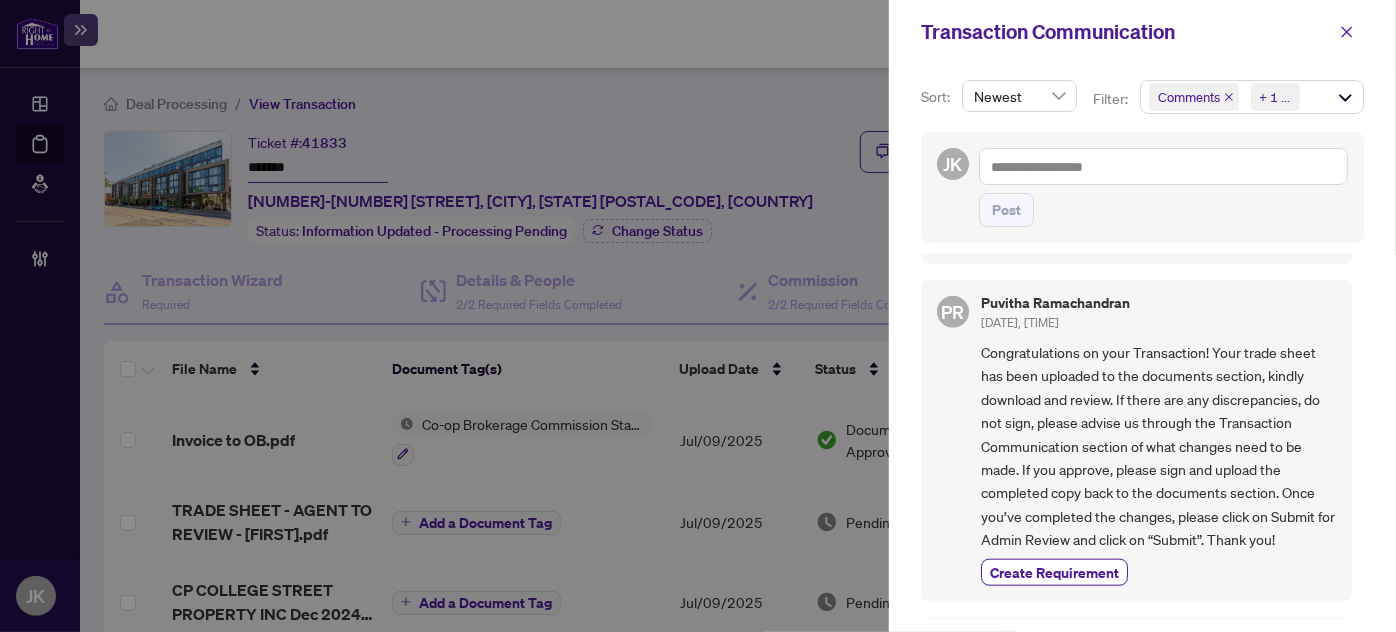 click on "Comments Requirements + 1 ..." at bounding box center (1252, 97) 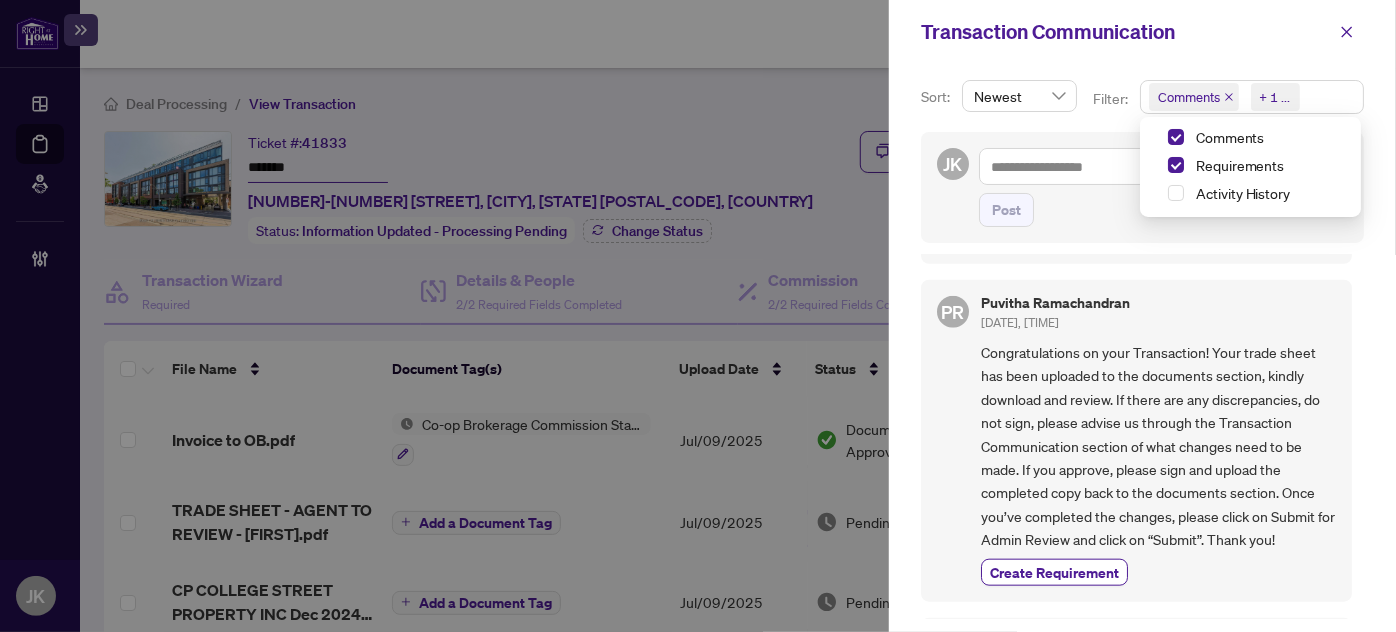 click on "Comments" at bounding box center (1250, 139) 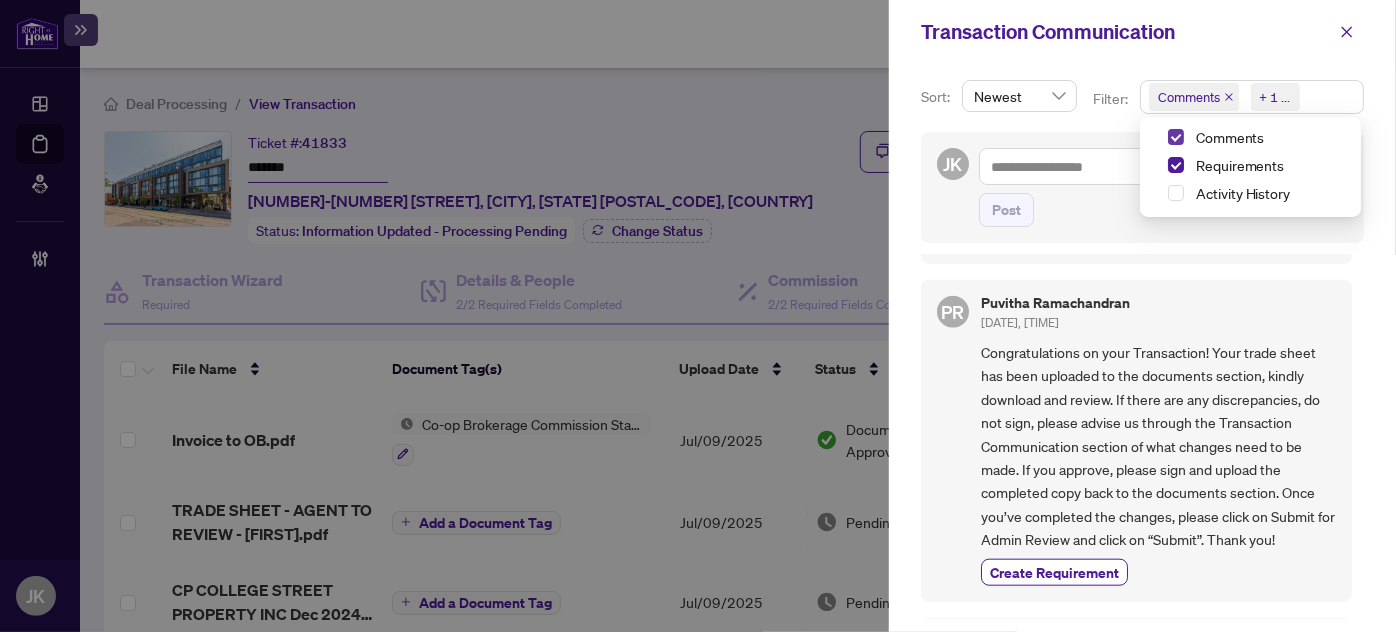 click at bounding box center (1176, 137) 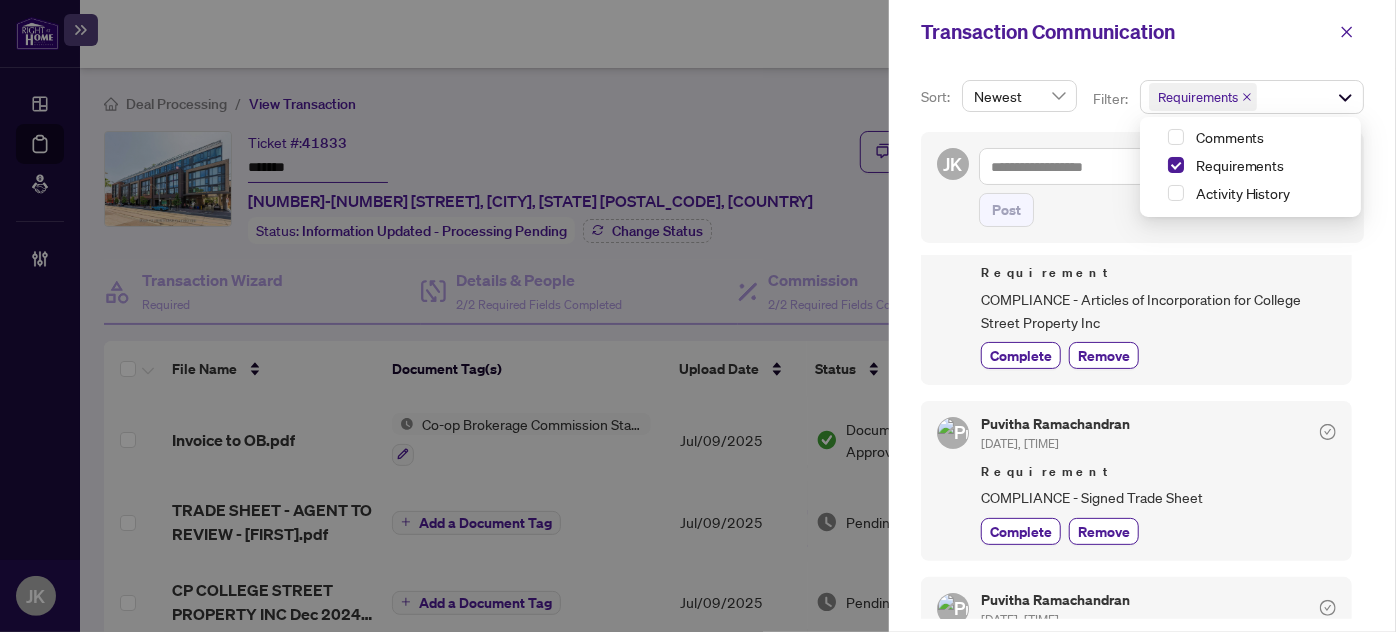 scroll, scrollTop: 0, scrollLeft: 0, axis: both 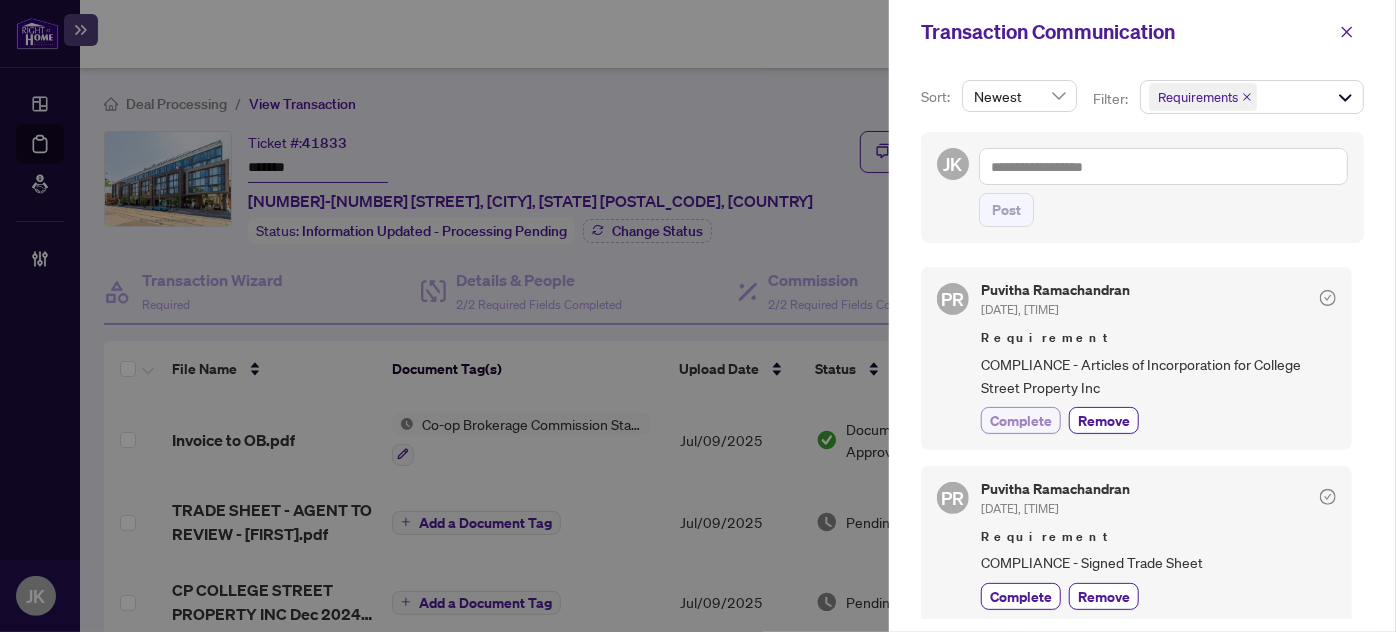 click on "Complete" at bounding box center (1021, 420) 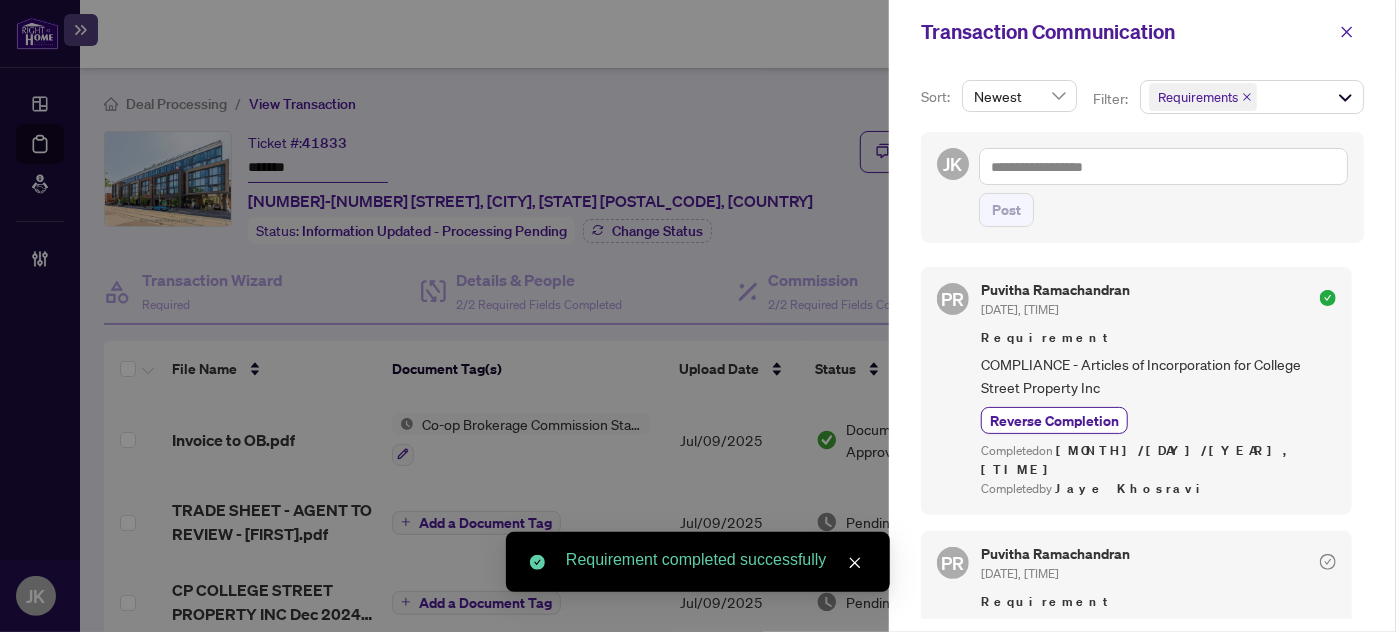 scroll, scrollTop: 362, scrollLeft: 0, axis: vertical 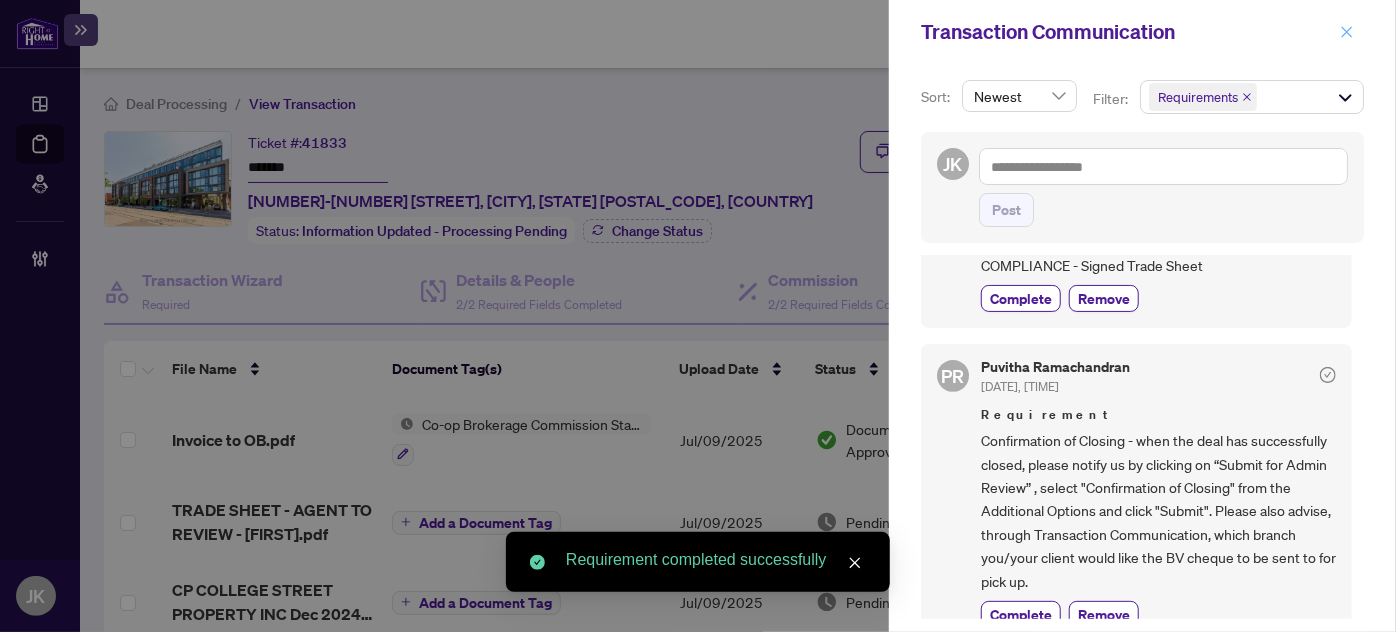 click 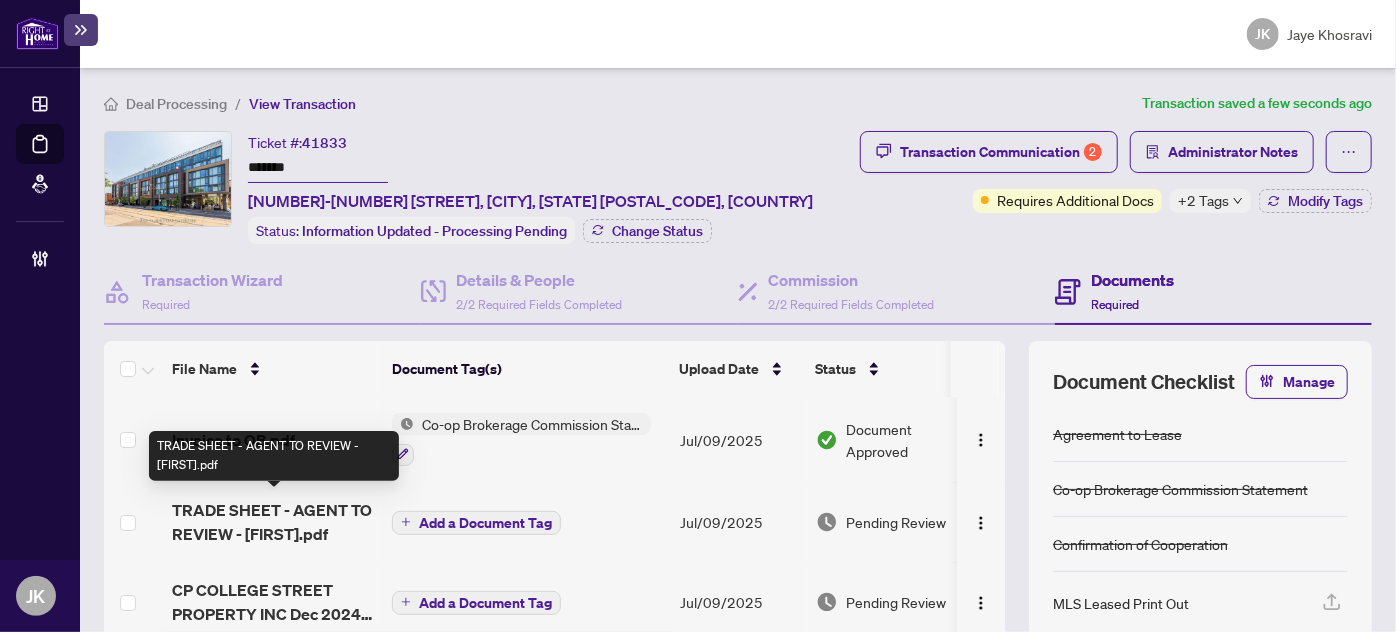 click on "TRADE SHEET - AGENT TO REVIEW - Alex.pdf" at bounding box center [274, 522] 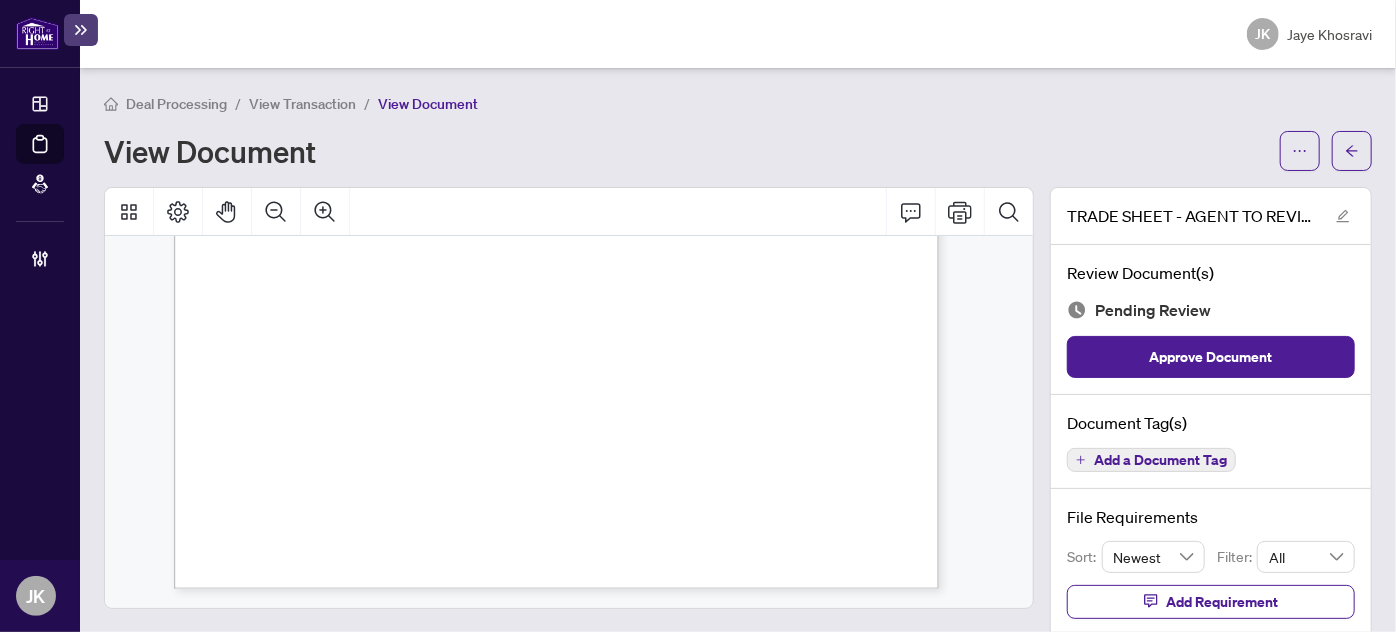 scroll, scrollTop: 0, scrollLeft: 0, axis: both 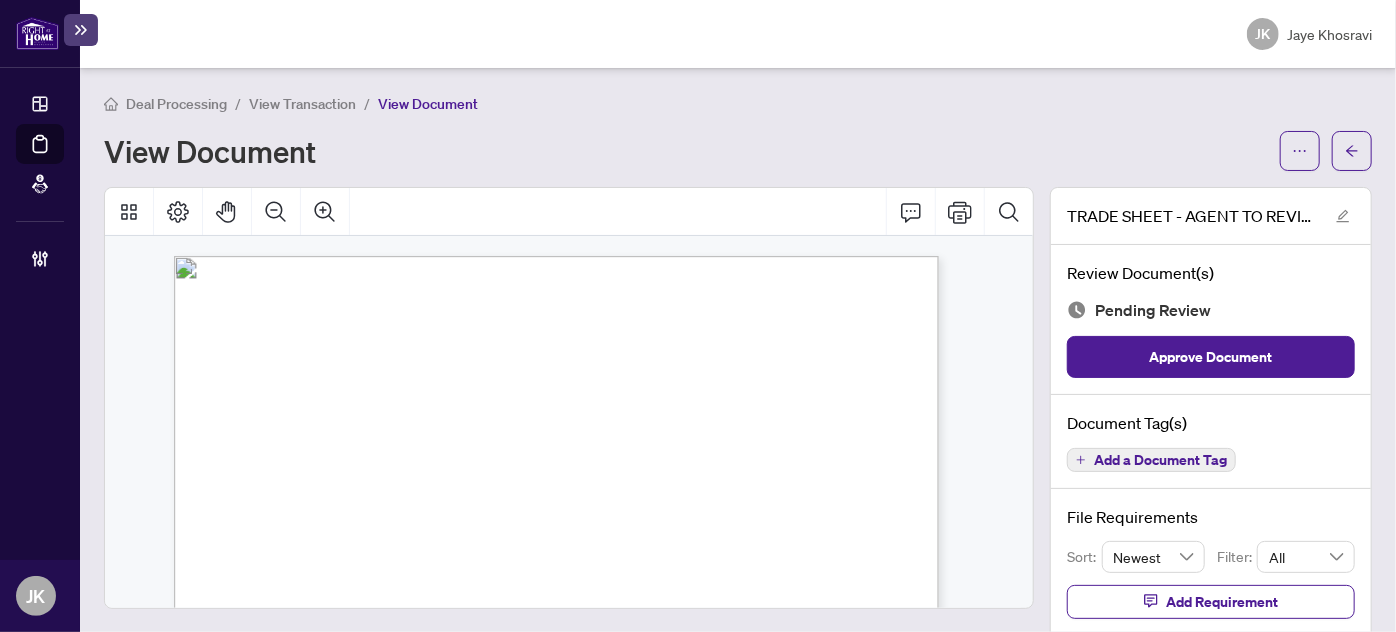 click on "Add a Document Tag" at bounding box center [1160, 460] 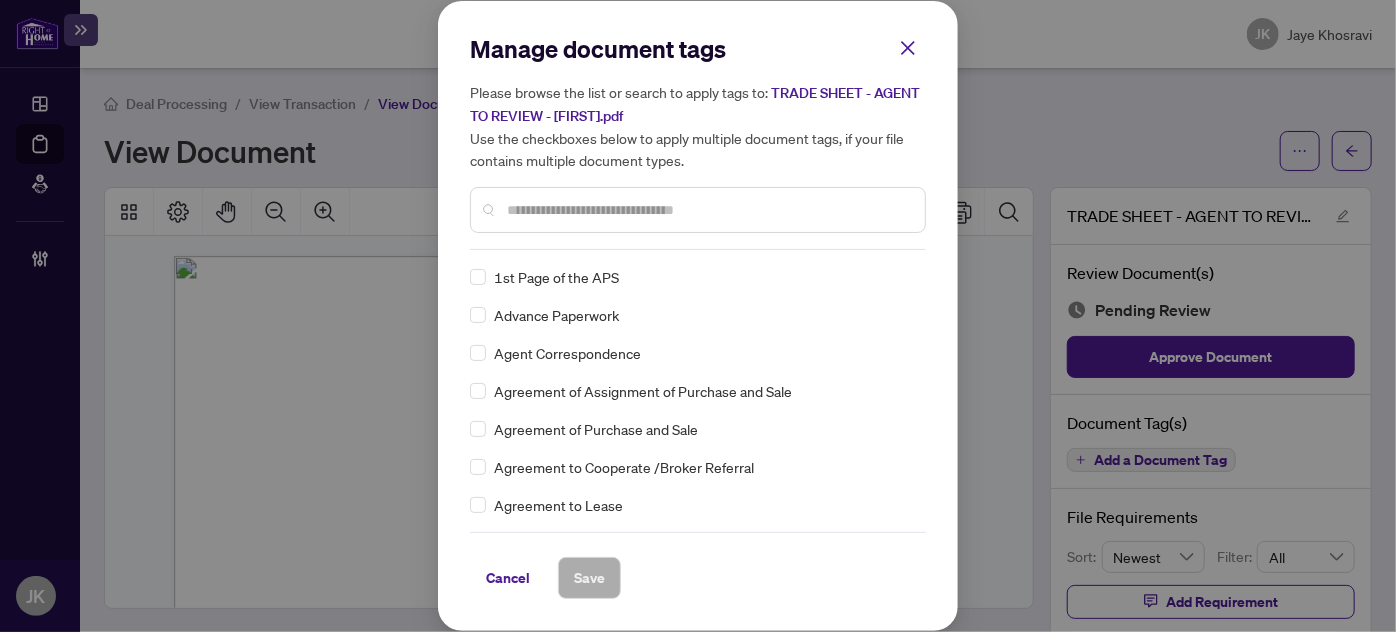 click on "Manage document tags Please browse the list or search to apply tags to:   TRADE SHEET - AGENT TO REVIEW - Alex.pdf   Use the checkboxes below to apply multiple document tags, if your file contains multiple document types." at bounding box center (698, 141) 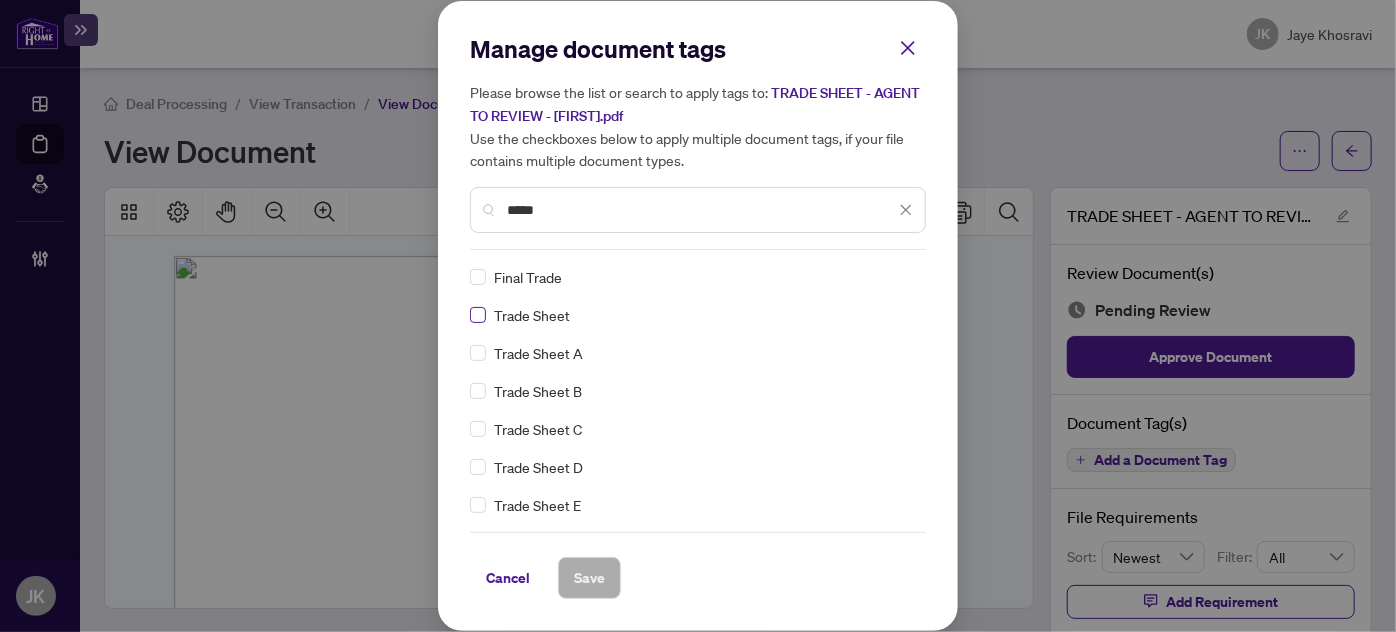 type on "*****" 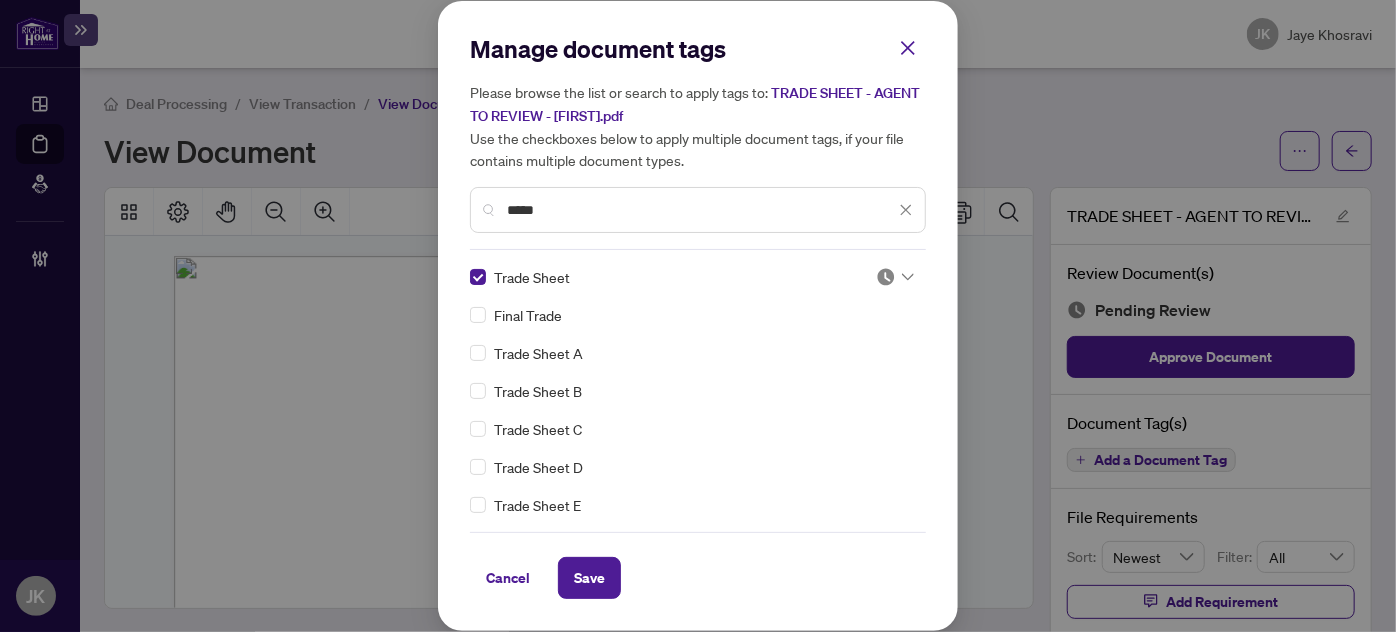 click at bounding box center (886, 277) 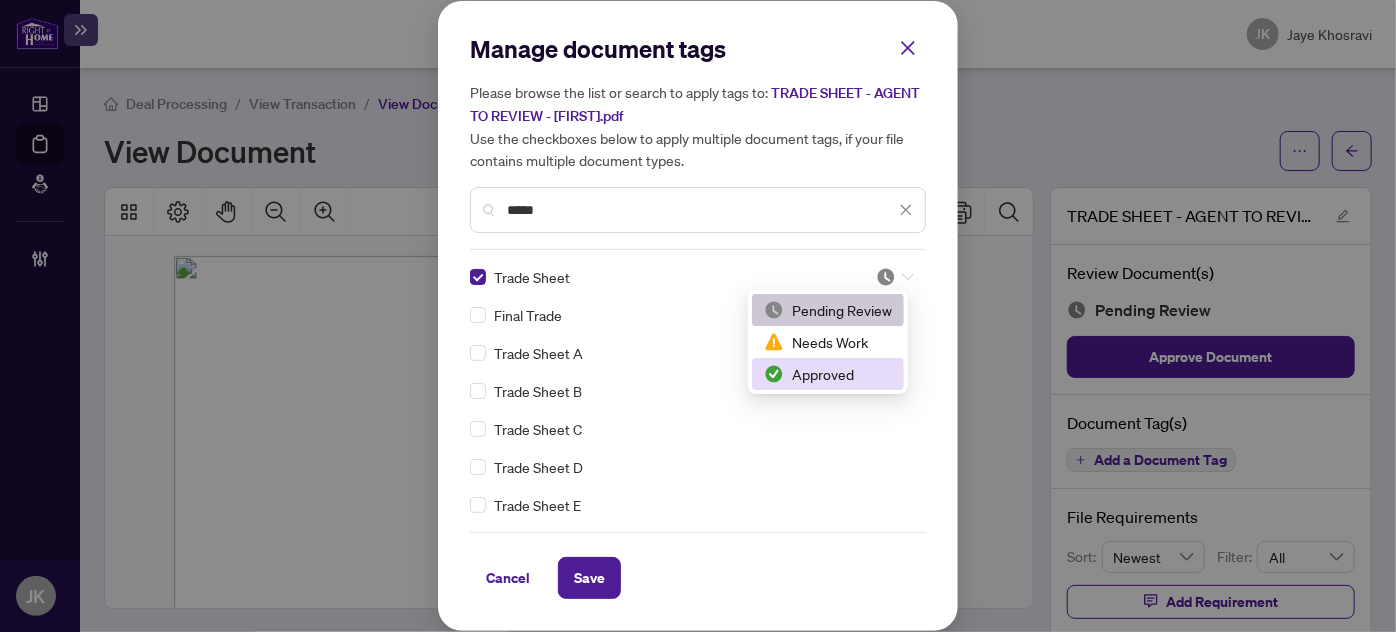 click on "Approved" at bounding box center (828, 374) 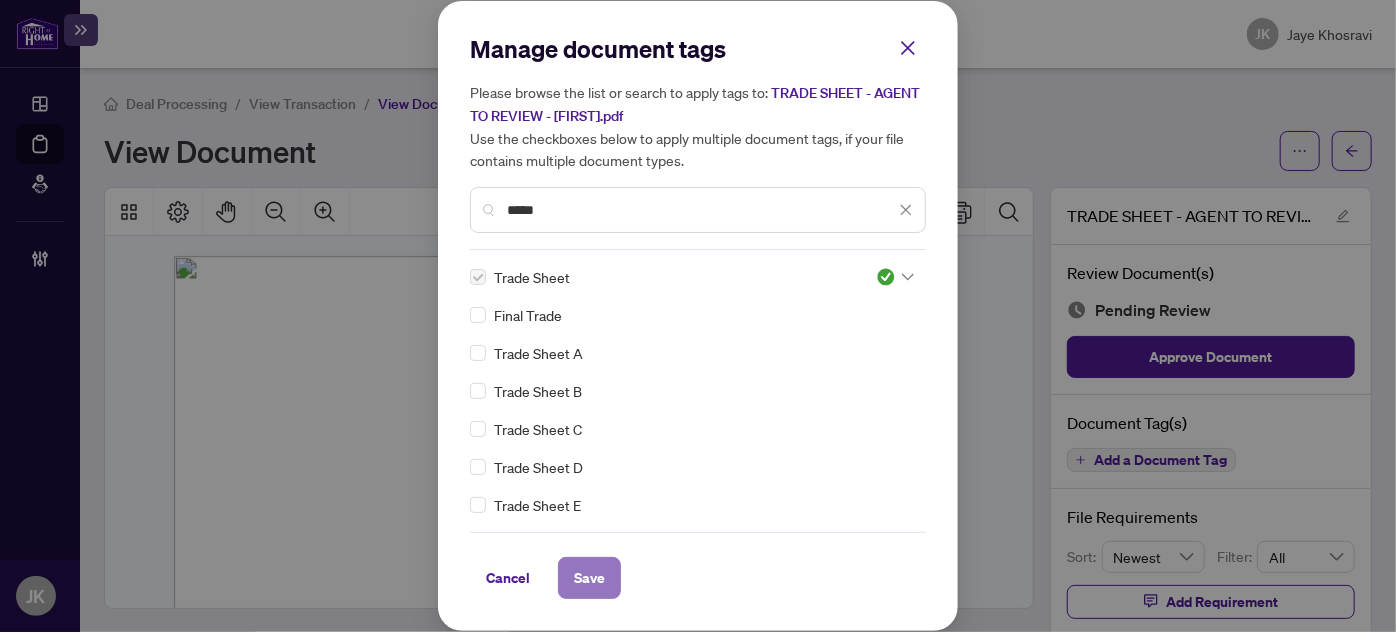 click on "Save" at bounding box center [589, 578] 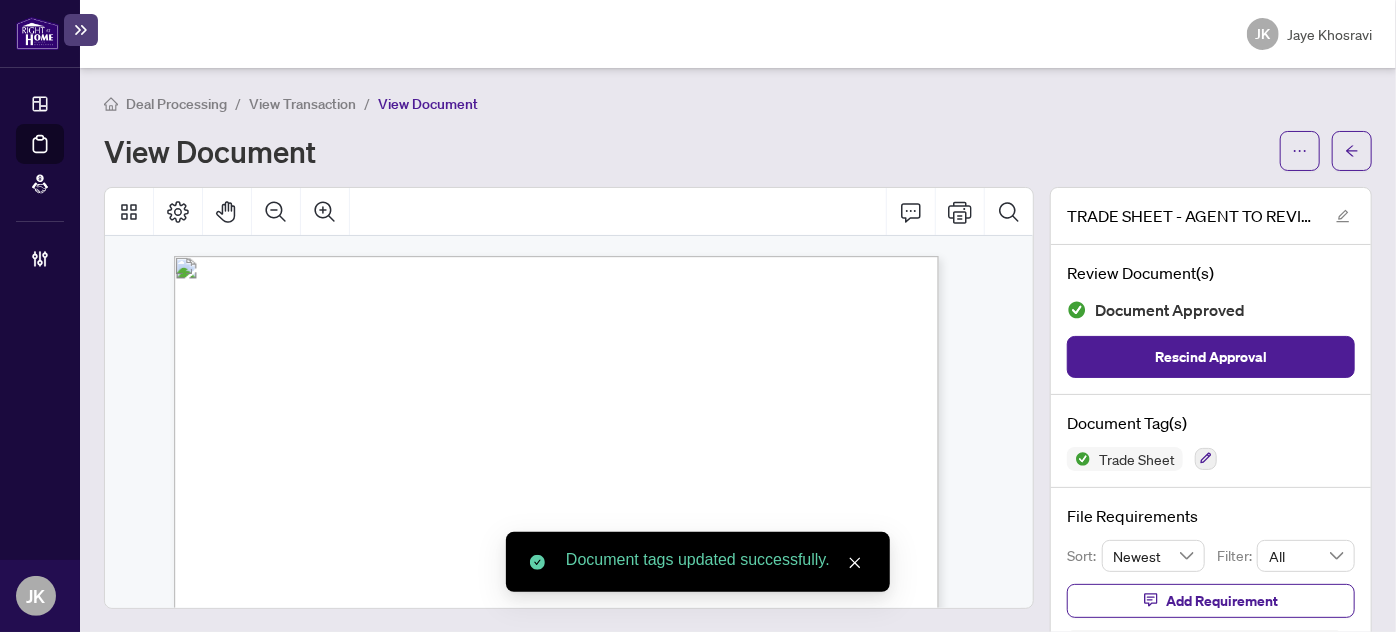 click 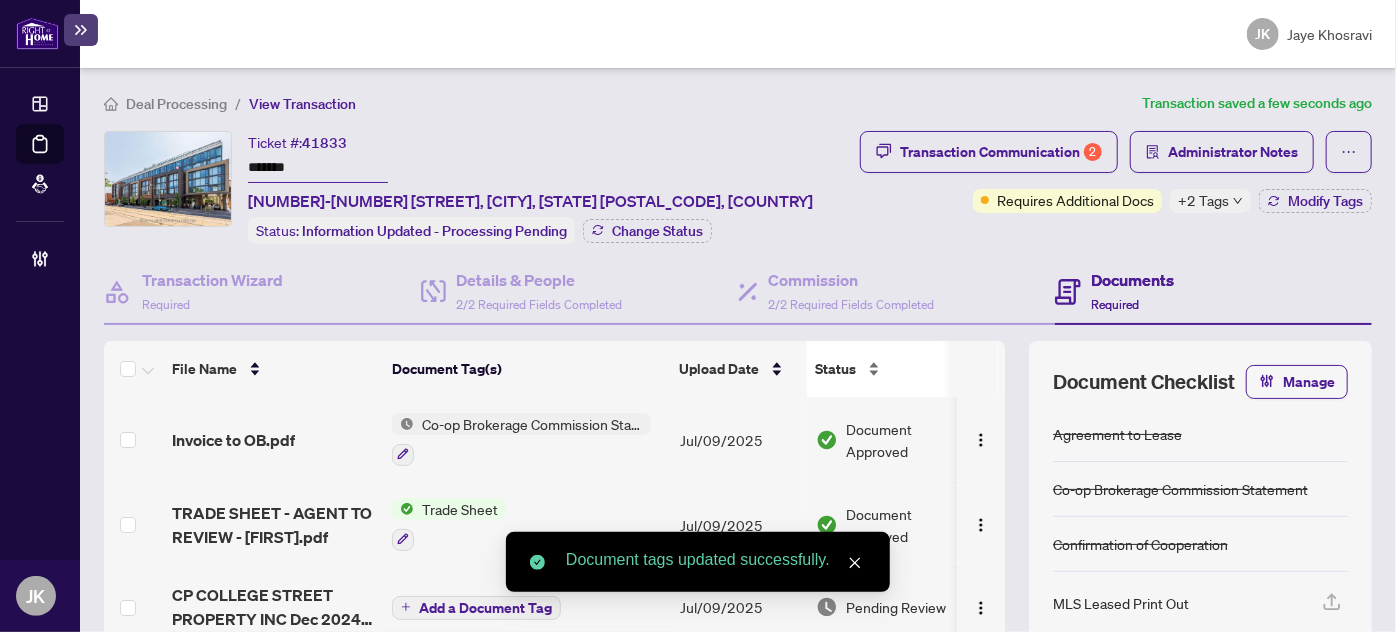 scroll, scrollTop: 450, scrollLeft: 0, axis: vertical 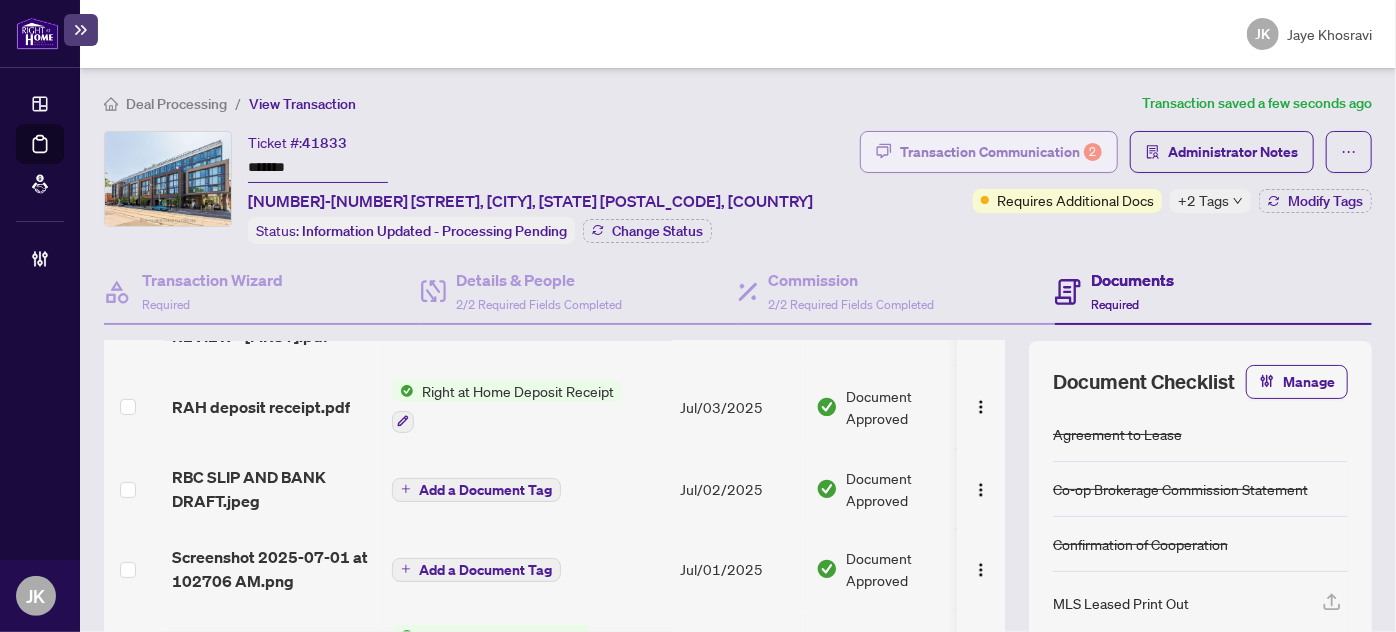 click on "Transaction Communication 2" at bounding box center [1001, 152] 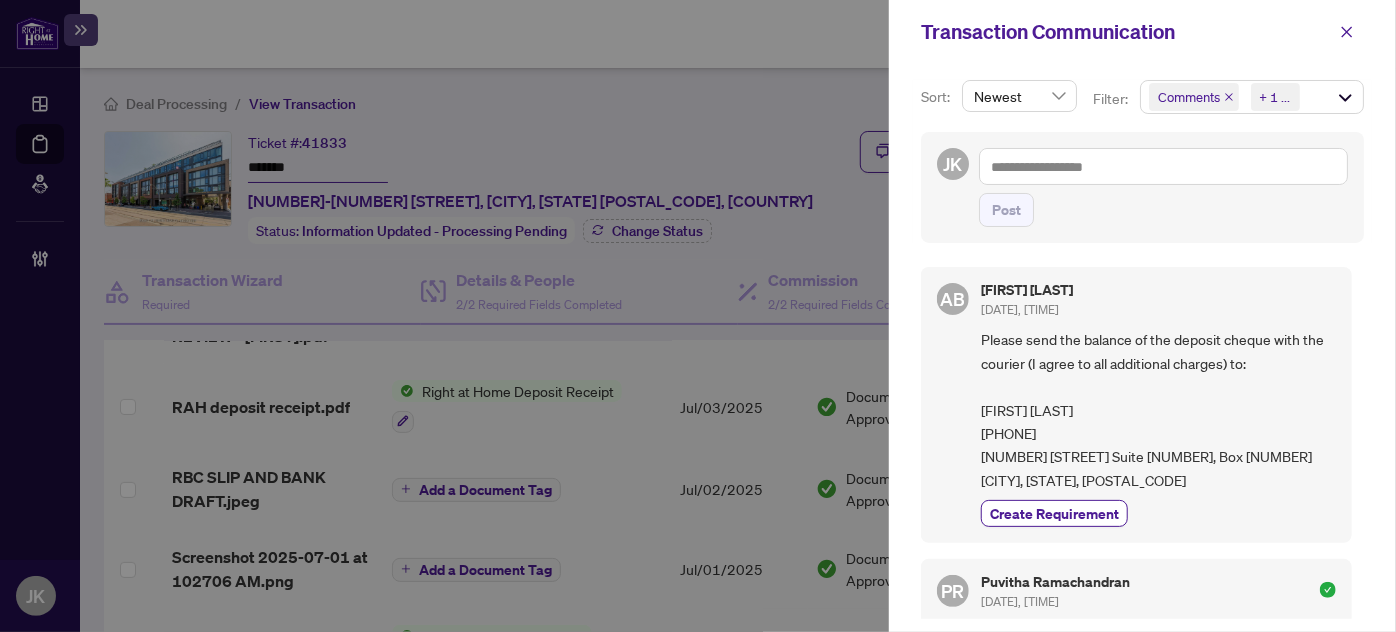 click on "+ 1 ..." at bounding box center (1275, 97) 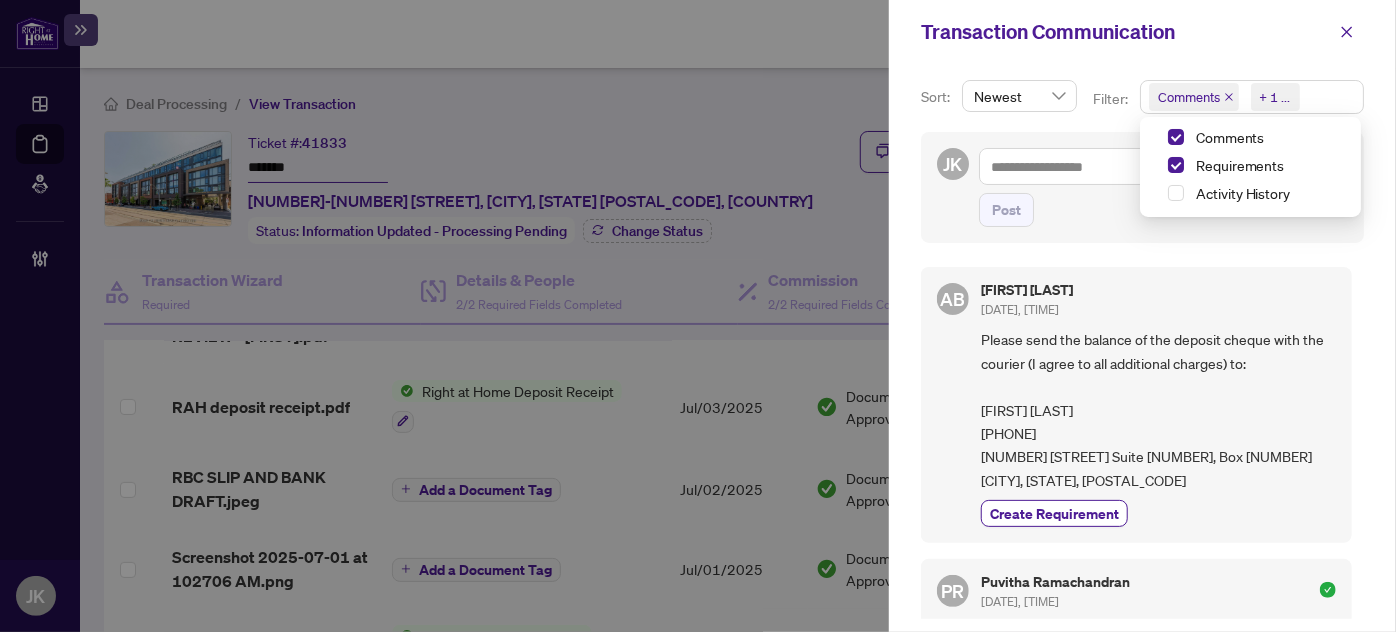 click on "Comments" at bounding box center (1250, 139) 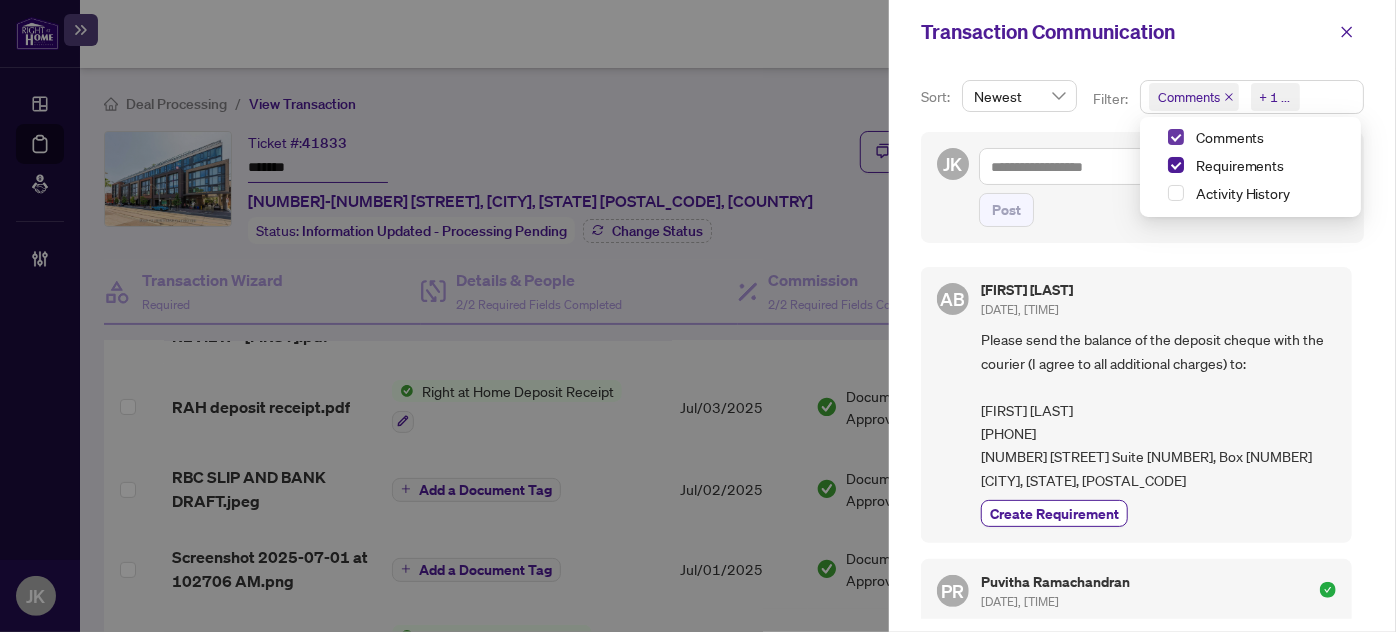 click at bounding box center [1176, 137] 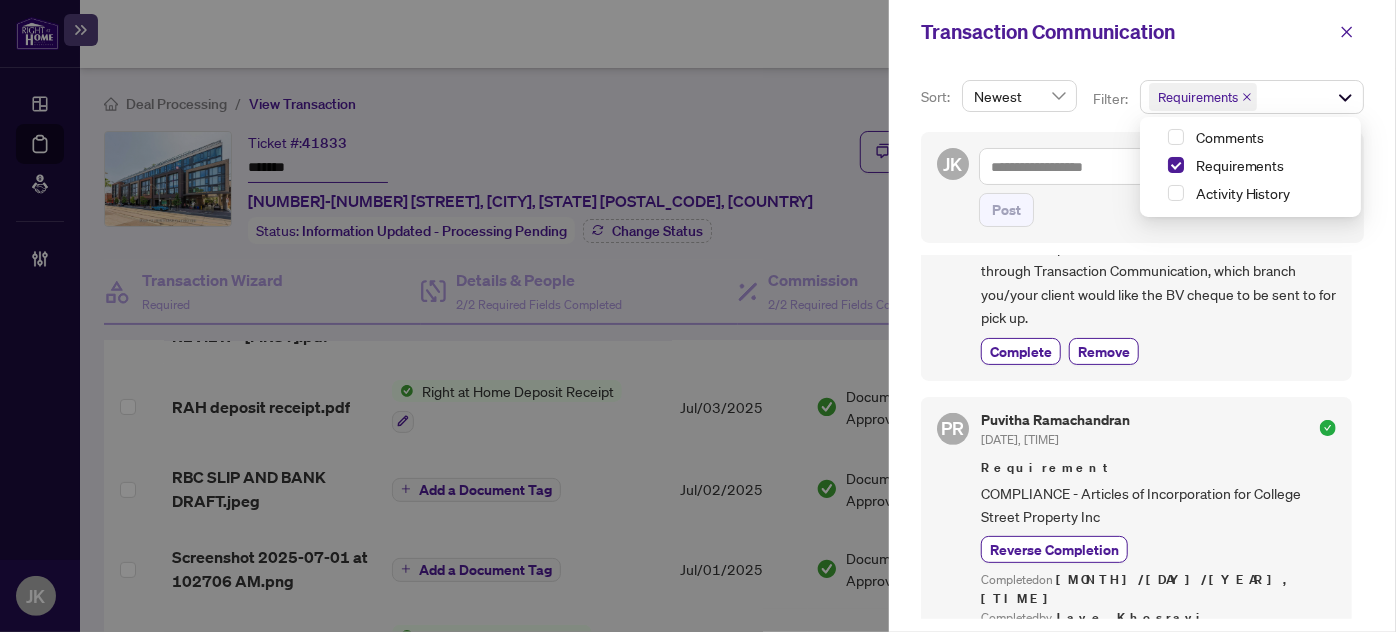 scroll, scrollTop: 0, scrollLeft: 0, axis: both 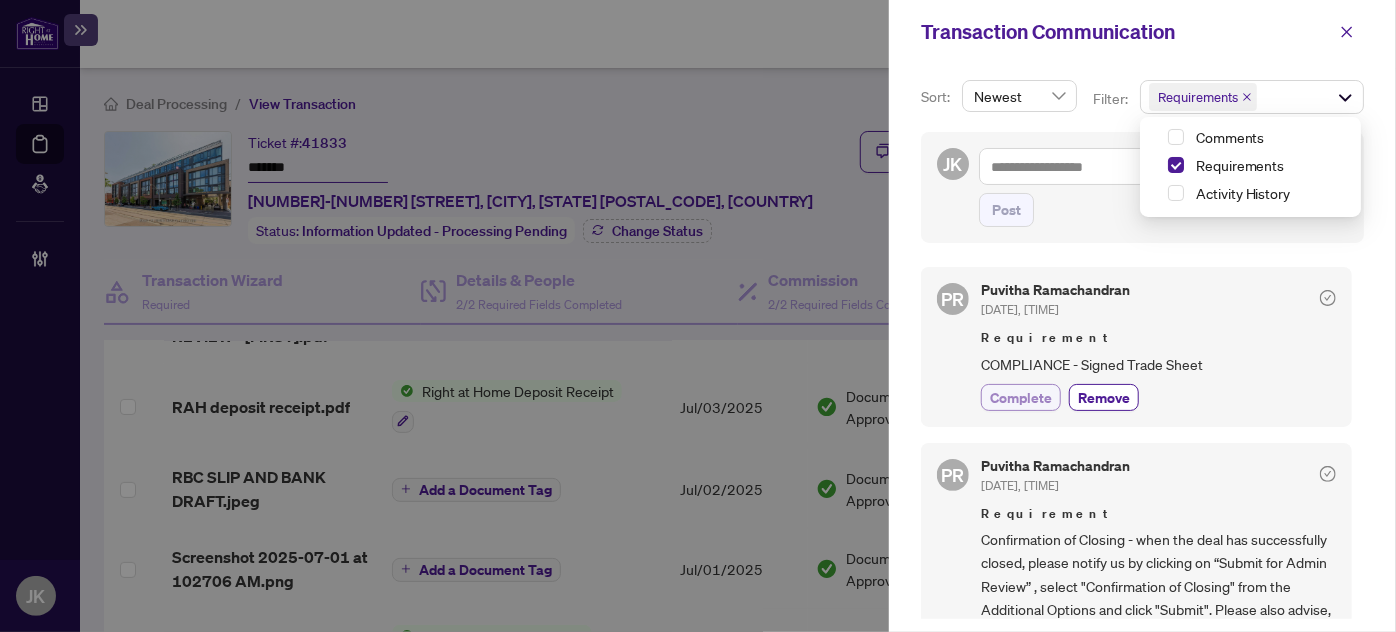click on "Complete" at bounding box center [1021, 397] 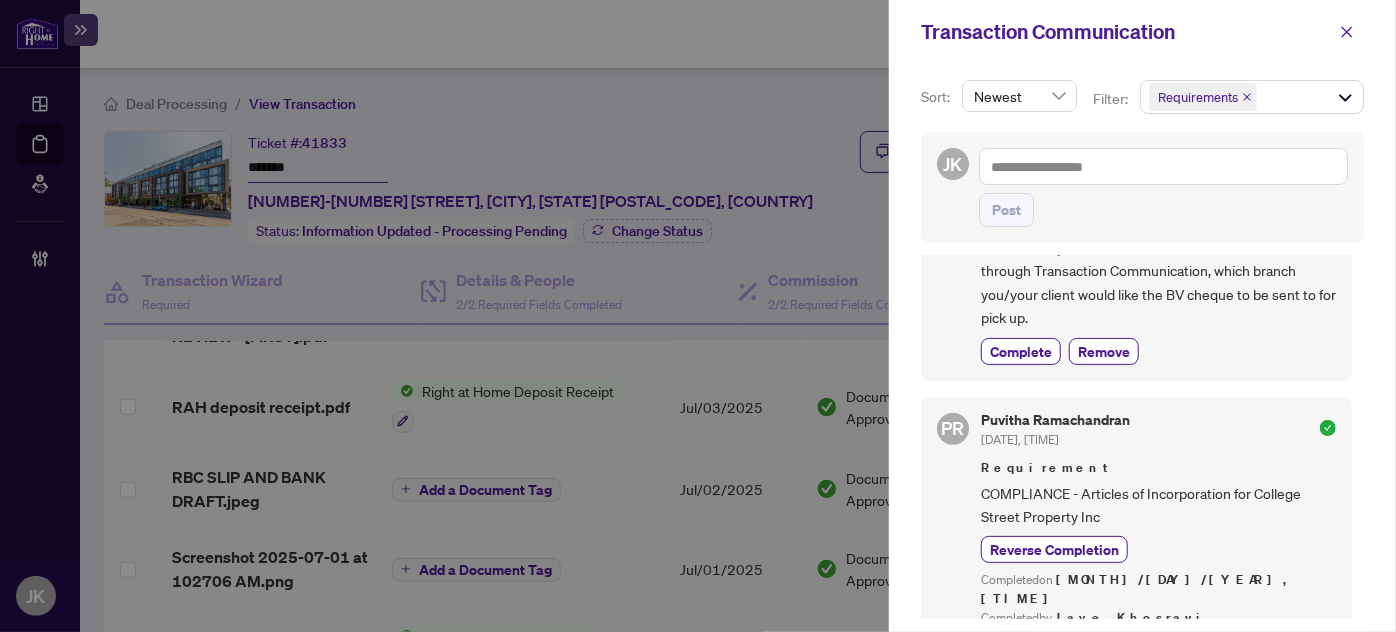 scroll, scrollTop: 408, scrollLeft: 0, axis: vertical 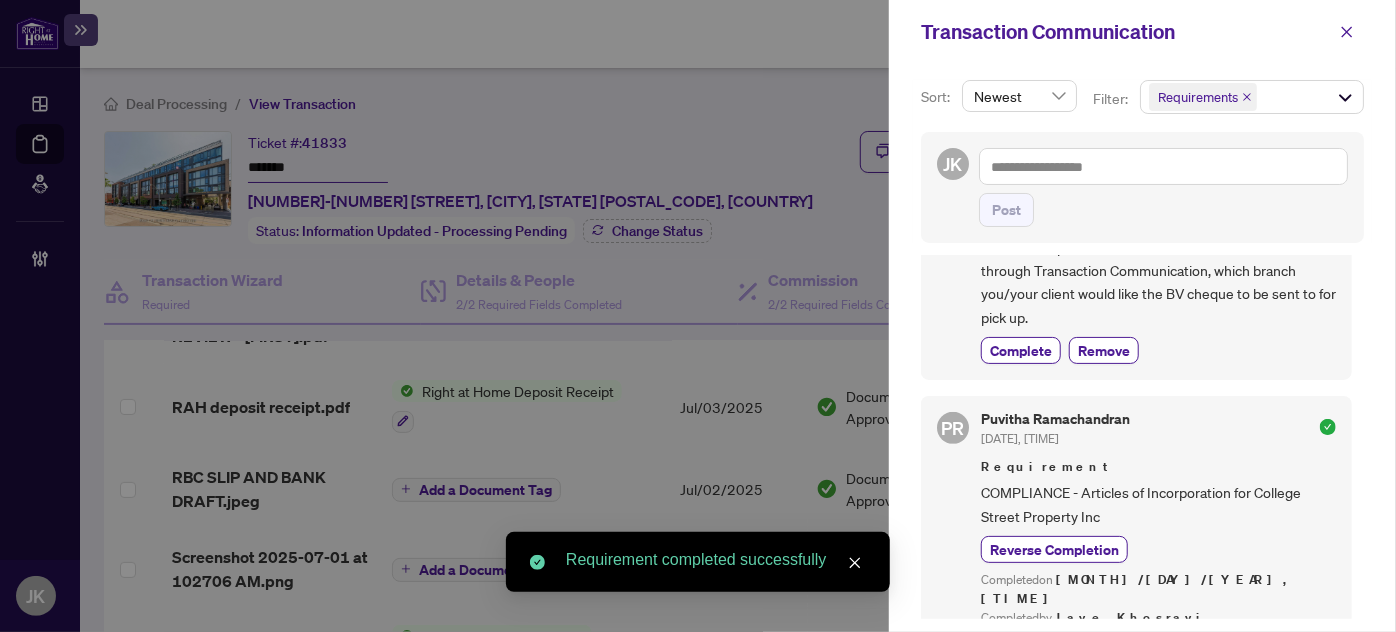 click 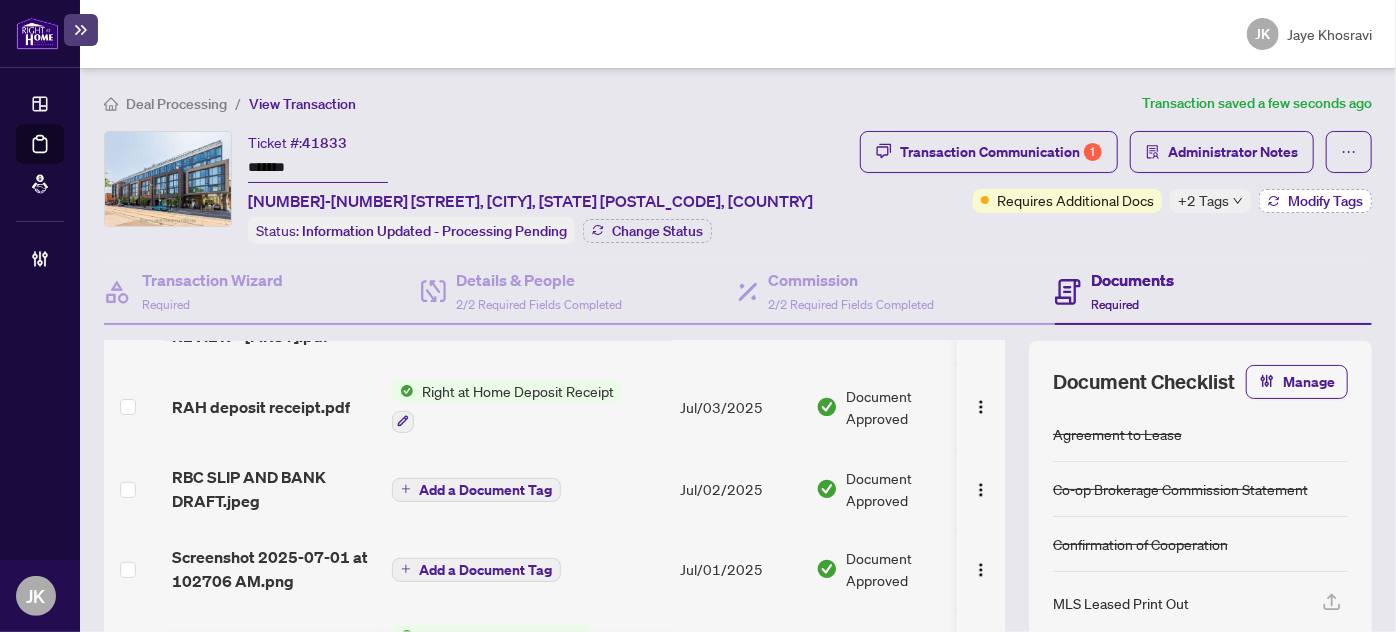 click on "Modify Tags" at bounding box center (1315, 201) 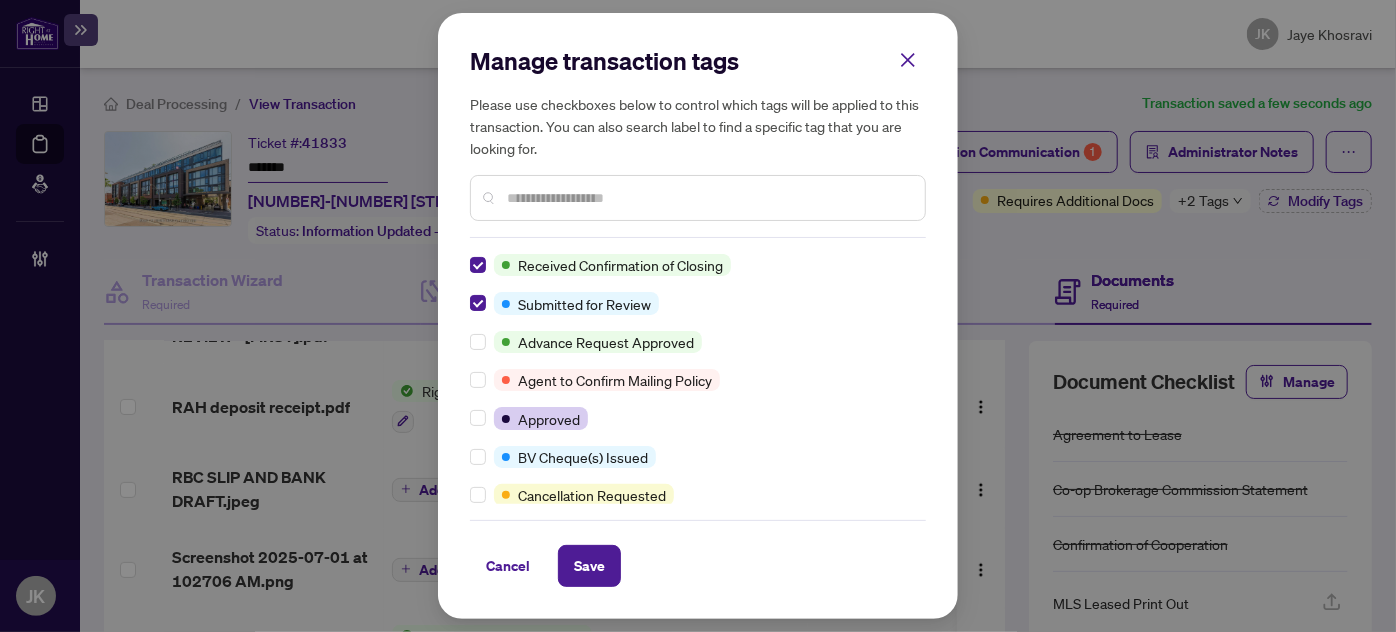 scroll, scrollTop: 0, scrollLeft: 0, axis: both 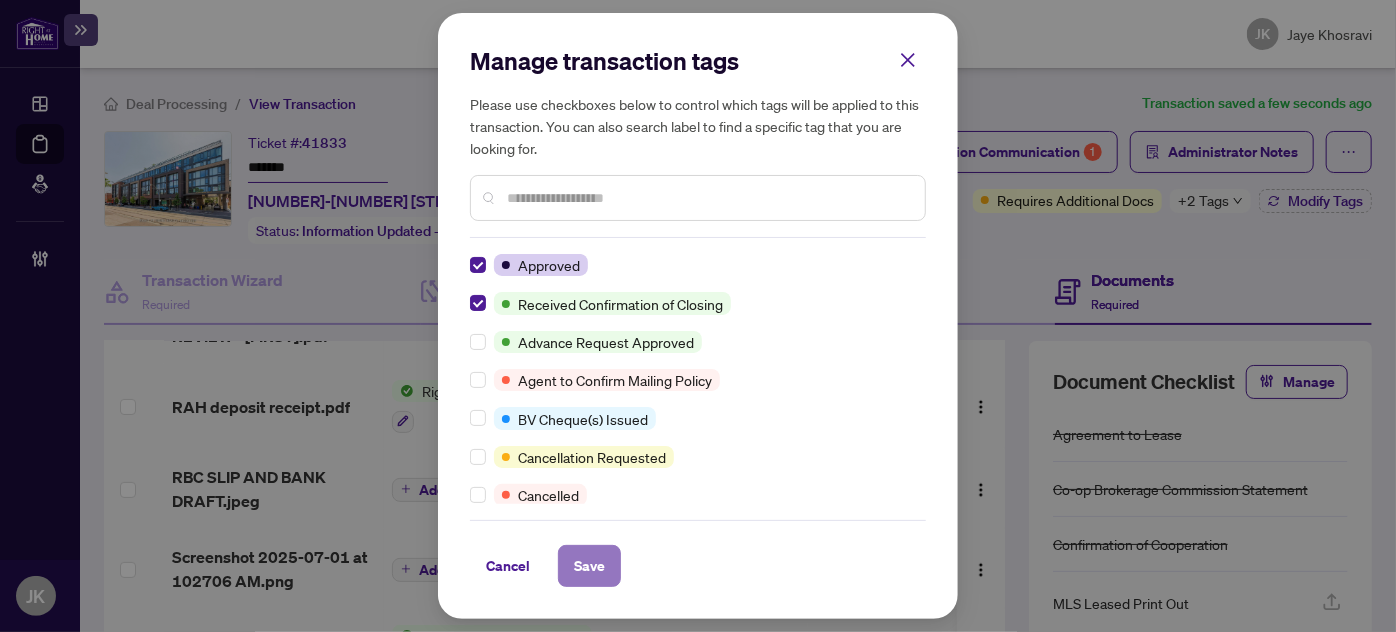 click on "Save" at bounding box center [589, 566] 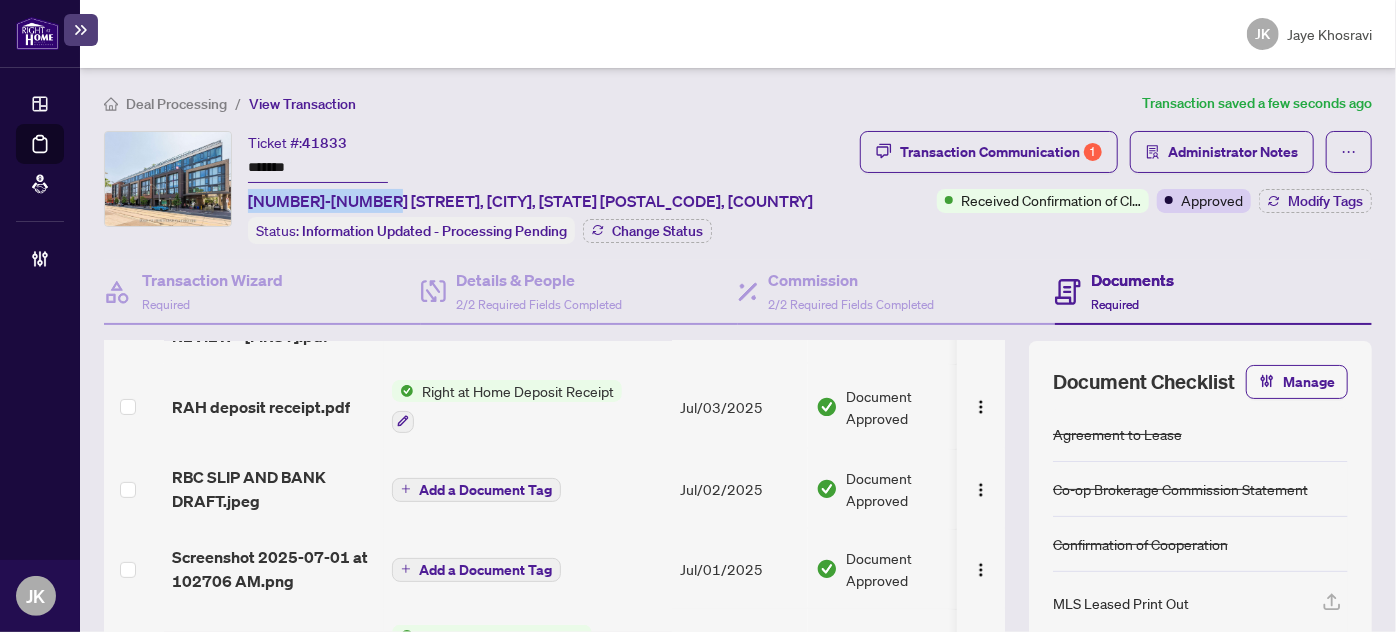drag, startPoint x: 371, startPoint y: 199, endPoint x: 242, endPoint y: 200, distance: 129.00388 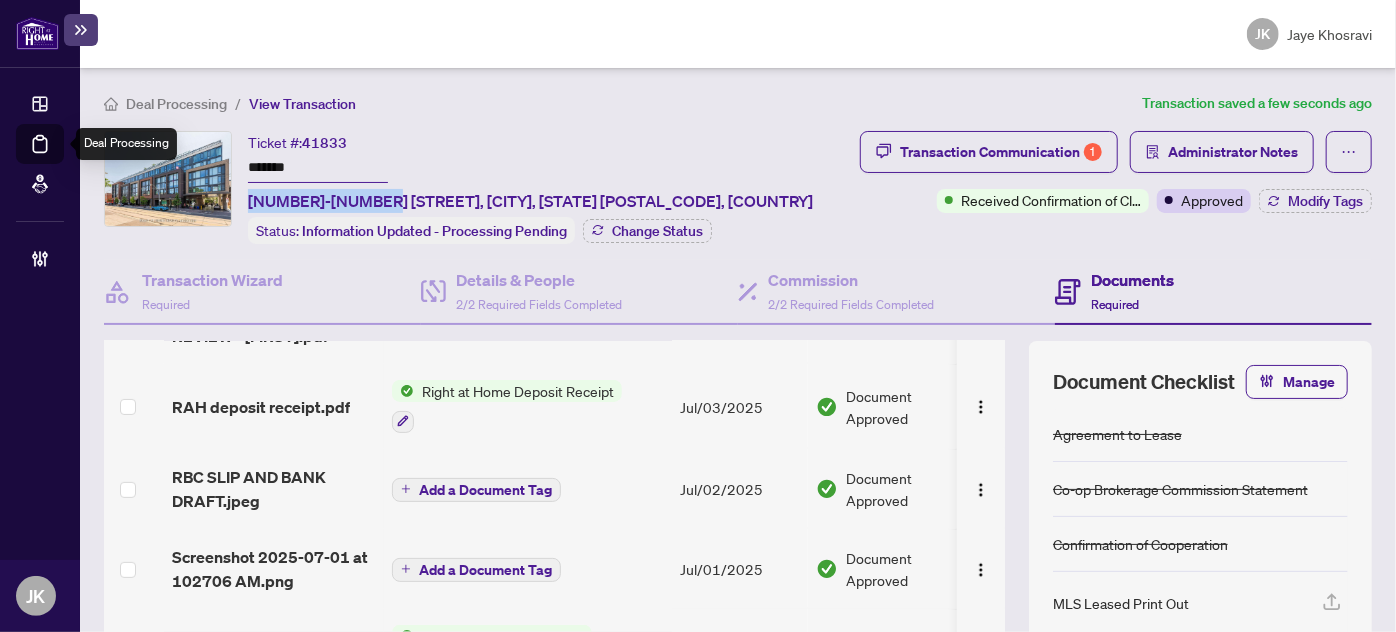 click on "Deal Processing" at bounding box center (63, 158) 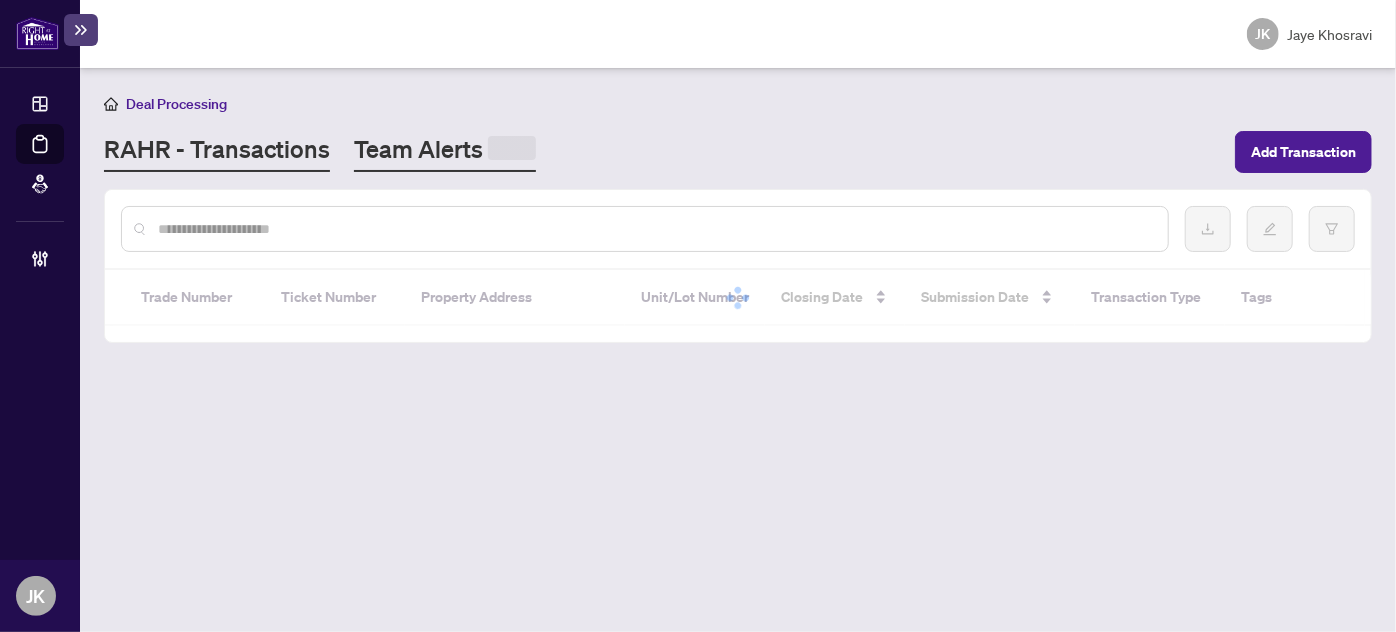 click on "Team Alerts" at bounding box center (445, 152) 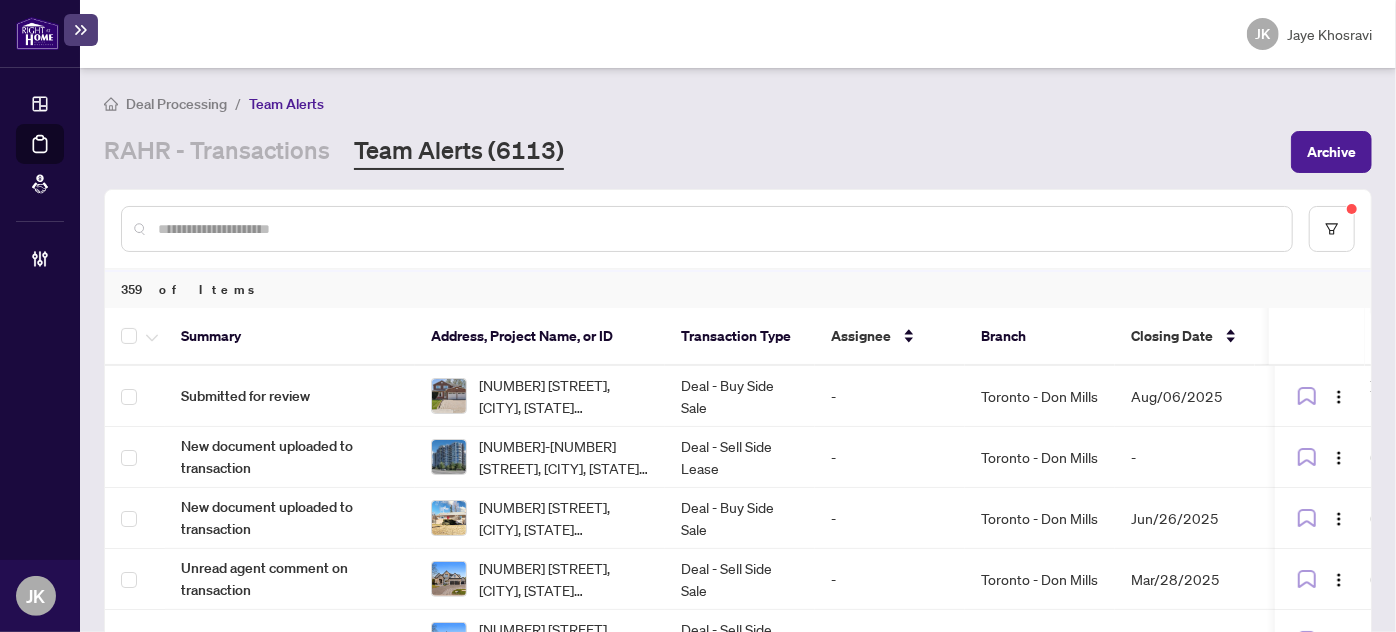 click at bounding box center [717, 229] 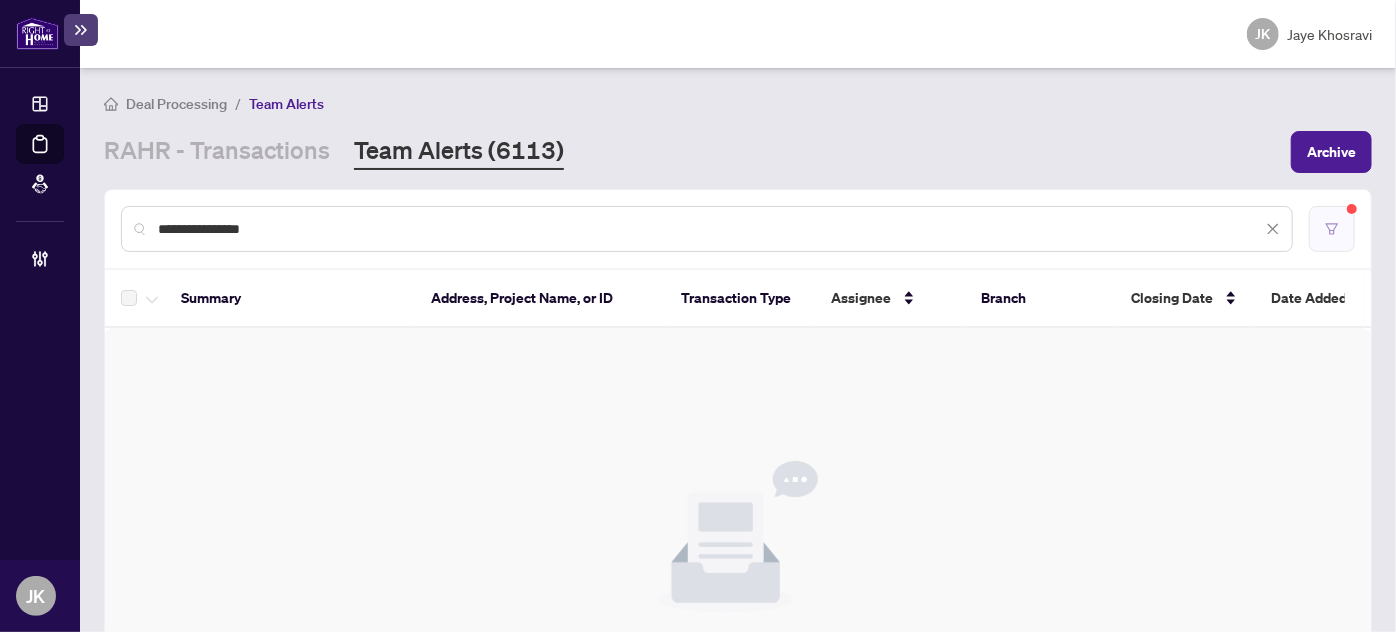 click 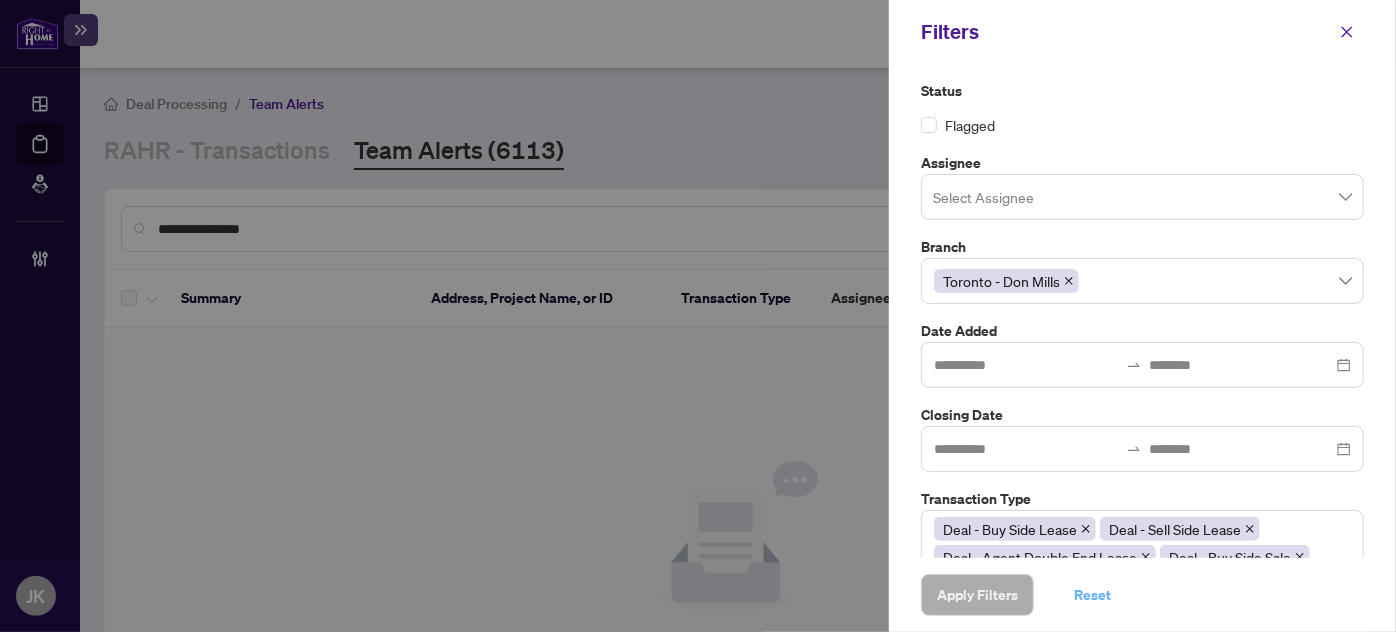 click on "Reset" at bounding box center (1092, 595) 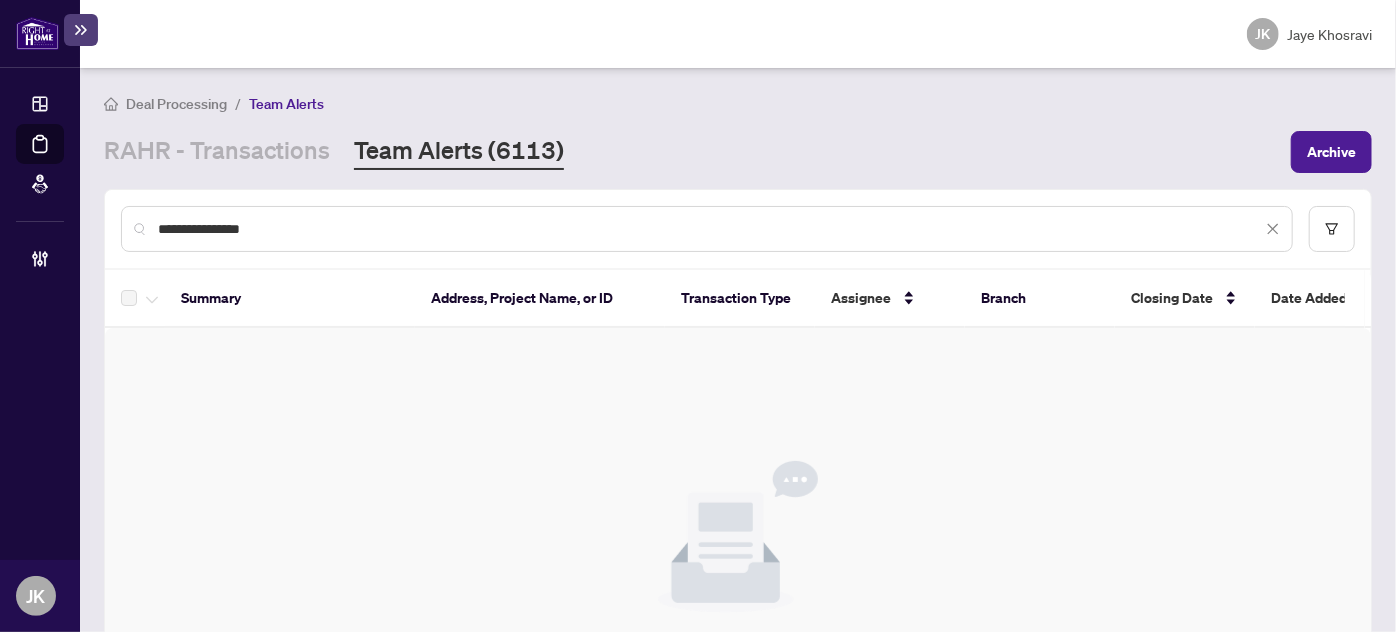 drag, startPoint x: 181, startPoint y: 226, endPoint x: 162, endPoint y: 226, distance: 19 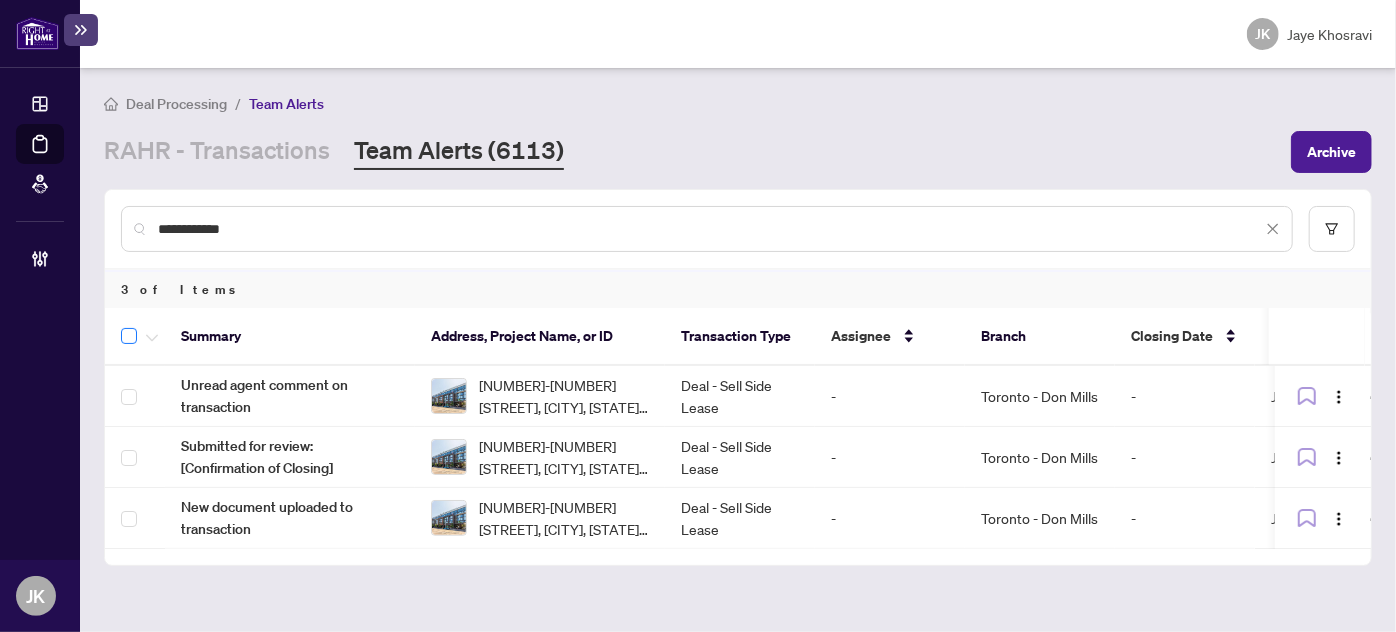type on "**********" 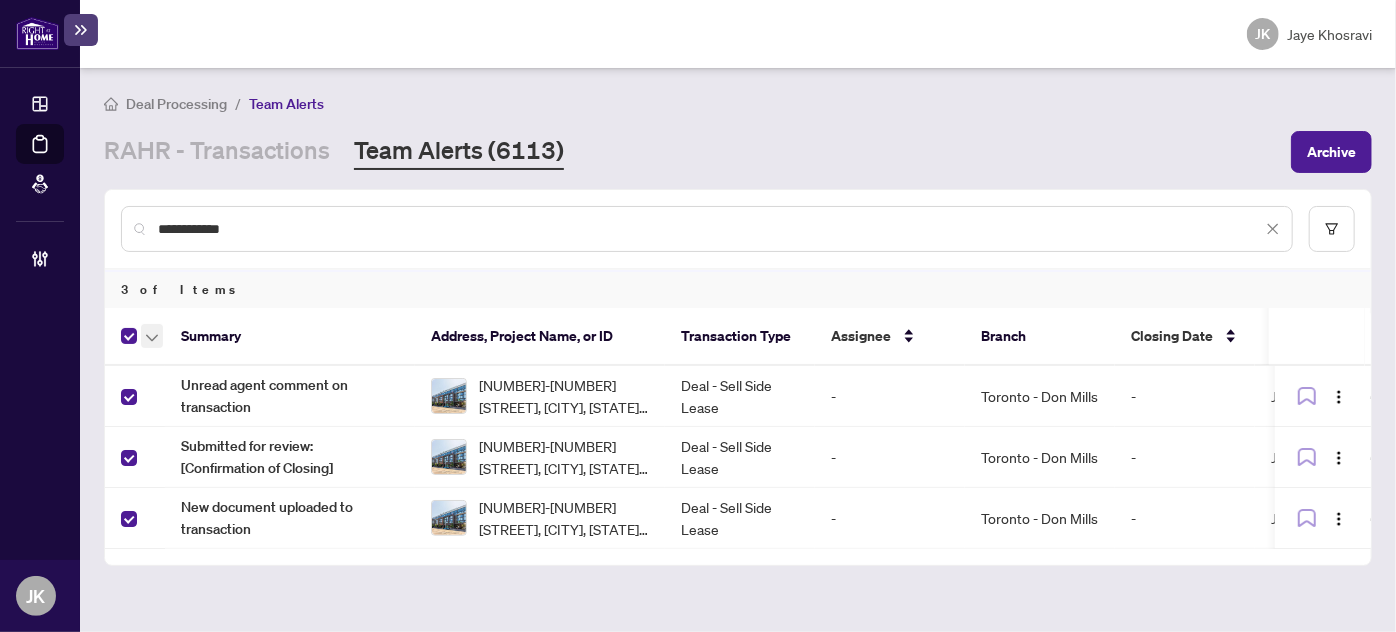 click at bounding box center [152, 336] 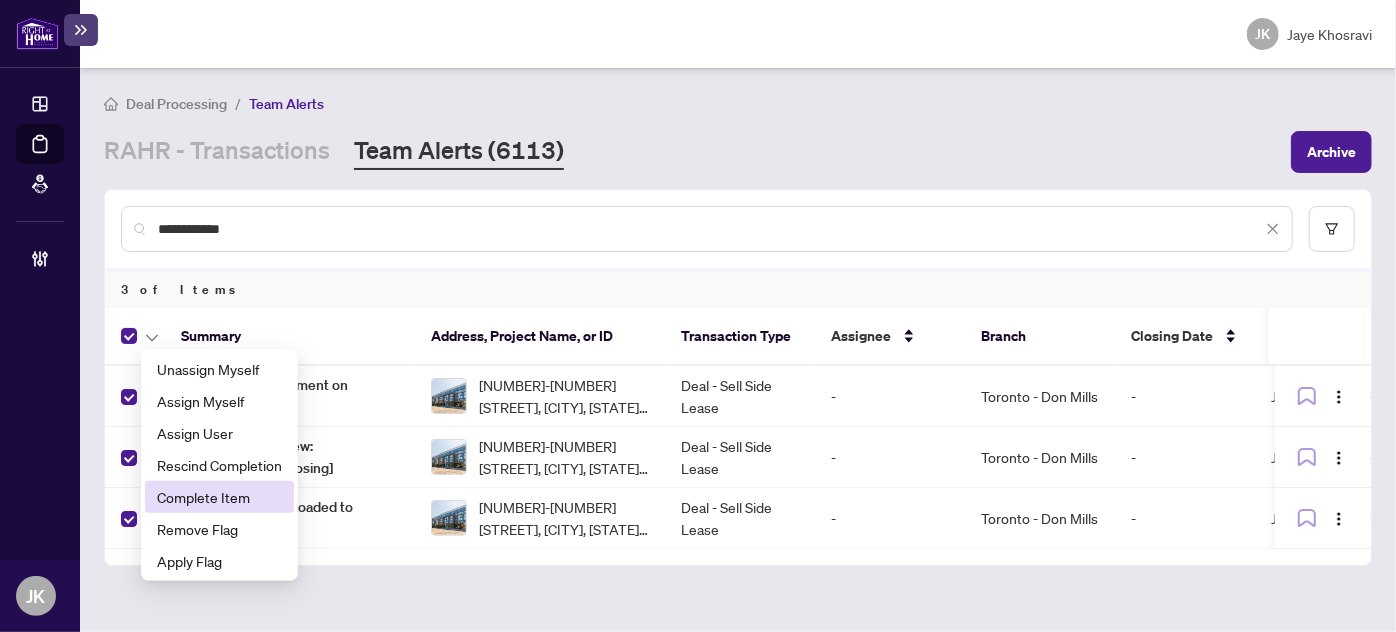 click on "Complete Item" at bounding box center [219, 497] 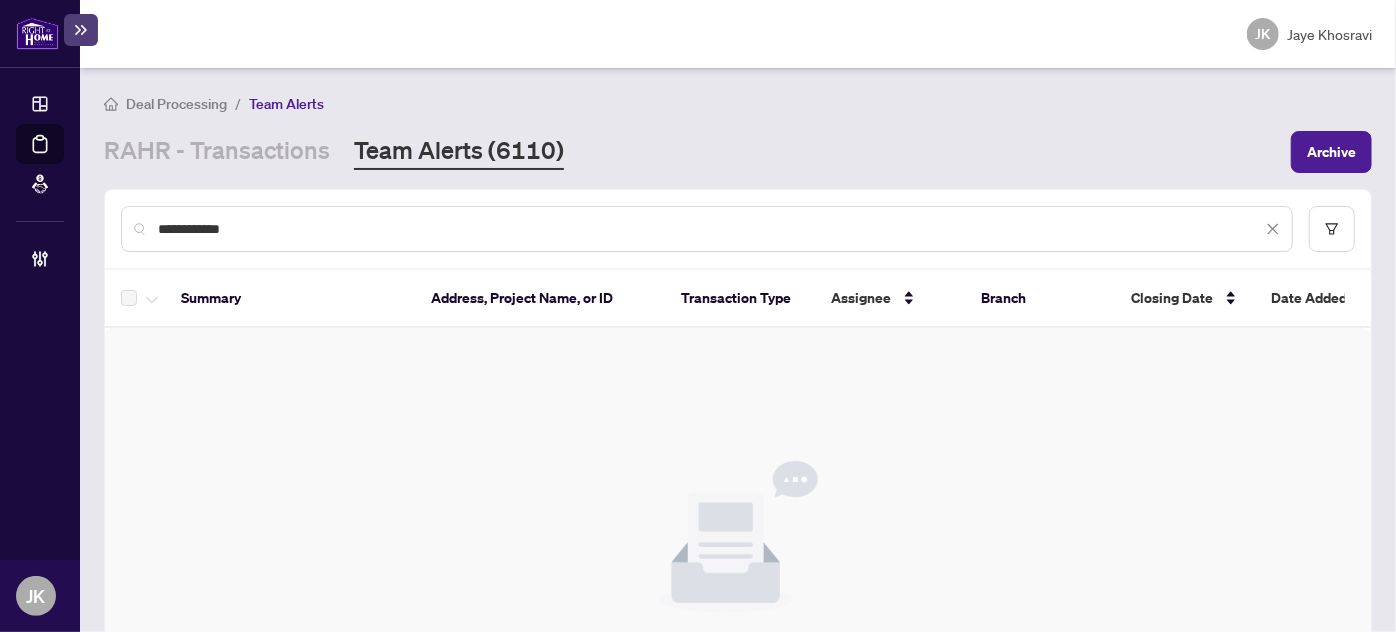 drag, startPoint x: 191, startPoint y: 146, endPoint x: 221, endPoint y: 172, distance: 39.698868 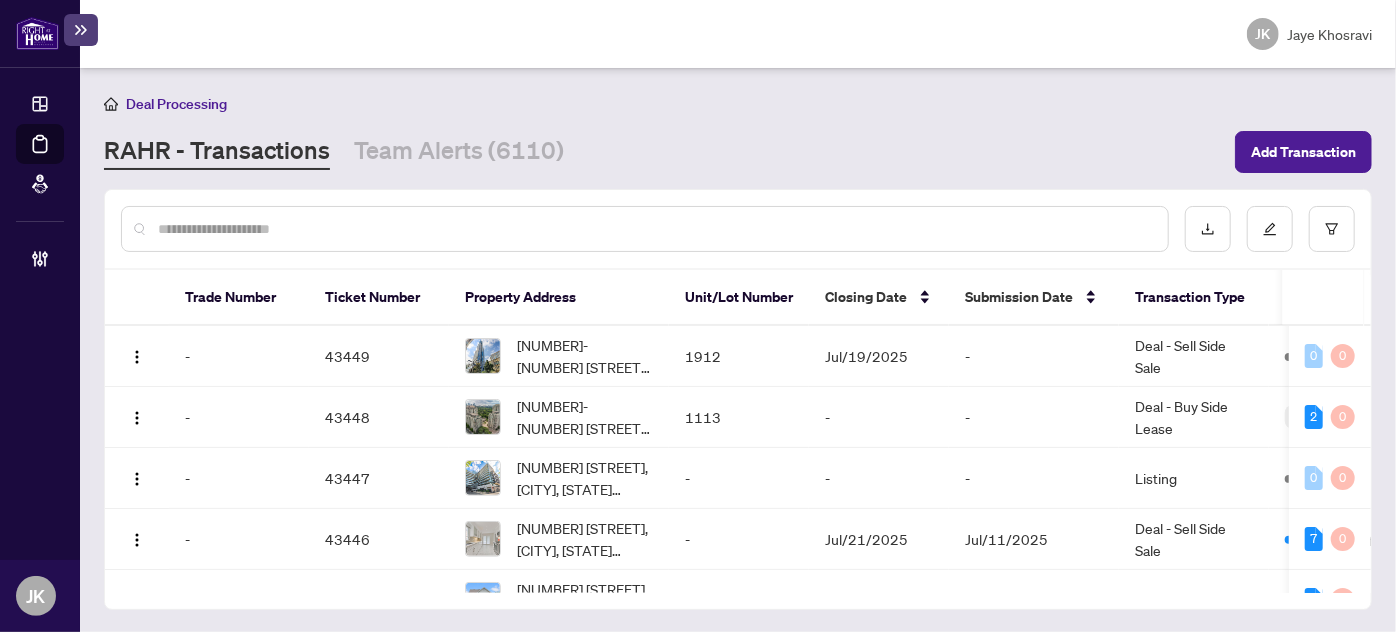 click at bounding box center [655, 229] 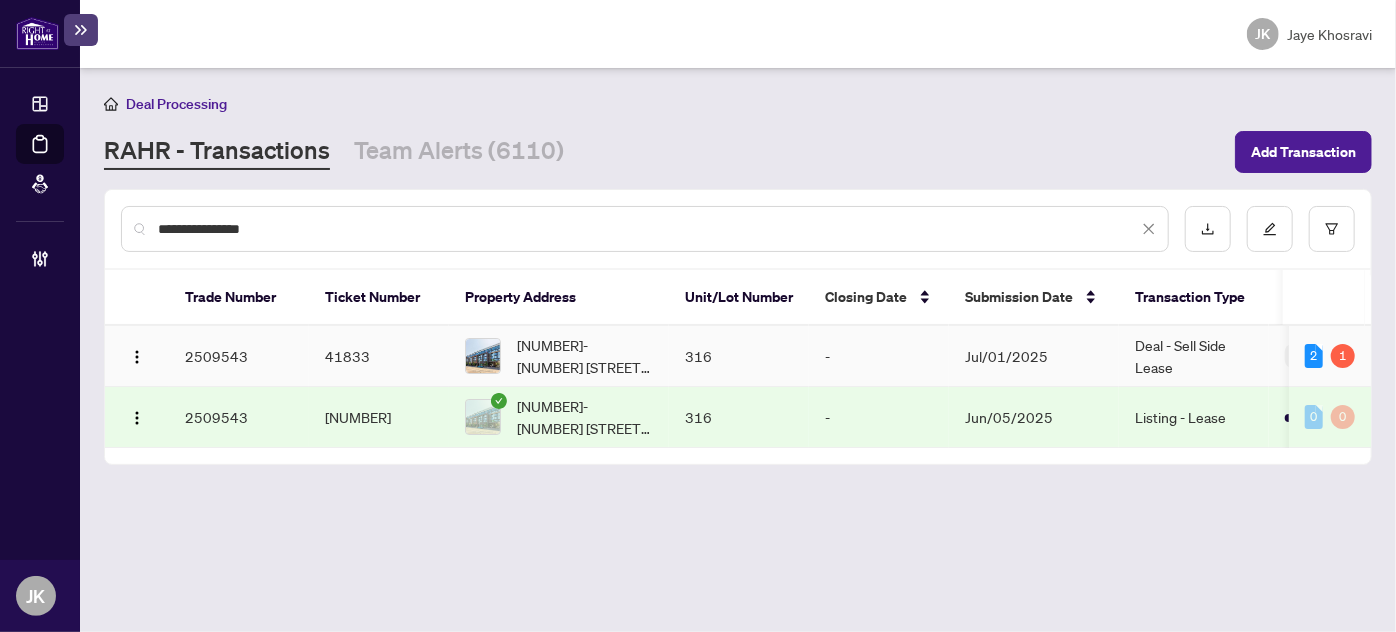 type on "**********" 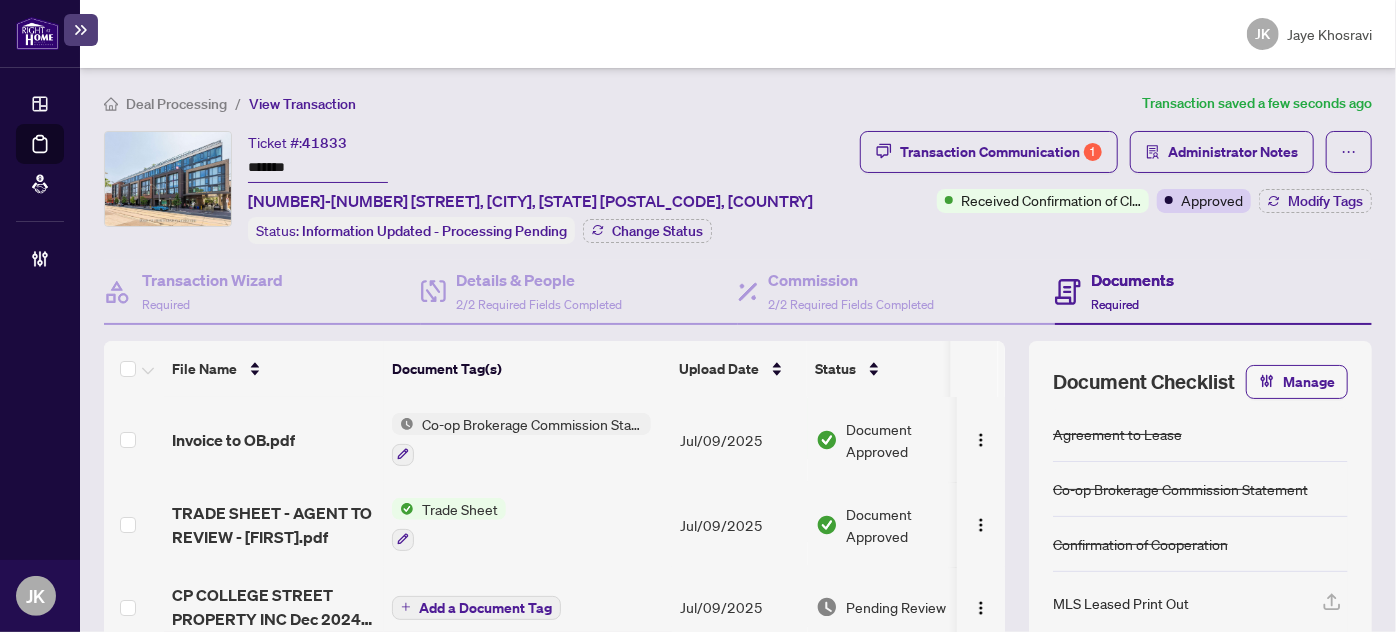 click on "Co-op Brokerage Commission Statement" at bounding box center (532, 424) 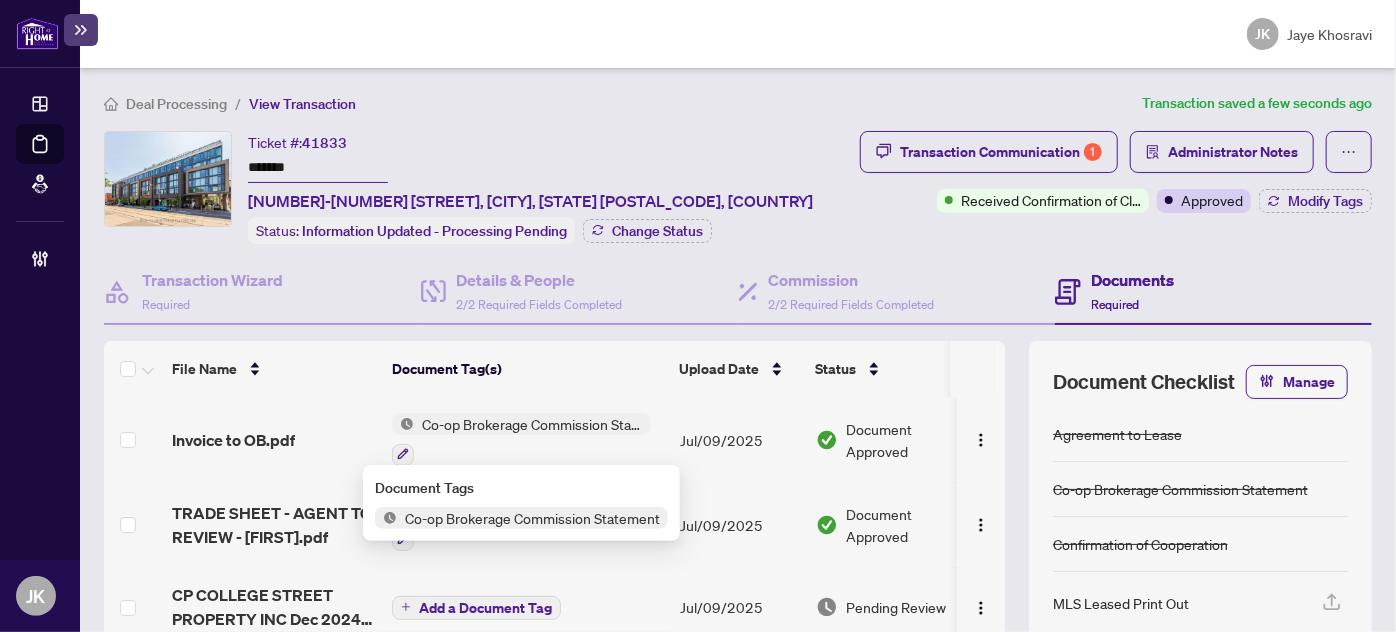 click on "Co-op Brokerage Commission Statement" at bounding box center (532, 518) 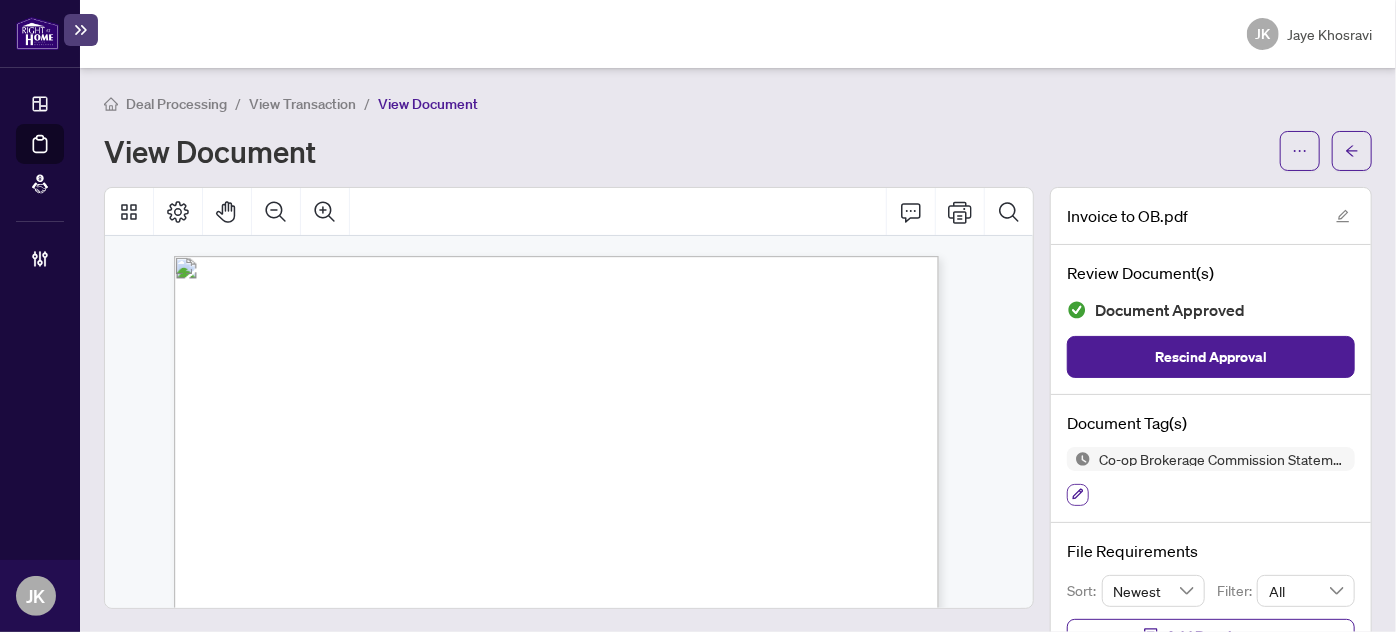 click 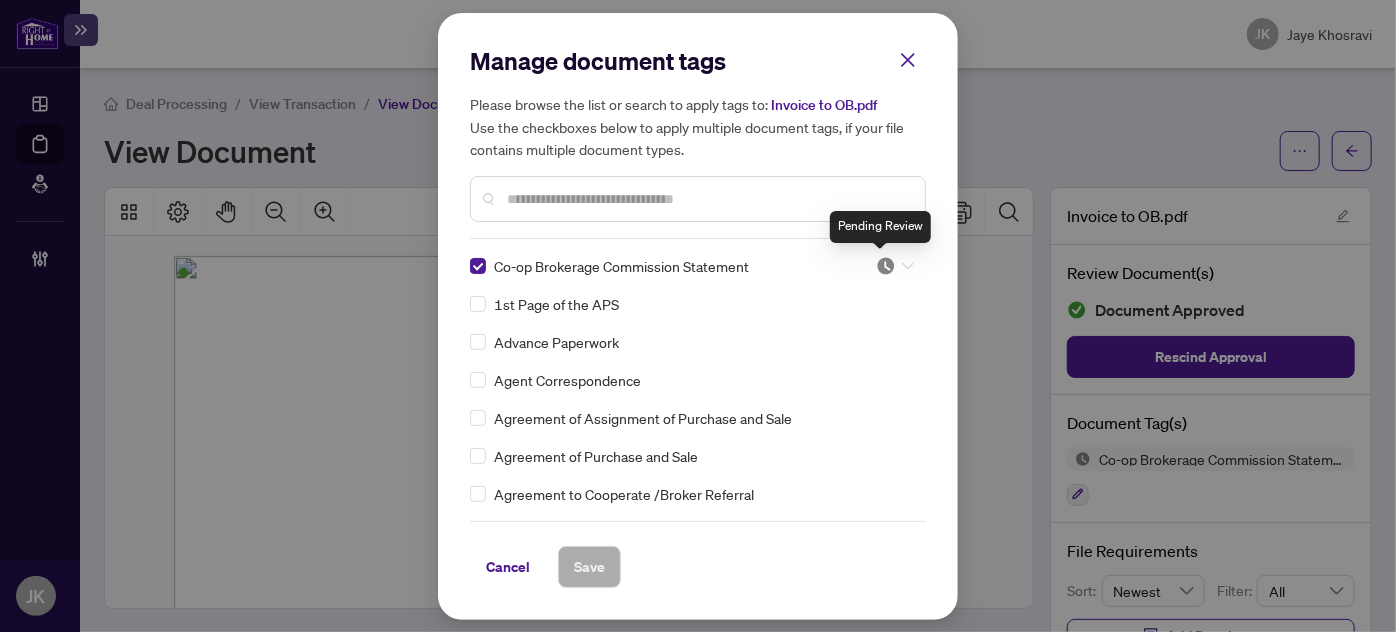click at bounding box center (886, 266) 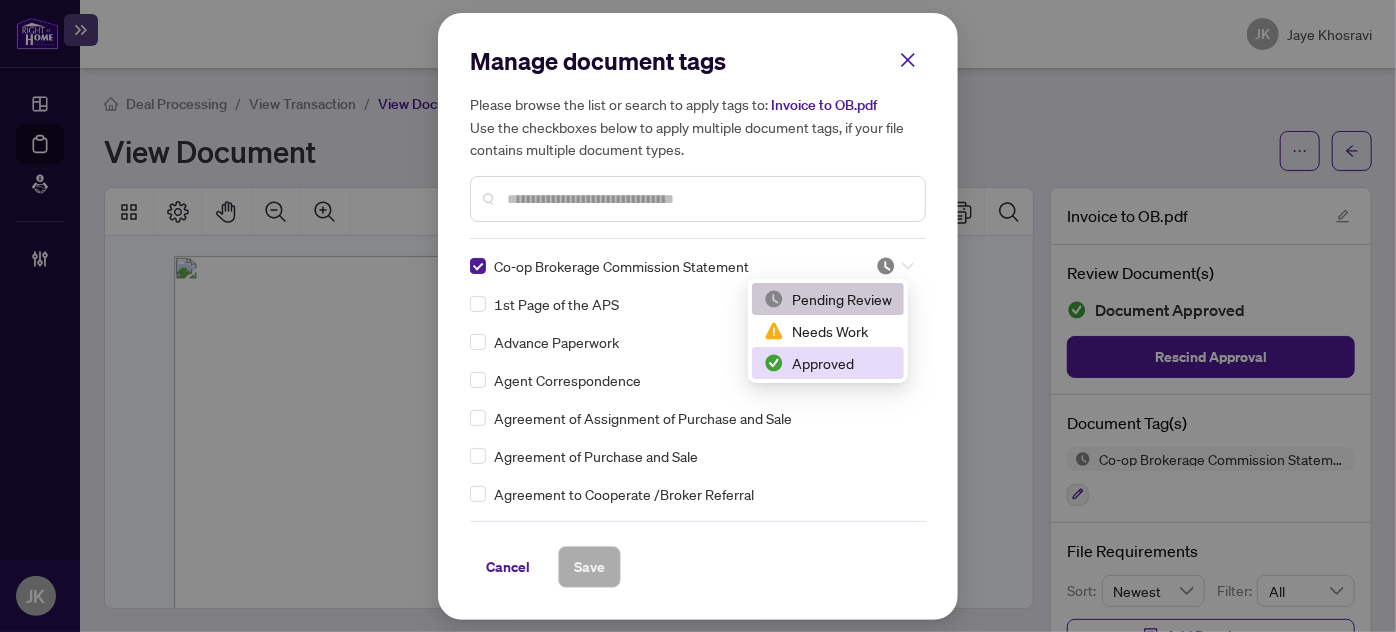 click on "Approved" at bounding box center (828, 363) 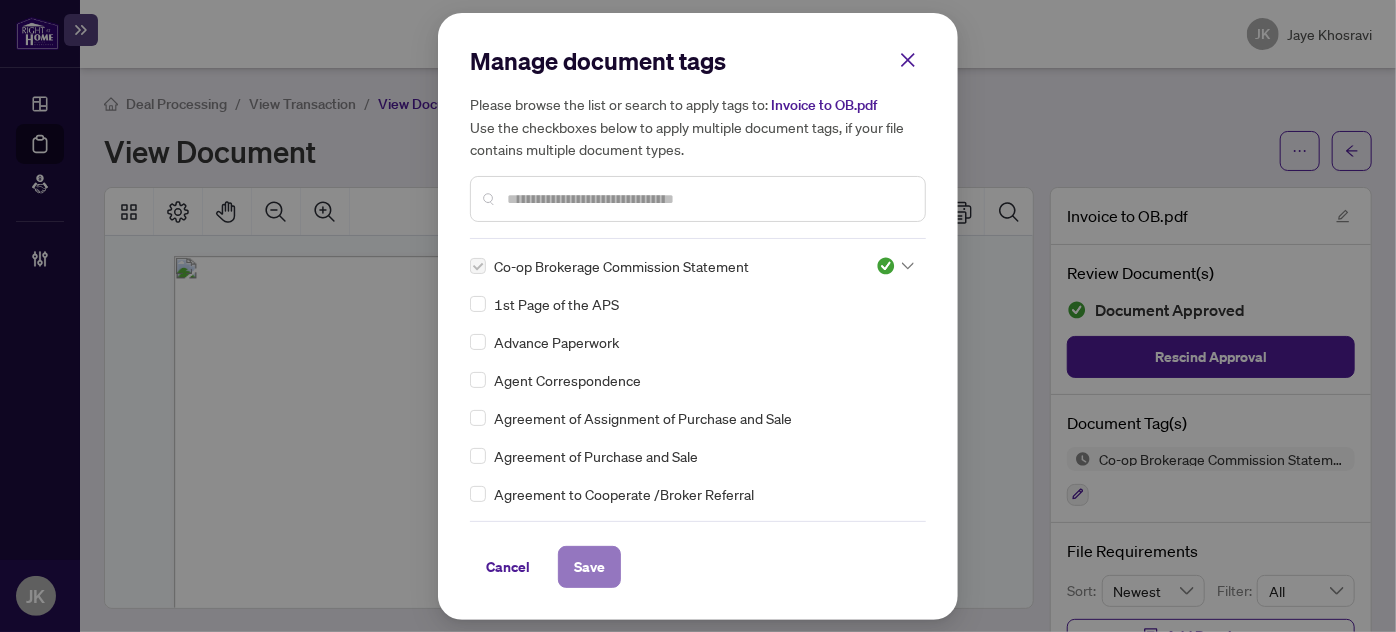 click on "Save" at bounding box center (589, 567) 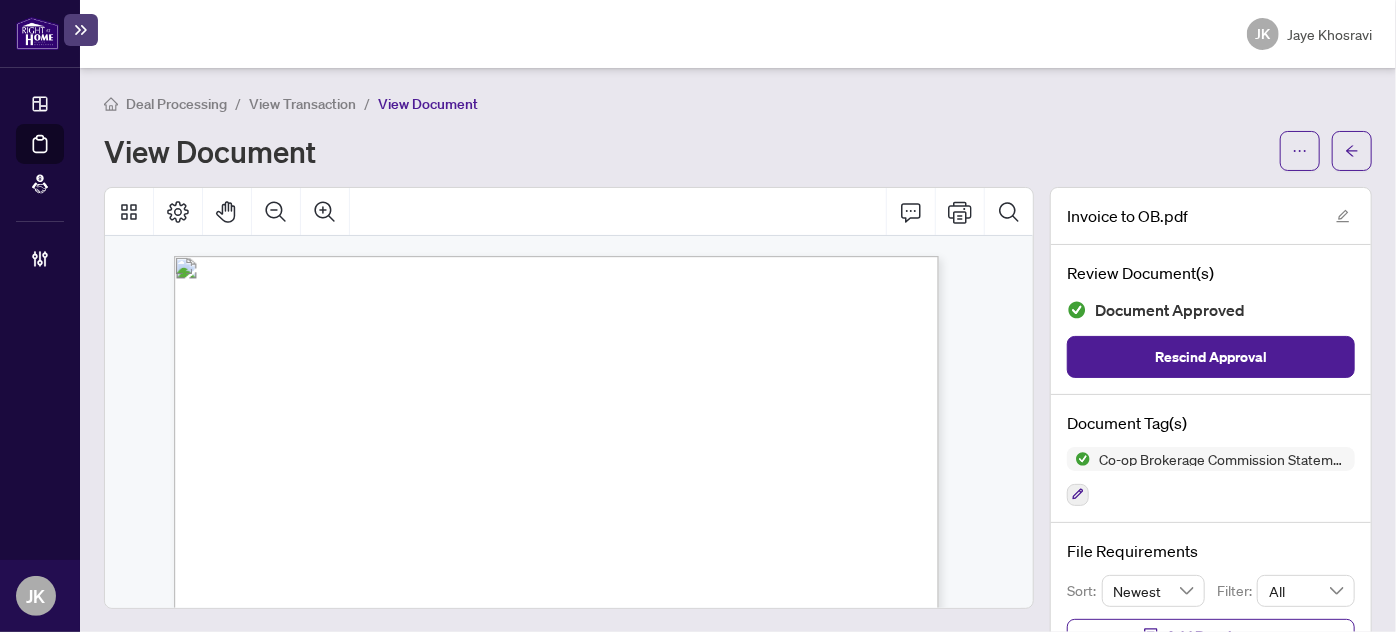 click on "OPERATIONS Dashboard Deal Processing Mortgage Referrals MANAGEMENT Brokerage Management" at bounding box center [40, 314] 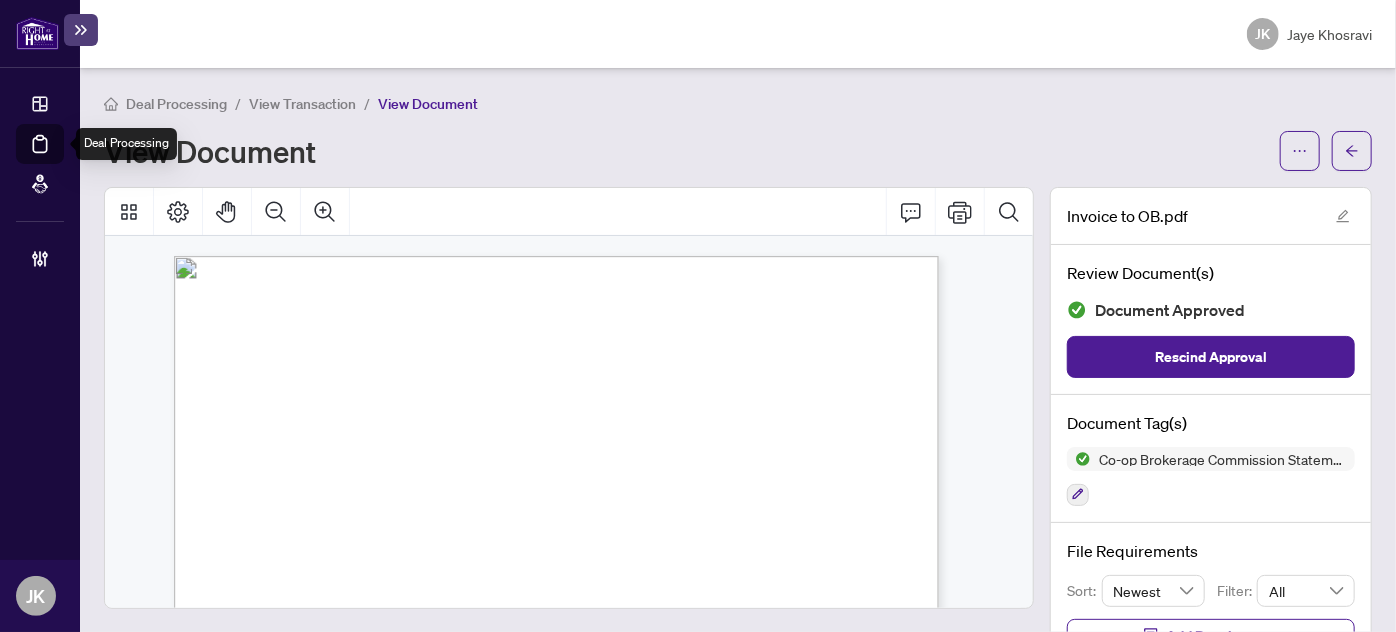 click on "Deal Processing" at bounding box center [63, 158] 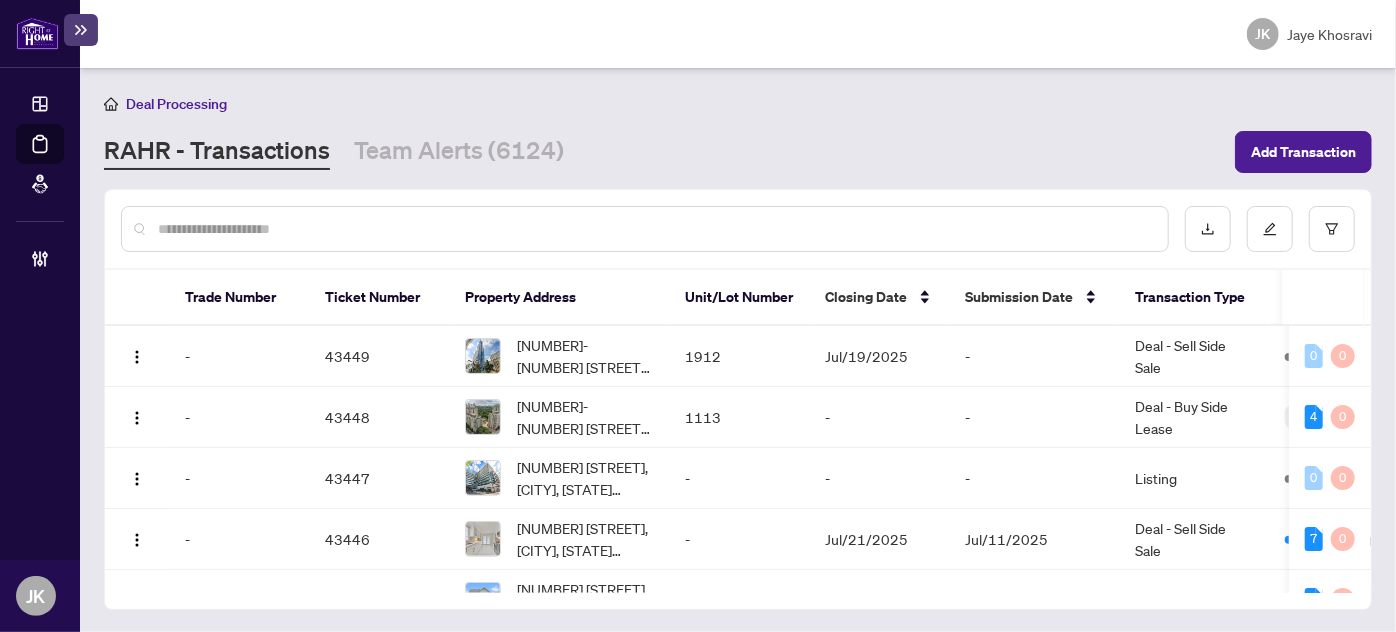 click at bounding box center (655, 229) 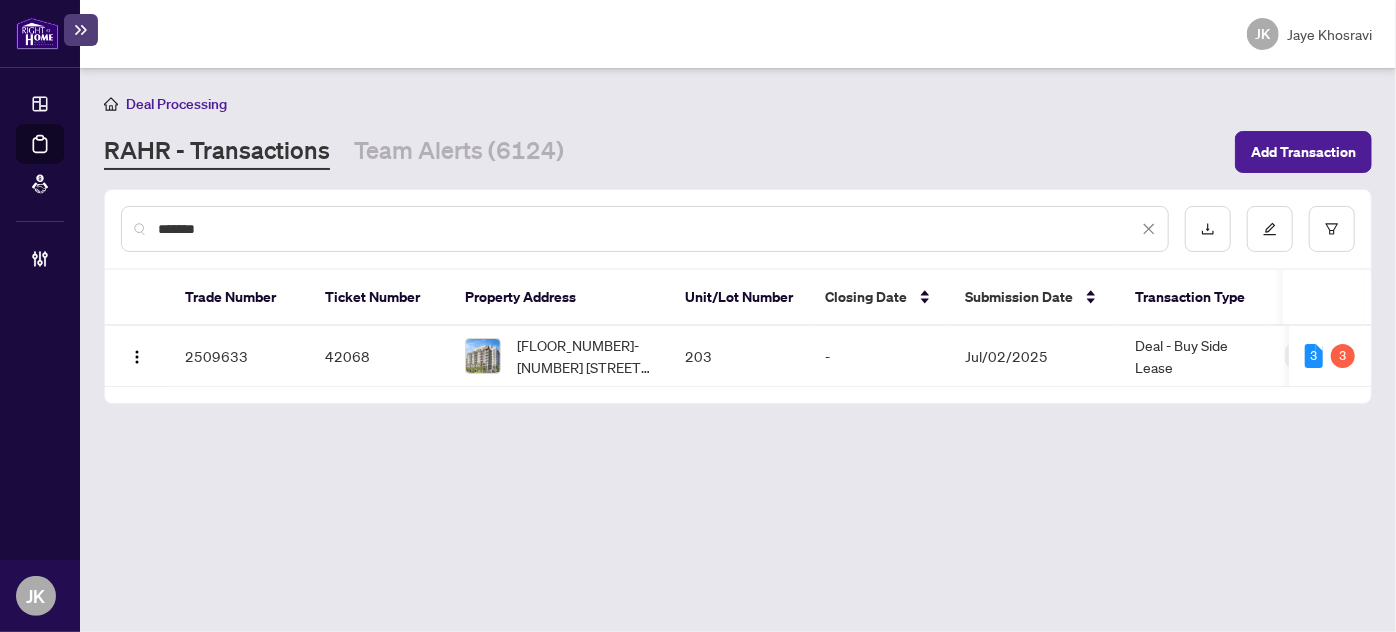 type on "*******" 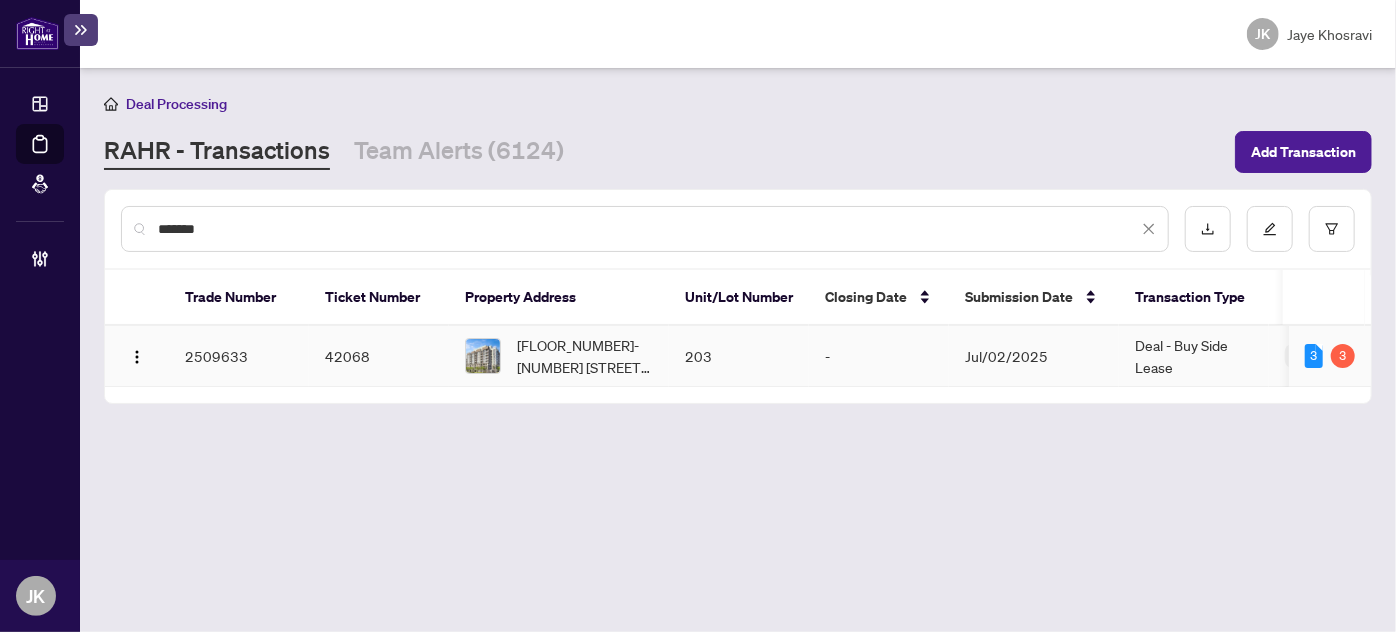 click on "203-412 Silver Maple Rd, Oakville, Ontario L6H 7X8, Canada" at bounding box center (585, 356) 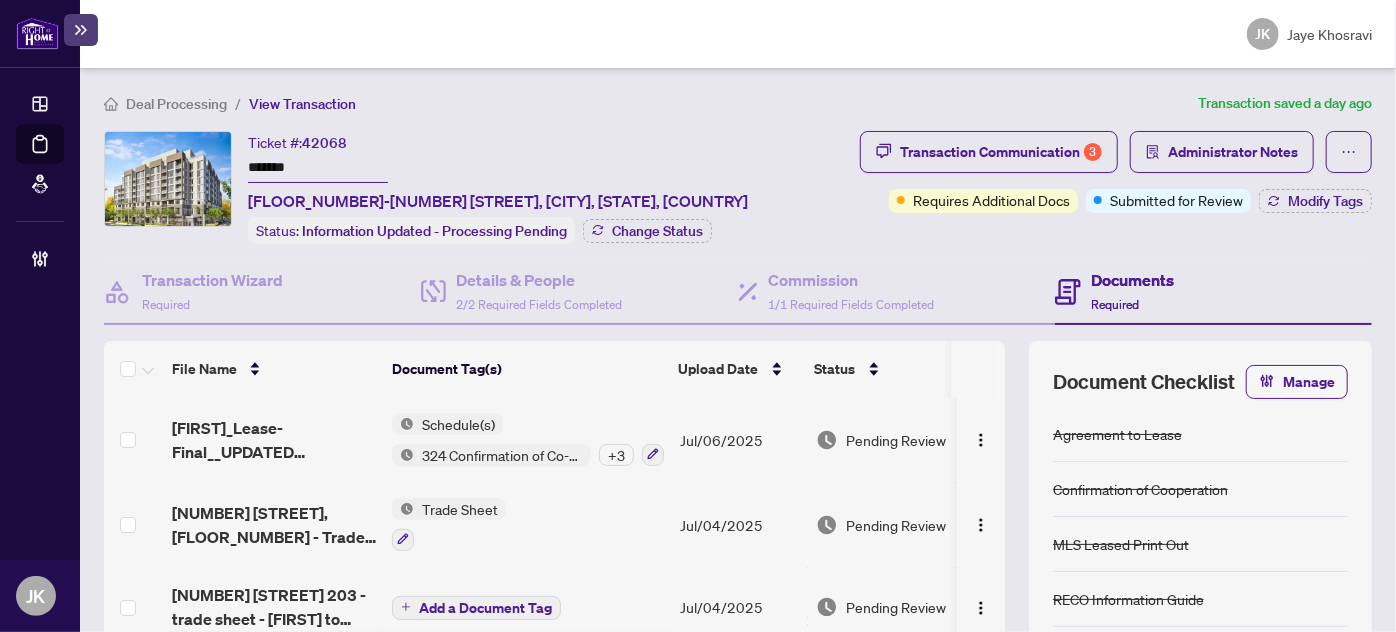 scroll, scrollTop: 378, scrollLeft: 0, axis: vertical 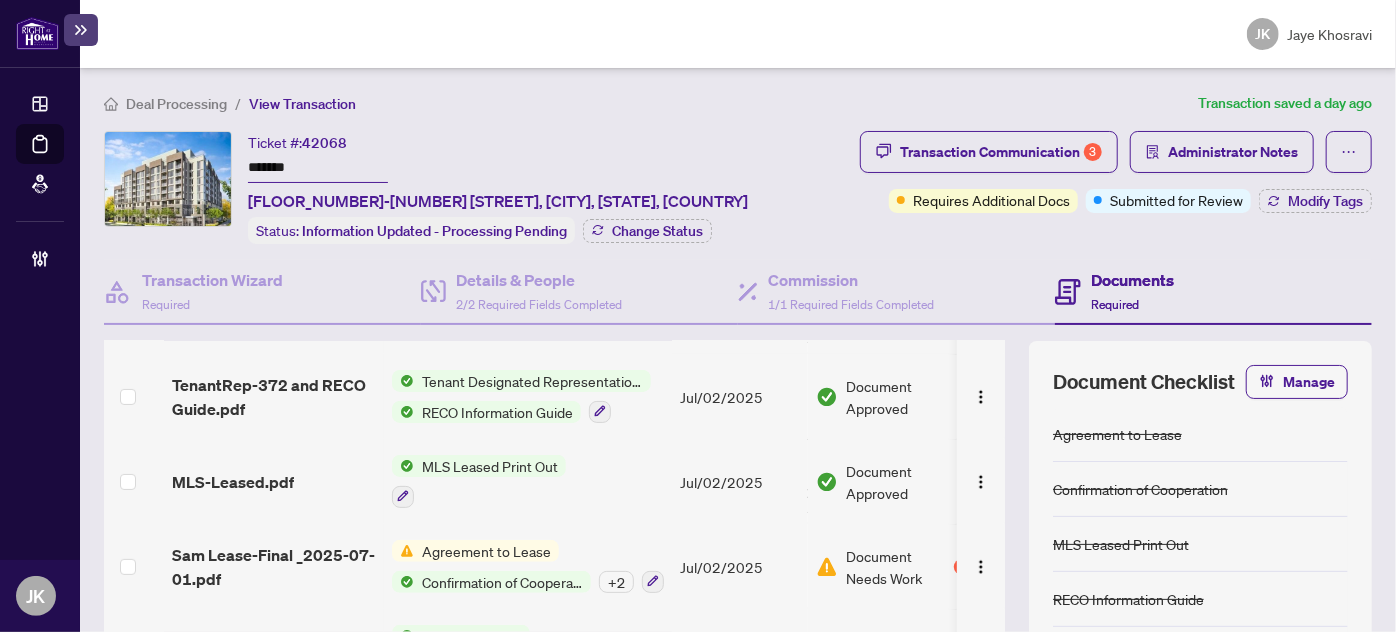 click on "Agreement to Lease" at bounding box center [486, 551] 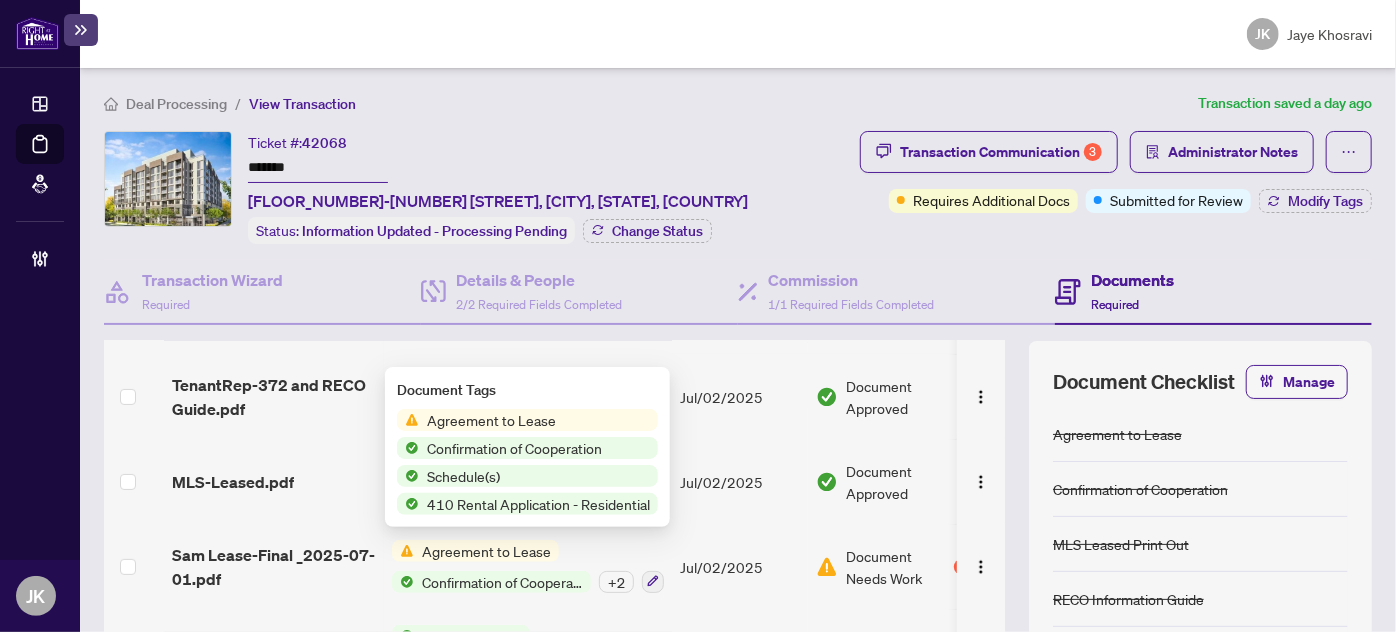 click on "Agreement to Lease" at bounding box center (491, 420) 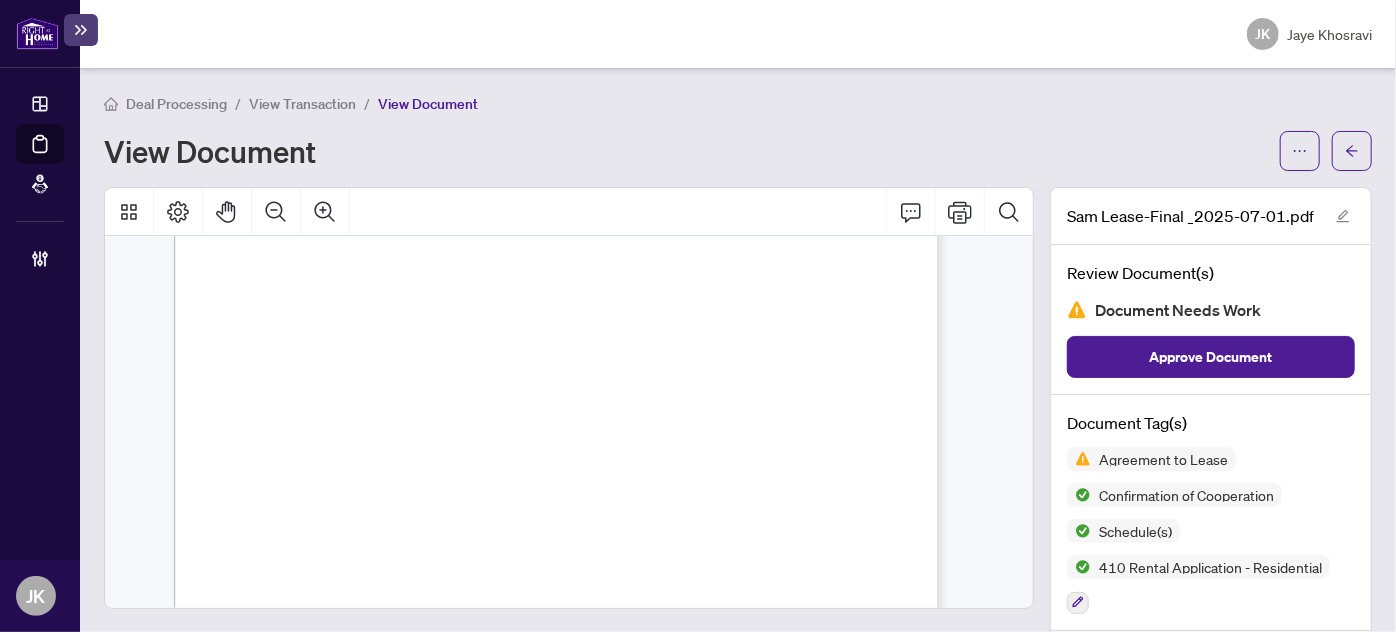 scroll, scrollTop: 3878, scrollLeft: 0, axis: vertical 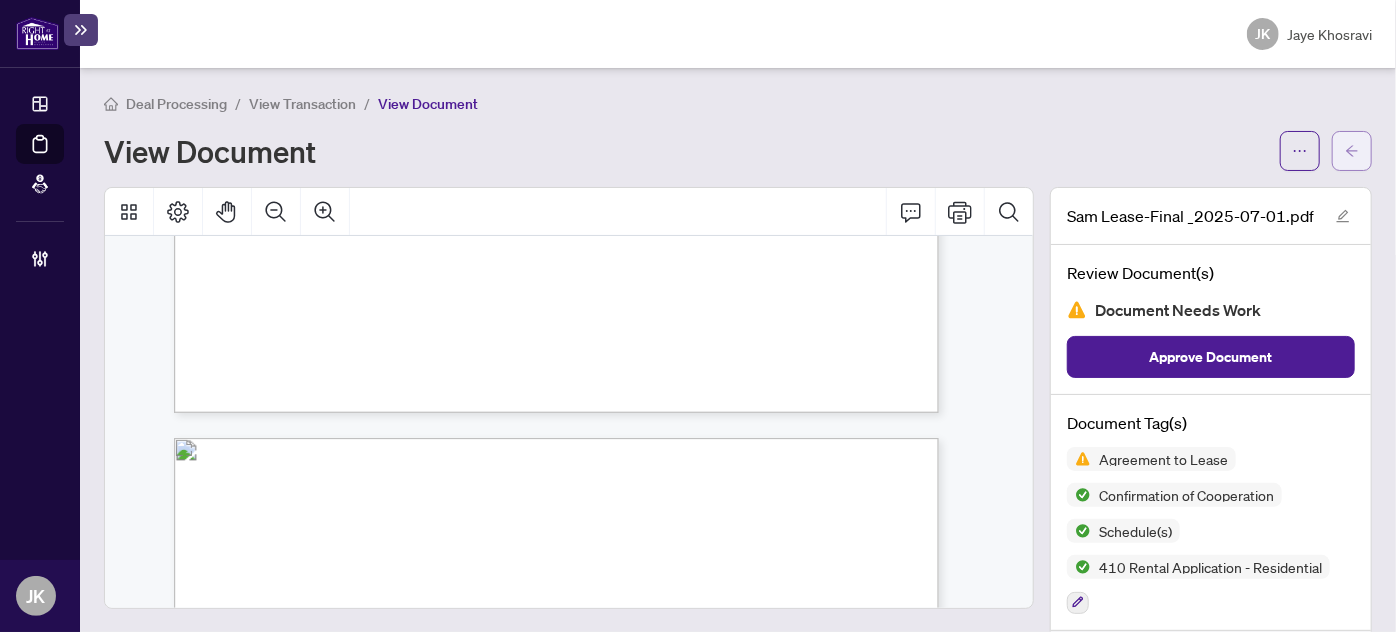 click at bounding box center [1352, 151] 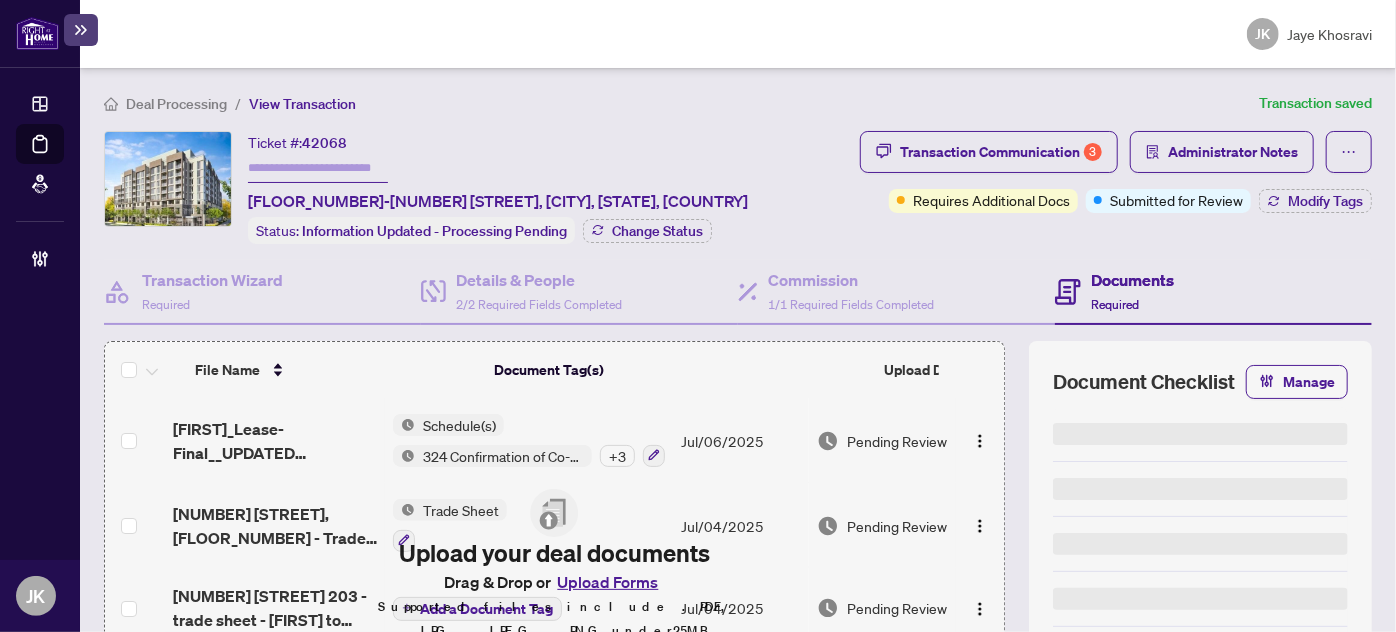 type on "*******" 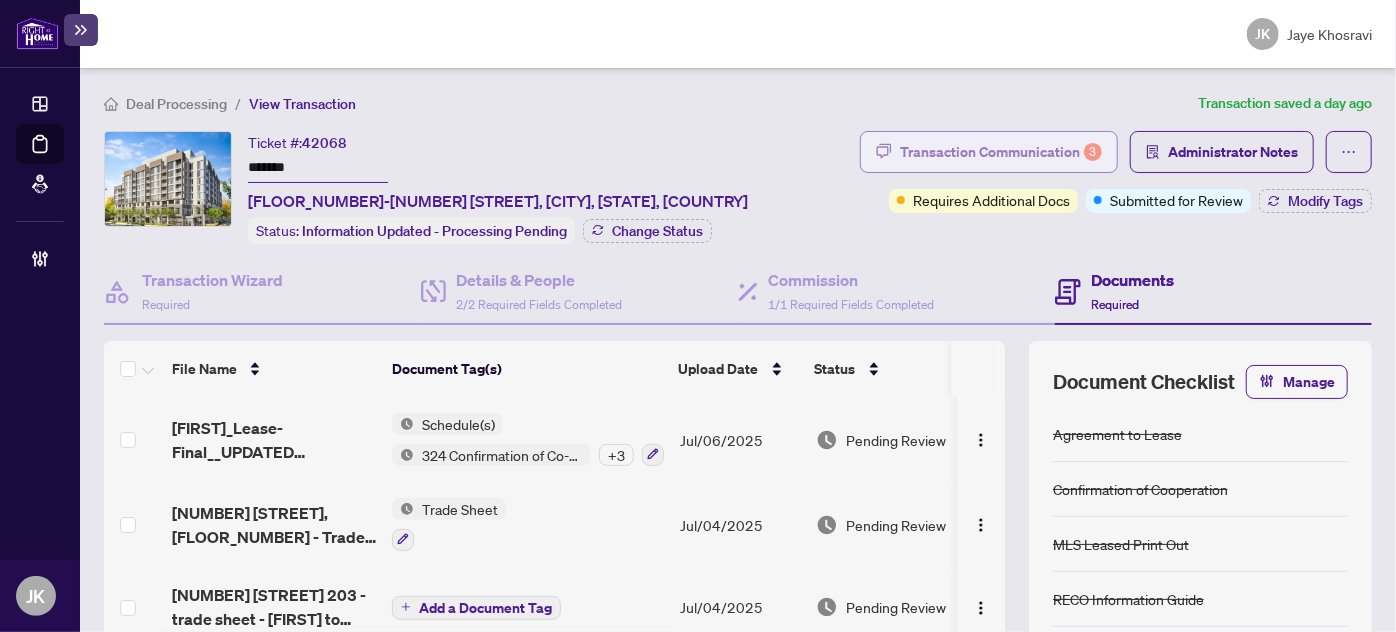 click on "Transaction Communication 3" at bounding box center [1001, 152] 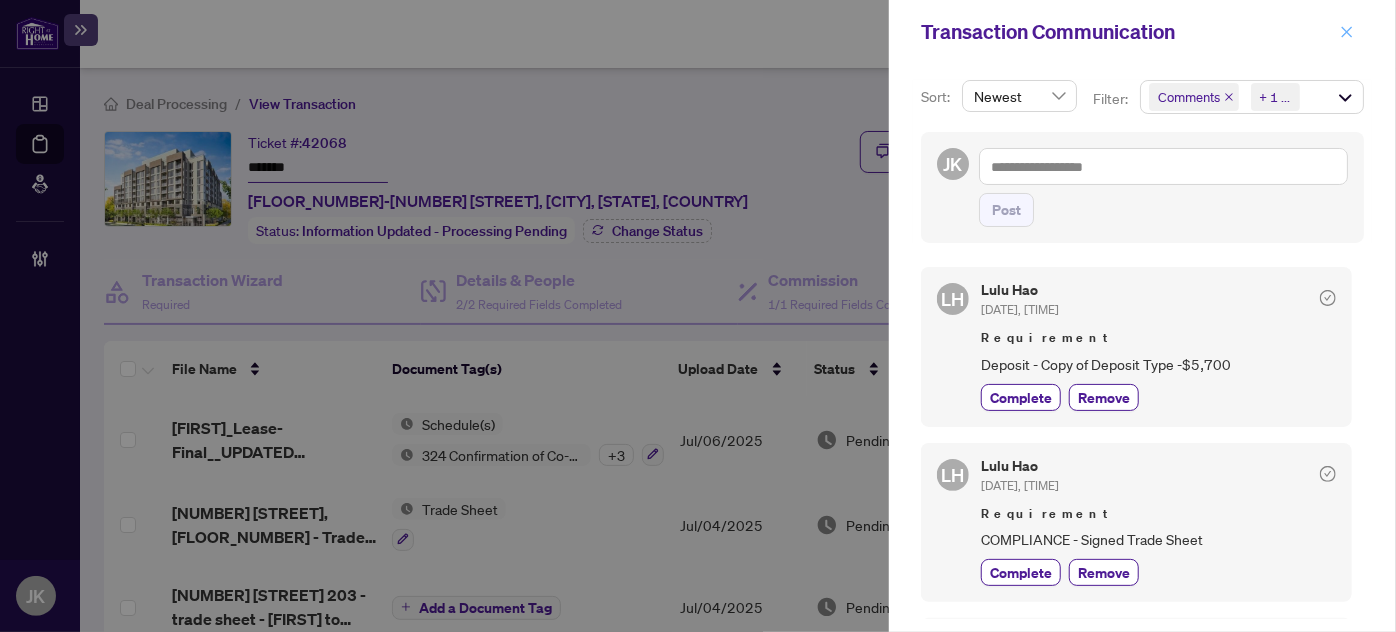 click 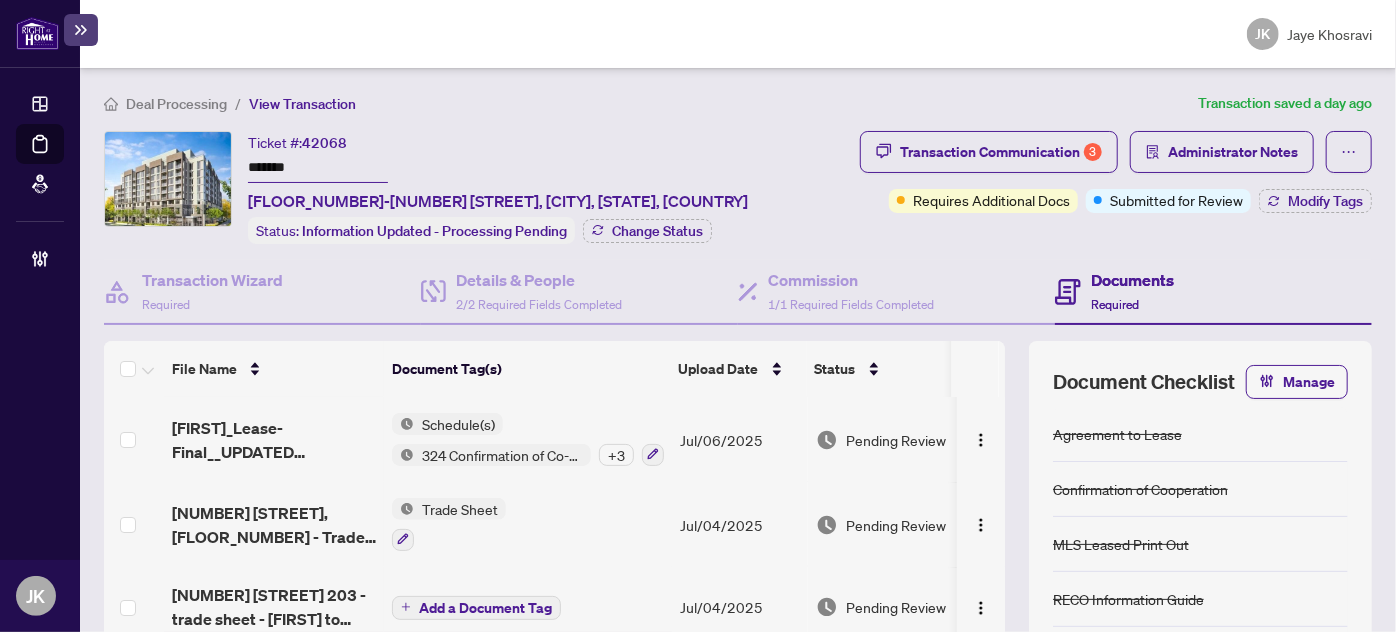 click on "324 Confirmation of Co-operation and Representation - Tenant/Landlord + 3" at bounding box center [528, 454] 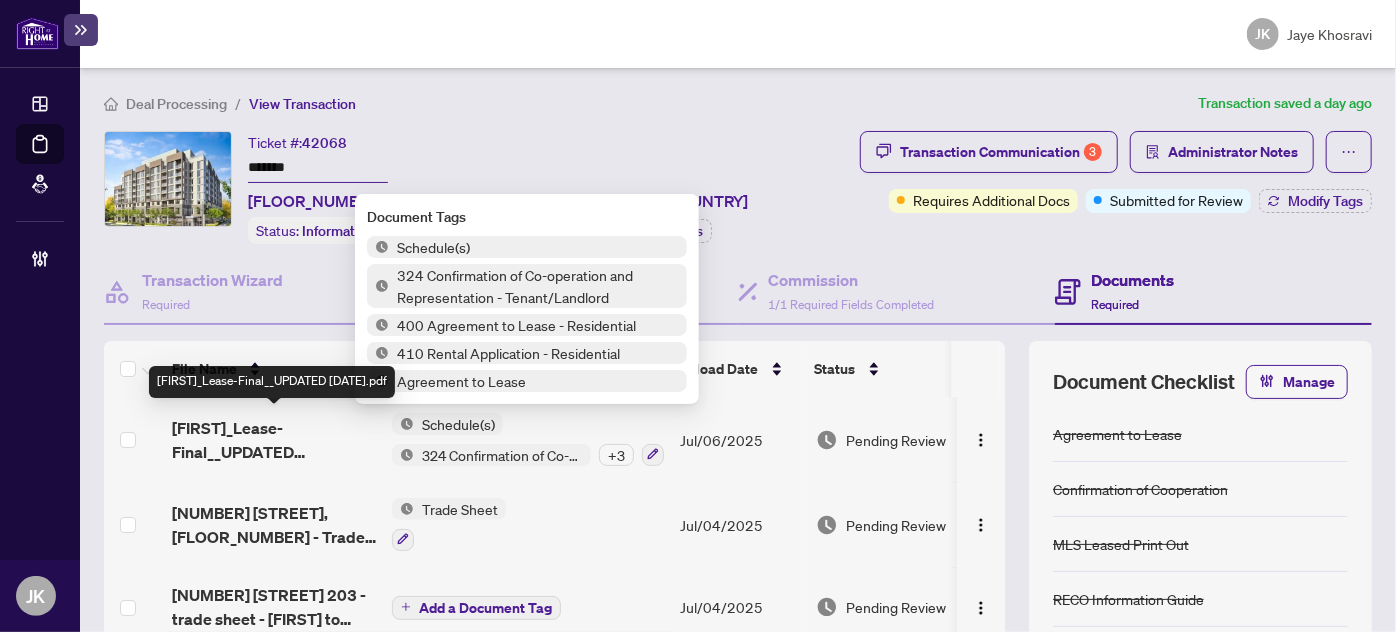 click on "Sam_Lease-Final__UPDATED 2025-07-04.pdf" at bounding box center [274, 440] 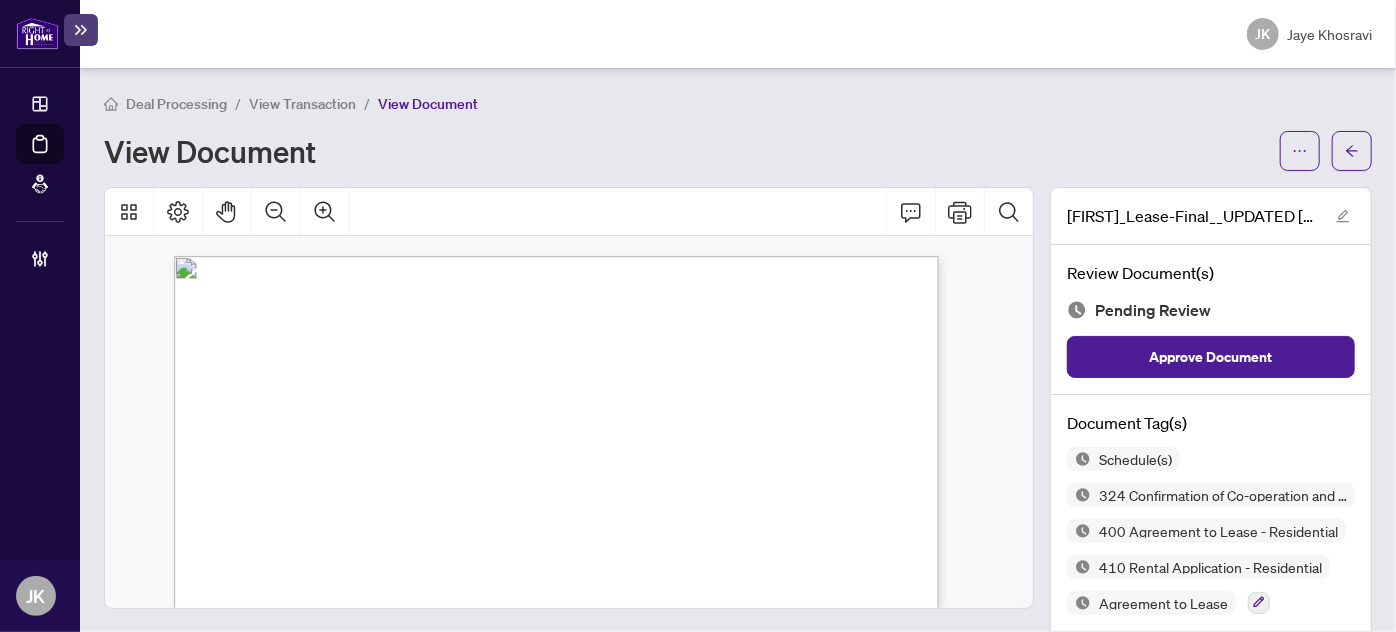 scroll, scrollTop: 969, scrollLeft: 0, axis: vertical 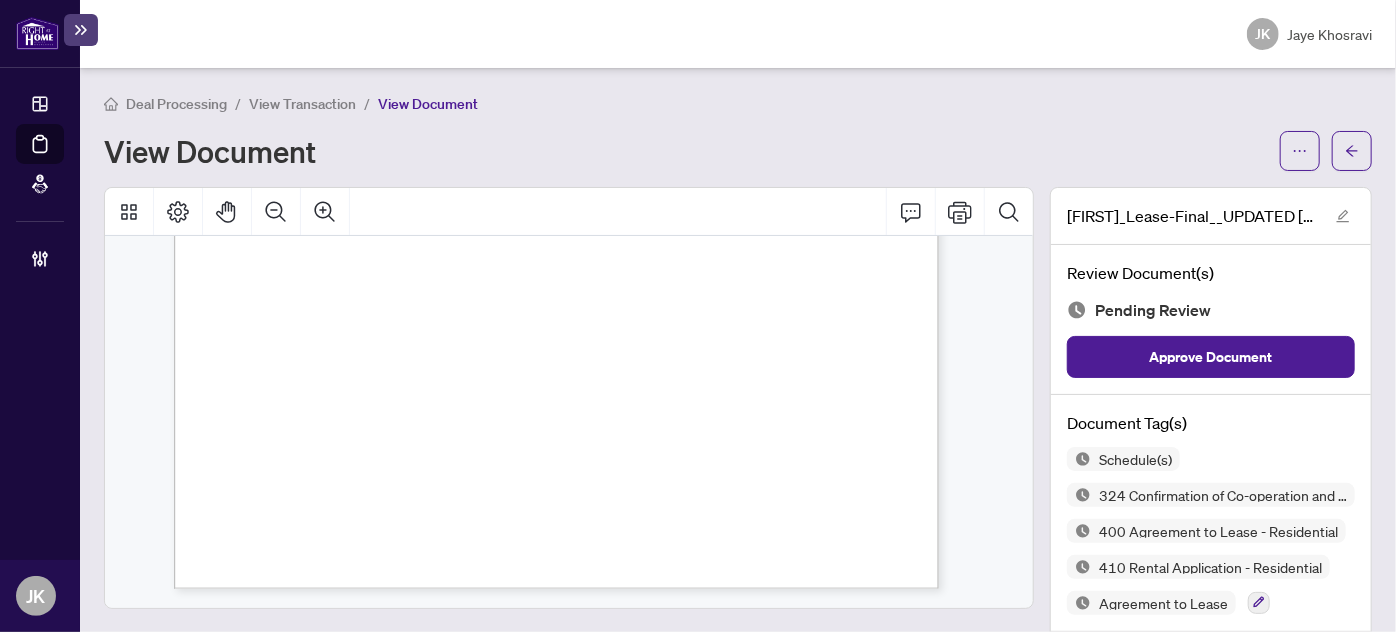 click on "203-412 Silver Maple Road, Oakville, ON L6H 7X8
2,200.00
Docusign Envelope ID: DF5D2570-55F2-4795-AB72-6725B2A2D35D  DigiSign Verified - c9f1149b-2dee-43a7-8527-501248eeee8b DigiSign Verified - 33b02549-2b0e-403e-934a-53e5daebc2cc  DigiSign Verified - 6172f103-314e-4db6-b76d-5f09c23d2ff7 DigiSign Verified - c9f1149b-2dee-43a7-8527-501248eeee8b
Macy Gundran  06/30/2025  Salvatore Lauricella  06/30/2025
Docusign Envelope ID: DF5D2570-55F2-4795-AB72-6725B2A2D35D  DigiSign Verified - 33b02549-2b0e-403e-934a-53e5daebc2cc  DigiSign Verified - 6172f103-314e-4db6-b76d-5f09c23d2ff7 Form 401 Revised 2023  Page 1 of 1
The trademarks REALTOR®, REALTORS®, MLS®, Multiple Listing Services® and associated logos are owned or controlled by  The Canadian Real Estate Association (CREA) and identify the real estate professionals who are members of CREA and the  quality of services they provide. Used under license.
Schedule ______
Agreement to Lease - Residential  Form 401
for use in the Province of Ontario
TENANT:" at bounding box center (566, -5479) 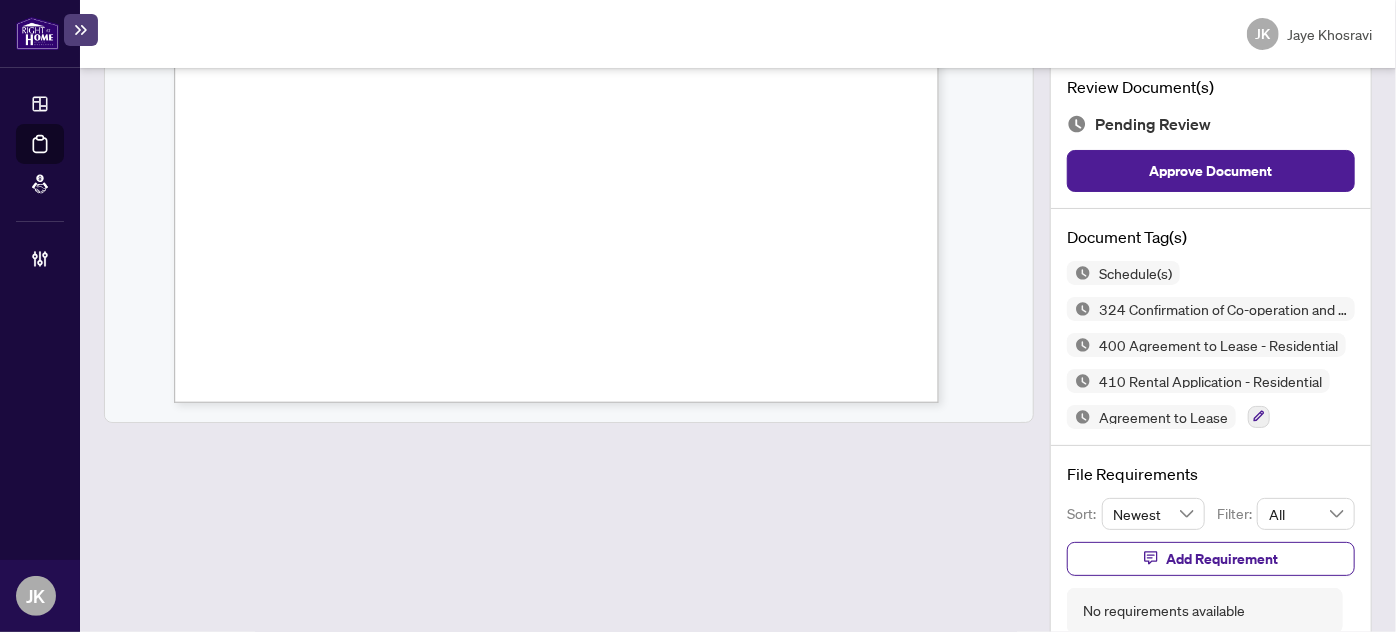 scroll, scrollTop: 224, scrollLeft: 0, axis: vertical 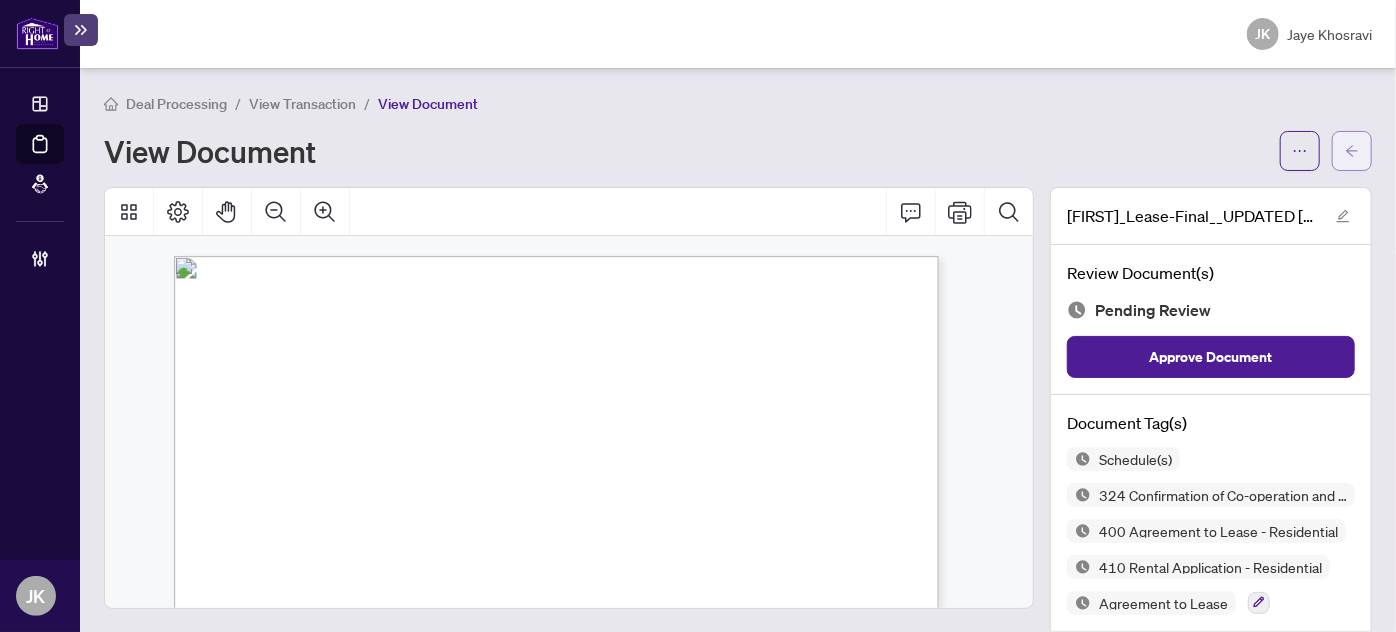 click at bounding box center (1352, 151) 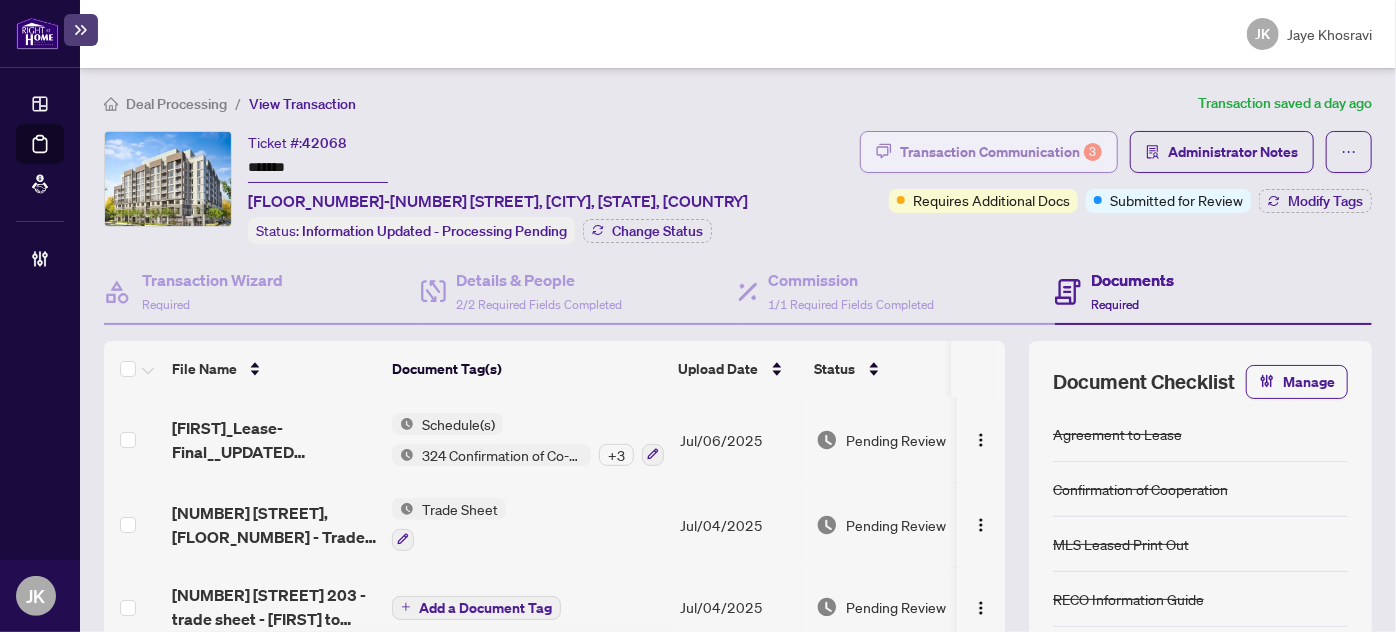 click on "Transaction Communication 3" at bounding box center [1001, 152] 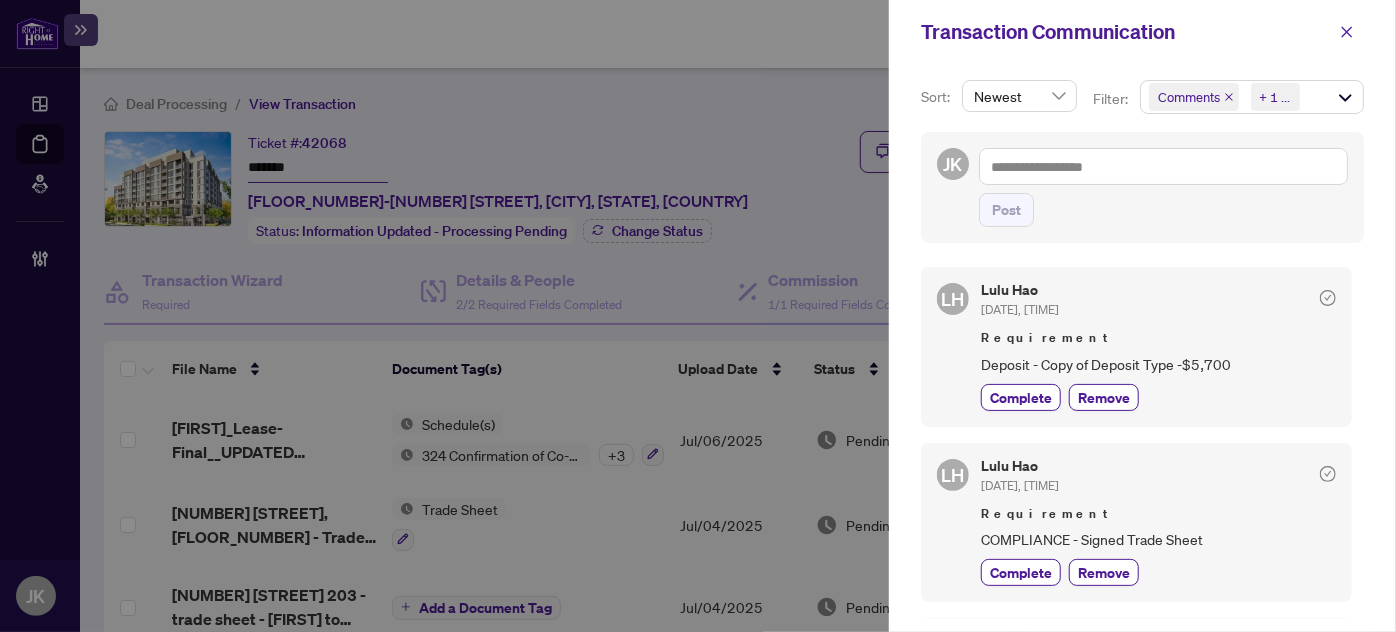 scroll, scrollTop: 560, scrollLeft: 0, axis: vertical 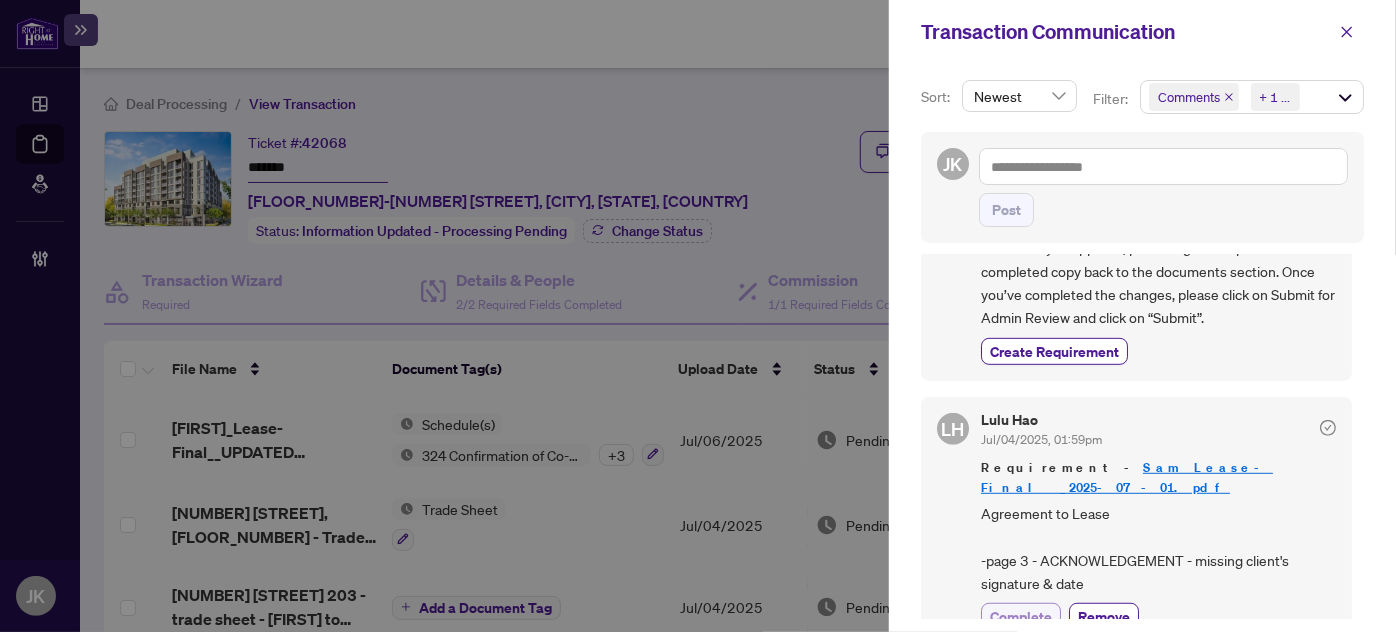 click on "Complete" at bounding box center [1021, 616] 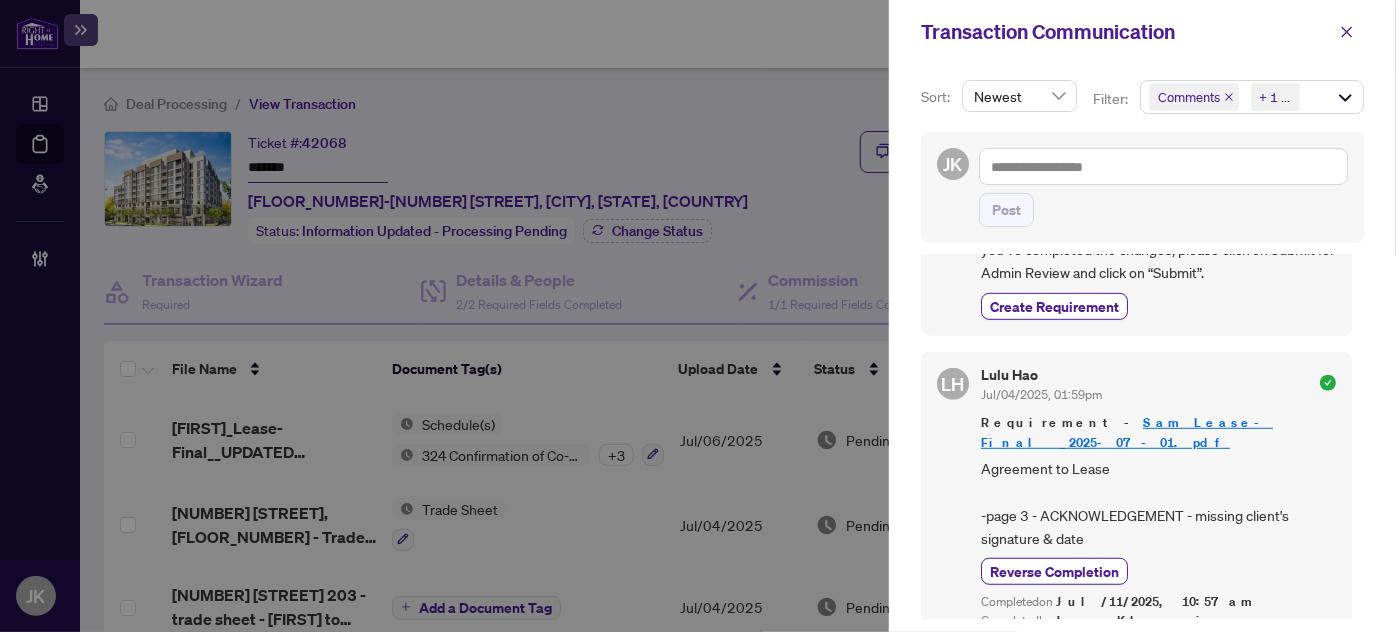 scroll, scrollTop: 0, scrollLeft: 0, axis: both 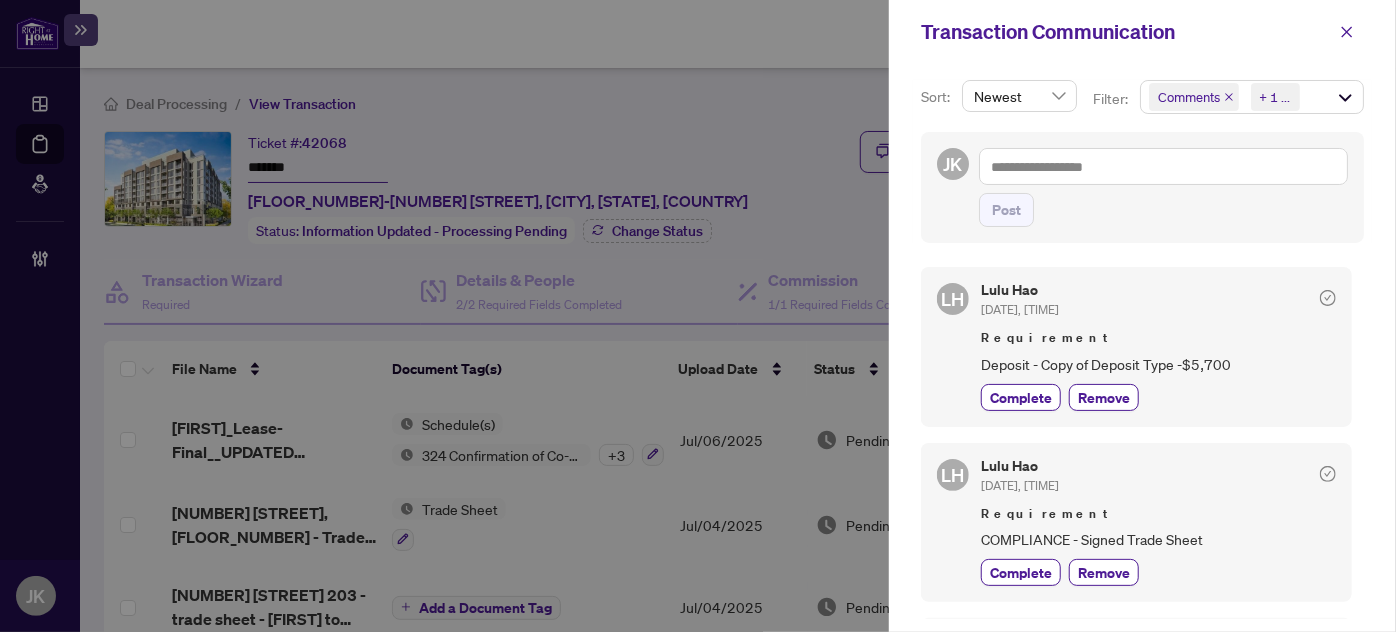 click on "Transaction Communication" at bounding box center (1142, 32) 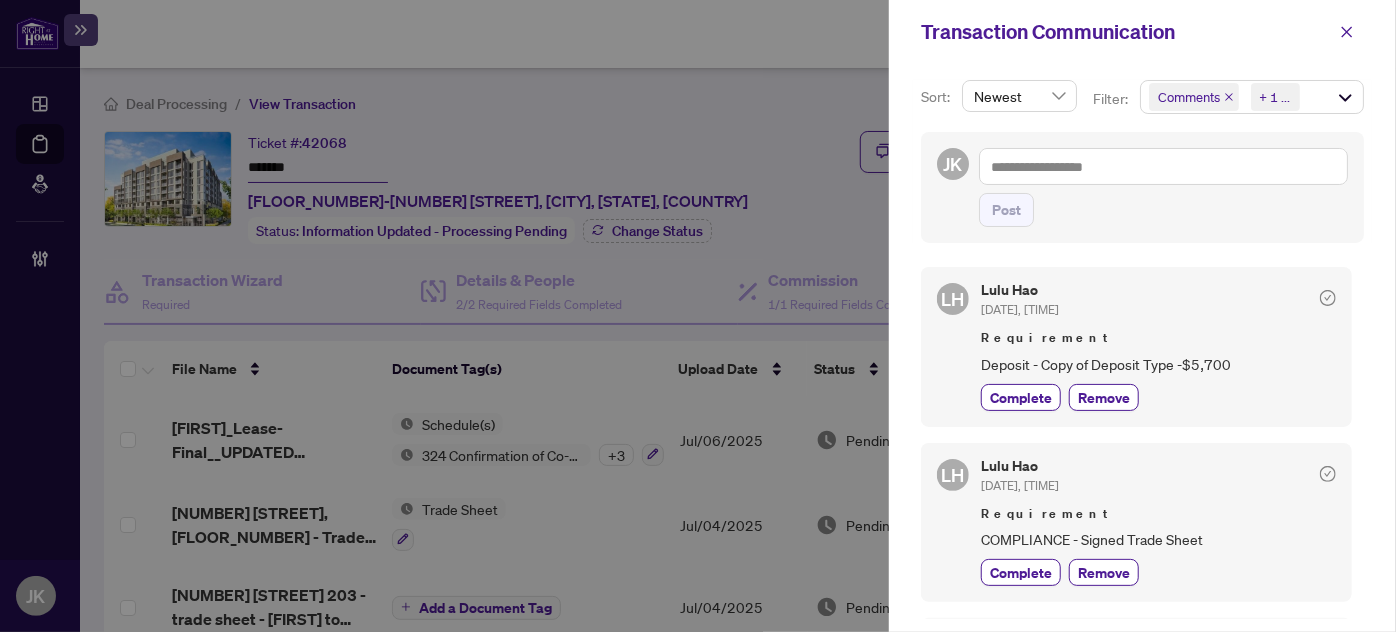 click on "Transaction Communication" at bounding box center (1142, 32) 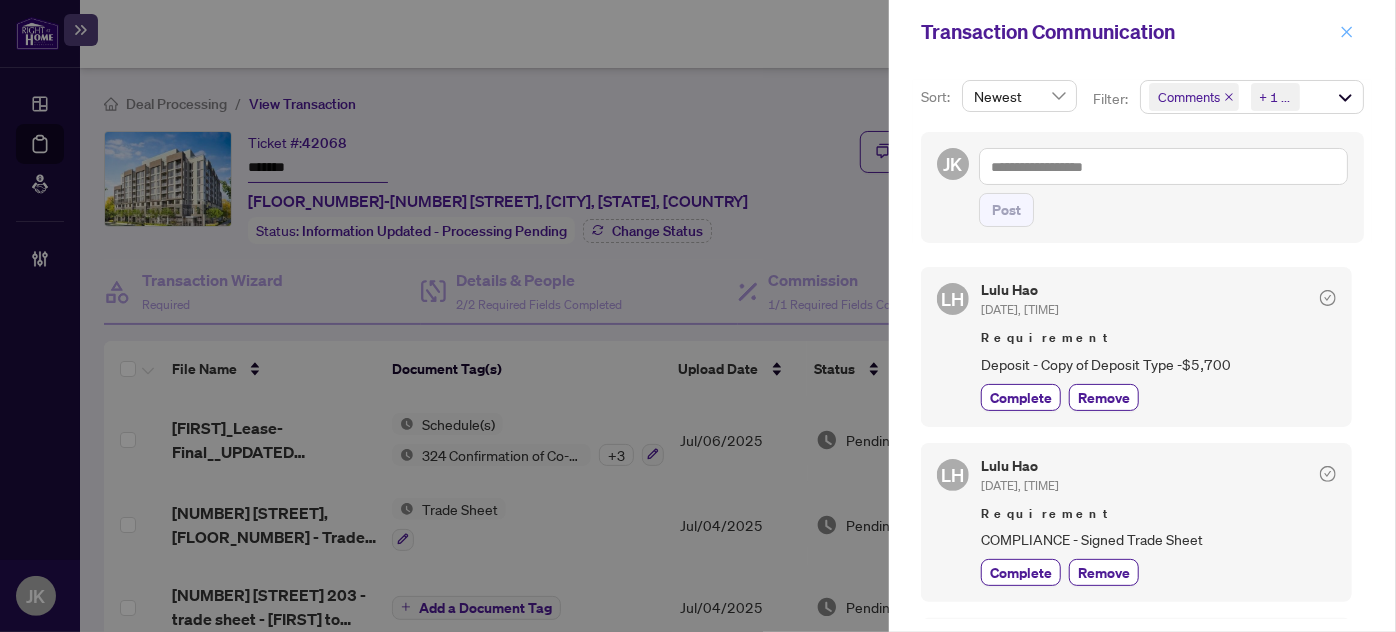 click 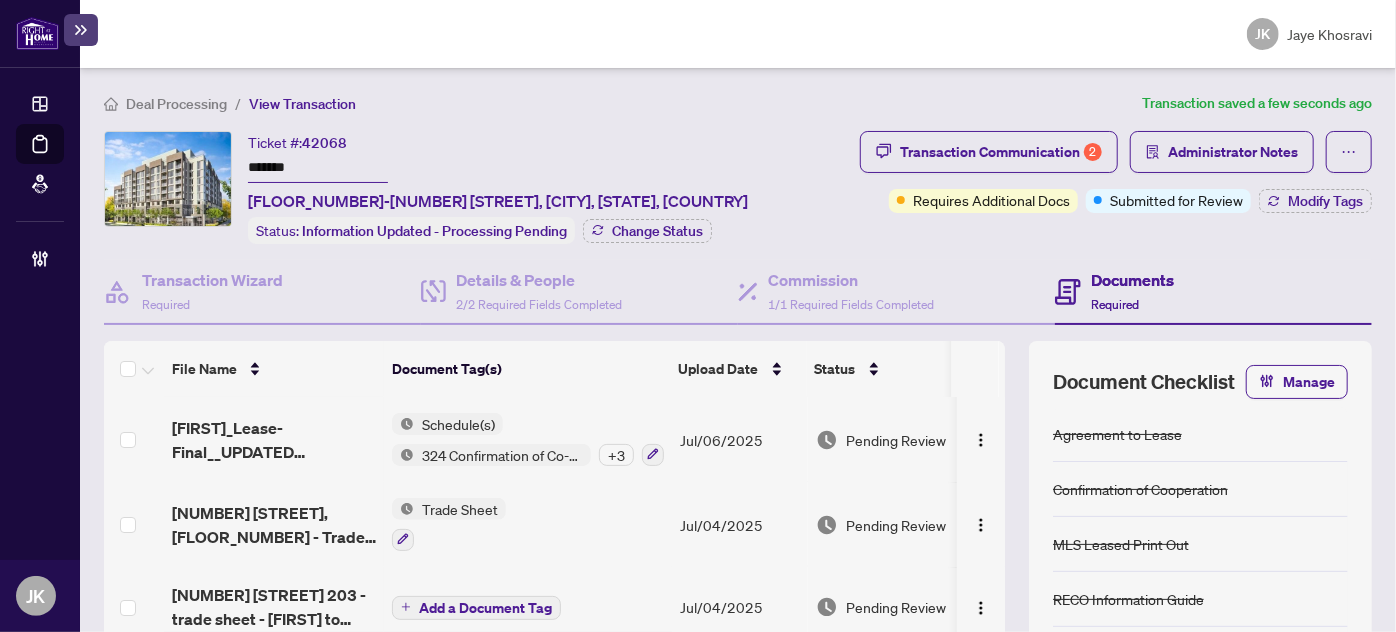 click on "File Name Document Tag(s) Upload Date Status             Sam_Lease-Final__UPDATED 2025-07-04.pdf Schedule(s) 324 Confirmation of Co-operation and Representation - Tenant/Landlord + 3 Jul/06/2025 Pending Review 412 Silver Maple Rd 203 - Trade sheet - SIGNED.pdf Trade Sheet Jul/04/2025 Pending Review 412 Silver Maple Rd 203 - trade sheet - Jas to review.pdf Add a Document Tag Jul/04/2025 Pending Review 412 Silver Maple Rd 203 - cs to listing brokerage.pdf Commission Statement Sent to Listing Brokerage Jul/04/2025 Document Approved TenantRep-372 and RECO Guide.pdf Tenant Designated Representation Agreement RECO Information Guide Jul/02/2025 Document Approved MLS-Leased.pdf MLS Leased Print Out Jul/02/2025 Document Approved Sam Lease-Final _2025-07-01.pdf Agreement to Lease Confirmation of Cooperation + 2 Jul/02/2025 Document Needs Work 1751508519579-DepositSlip203-412SilverMaple.pdf Deposit Receipt Jul/02/2025 Document Approved Drag & Drop or Upload Forms Supported files include   .PDF, .JPG, .JPEG, .PNG" at bounding box center [738, 566] 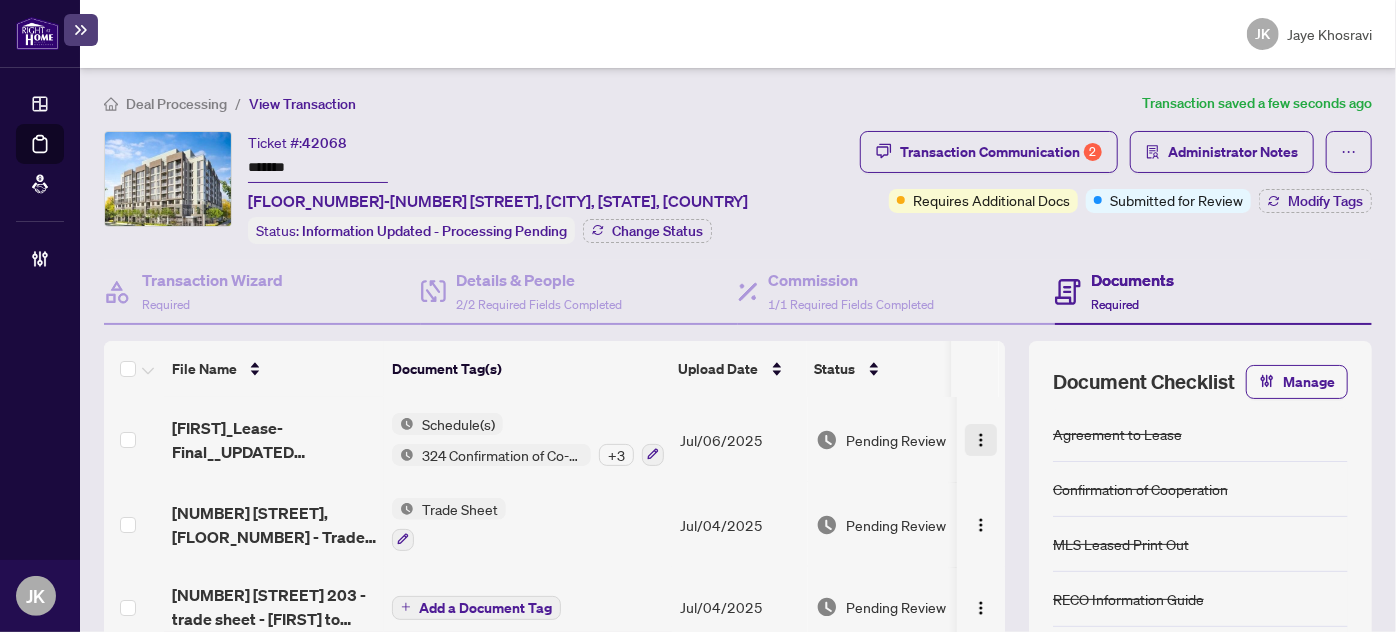 click at bounding box center (981, 440) 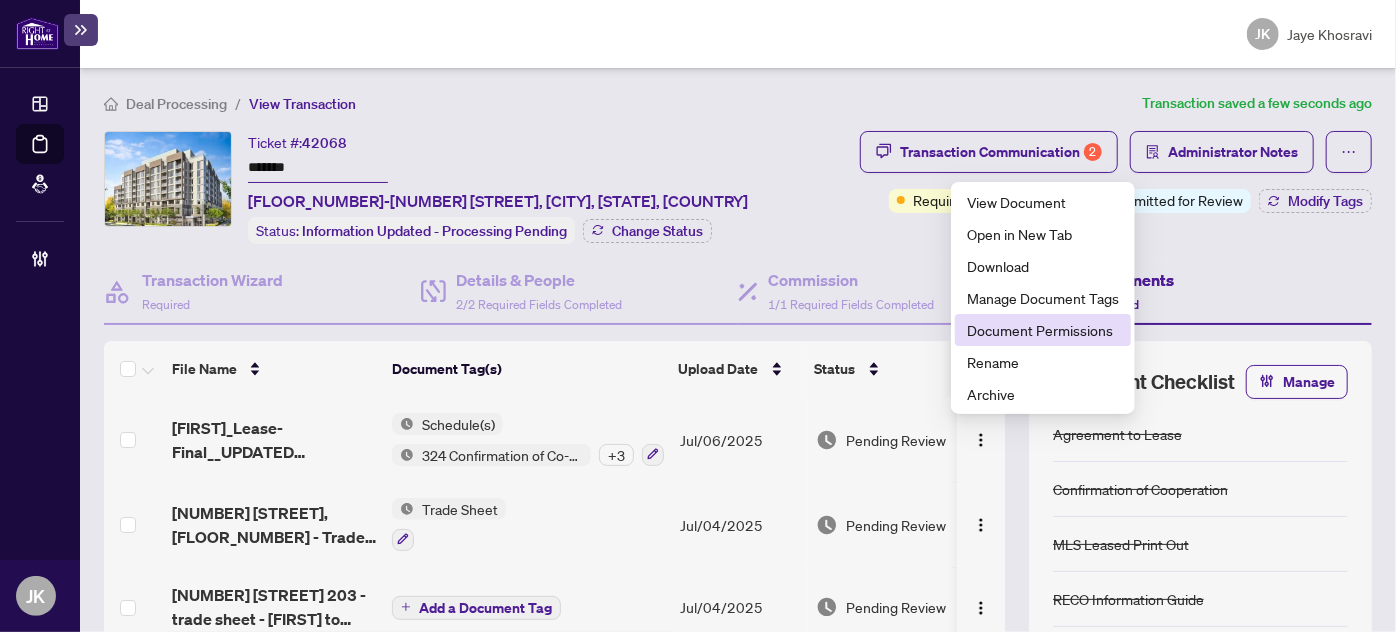 click on "Document Permissions" at bounding box center [1043, 330] 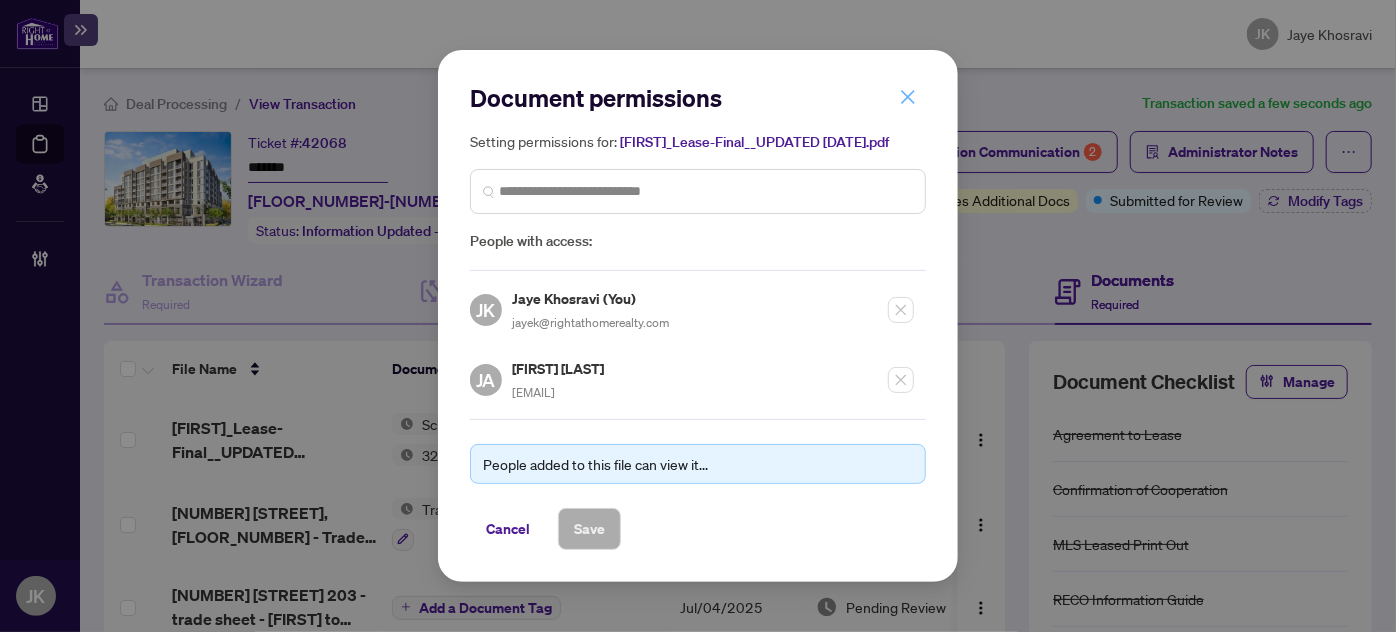 click at bounding box center (908, 97) 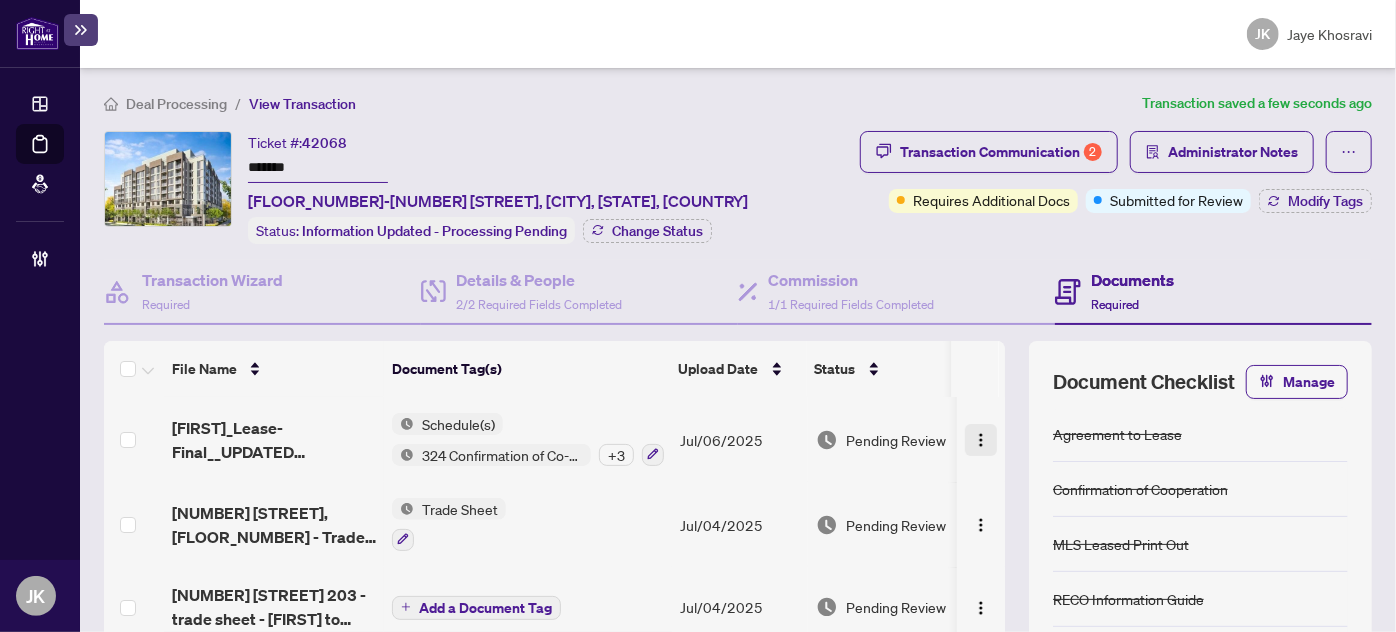click at bounding box center (981, 440) 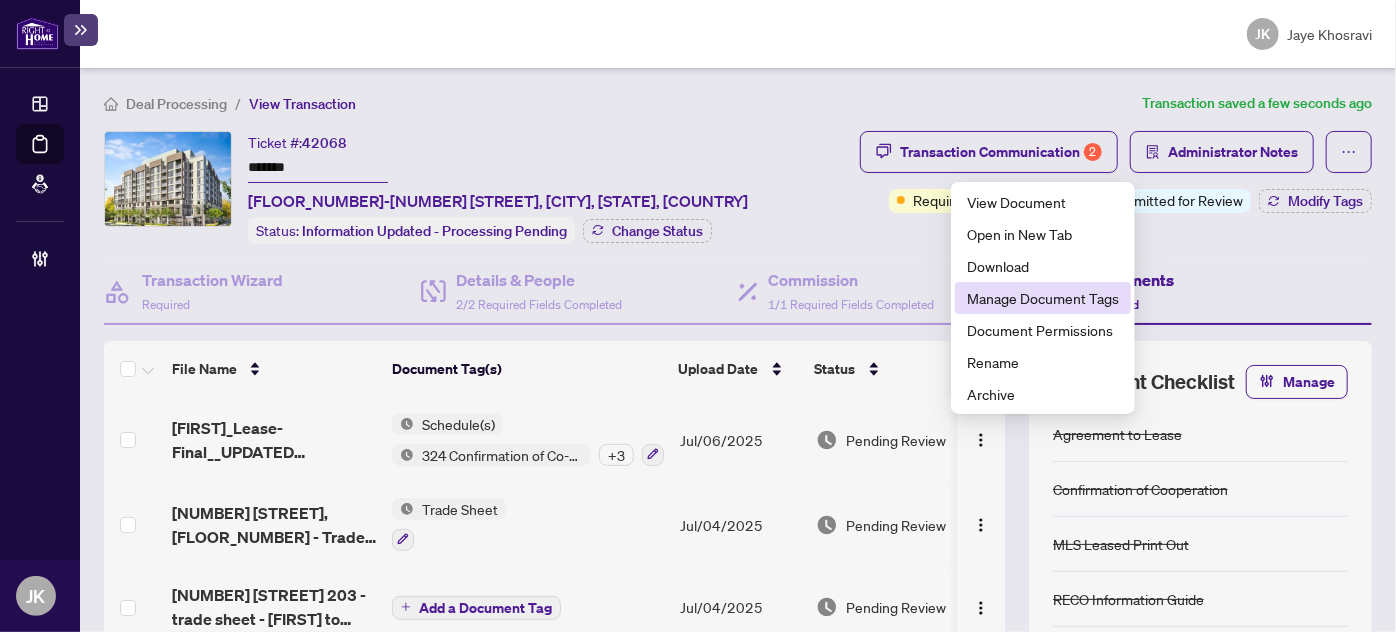 click on "Manage Document Tags" at bounding box center [1043, 298] 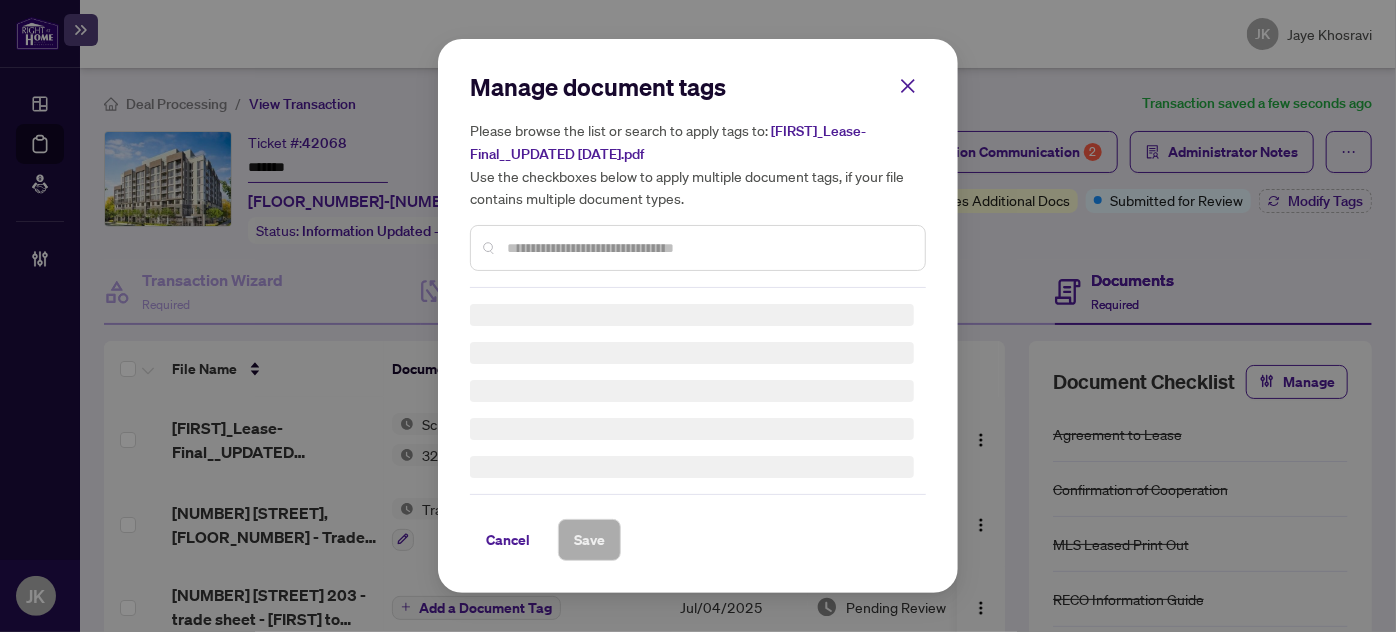 click at bounding box center (708, 248) 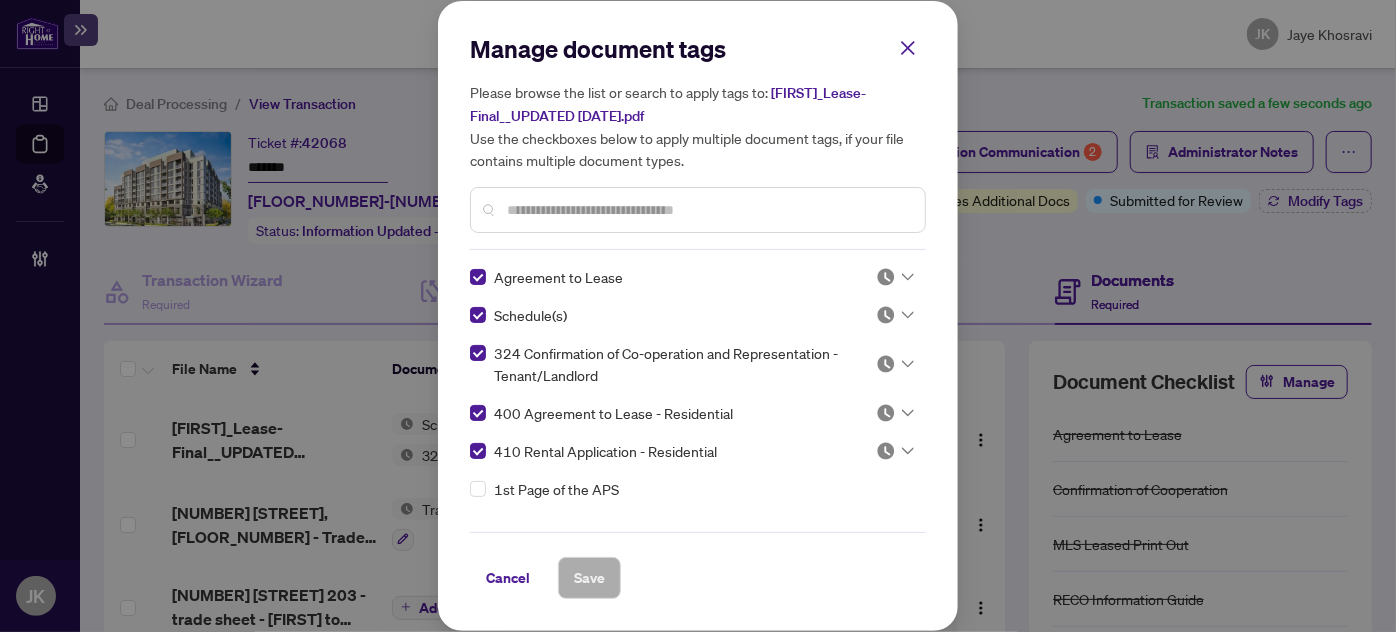 click on "Manage document tags Please browse the list or search to apply tags to:   Sam_Lease-Final__UPDATED 2025-07-04.pdf   Use the checkboxes below to apply multiple document tags, if your file contains multiple document types." at bounding box center [698, 141] 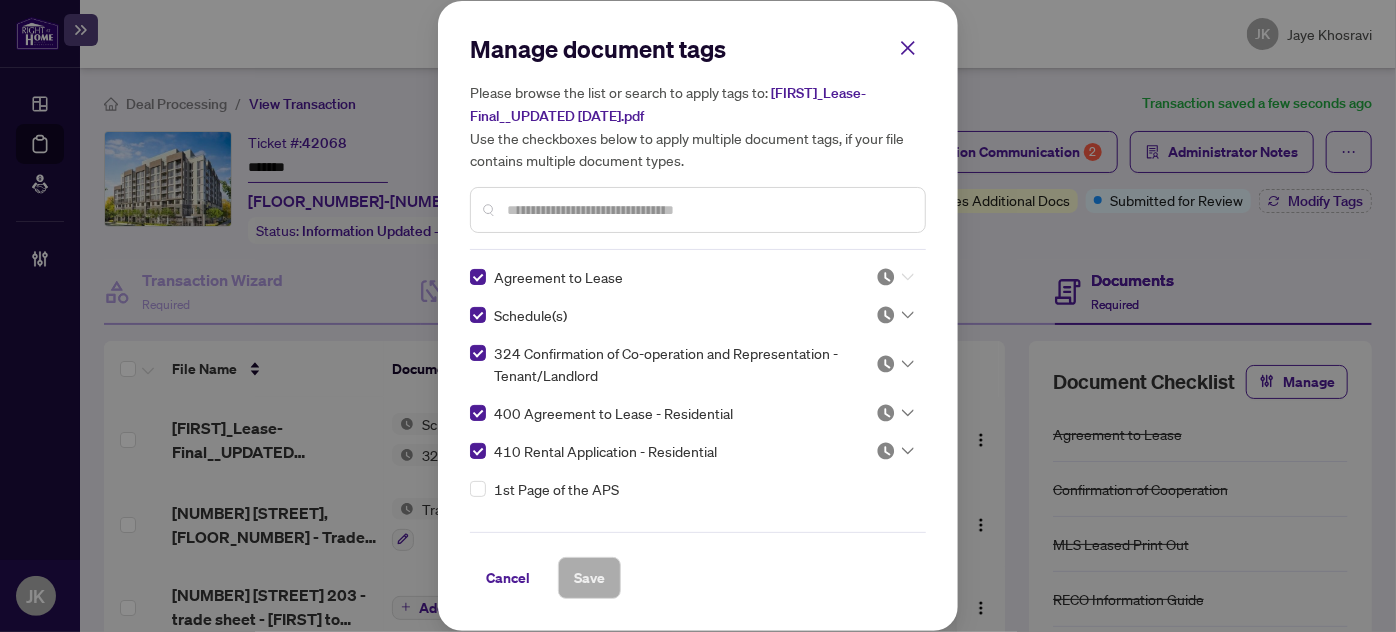 click 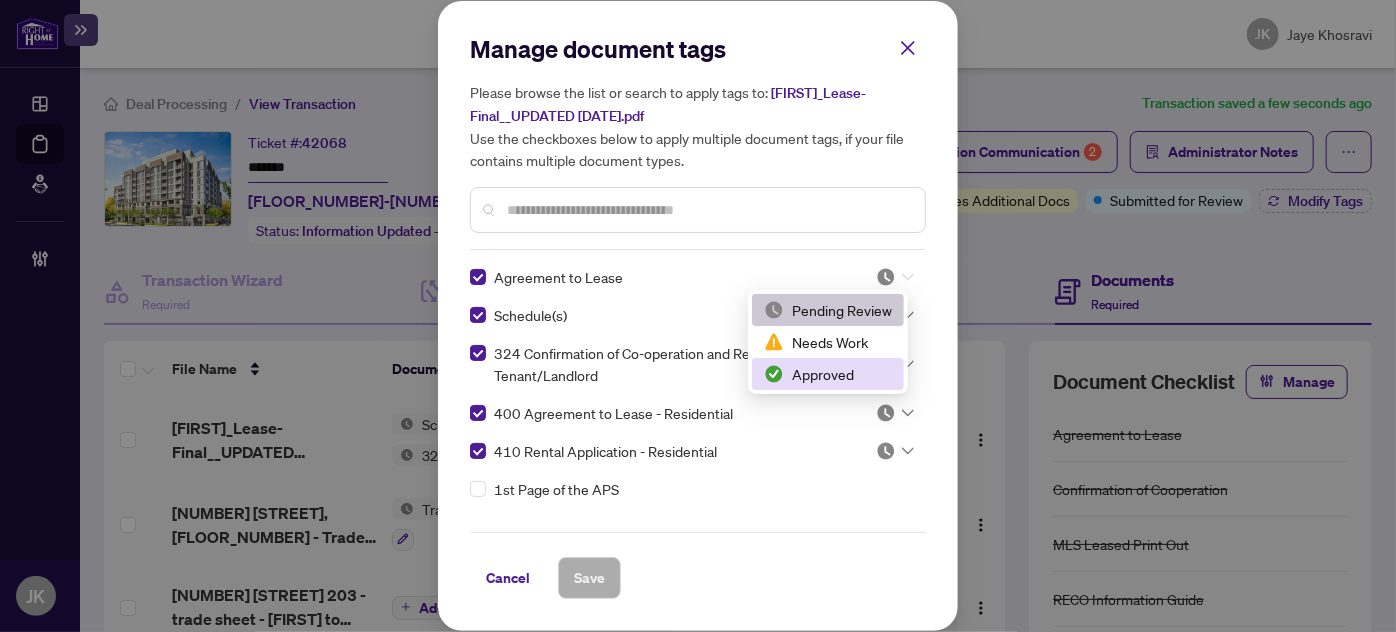 click on "Approved" at bounding box center [828, 374] 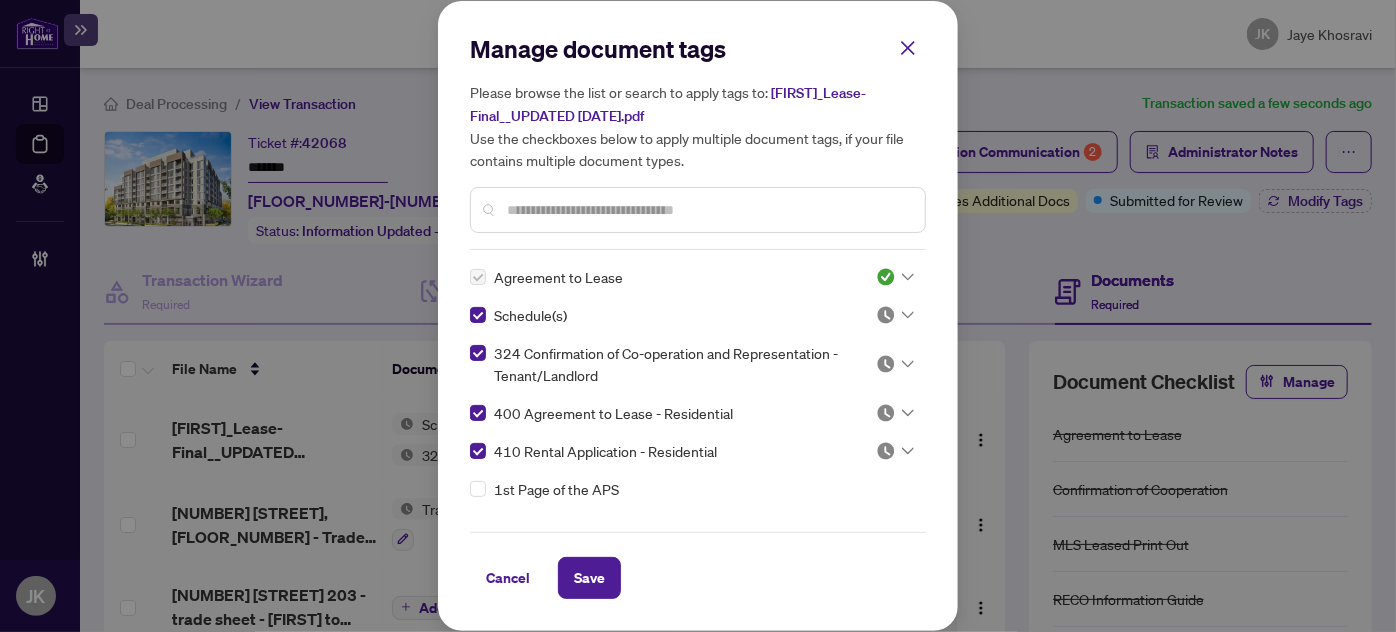 click at bounding box center (886, 315) 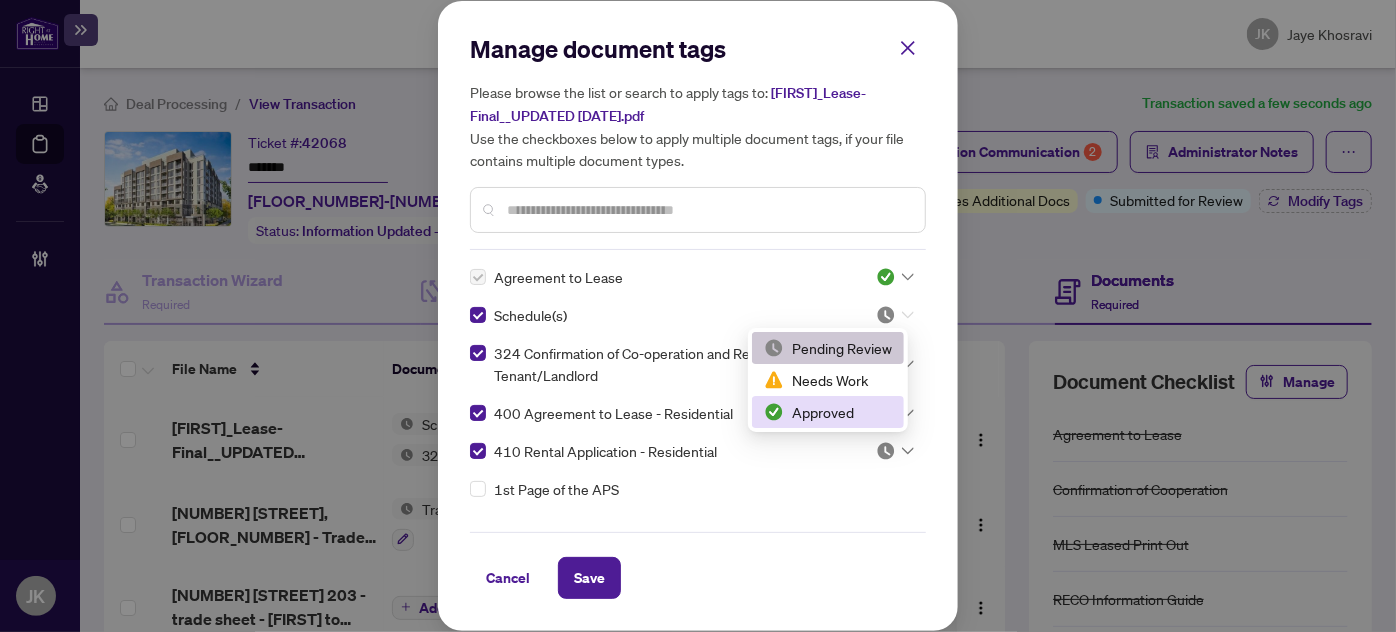 click on "Approved" at bounding box center [828, 412] 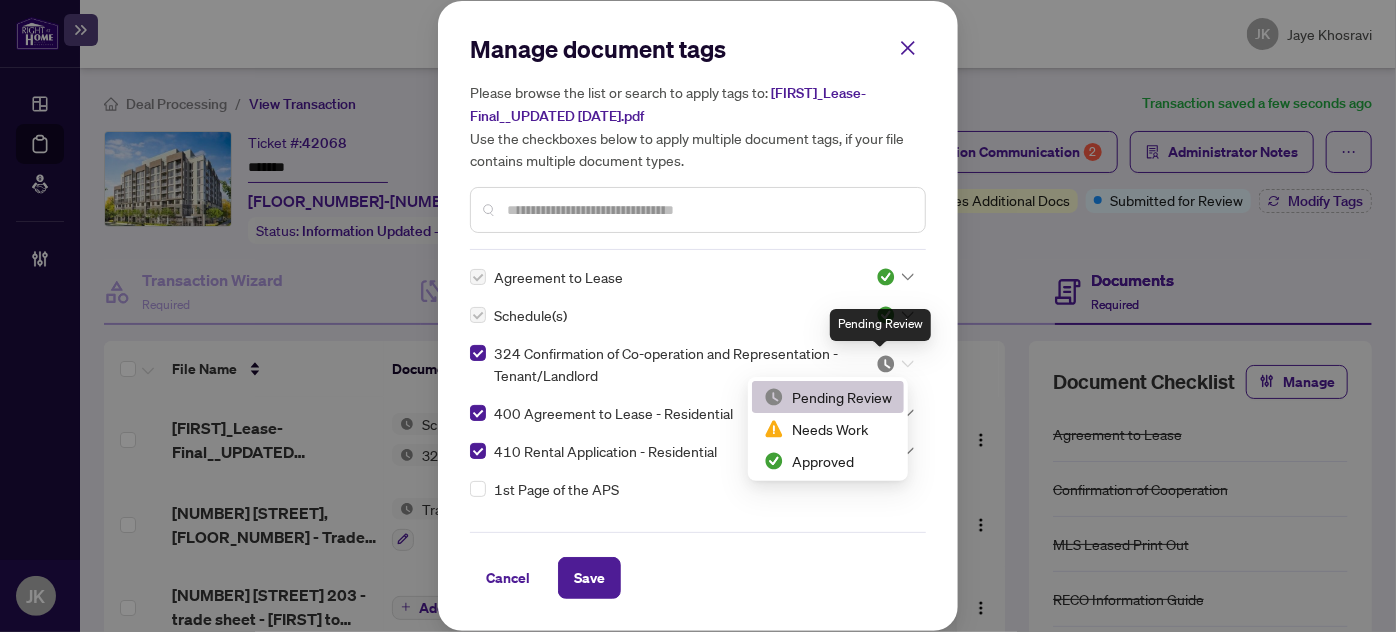 click at bounding box center [886, 364] 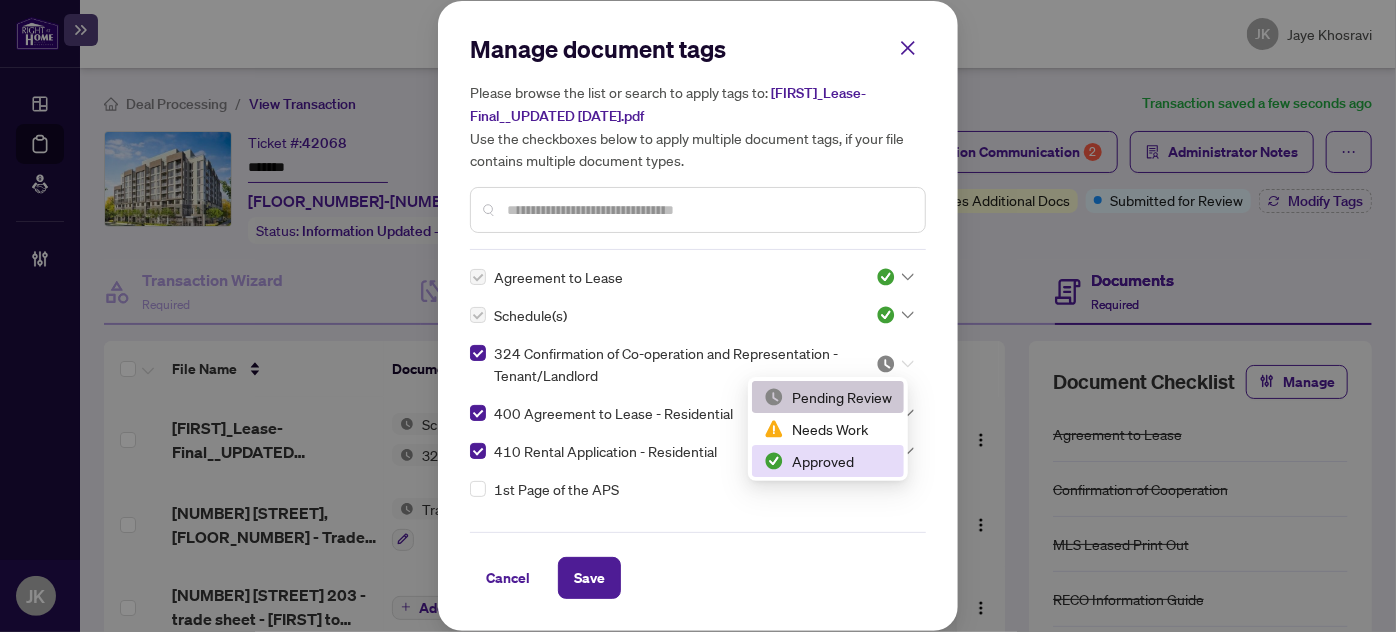 click on "Approved" at bounding box center (828, 461) 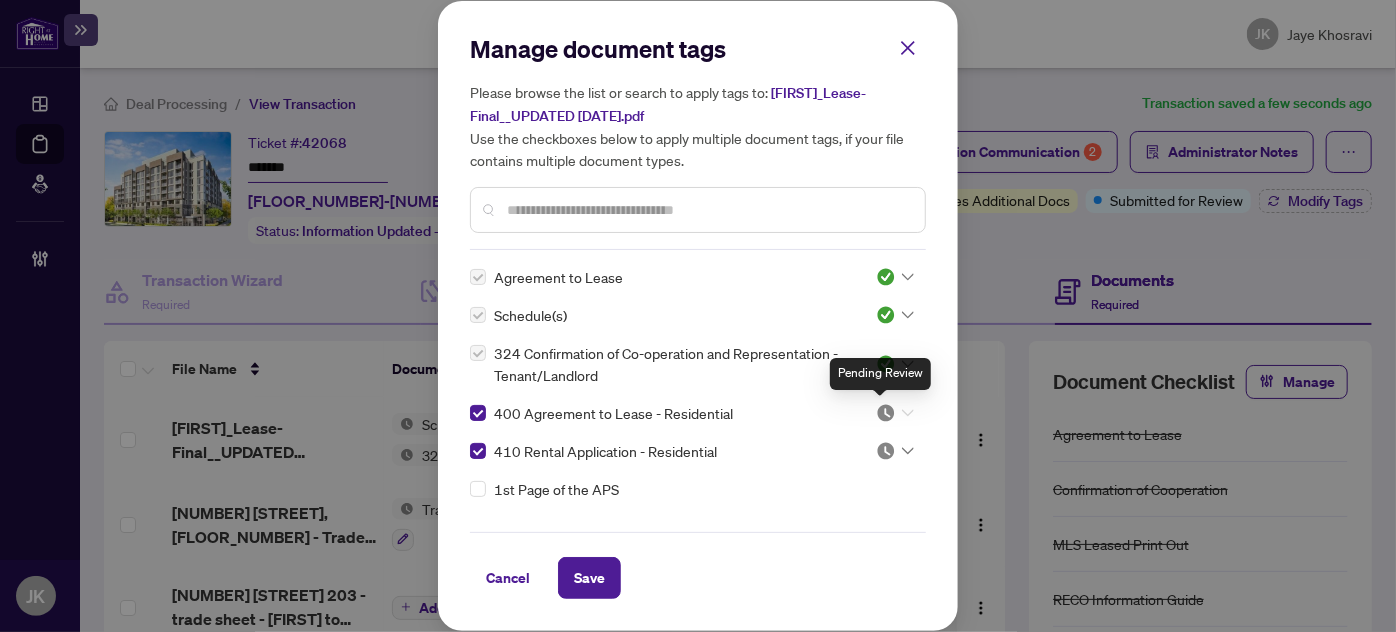 click at bounding box center (886, 413) 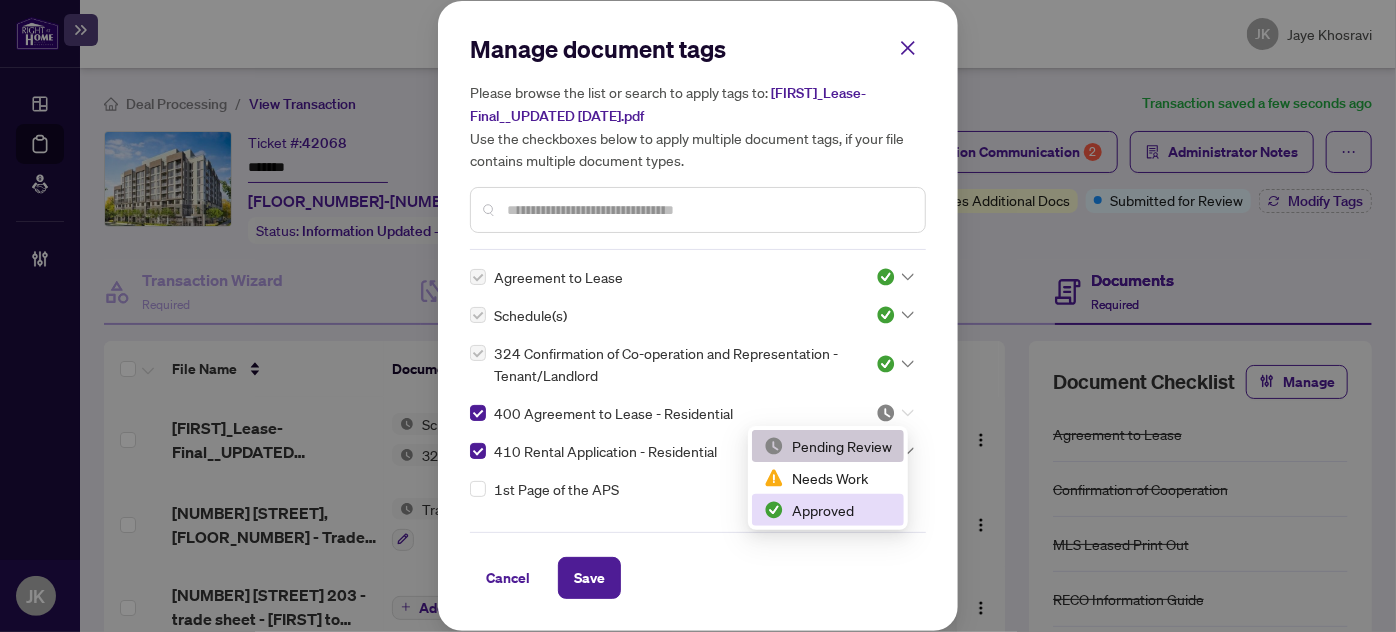 click on "Approved" at bounding box center [828, 510] 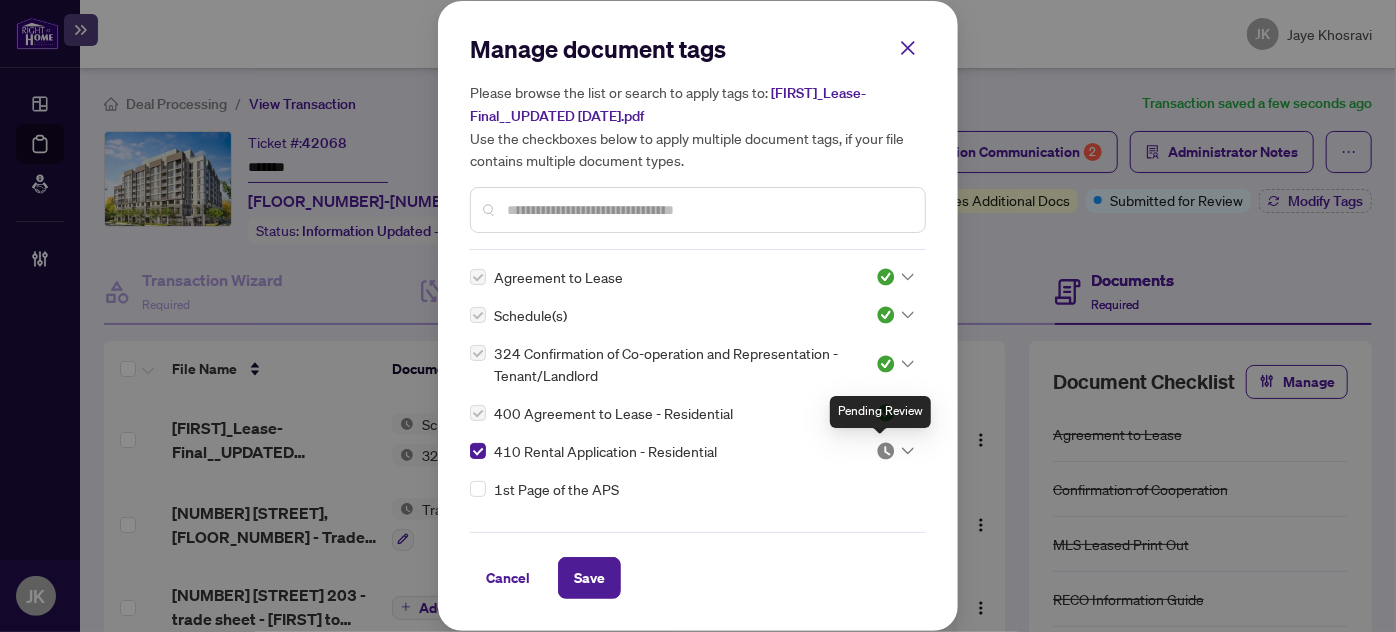 click at bounding box center (886, 451) 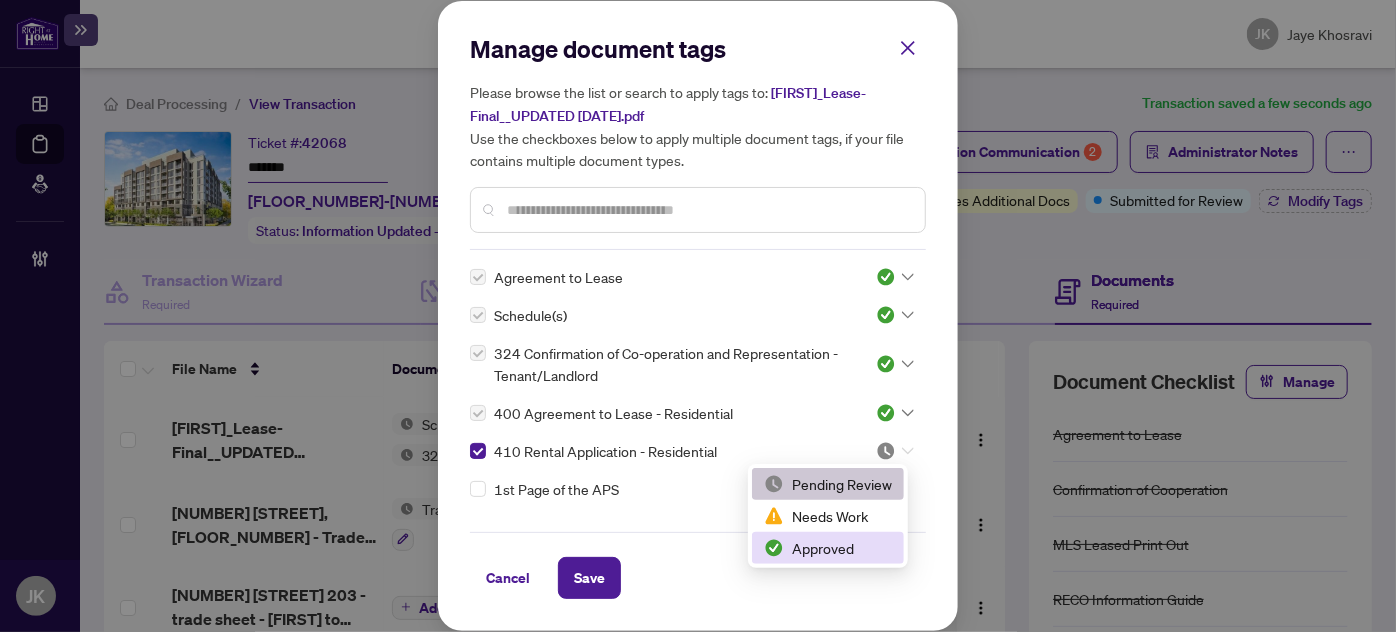 drag, startPoint x: 836, startPoint y: 554, endPoint x: 707, endPoint y: 575, distance: 130.69812 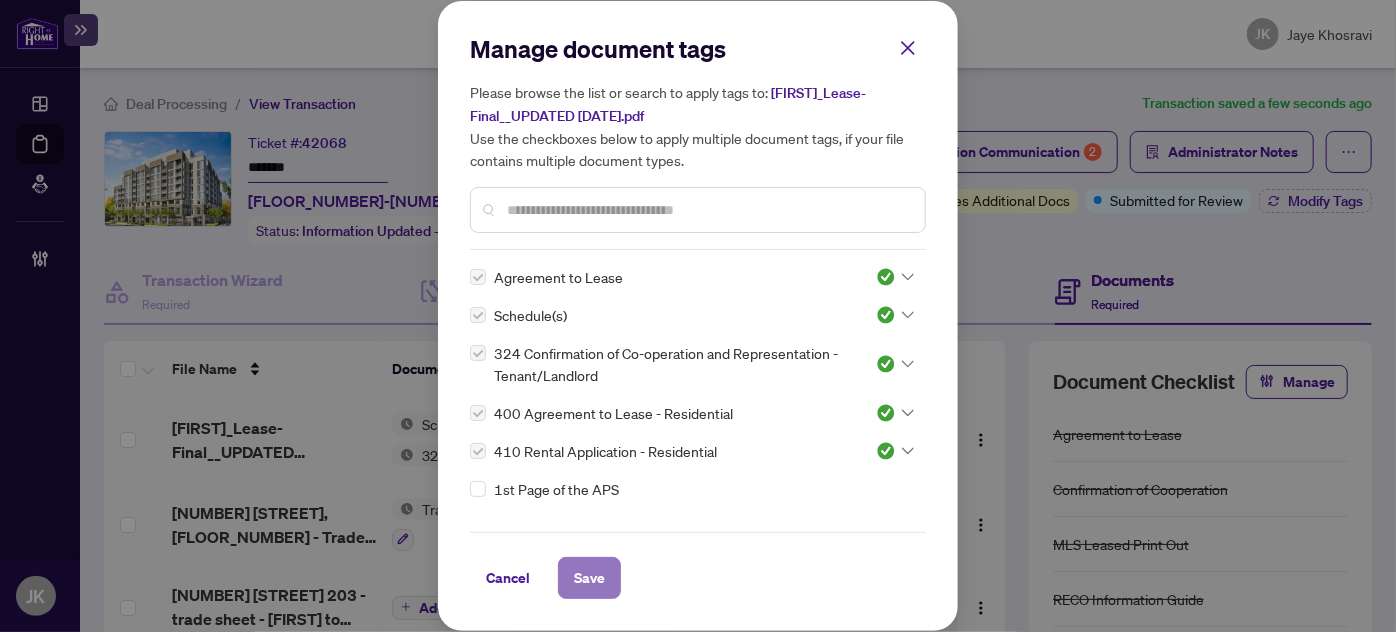 click on "Save" at bounding box center (589, 578) 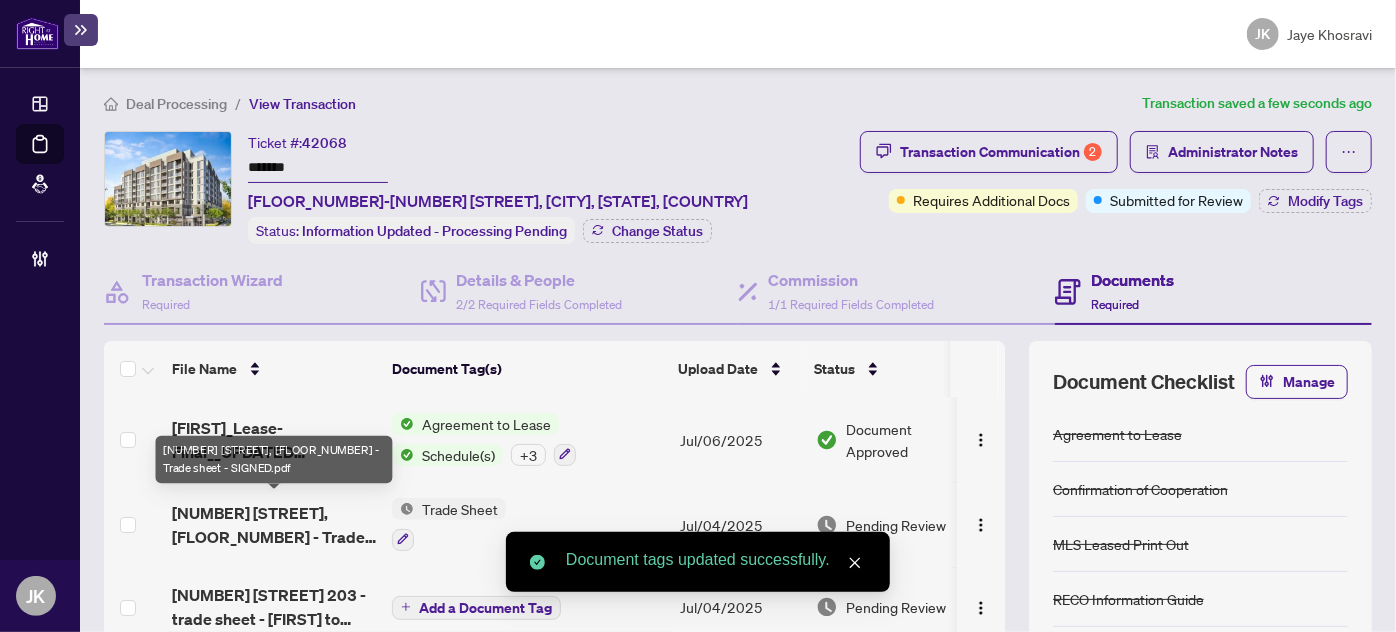 click on "412 Silver Maple Rd 203 - Trade sheet - SIGNED.pdf" at bounding box center [274, 525] 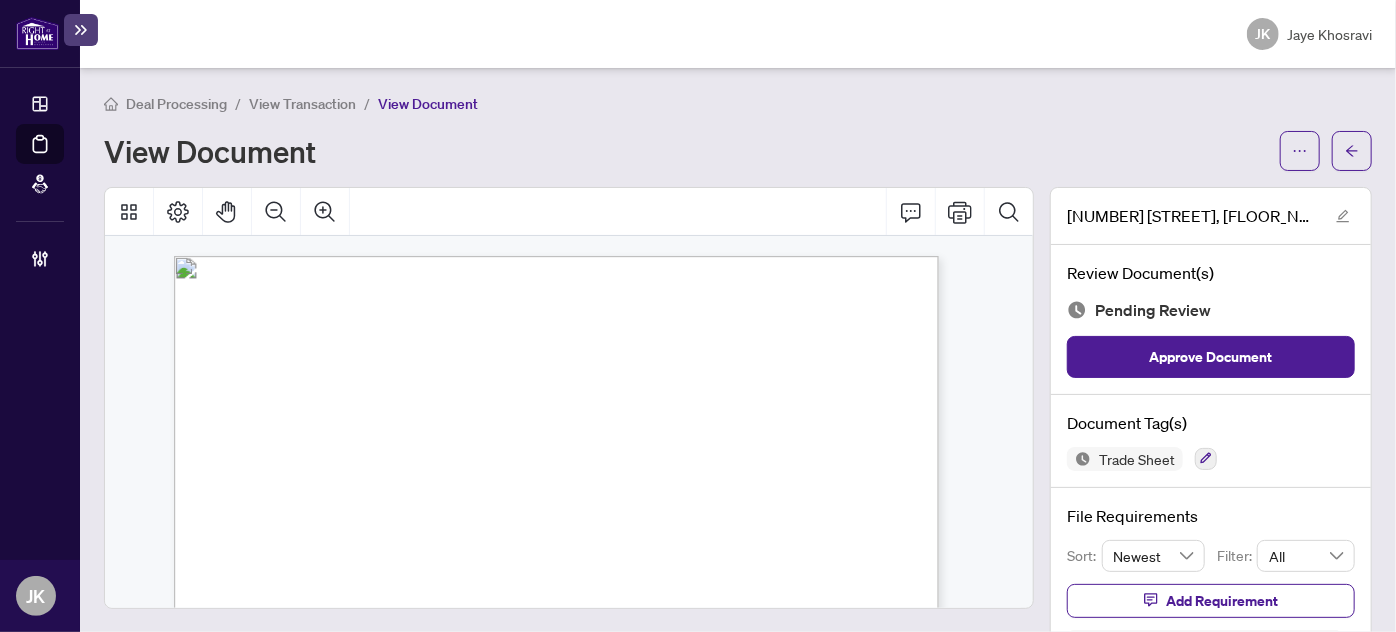 scroll, scrollTop: 657, scrollLeft: 0, axis: vertical 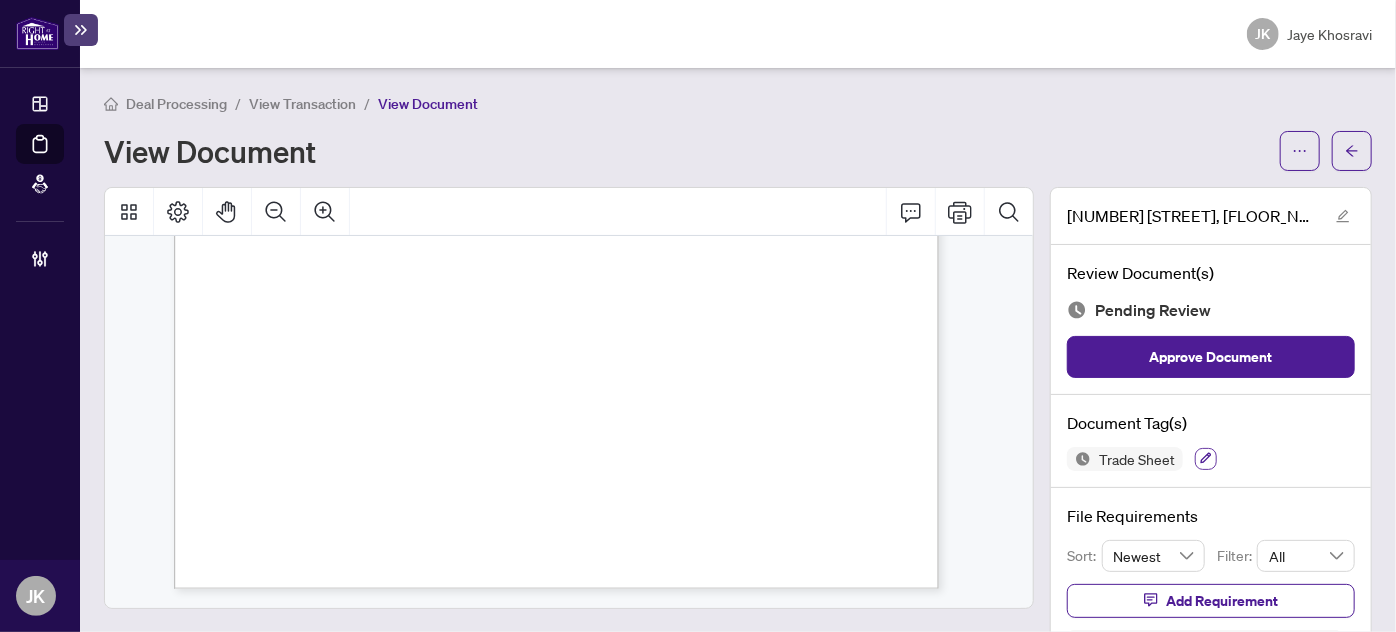 click at bounding box center (1206, 459) 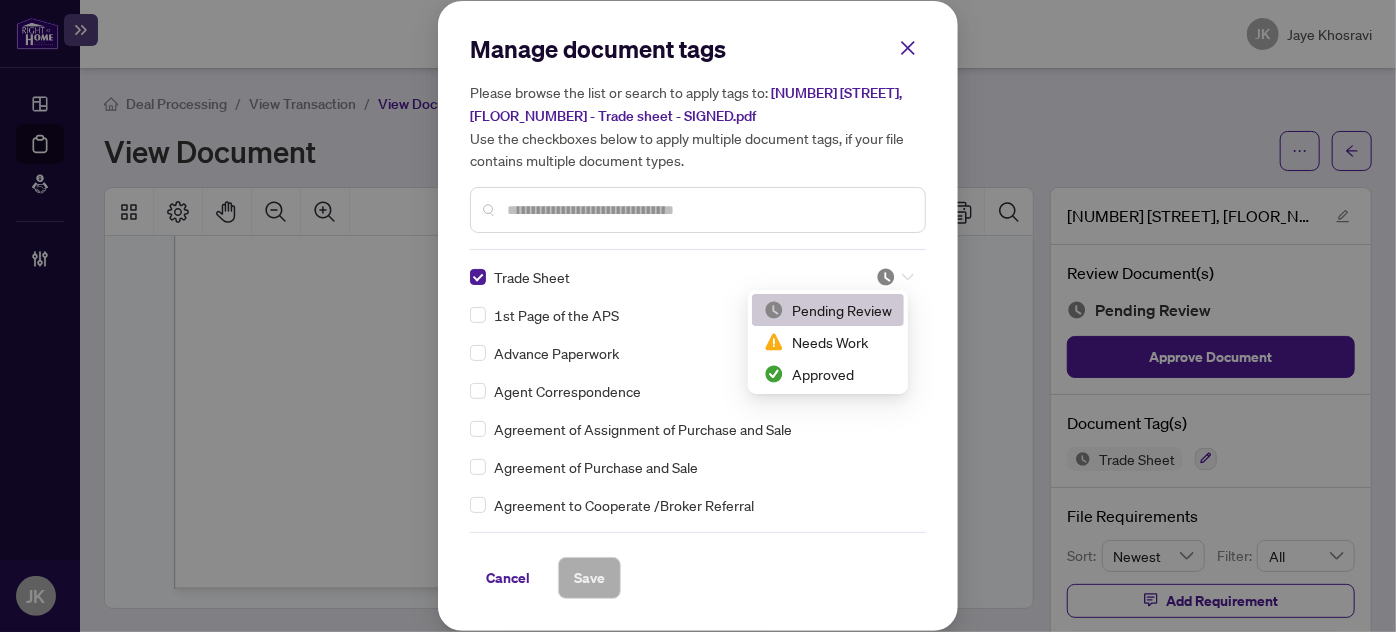 click at bounding box center [886, 277] 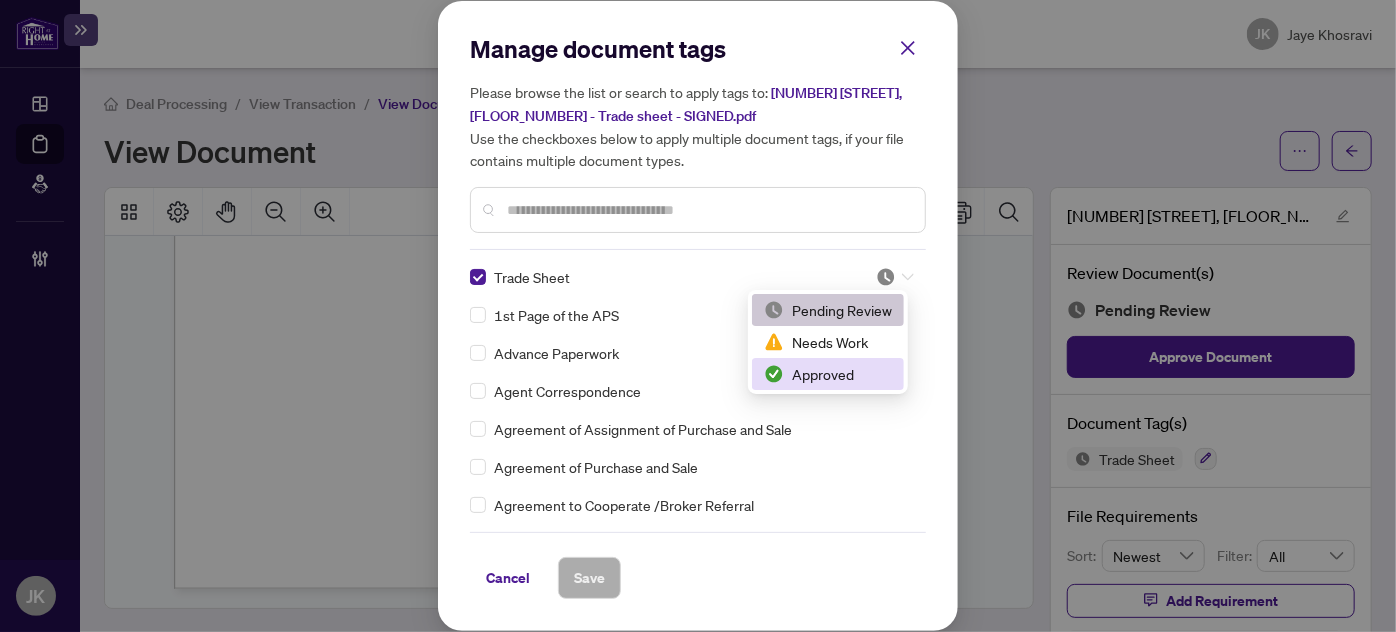 click on "2 3 Pending Review Needs Work Approved" at bounding box center (828, 342) 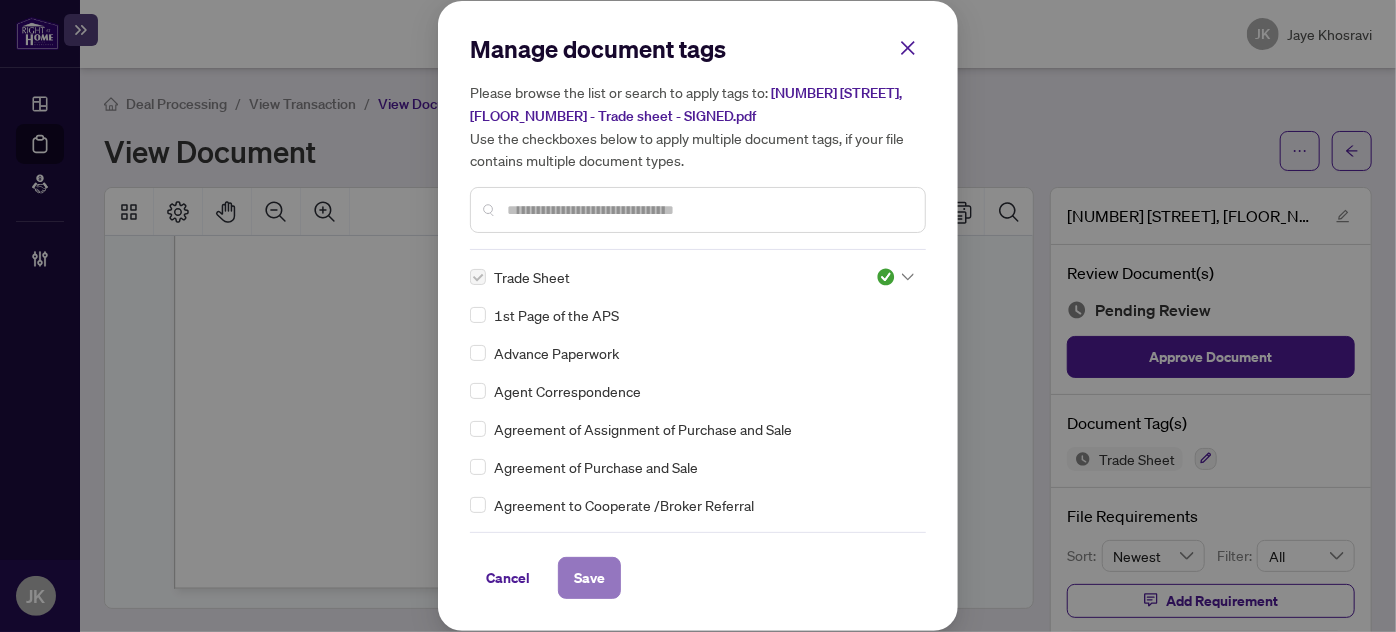 click on "Save" at bounding box center [589, 578] 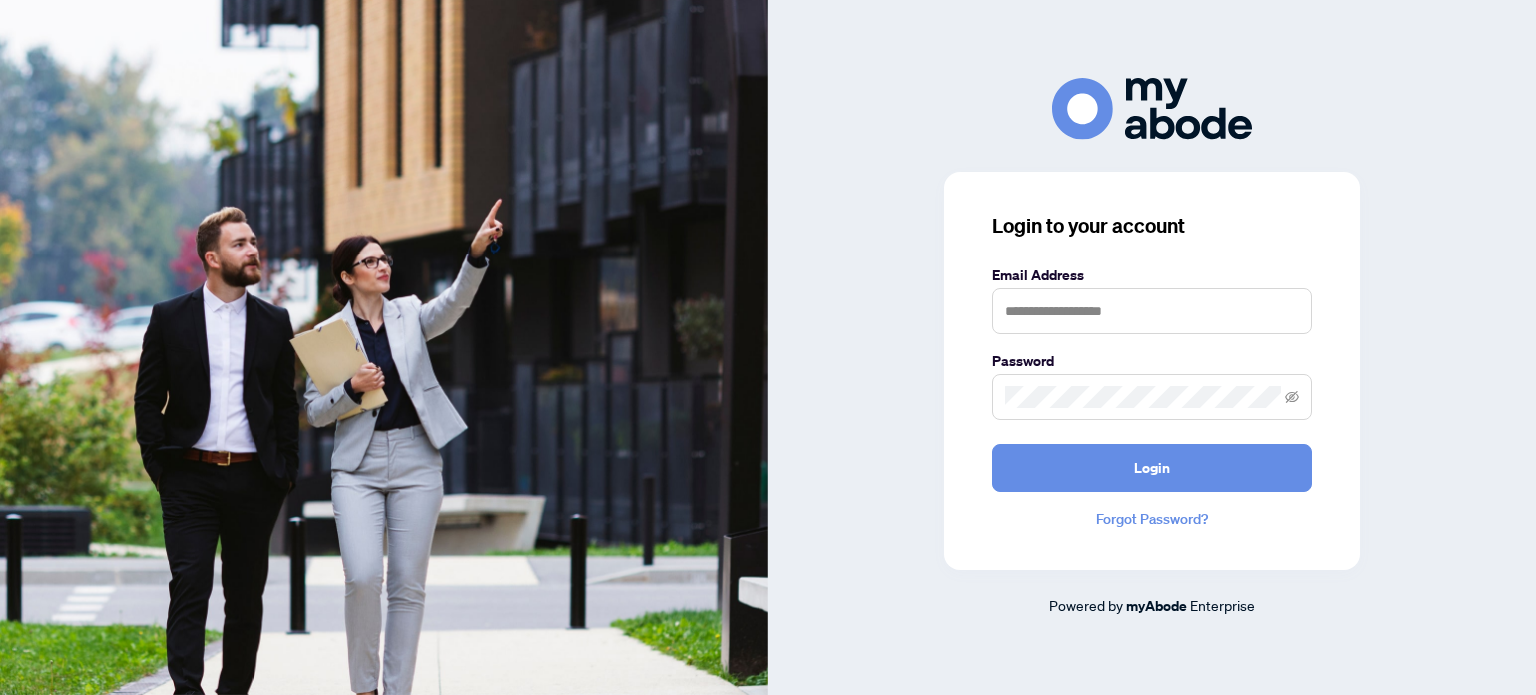 scroll, scrollTop: 0, scrollLeft: 0, axis: both 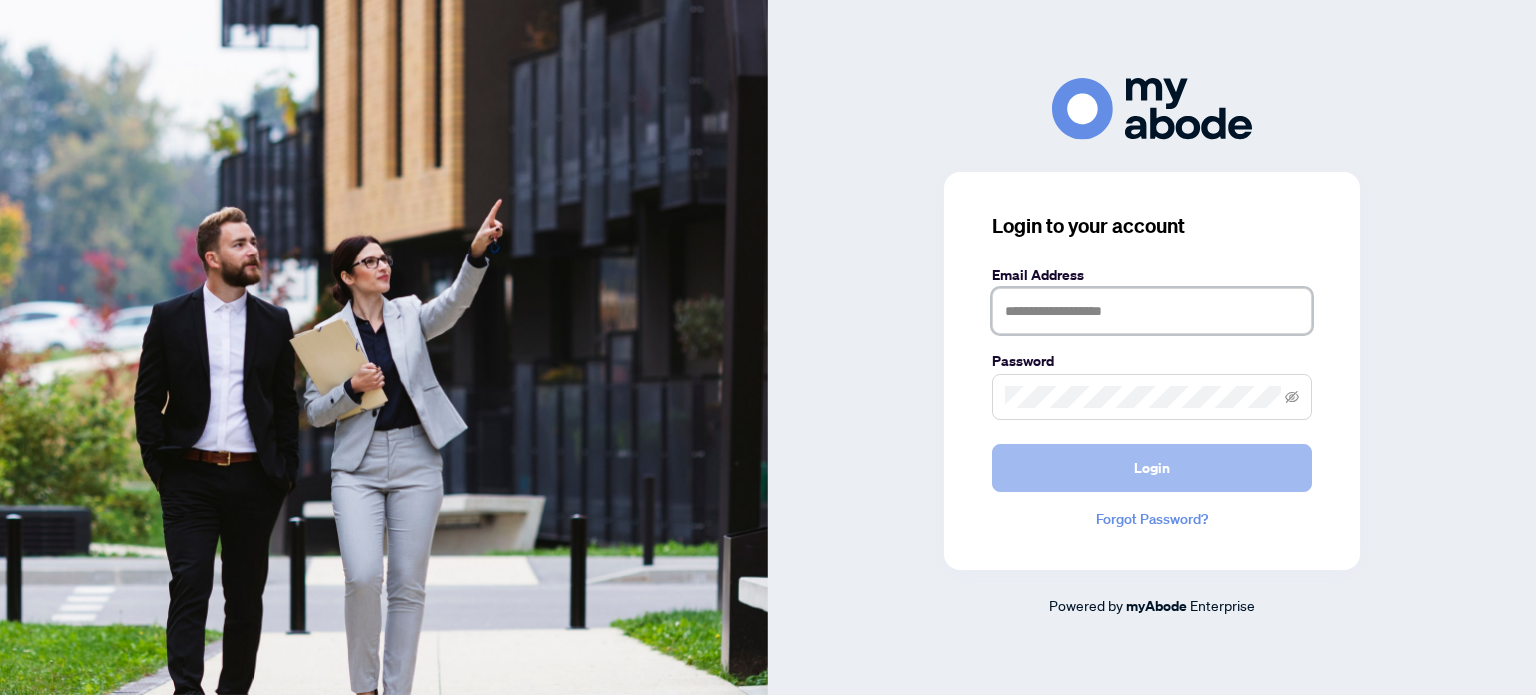 type on "**********" 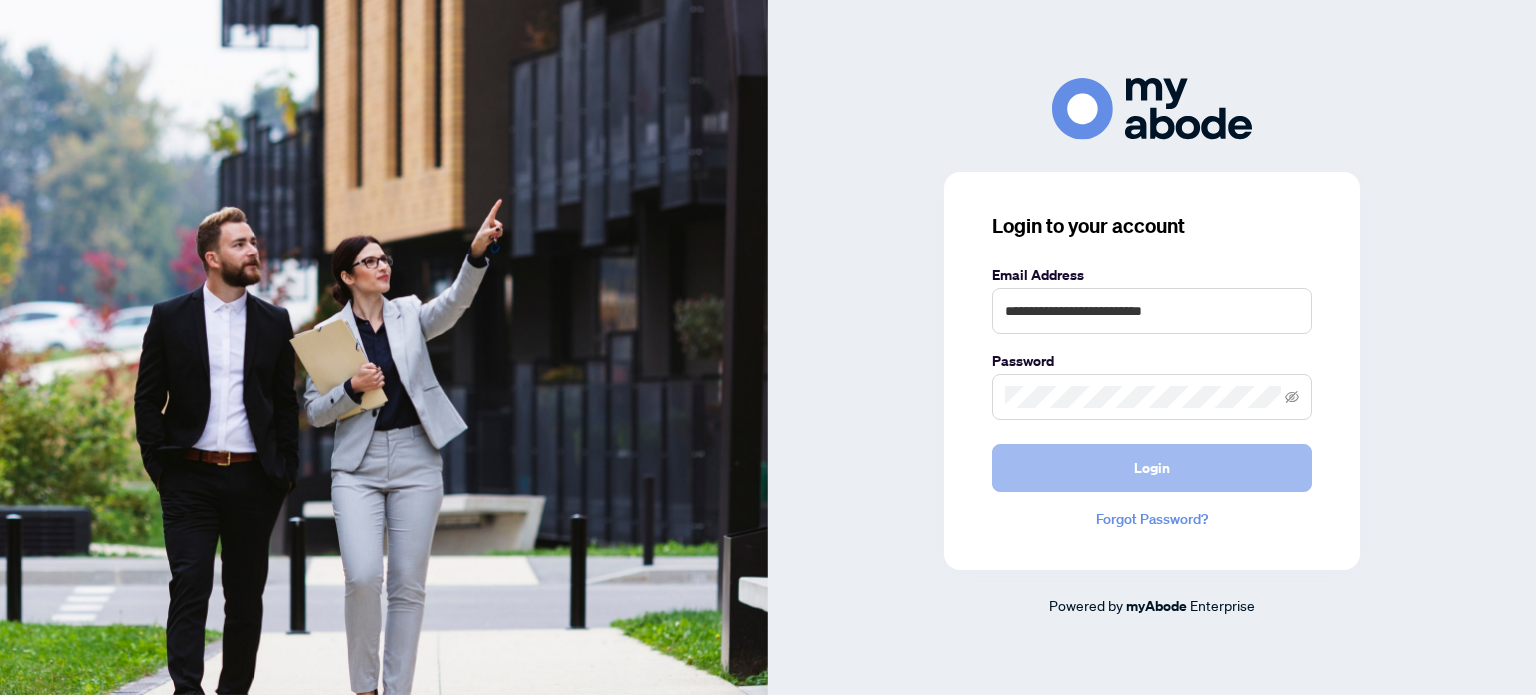 click on "Login" at bounding box center [1152, 468] 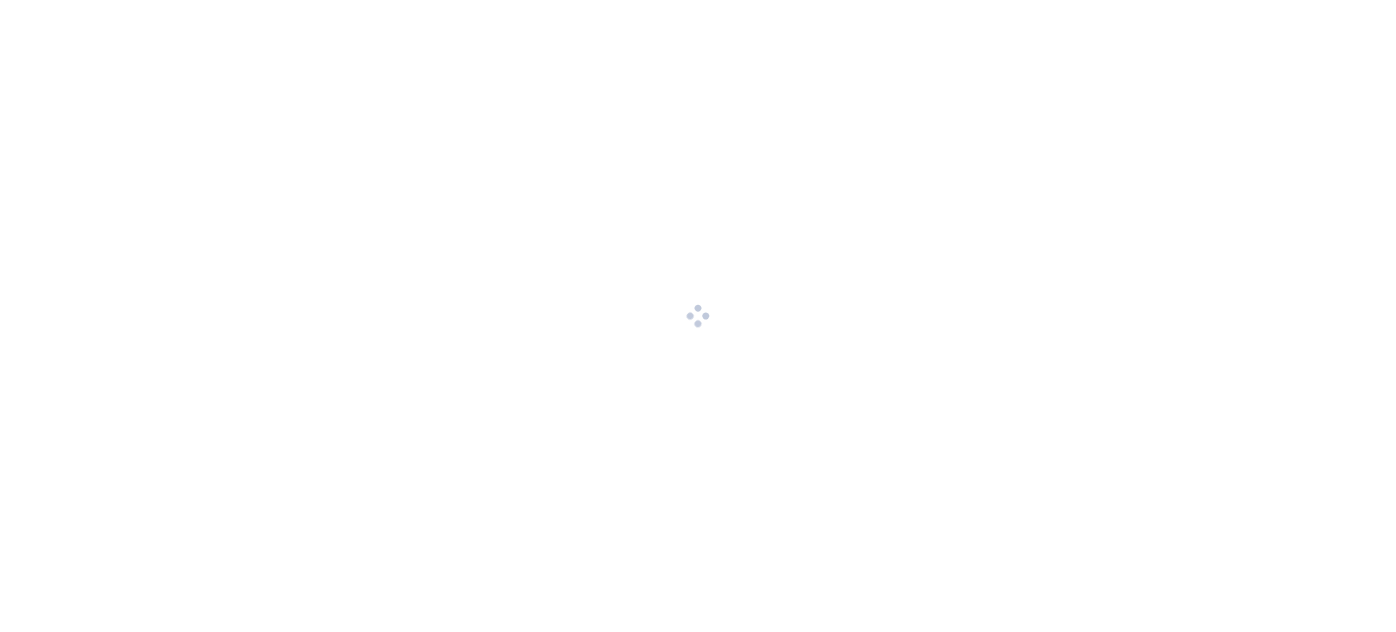 scroll, scrollTop: 0, scrollLeft: 0, axis: both 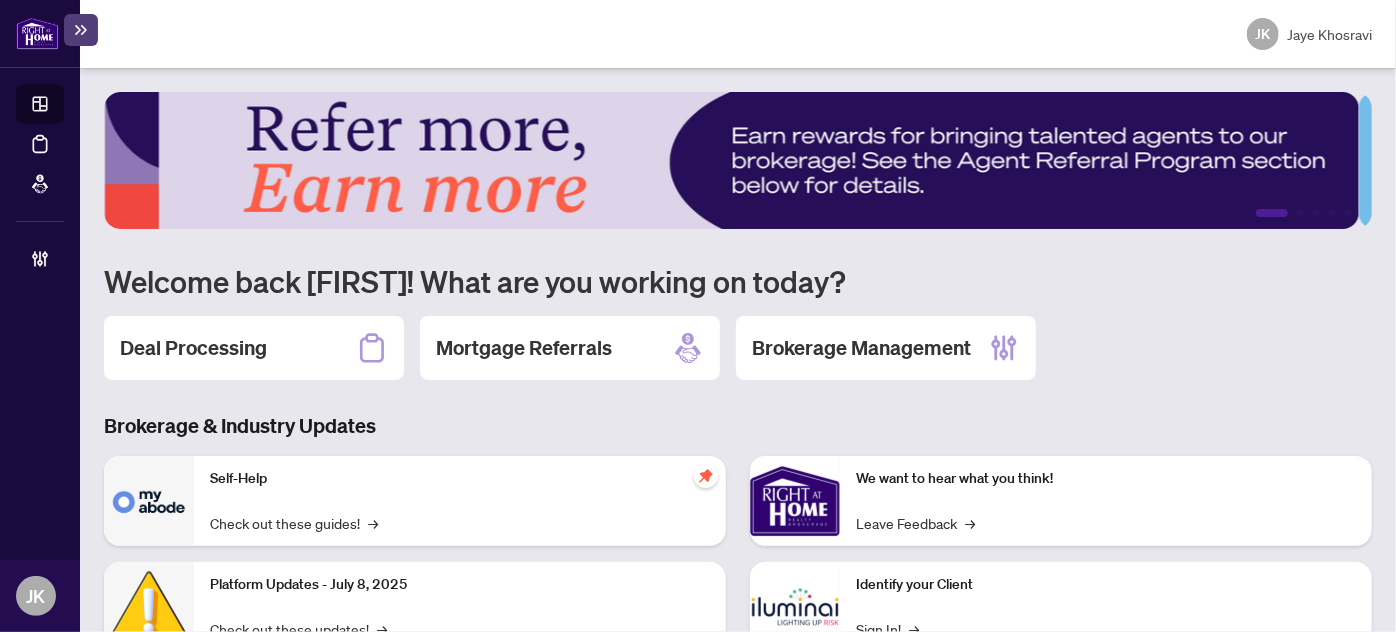 drag, startPoint x: 235, startPoint y: 359, endPoint x: 247, endPoint y: 390, distance: 33.24154 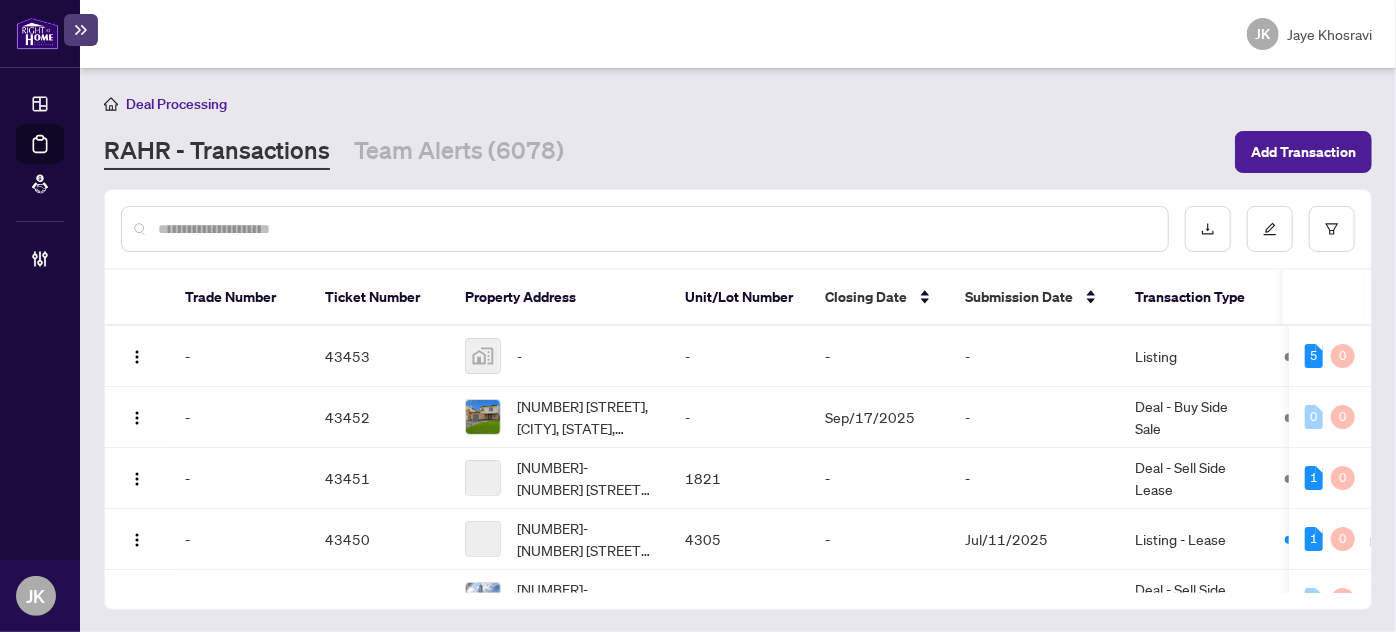 click at bounding box center [655, 229] 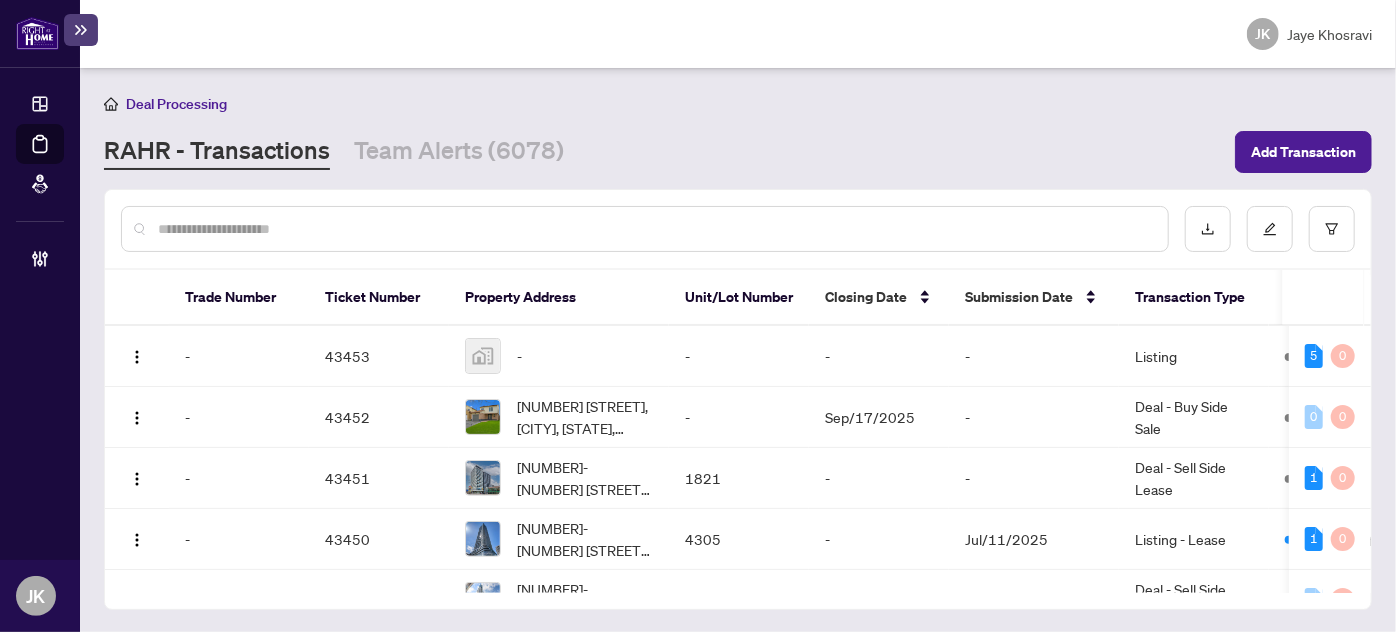 click at bounding box center [655, 229] 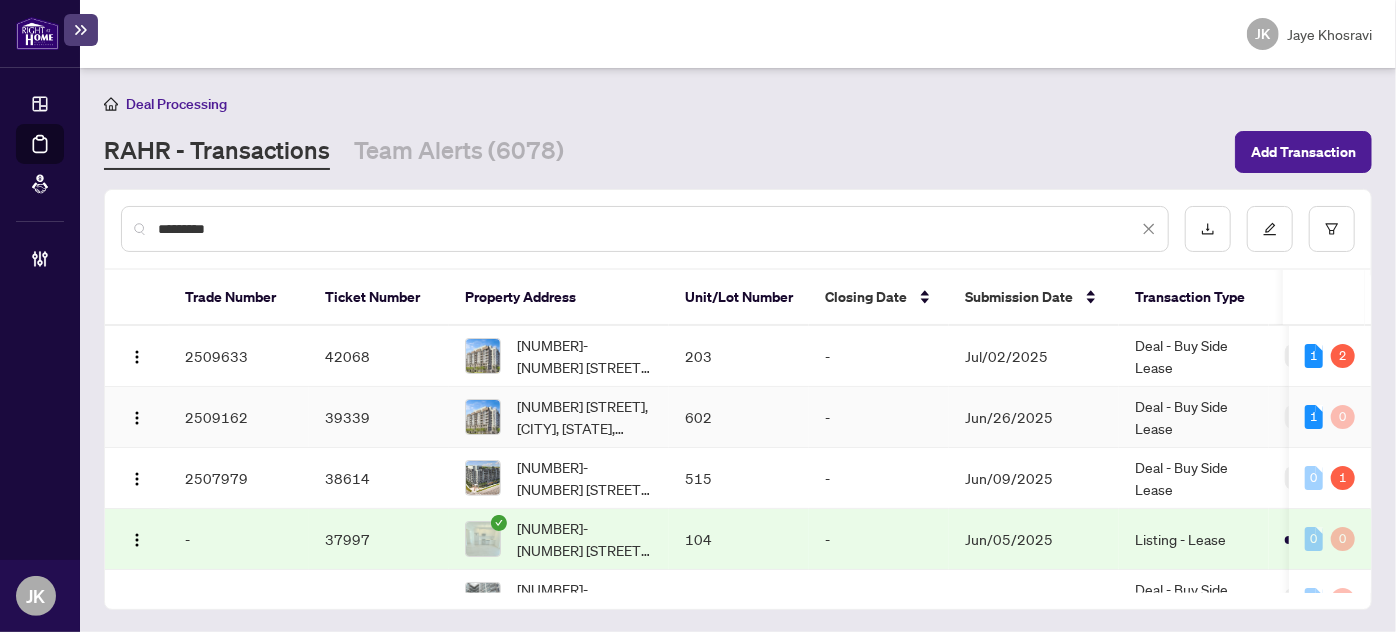 type on "*********" 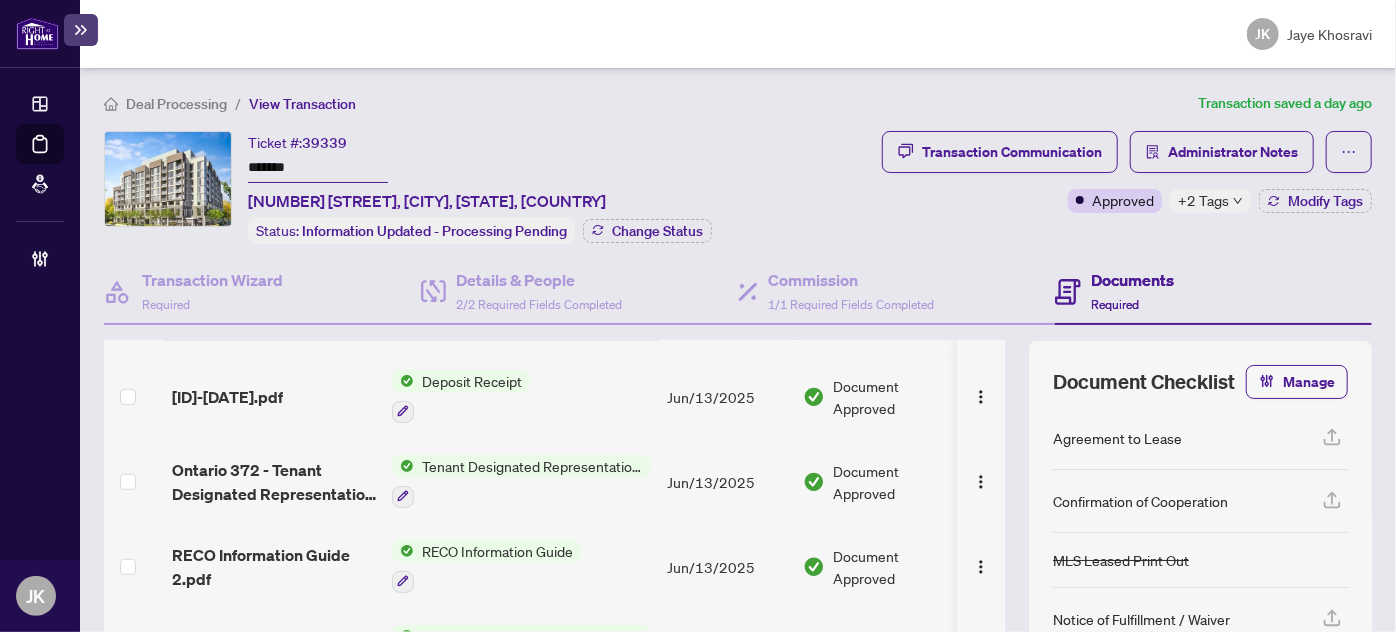 scroll, scrollTop: 0, scrollLeft: 0, axis: both 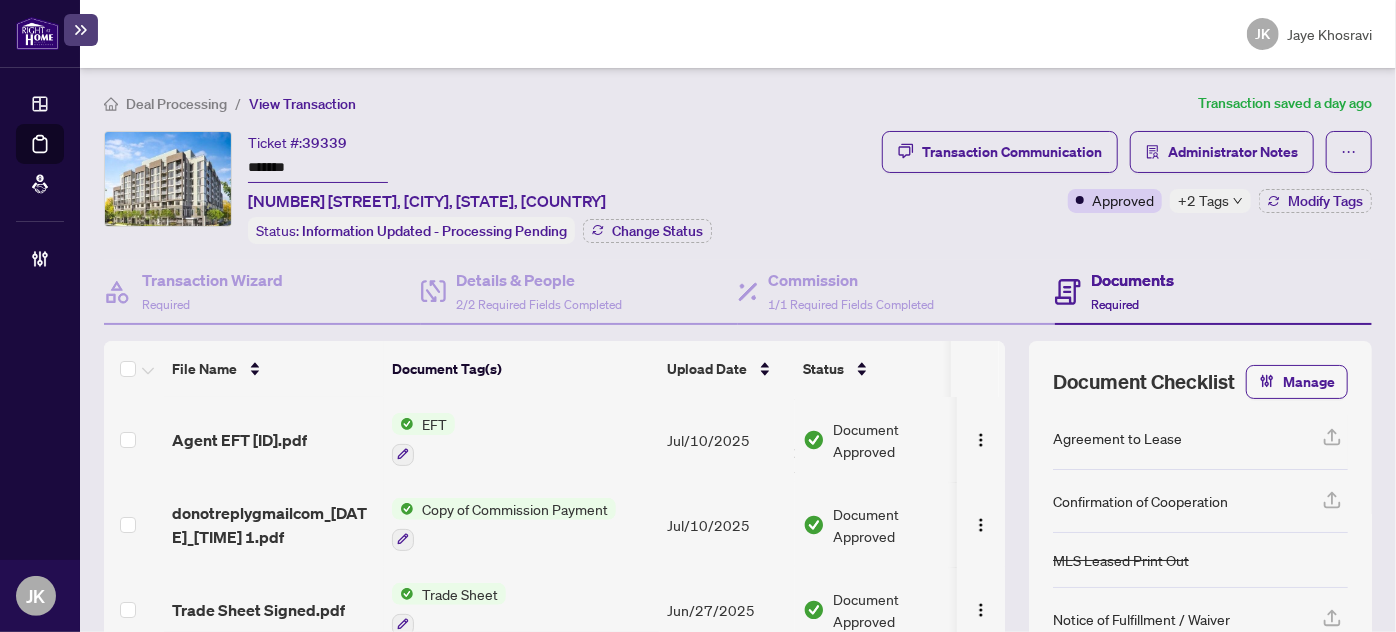 click on "+2 Tags" at bounding box center (1203, 200) 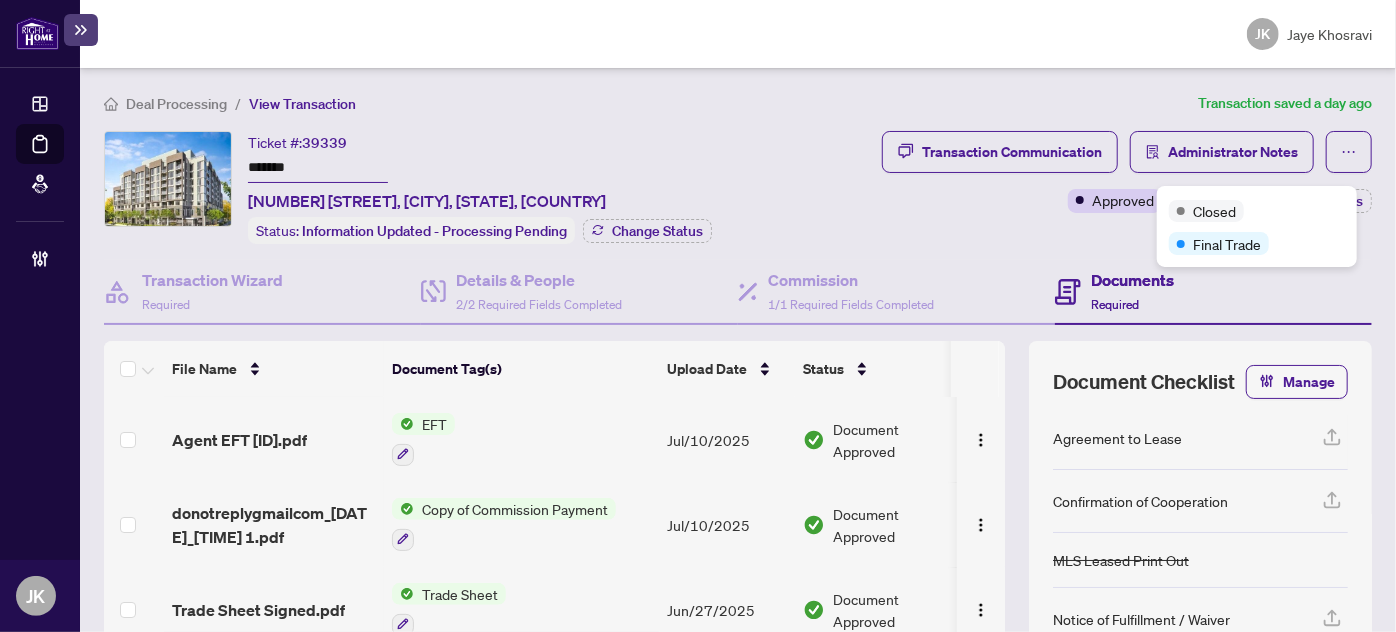 click on "Ticket #:  39339 ******* 602-412 Silver Maple Rd, Oakville, Ontario L6H 7X8, Canada" at bounding box center (427, 172) 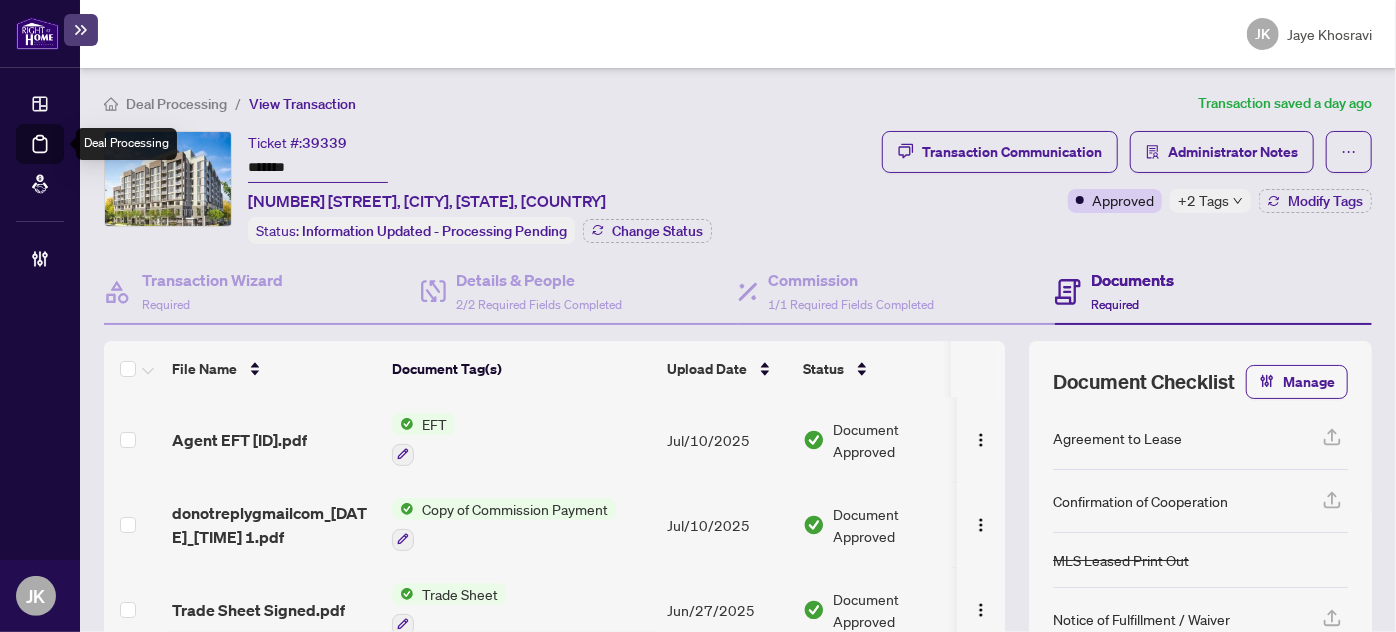 click on "Deal Processing" at bounding box center [63, 158] 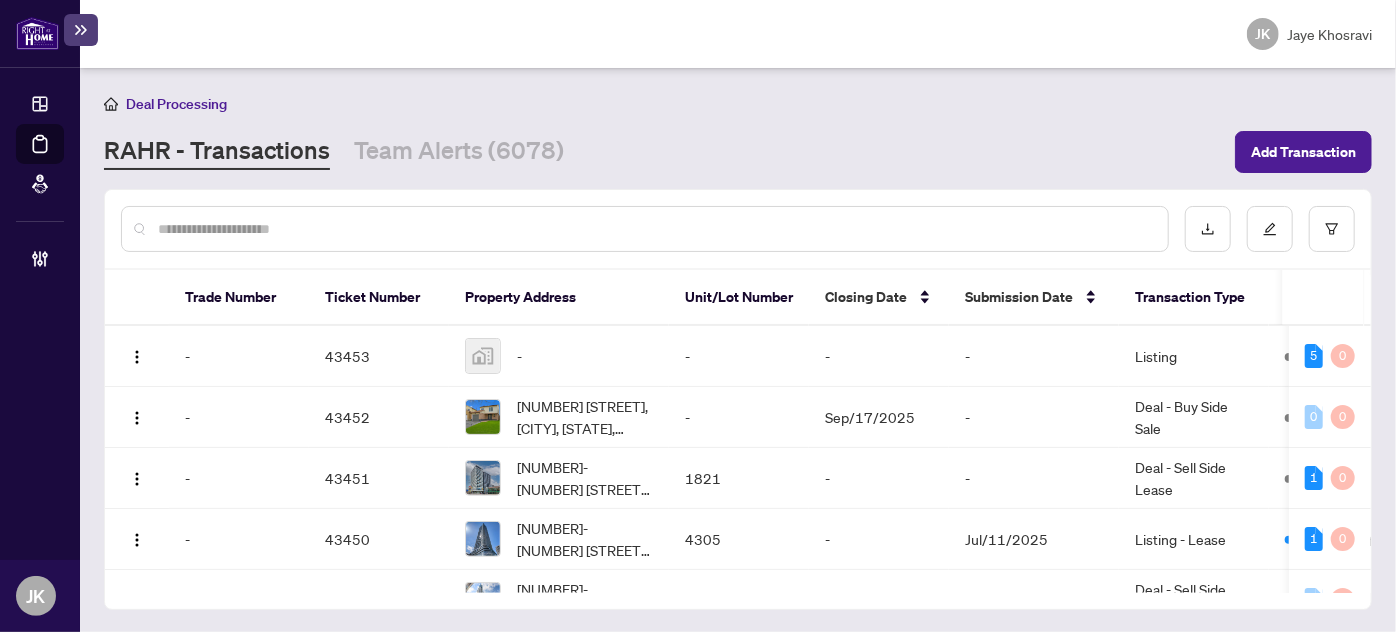 click at bounding box center [655, 229] 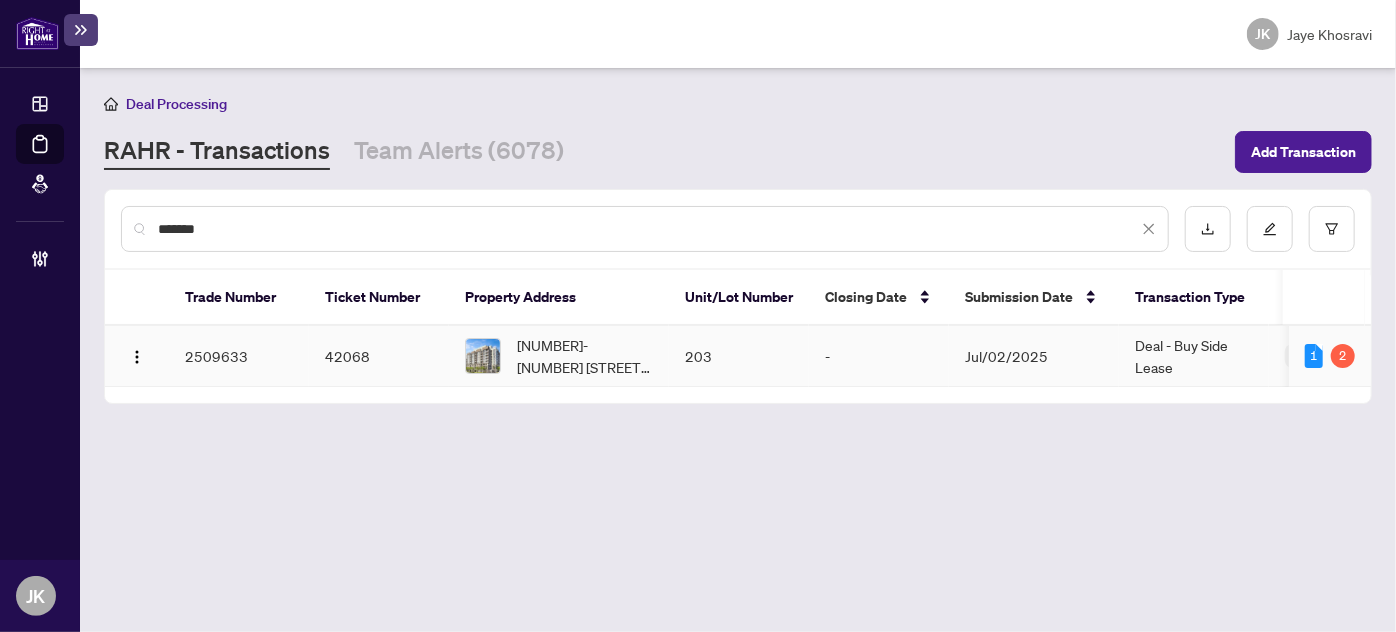 type on "*******" 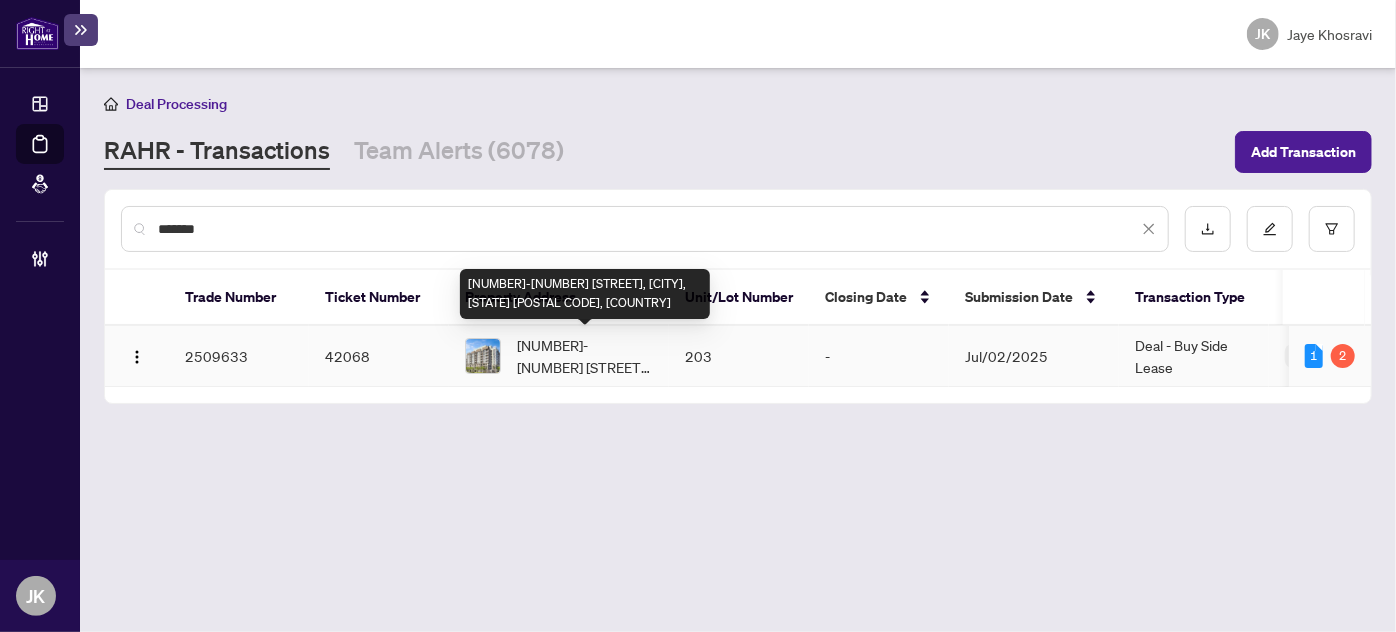 click on "203-412 Silver Maple Rd, Oakville, Ontario L6H 7X8, Canada" at bounding box center [585, 356] 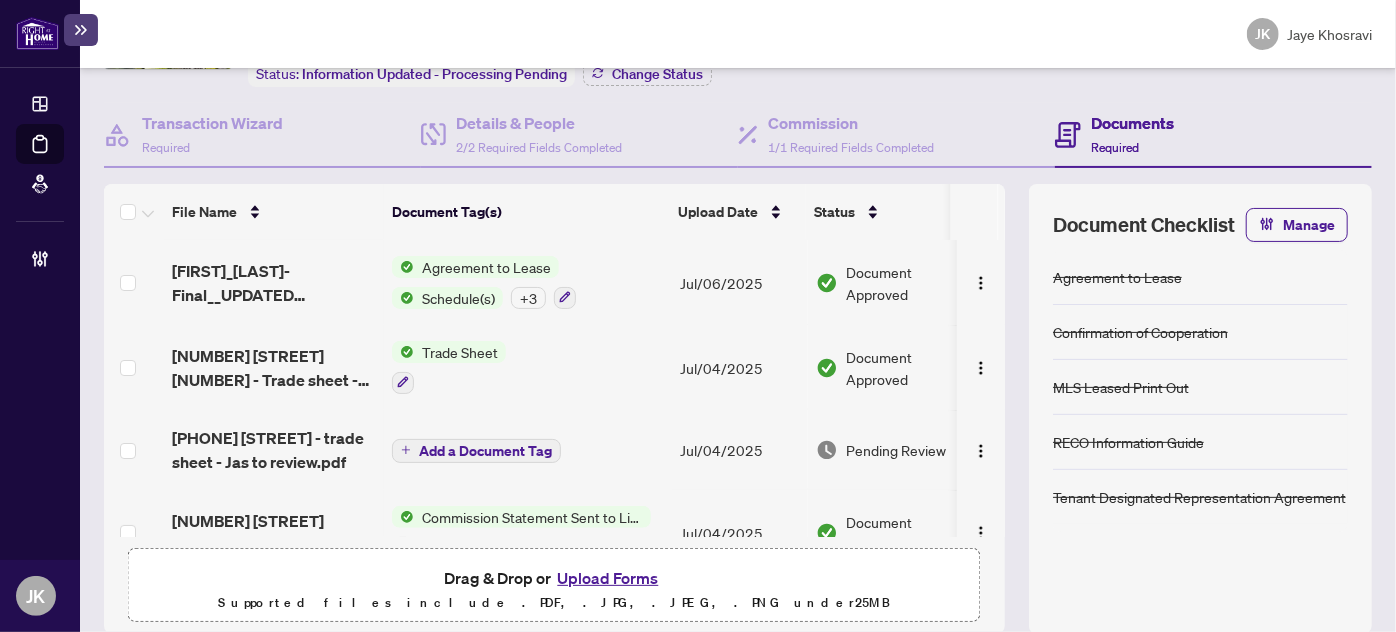 scroll, scrollTop: 165, scrollLeft: 0, axis: vertical 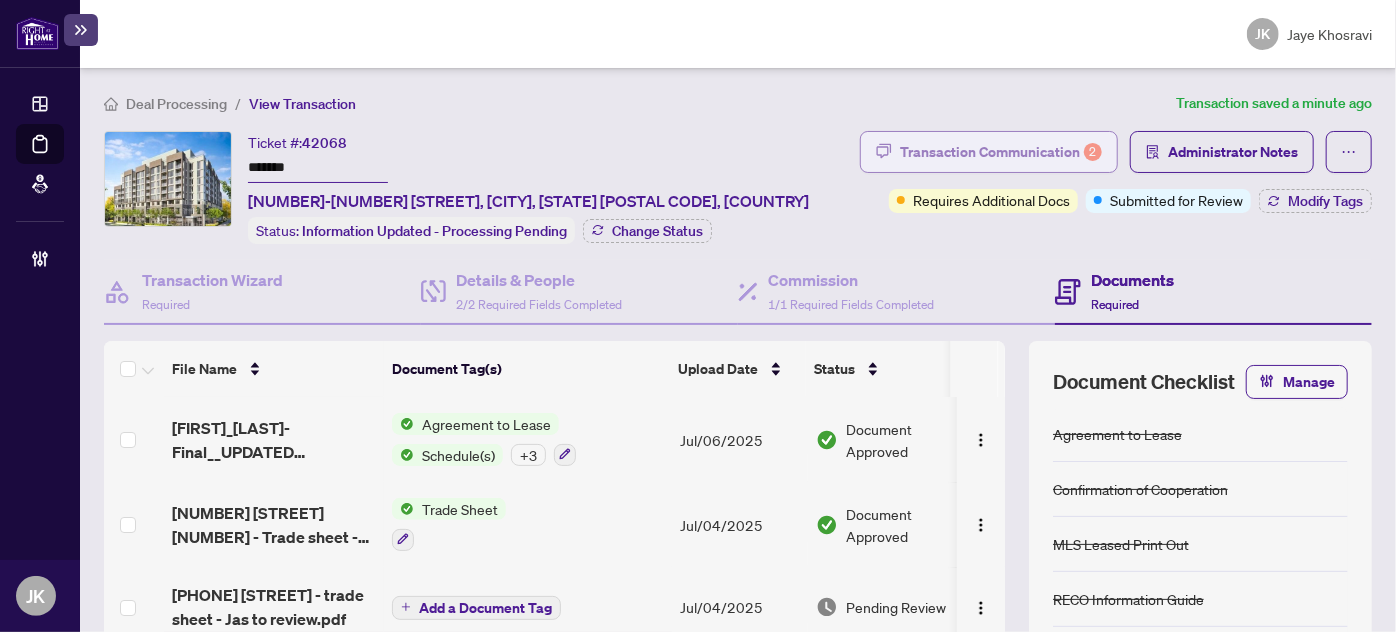 click on "Transaction Communication 2" at bounding box center (1001, 152) 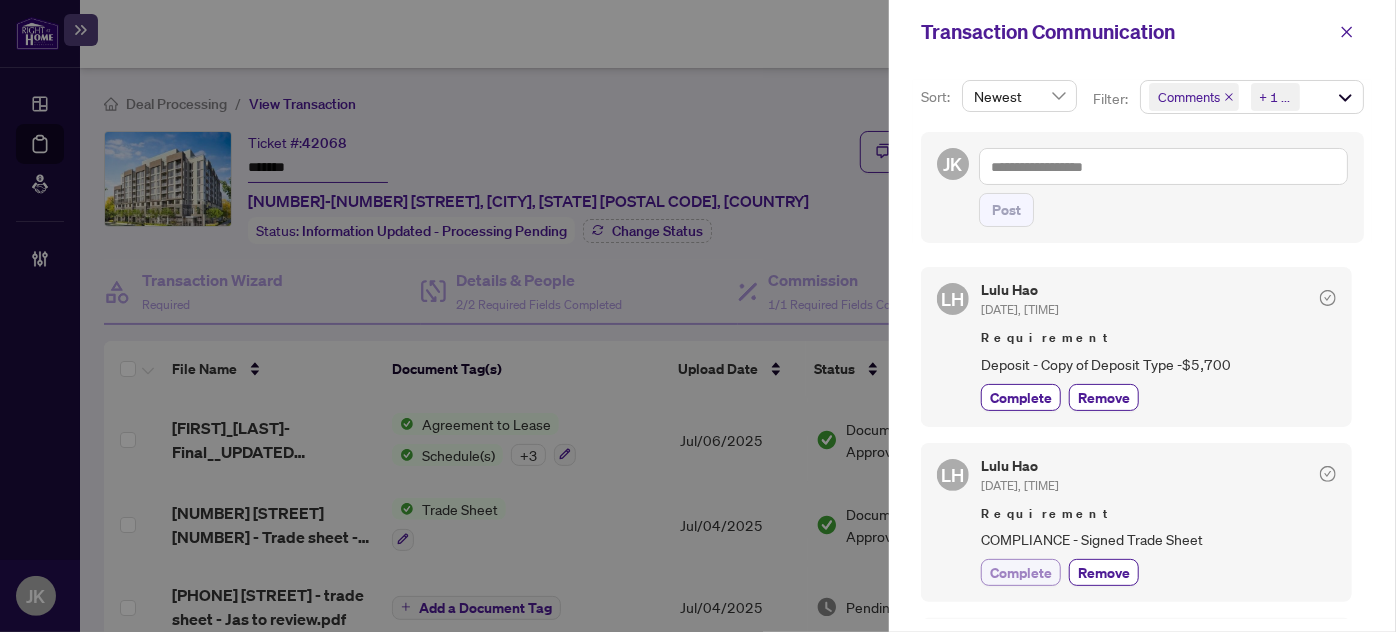 click on "Complete" at bounding box center [1021, 572] 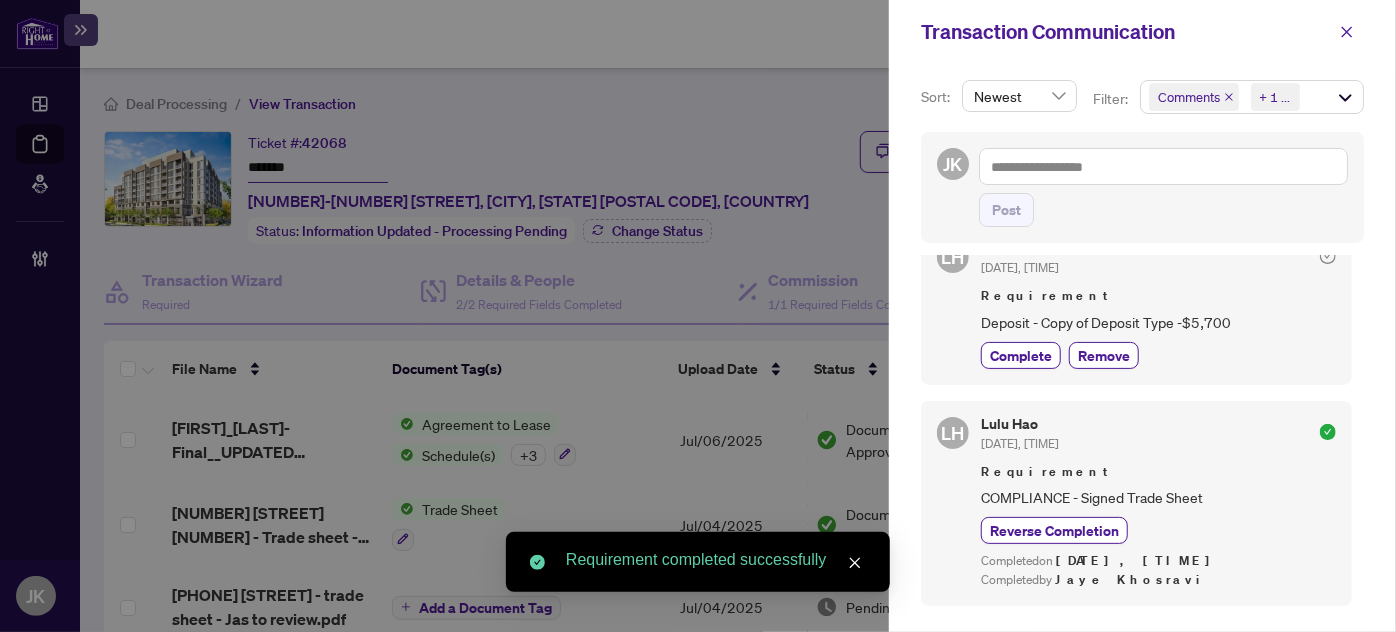 scroll, scrollTop: 0, scrollLeft: 0, axis: both 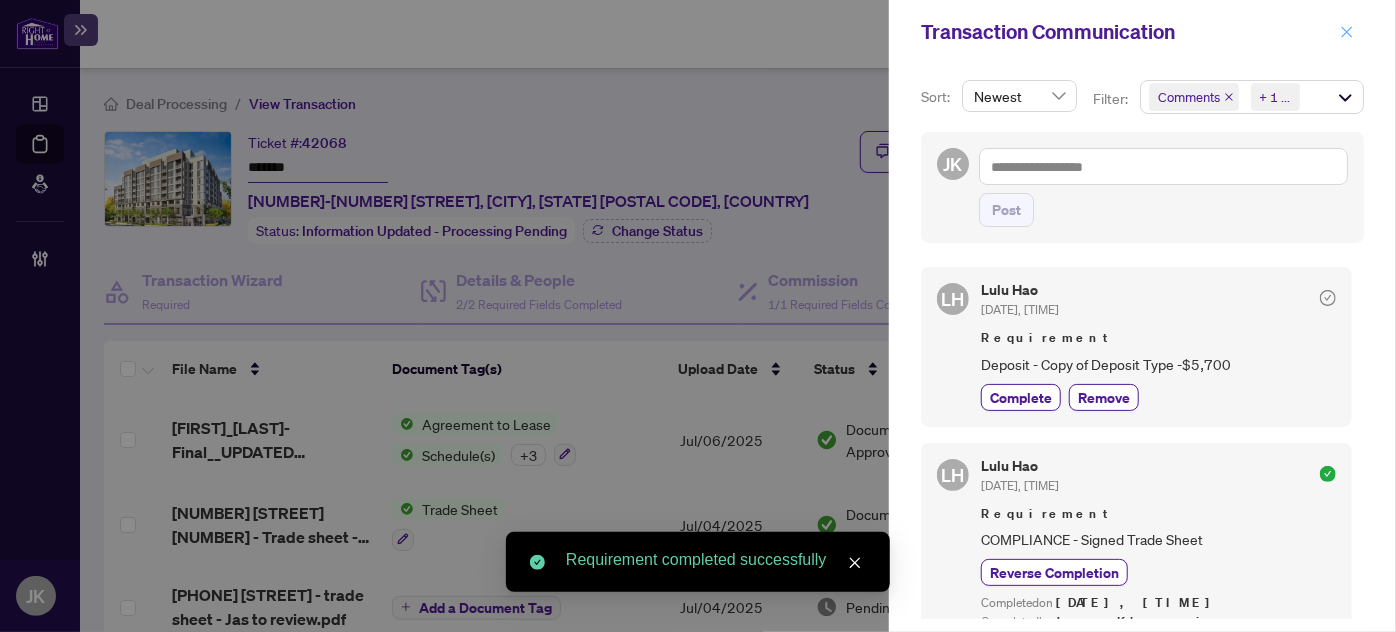 click 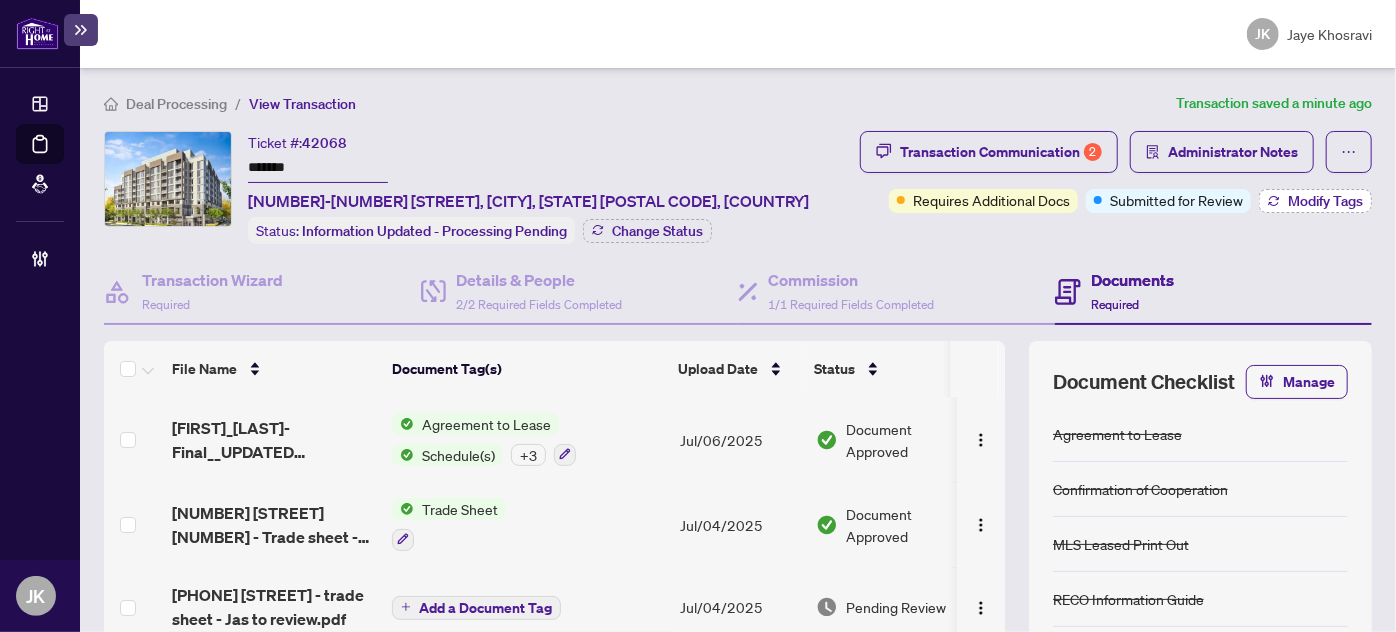 click on "Modify Tags" at bounding box center (1325, 201) 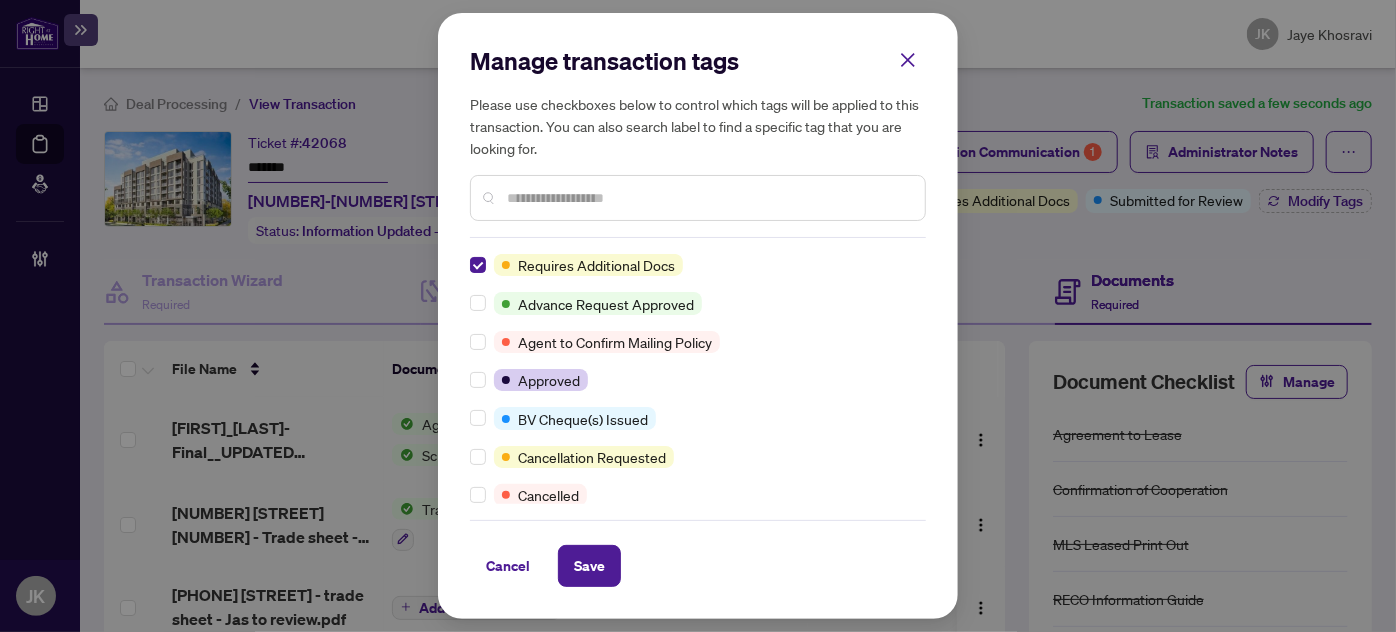 scroll, scrollTop: 0, scrollLeft: 0, axis: both 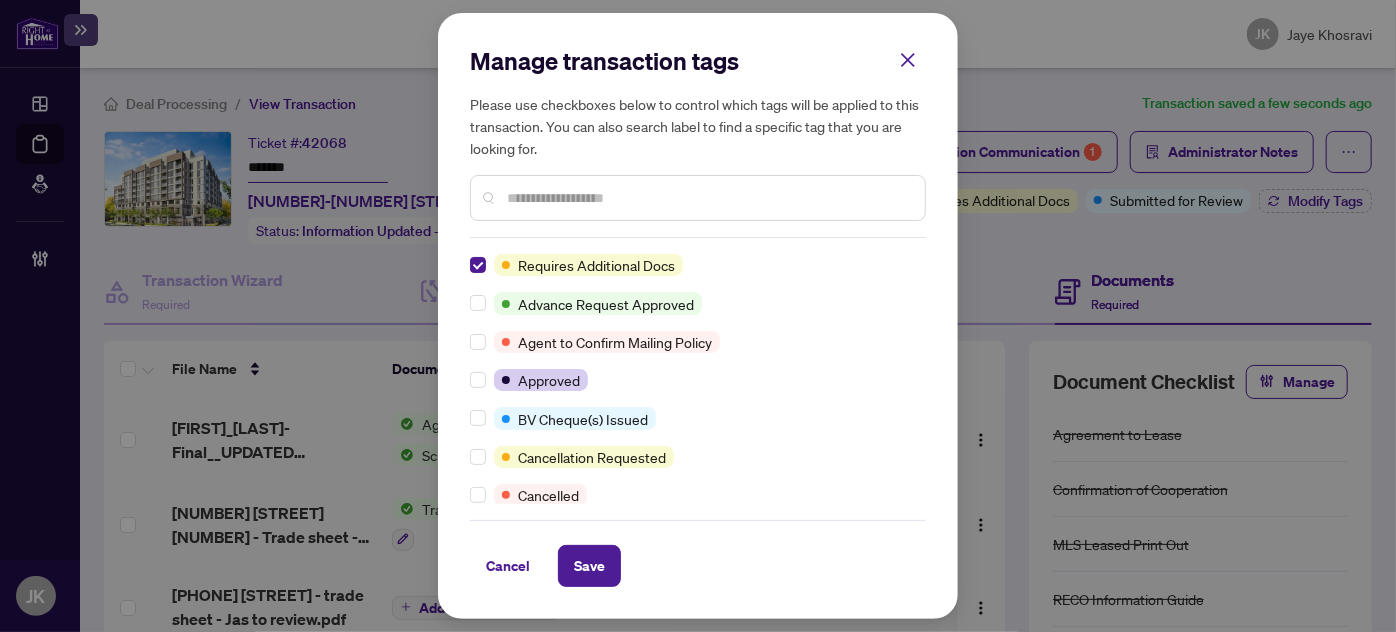 click on "Manage transaction tags Please use checkboxes below to control which tags will be
applied to this transaction. You can also search label to find a
specific tag that you are looking for." at bounding box center (698, 141) 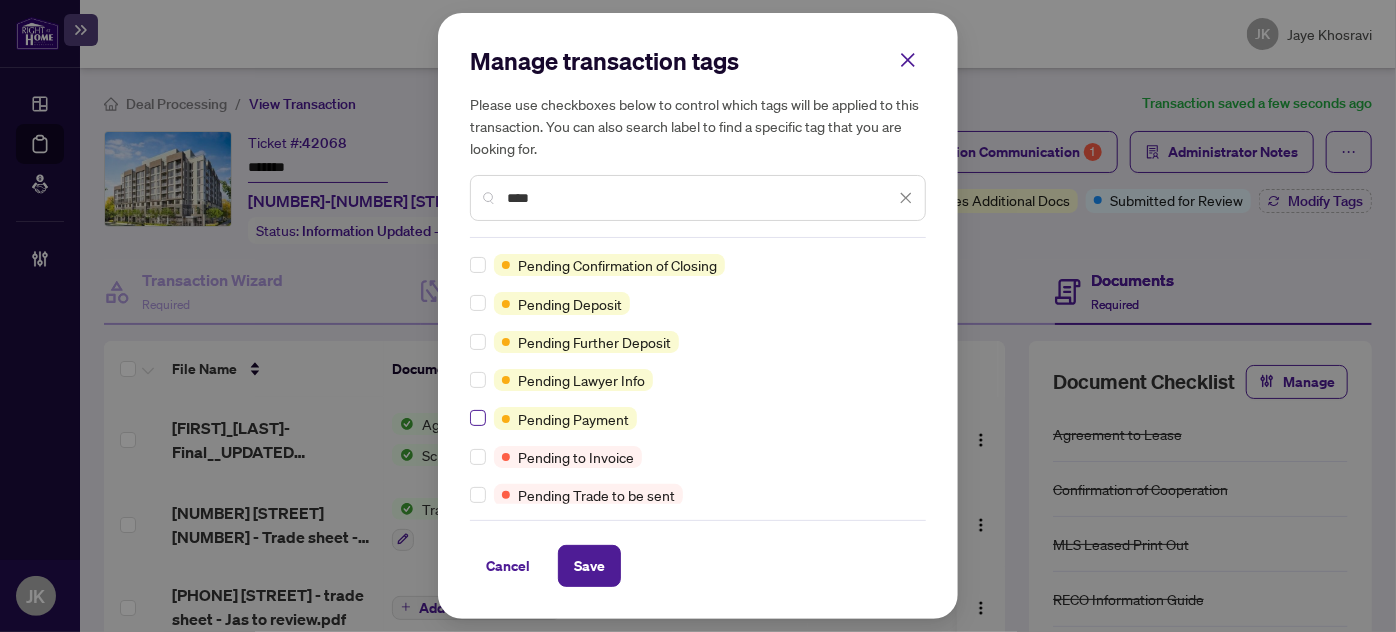 type on "****" 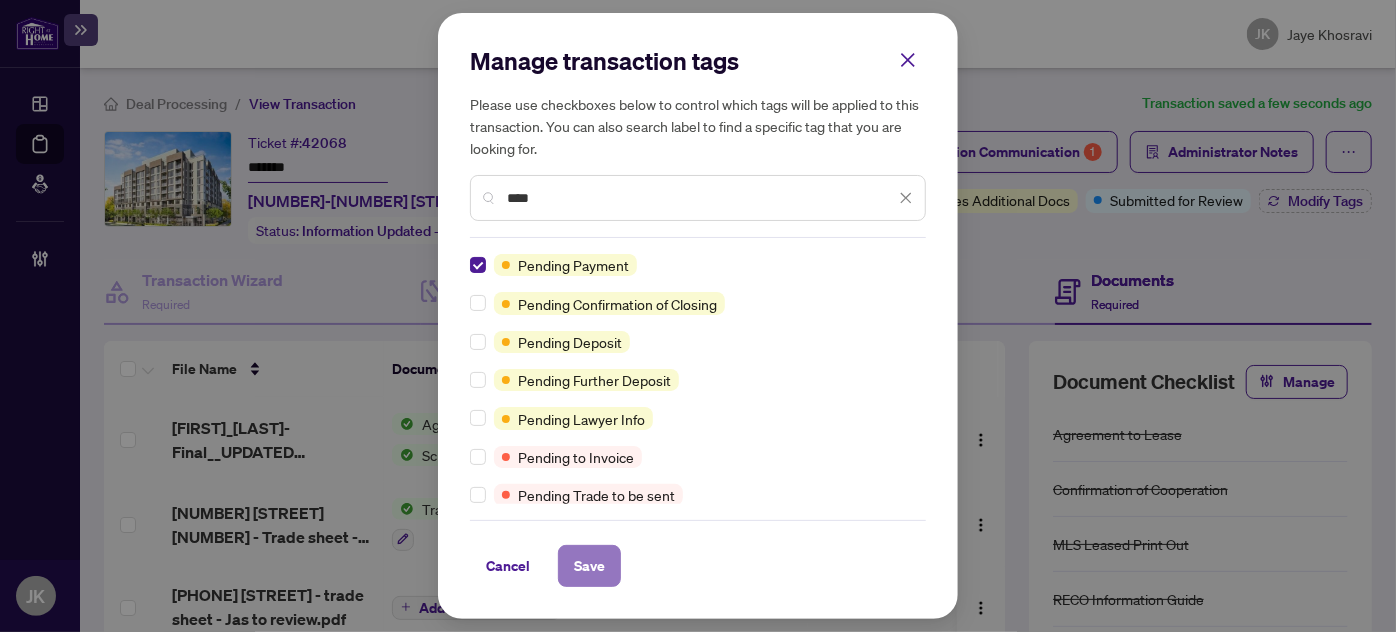 click on "Save" at bounding box center [589, 566] 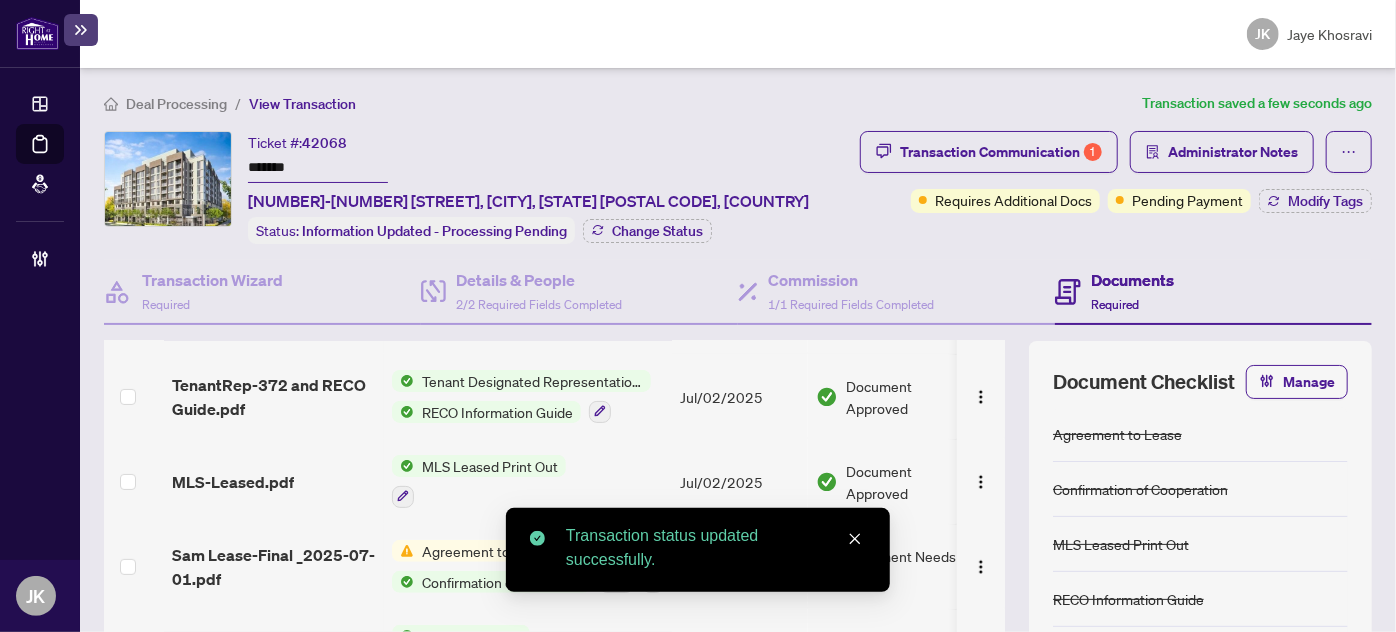 scroll, scrollTop: 0, scrollLeft: 0, axis: both 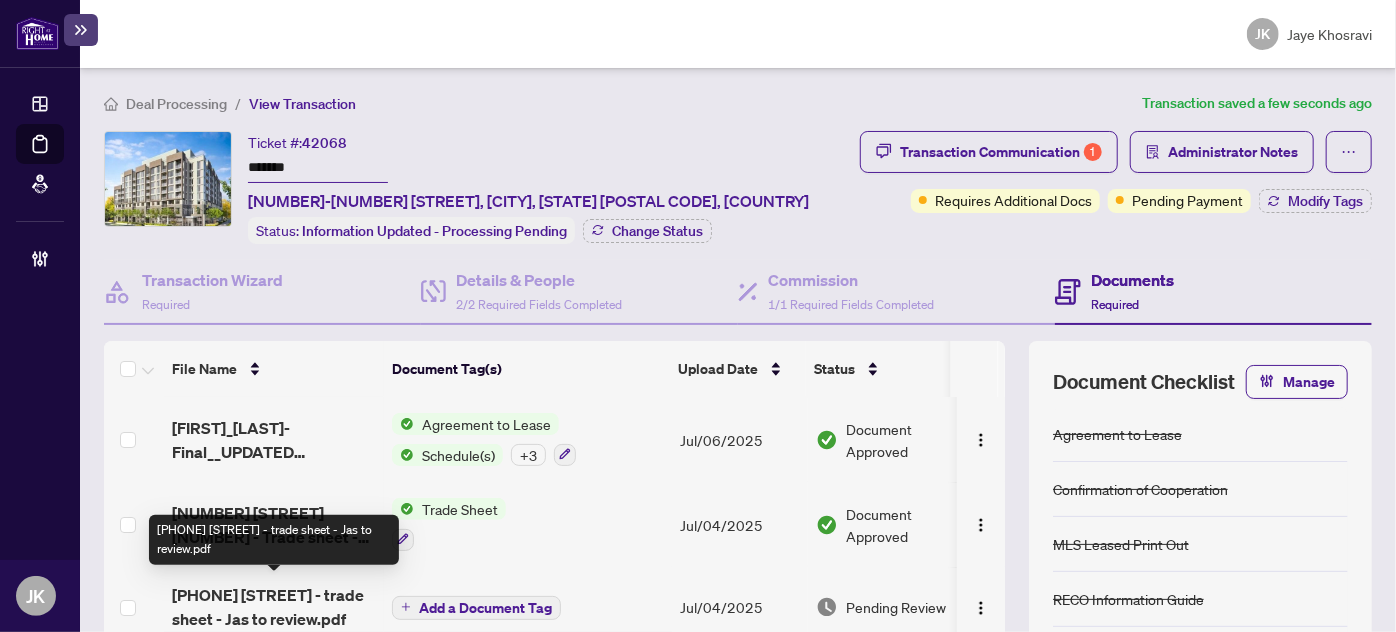 click on "412 Silver Maple Rd 203 - trade sheet - Jas to review.pdf" at bounding box center (274, 607) 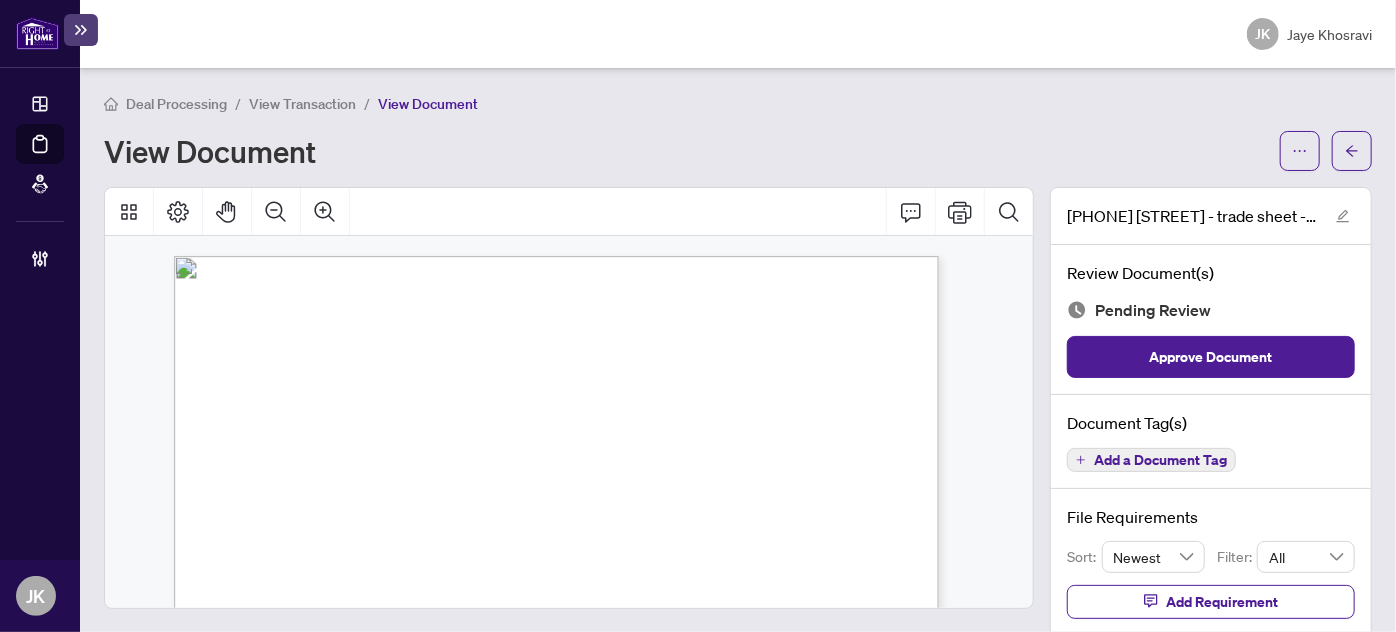 scroll, scrollTop: 657, scrollLeft: 0, axis: vertical 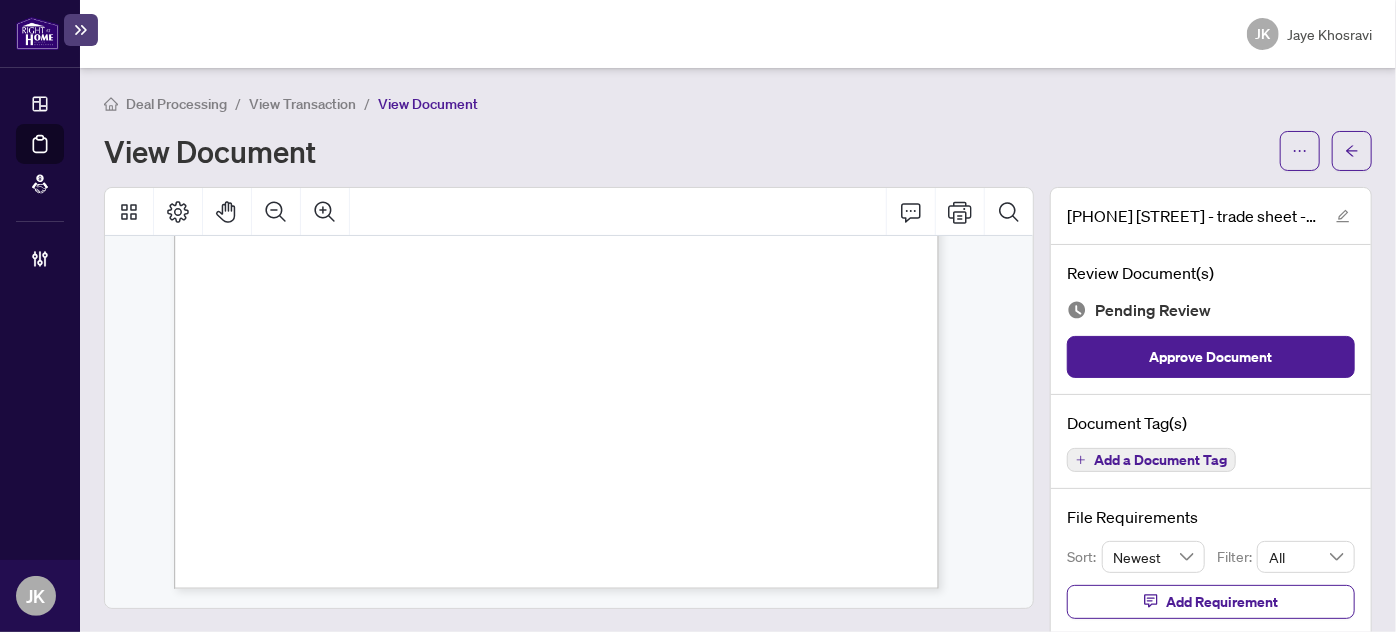 click on "Deal Processing / View Transaction / View Document View Document 412 Silver Maple Rd 203 - trade sheet - Jas to review.pdf Review Document(s) Pending Review Approve Document Document Tag(s) Add a Document Tag File Requirements Sort: Newest Filter: All Add Requirement No requirements available" at bounding box center [738, 350] 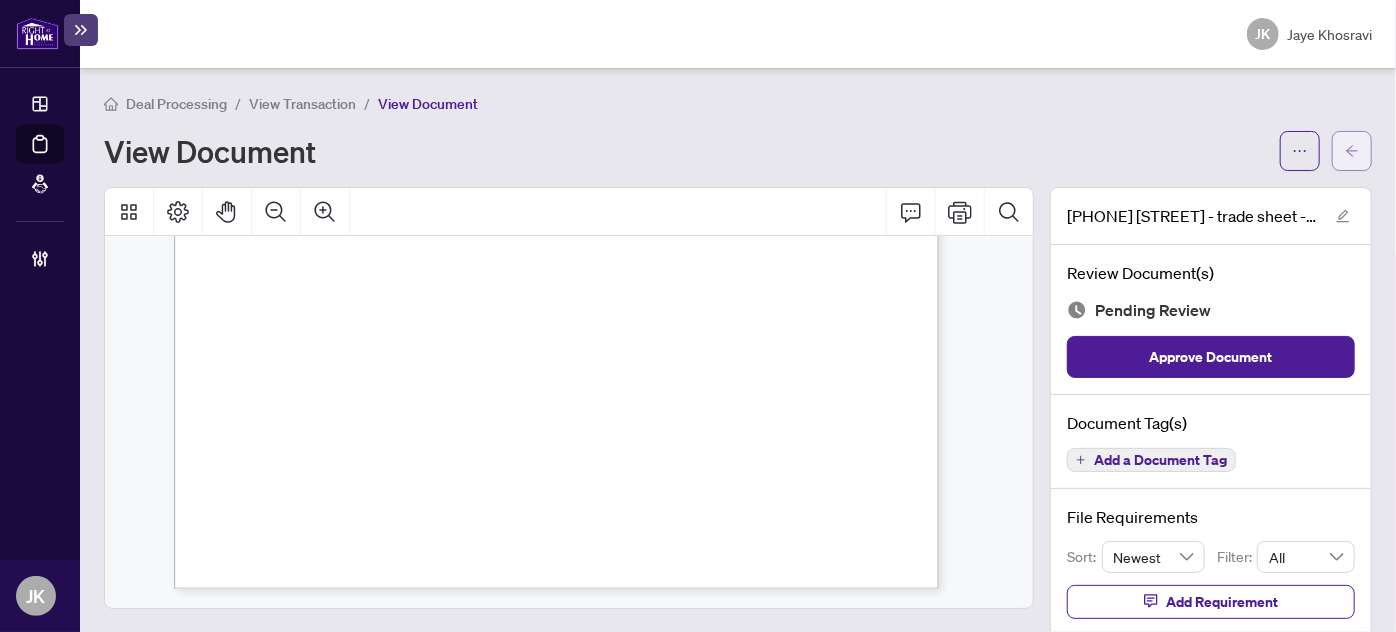 click at bounding box center (1352, 151) 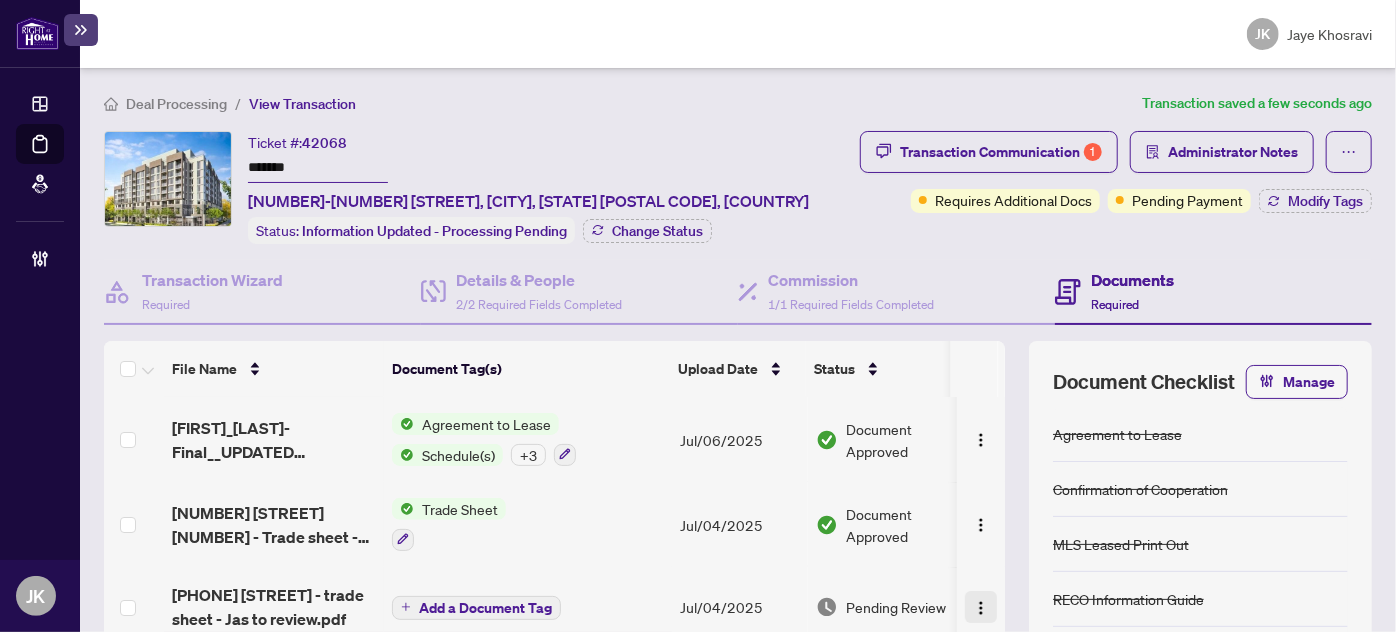 click at bounding box center [981, 608] 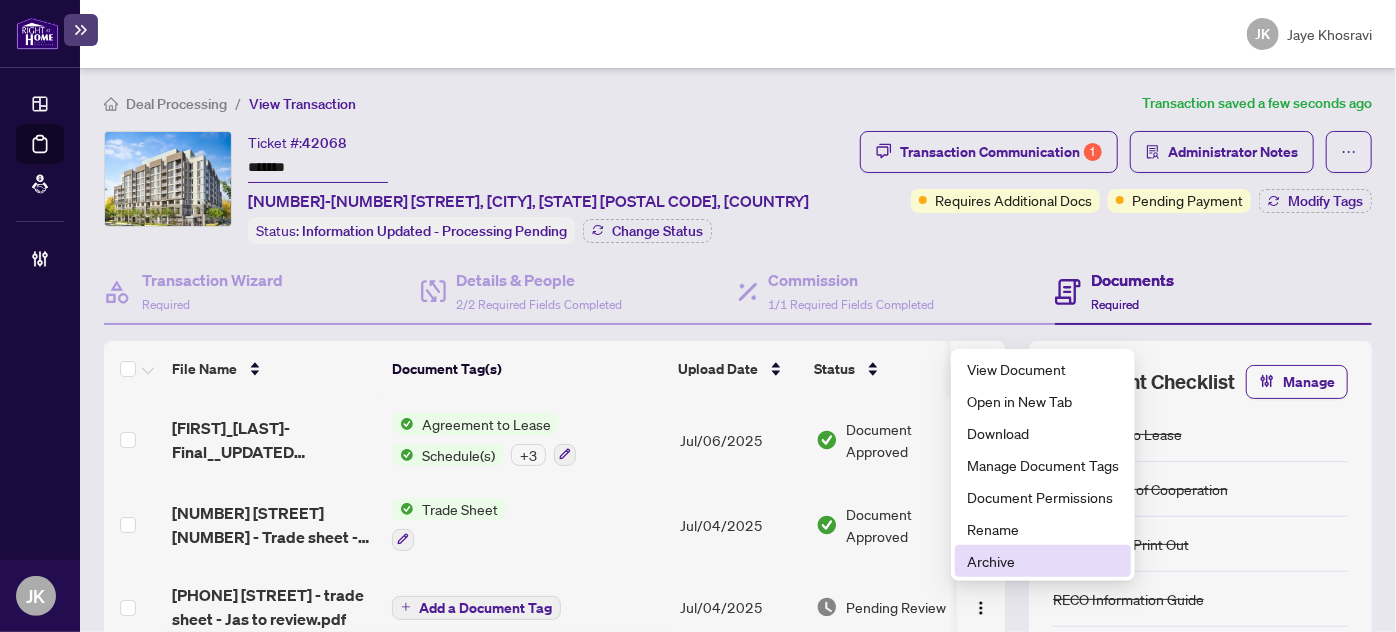 click on "Archive" at bounding box center (1043, 561) 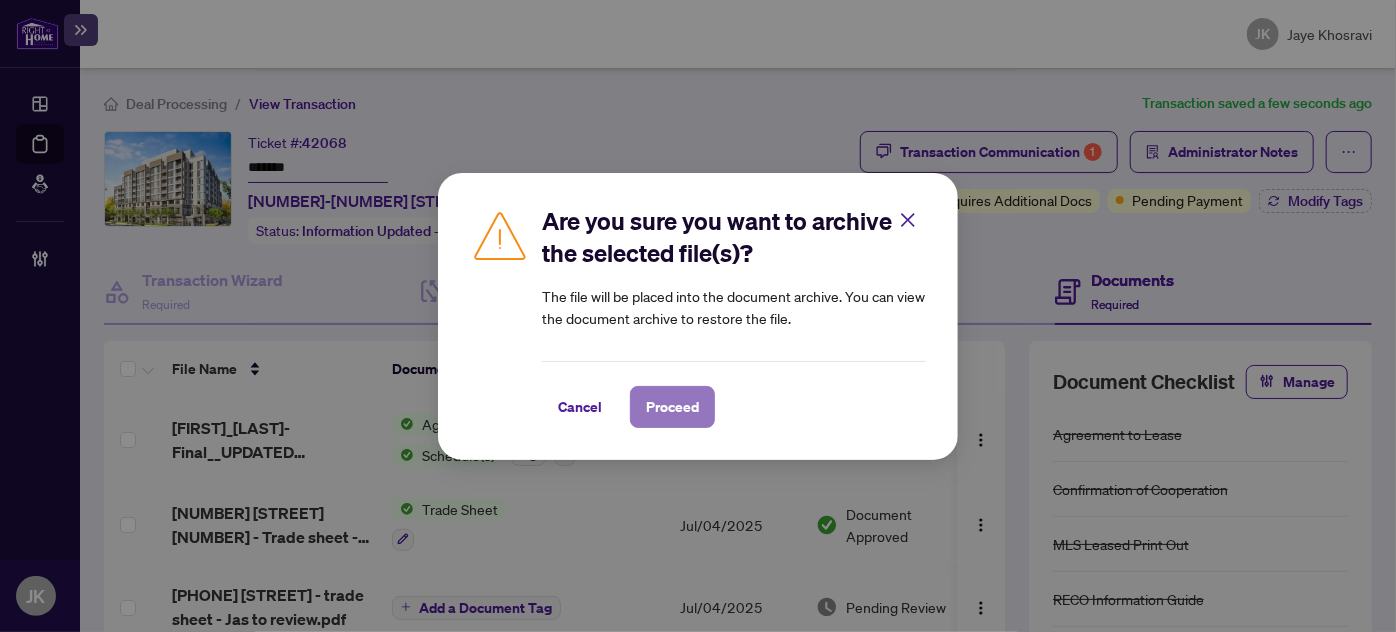 click on "Proceed" at bounding box center [672, 407] 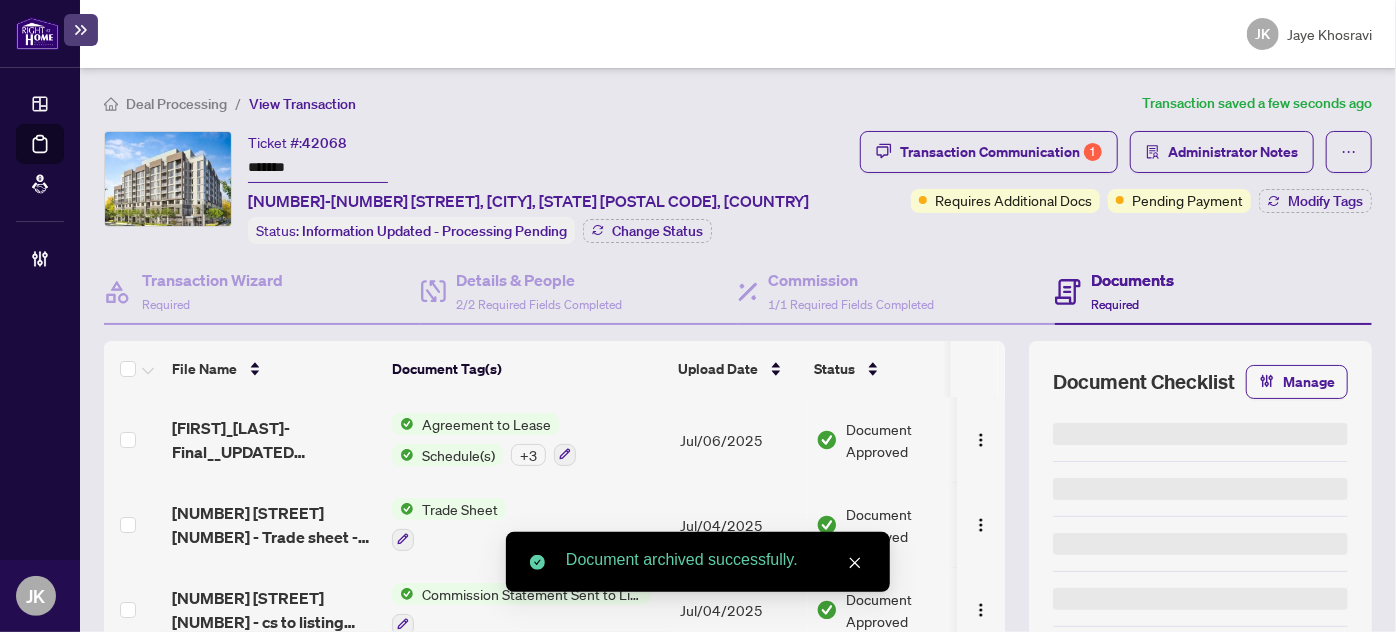 scroll, scrollTop: 298, scrollLeft: 0, axis: vertical 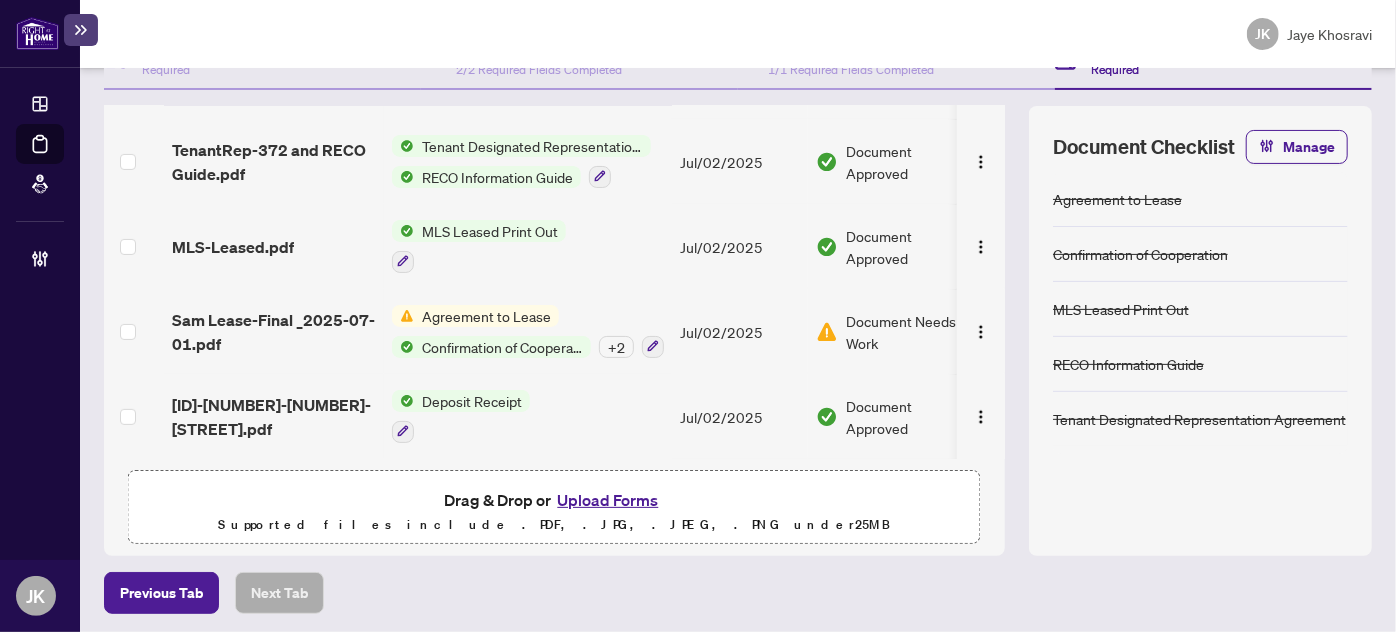 click on "Deposit Receipt" at bounding box center [472, 401] 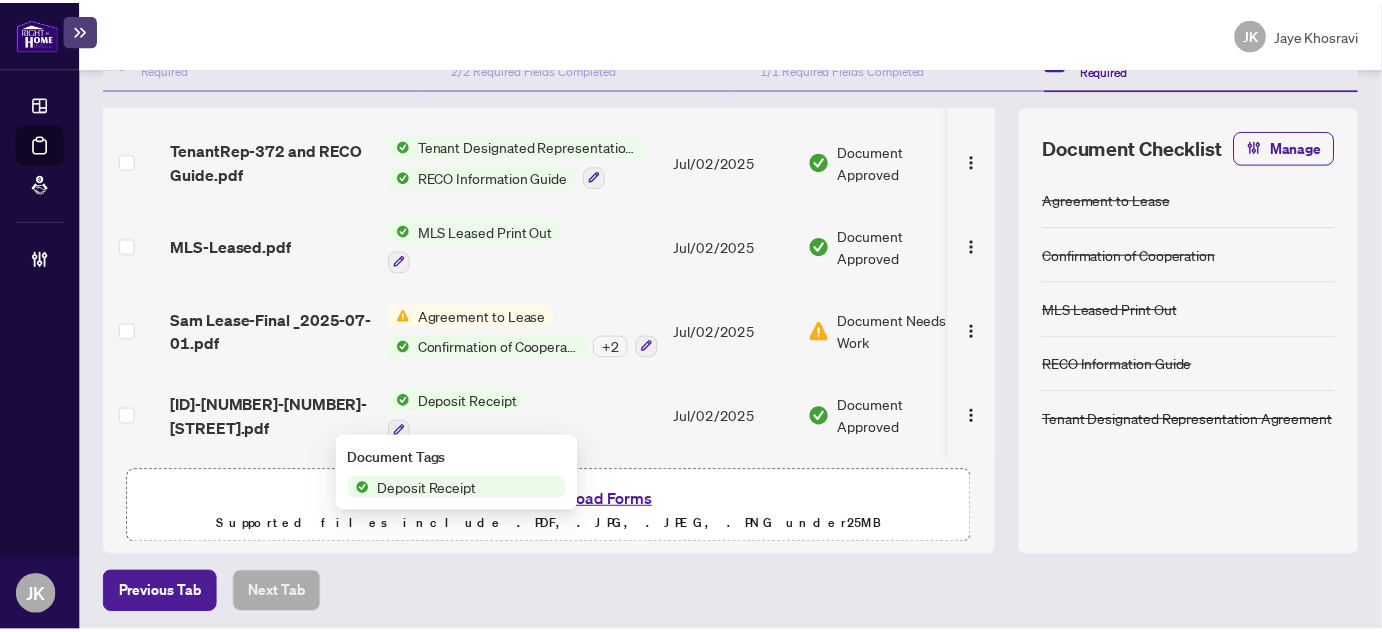 scroll, scrollTop: 0, scrollLeft: 0, axis: both 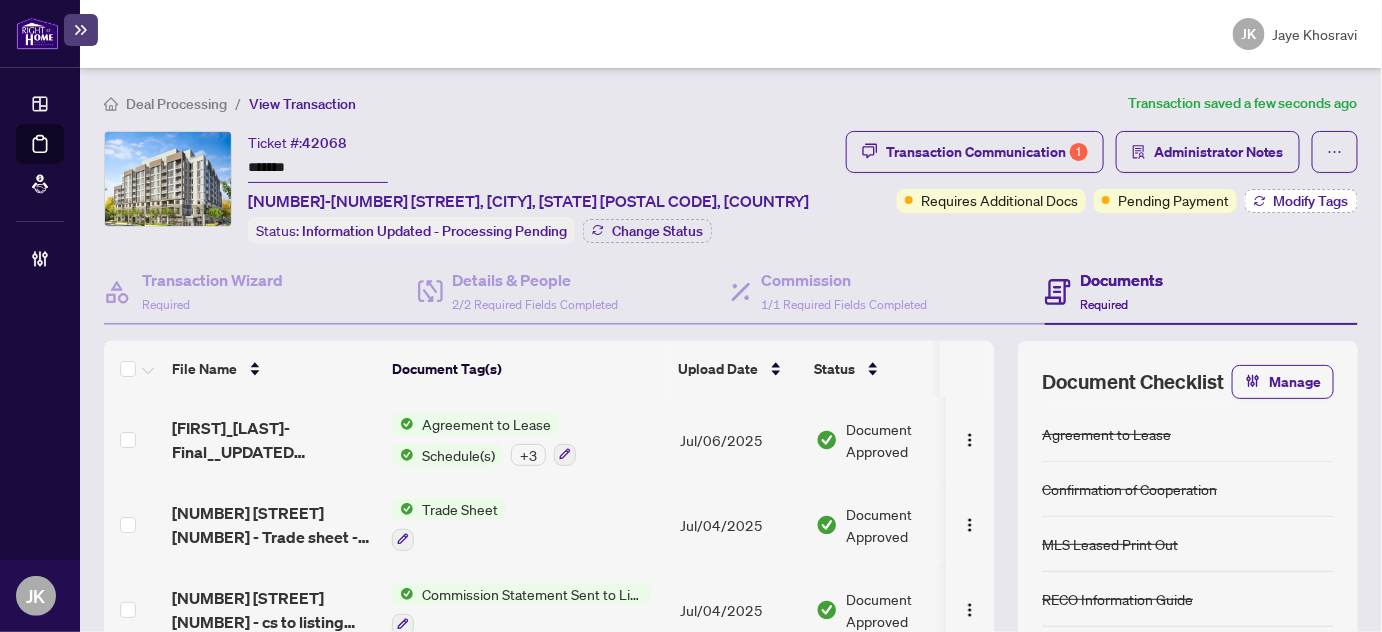 click on "Modify Tags" at bounding box center [1311, 201] 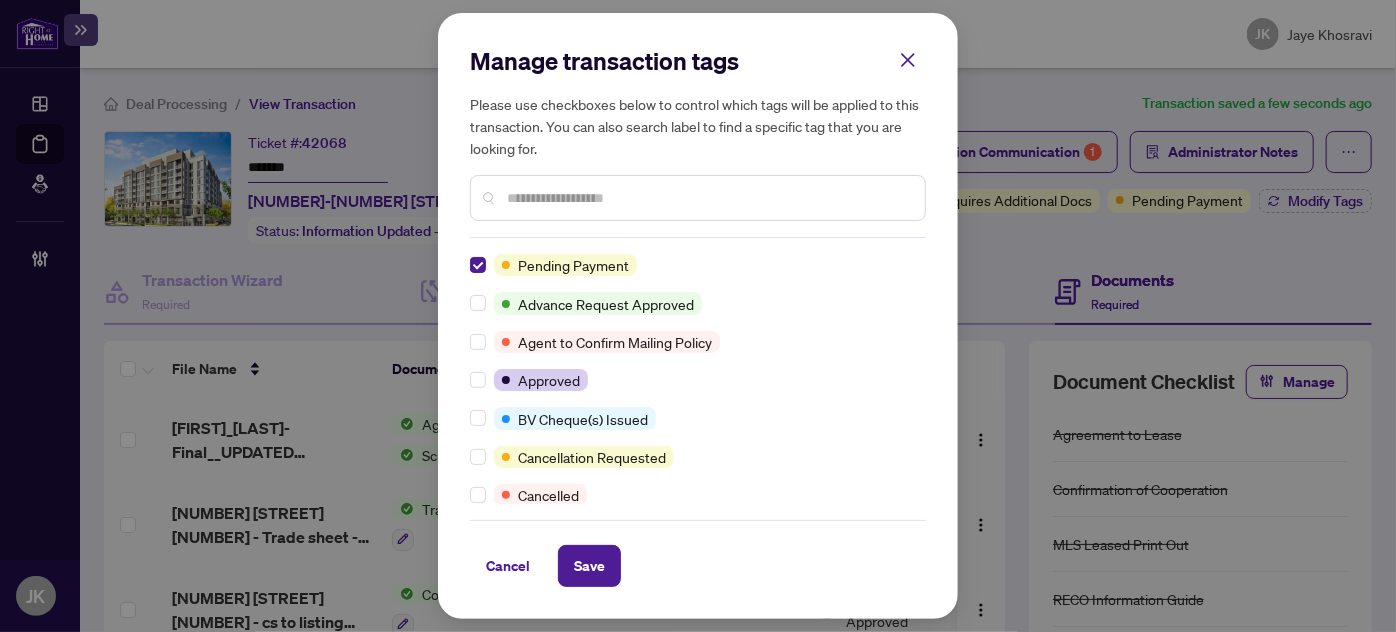scroll, scrollTop: 0, scrollLeft: 0, axis: both 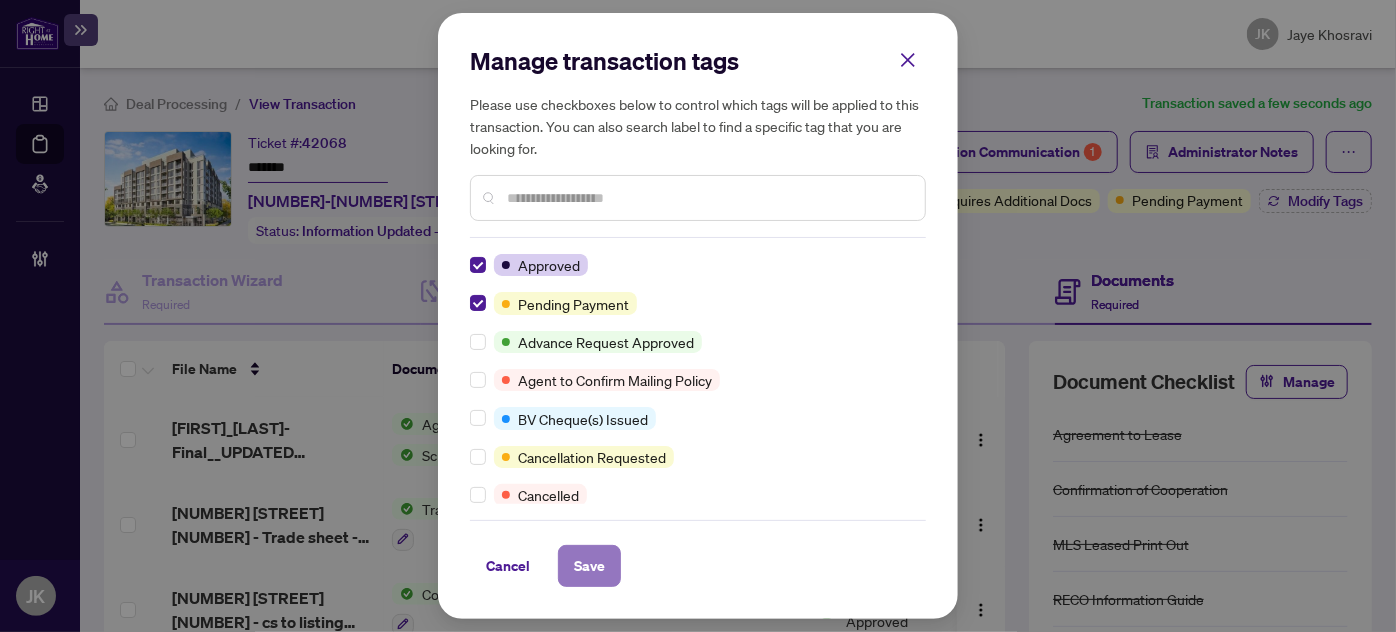 click on "Save" at bounding box center [589, 566] 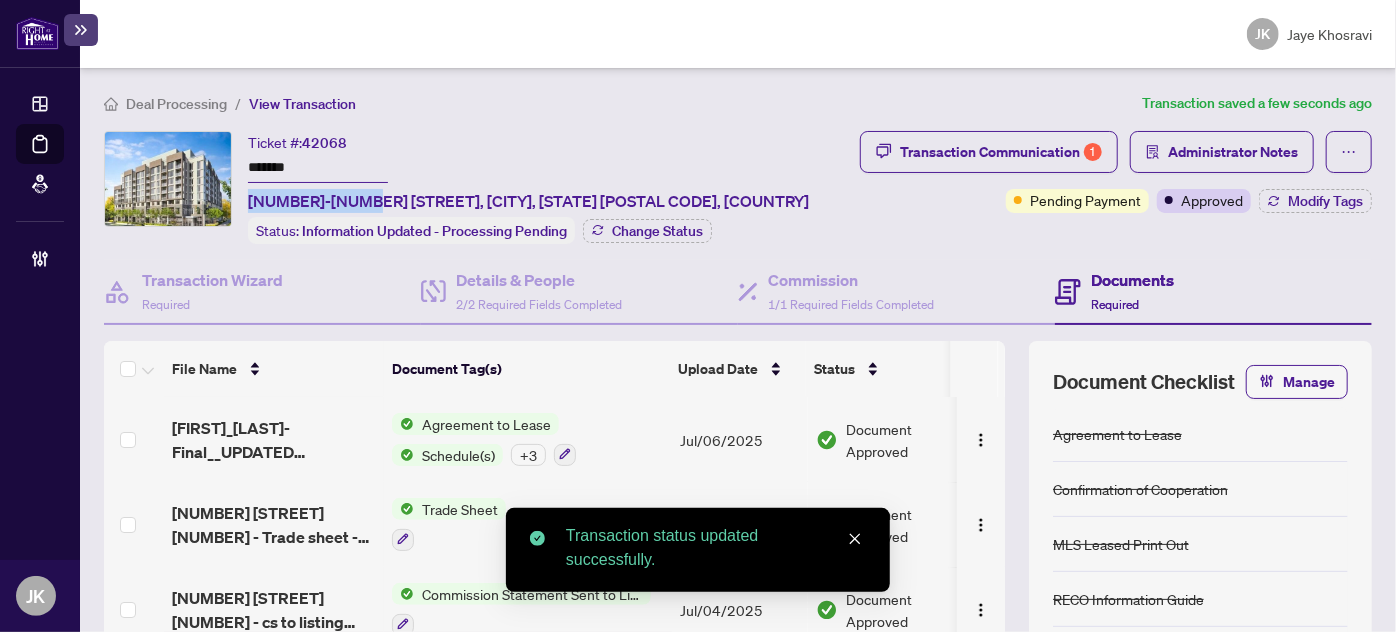 drag, startPoint x: 354, startPoint y: 199, endPoint x: 245, endPoint y: 197, distance: 109.01835 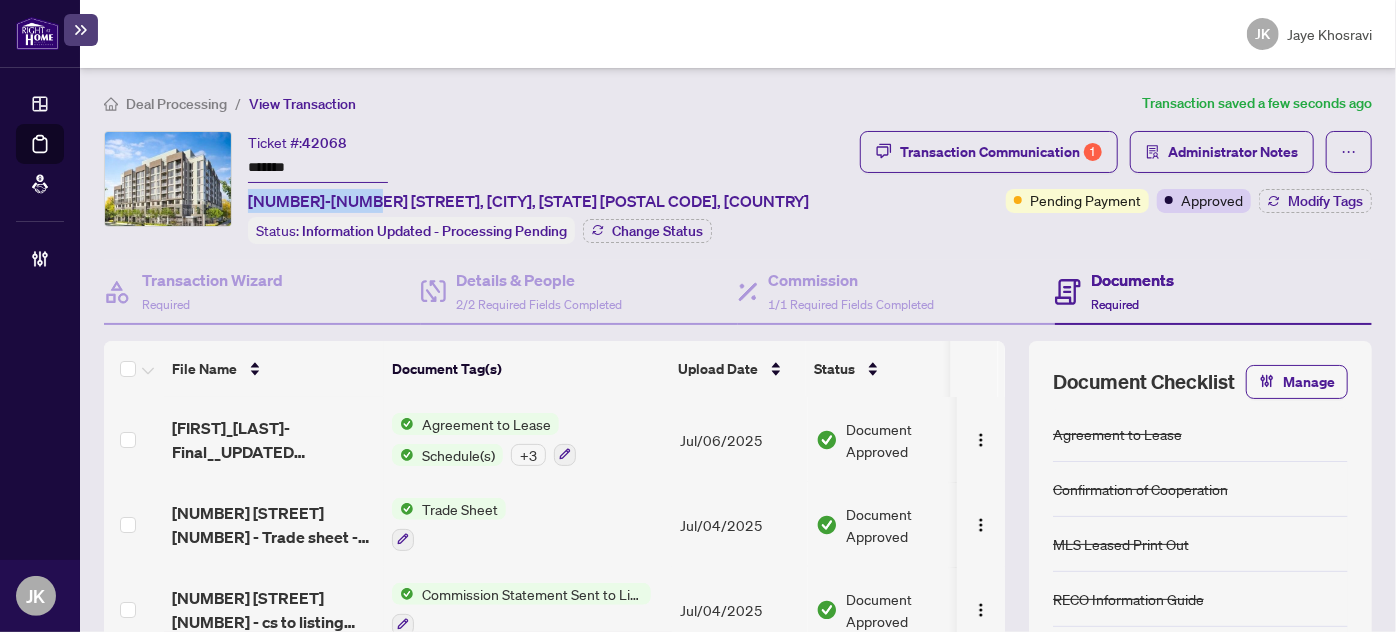 copy on "203-412 Silver" 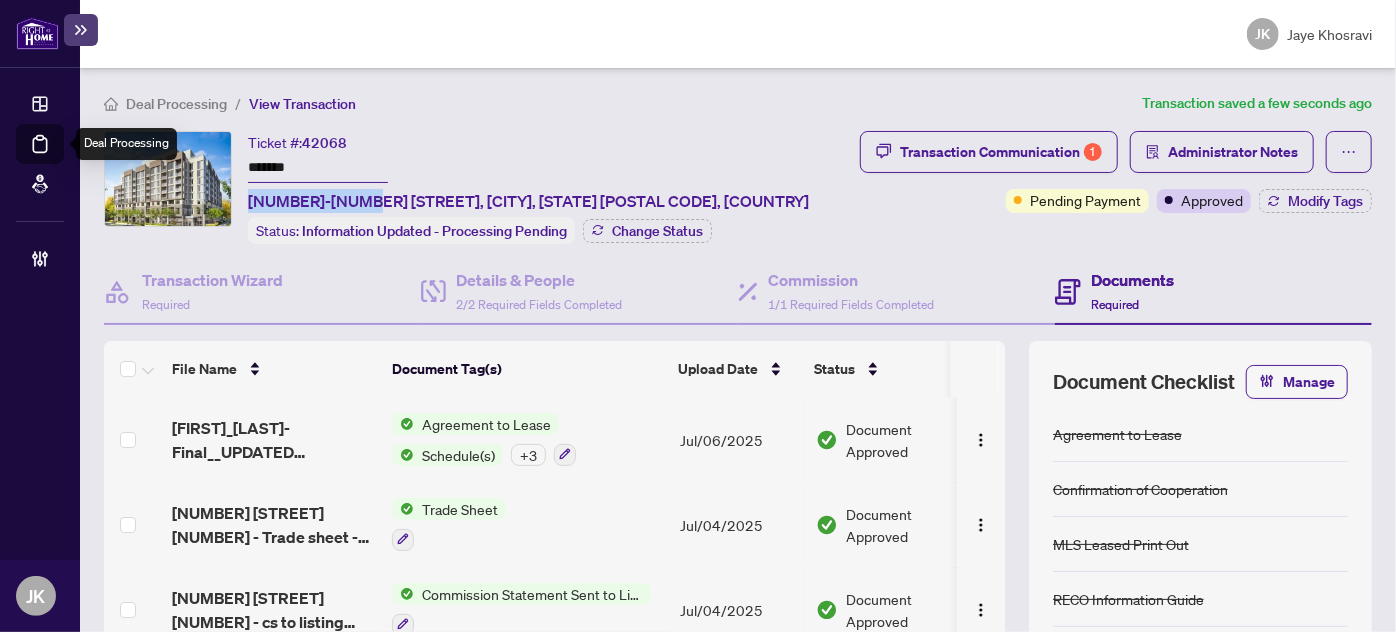 click on "Deal Processing" at bounding box center (63, 158) 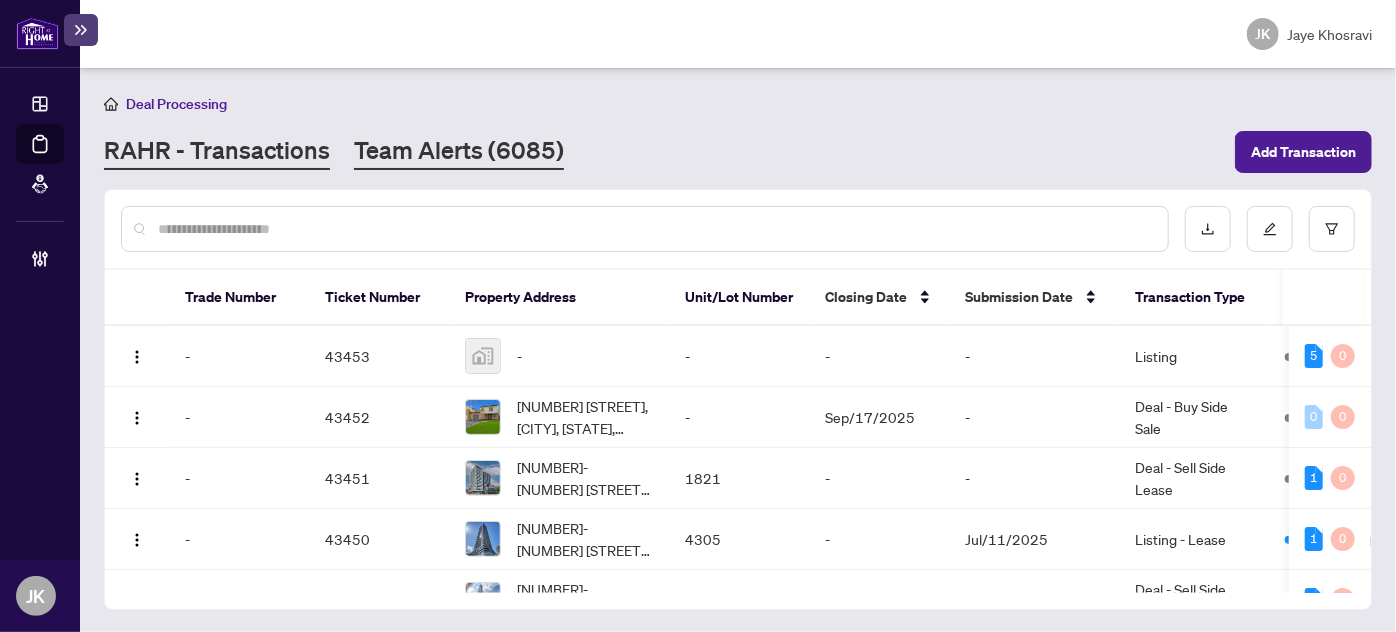 click on "Team Alerts   (6085)" at bounding box center [459, 152] 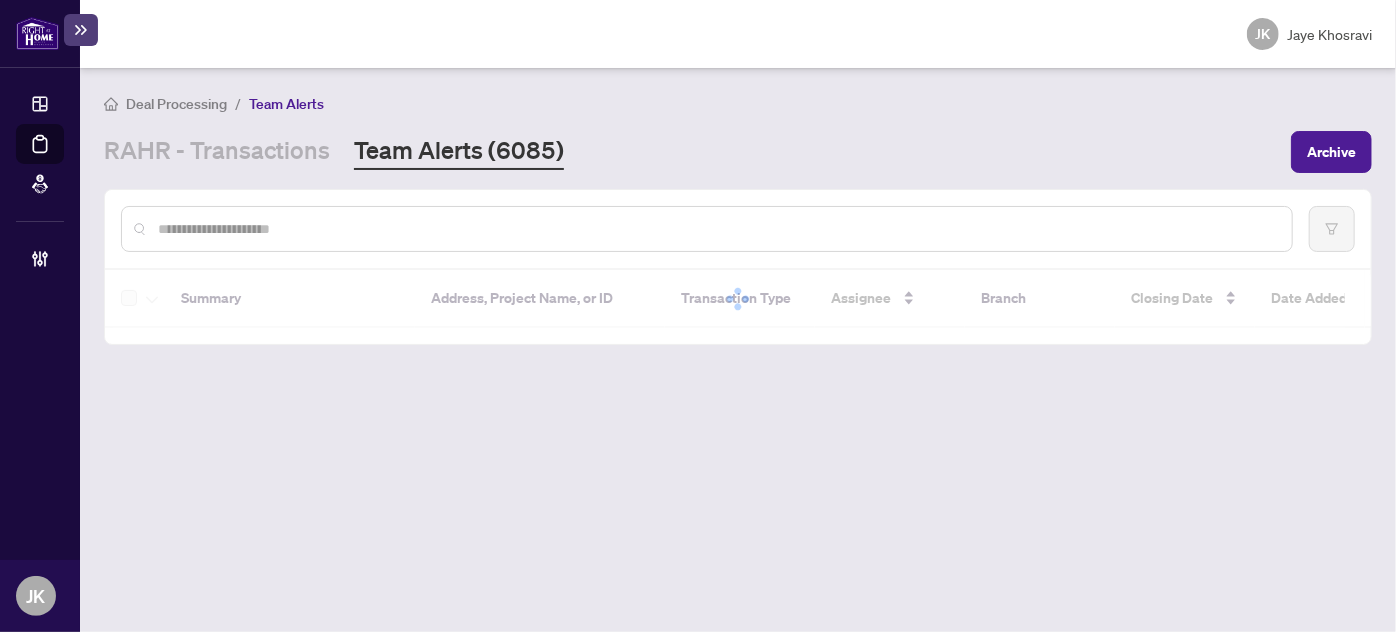 click at bounding box center (717, 229) 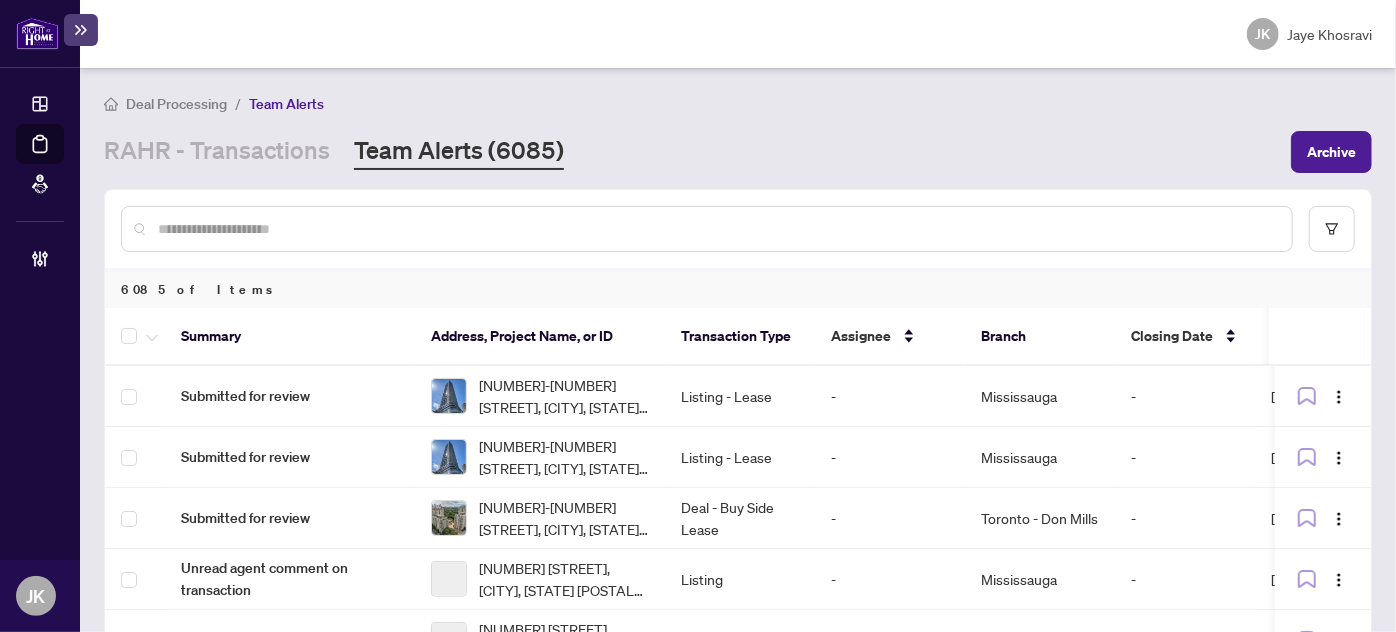 paste on "**********" 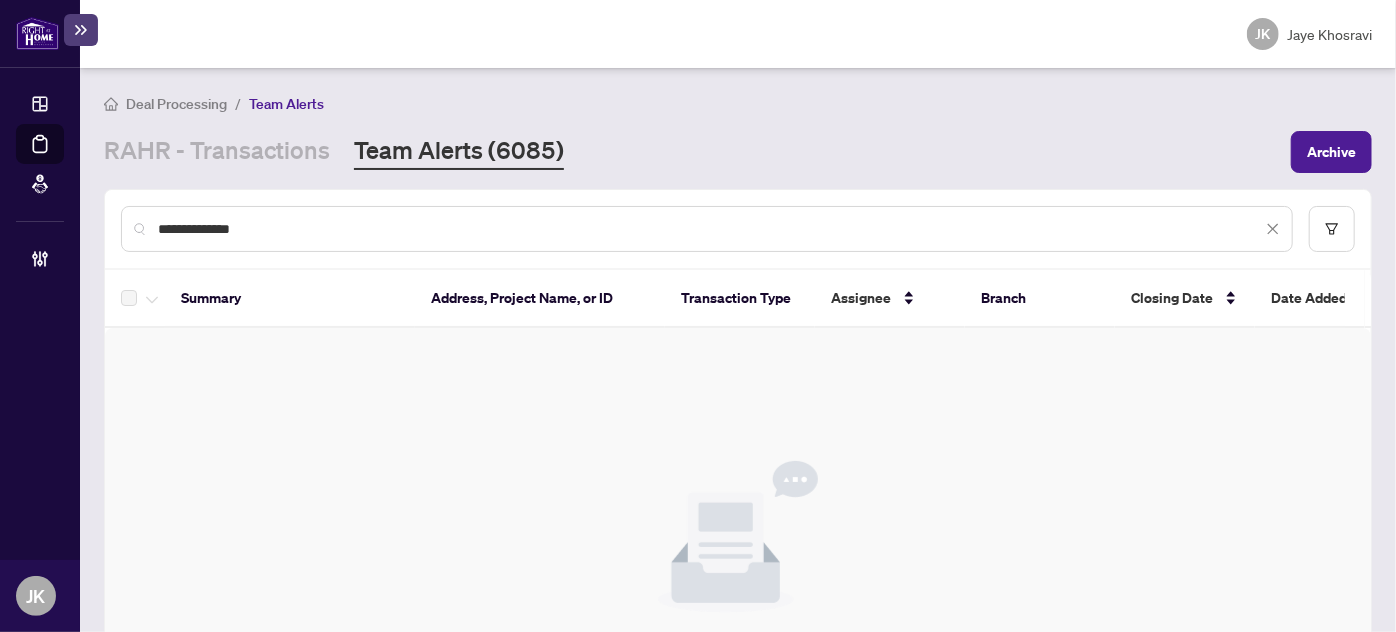 drag, startPoint x: 191, startPoint y: 223, endPoint x: 119, endPoint y: 223, distance: 72 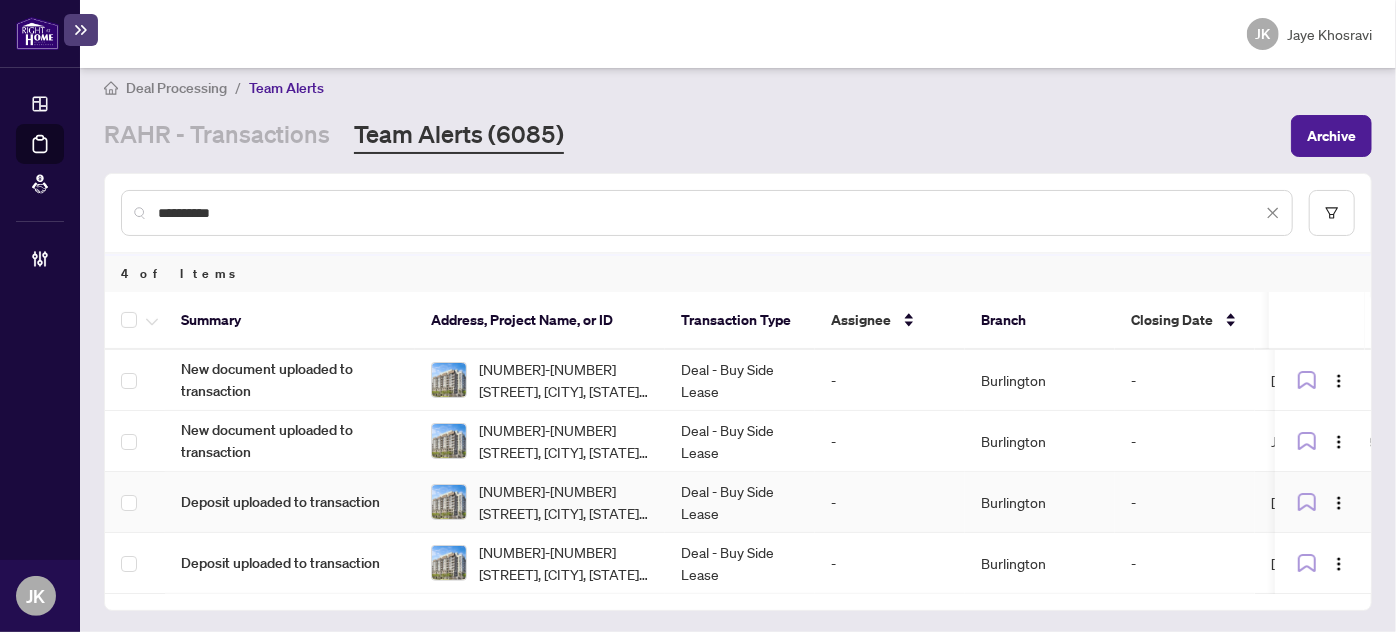 scroll, scrollTop: 19, scrollLeft: 0, axis: vertical 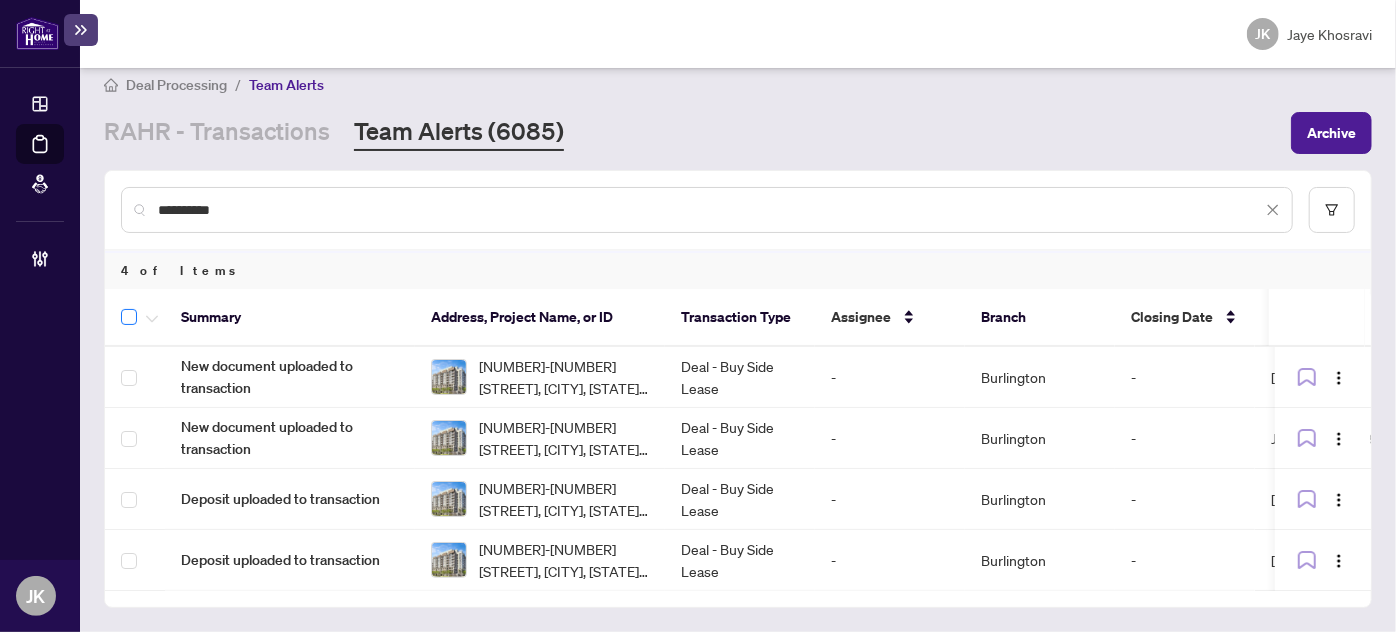 type on "**********" 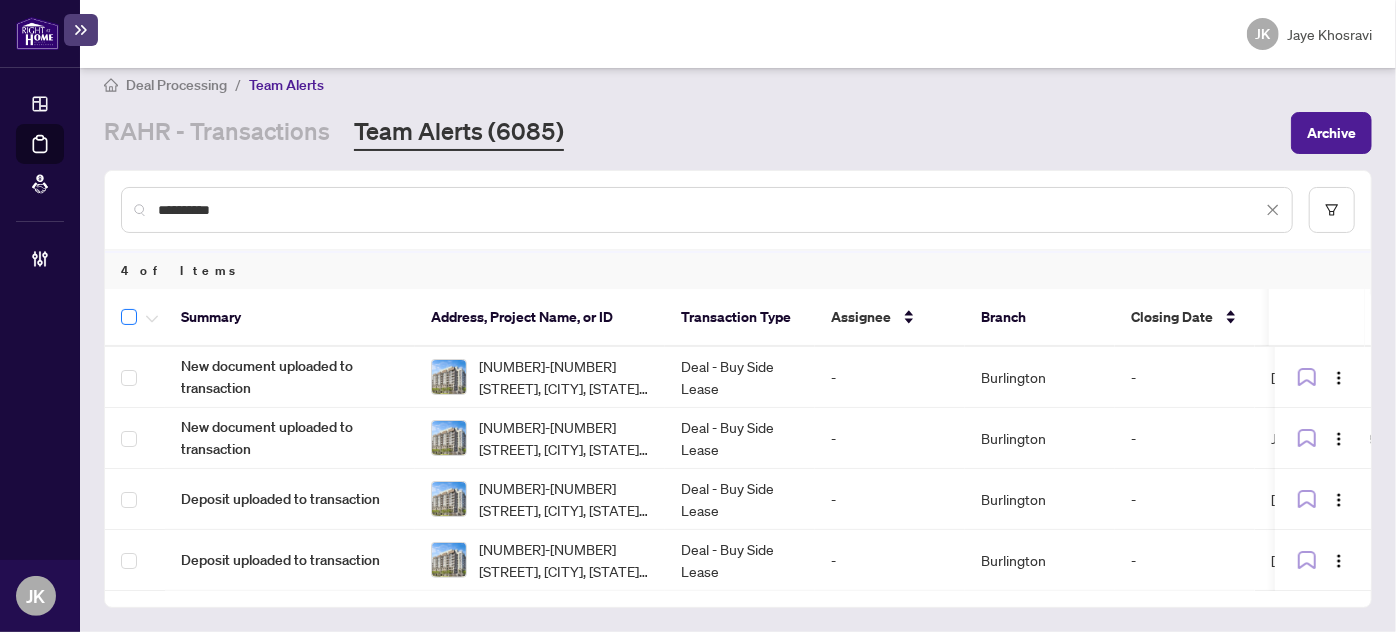 click at bounding box center [129, 317] 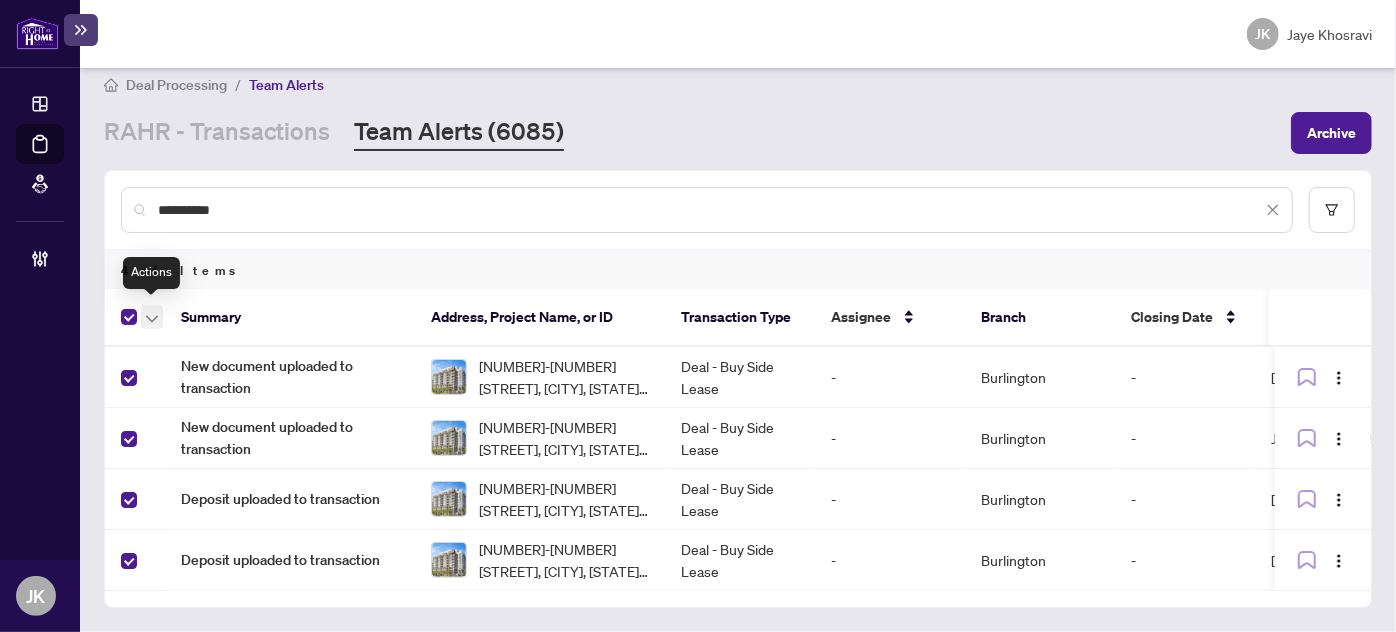 click 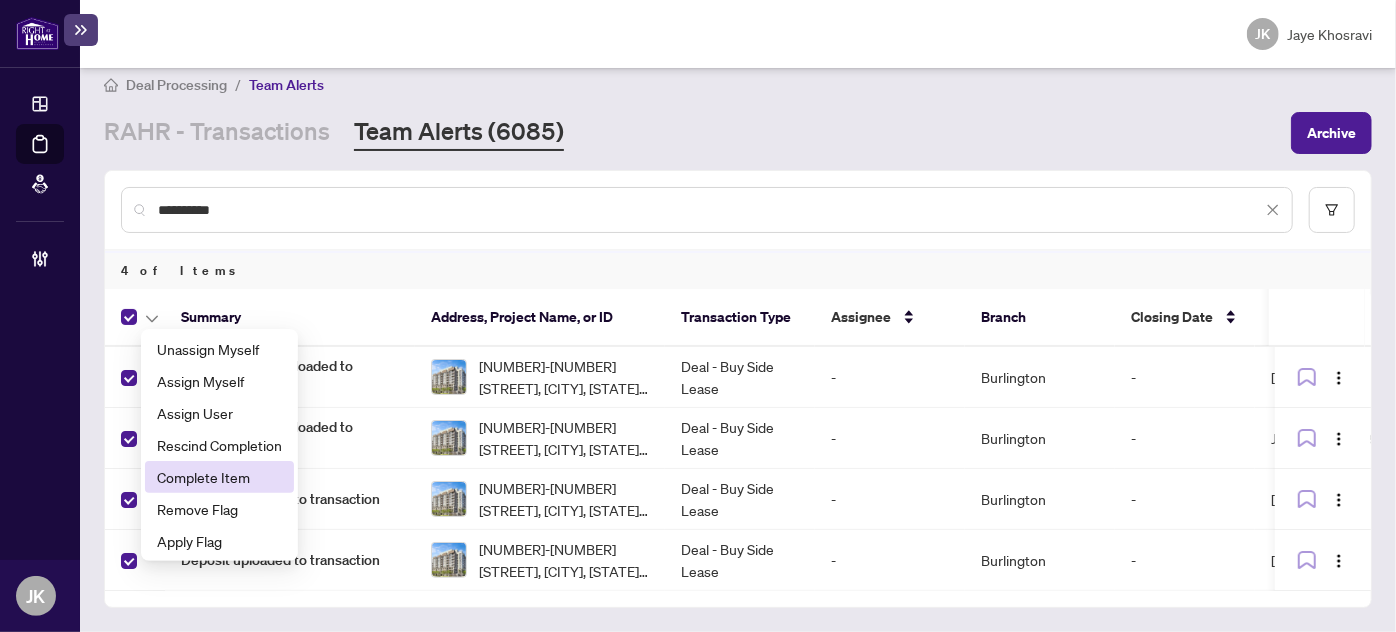 click on "Complete Item" at bounding box center (219, 477) 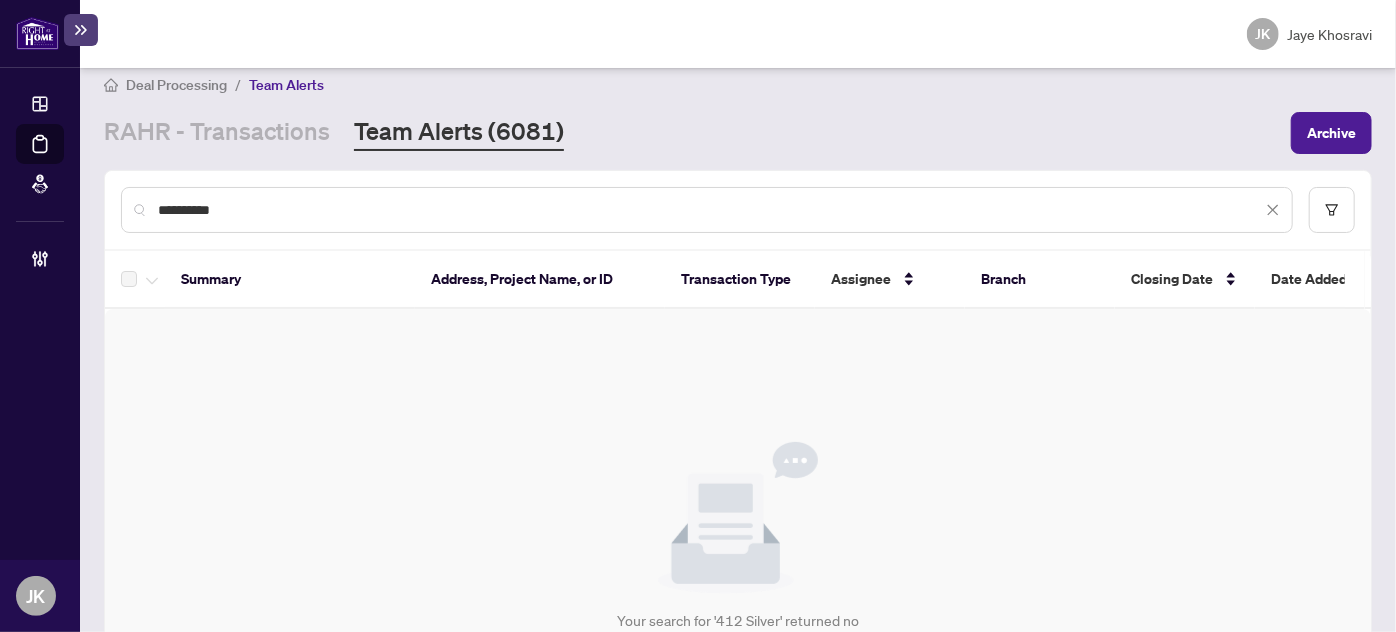 click on "Your search for '412 Silver' returned no results. Please try searching again using different keywords." at bounding box center [738, 559] 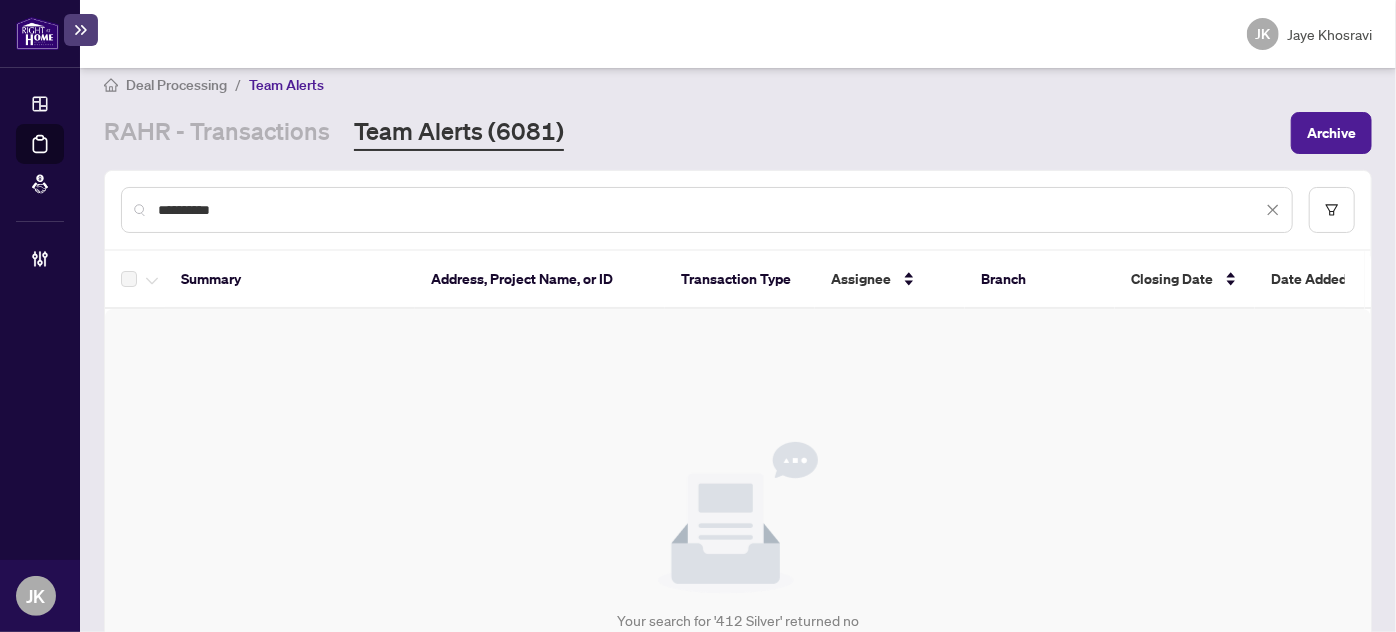 drag, startPoint x: 215, startPoint y: 145, endPoint x: 288, endPoint y: 173, distance: 78.18568 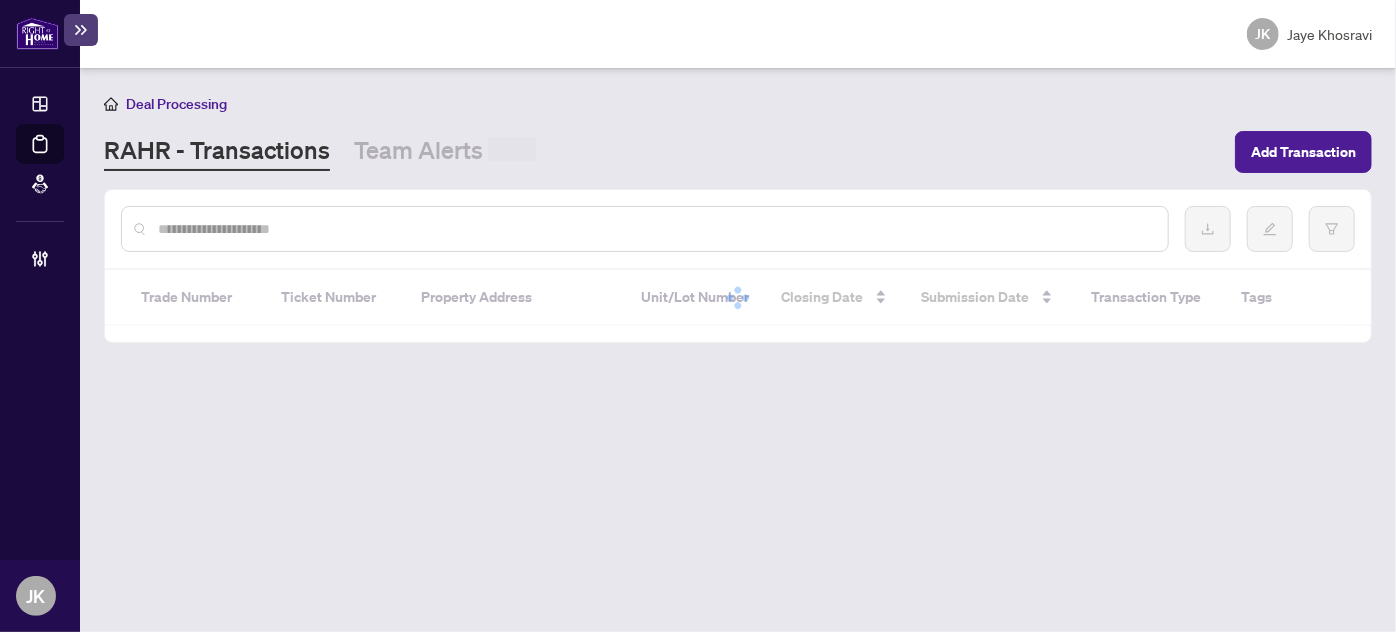 scroll, scrollTop: 0, scrollLeft: 0, axis: both 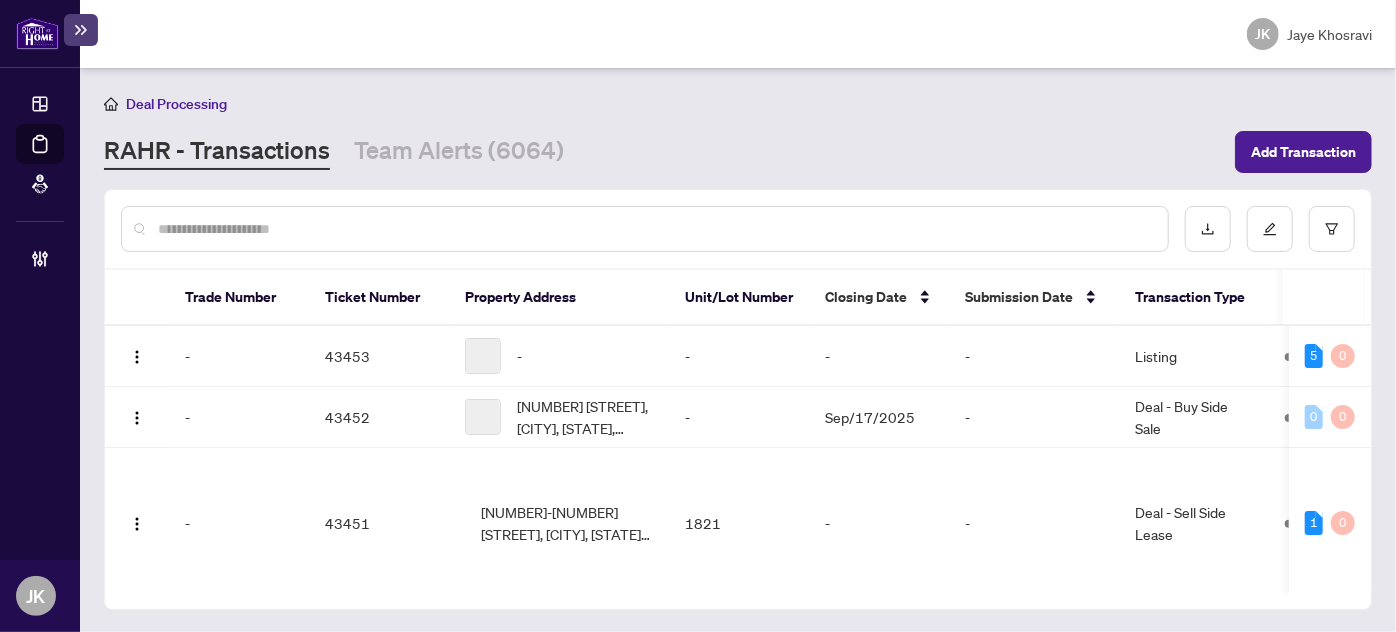 click at bounding box center (655, 229) 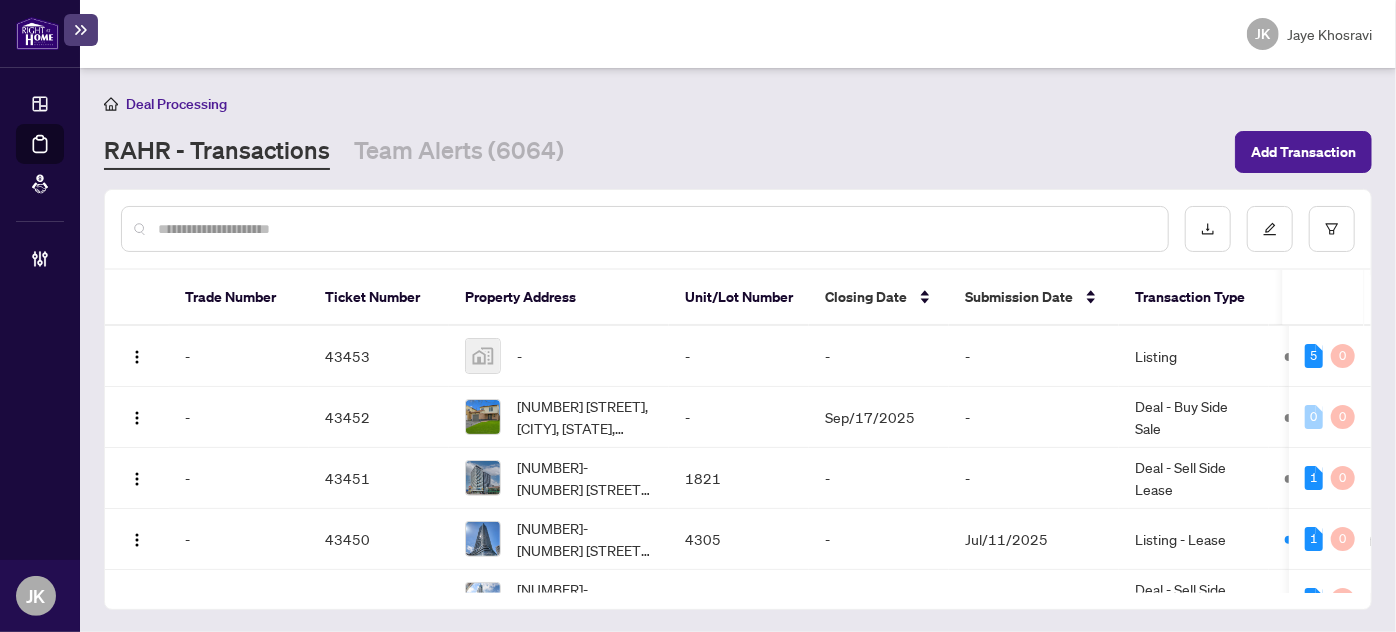 click at bounding box center [655, 229] 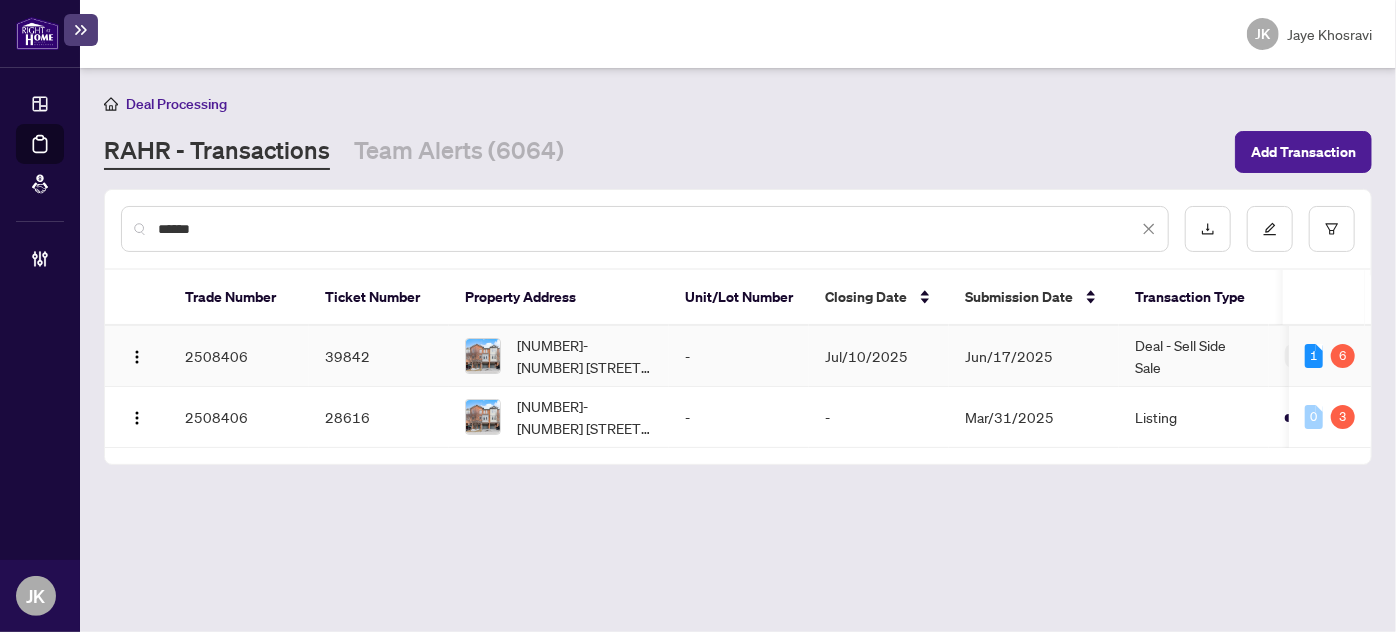 type on "******" 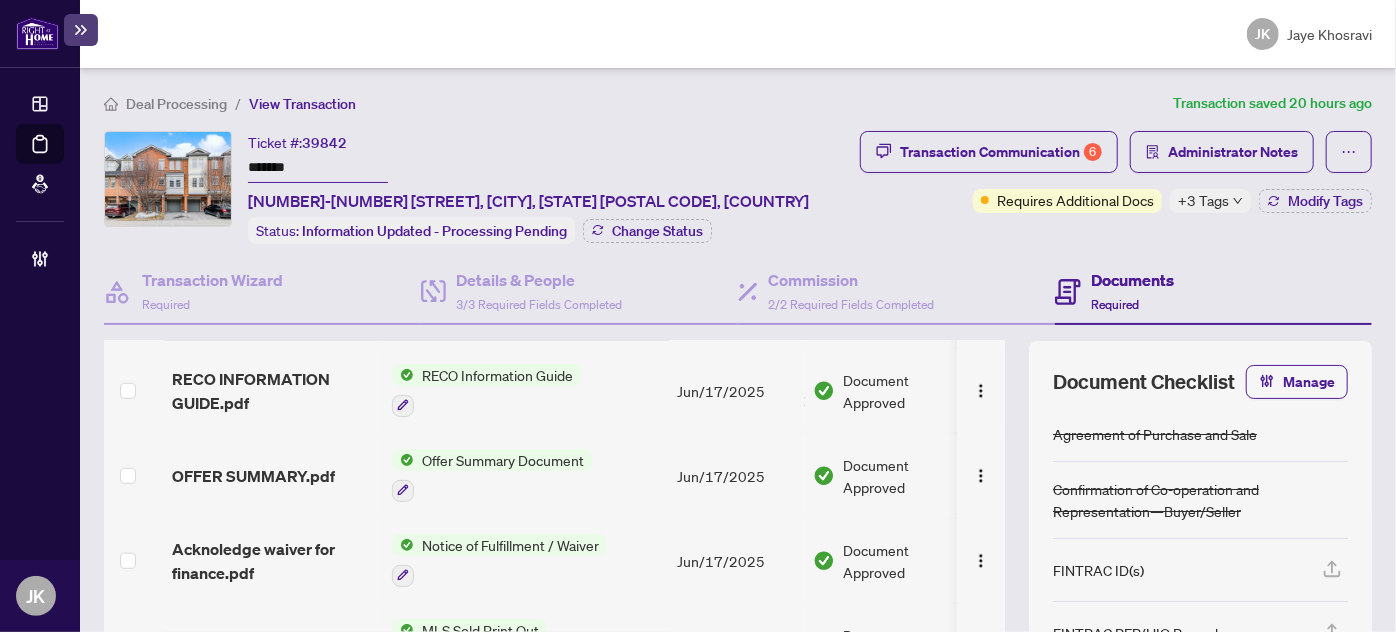 scroll, scrollTop: 1129, scrollLeft: 0, axis: vertical 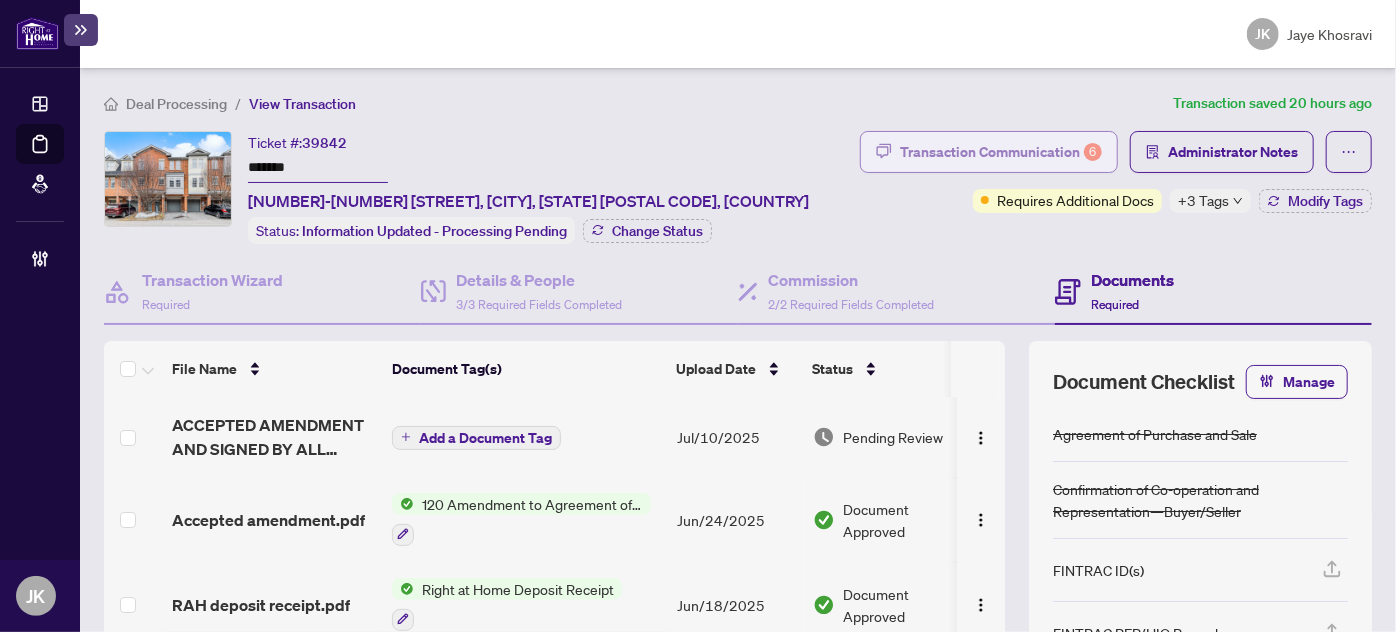click on "Transaction Communication 6" at bounding box center [1001, 152] 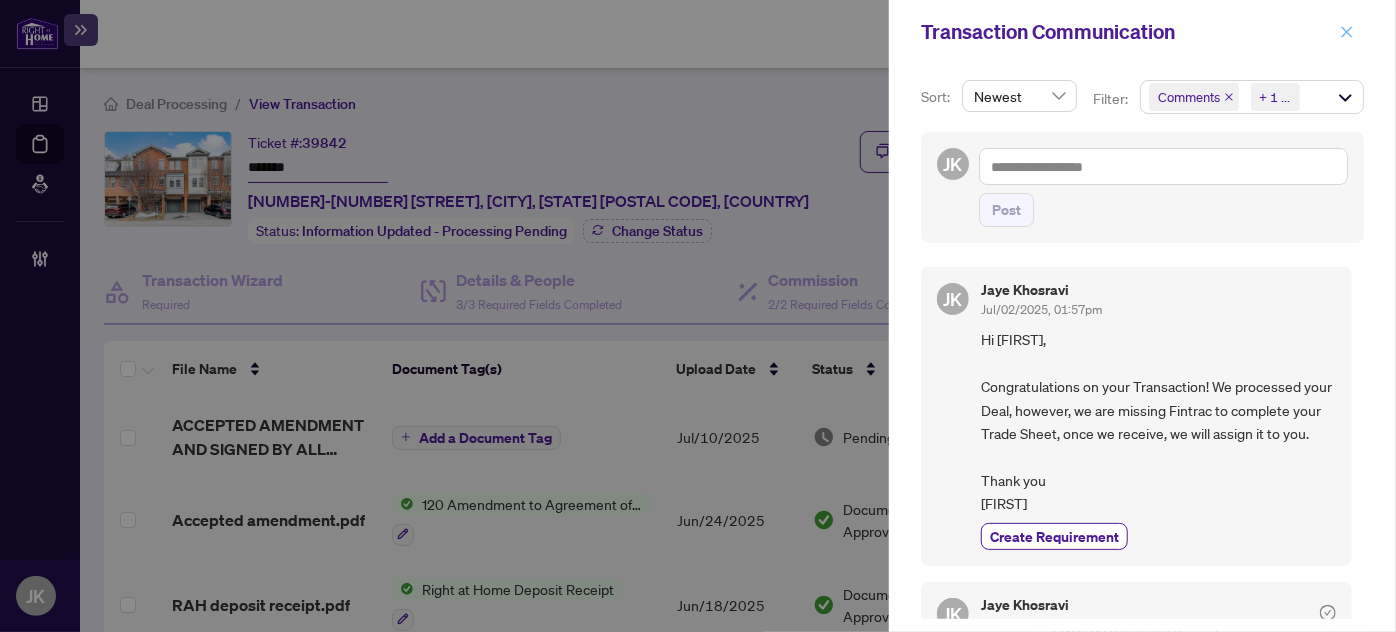 click at bounding box center (1347, 32) 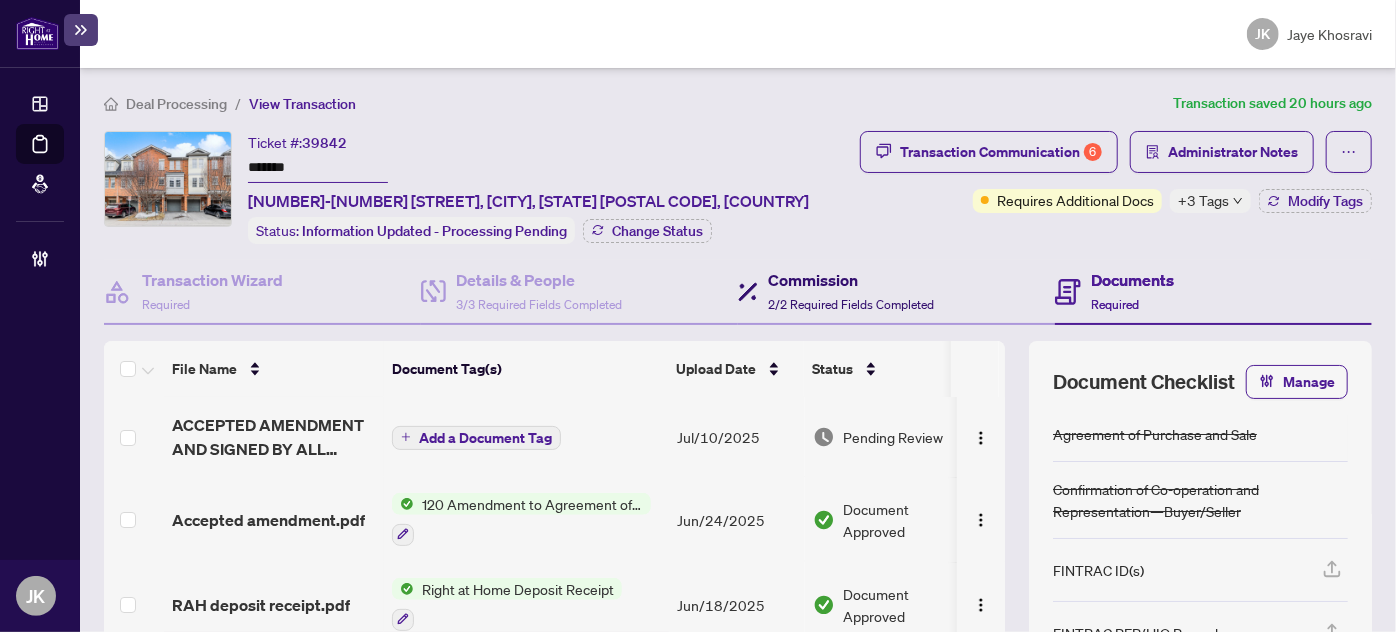 click on "Commission" at bounding box center (851, 280) 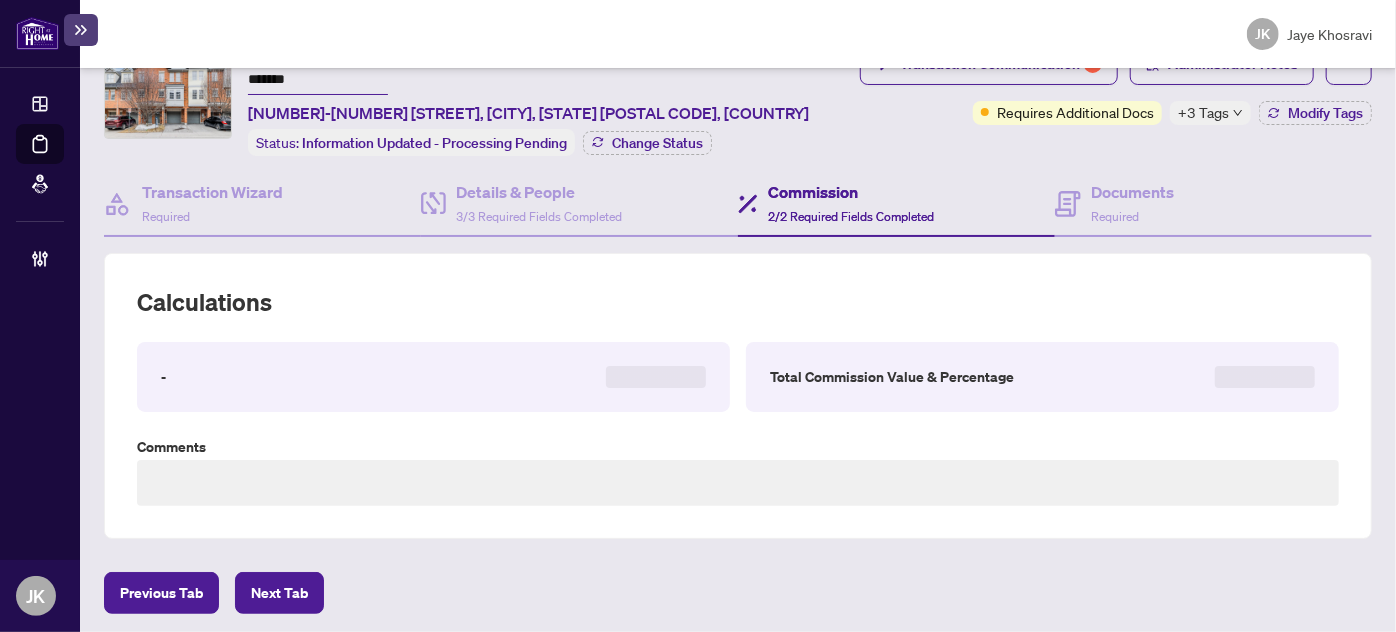 type on "**********" 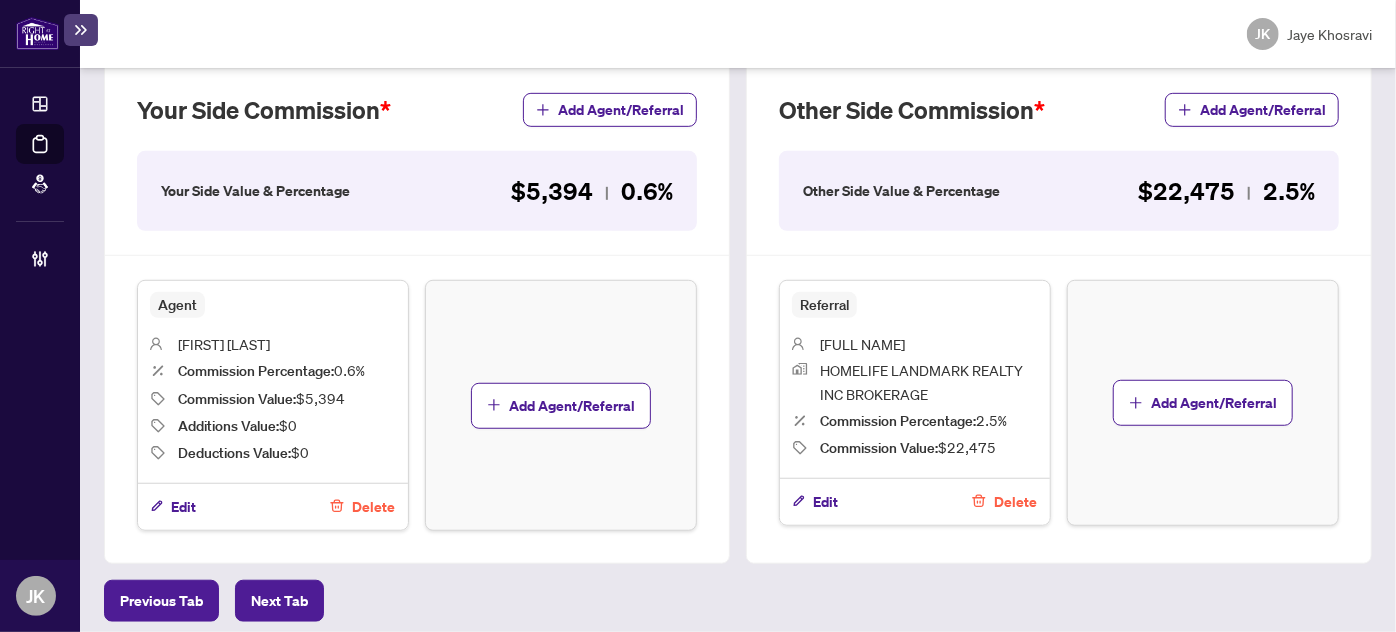 scroll, scrollTop: 0, scrollLeft: 0, axis: both 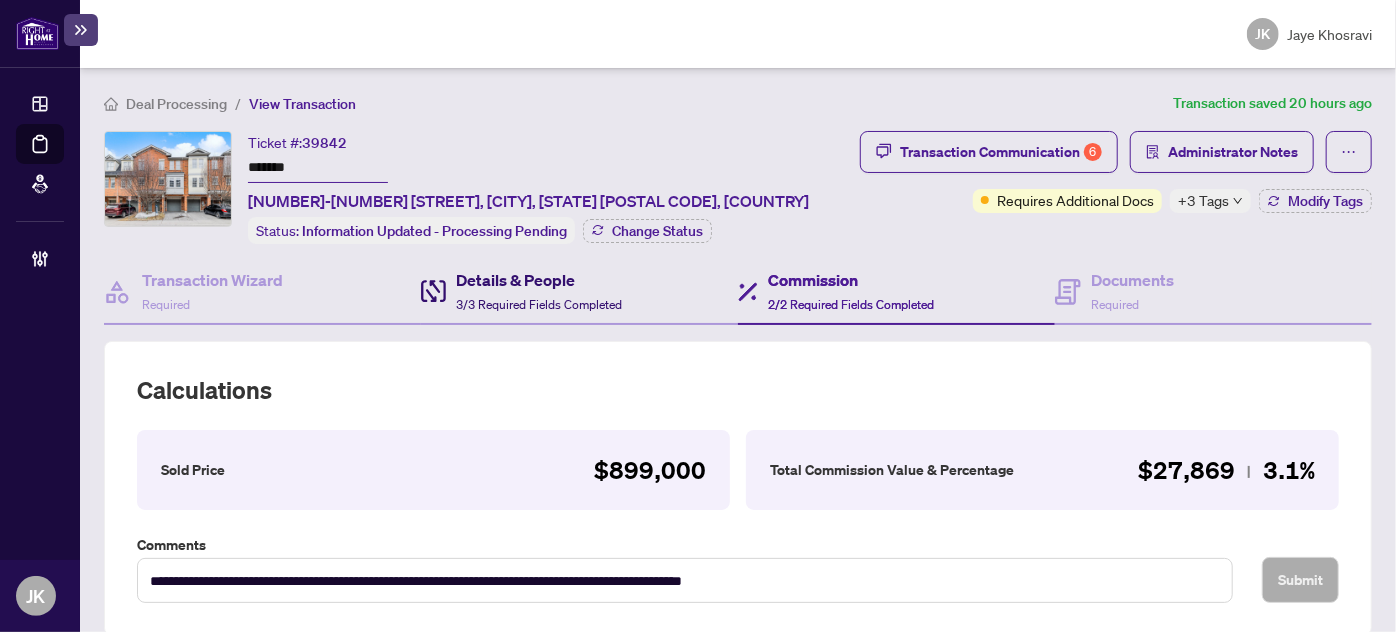 click on "3/3 Required Fields Completed" at bounding box center (539, 304) 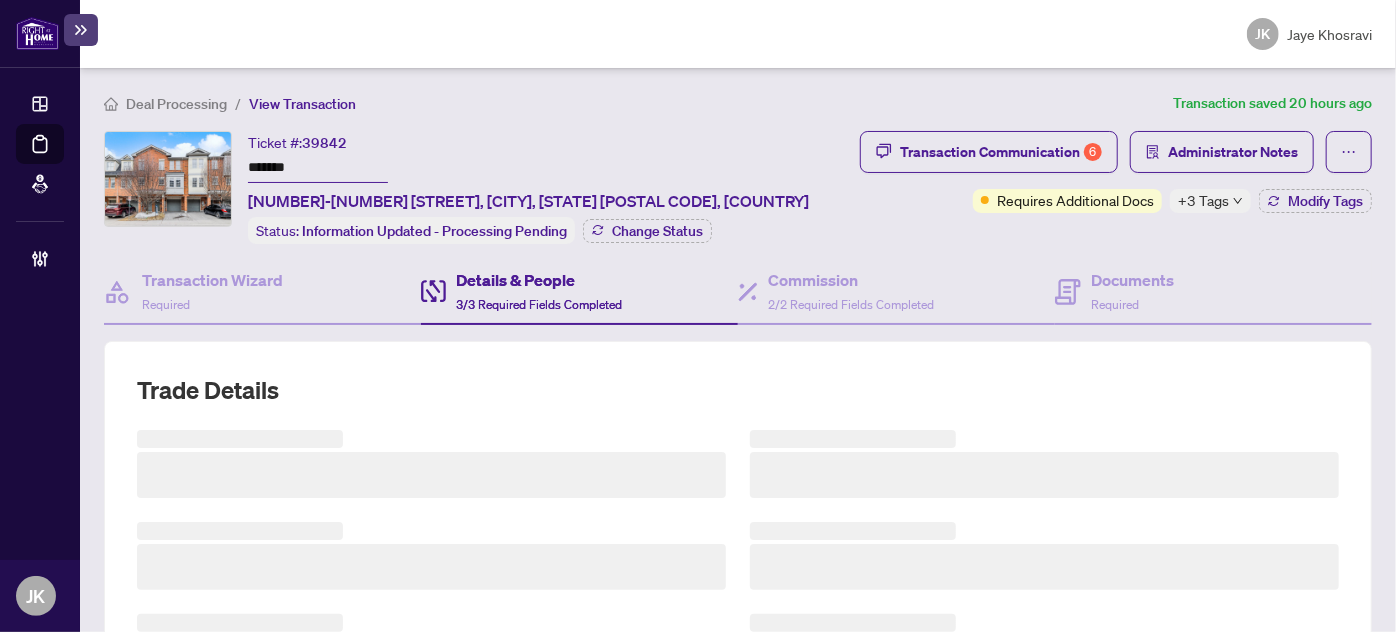 scroll, scrollTop: 589, scrollLeft: 0, axis: vertical 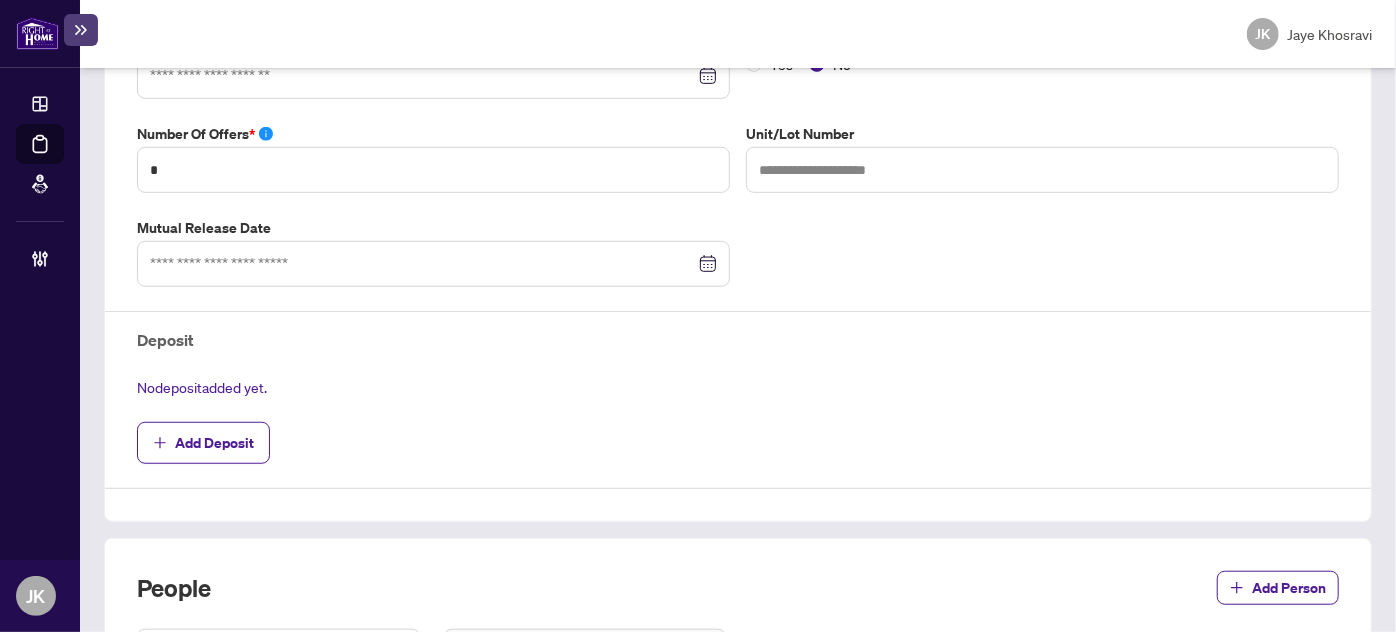 type on "**********" 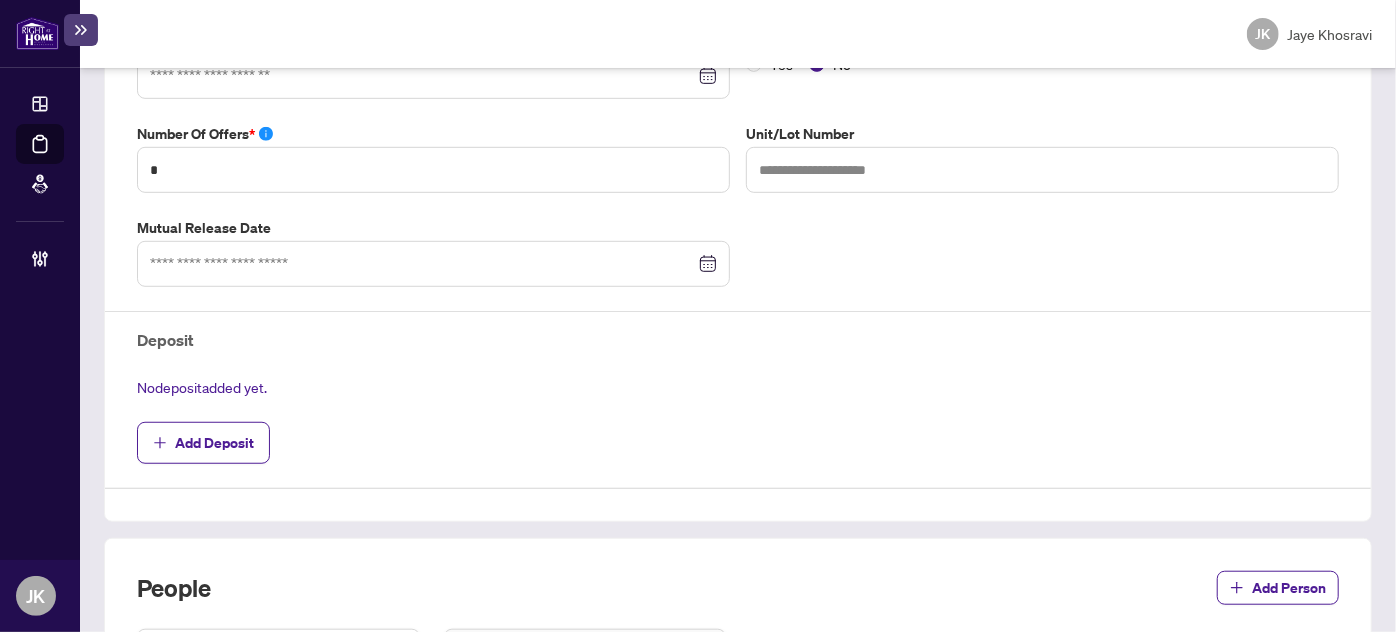 scroll, scrollTop: 0, scrollLeft: 0, axis: both 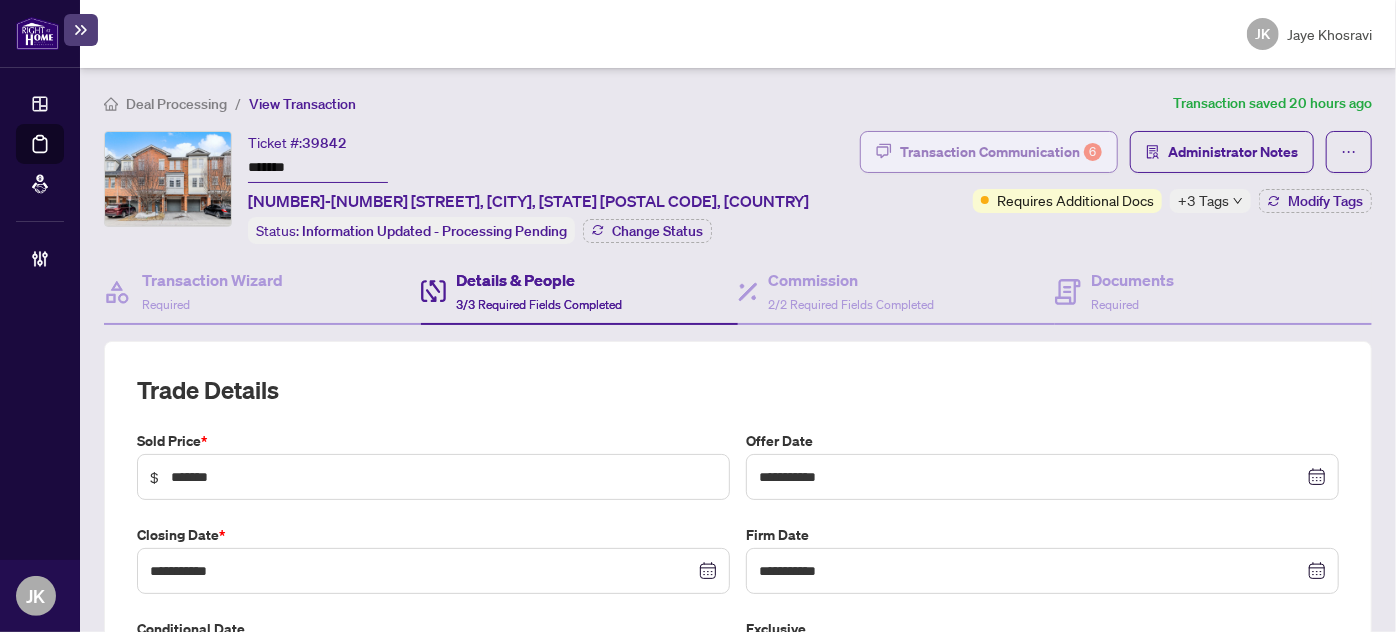 click on "Transaction Communication 6" at bounding box center (1001, 152) 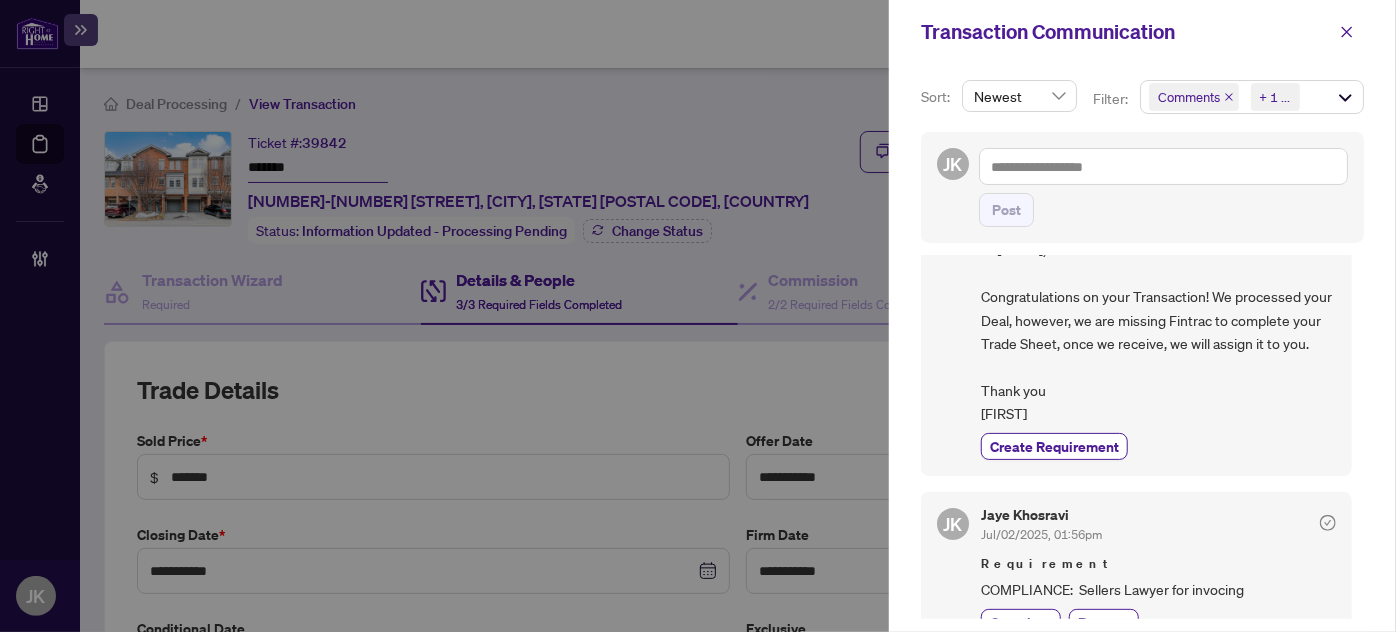 scroll, scrollTop: 0, scrollLeft: 0, axis: both 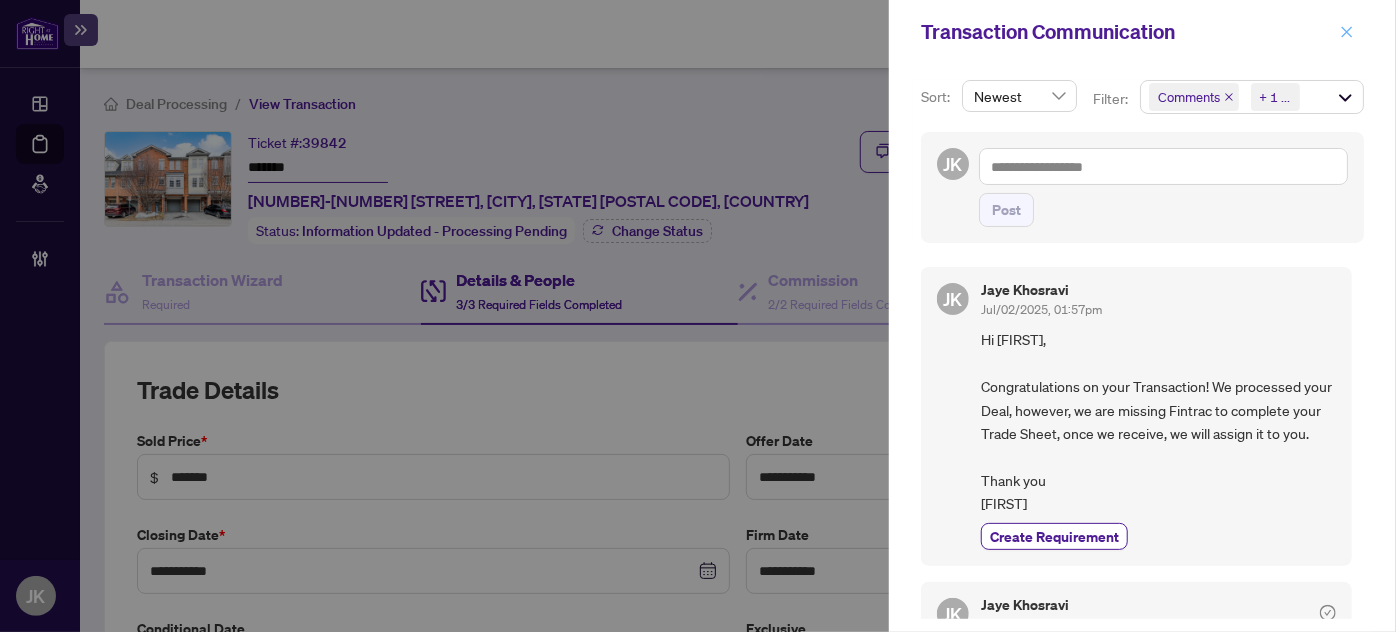 click 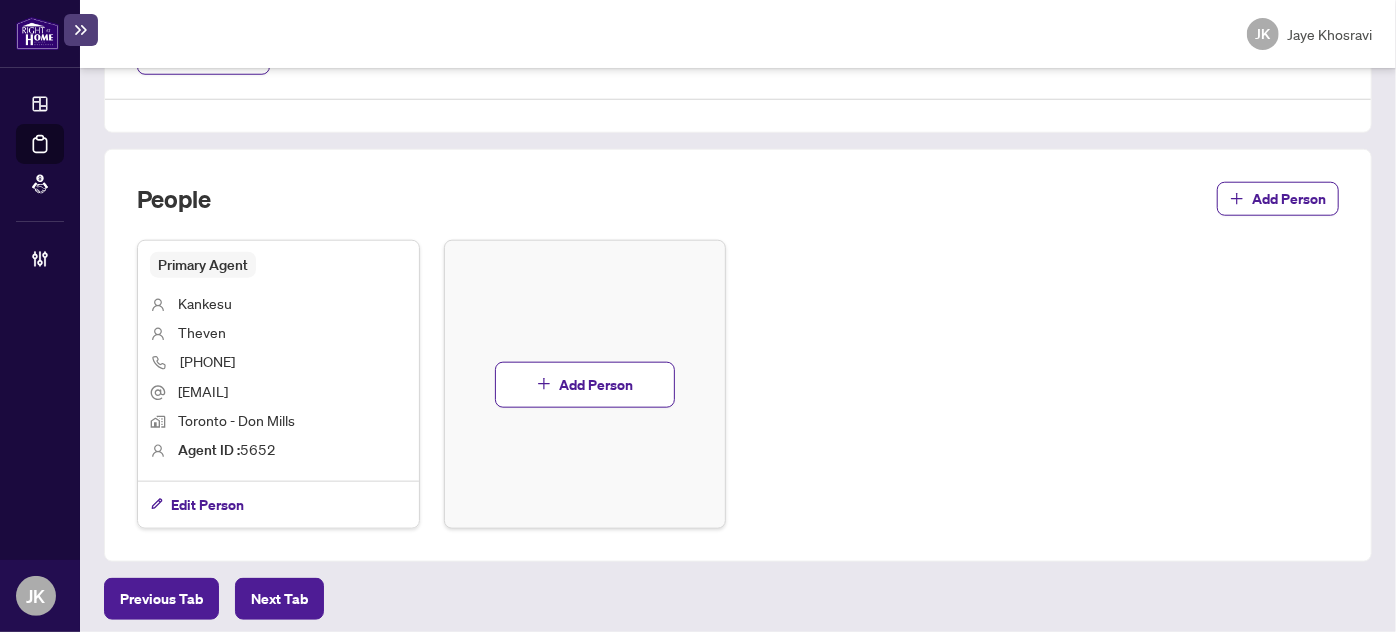 scroll, scrollTop: 0, scrollLeft: 0, axis: both 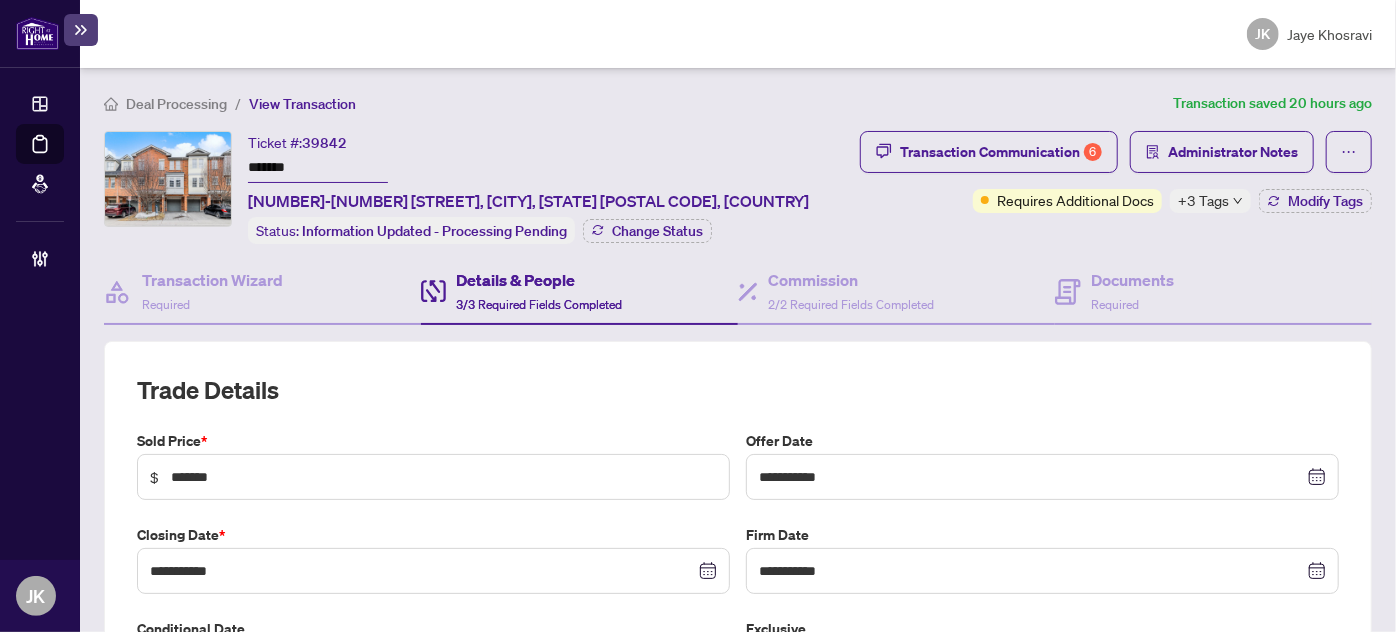 click at bounding box center [433, 291] 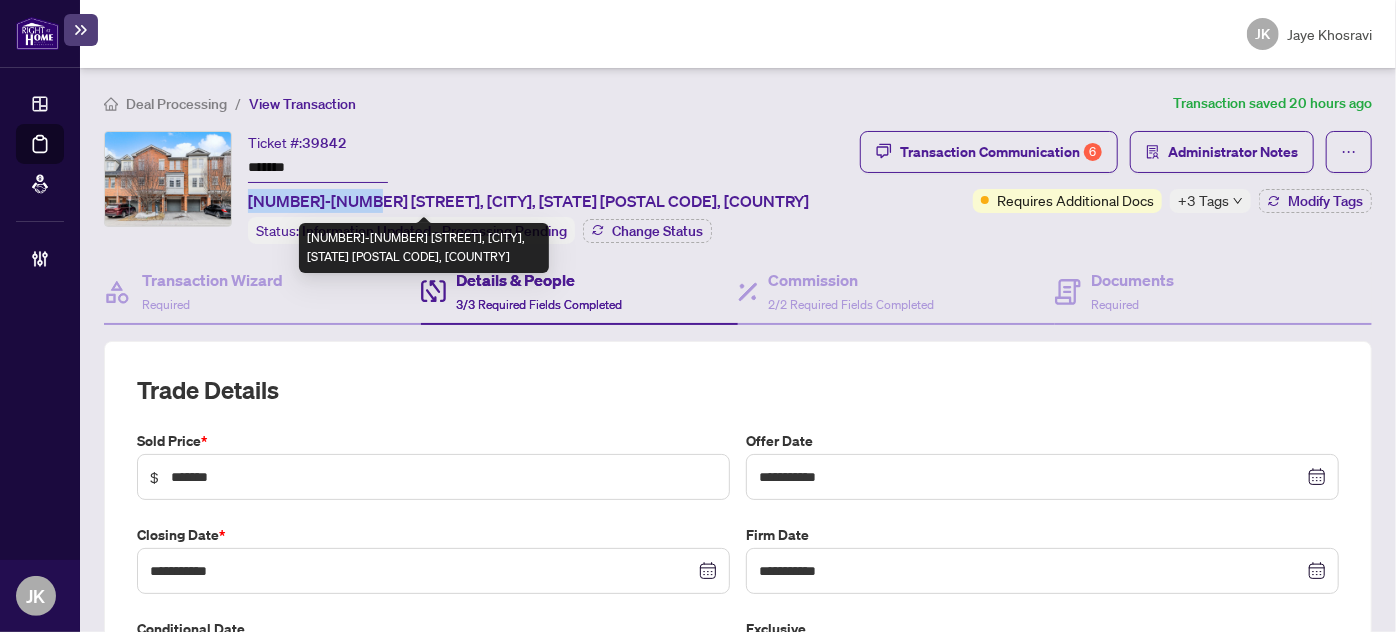 drag, startPoint x: 251, startPoint y: 202, endPoint x: 344, endPoint y: 201, distance: 93.00538 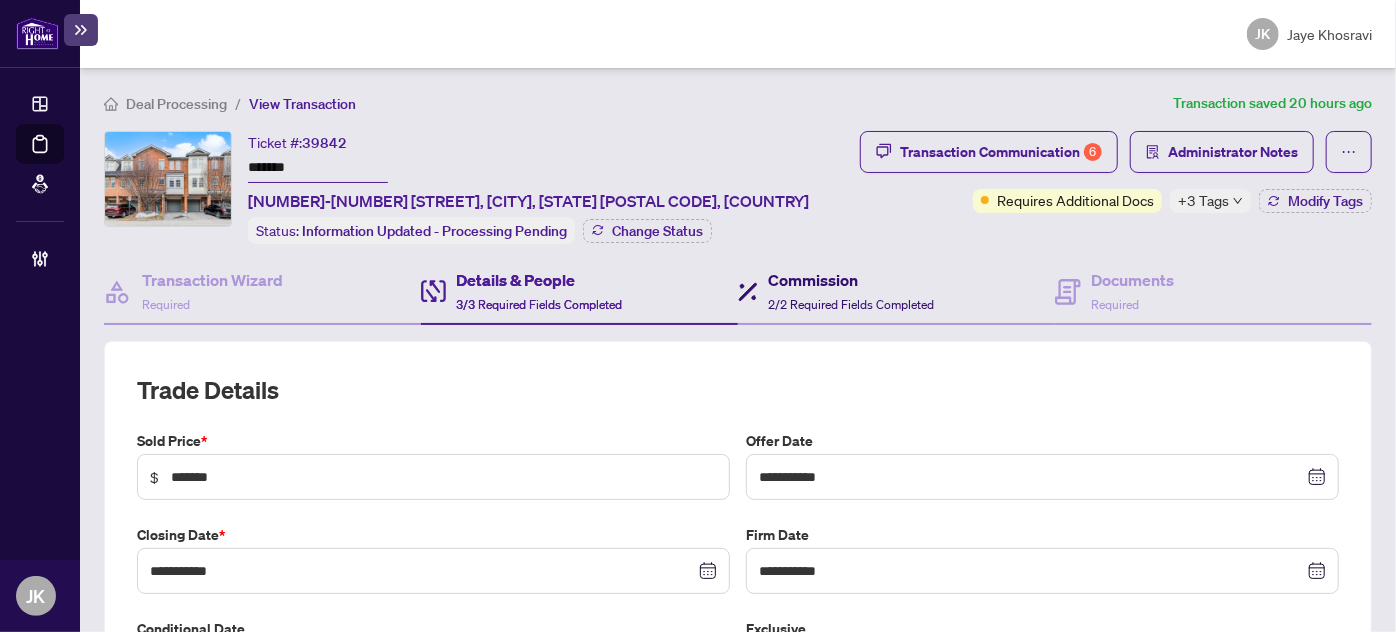 drag, startPoint x: 805, startPoint y: 283, endPoint x: 813, endPoint y: 312, distance: 30.083218 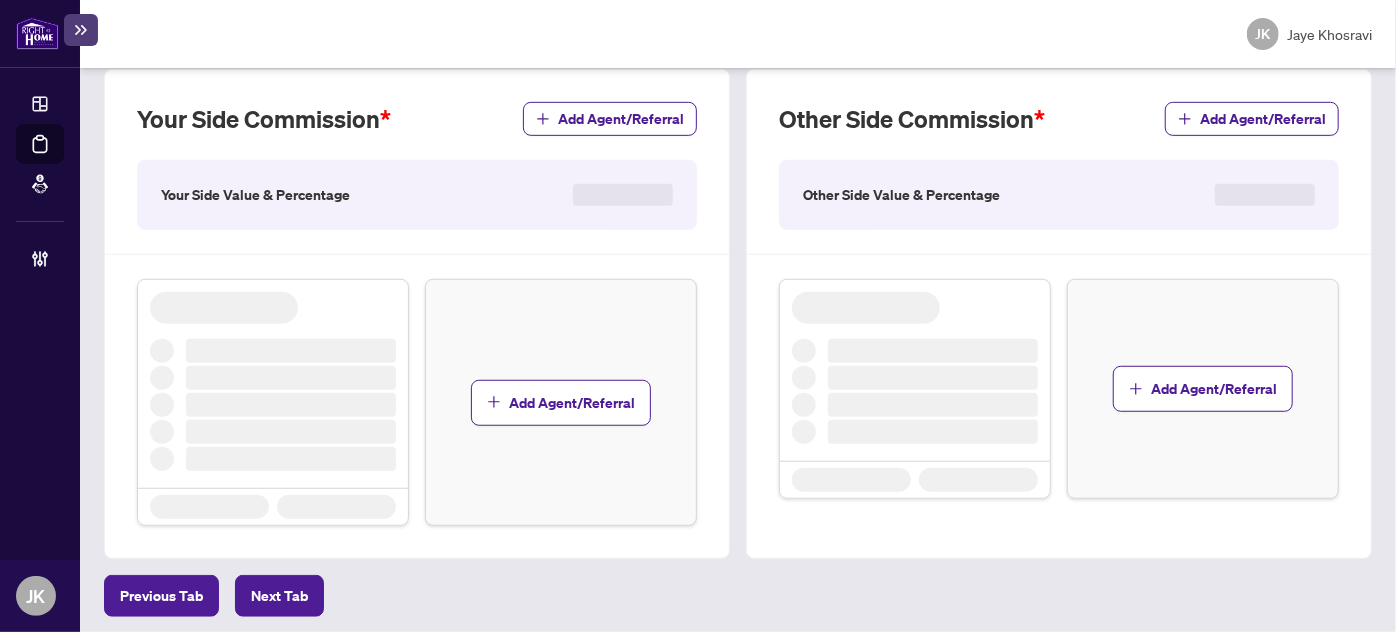 type on "**********" 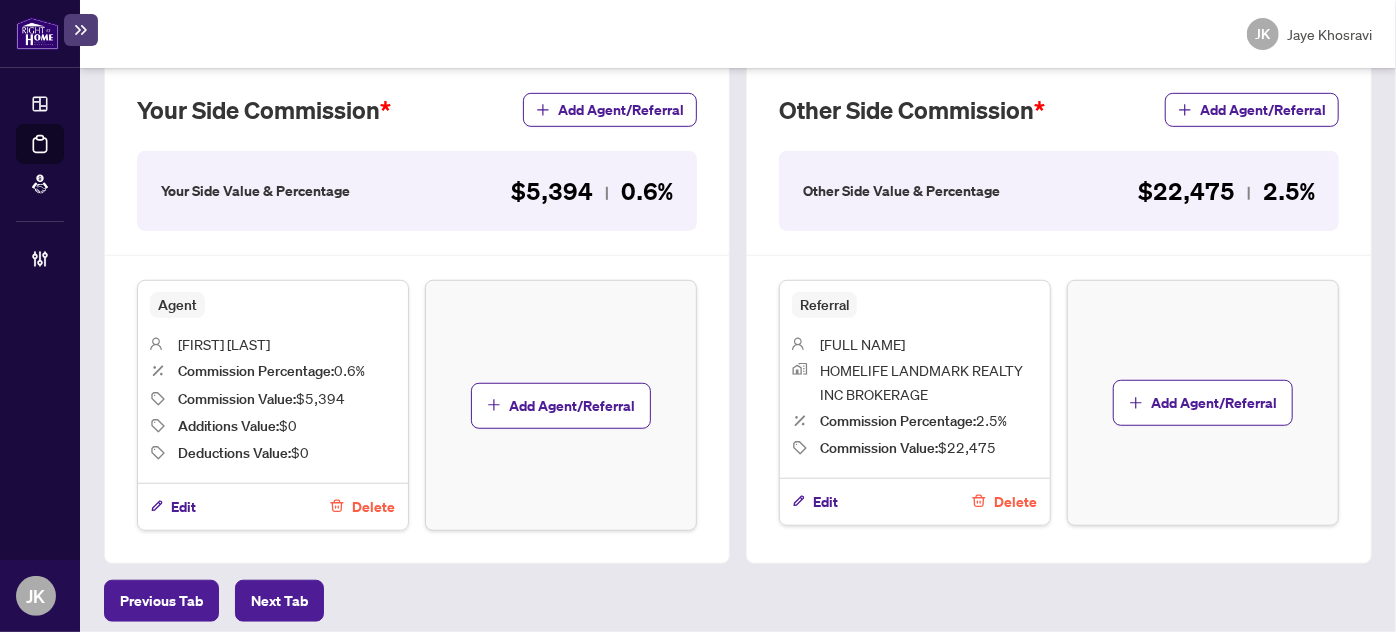 scroll, scrollTop: 0, scrollLeft: 0, axis: both 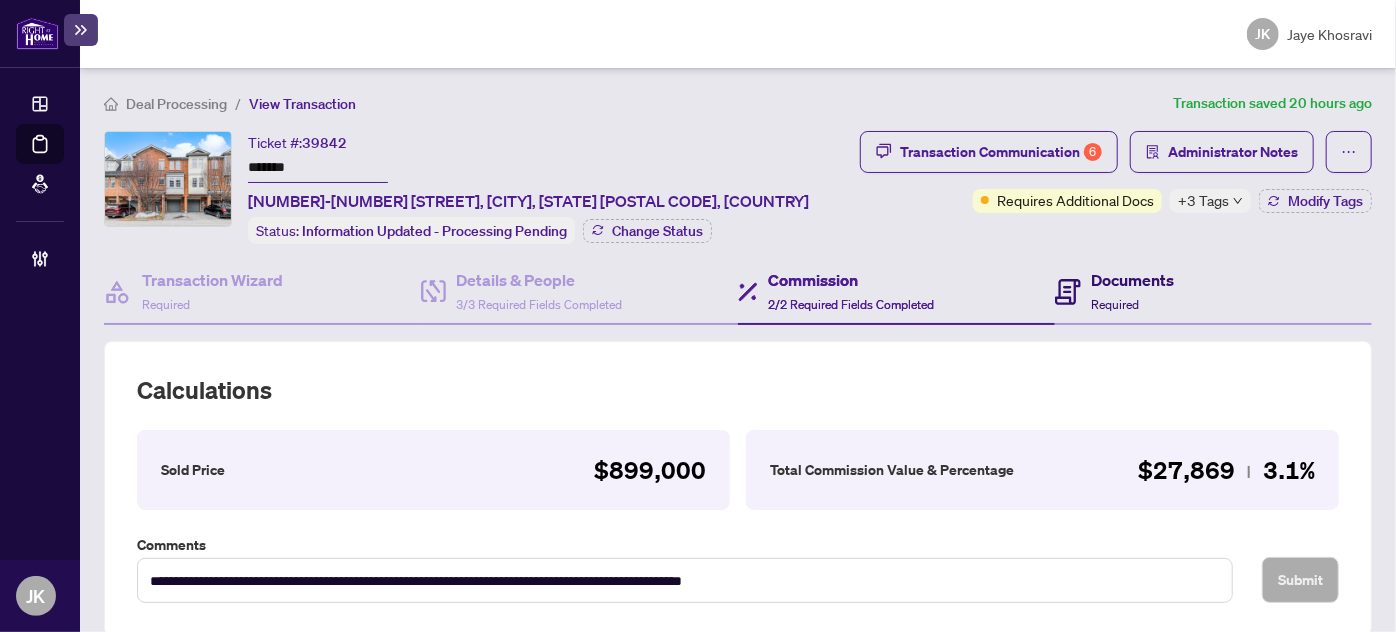 click on "Documents" at bounding box center (1132, 280) 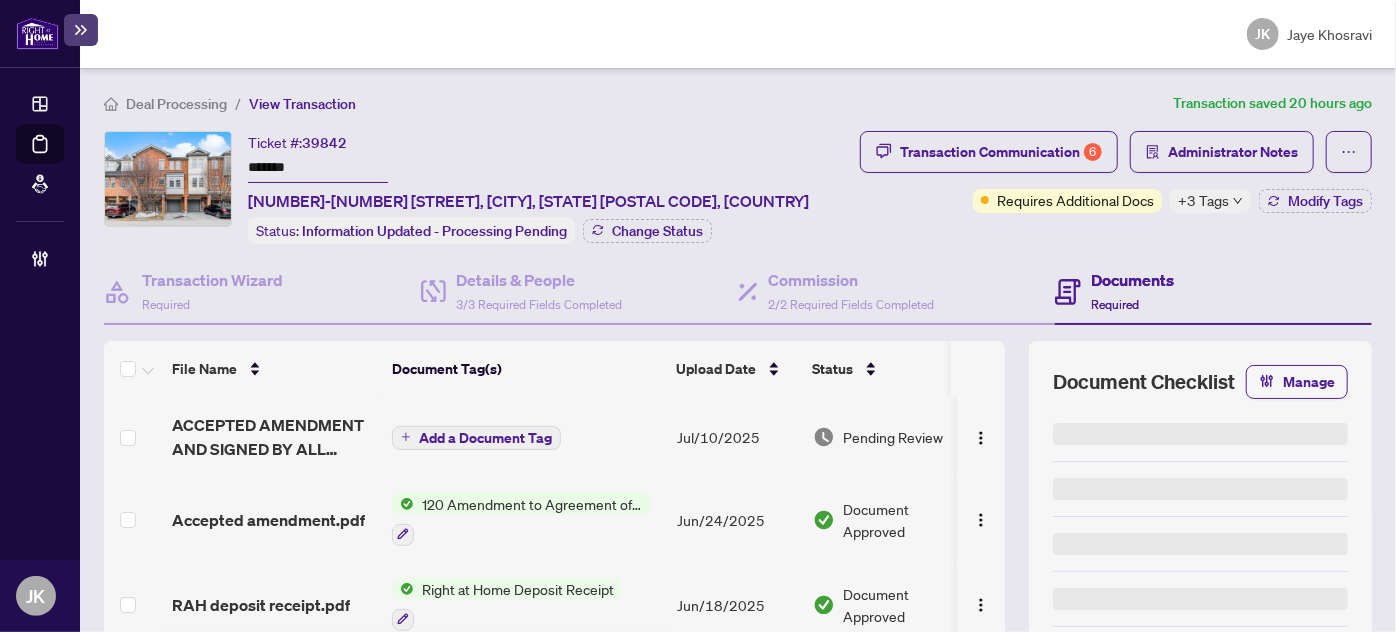 scroll, scrollTop: 1129, scrollLeft: 0, axis: vertical 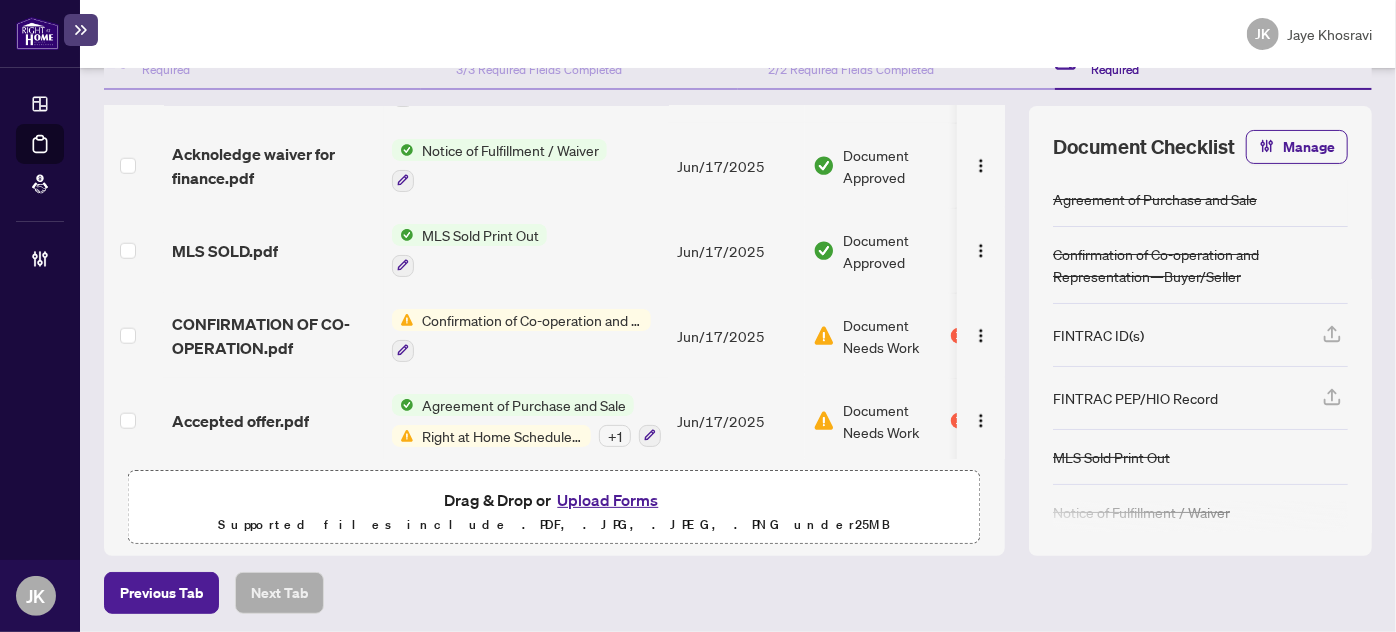 click on "Upload Forms" at bounding box center (607, 500) 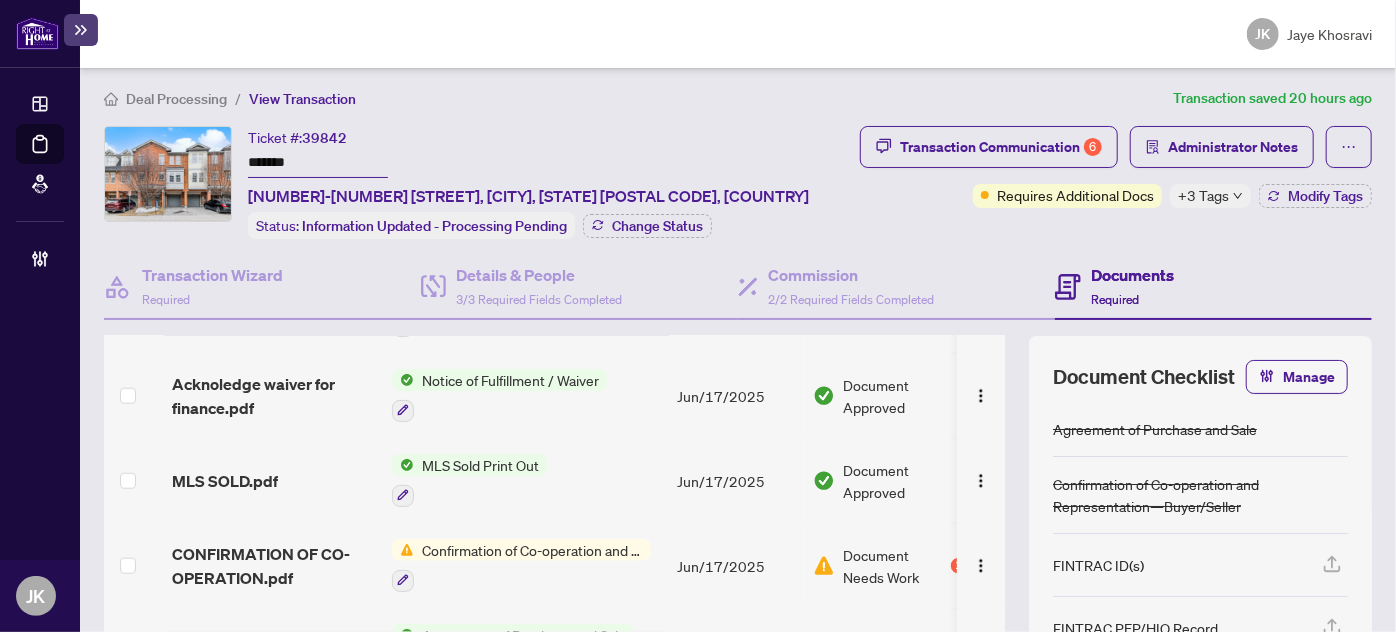 scroll, scrollTop: 0, scrollLeft: 0, axis: both 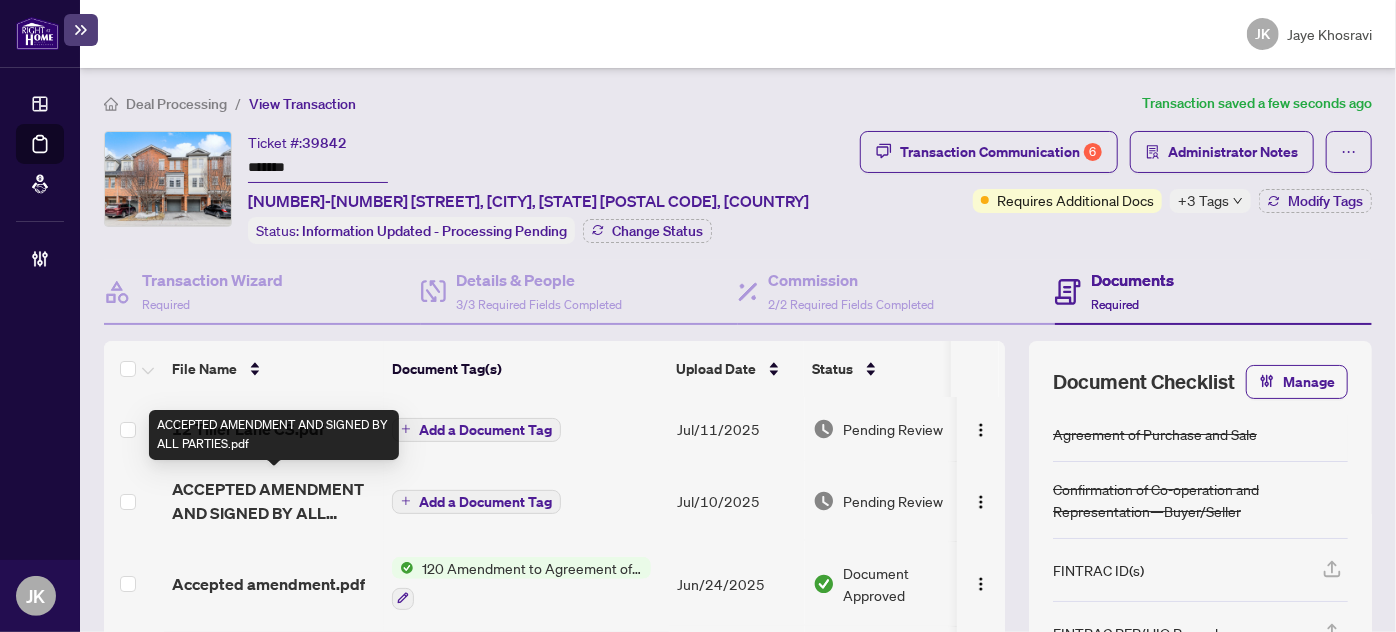 click on "ACCEPTED AMENDMENT AND SIGNED BY ALL PARTIES.pdf" at bounding box center (274, 501) 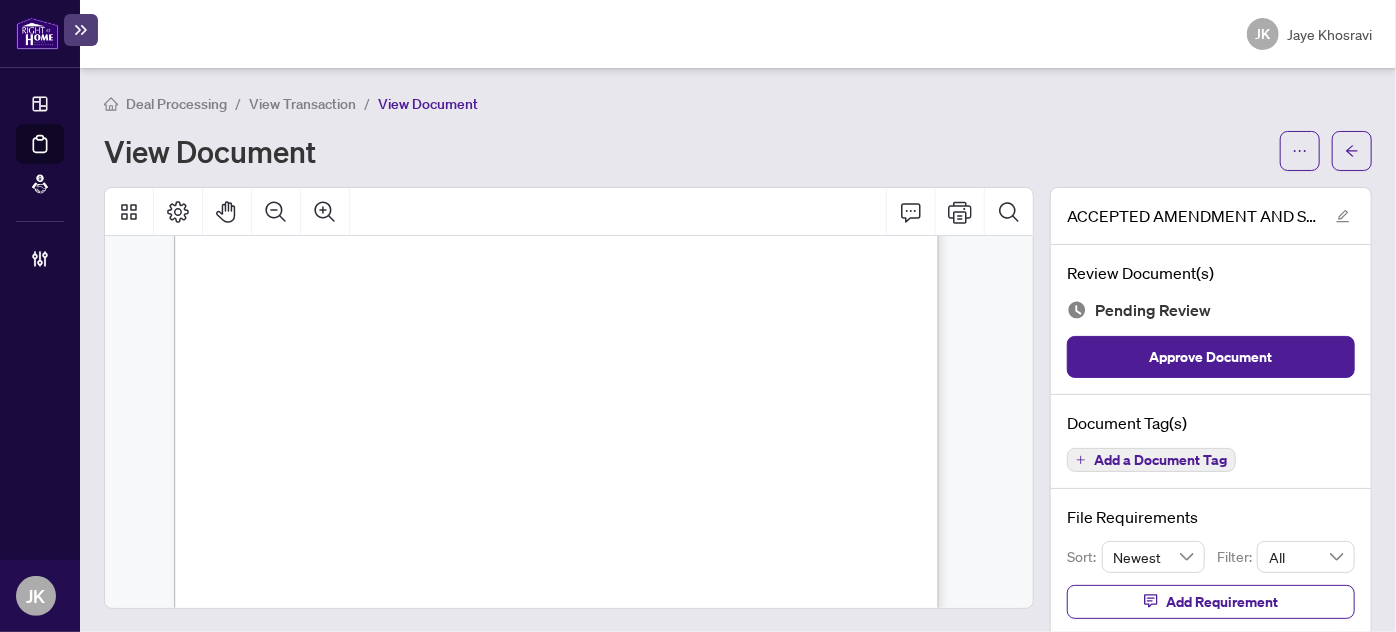scroll, scrollTop: 1672, scrollLeft: 0, axis: vertical 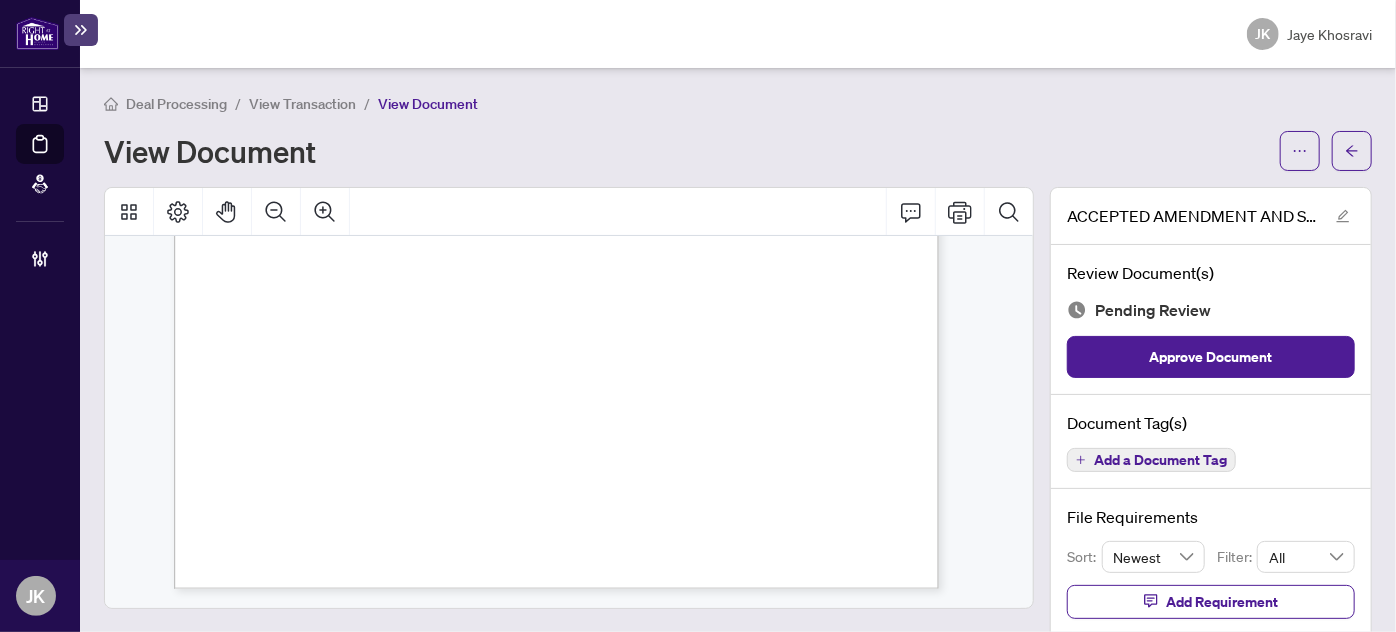 click on "Add a Document Tag" at bounding box center [1160, 460] 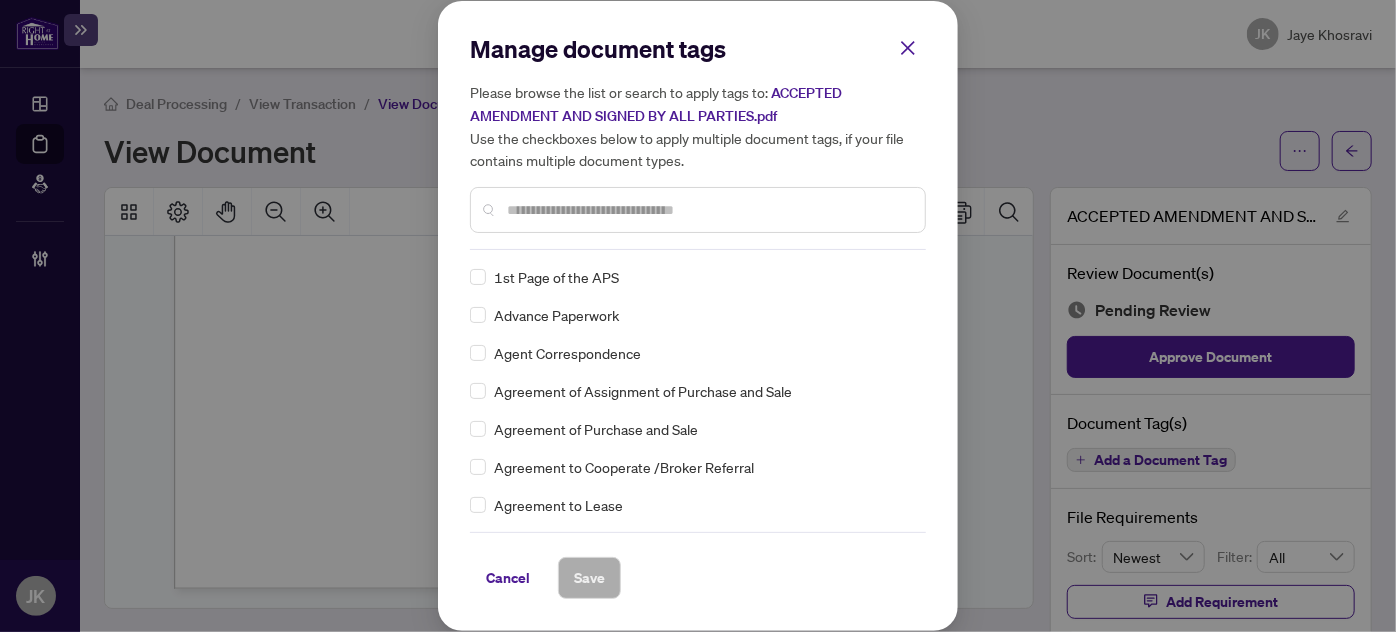 click at bounding box center [708, 210] 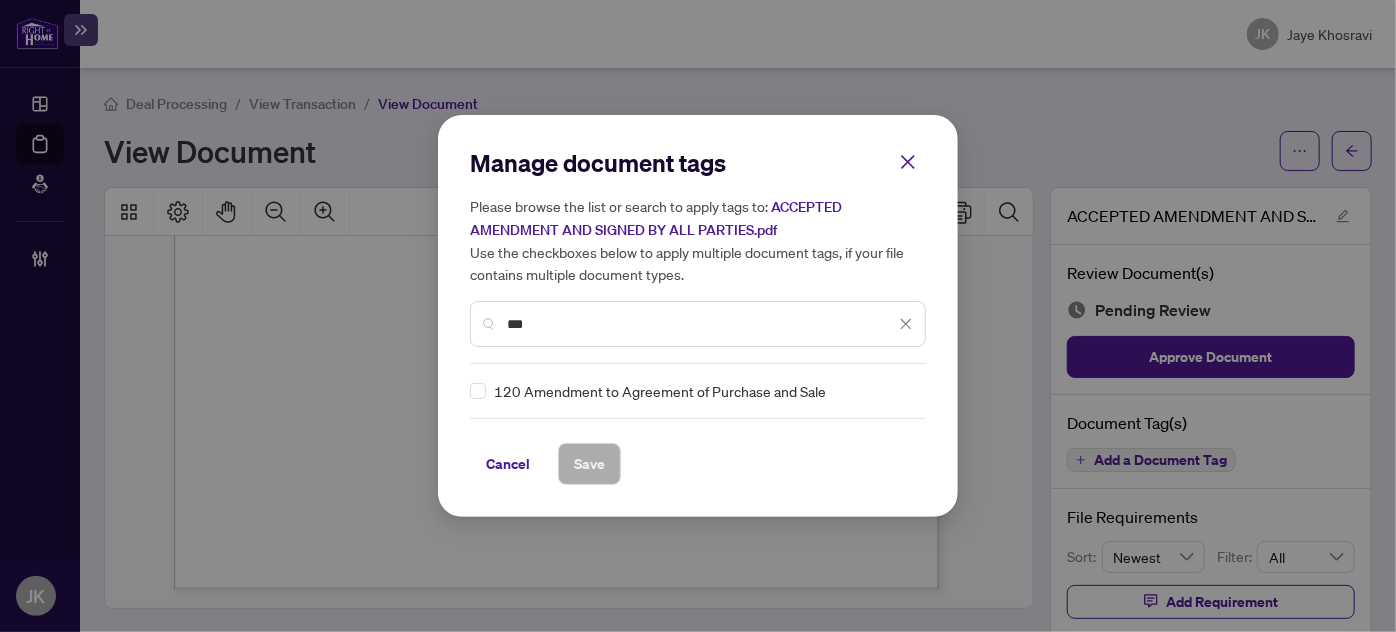 type on "***" 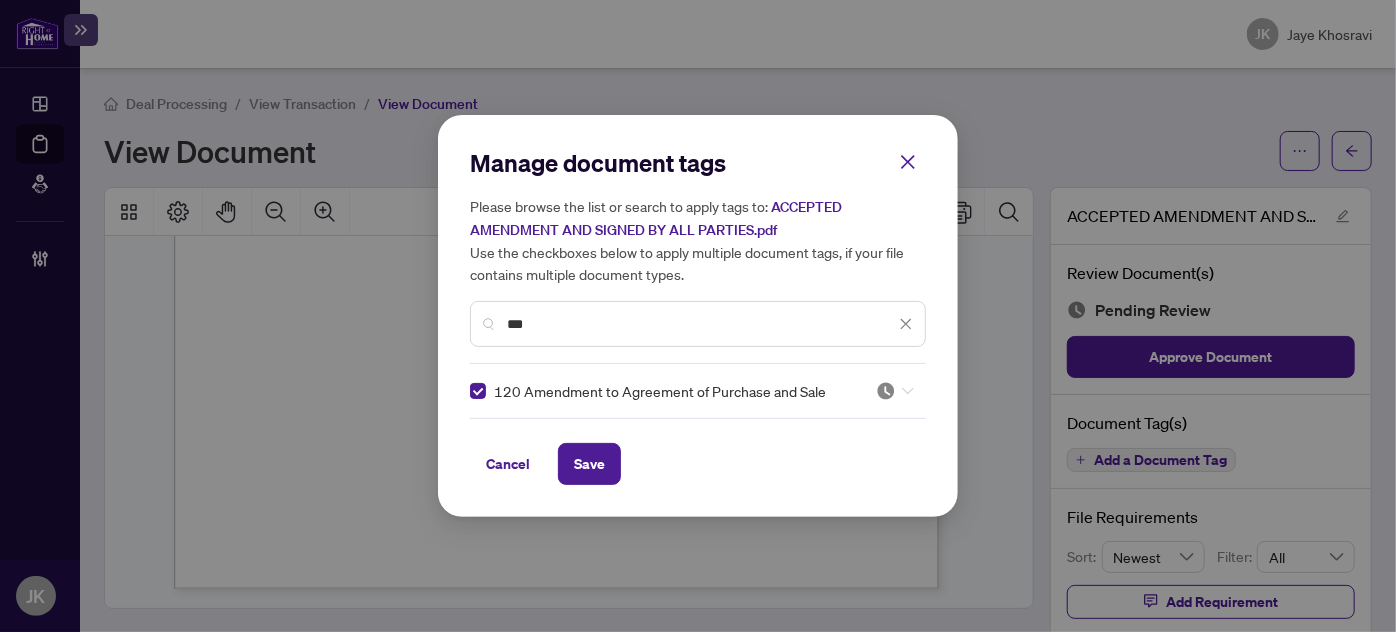 click at bounding box center (886, 391) 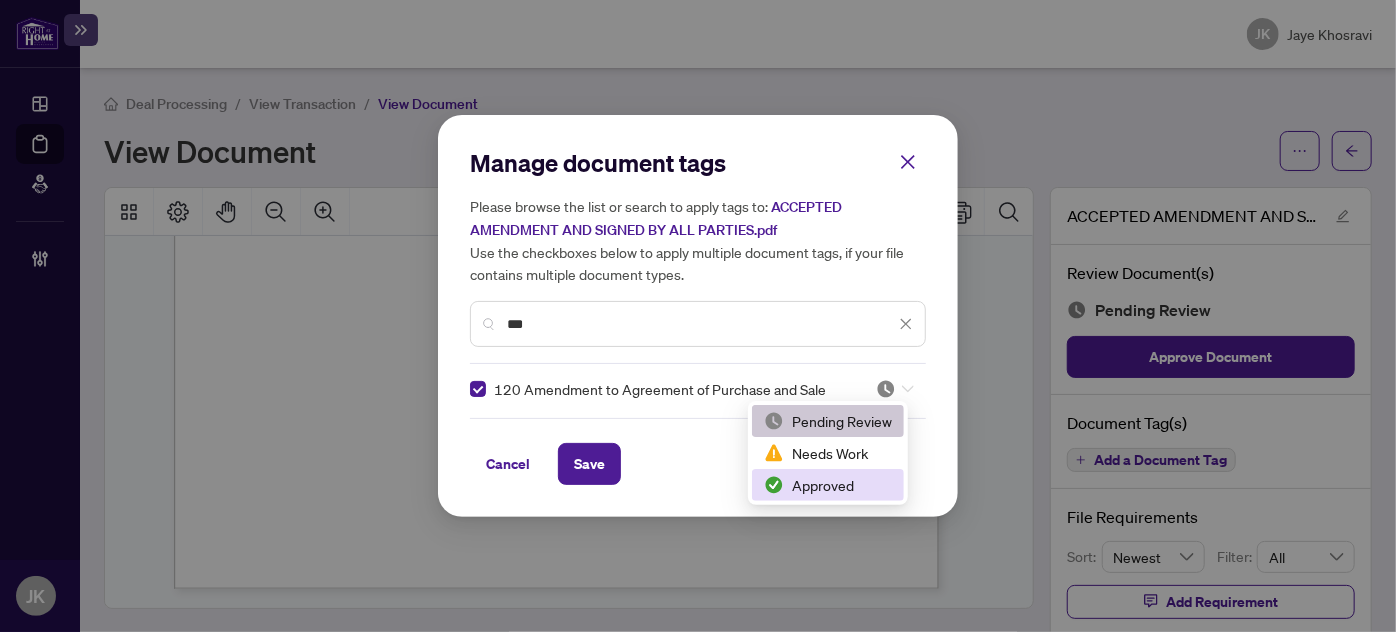 click on "Approved" at bounding box center (828, 485) 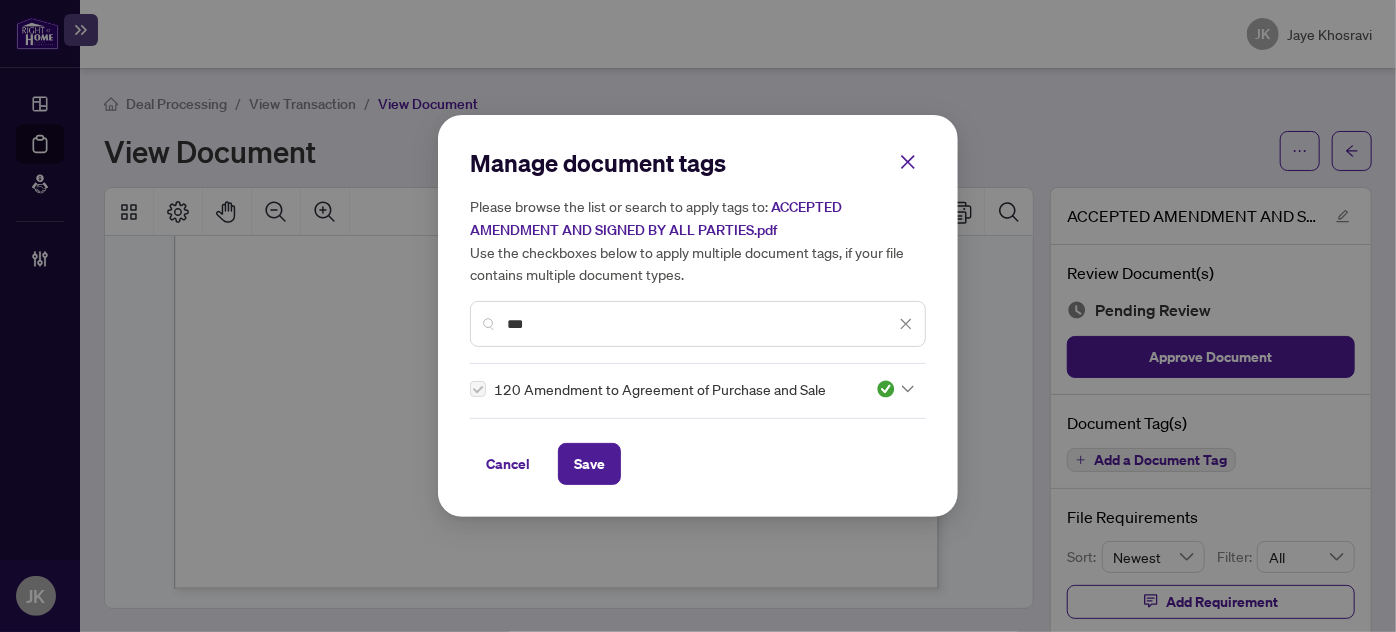 click on "Cancel Save" at bounding box center [698, 464] 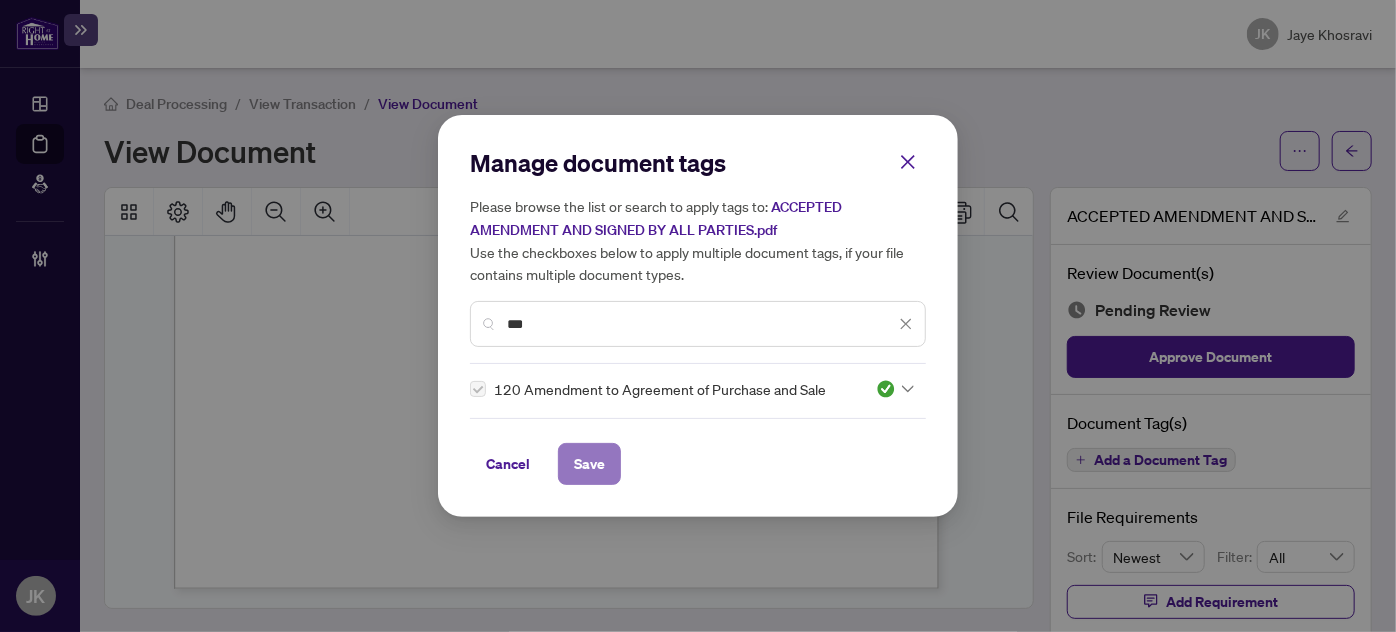 click on "Save" at bounding box center (589, 464) 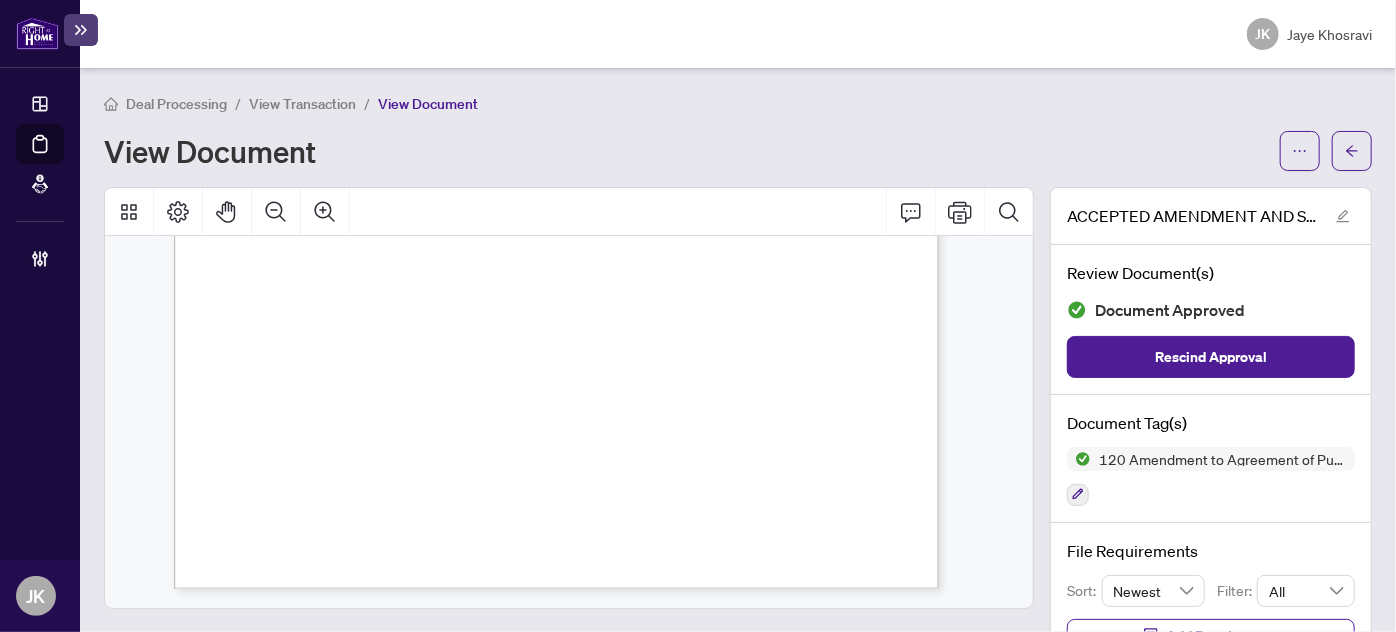 click on "Authentisign ID: A80D0304-BD5D-F011-8F7C-000D3A8A9962 Authentisign ID: A80D0304-BD5D-F011-8F7C-000D3A8A9962" at bounding box center (563, 422) 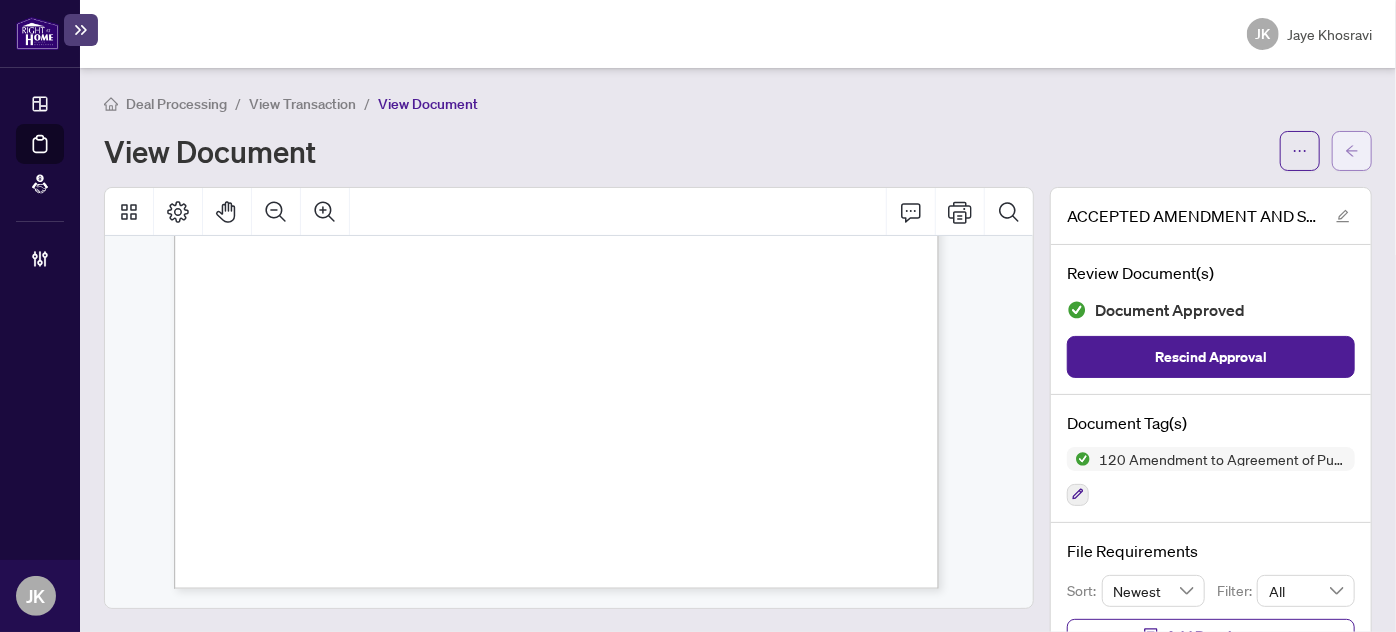 click 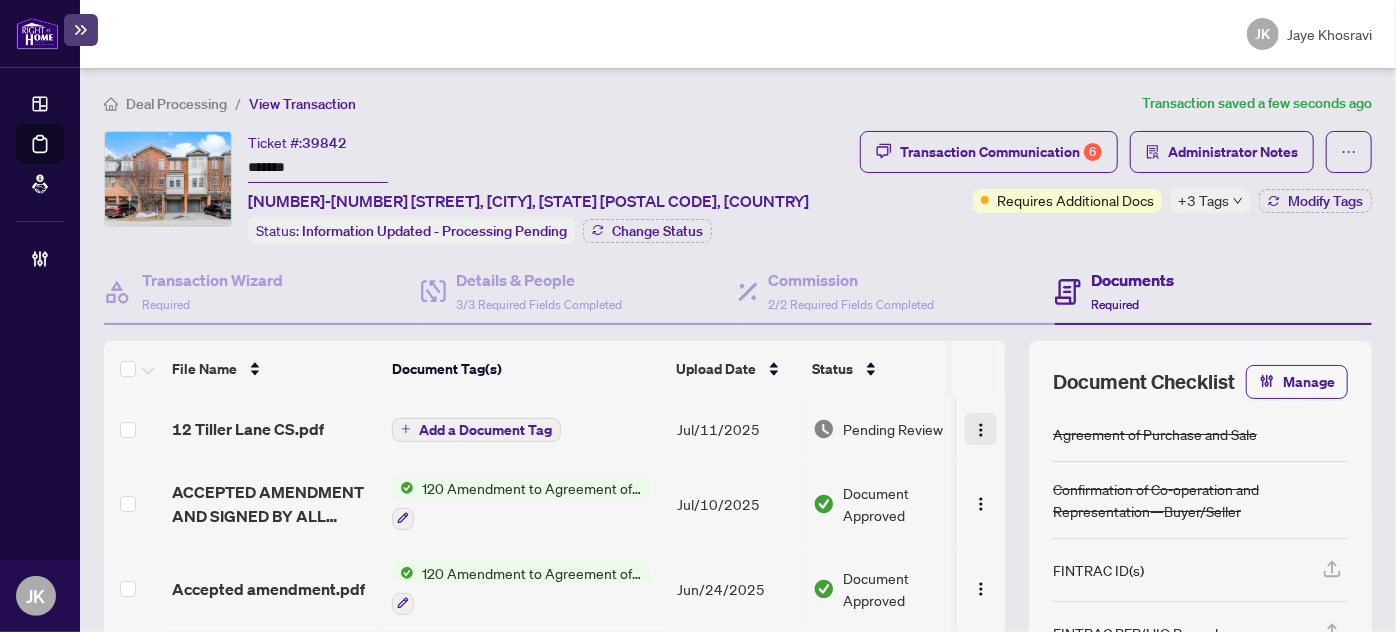 click at bounding box center (981, 430) 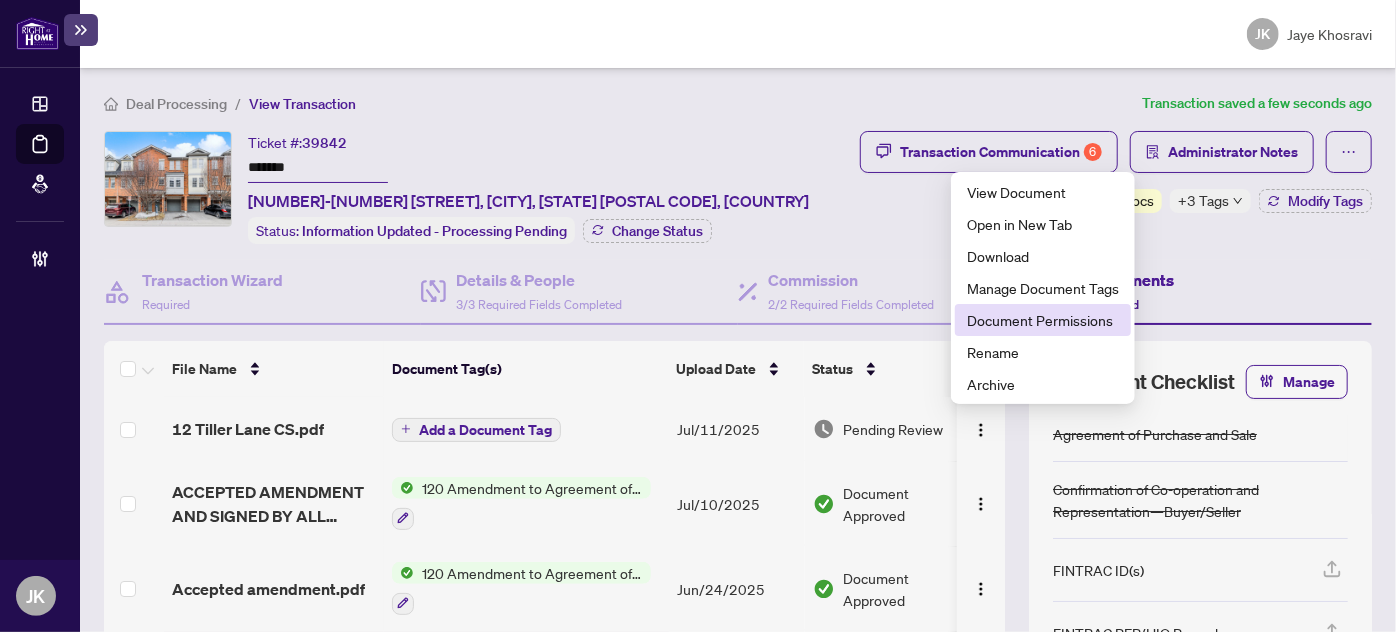 click on "Document Permissions" at bounding box center [1043, 320] 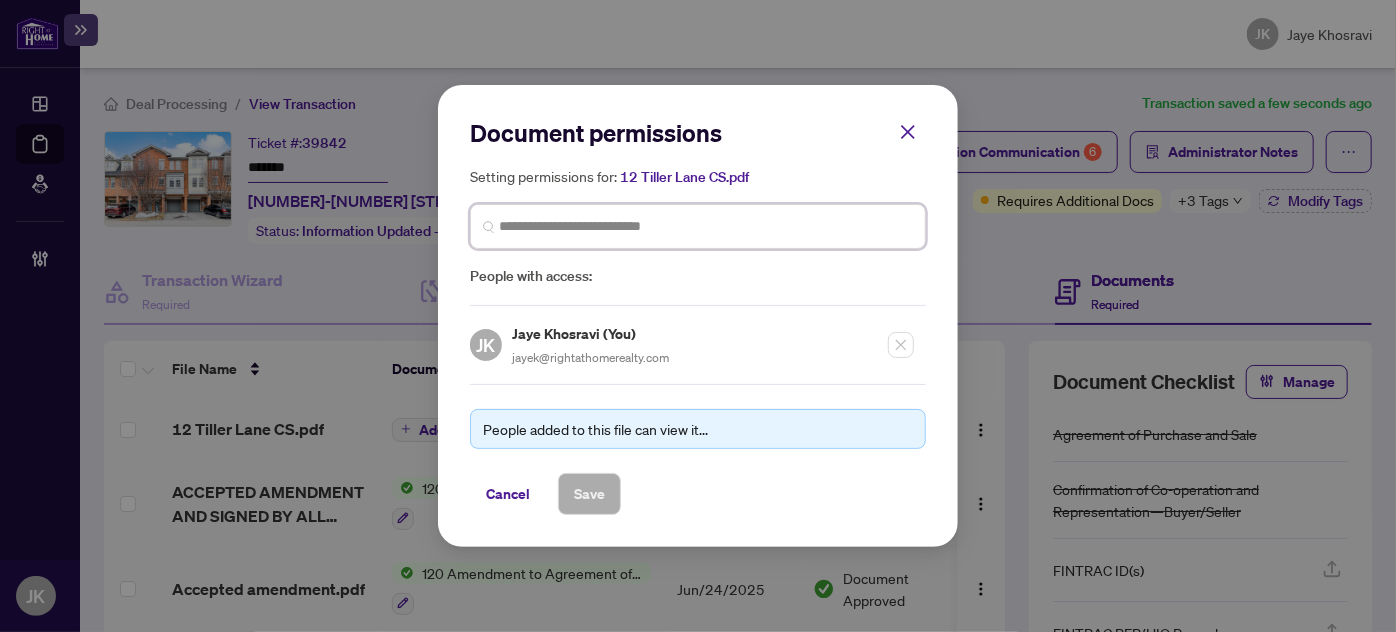click at bounding box center (706, 226) 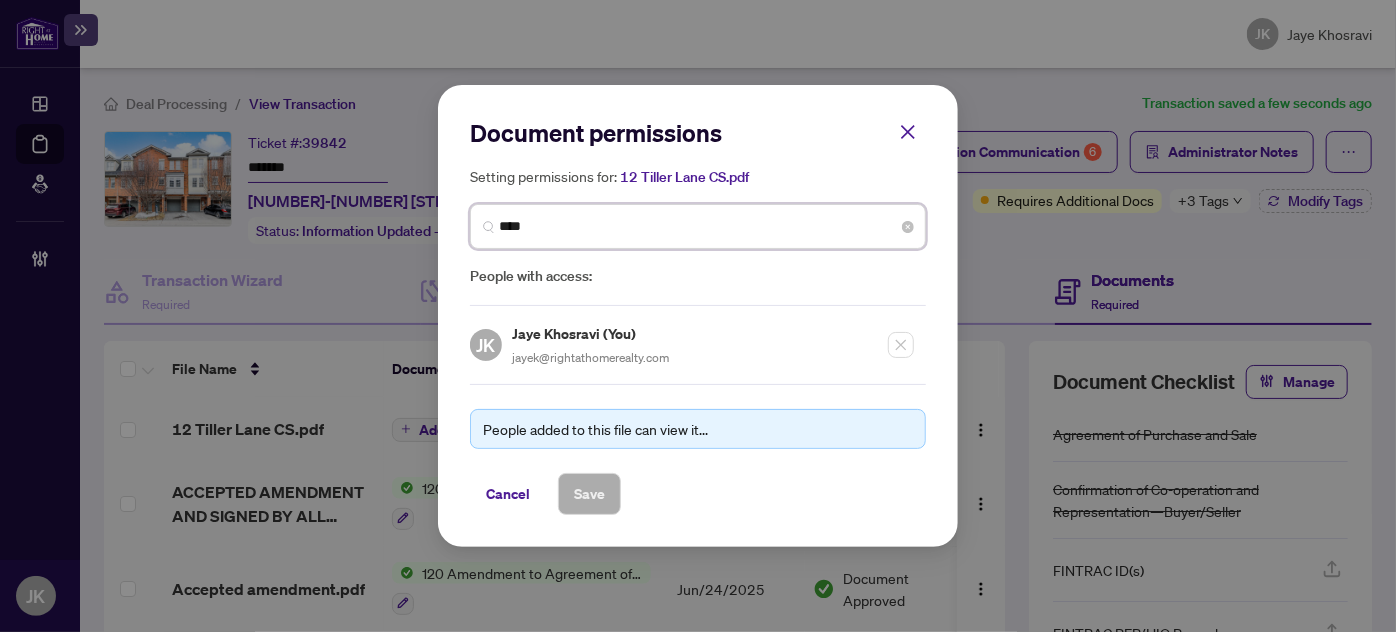 type on "*****" 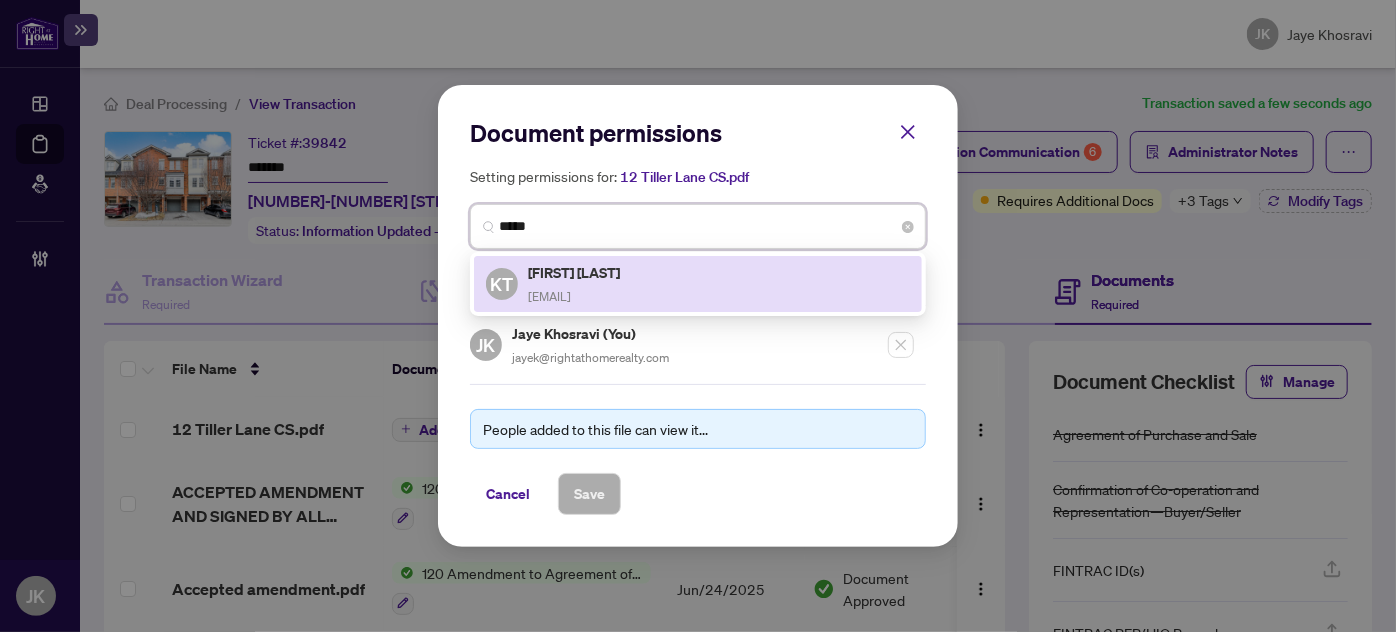 click on "thevenk1.tk@gmail.com" at bounding box center (549, 296) 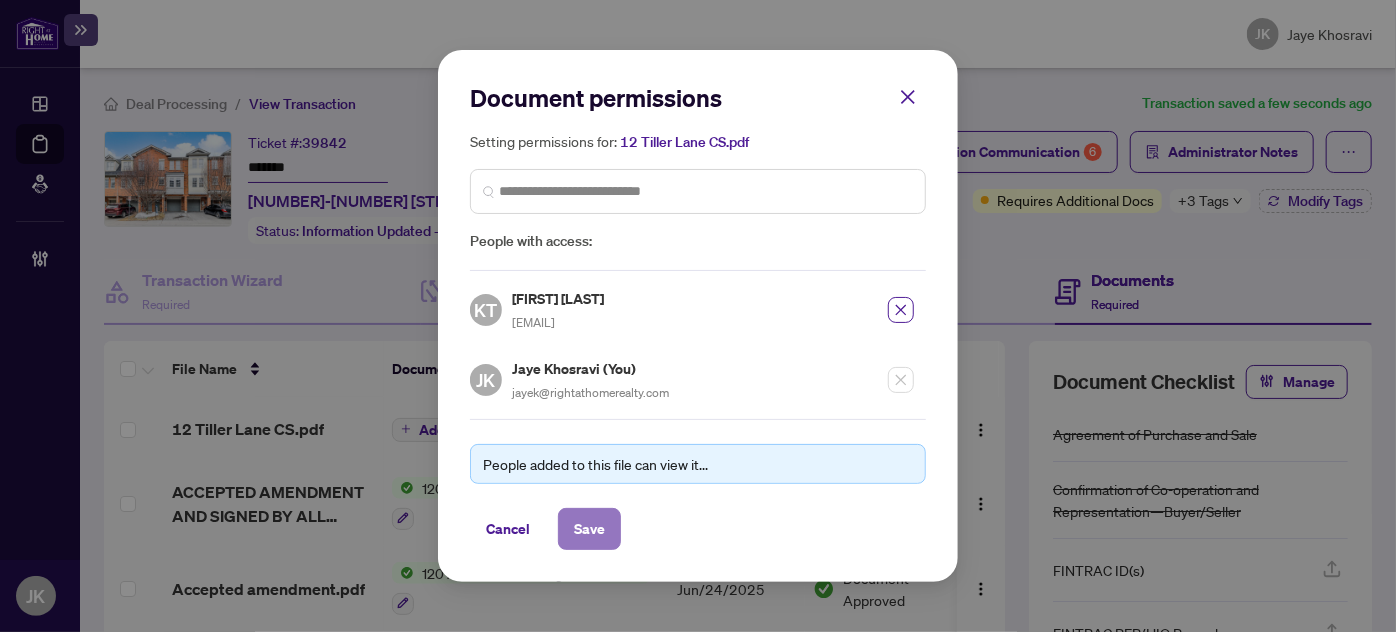 click on "Save" at bounding box center (589, 529) 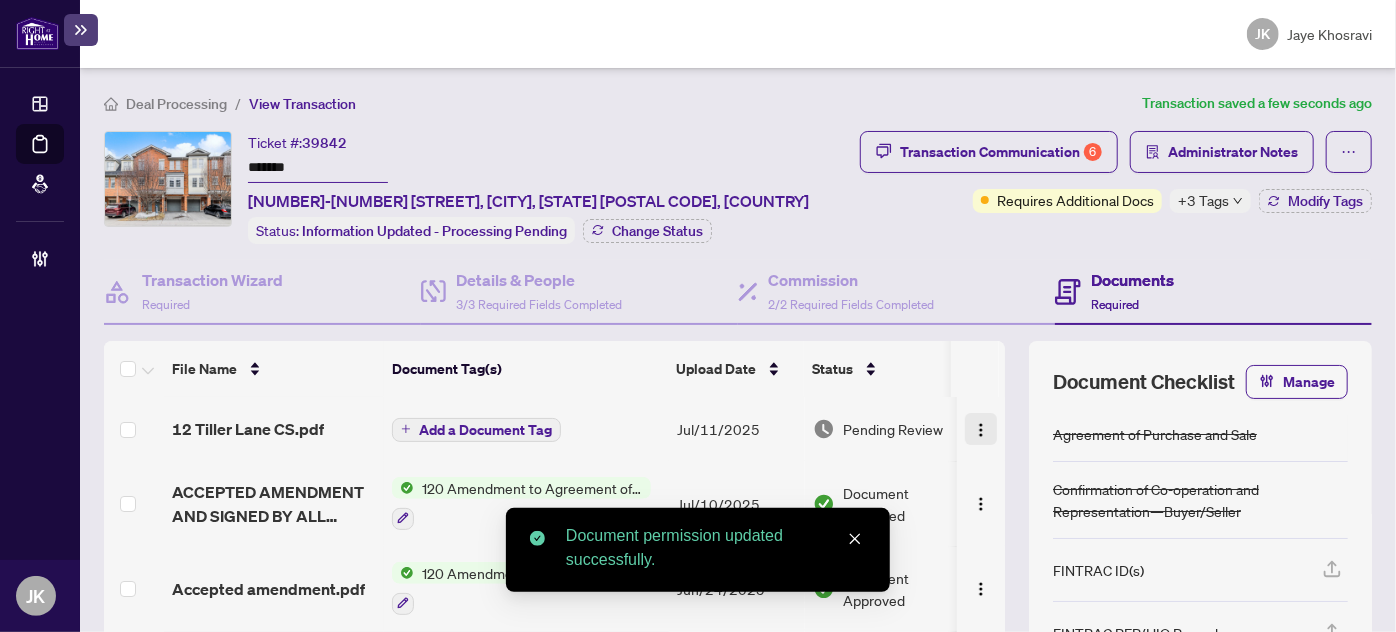 click at bounding box center (981, 430) 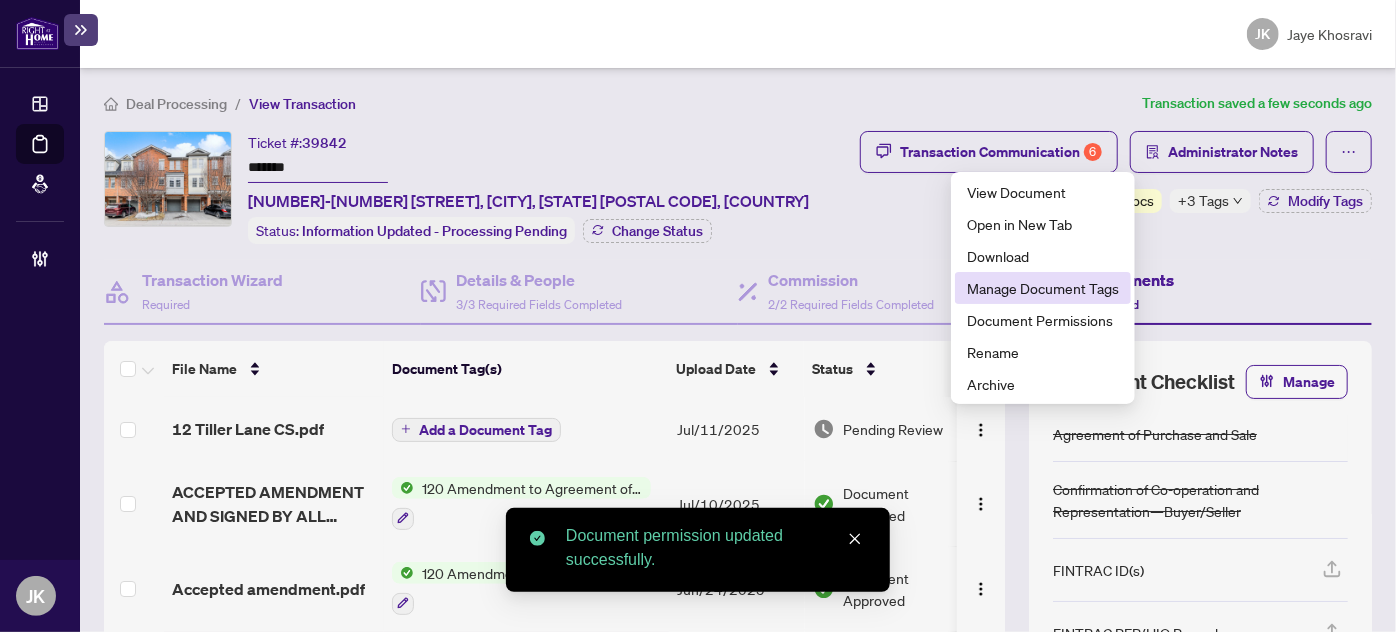 click on "Manage Document Tags" at bounding box center [1043, 288] 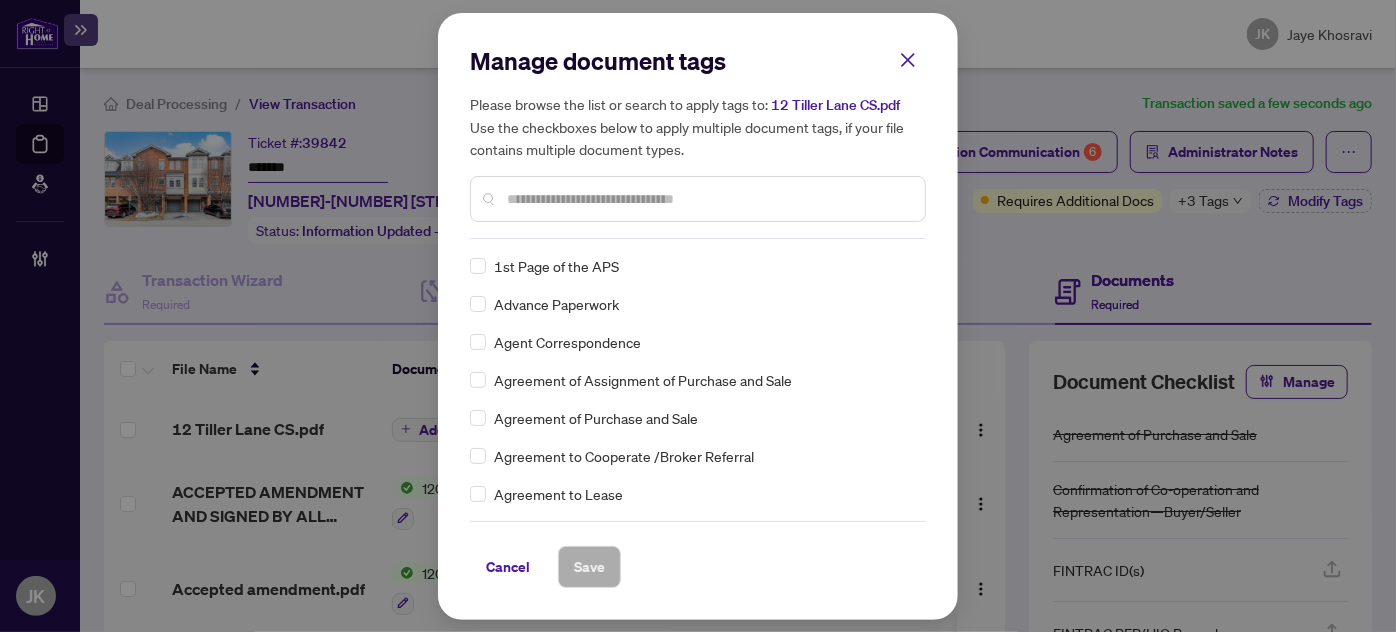 click at bounding box center (698, 199) 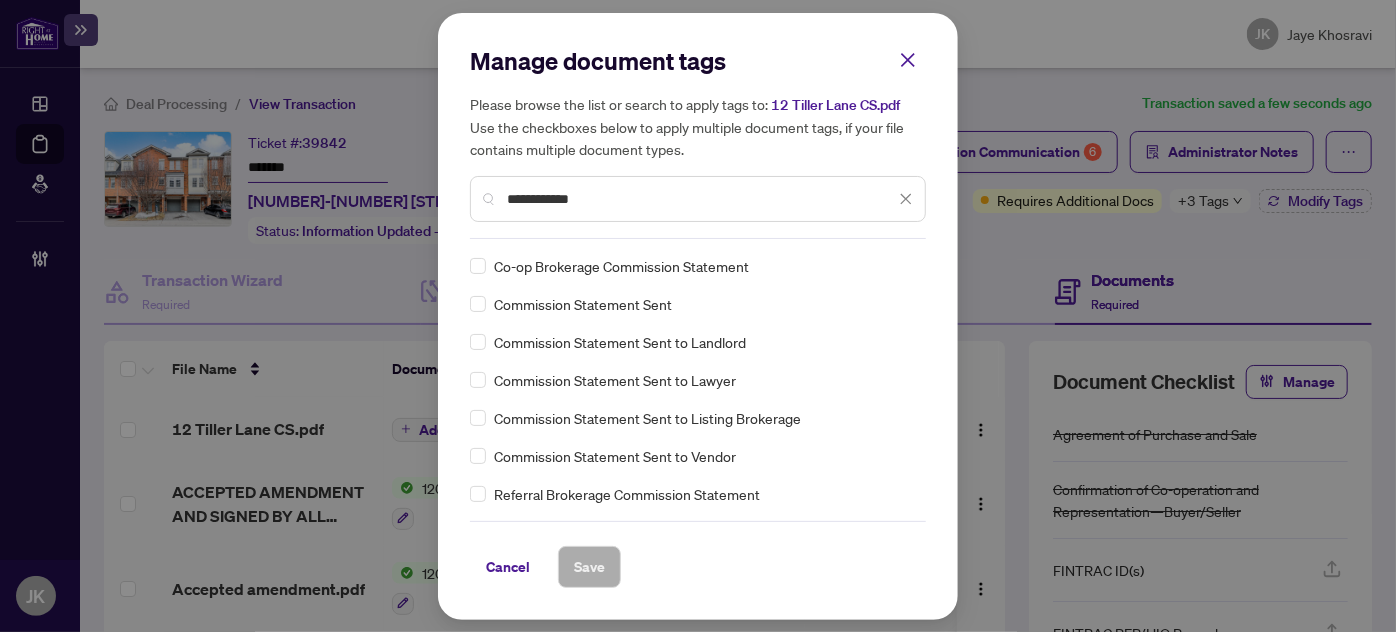 type on "**********" 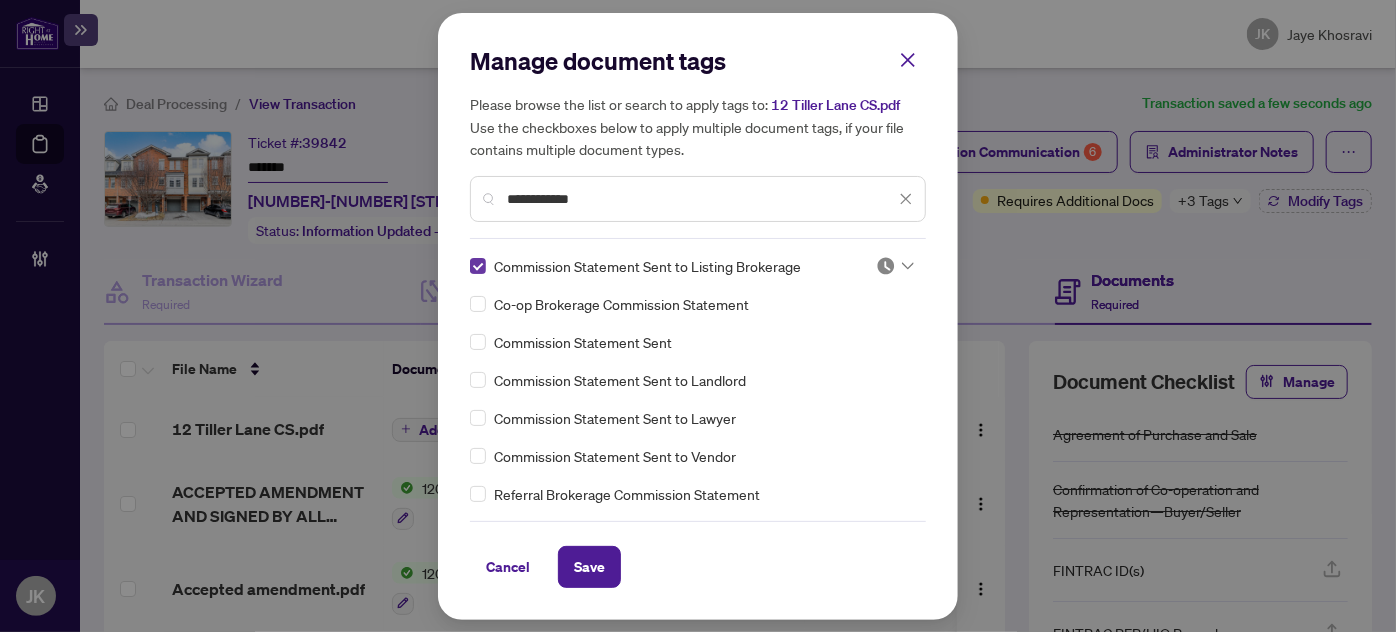 click at bounding box center (478, 266) 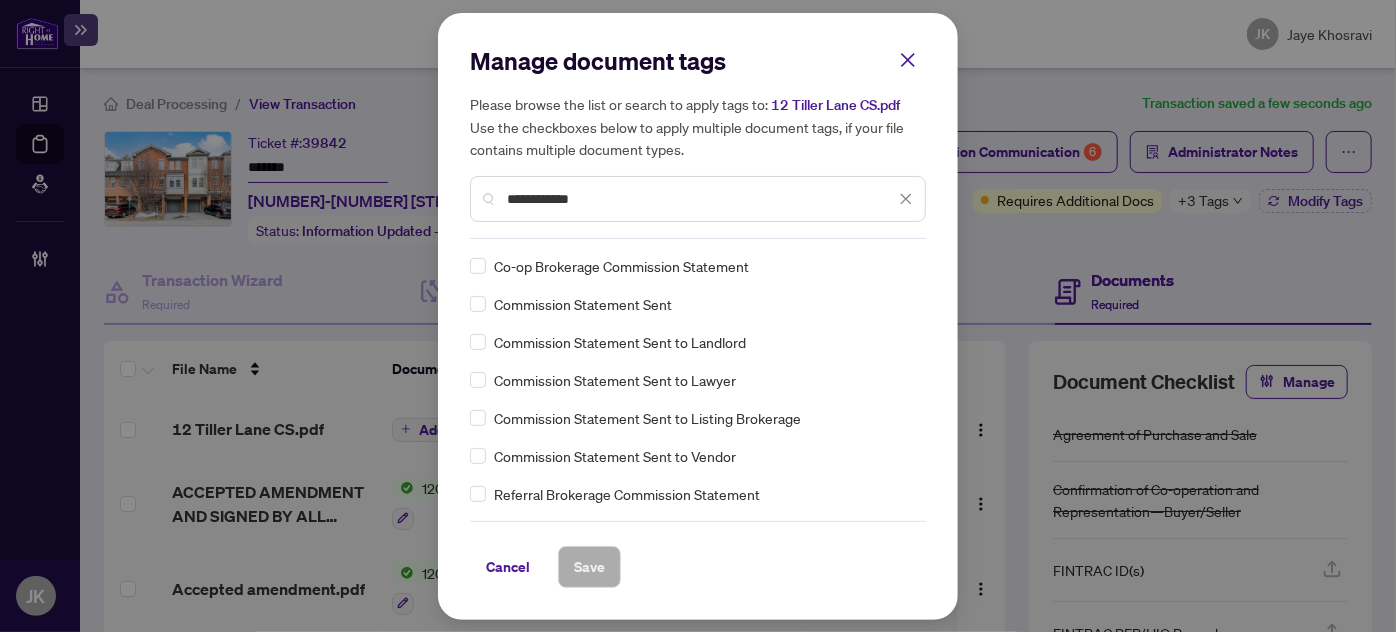click on "Commission Statement Sent to Lawyer" at bounding box center (615, 380) 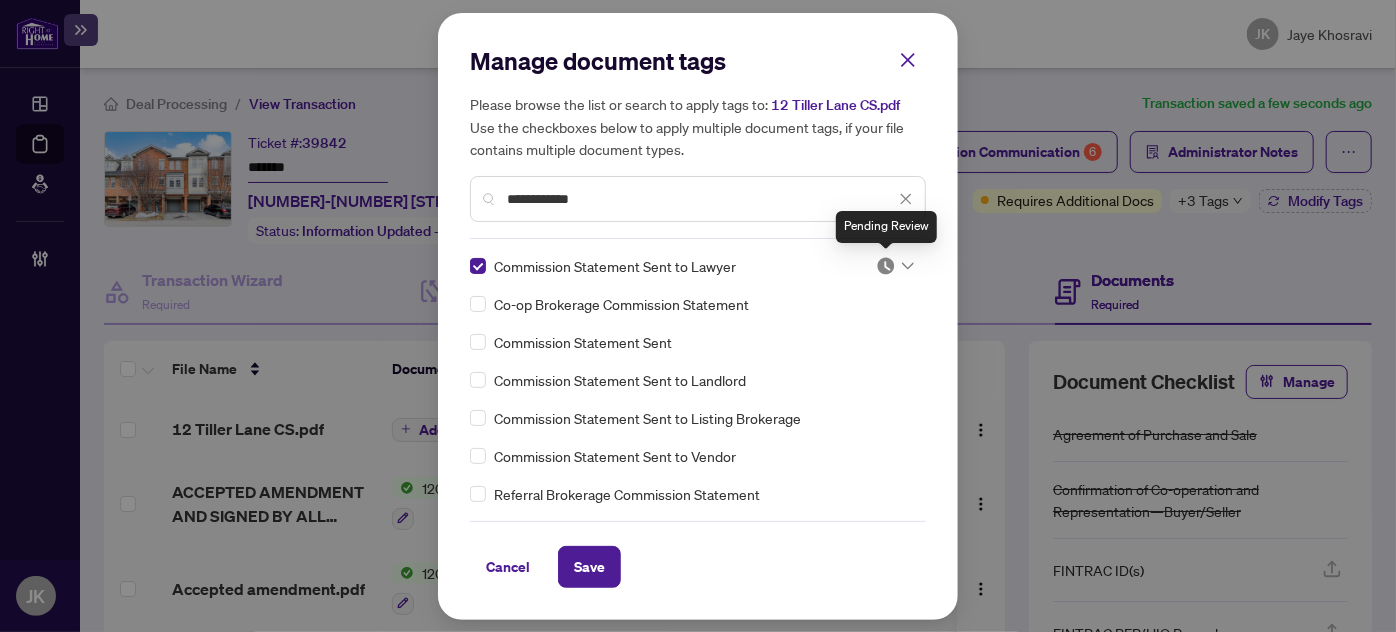 click at bounding box center [886, 266] 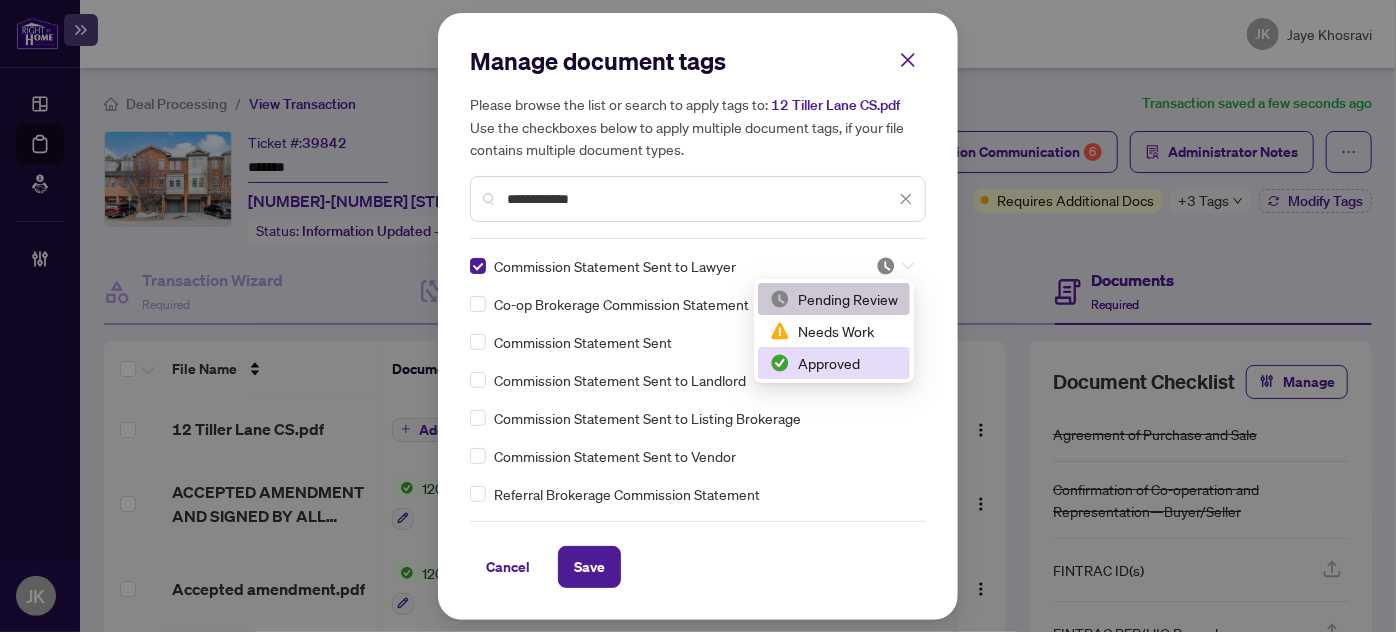 click on "Approved" at bounding box center [834, 363] 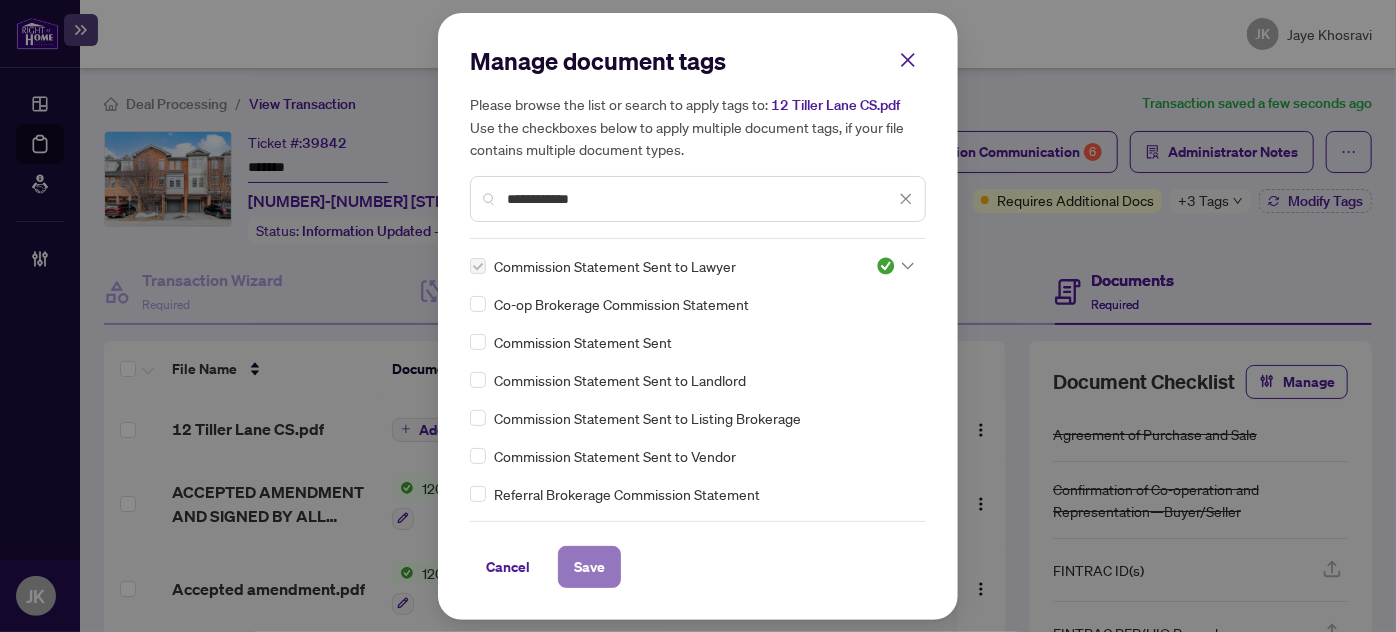 click on "Save" at bounding box center [589, 567] 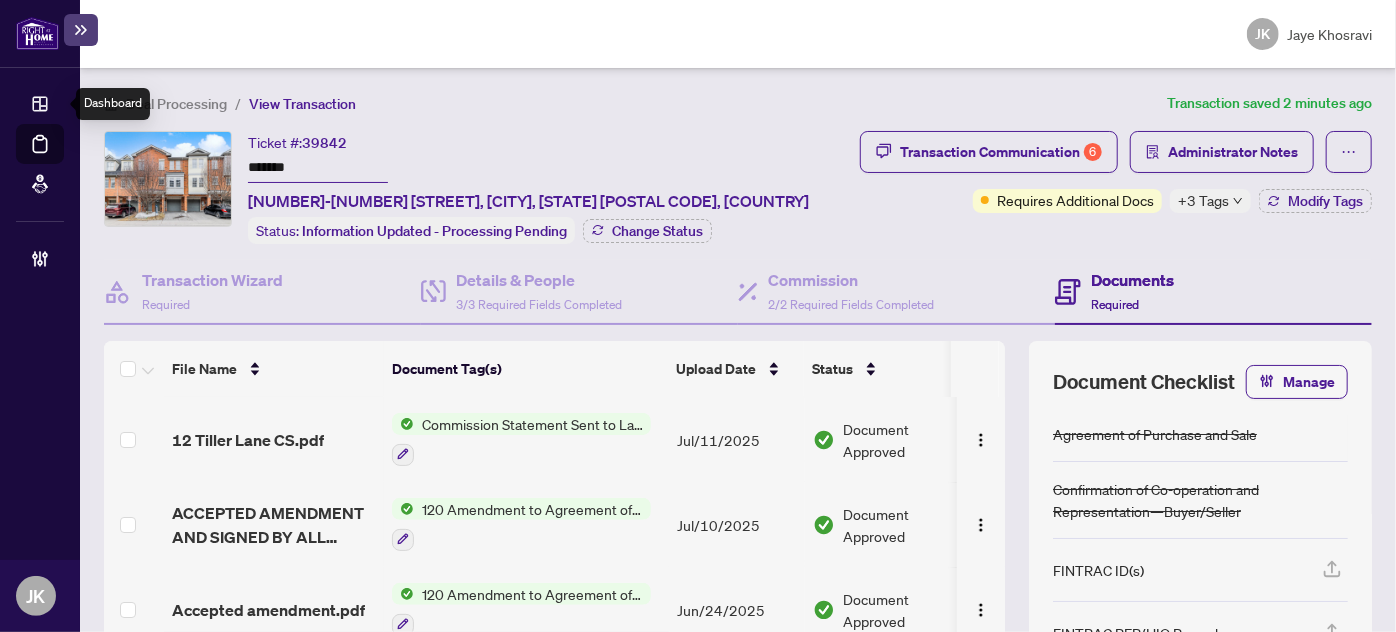 click on "Deal Processing" at bounding box center [63, 158] 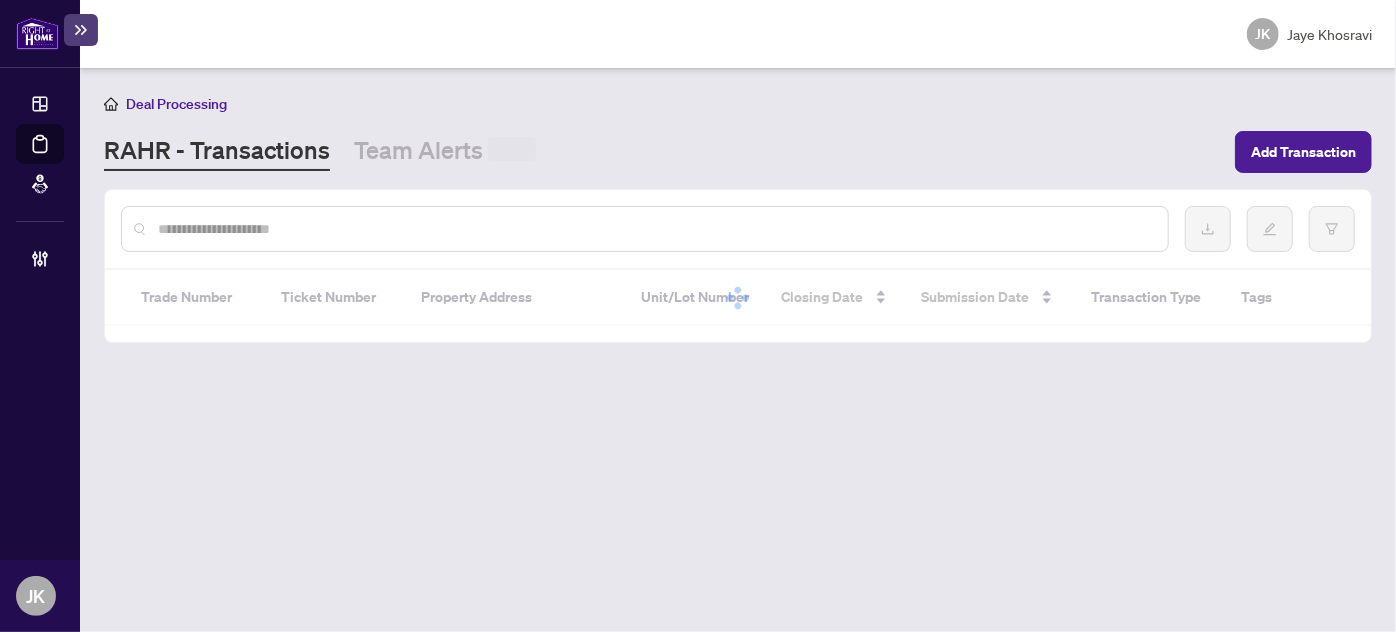 click at bounding box center (655, 229) 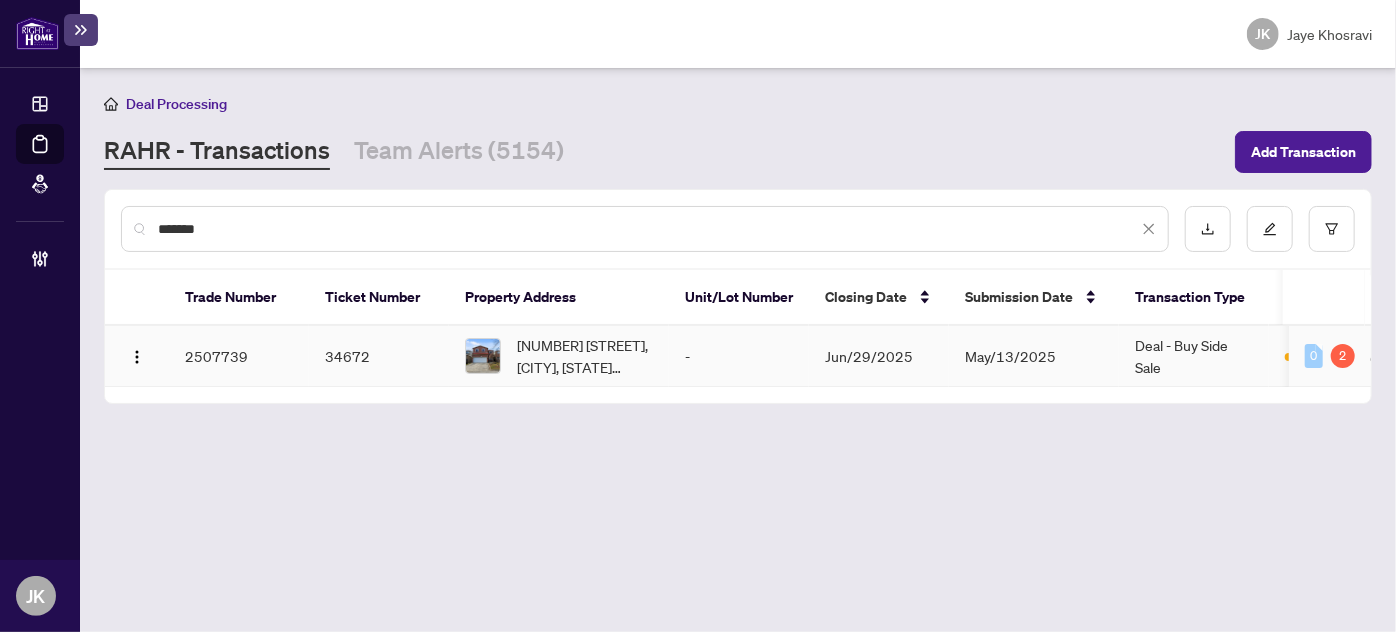 type on "*******" 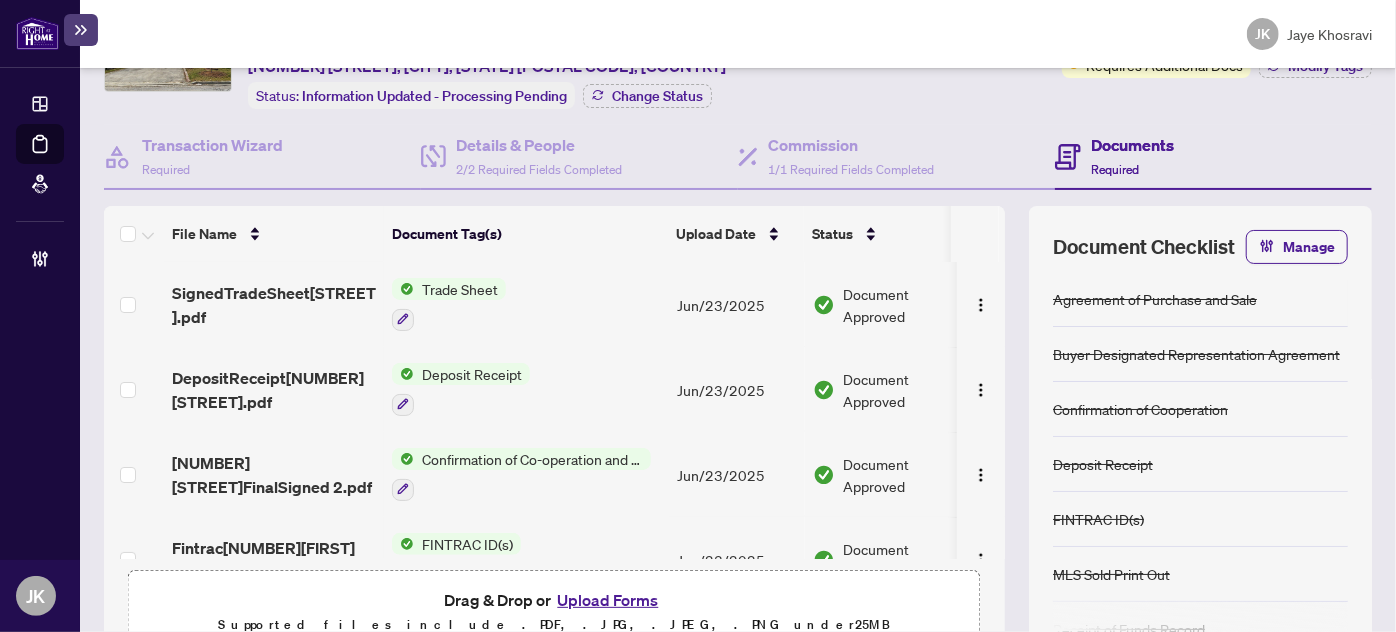 scroll, scrollTop: 235, scrollLeft: 0, axis: vertical 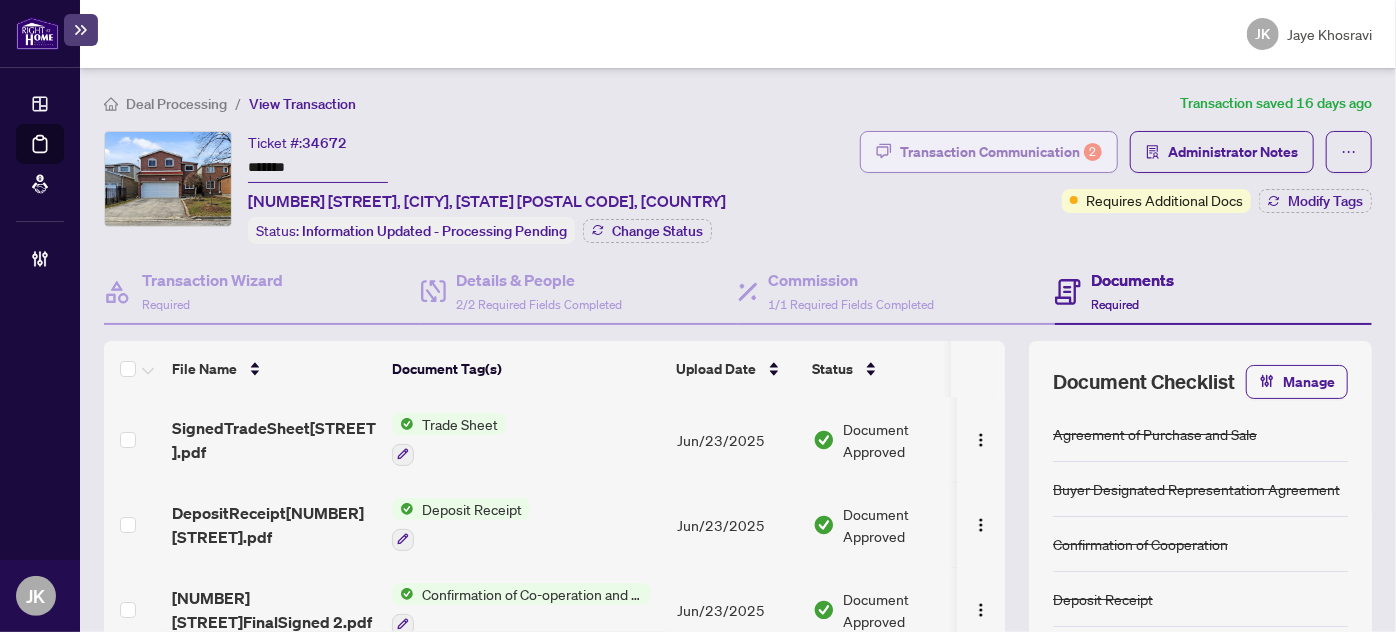 click on "Transaction Communication 2" at bounding box center (1001, 152) 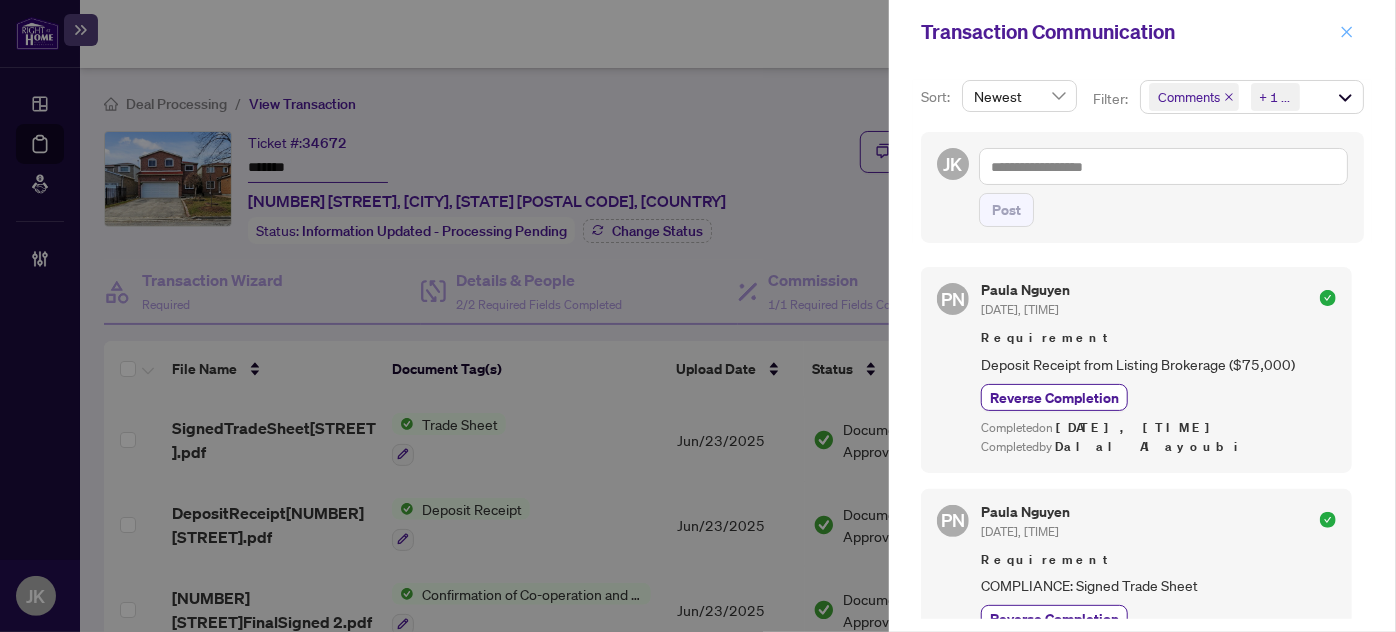 click 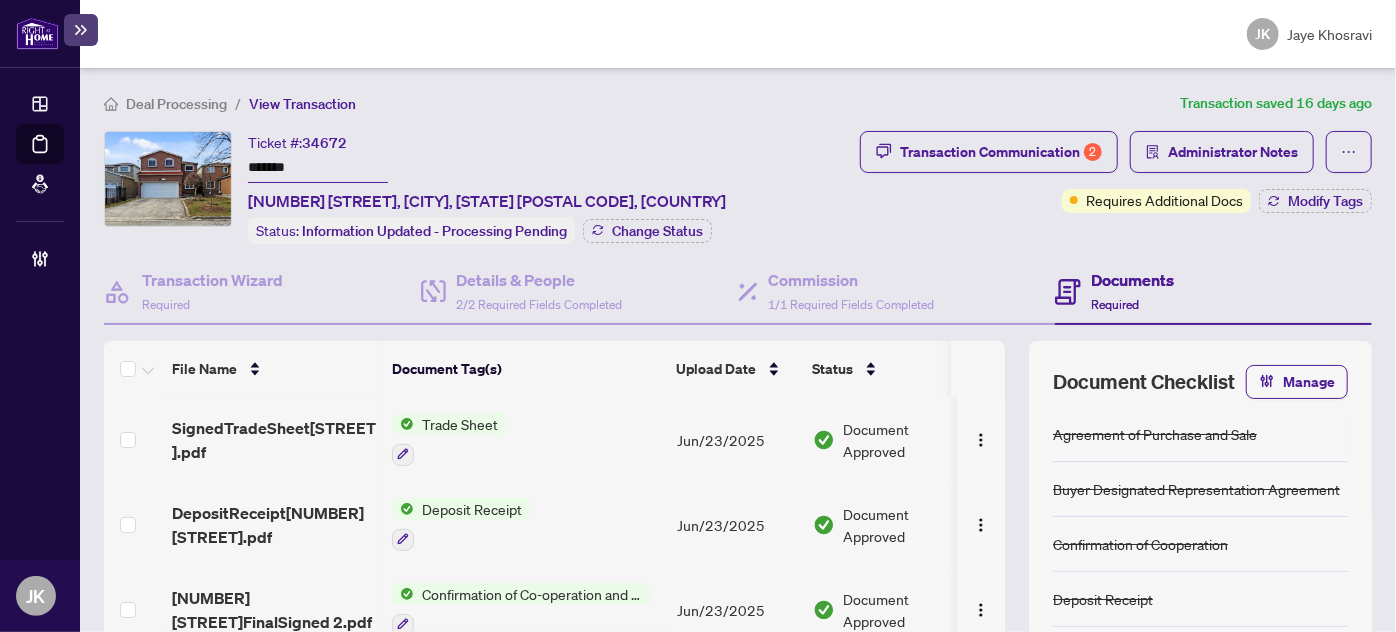 scroll, scrollTop: 889, scrollLeft: 0, axis: vertical 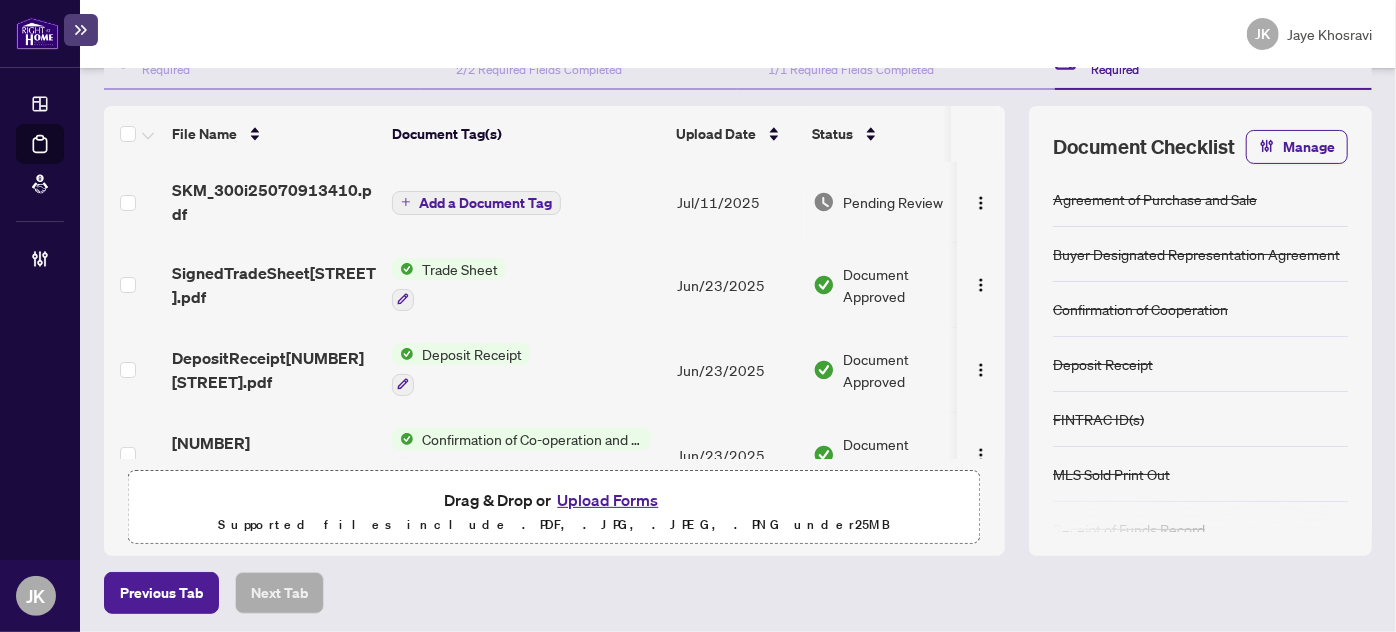 click on "Previous Tab Next Tab" at bounding box center [738, 593] 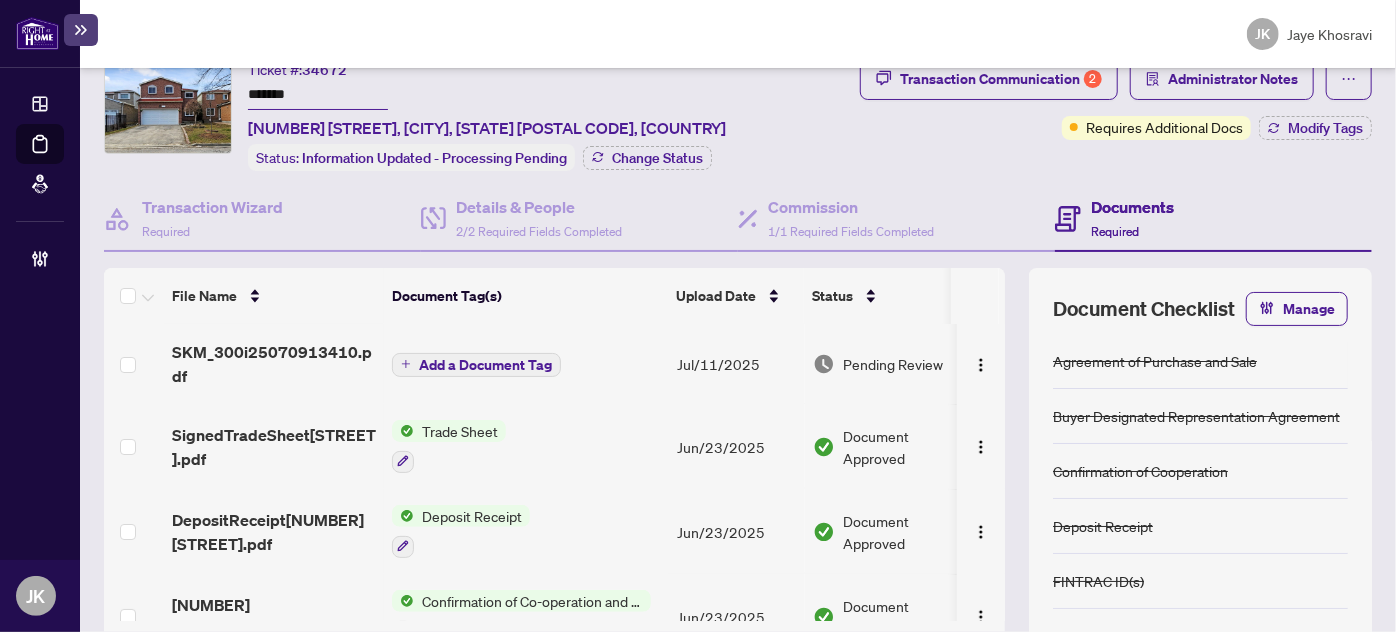 scroll, scrollTop: 0, scrollLeft: 0, axis: both 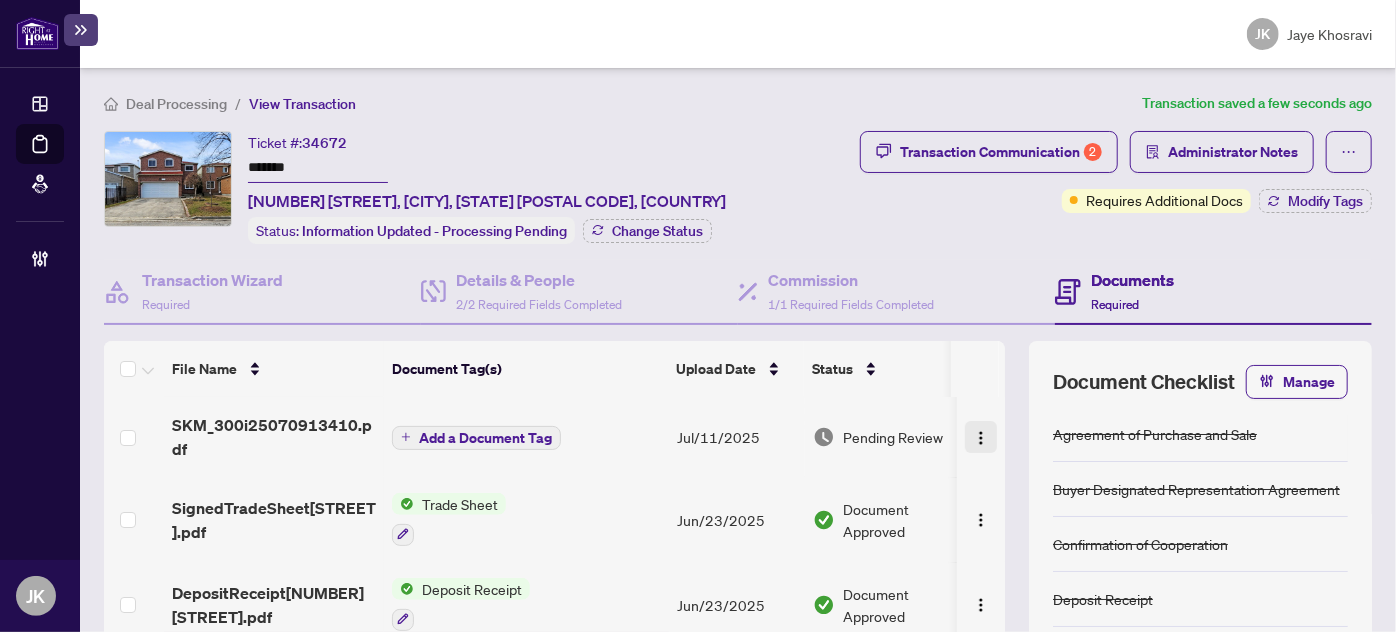 click at bounding box center [981, 437] 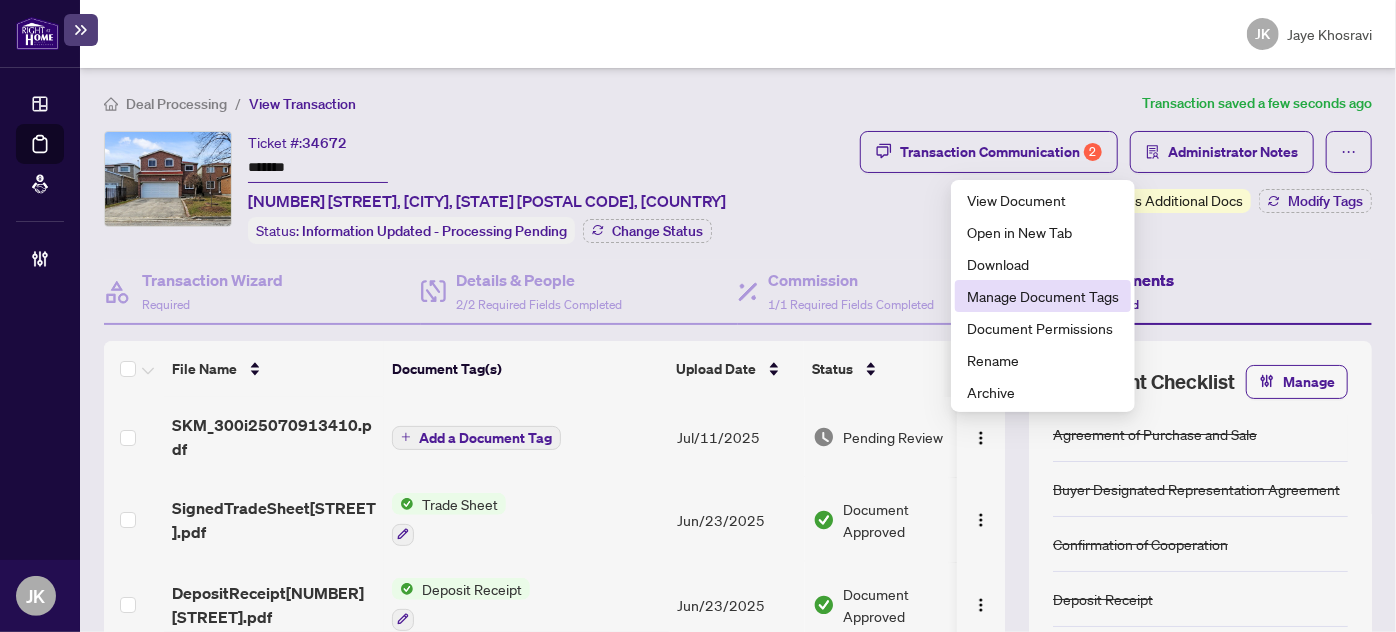 click on "Manage Document Tags" at bounding box center (1043, 296) 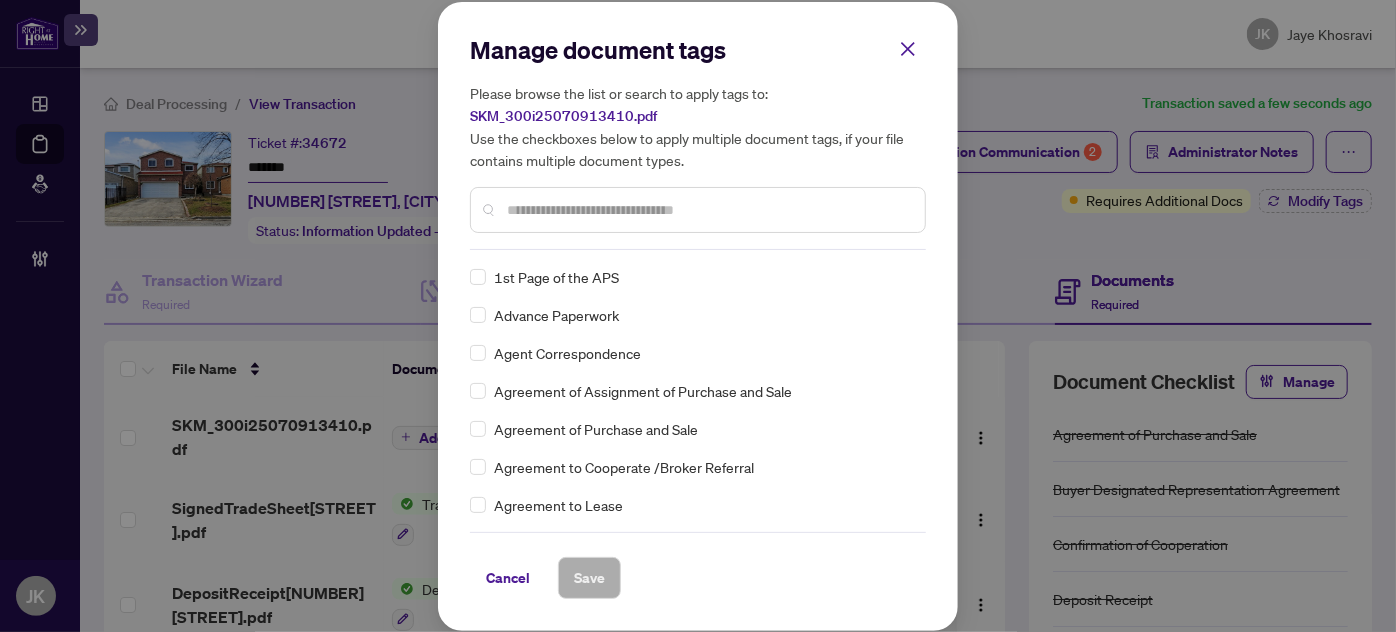 click at bounding box center (708, 210) 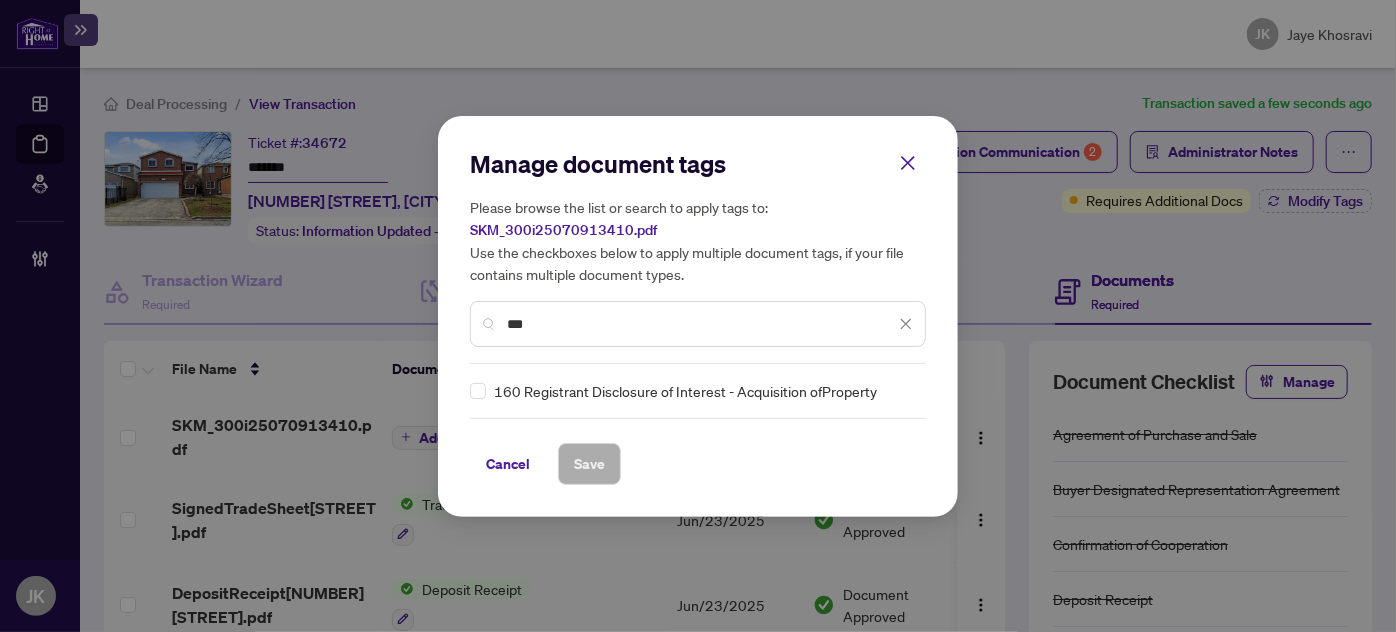 type on "***" 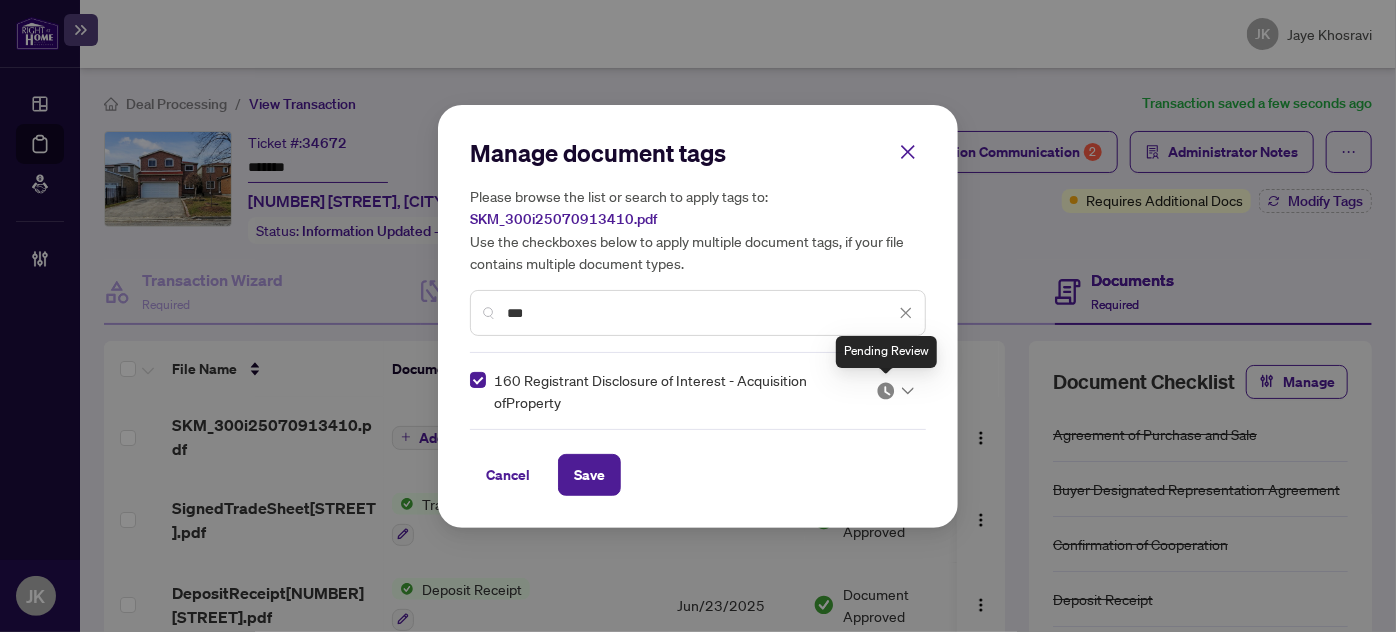click at bounding box center (895, 391) 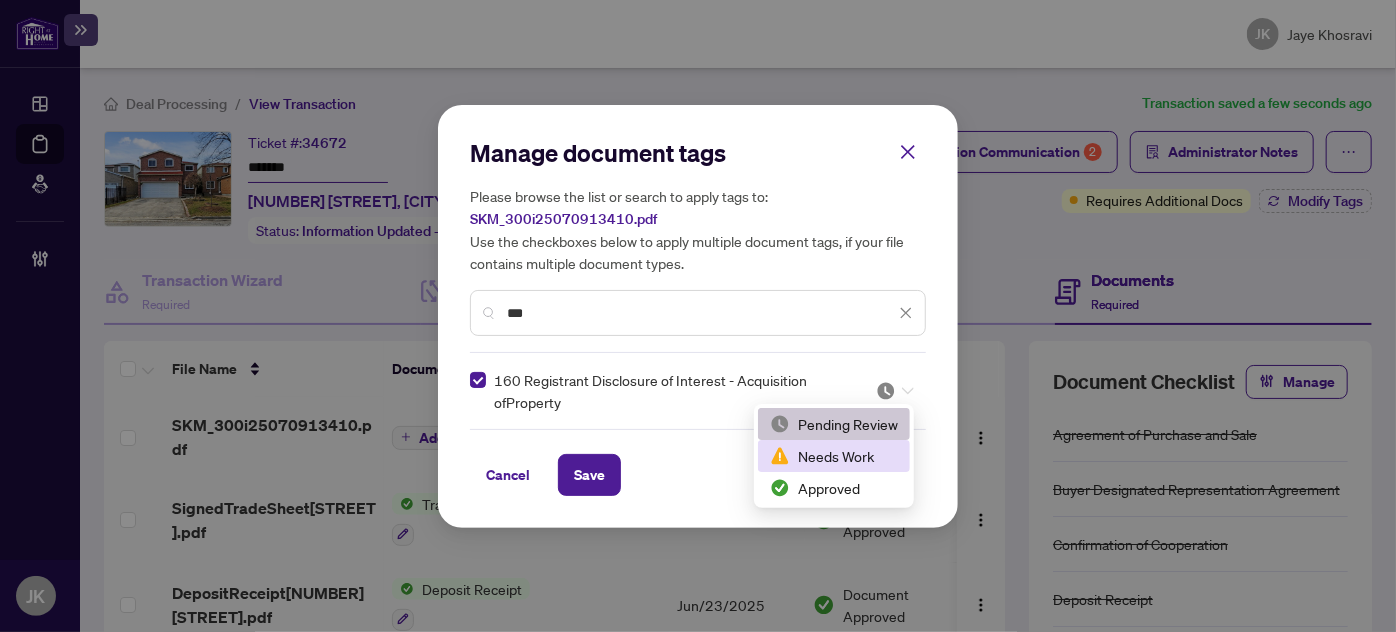 click on "Needs Work" at bounding box center (834, 456) 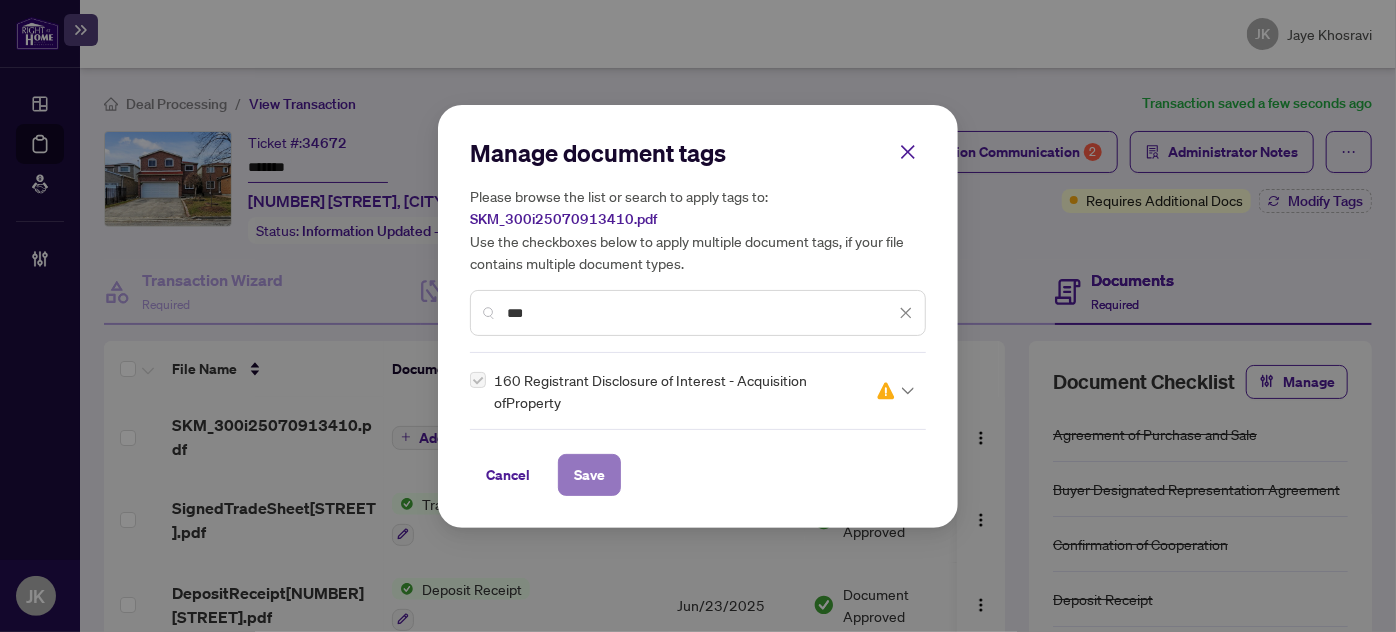 click on "Save" at bounding box center (589, 475) 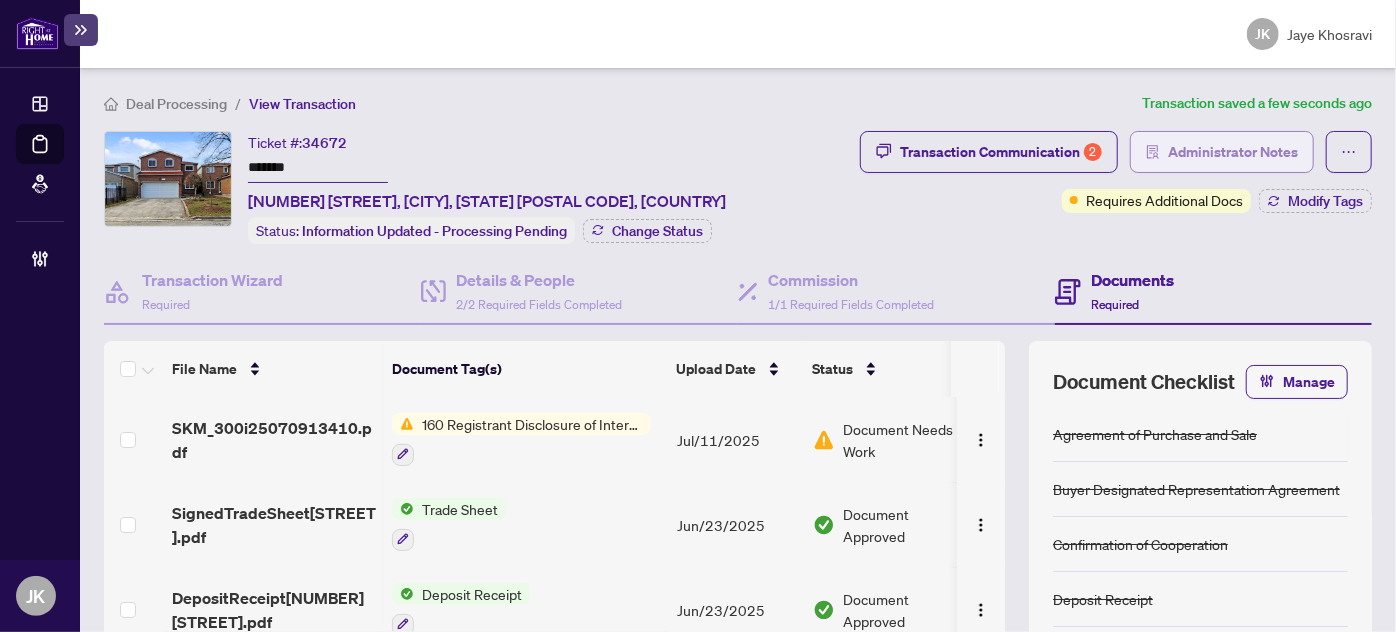 click on "Administrator Notes" at bounding box center [1233, 152] 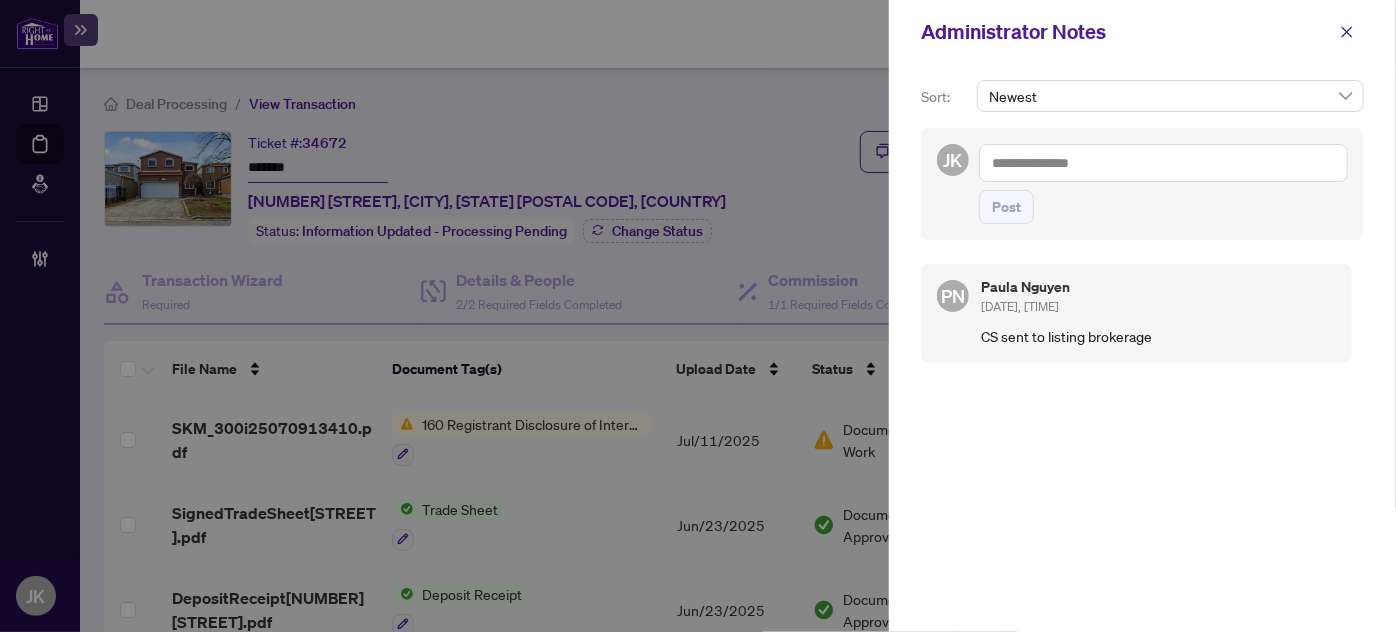 click on "JK   Post" at bounding box center [1142, 184] 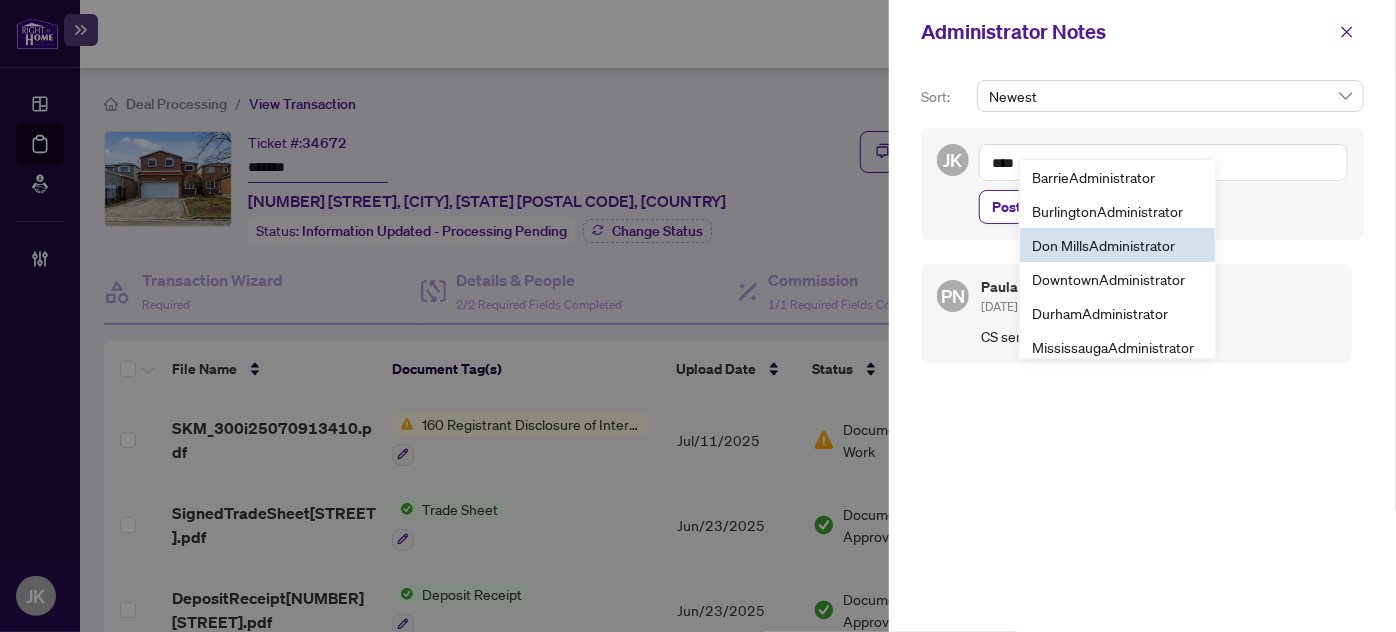 click on "Don Mills  Adm inistrator" at bounding box center (1103, 245) 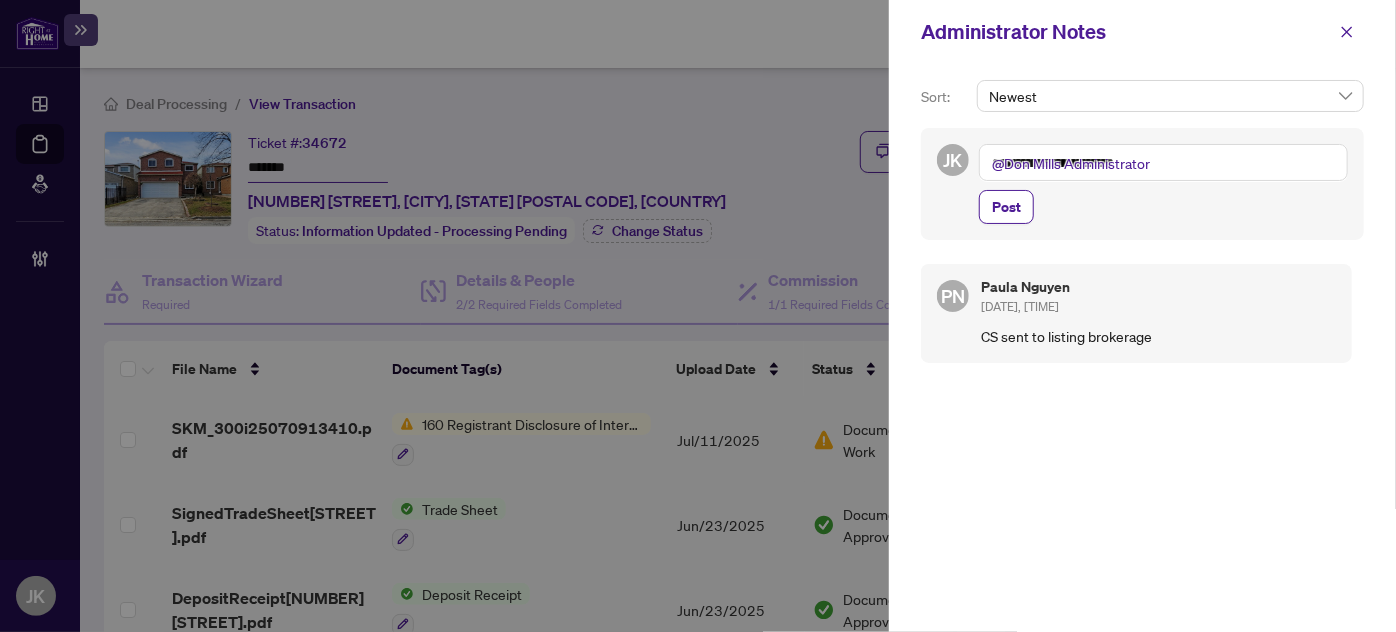 click on "**********" at bounding box center [1163, 162] 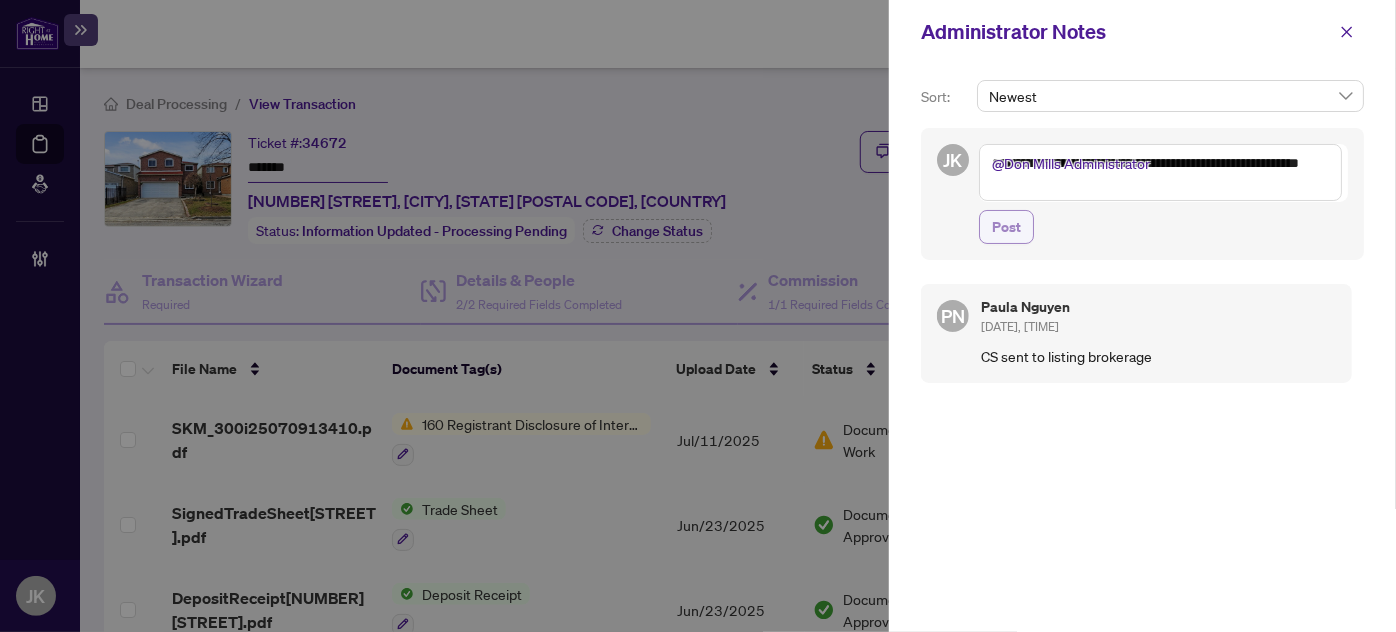 type on "**********" 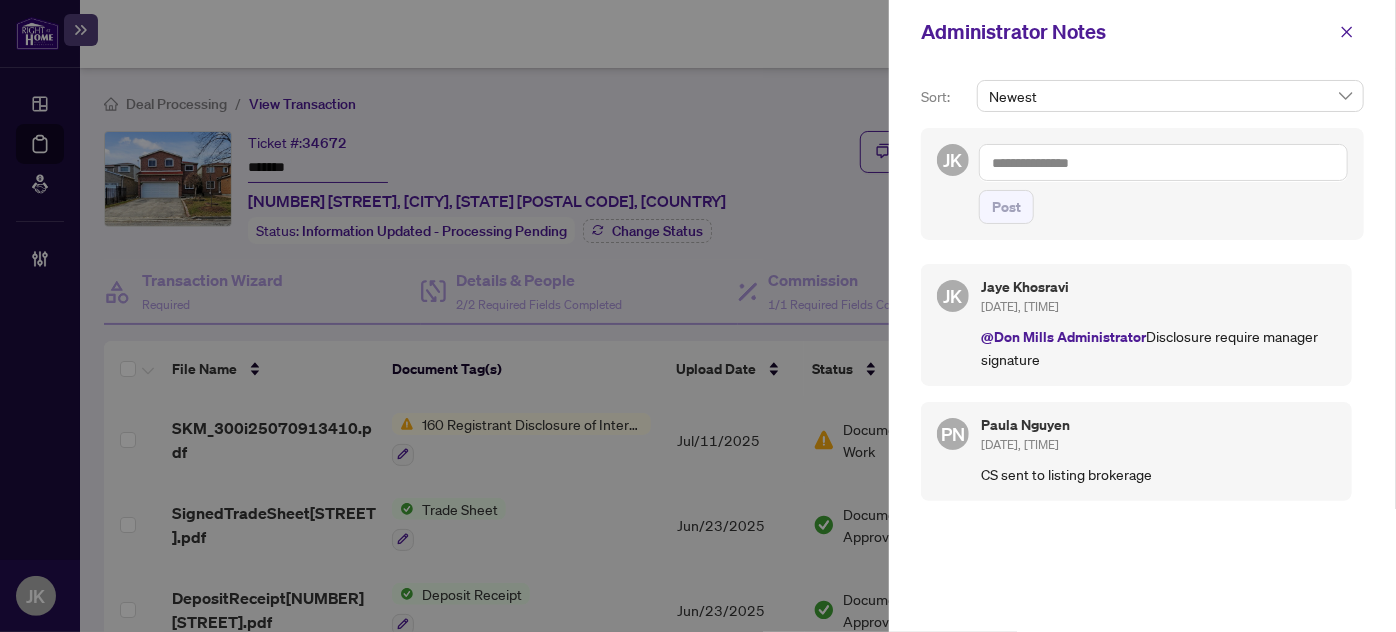 click at bounding box center [1163, 162] 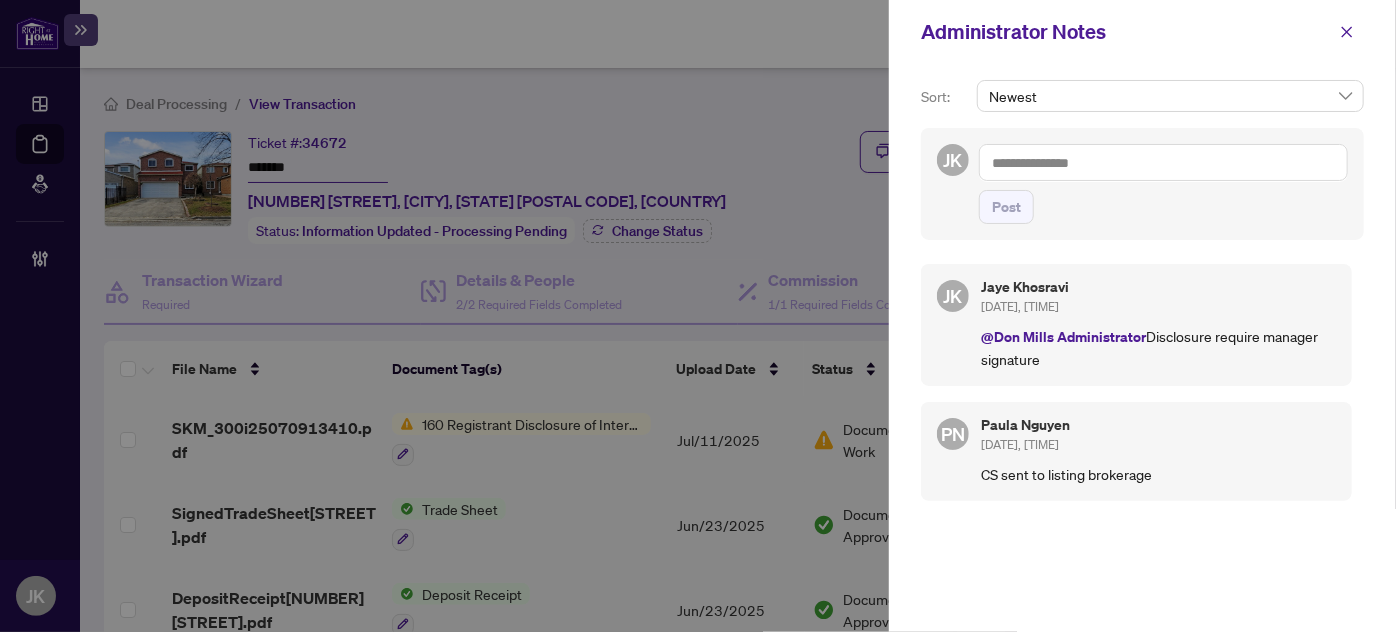click at bounding box center (1163, 162) 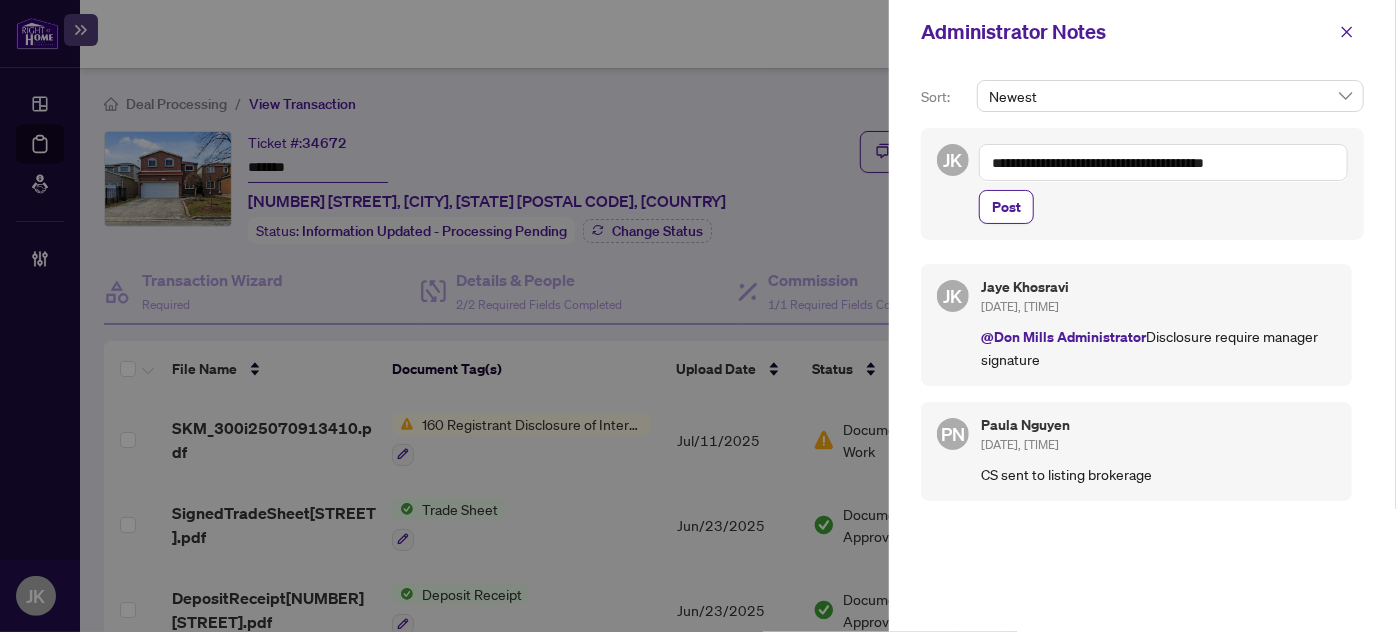 click on "**********" at bounding box center (1163, 162) 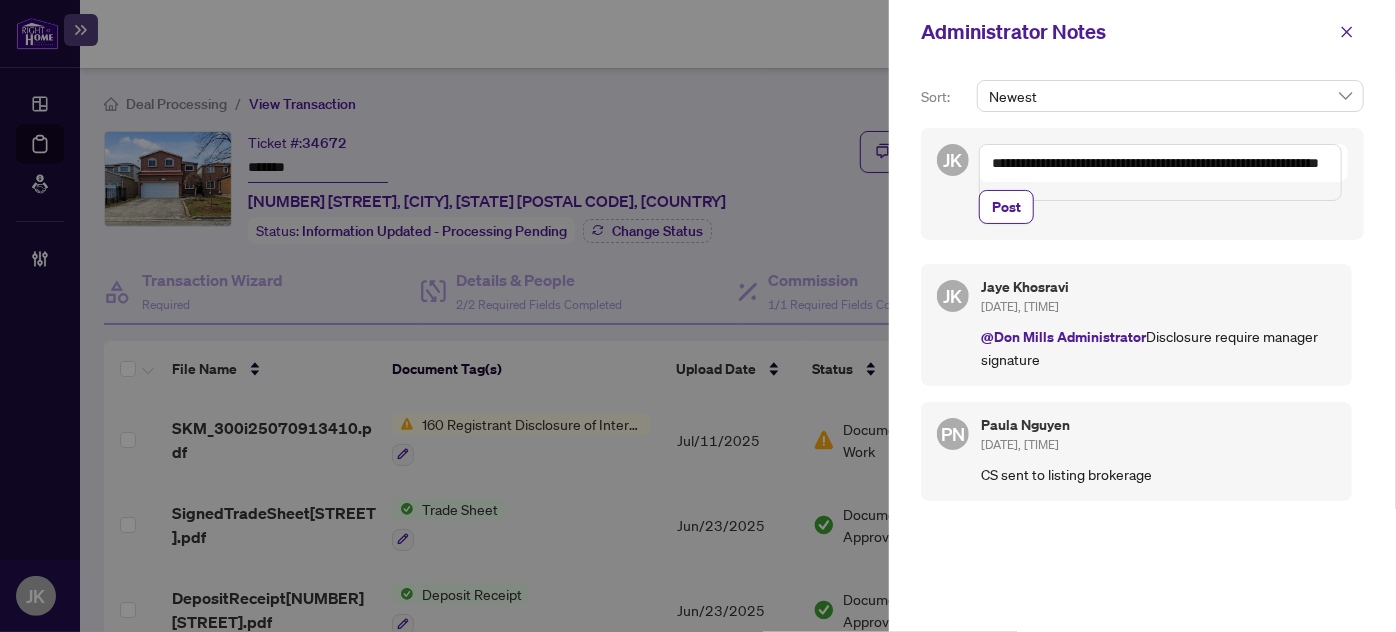 click on "**********" at bounding box center (1160, 172) 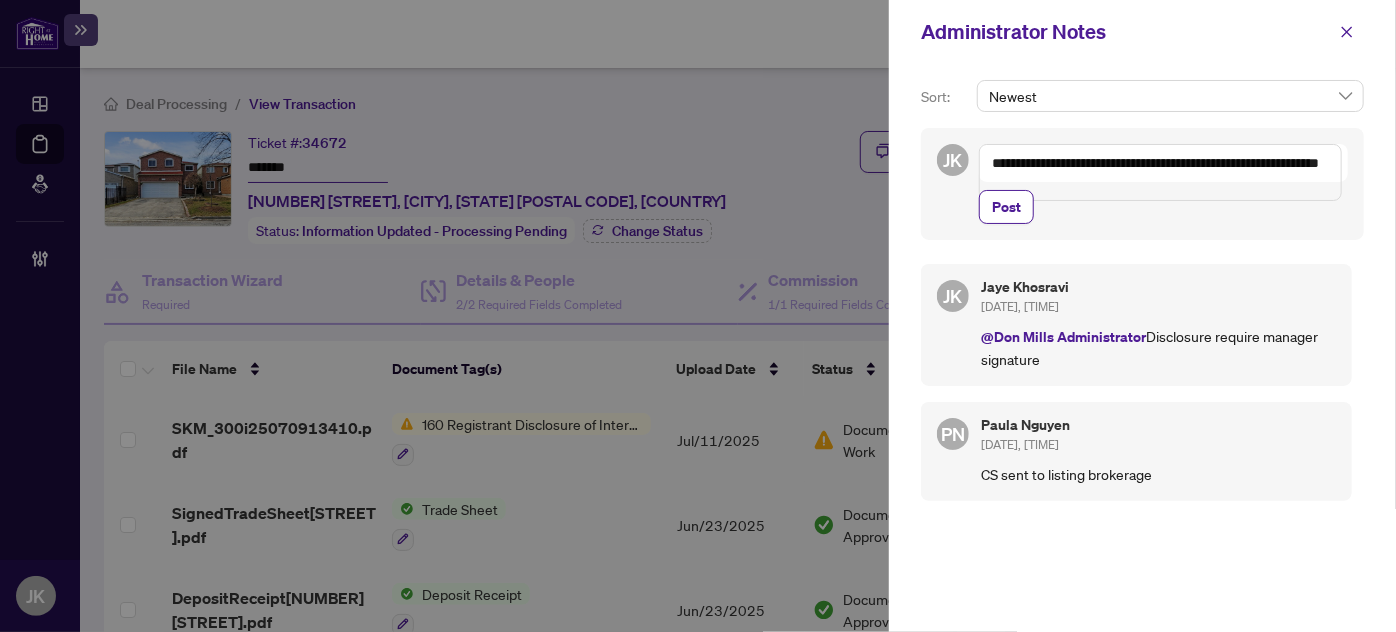 drag, startPoint x: 1146, startPoint y: 187, endPoint x: 935, endPoint y: 156, distance: 213.26509 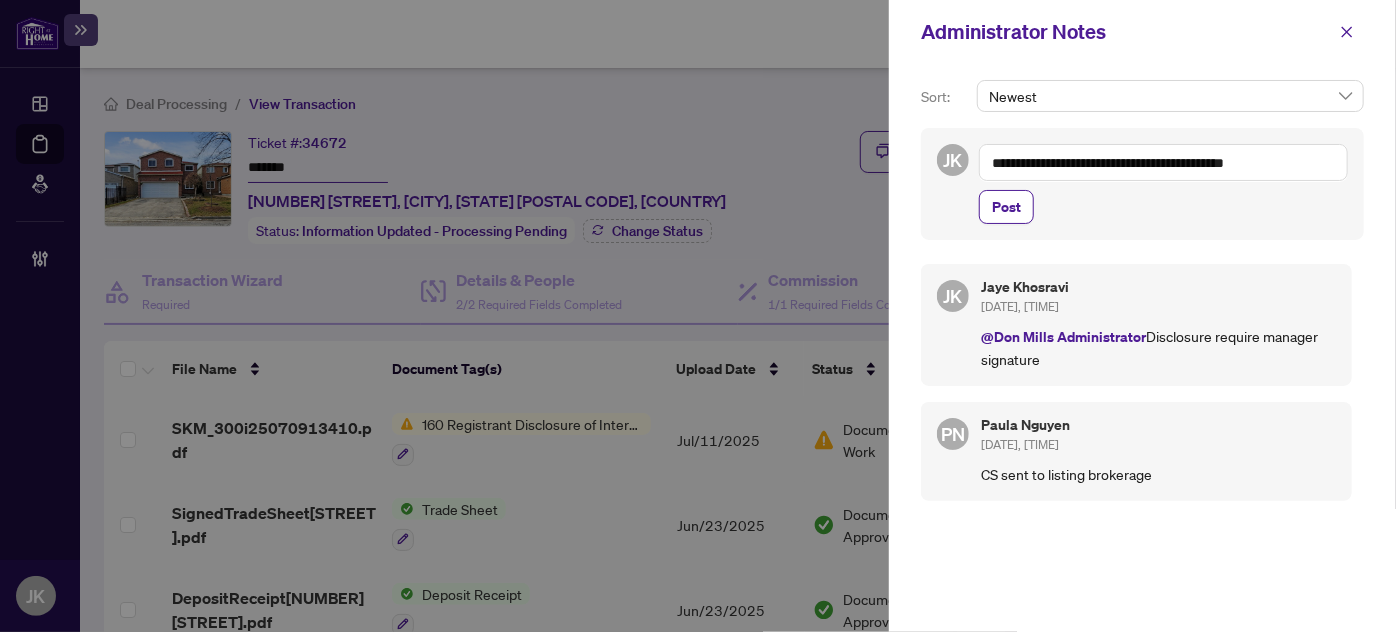 click on "**********" at bounding box center [1163, 162] 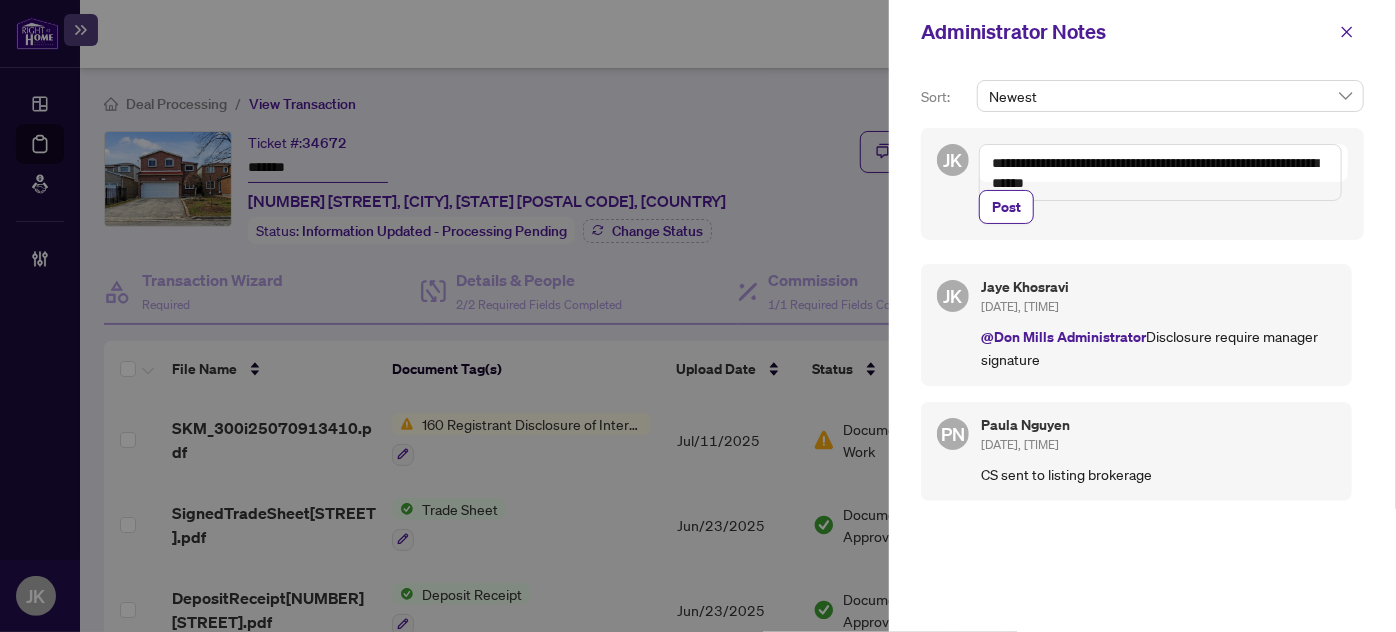 click on "**********" at bounding box center (1160, 172) 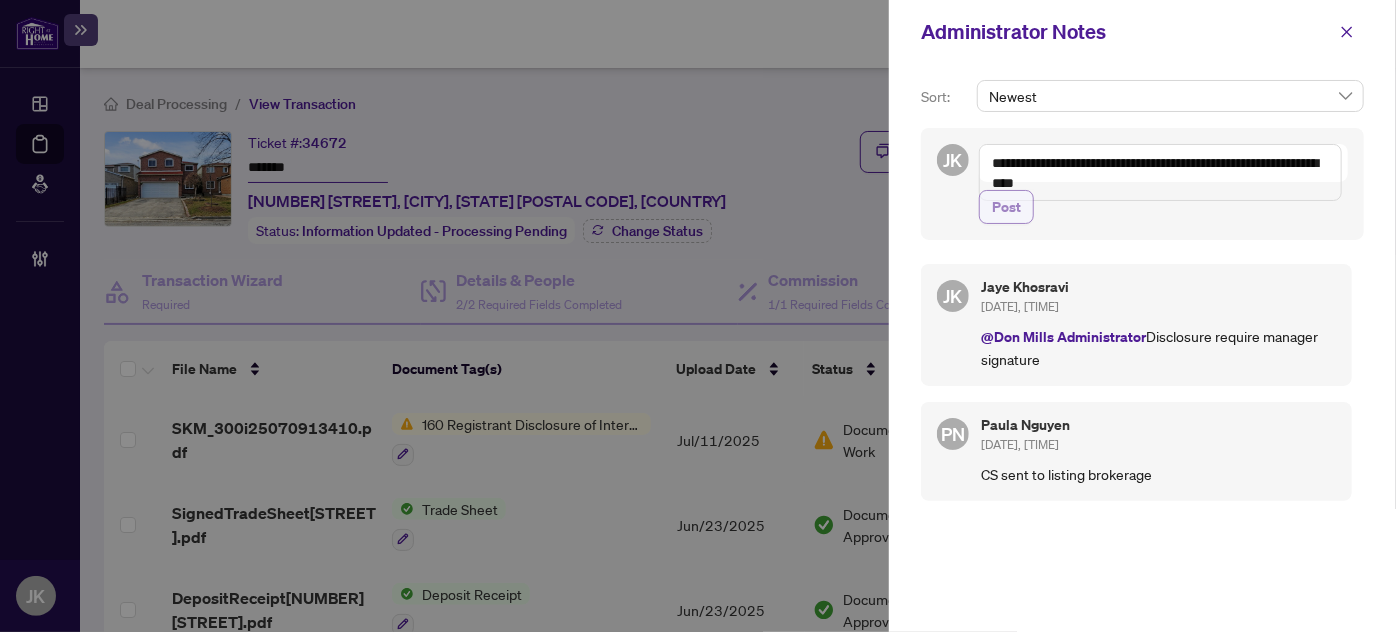 type on "**********" 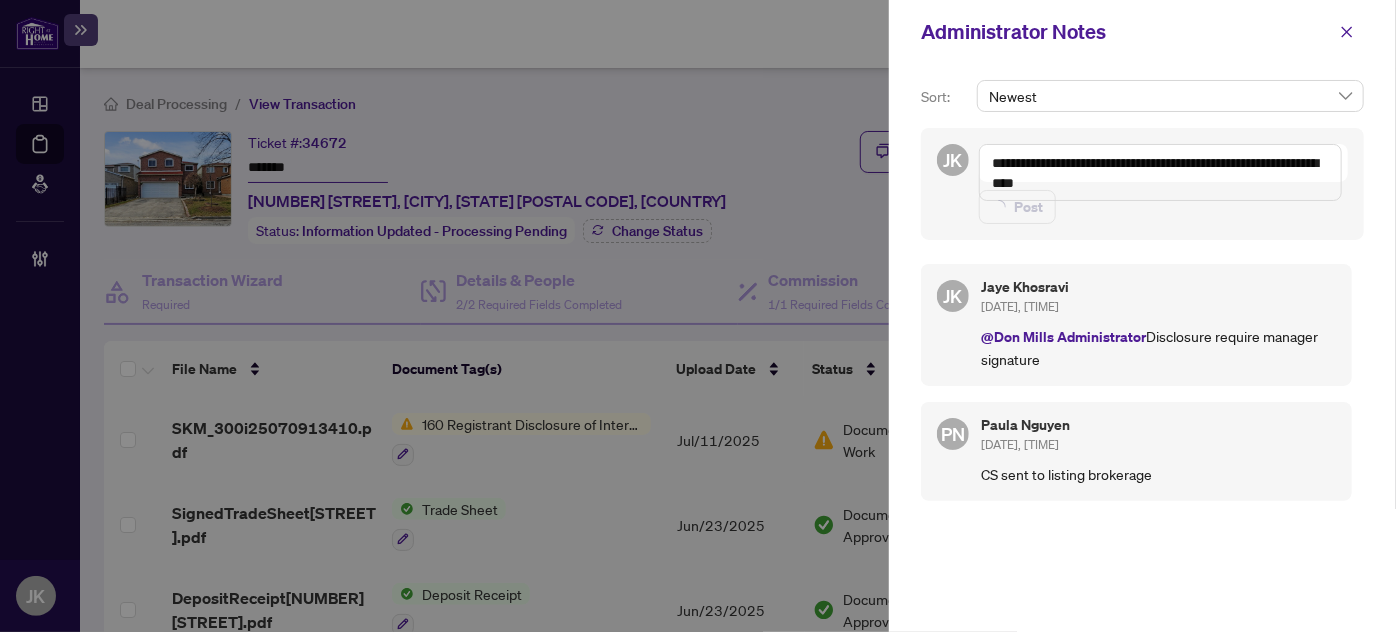 type 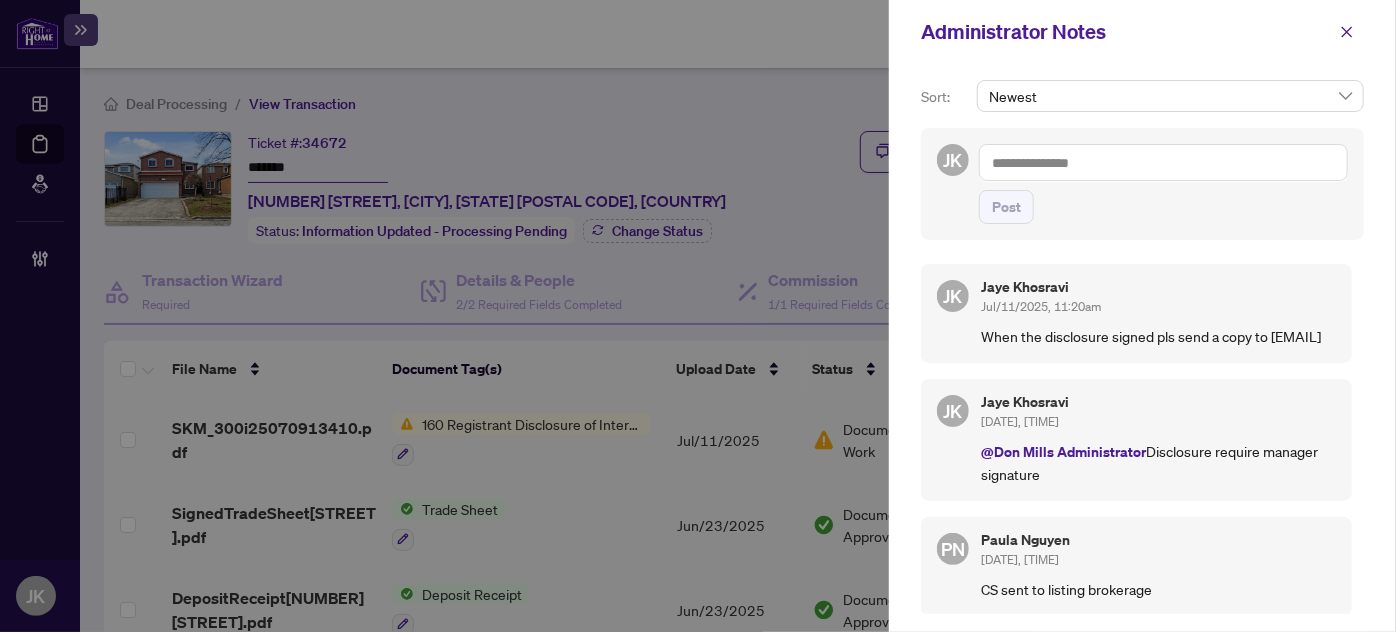 click at bounding box center (698, 316) 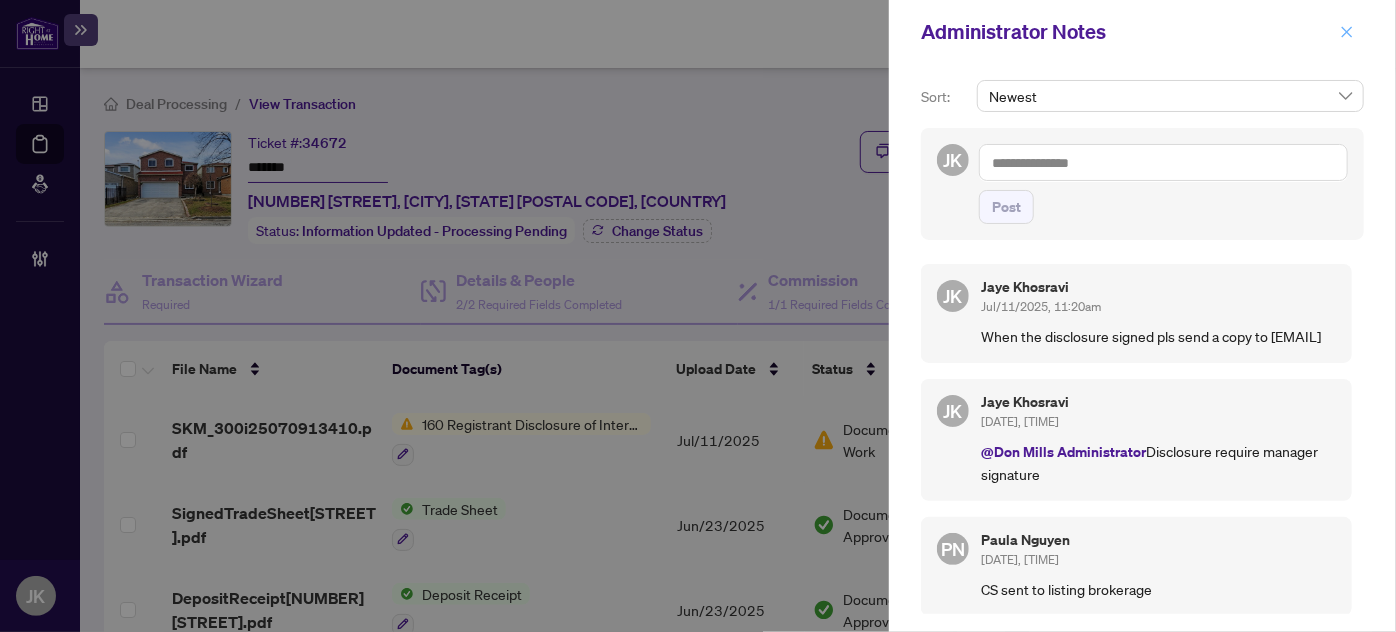 click at bounding box center (1347, 32) 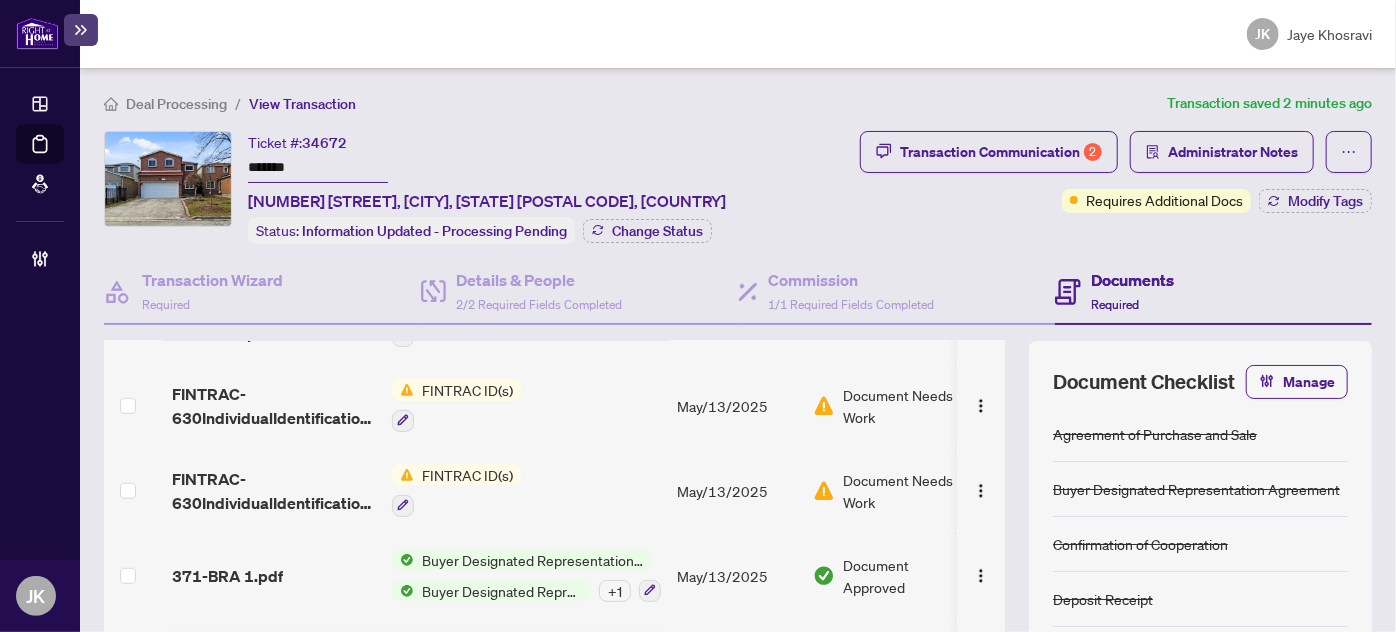 scroll, scrollTop: 0, scrollLeft: 0, axis: both 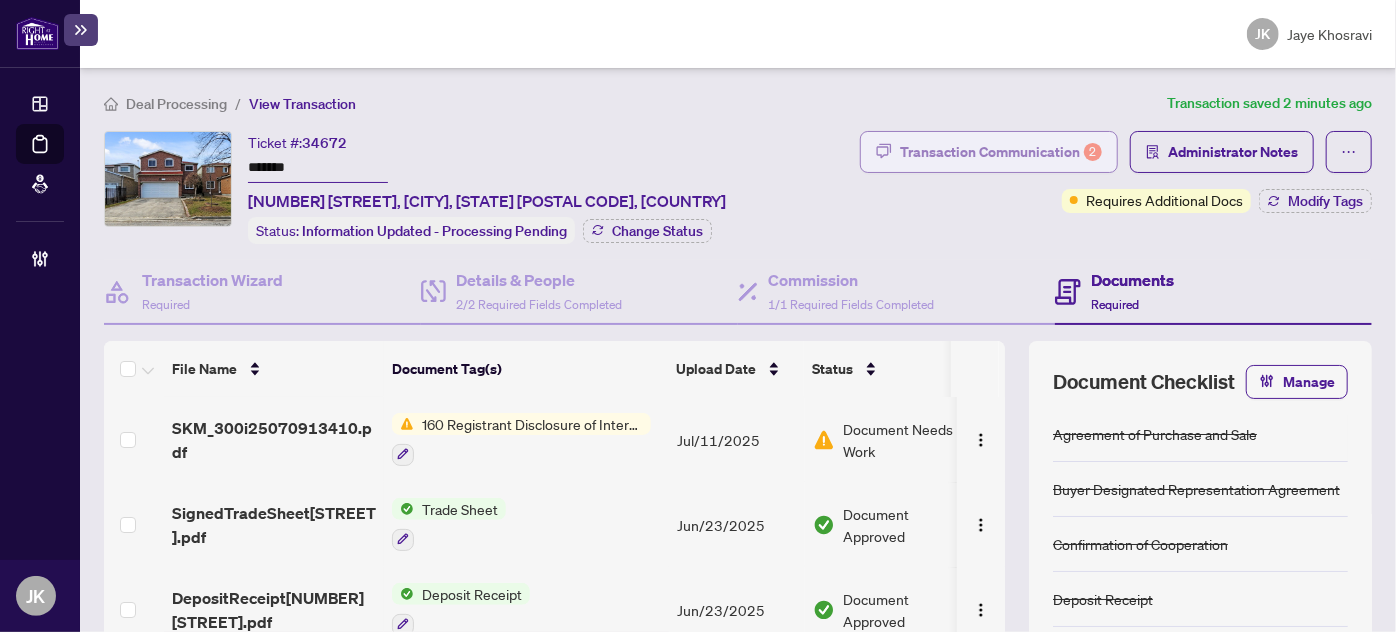 click on "Transaction Communication 2" at bounding box center [1001, 152] 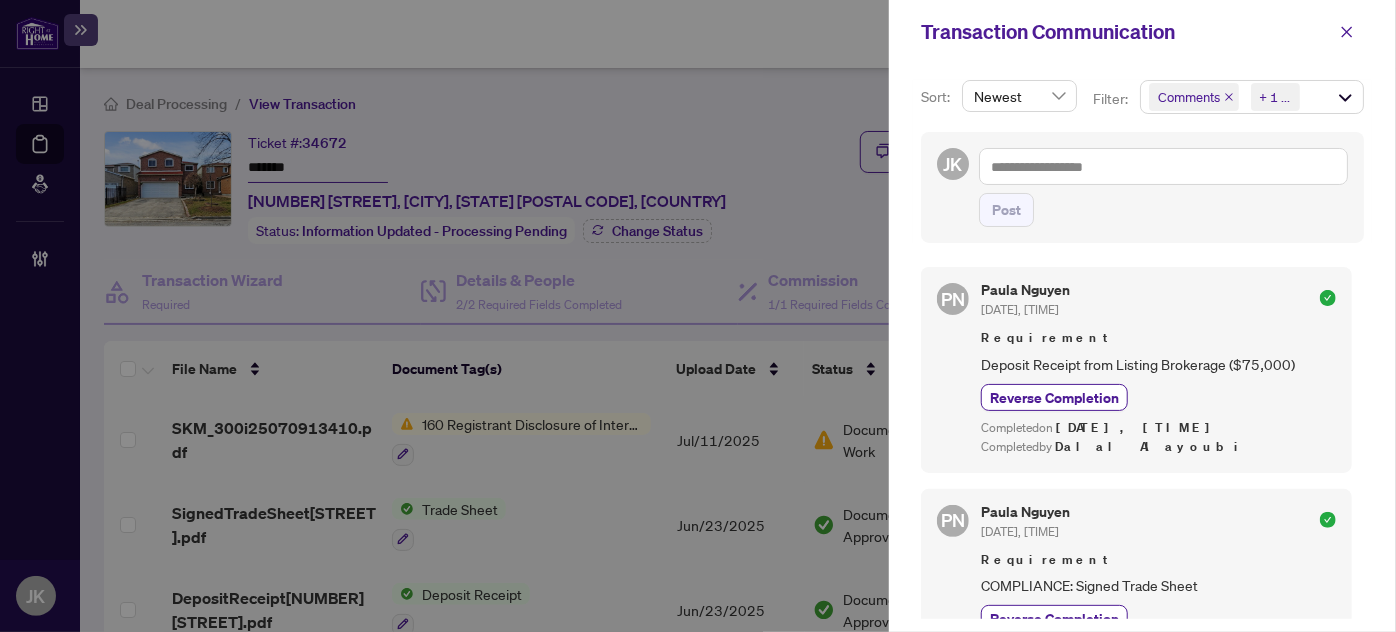 click on "Comments Requirements + 1 ..." at bounding box center [1252, 97] 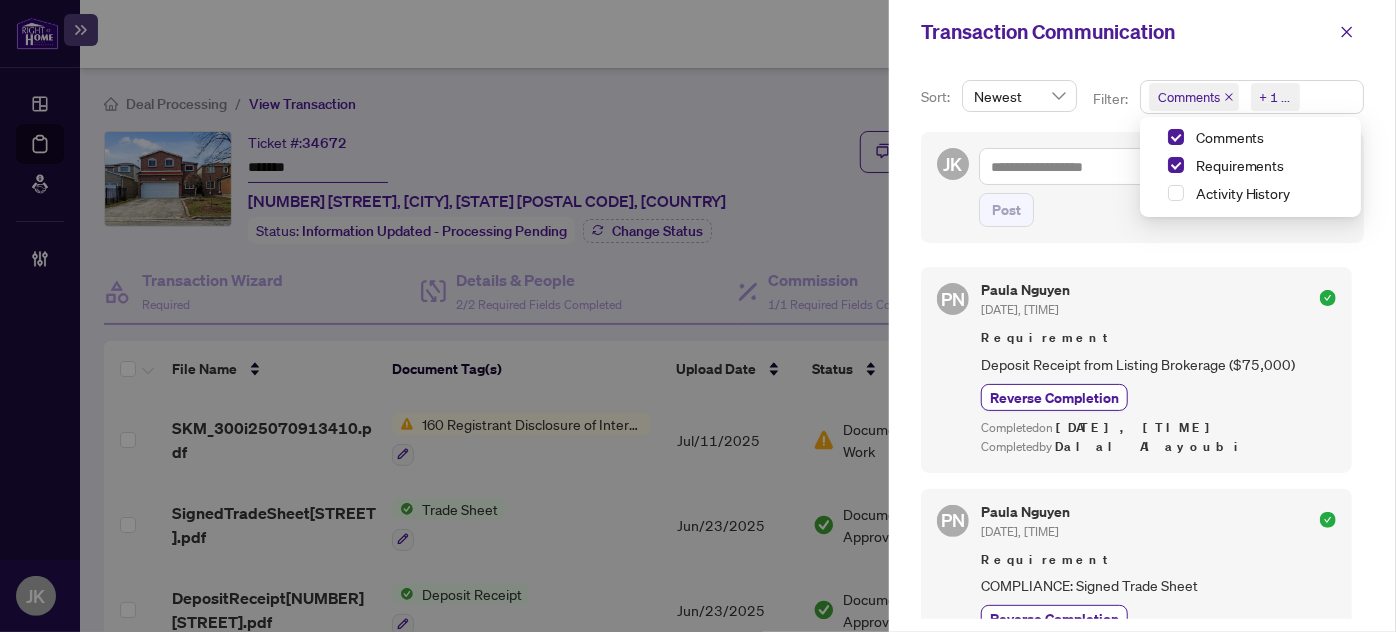 click on "Comments Requirements Activity History" at bounding box center (1250, 167) 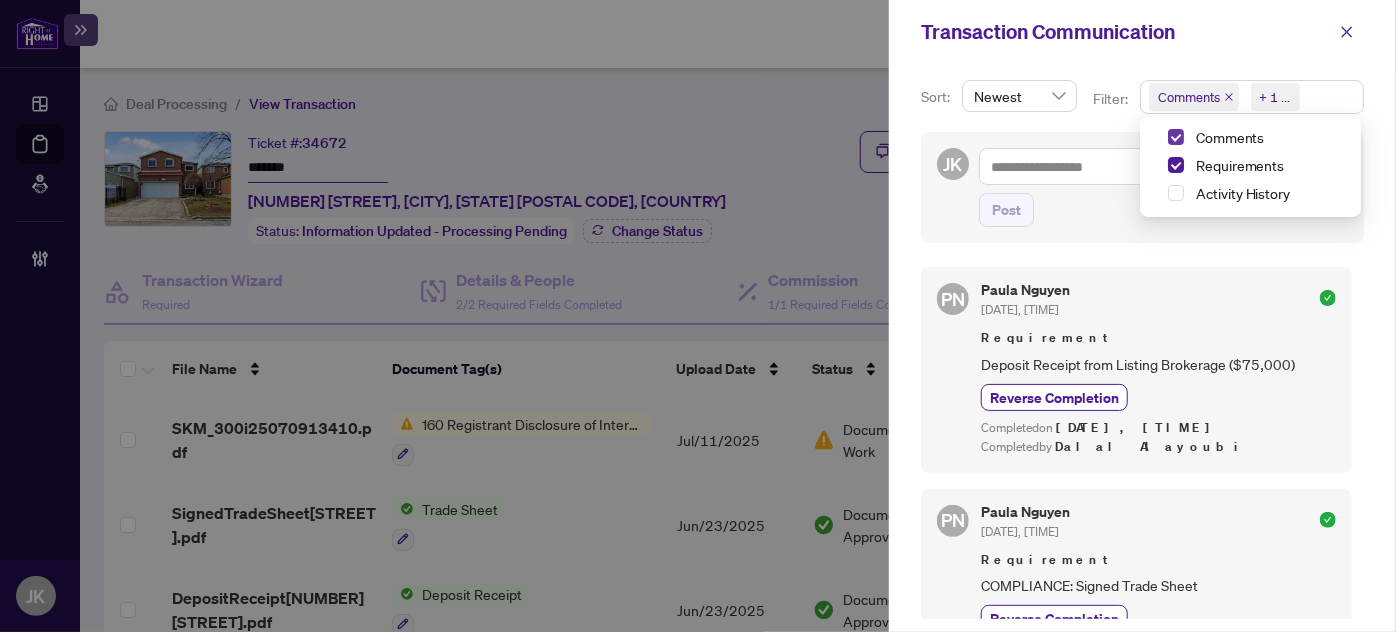 click at bounding box center [1176, 137] 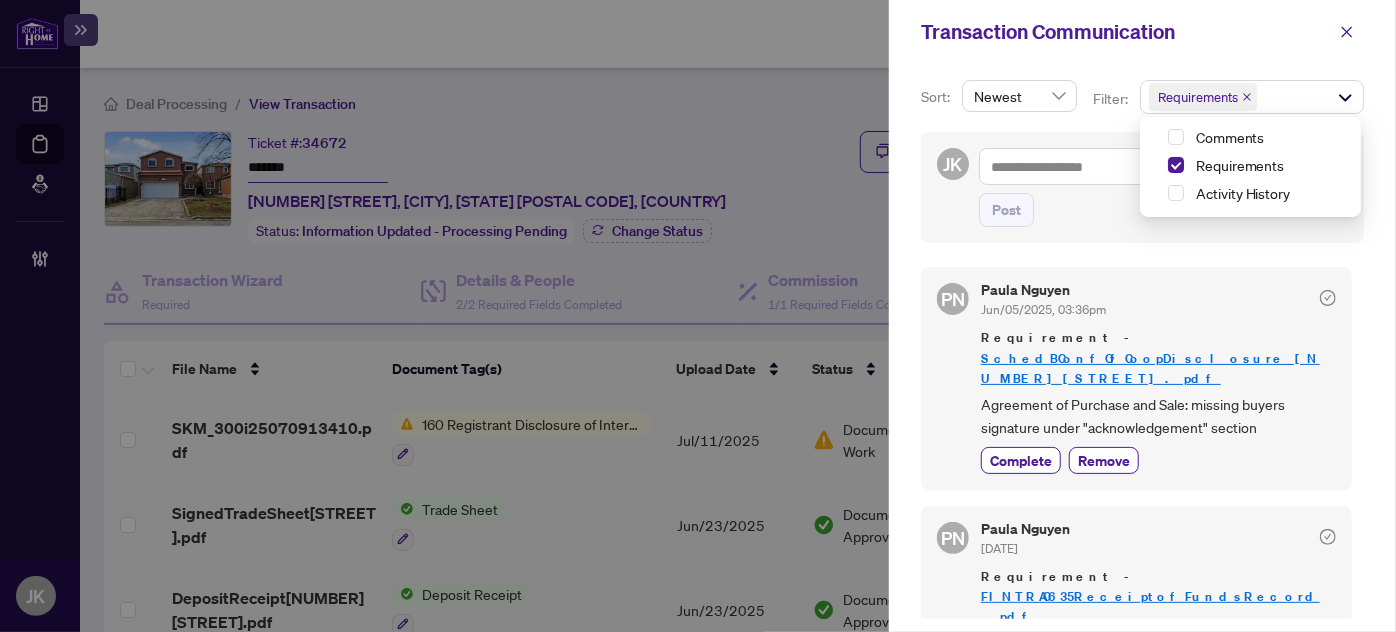 scroll, scrollTop: 969, scrollLeft: 0, axis: vertical 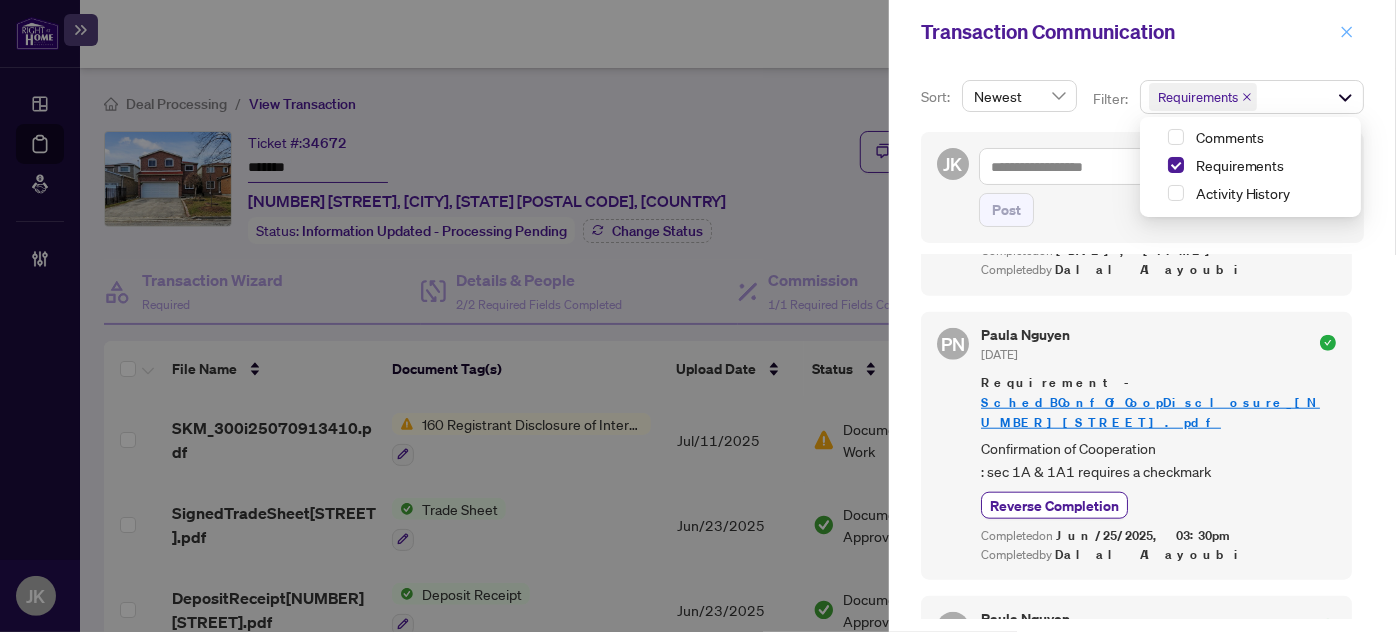 click at bounding box center [1347, 32] 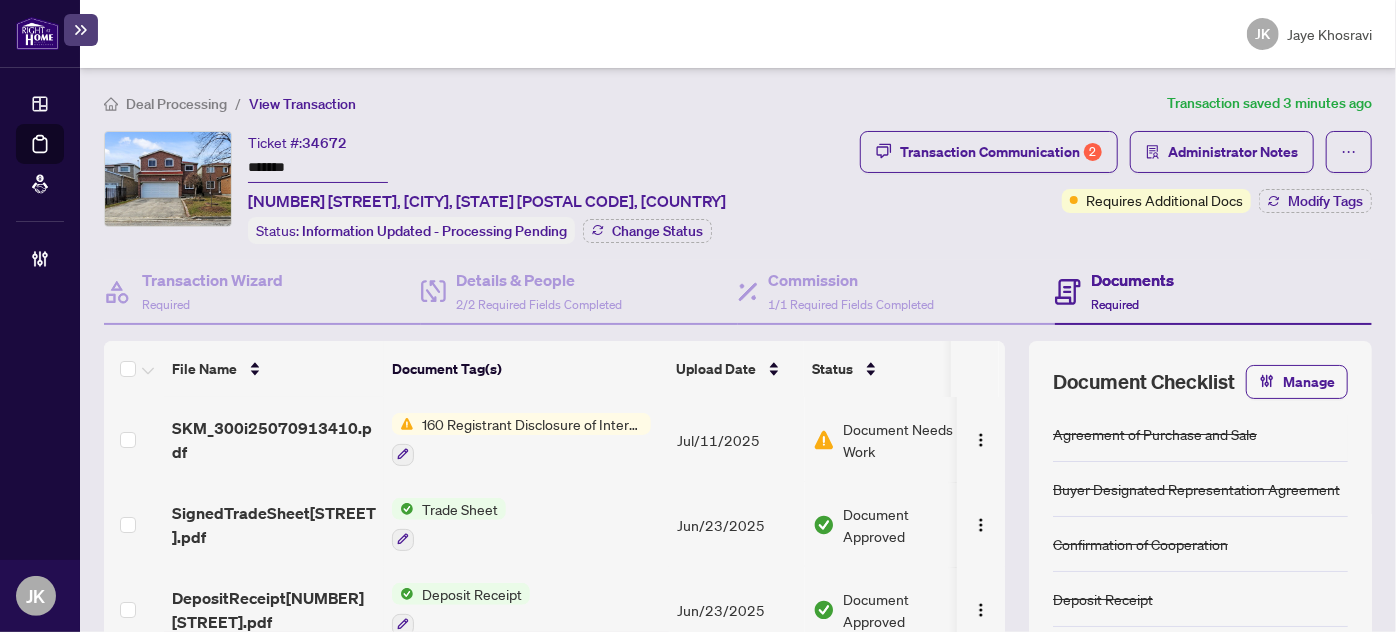 click on "Deal Processing" at bounding box center [63, 158] 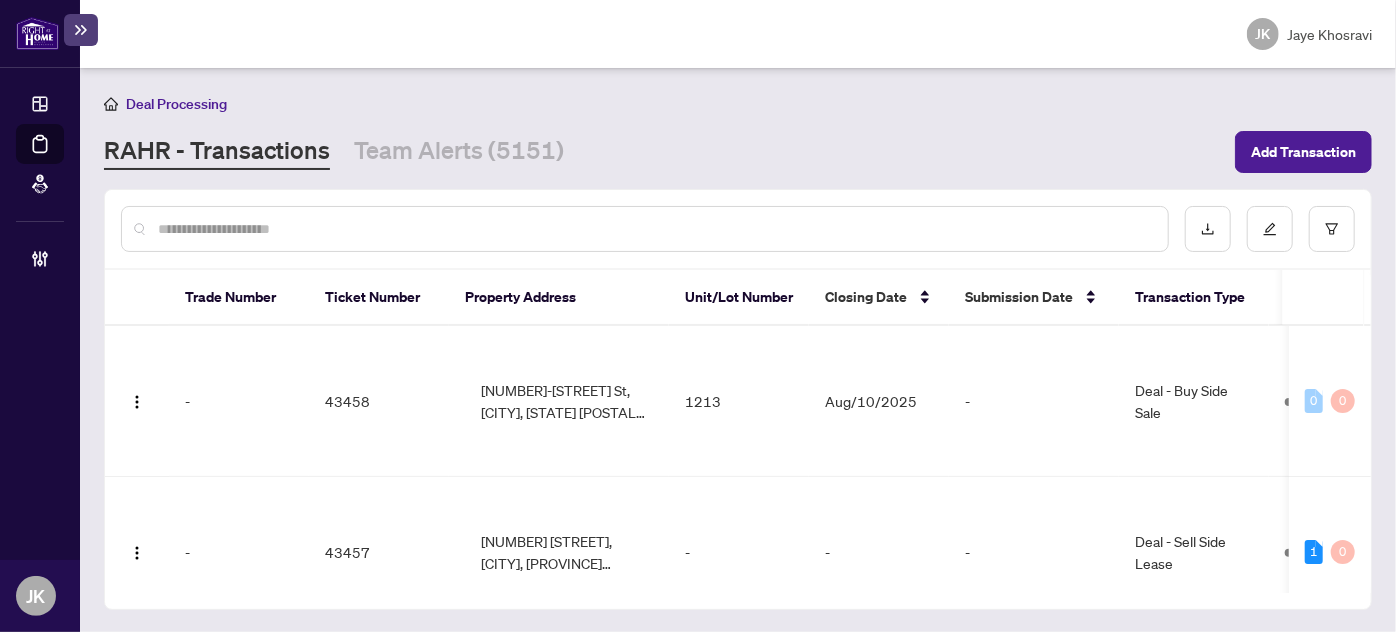 click at bounding box center [655, 229] 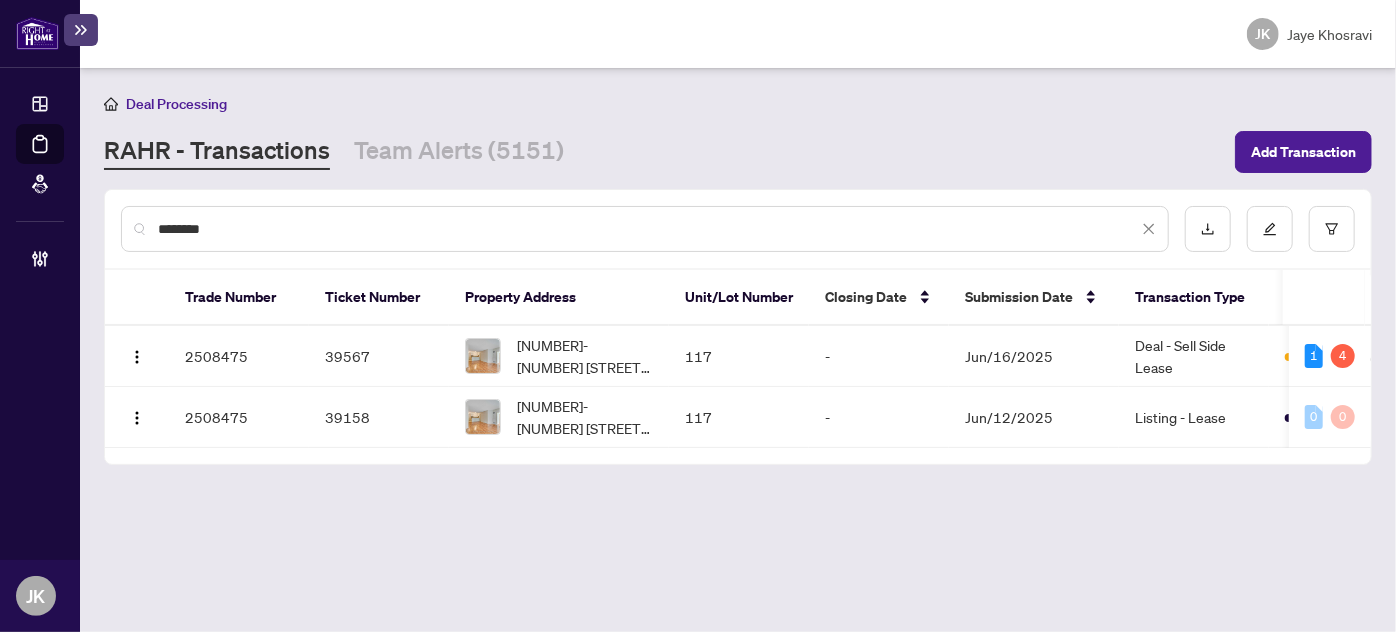 type on "********" 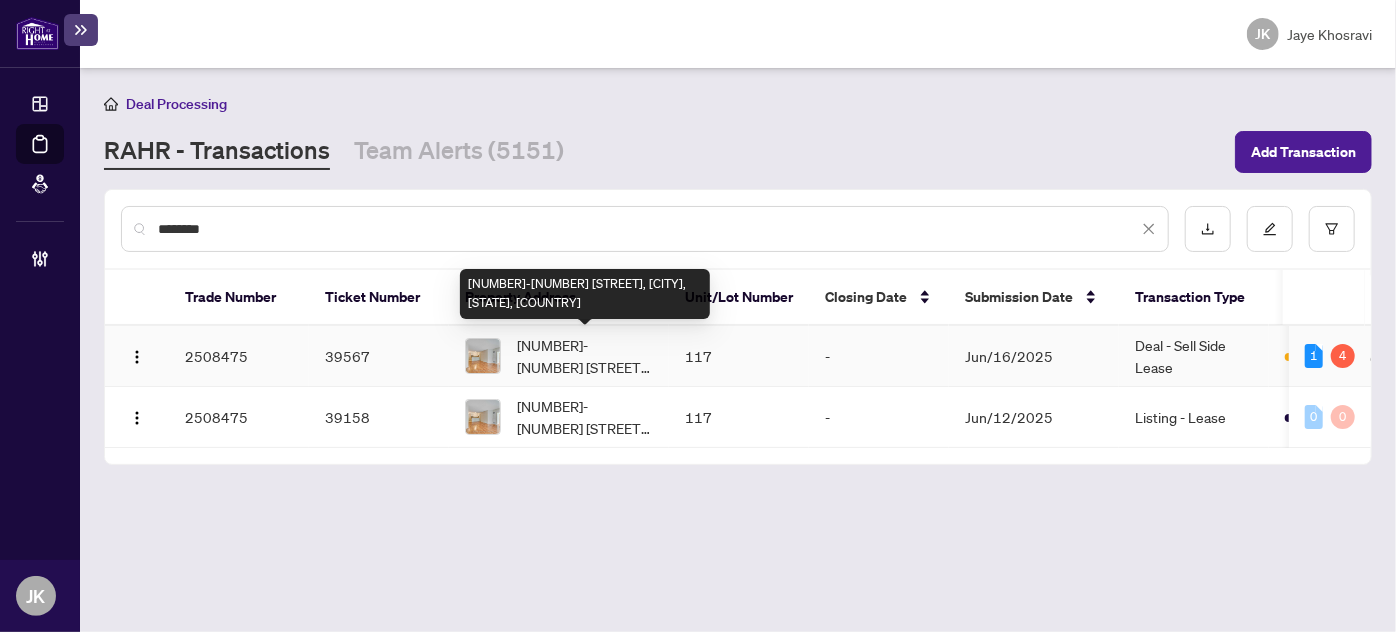 click on "117-455 Rosewell Ave, Toronto, Ontario M4R 2H9, Canada" at bounding box center (585, 356) 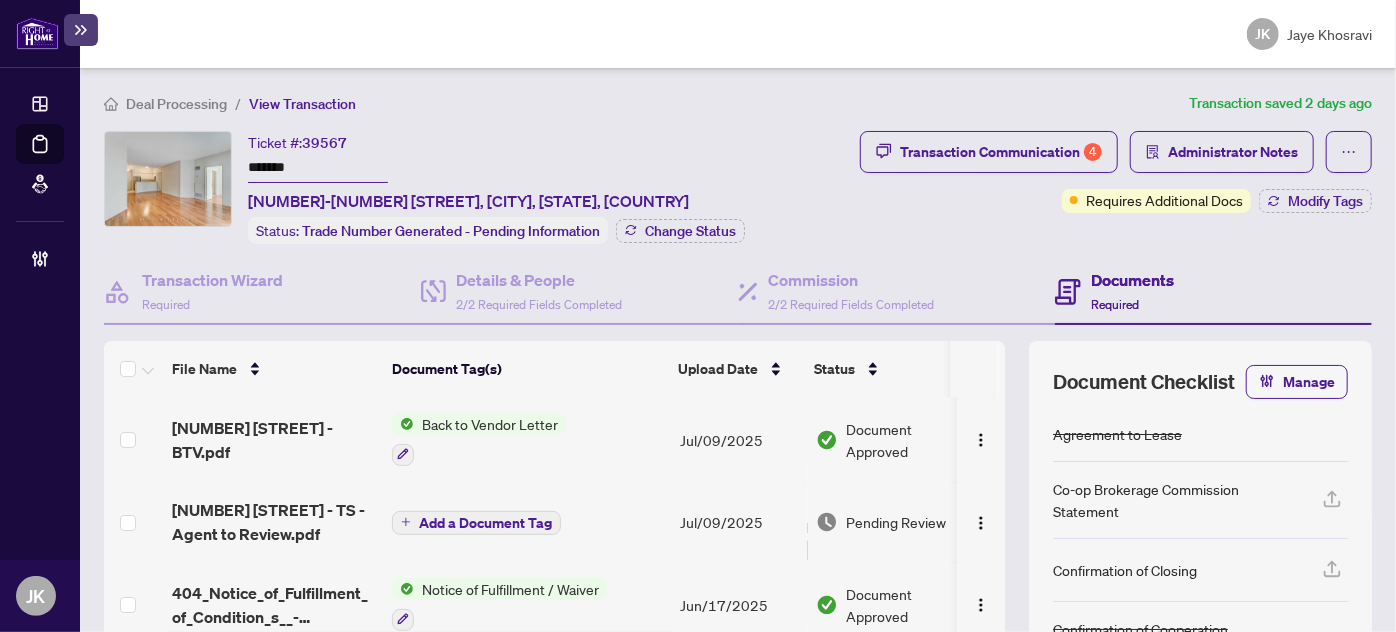 scroll, scrollTop: 294, scrollLeft: 0, axis: vertical 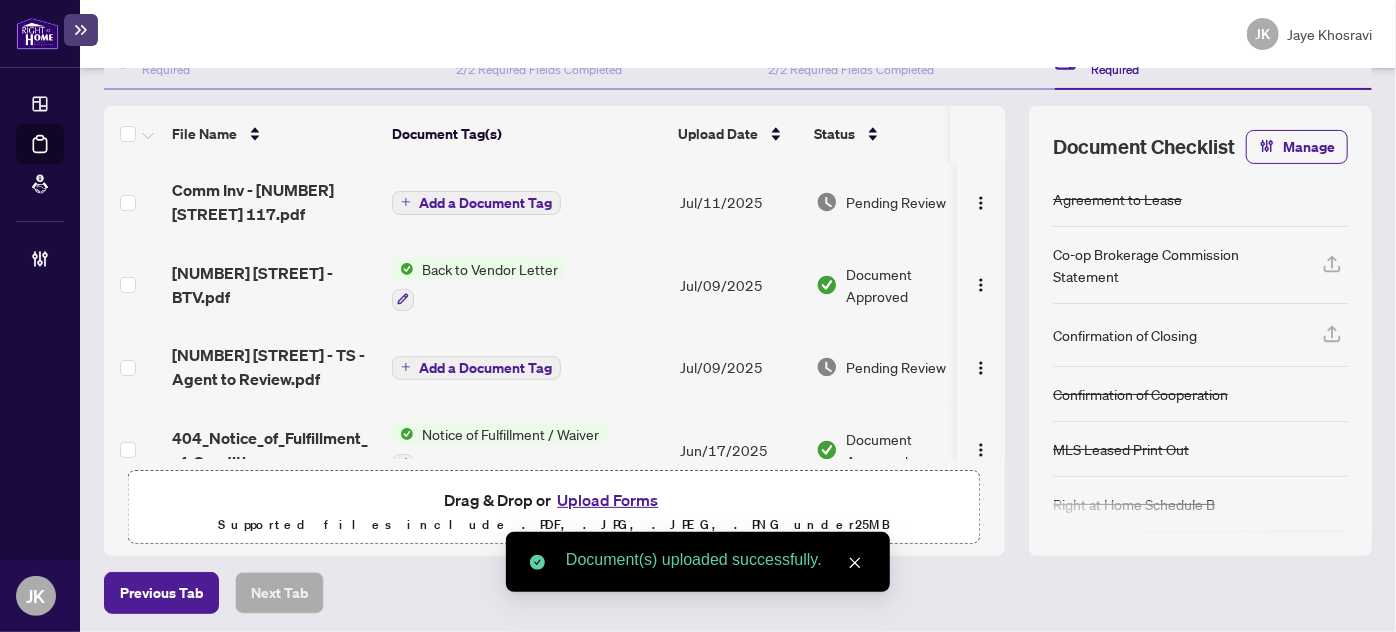 click on "File Name Document Tag(s) Upload Date Status             Comm Inv - 455 Rosewell Ave  117.pdf Add a Document Tag Jul/11/2025 Pending Review 455 Rosewell 117 - BTV.pdf Back to Vendor Letter Jul/09/2025 Document Approved 455 Rosewell 117 - TS - Agent to Review.pdf Add a Document Tag Jul/09/2025 Pending Review 404_Notice_of_Fulfillment_of_Condition_s__-_Agreement_to_Lease_-_Residential__Landlord__-__PropTx-OR.pdf Notice of Fulfillment / Waiver Jun/17/2025 Document Approved RAH deposit receipt.pdf Right at Home Deposit Receipt Jun/17/2025 Document Approved RBC SLIP.jpeg Deposit Slip - Bank Jun/16/2025 Document Approved 25-06-16 117-455 Rosewell Ave - MLS feature sheet - LC.pdf MLS Leased Print Out Jun/16/2025 Document Approved 25-06-10 117-455_Rosewell Ave - Lease offer Schedule B Confirmation of Coop Tenancy Agreement Addendum.pdf Agreement to Lease Right at Home Schedule B + 2 Jun/16/2025 Document Needs Work 1 Drag & Drop or Upload Forms Supported files include   .PDF, .JPG, .JPEG, .PNG   under  25 MB" at bounding box center (738, 331) 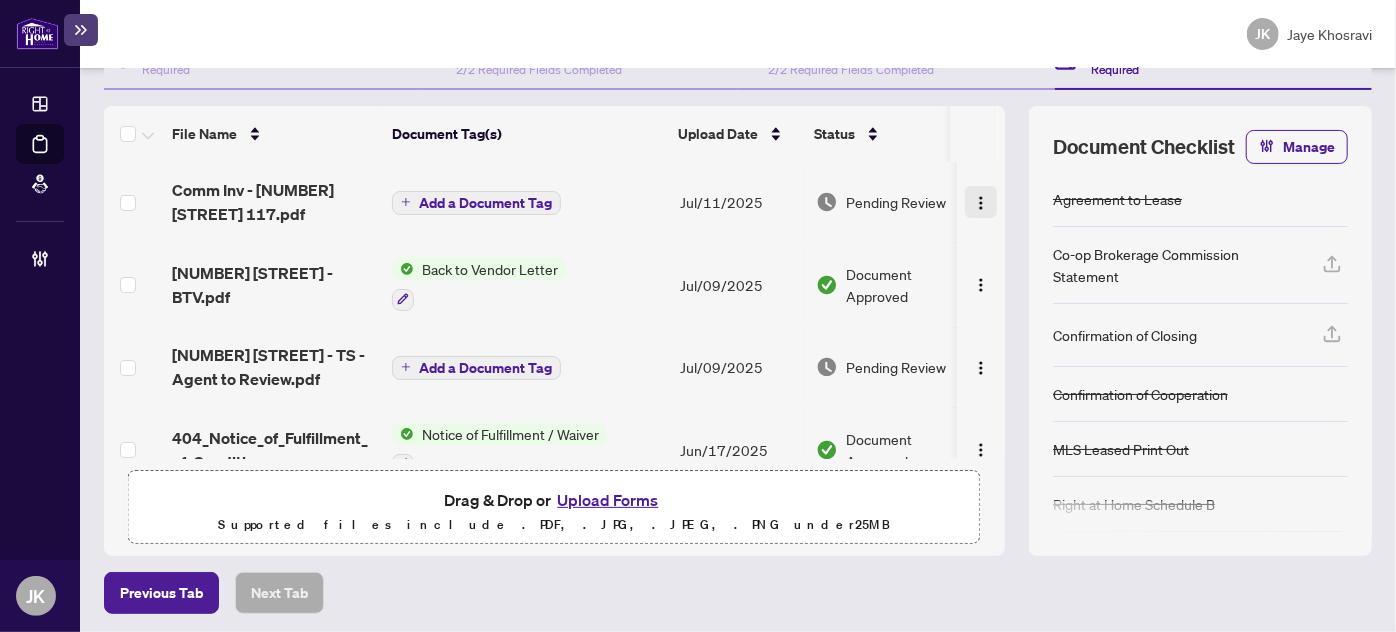 click at bounding box center [981, 202] 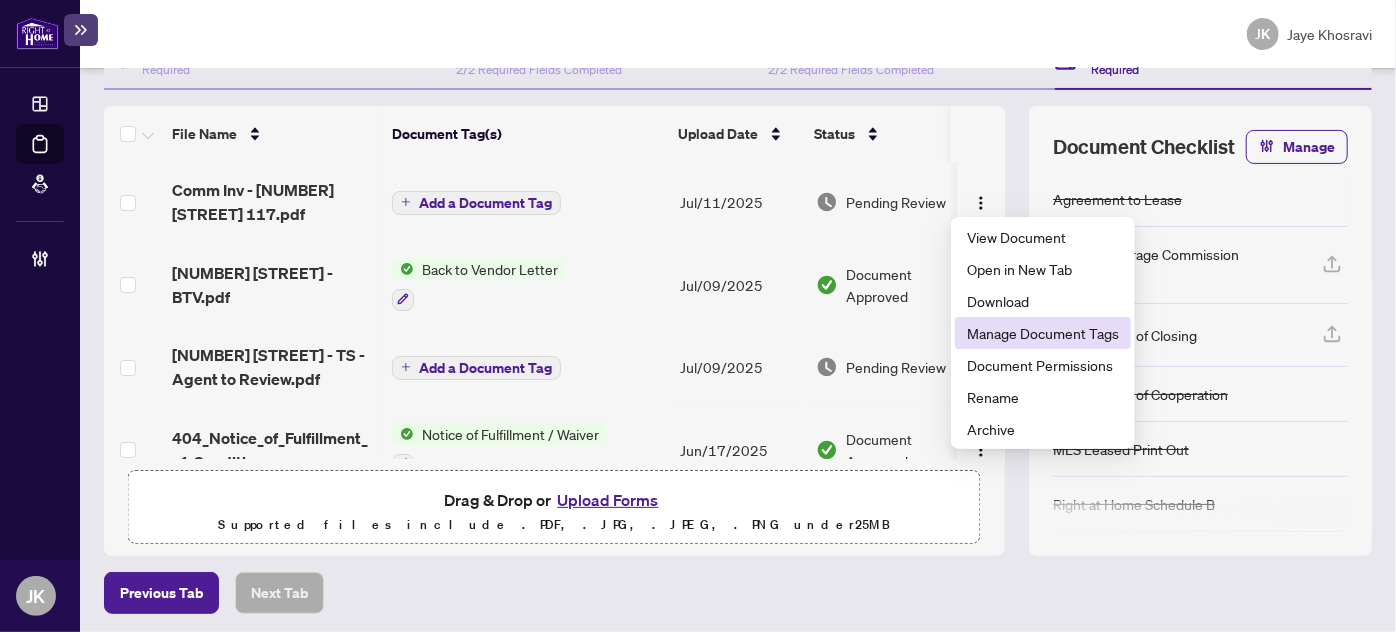 click on "Manage Document Tags" at bounding box center [1043, 333] 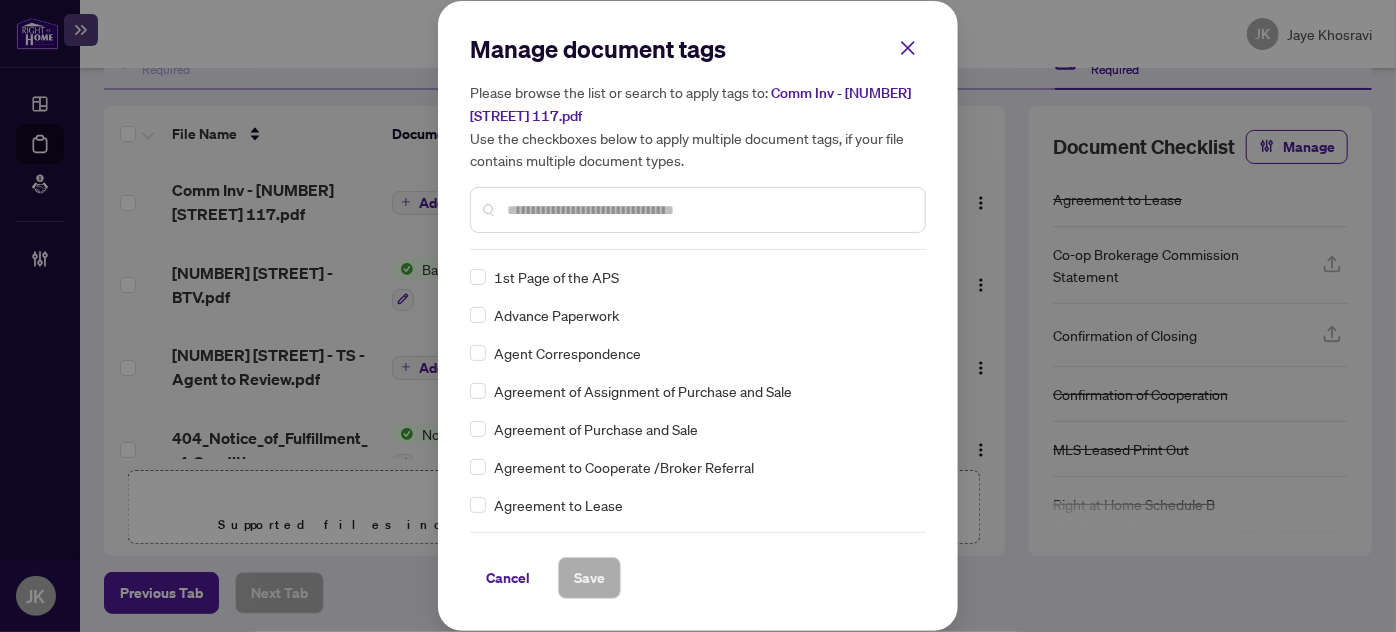 click at bounding box center (698, 210) 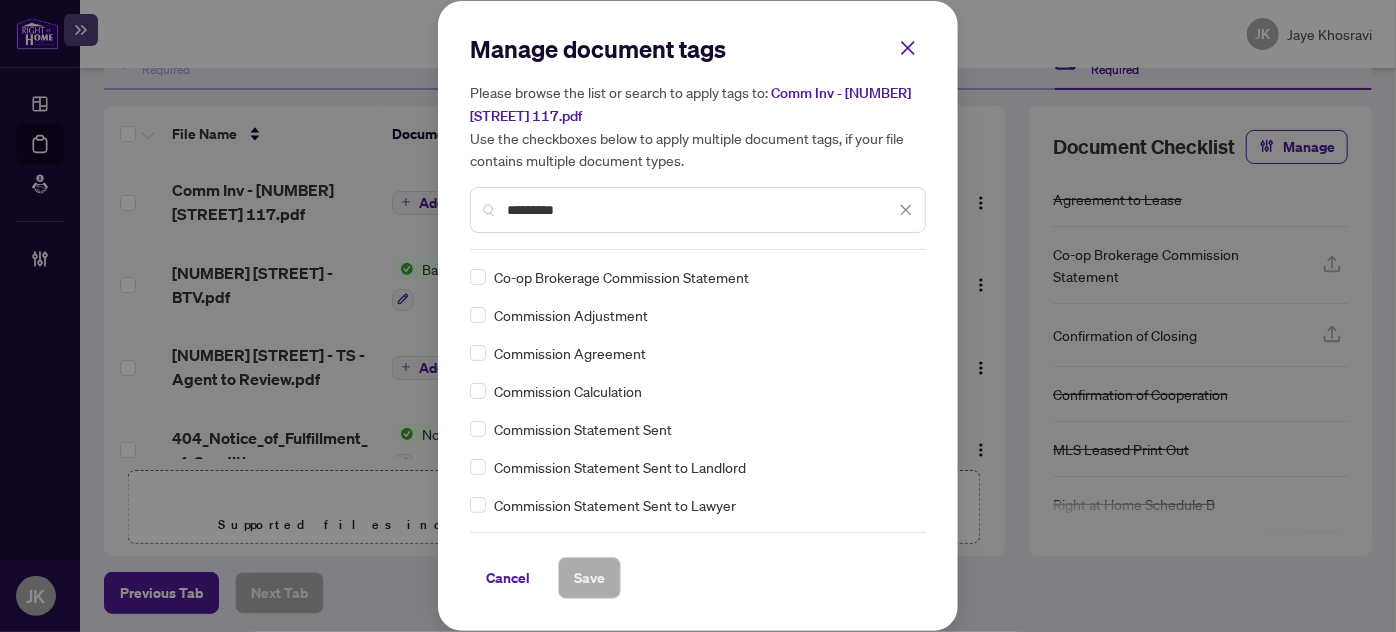 type on "*********" 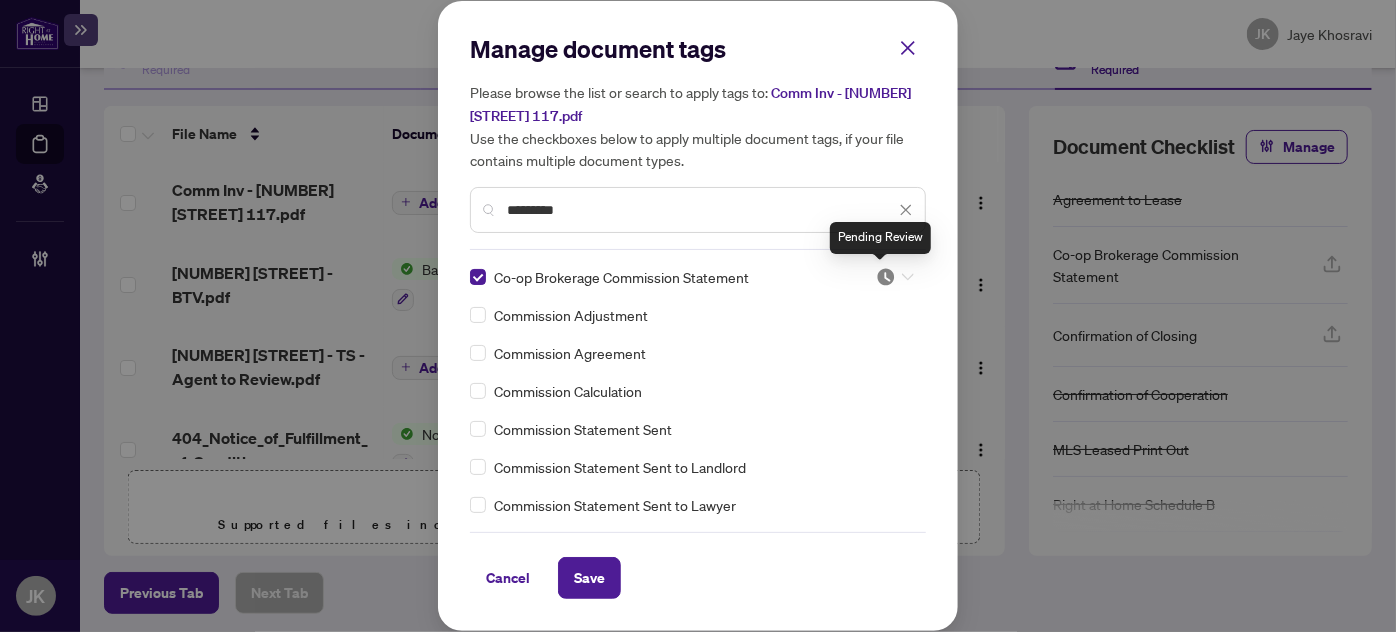 click at bounding box center (886, 277) 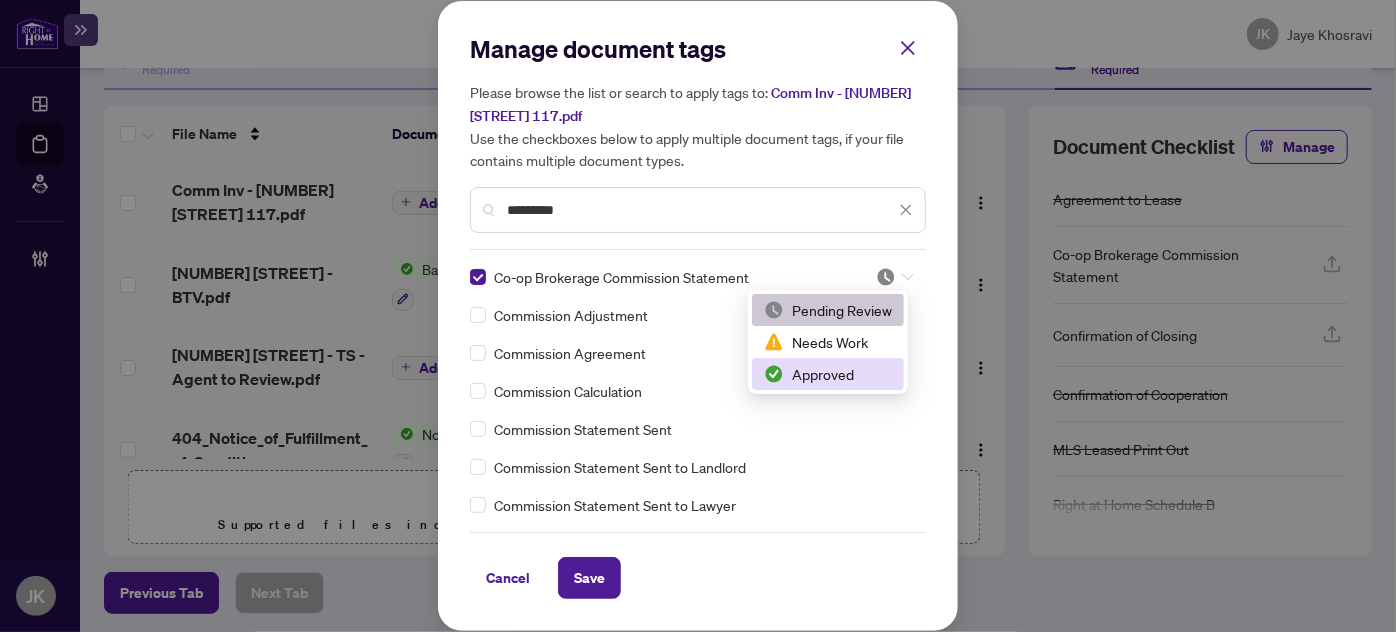 click on "Approved" at bounding box center [828, 374] 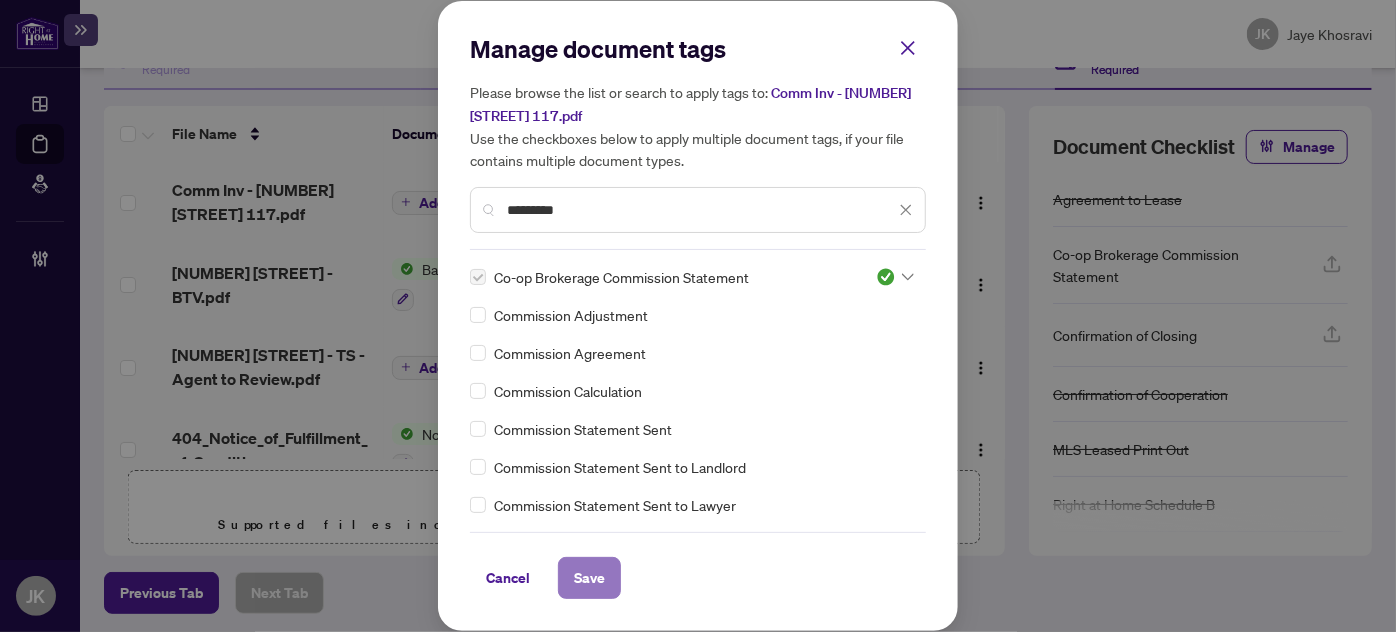 drag, startPoint x: 581, startPoint y: 577, endPoint x: 1324, endPoint y: 628, distance: 744.7483 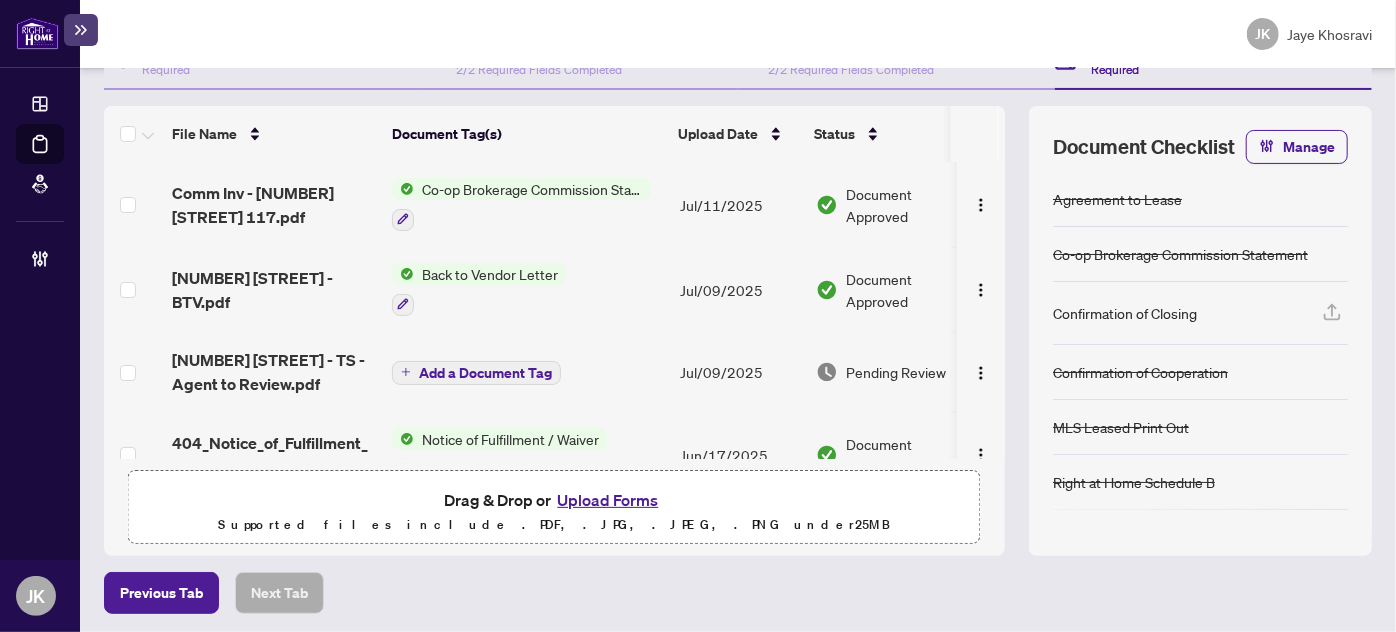 scroll, scrollTop: 0, scrollLeft: 0, axis: both 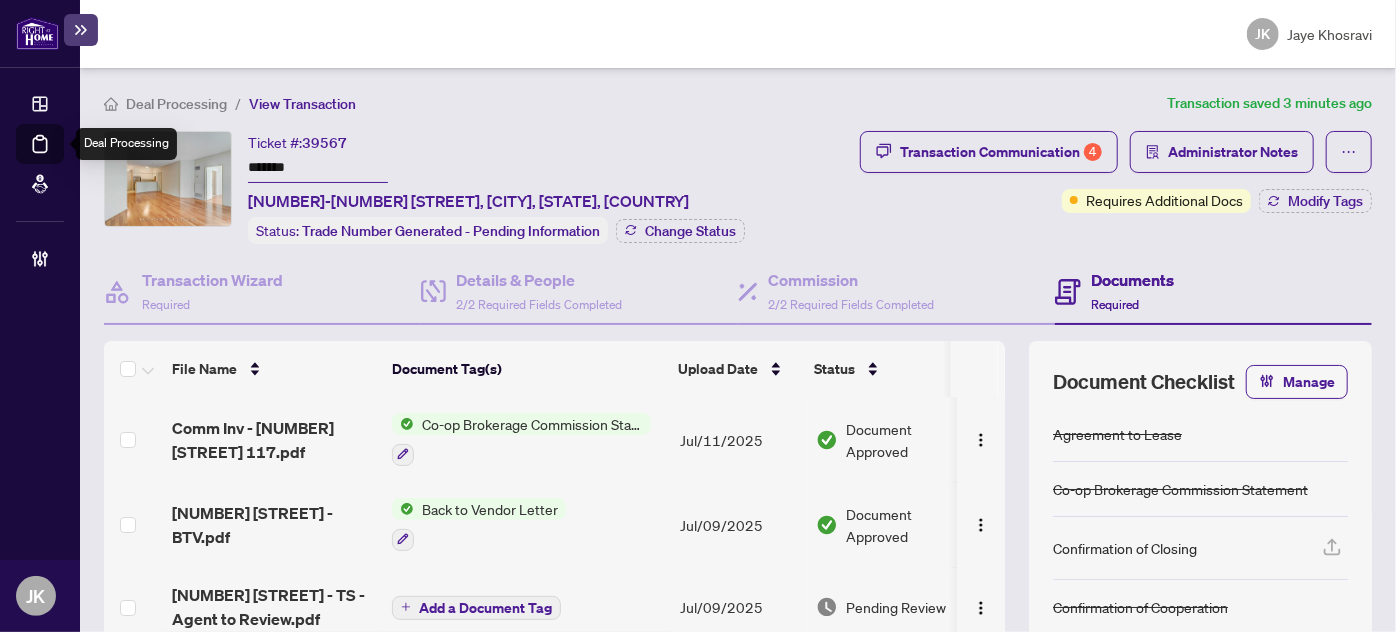 click on "Deal Processing" at bounding box center [63, 158] 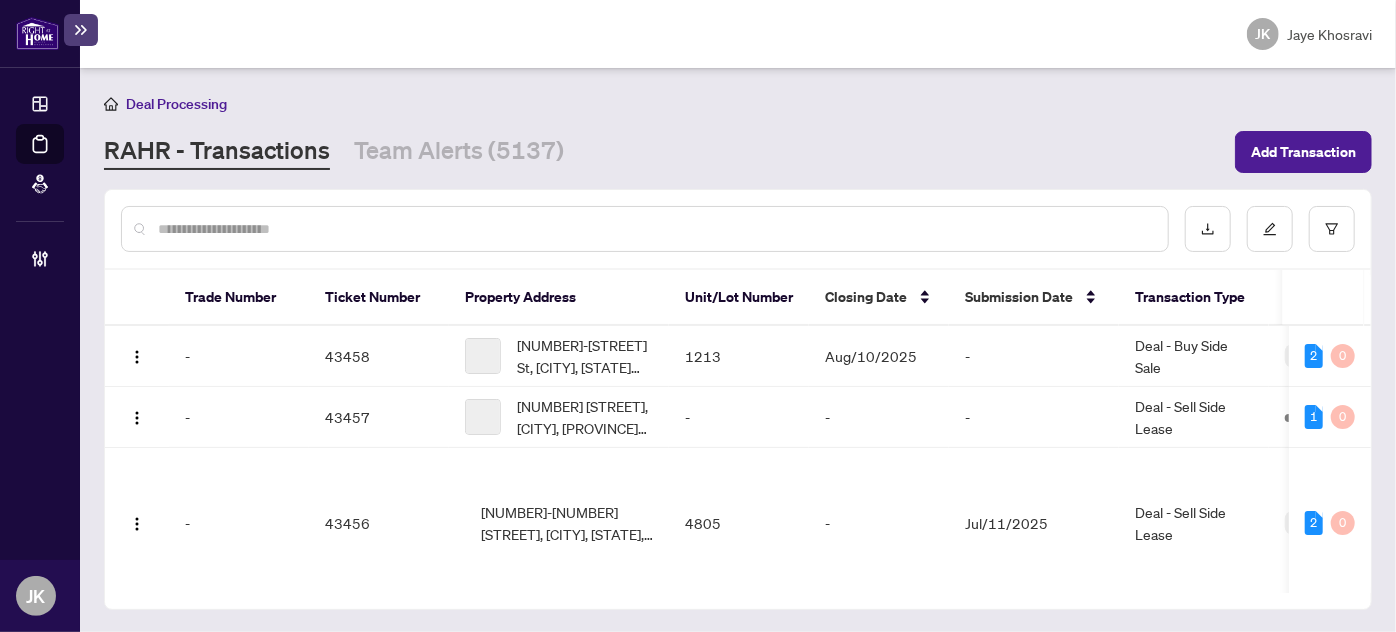 click at bounding box center (655, 229) 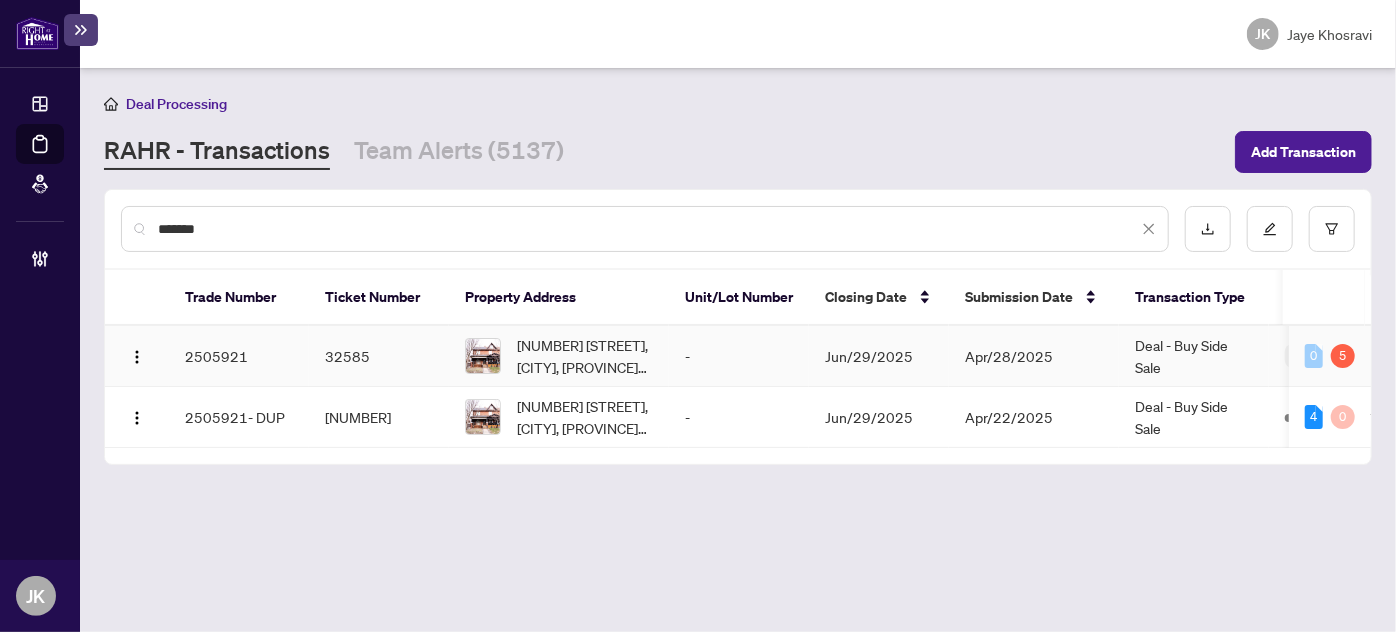 type on "*******" 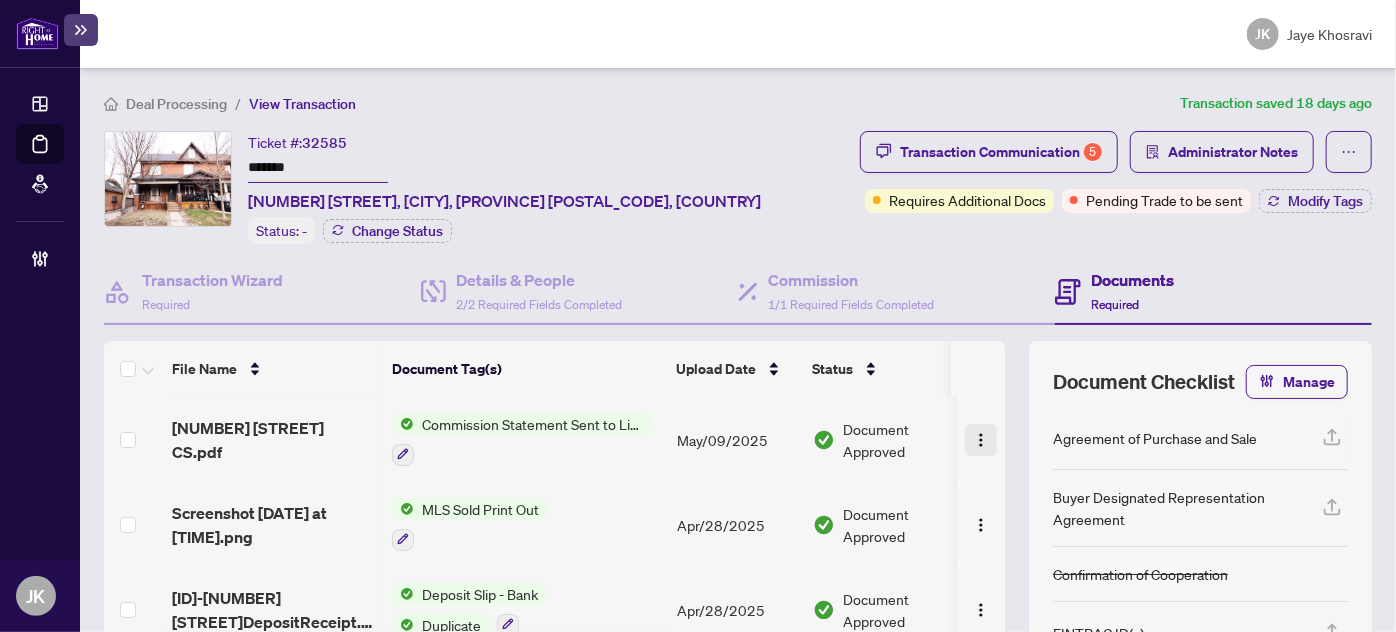 click at bounding box center [981, 440] 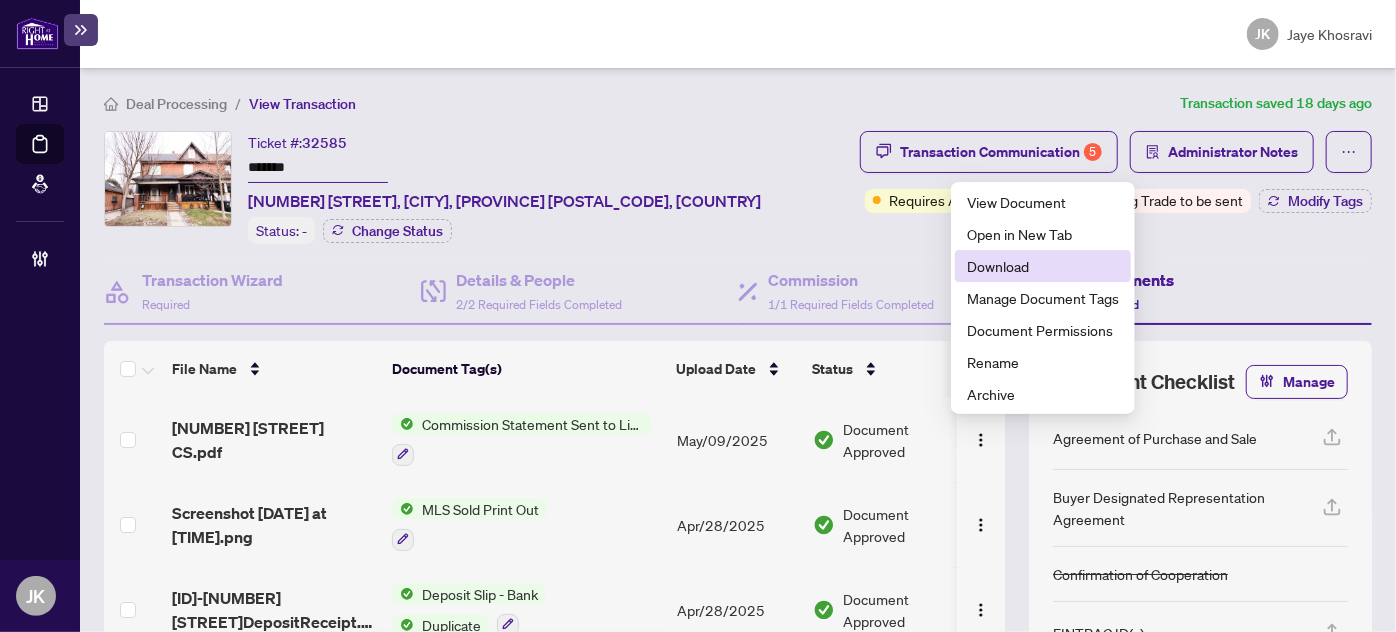 click on "Download" at bounding box center [1043, 266] 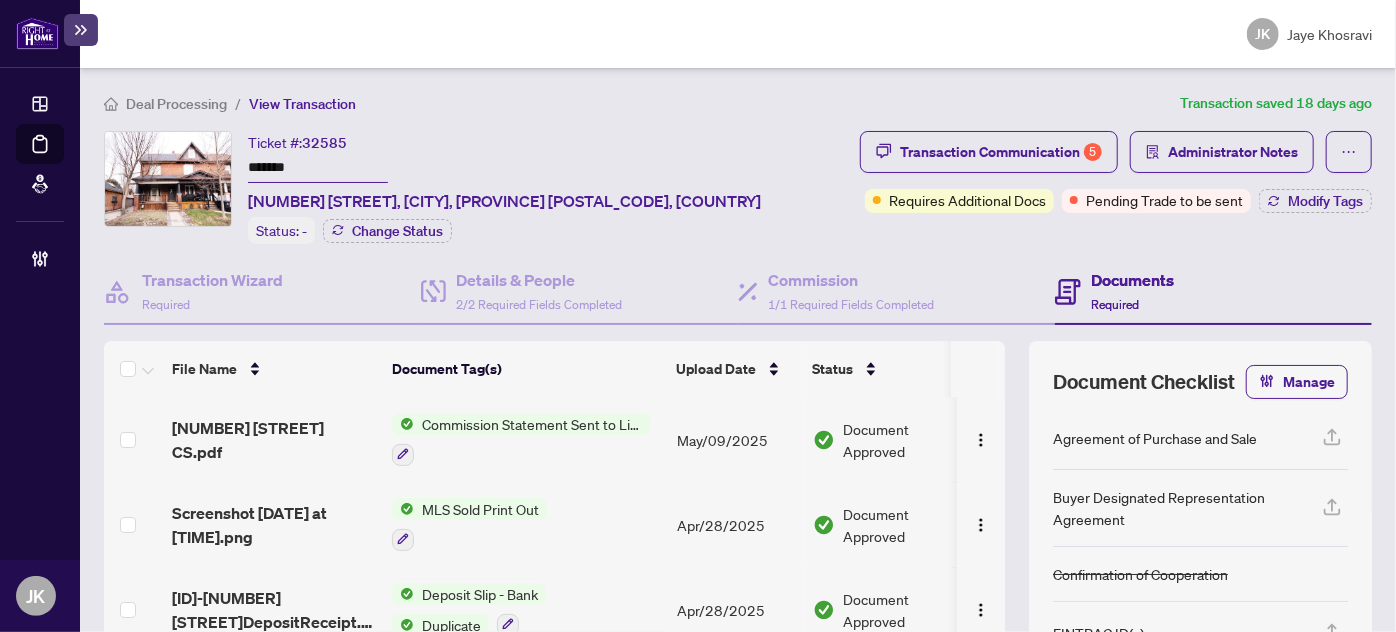 click on "Commission Statement Sent to Listing Brokerage" at bounding box center (532, 424) 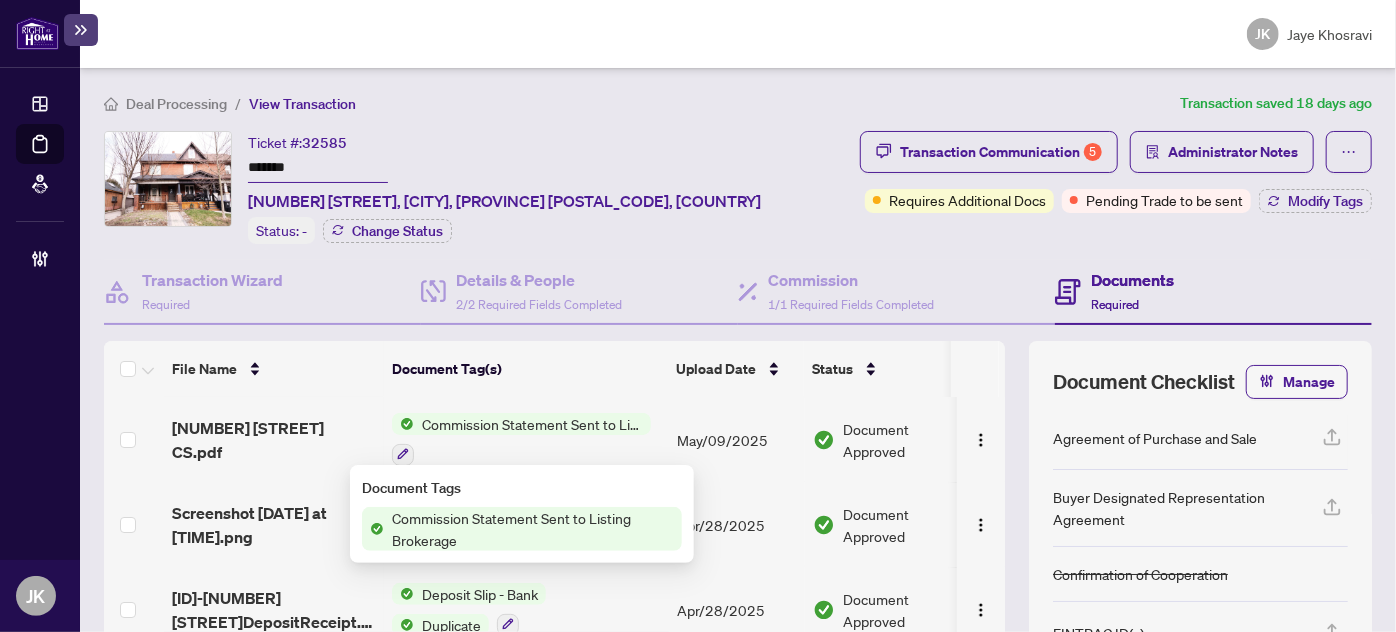 click on "Commission Statement Sent to Listing Brokerage" at bounding box center (533, 529) 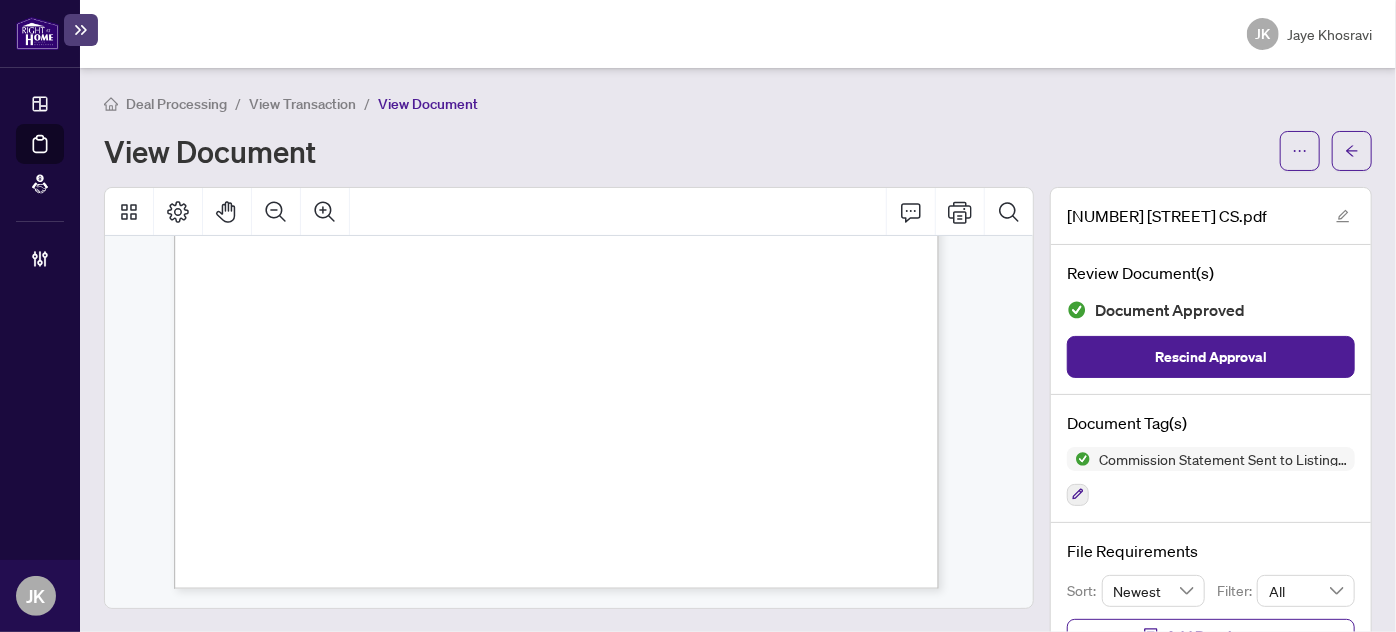 scroll, scrollTop: 0, scrollLeft: 0, axis: both 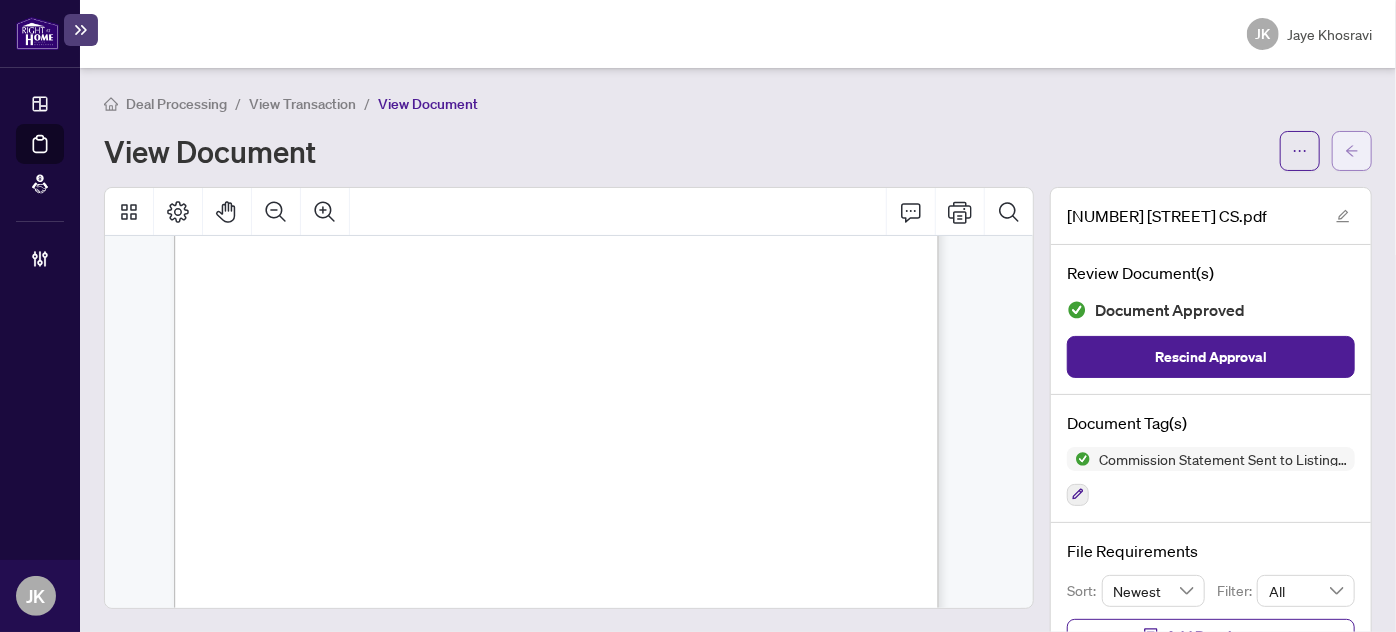click 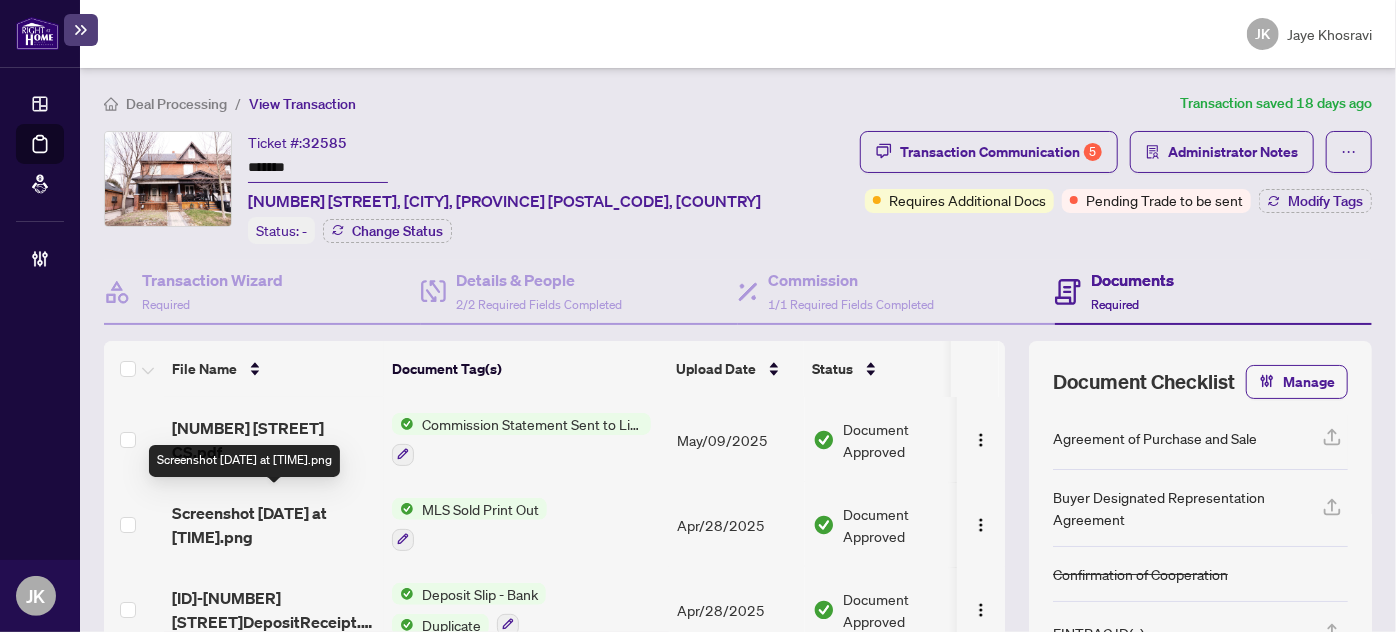 scroll, scrollTop: 214, scrollLeft: 0, axis: vertical 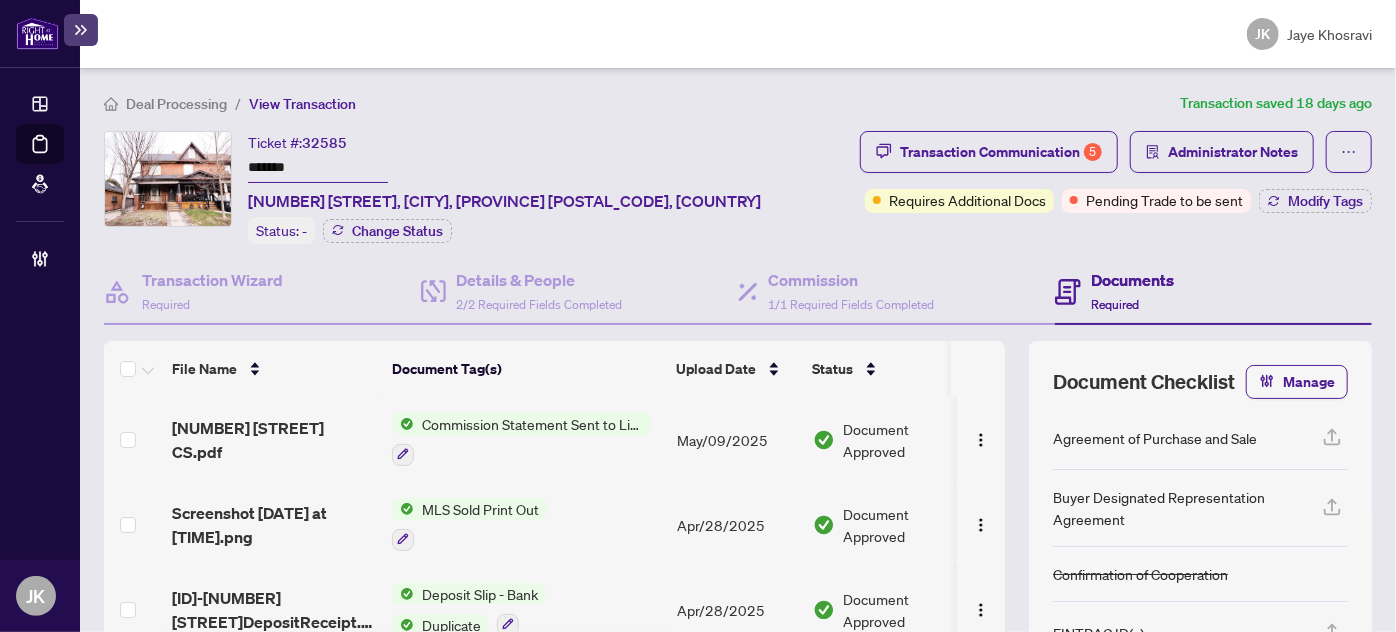 click on "Requires Additional Docs Pending Trade to be sent Modify Tags" at bounding box center (1118, 201) 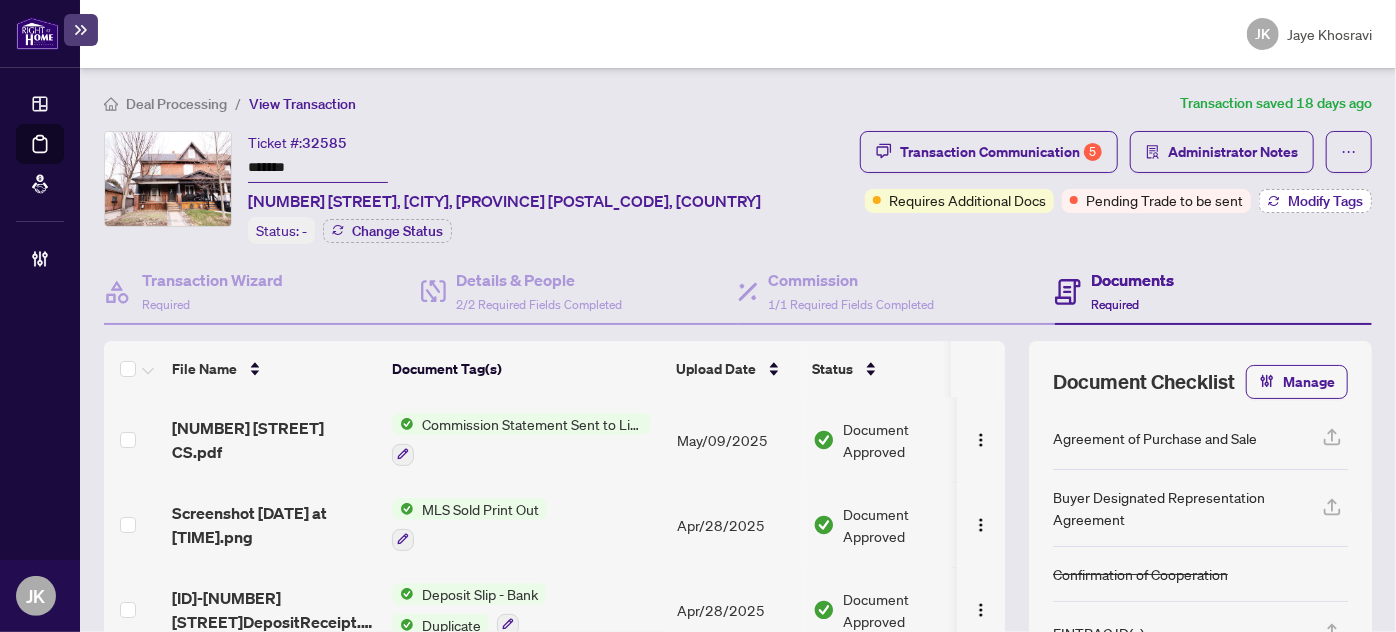 click on "Modify Tags" at bounding box center [1325, 201] 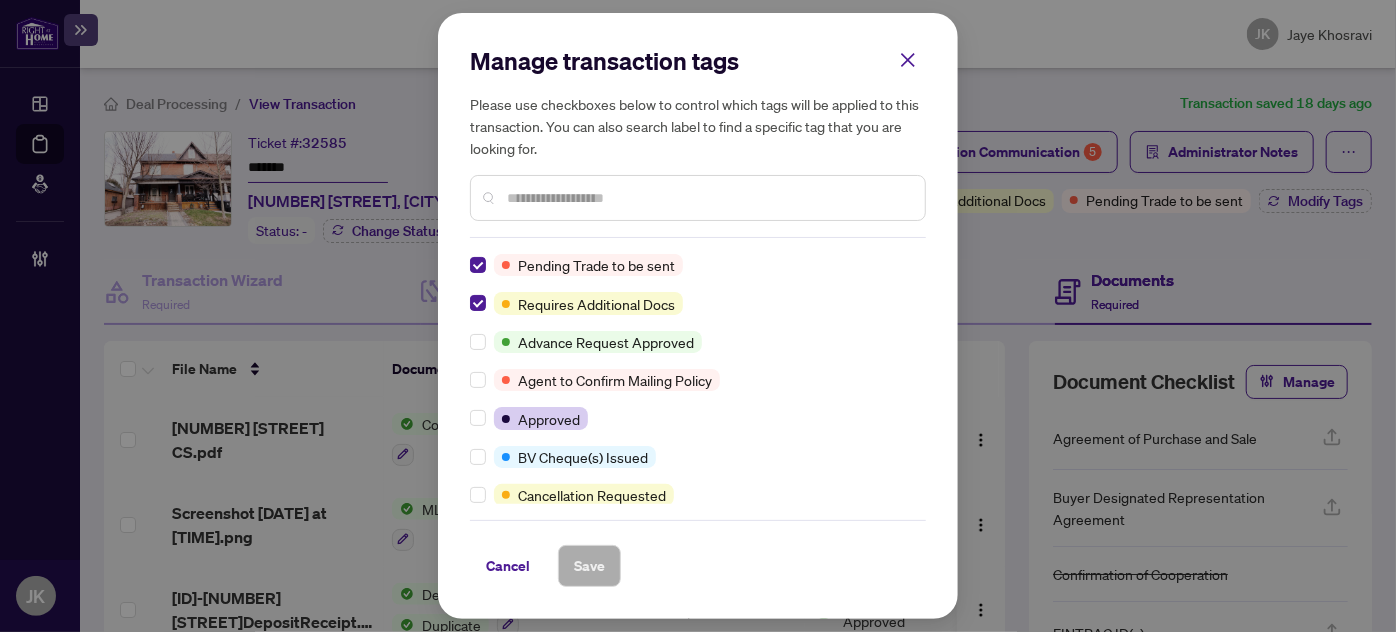click at bounding box center (698, 198) 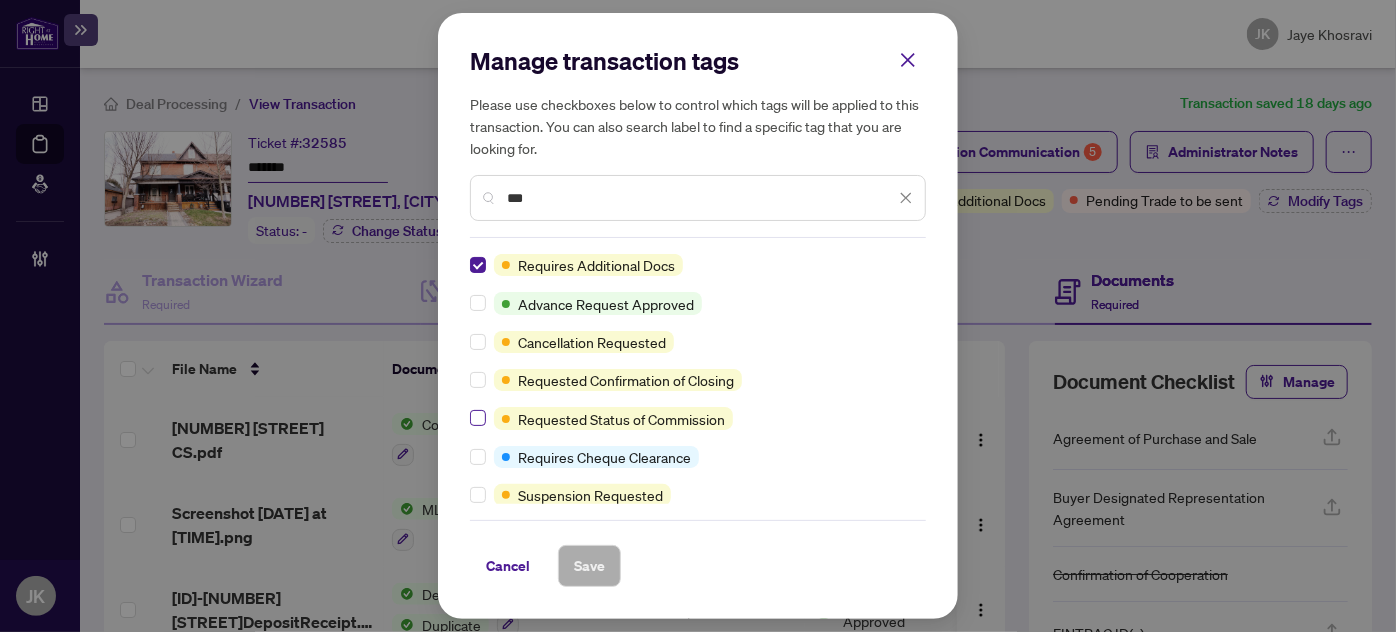 type on "***" 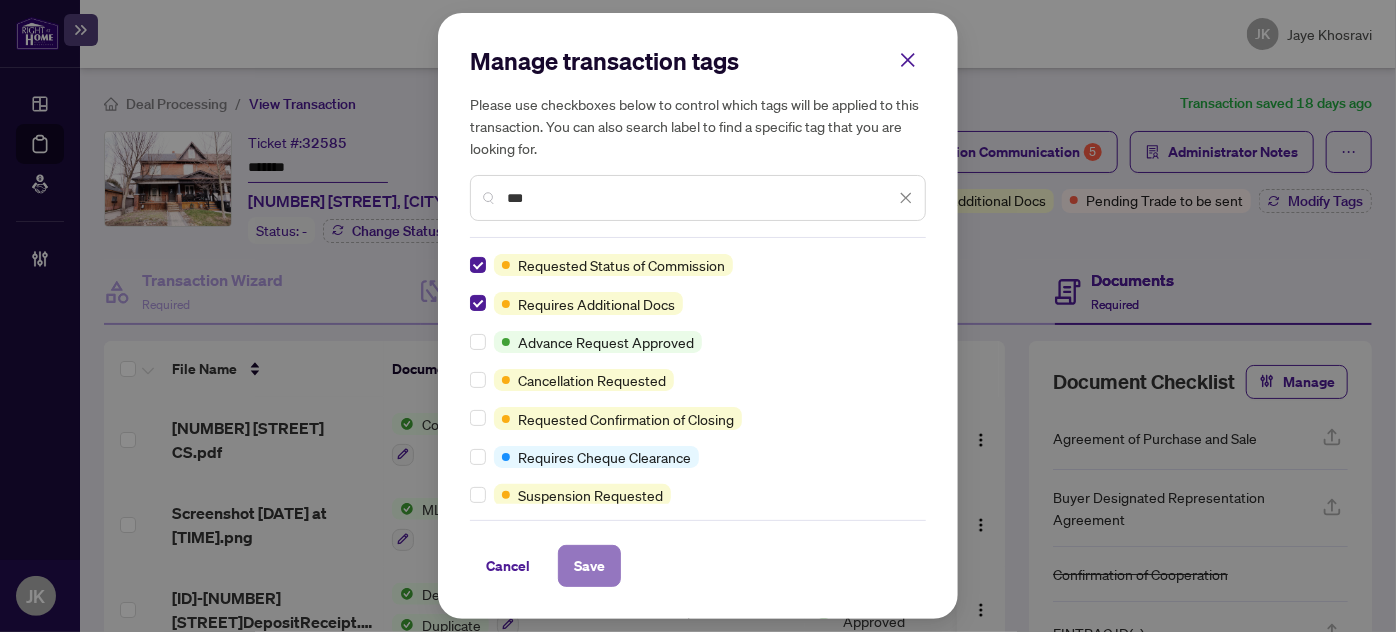 drag, startPoint x: 599, startPoint y: 559, endPoint x: 620, endPoint y: 555, distance: 21.377558 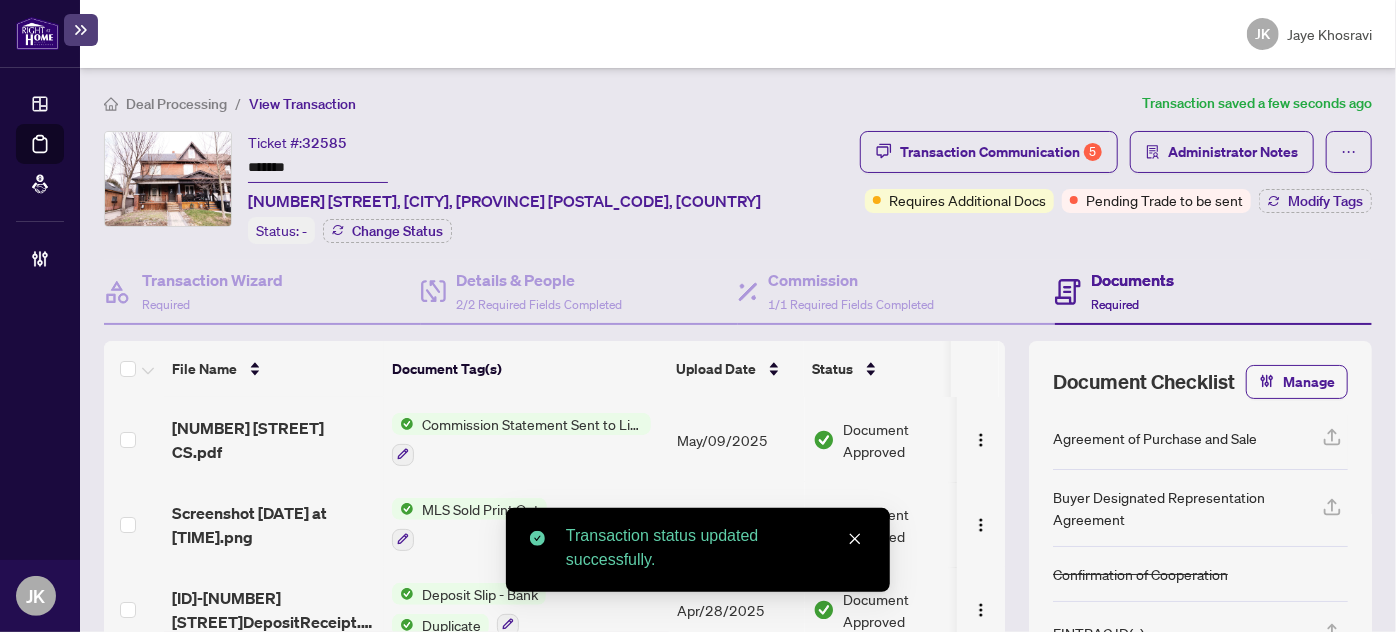 click on "Documents Required" at bounding box center [1213, 292] 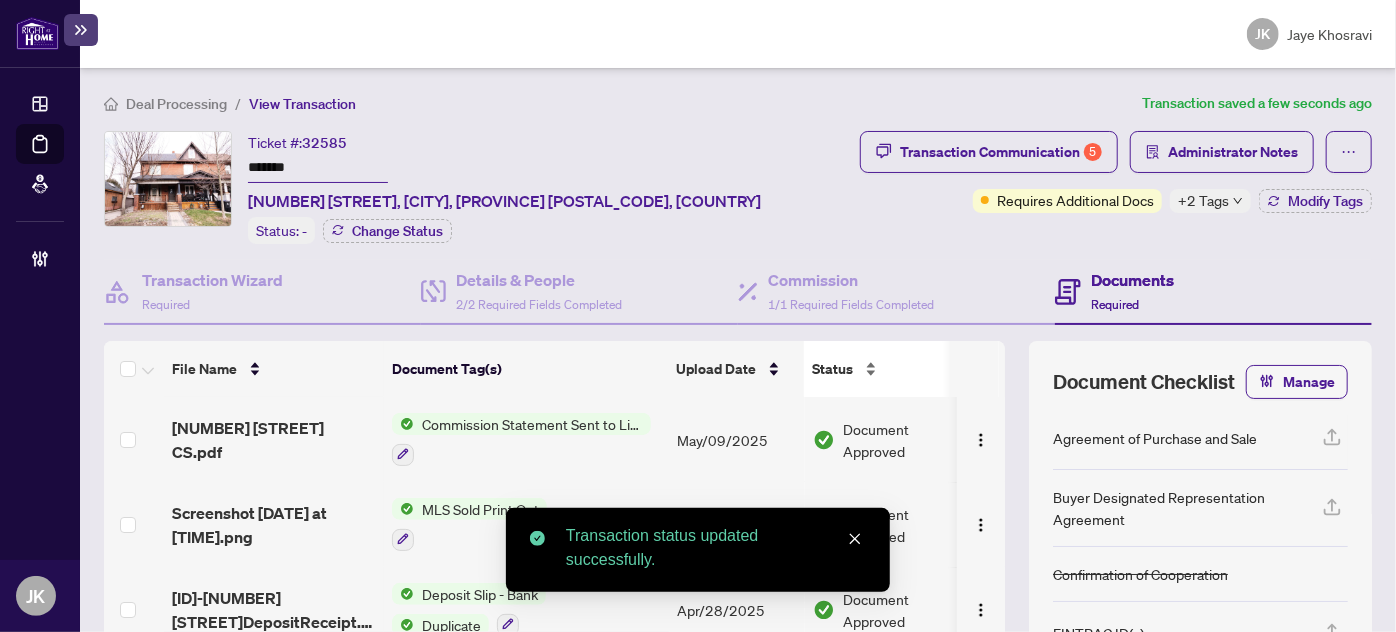 scroll, scrollTop: 214, scrollLeft: 0, axis: vertical 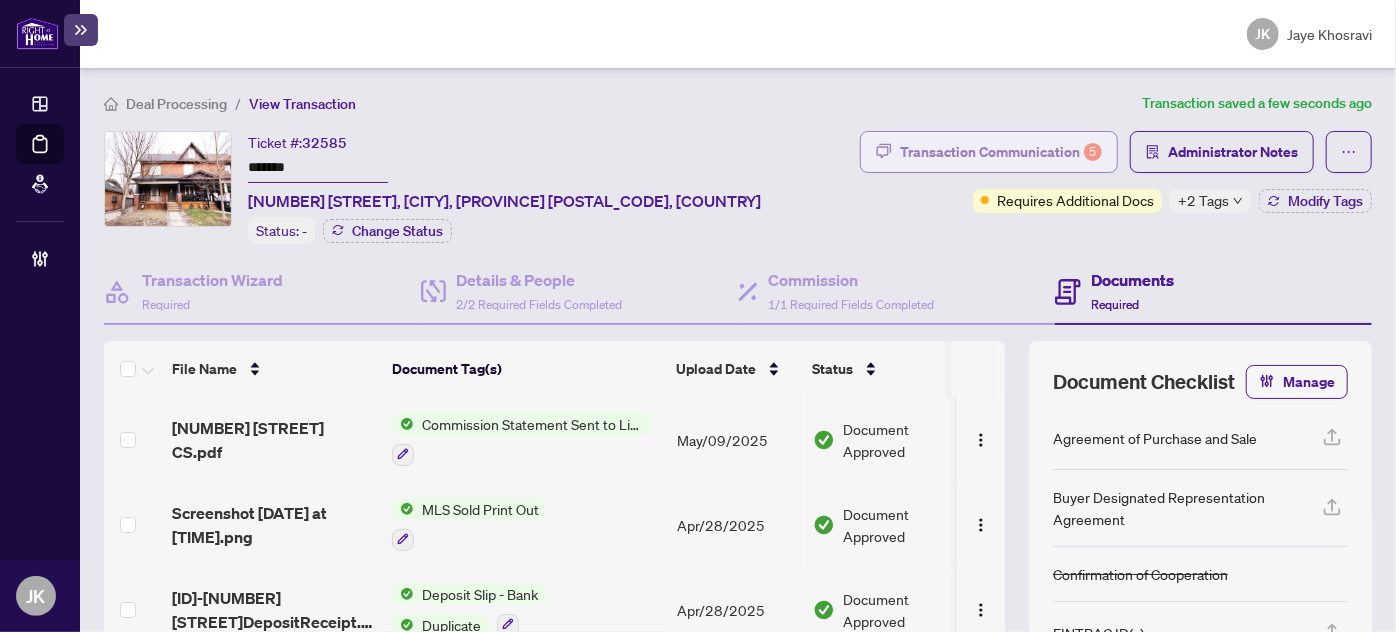 click on "Transaction Communication 5" at bounding box center [1001, 152] 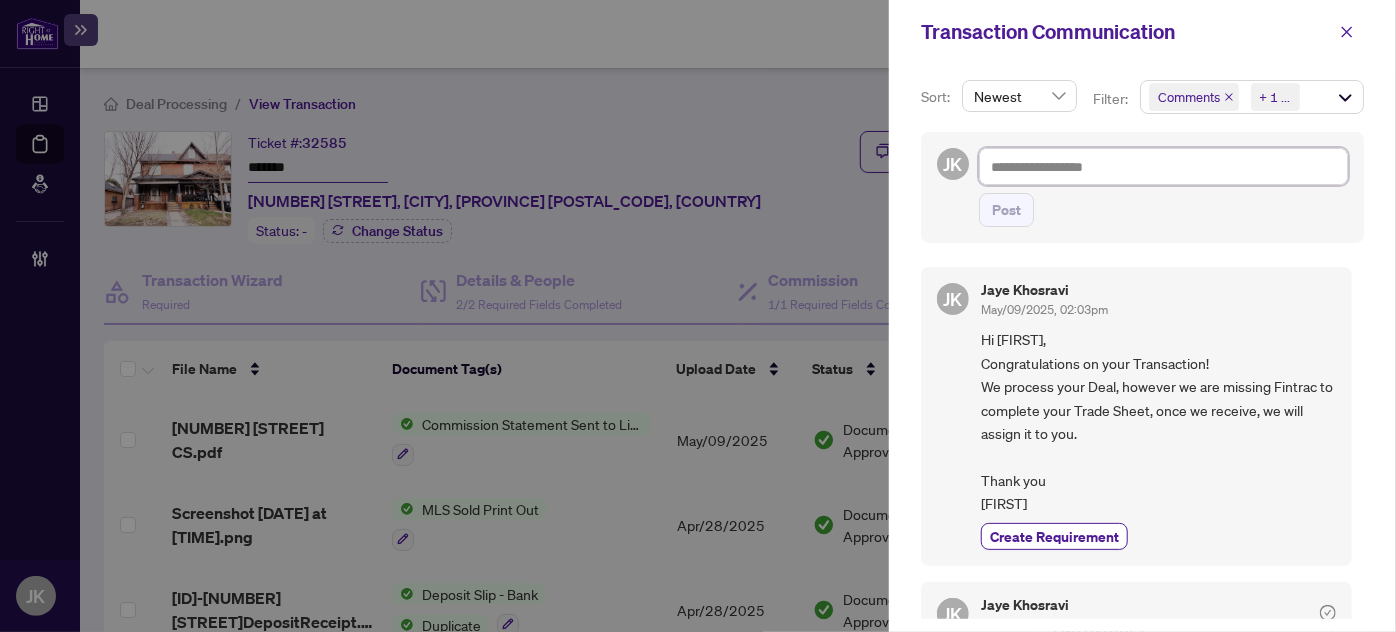 click at bounding box center [1163, 166] 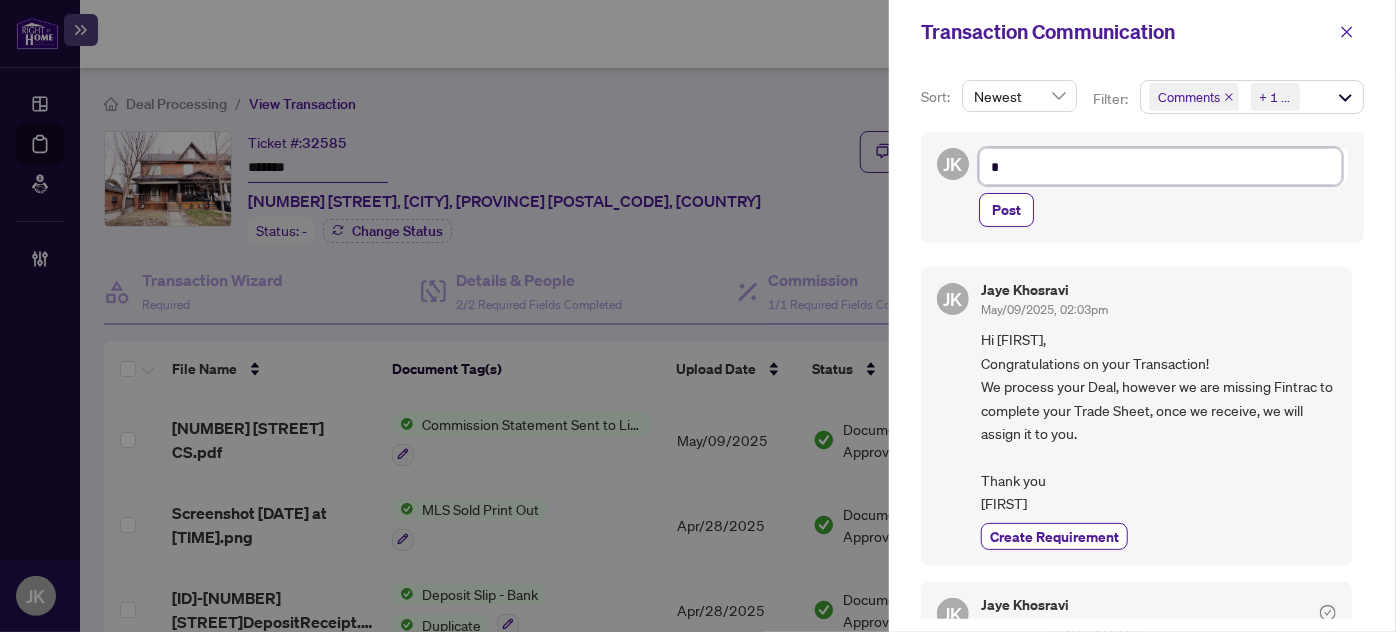 type on "**" 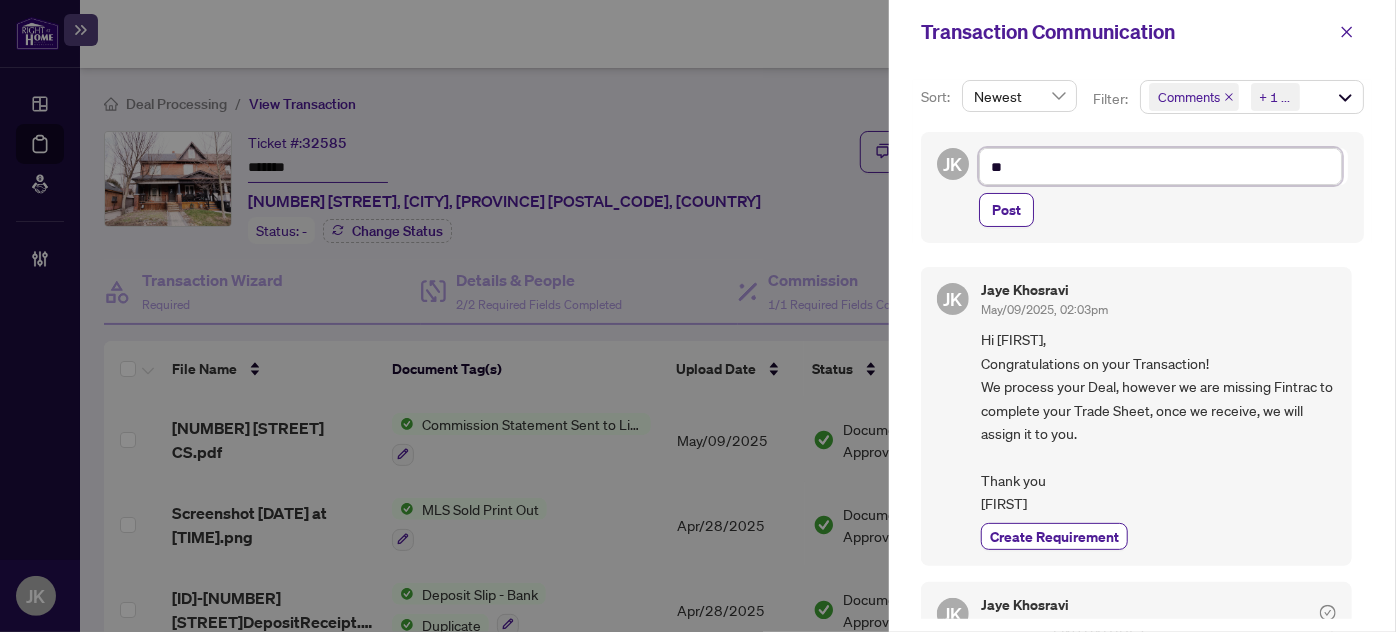 type on "**" 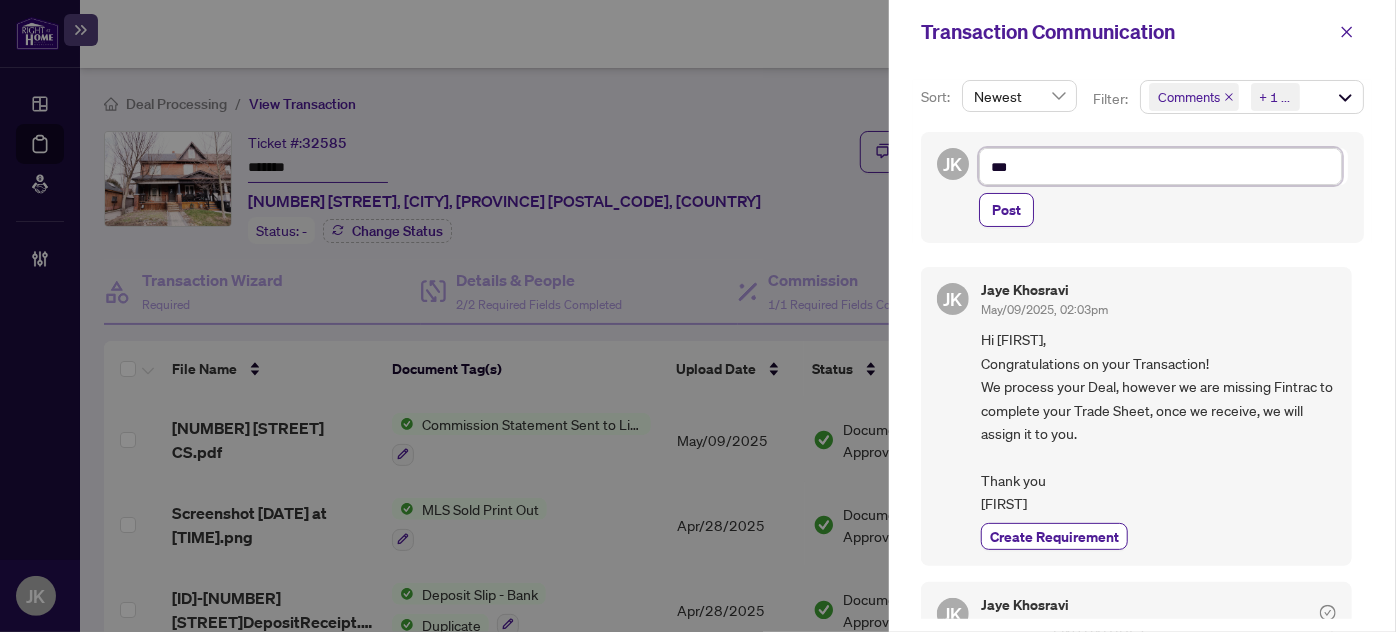type on "****" 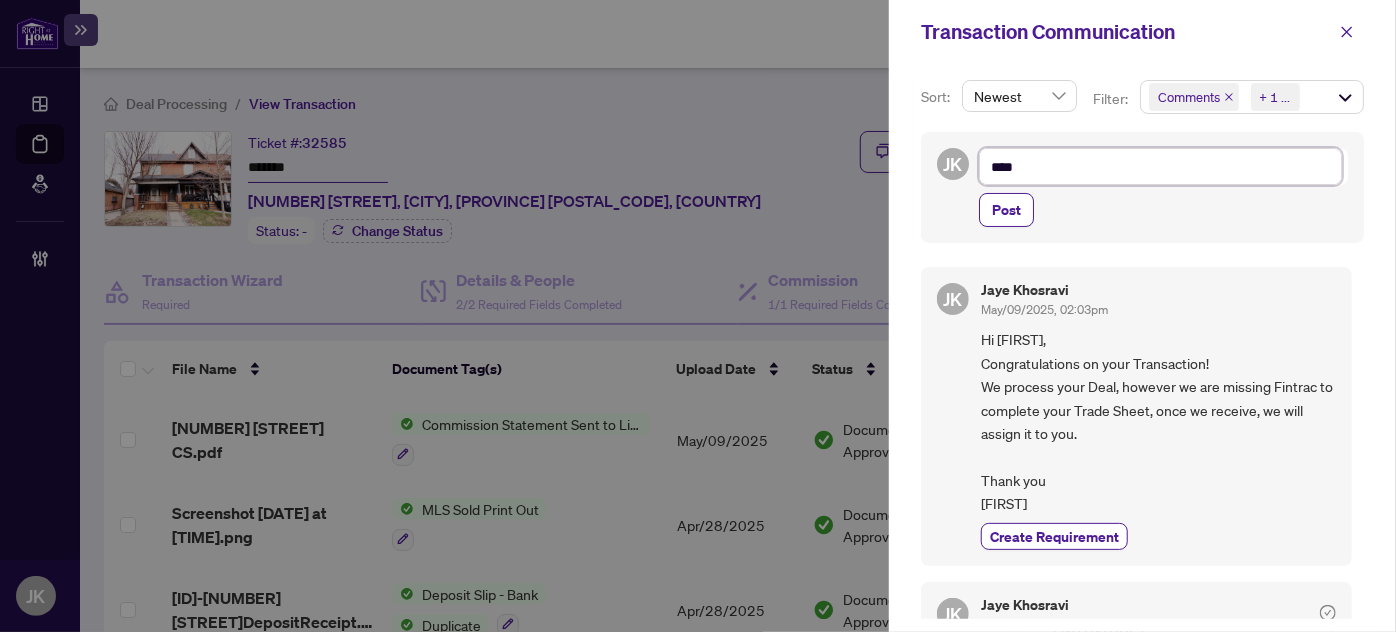 type on "*****" 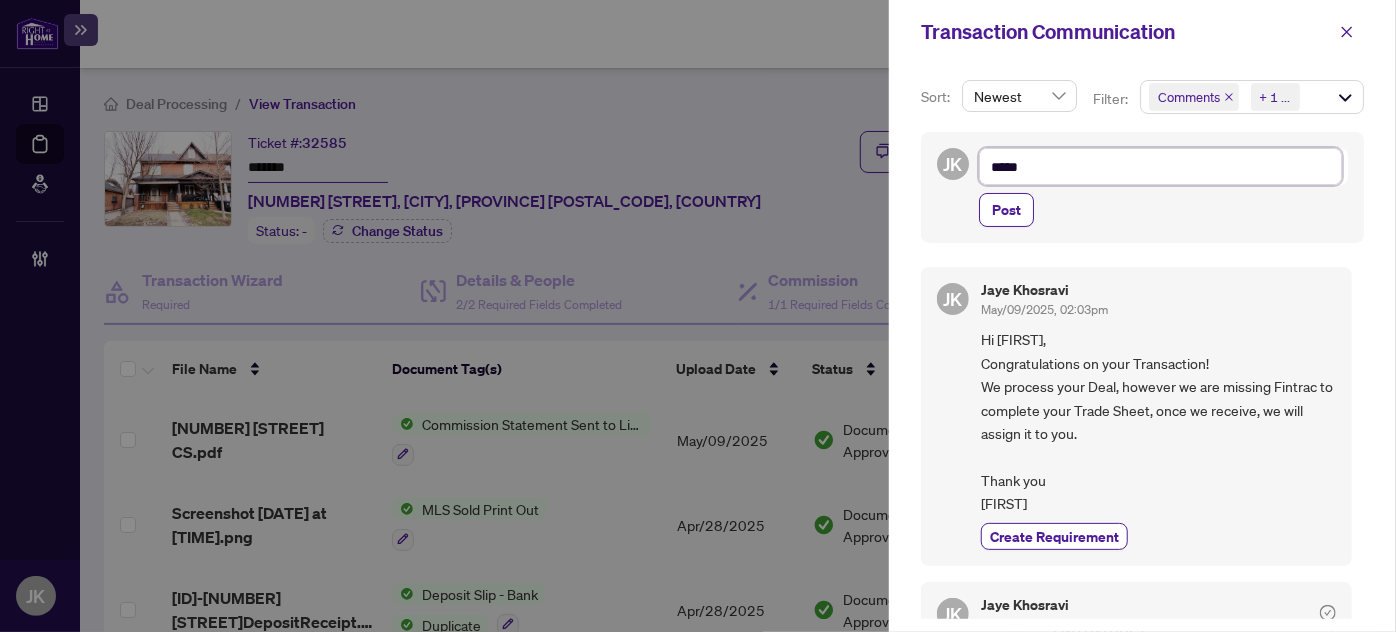 type on "******" 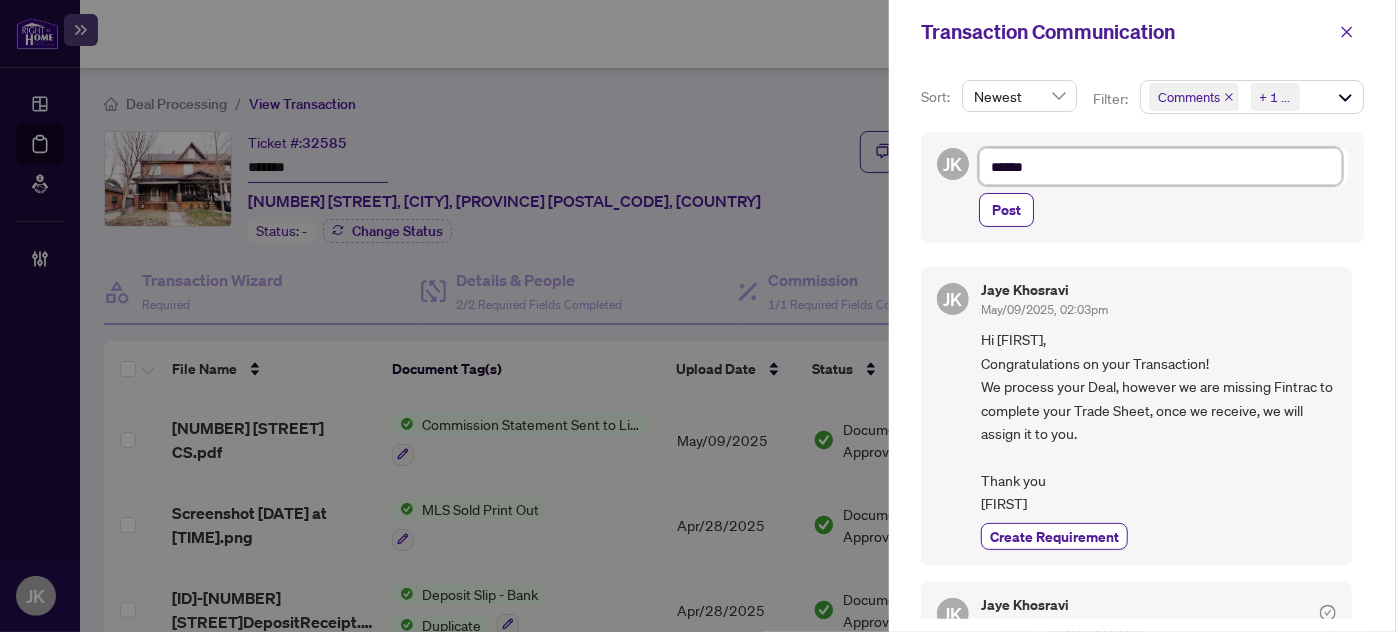 type on "*******" 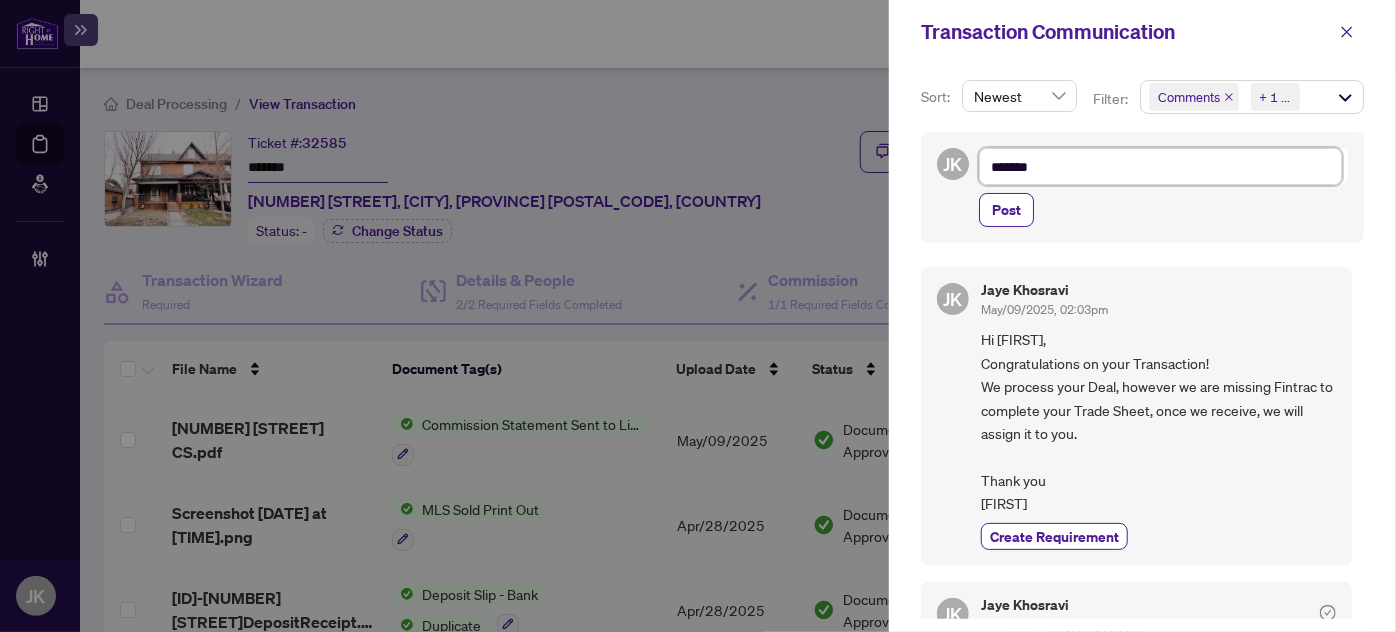type on "******" 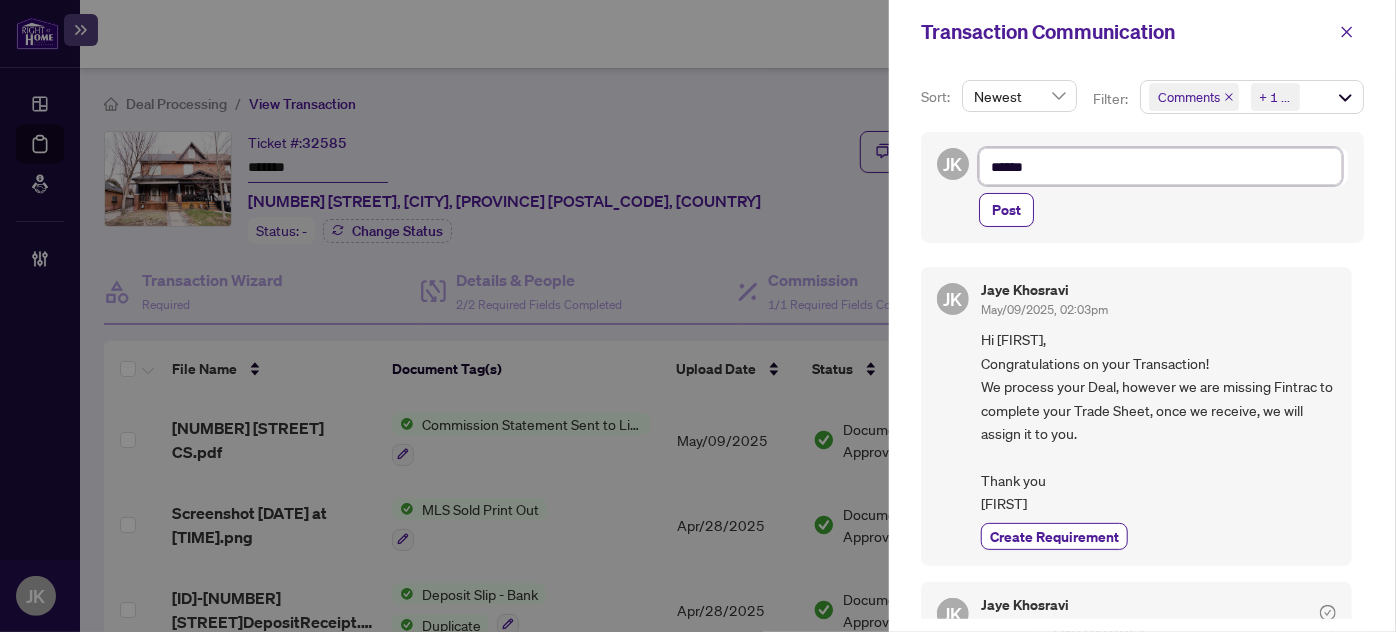 type on "*****" 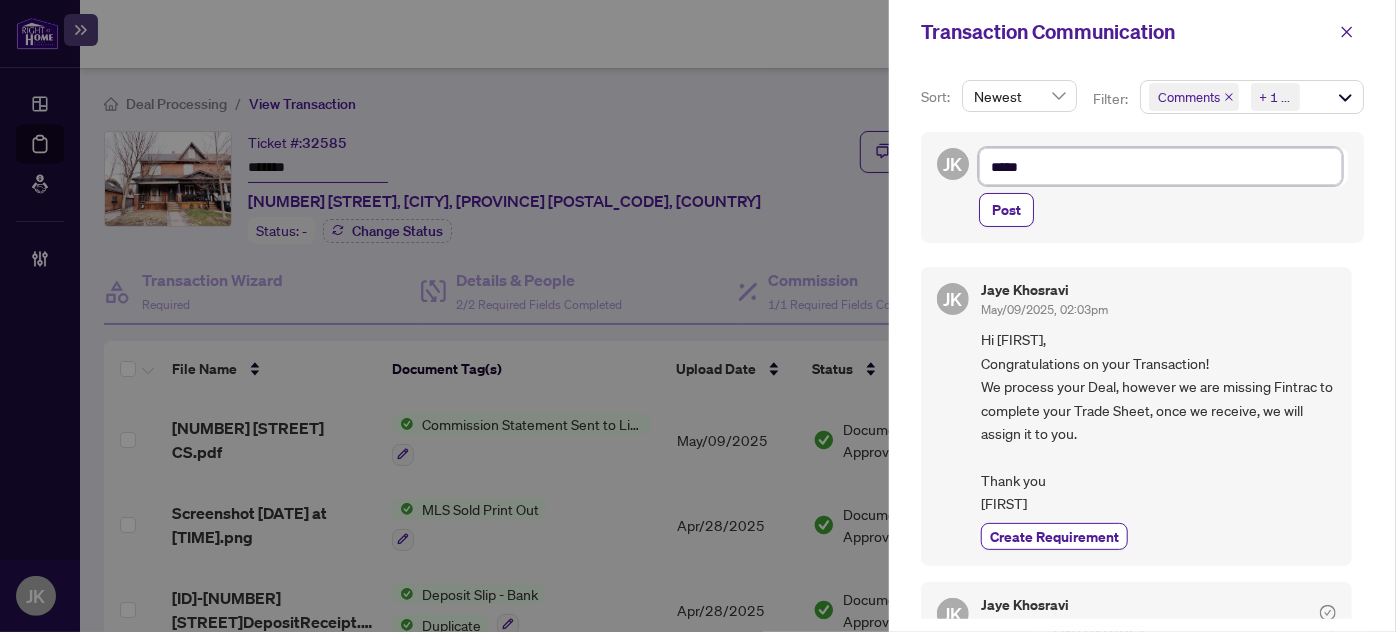 type on "****" 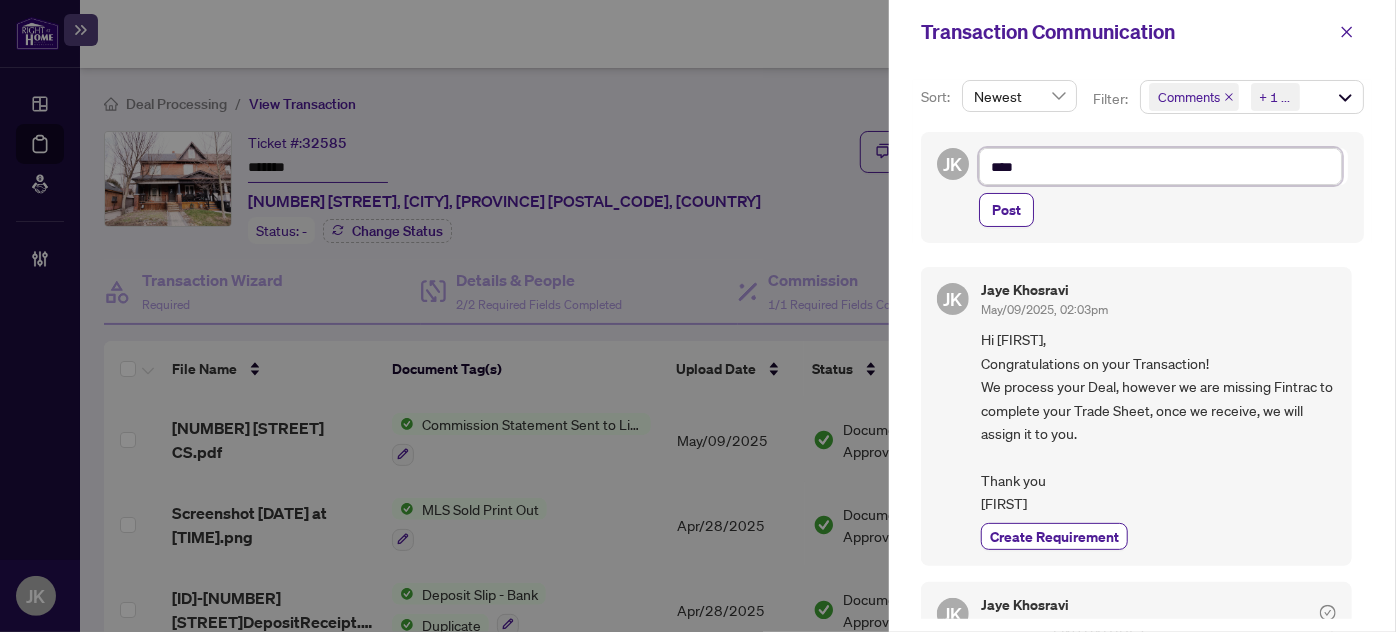 type on "**" 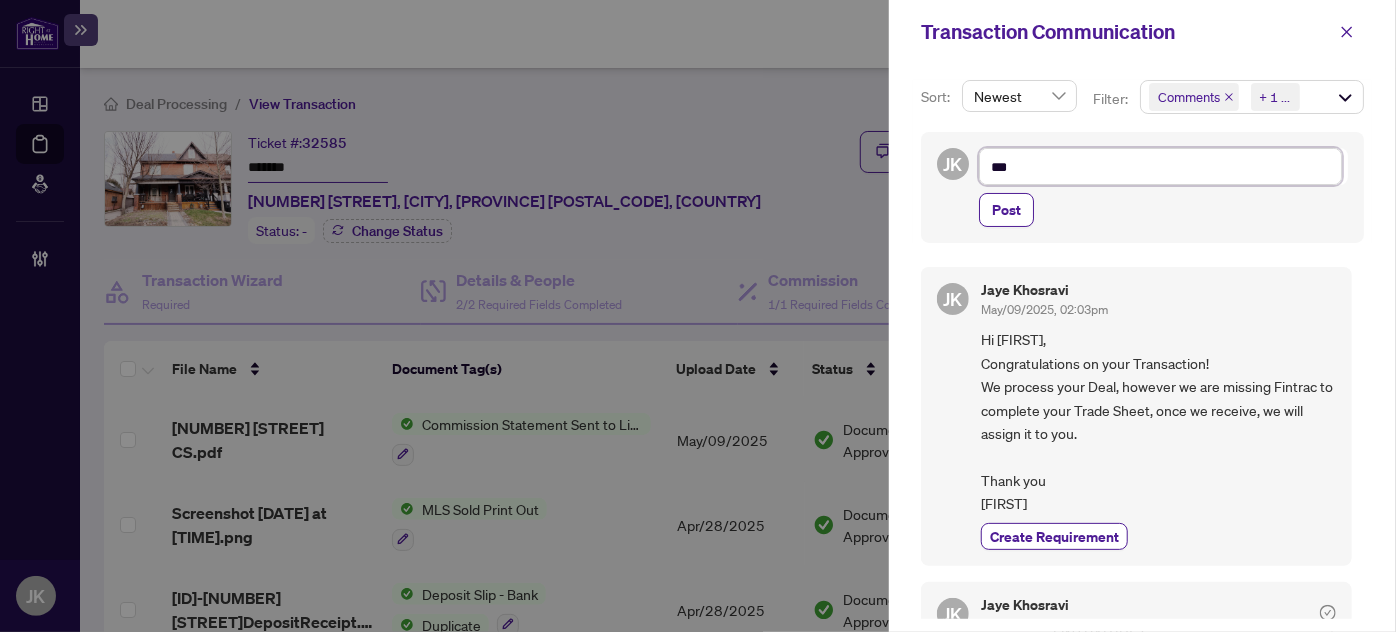 type on "**" 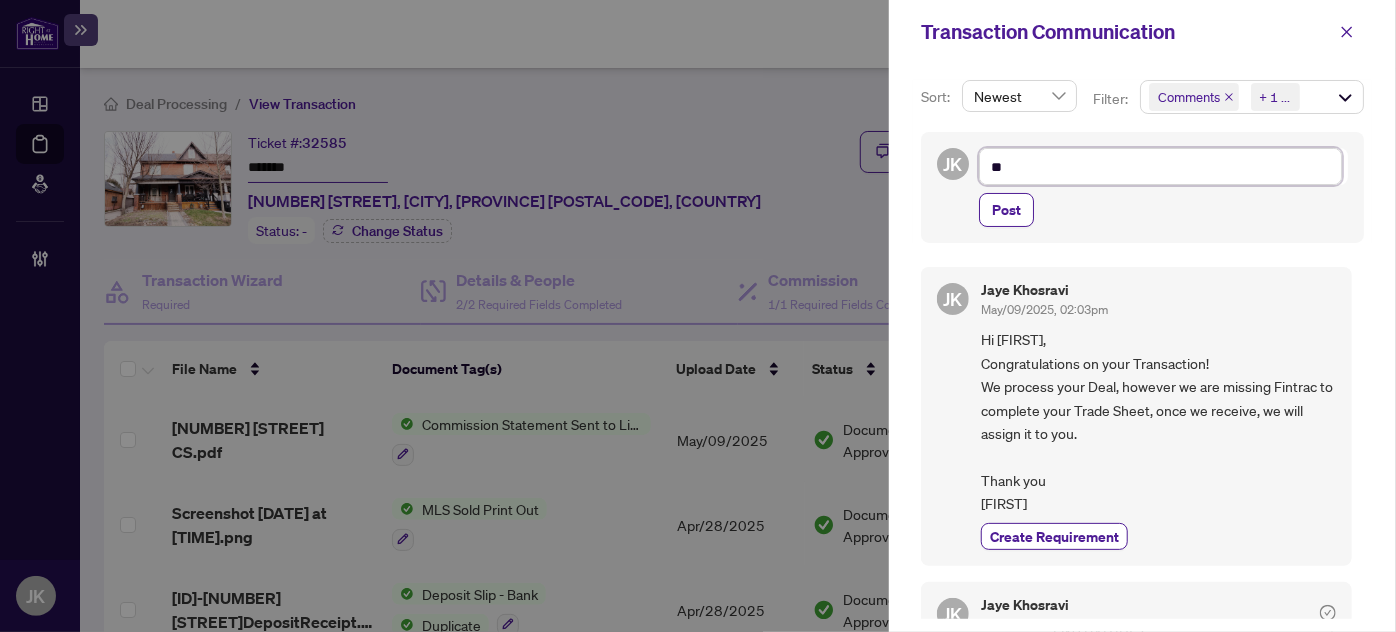 type on "*" 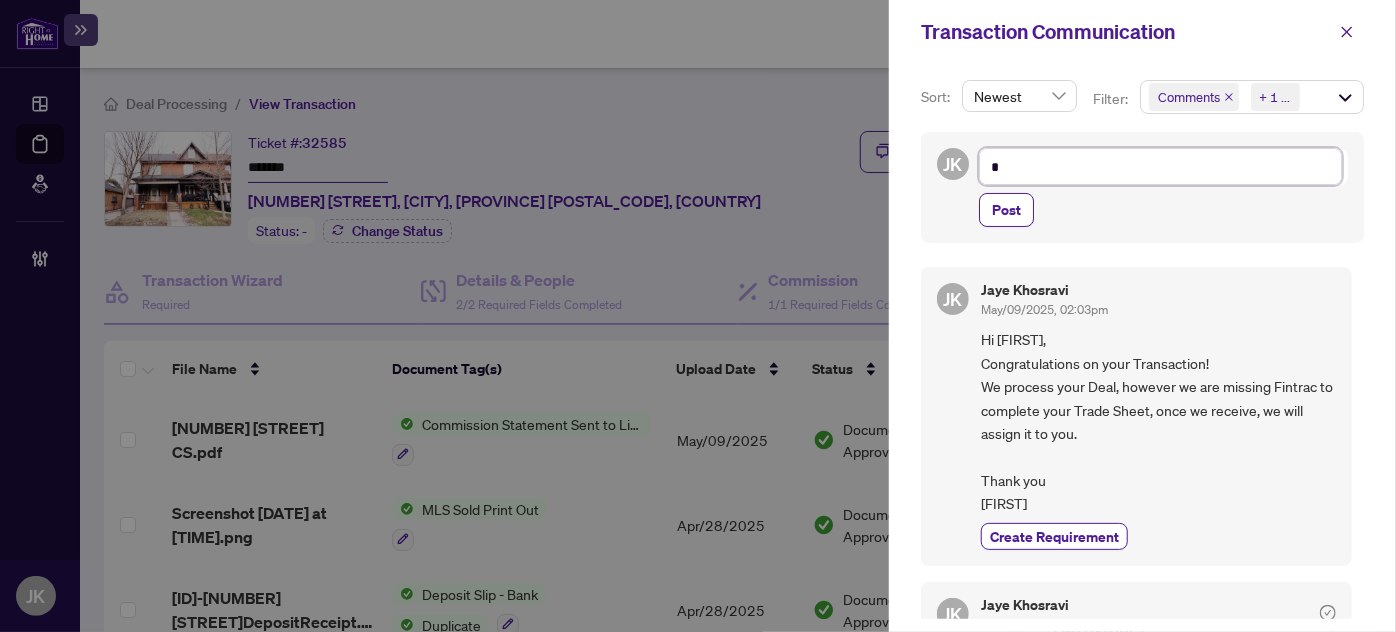 type on "**********" 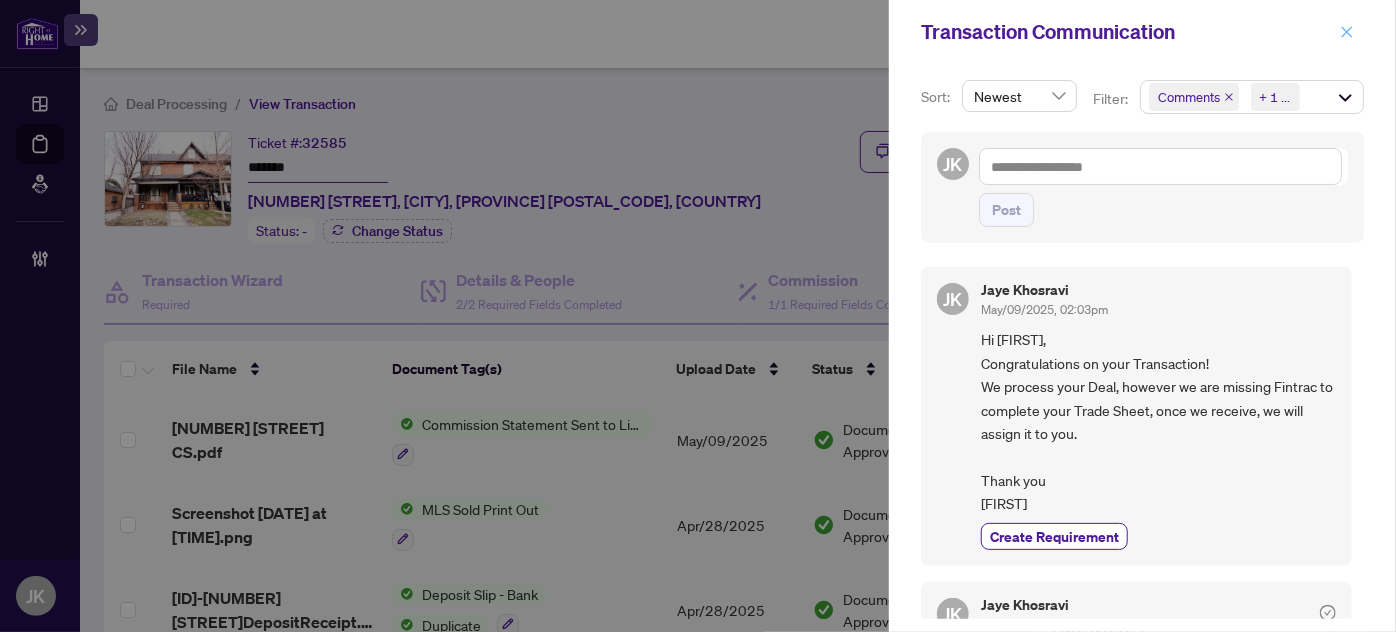 click at bounding box center (1347, 32) 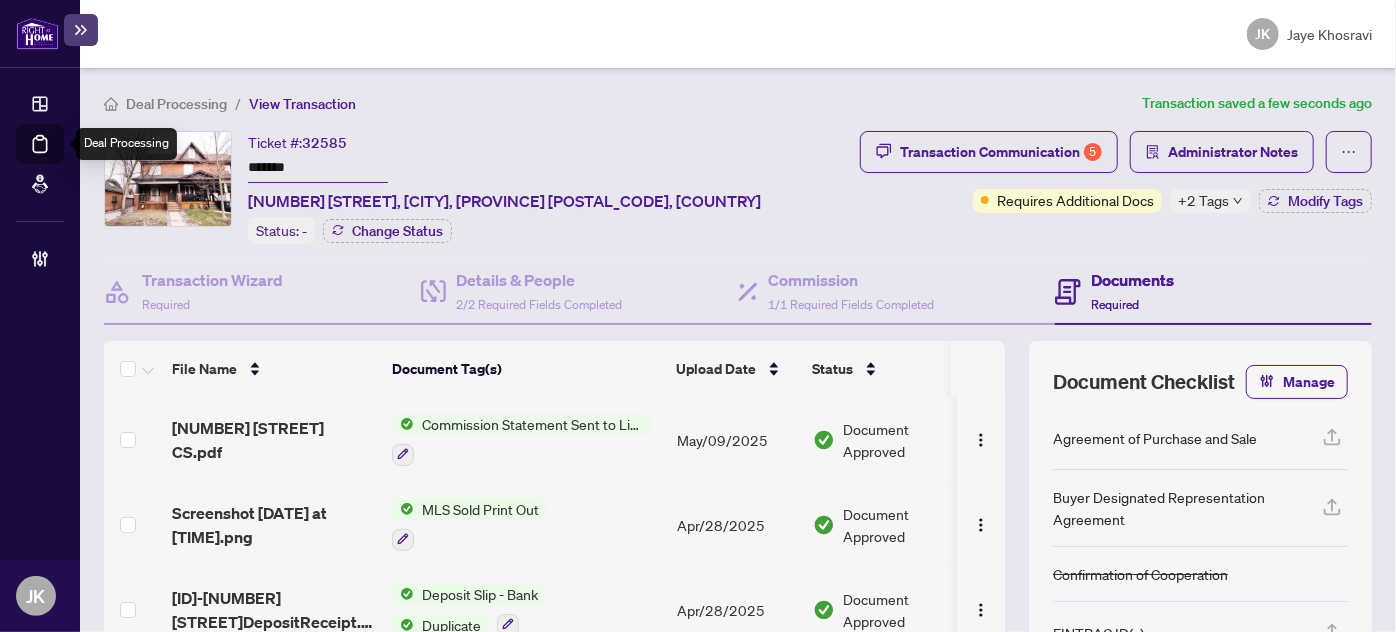 click on "Deal Processing" at bounding box center [63, 158] 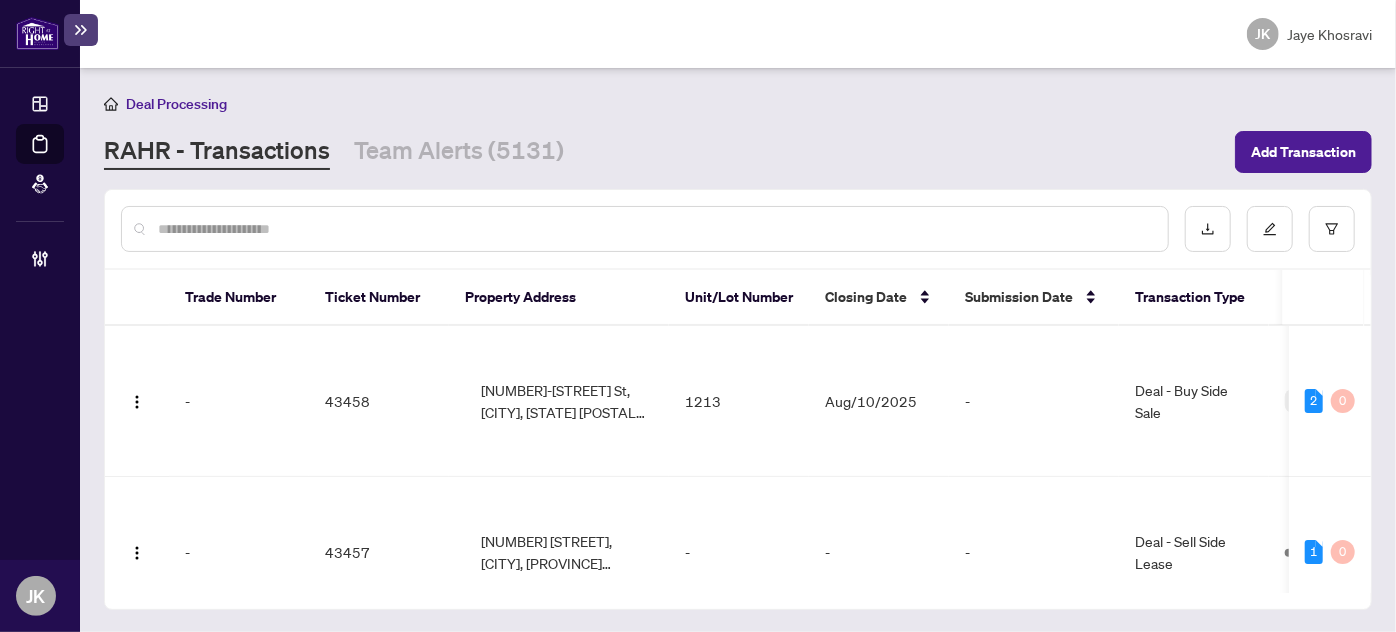 click at bounding box center [655, 229] 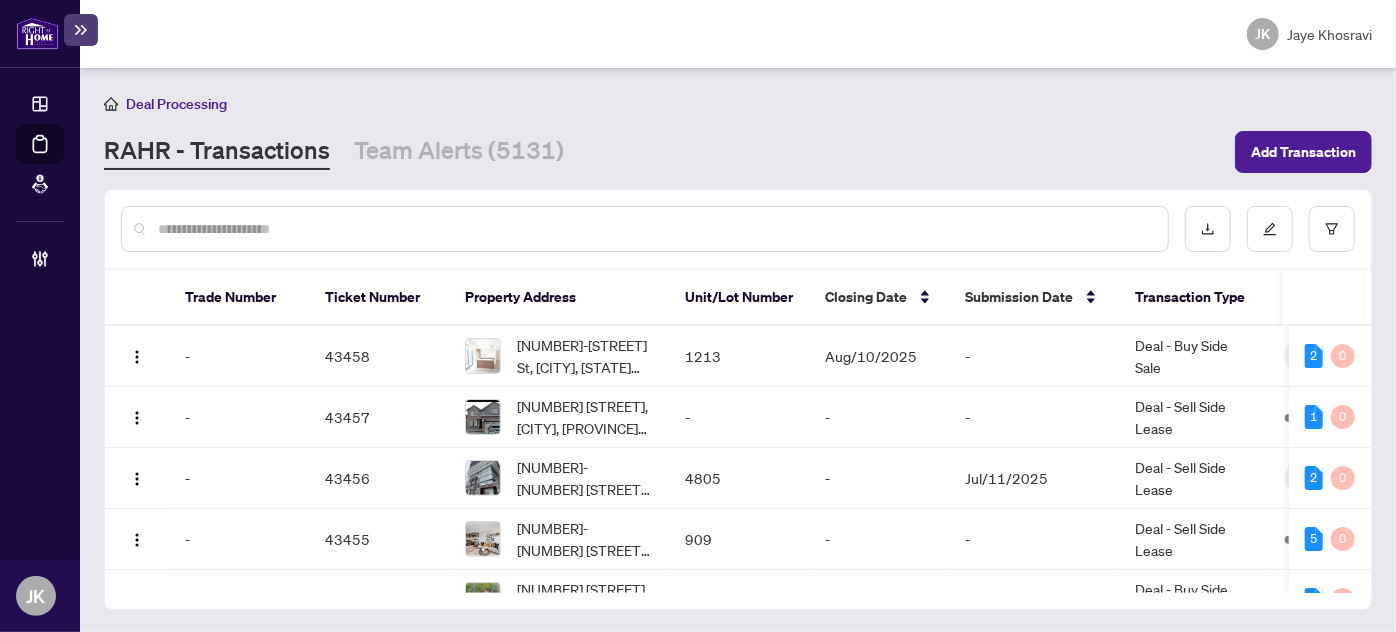 click at bounding box center [655, 229] 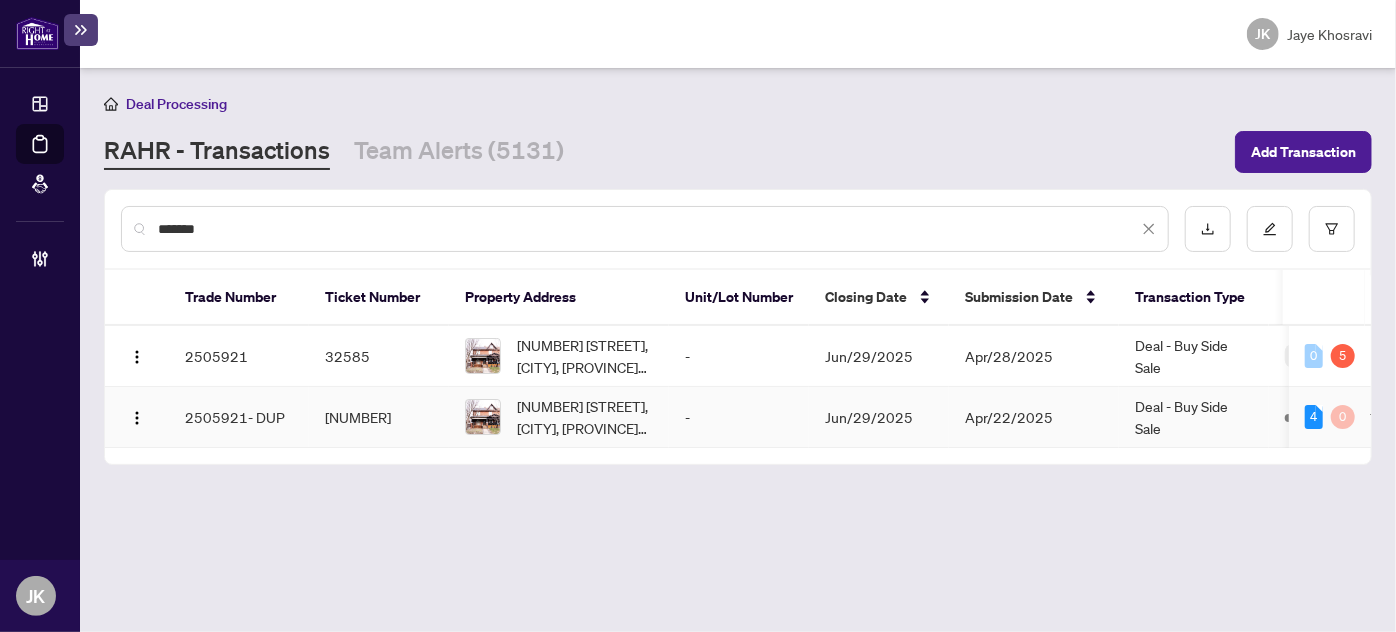 type on "*******" 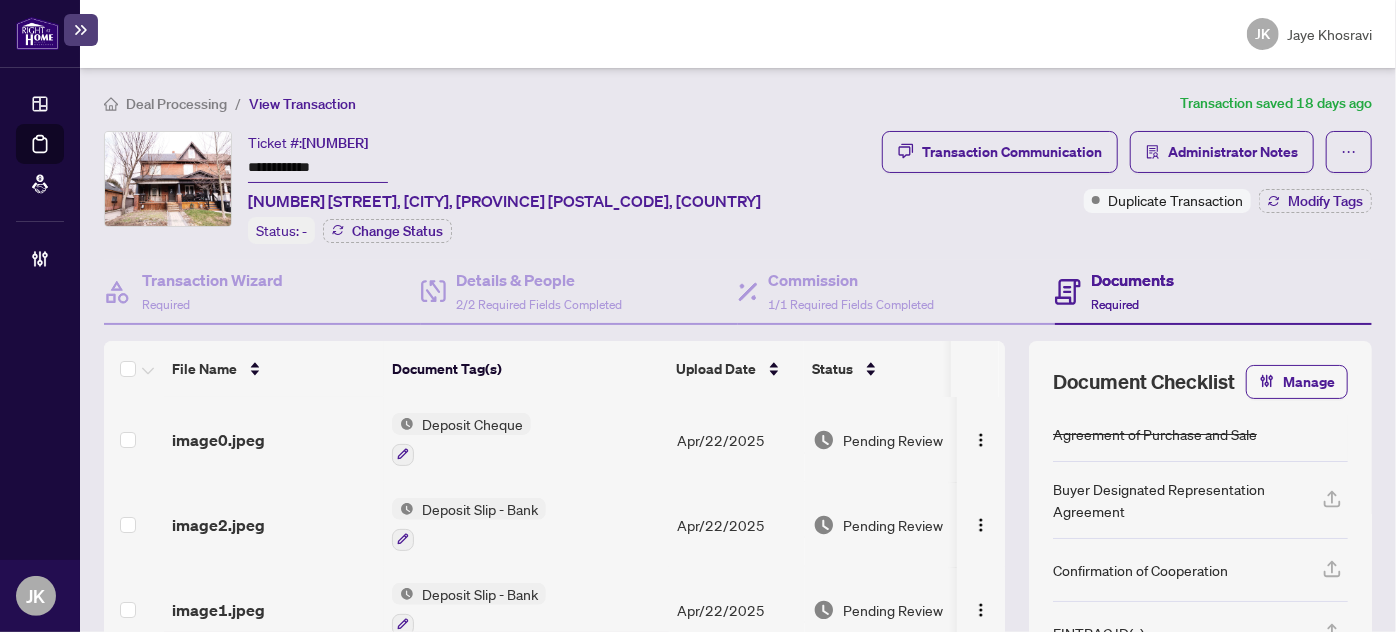 scroll, scrollTop: 45, scrollLeft: 0, axis: vertical 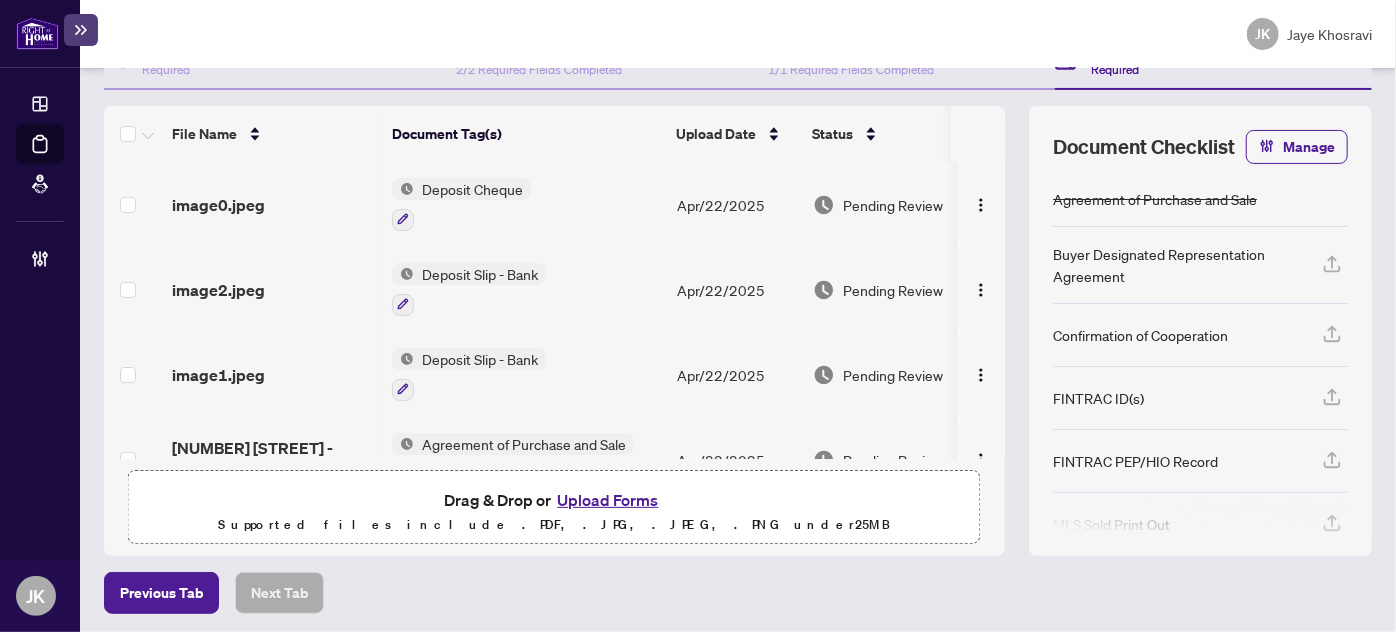 click on "Deal Processing" at bounding box center [63, 158] 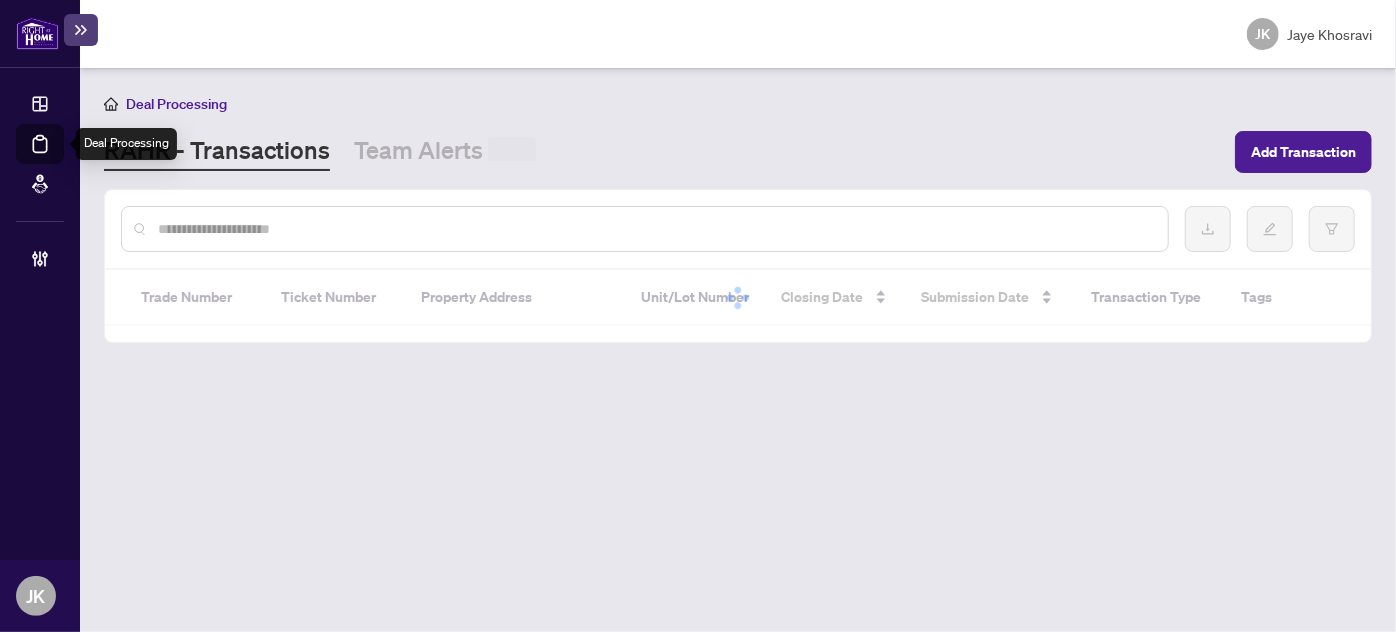 scroll, scrollTop: 0, scrollLeft: 0, axis: both 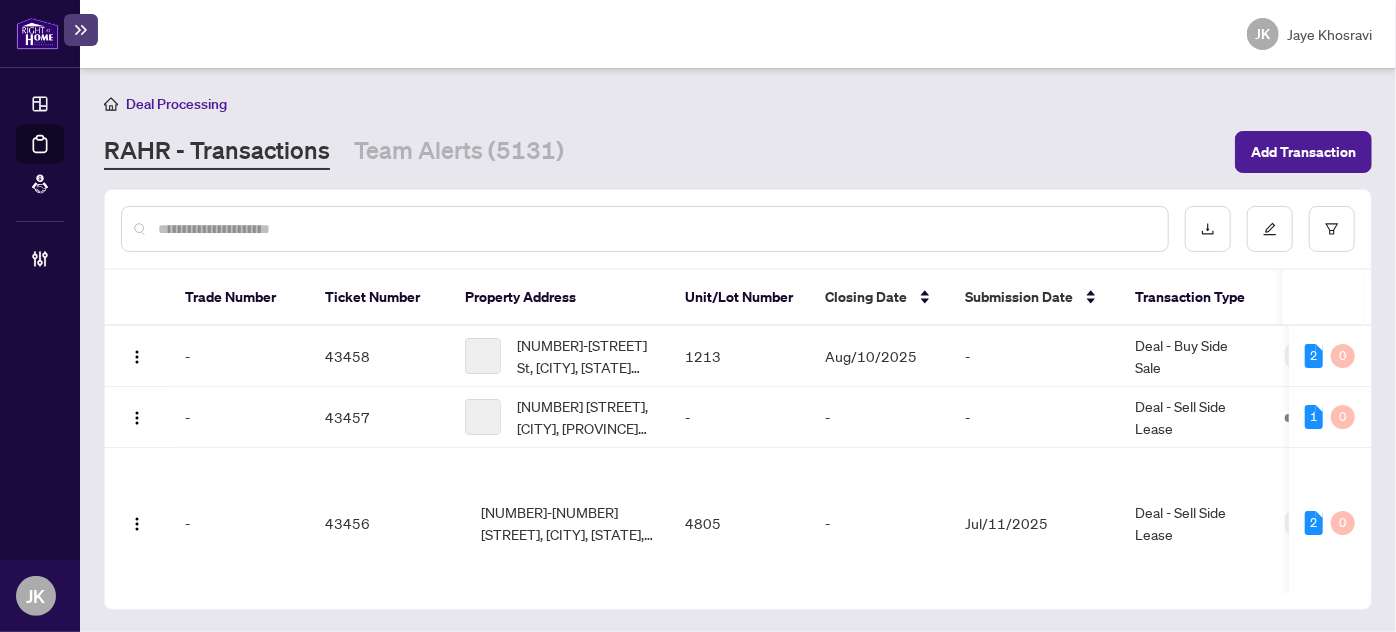 click at bounding box center [655, 229] 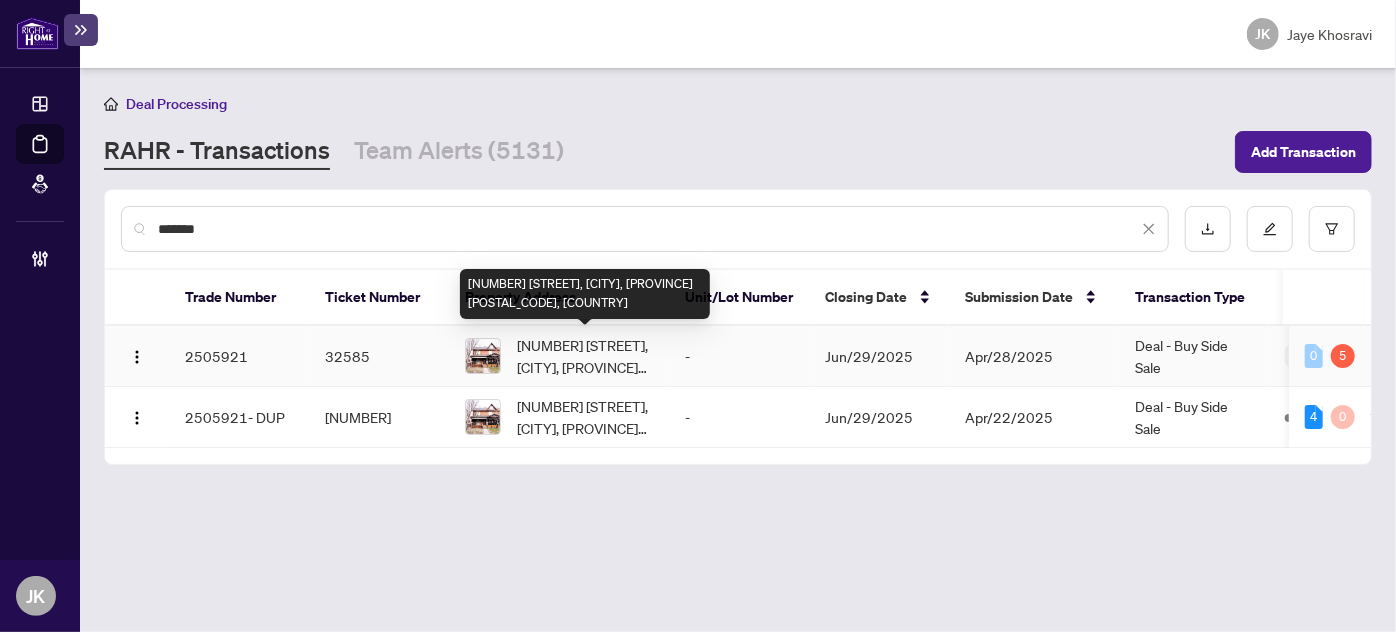 type on "*******" 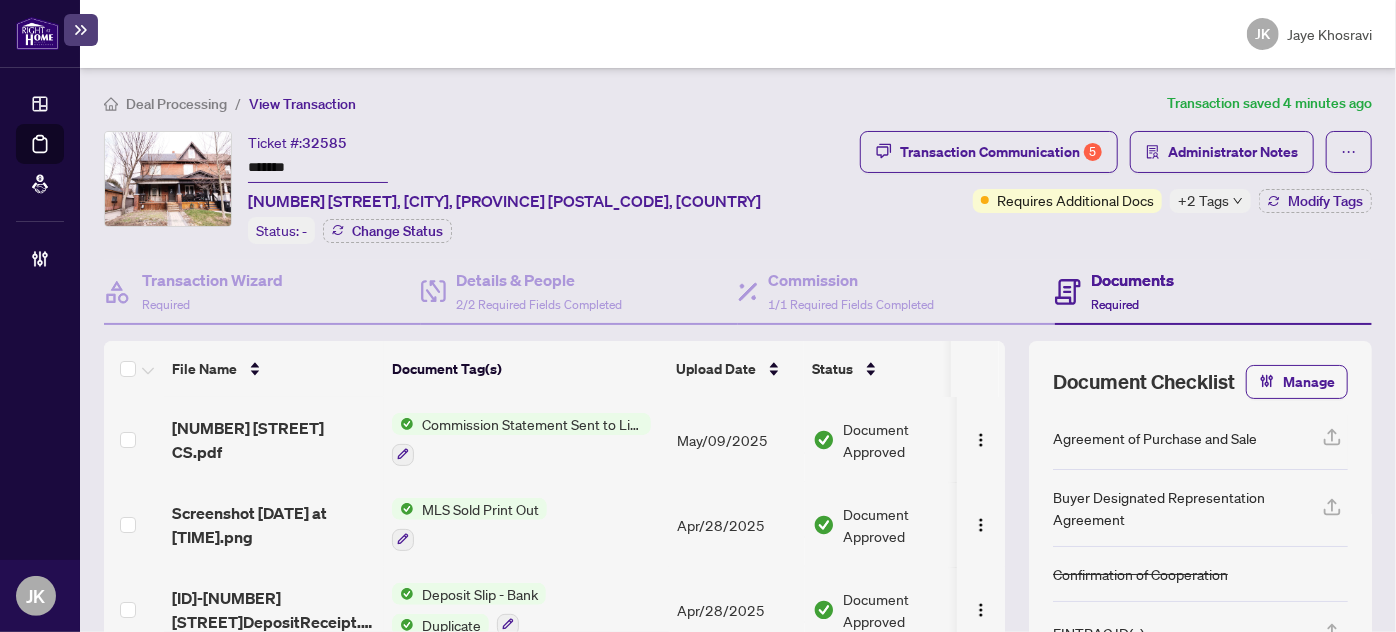 click on "JK Jaye Khosravi" at bounding box center [738, 34] 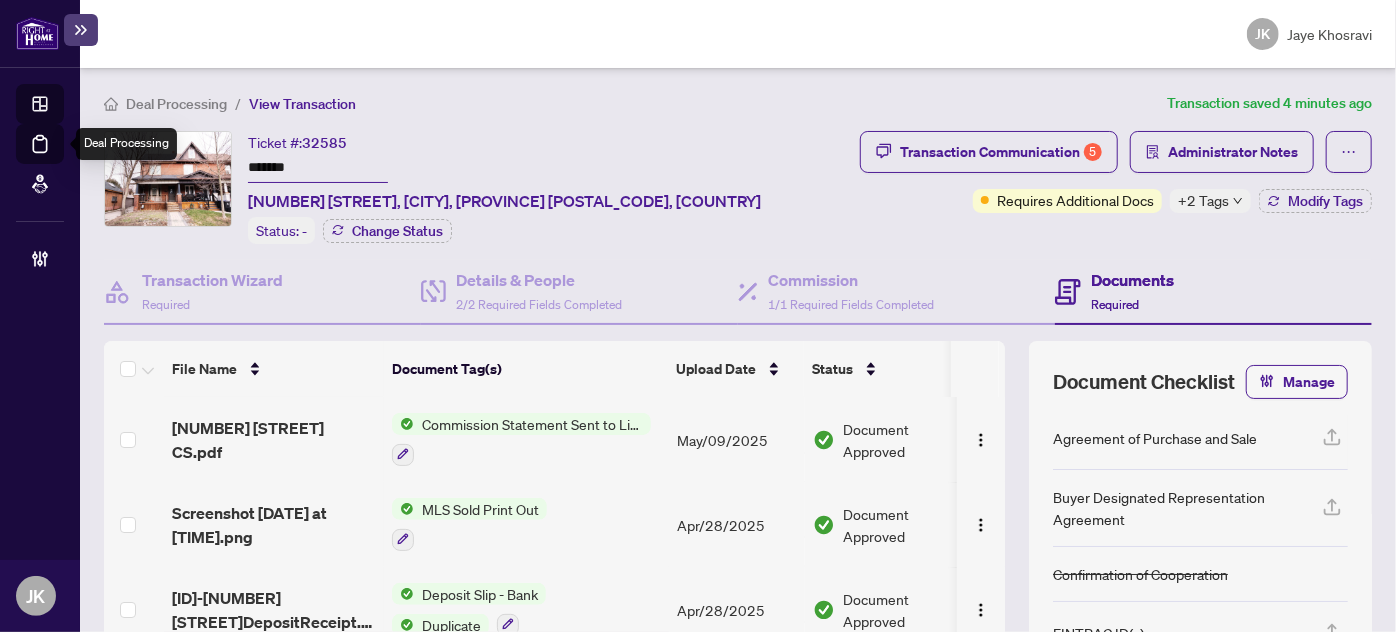 click on "Dashboard" at bounding box center [62, 107] 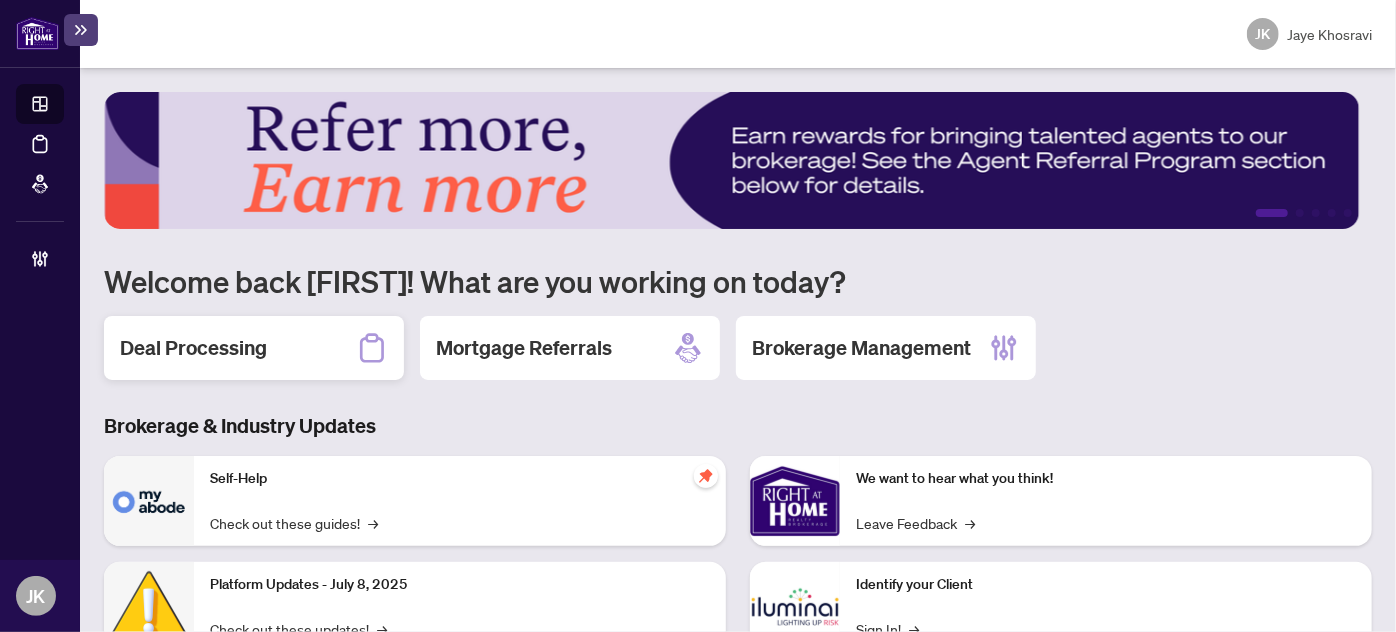 click on "Deal Processing" at bounding box center (193, 348) 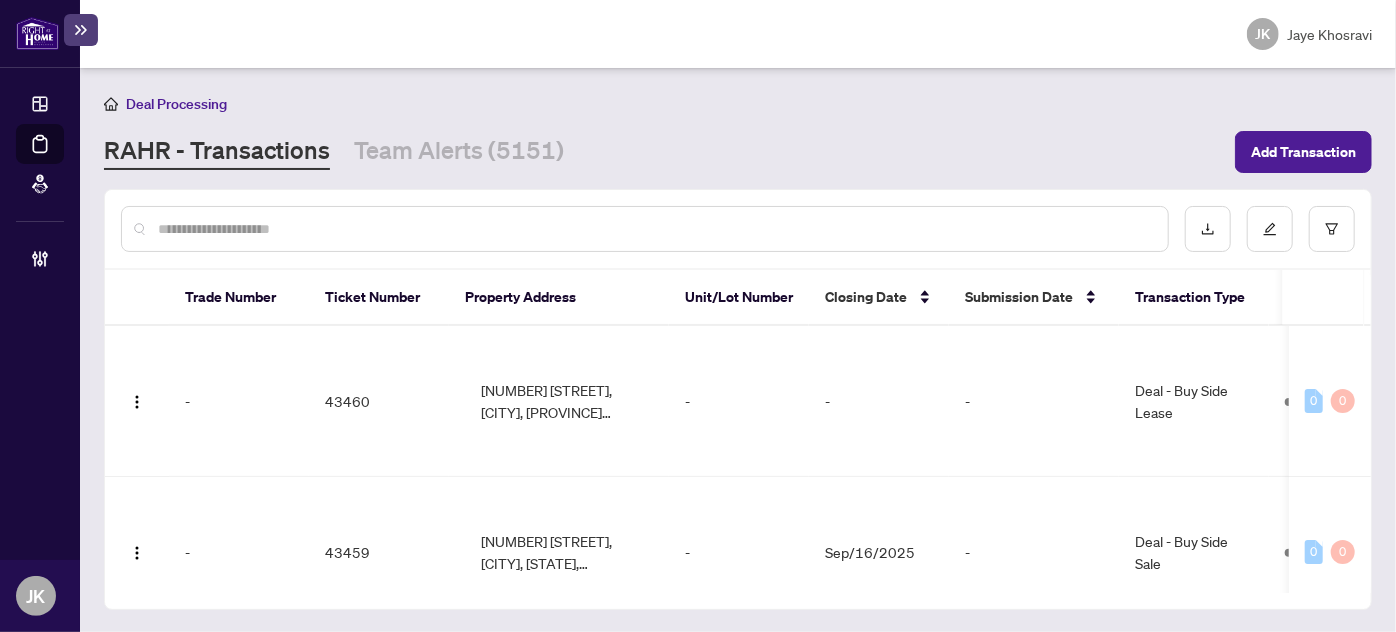 click at bounding box center [645, 229] 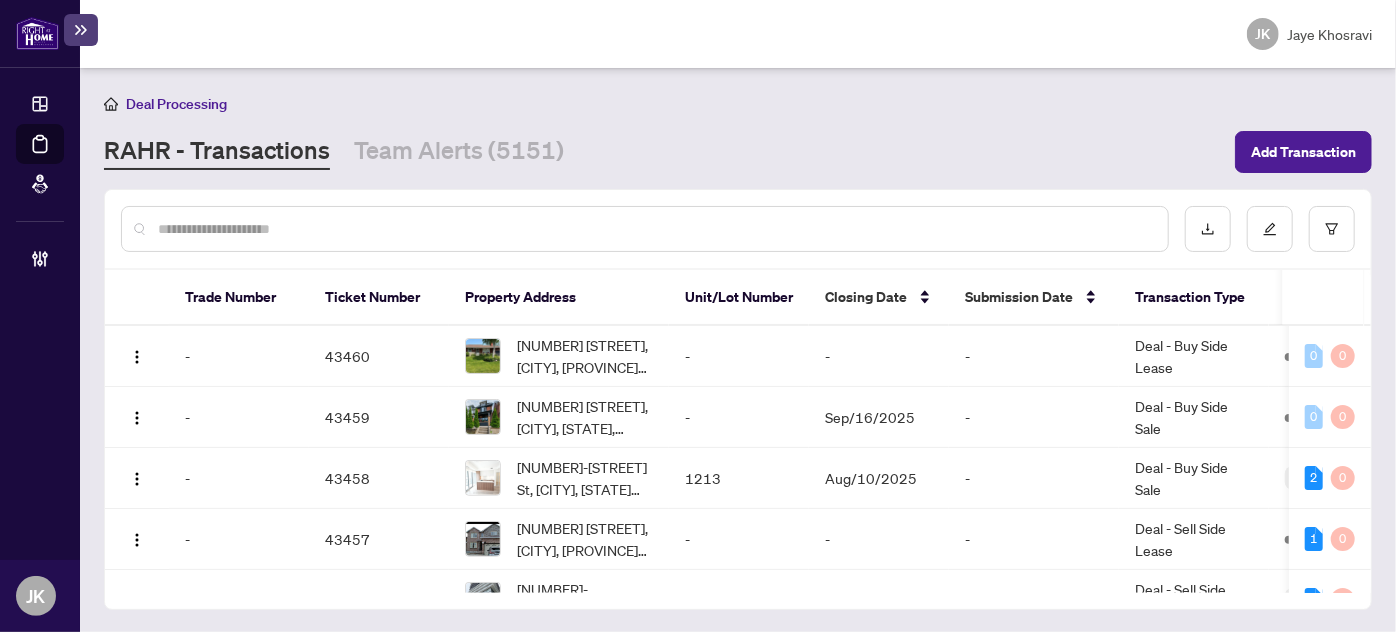 click at bounding box center [655, 229] 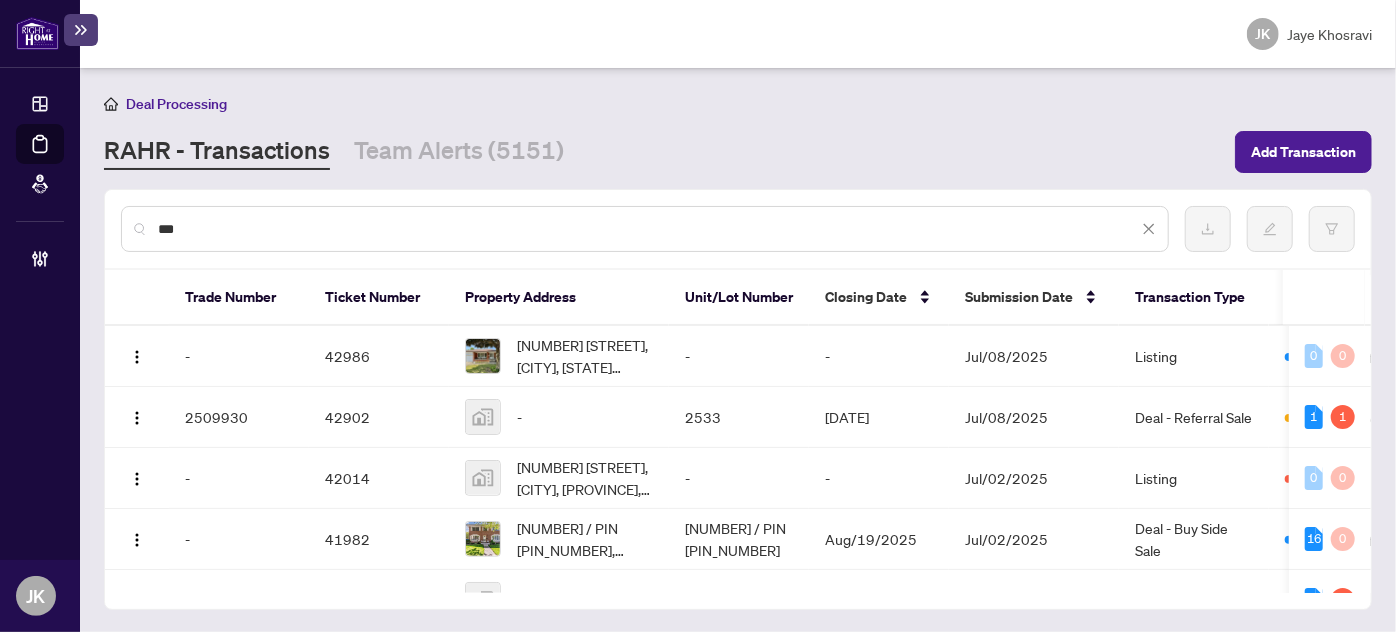 type on "*" 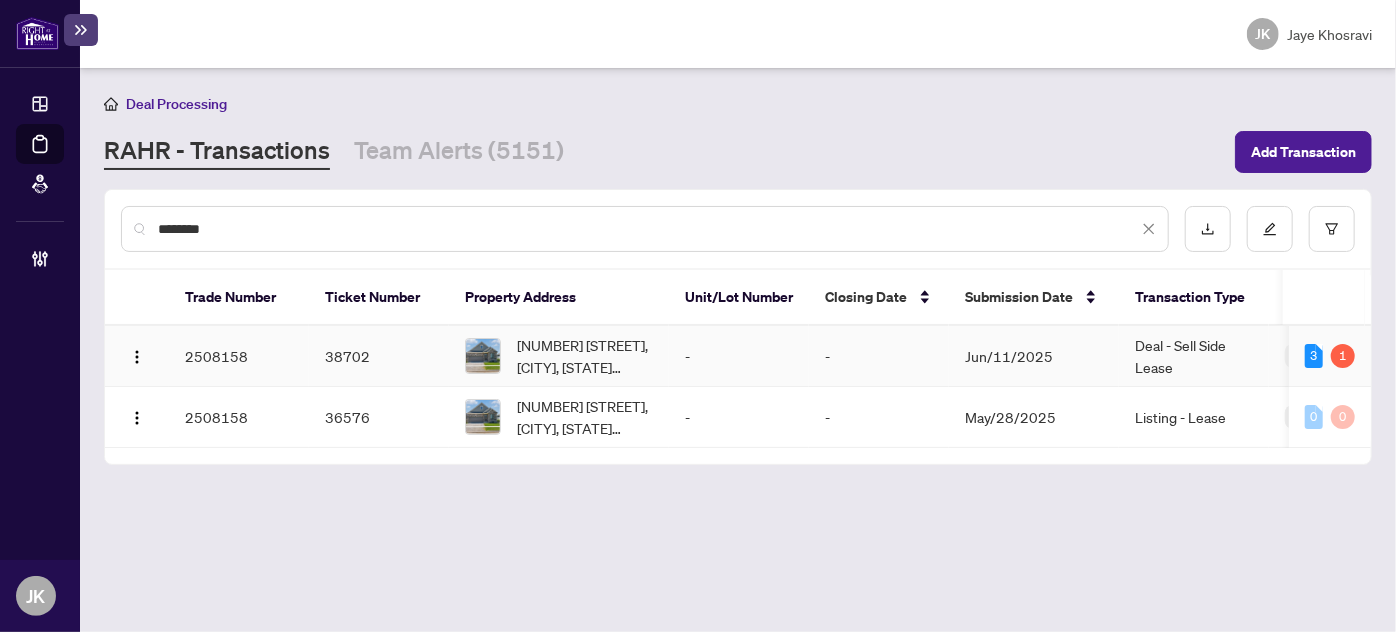 type on "*******" 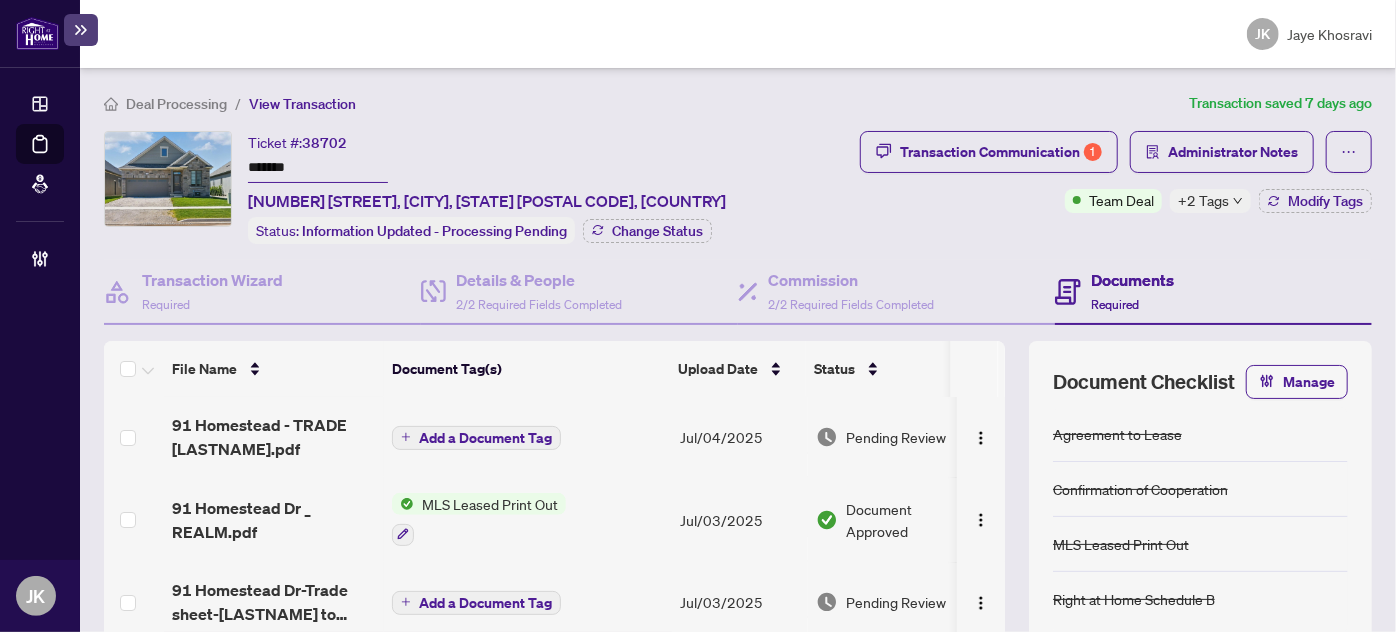 scroll, scrollTop: 362, scrollLeft: 0, axis: vertical 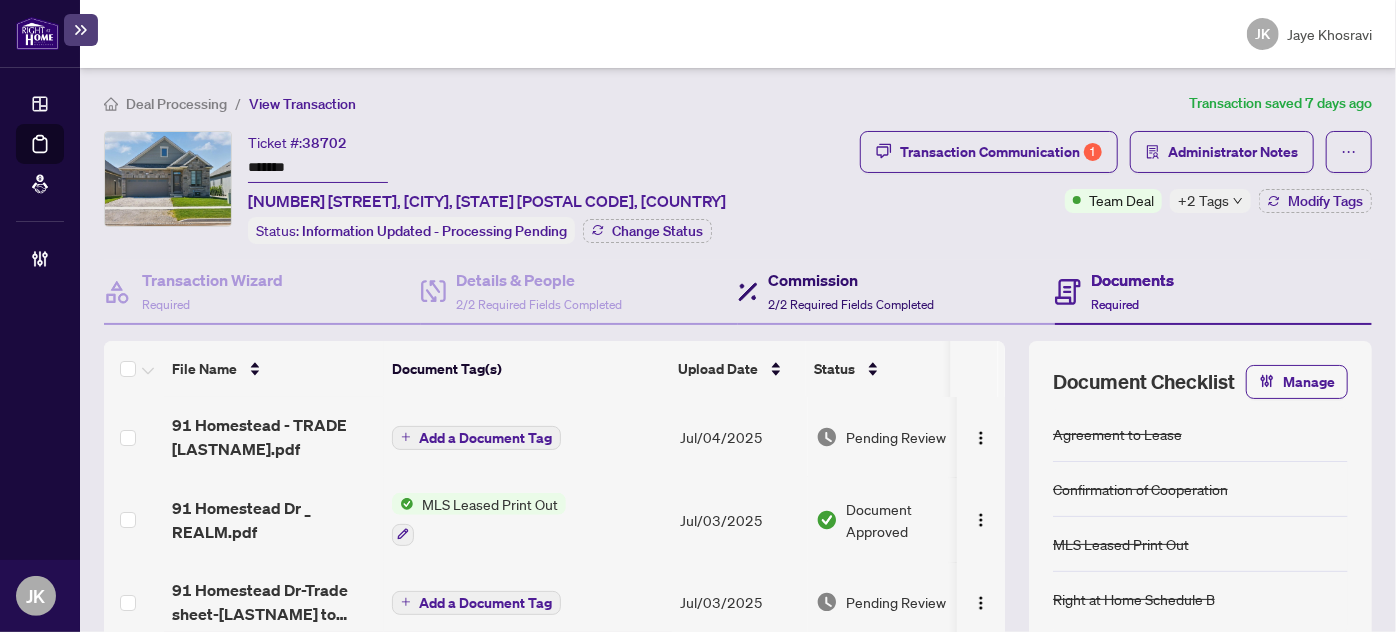 drag, startPoint x: 768, startPoint y: 284, endPoint x: 806, endPoint y: 301, distance: 41.62932 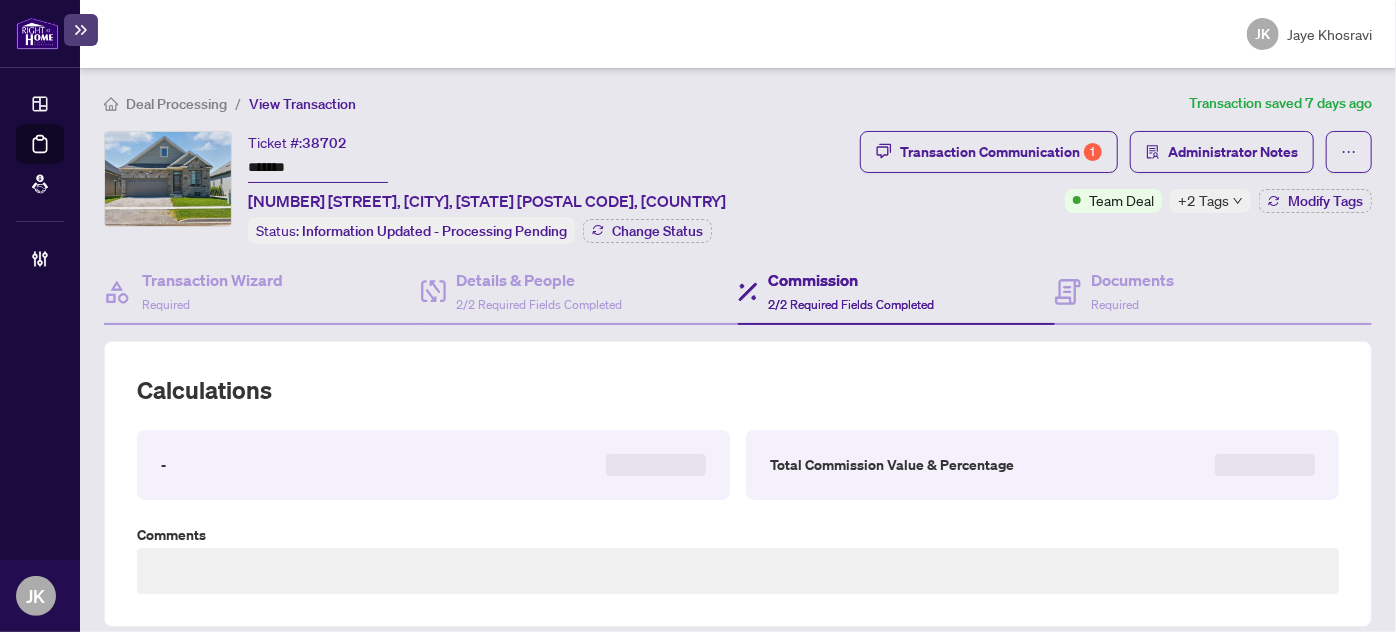 type on "**********" 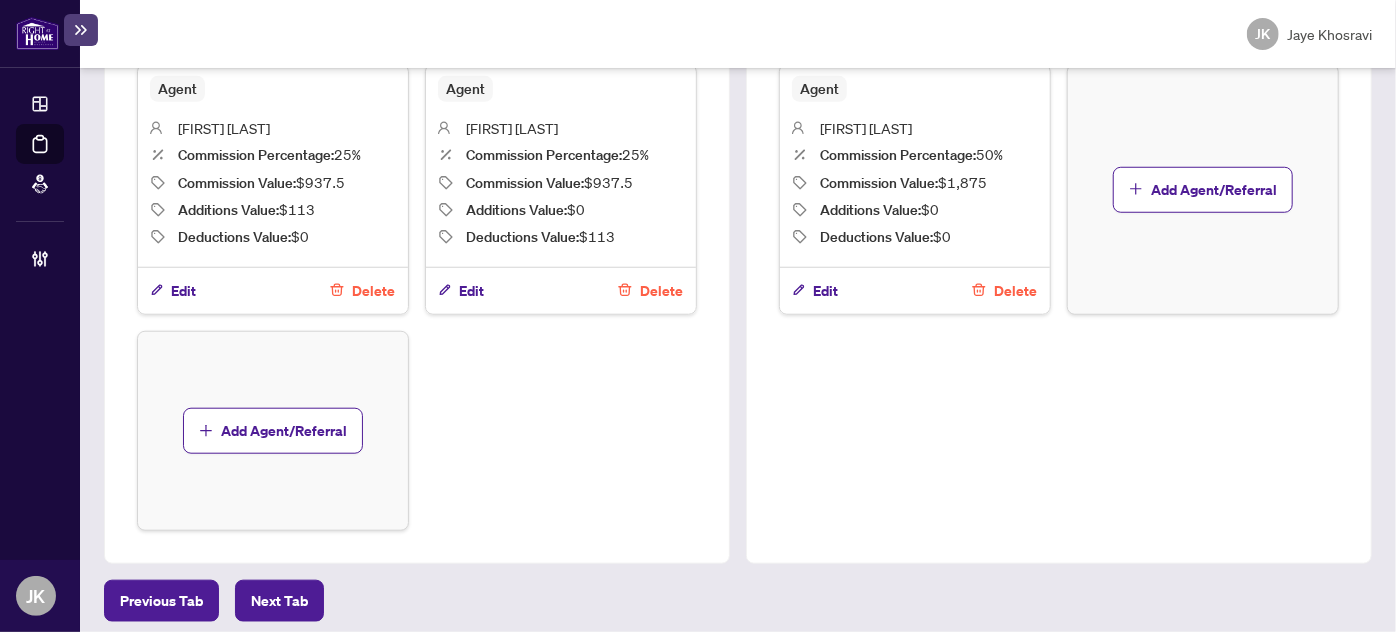 scroll, scrollTop: 0, scrollLeft: 0, axis: both 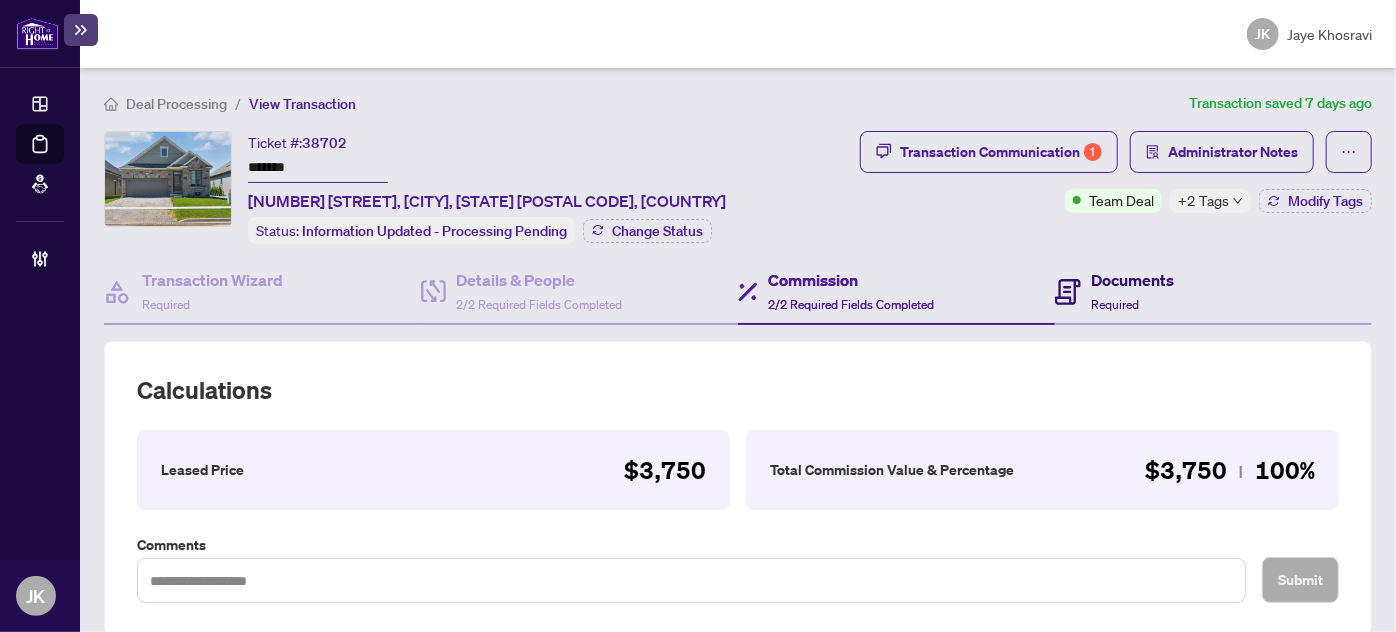 click on "Required" at bounding box center (1115, 304) 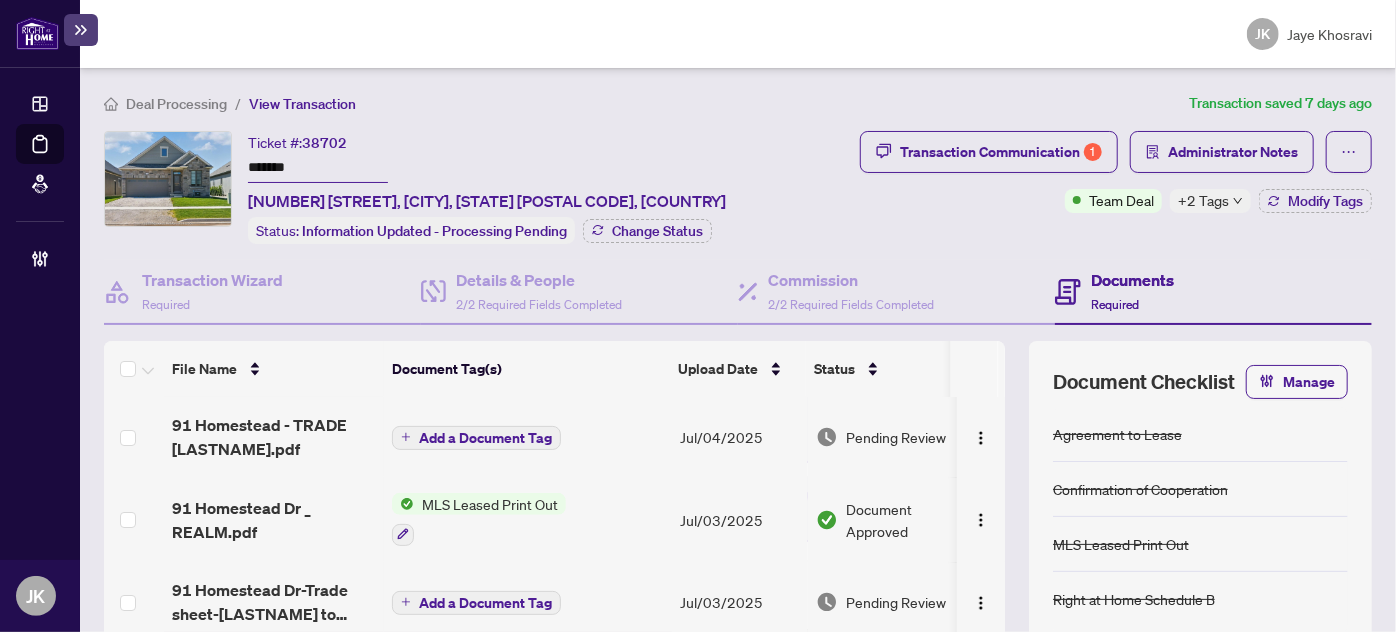 scroll, scrollTop: 362, scrollLeft: 0, axis: vertical 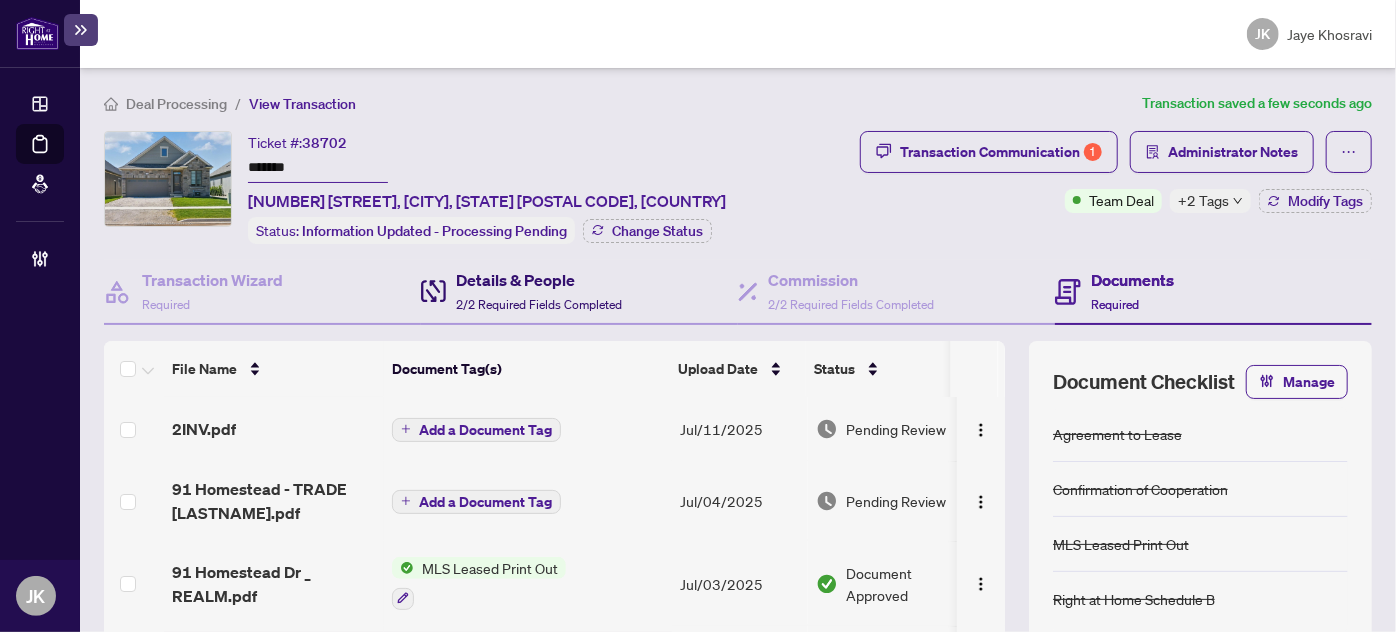 click on "Details & People" at bounding box center (539, 280) 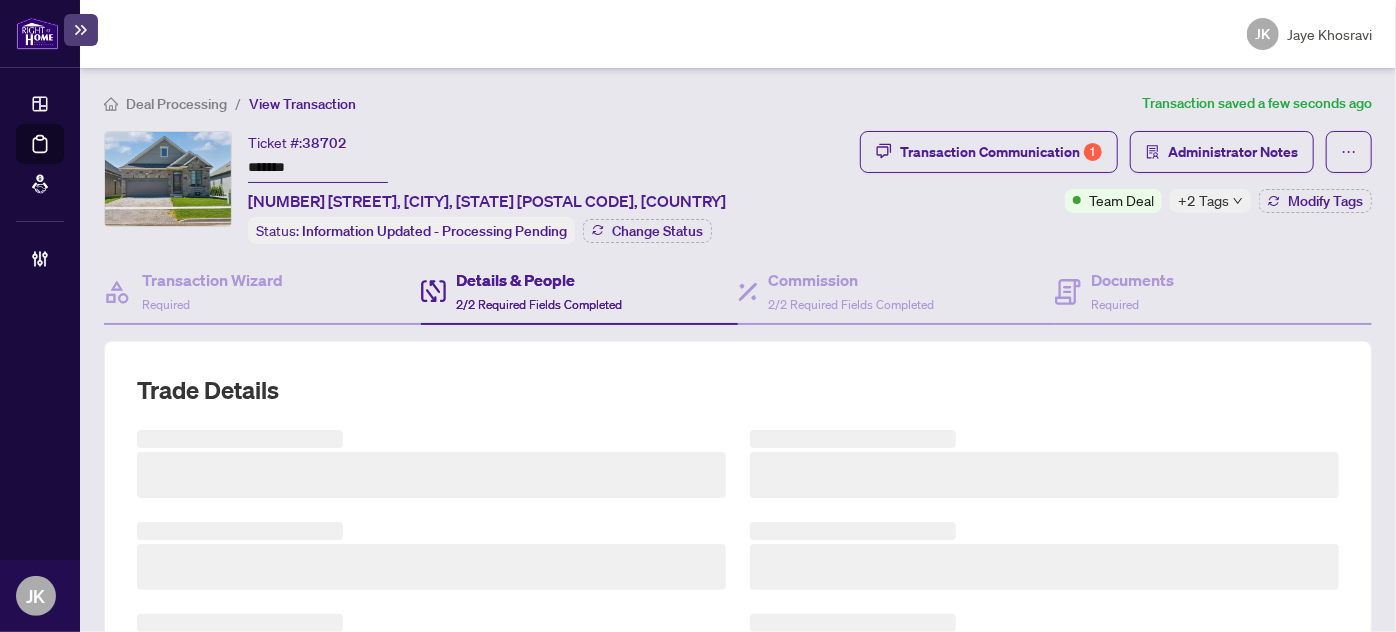 scroll, scrollTop: 589, scrollLeft: 0, axis: vertical 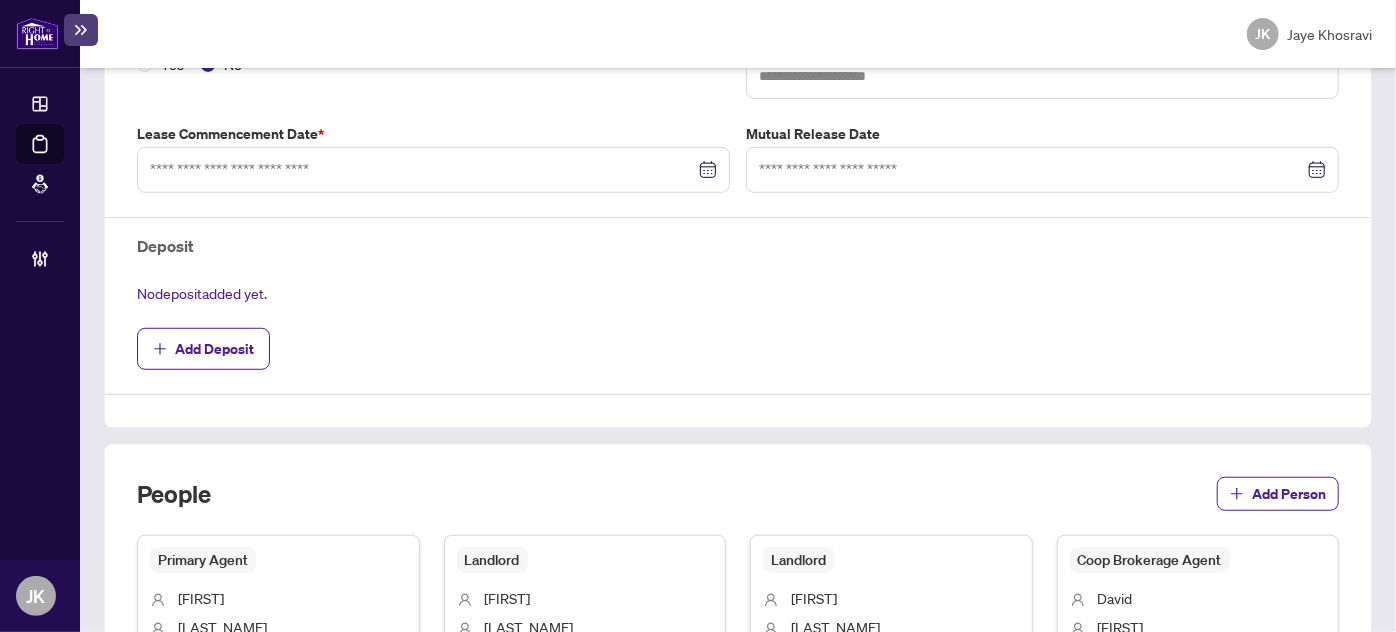 type on "**********" 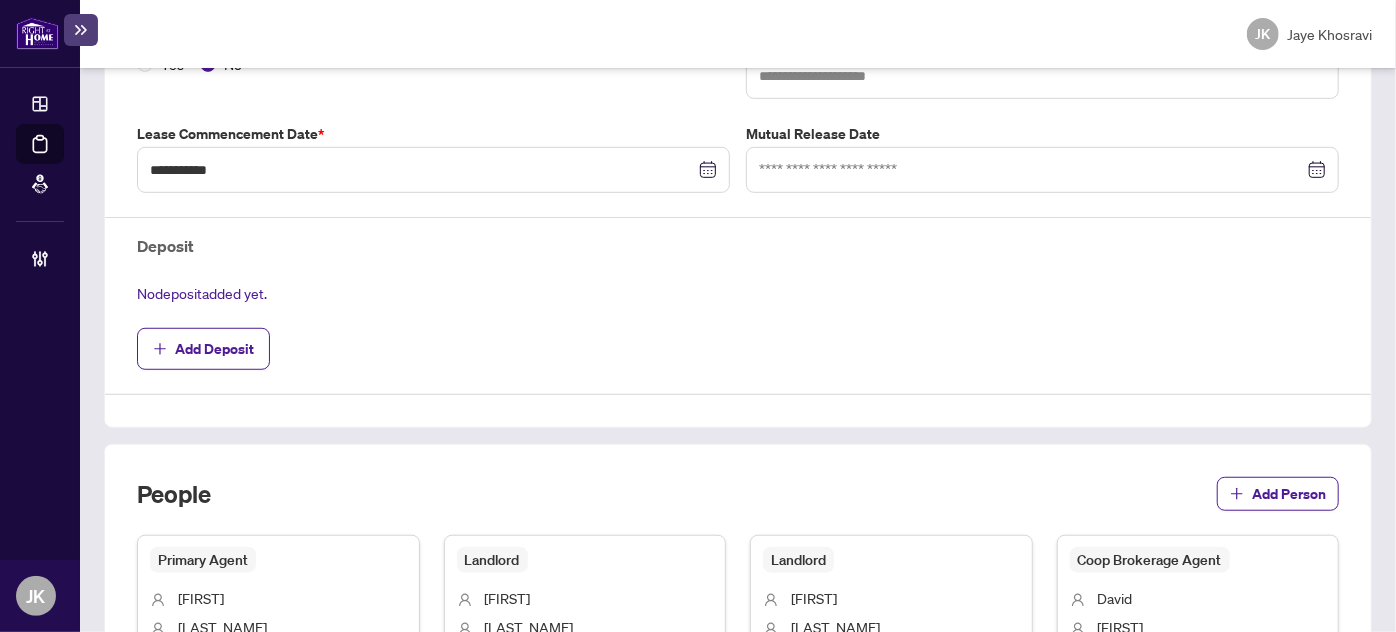 scroll, scrollTop: 0, scrollLeft: 0, axis: both 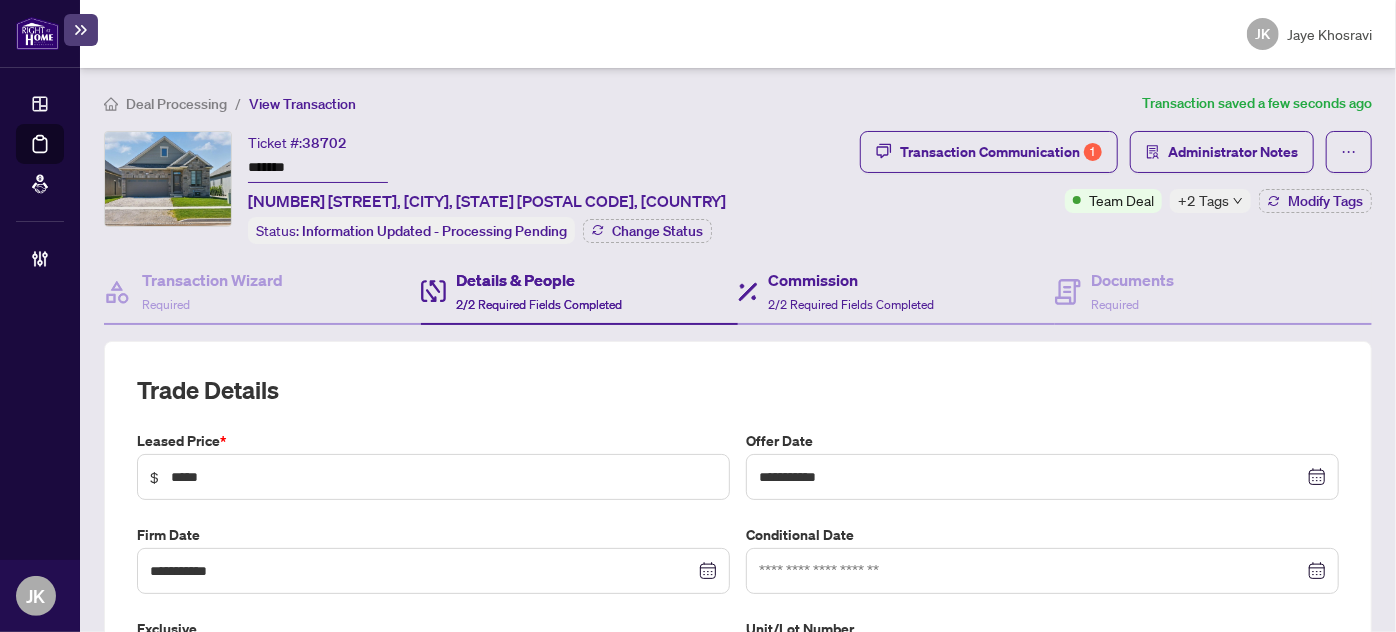 click on "Commission 2/2 Required Fields Completed" at bounding box center (896, 292) 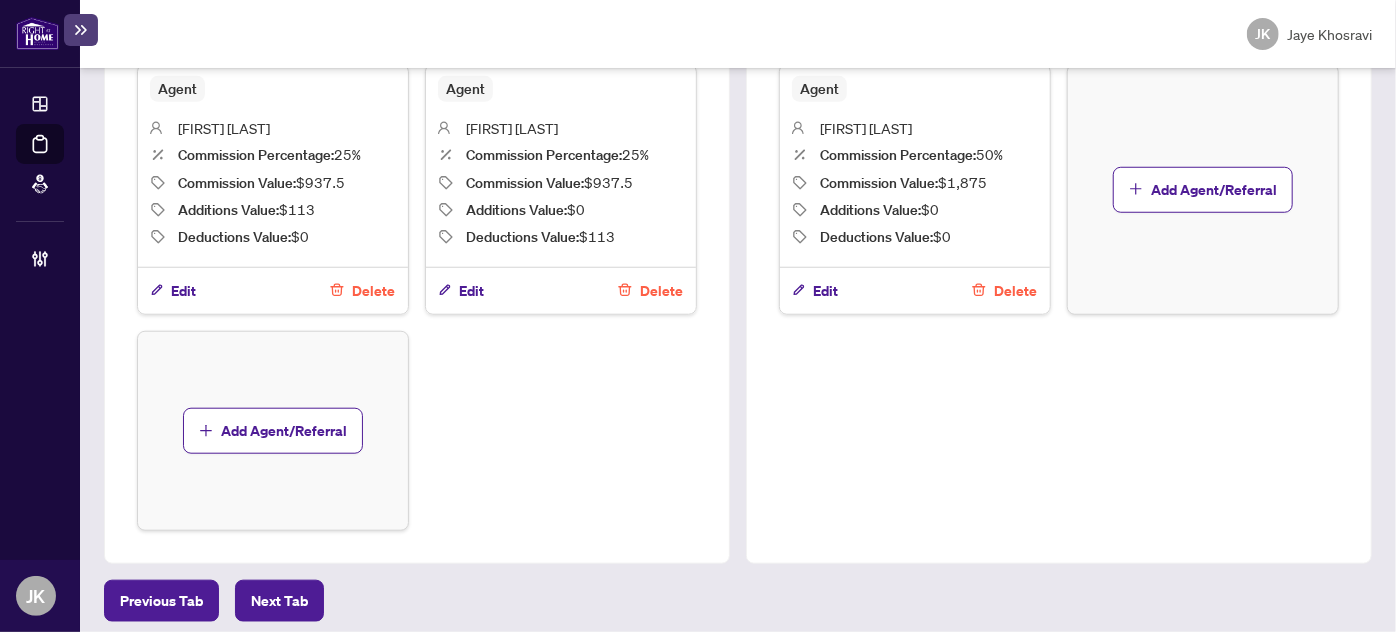 scroll, scrollTop: 0, scrollLeft: 0, axis: both 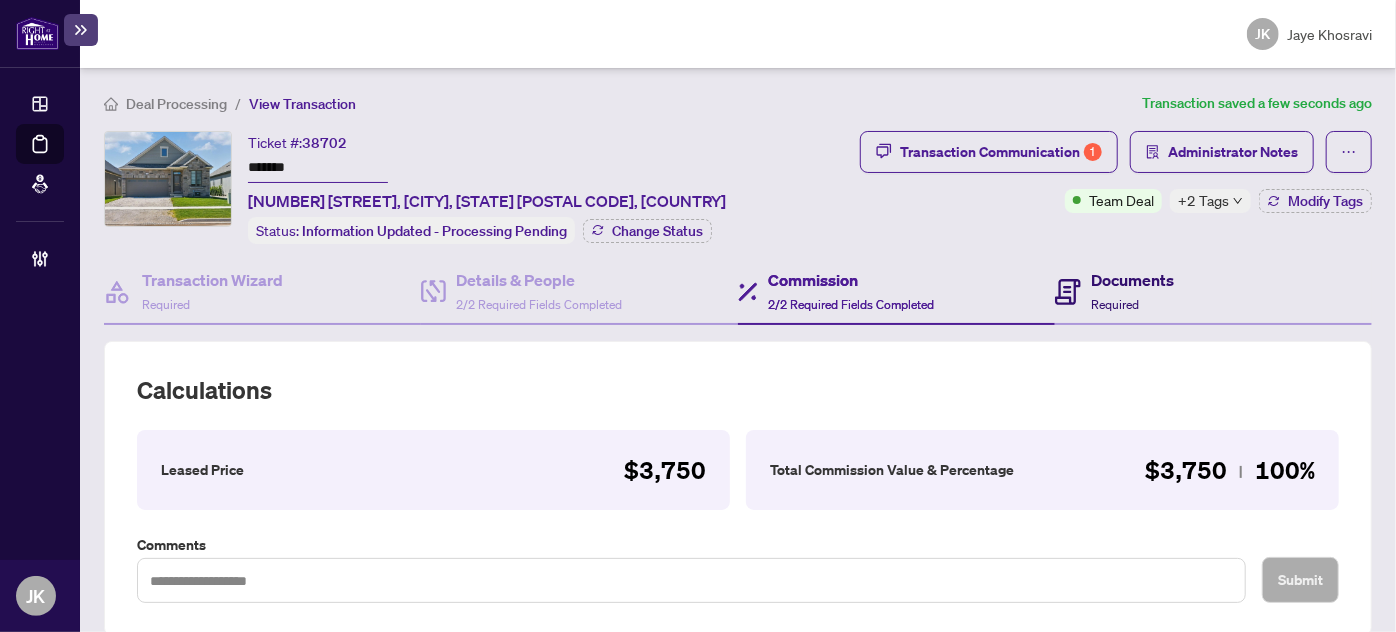 click on "Required" at bounding box center (1115, 304) 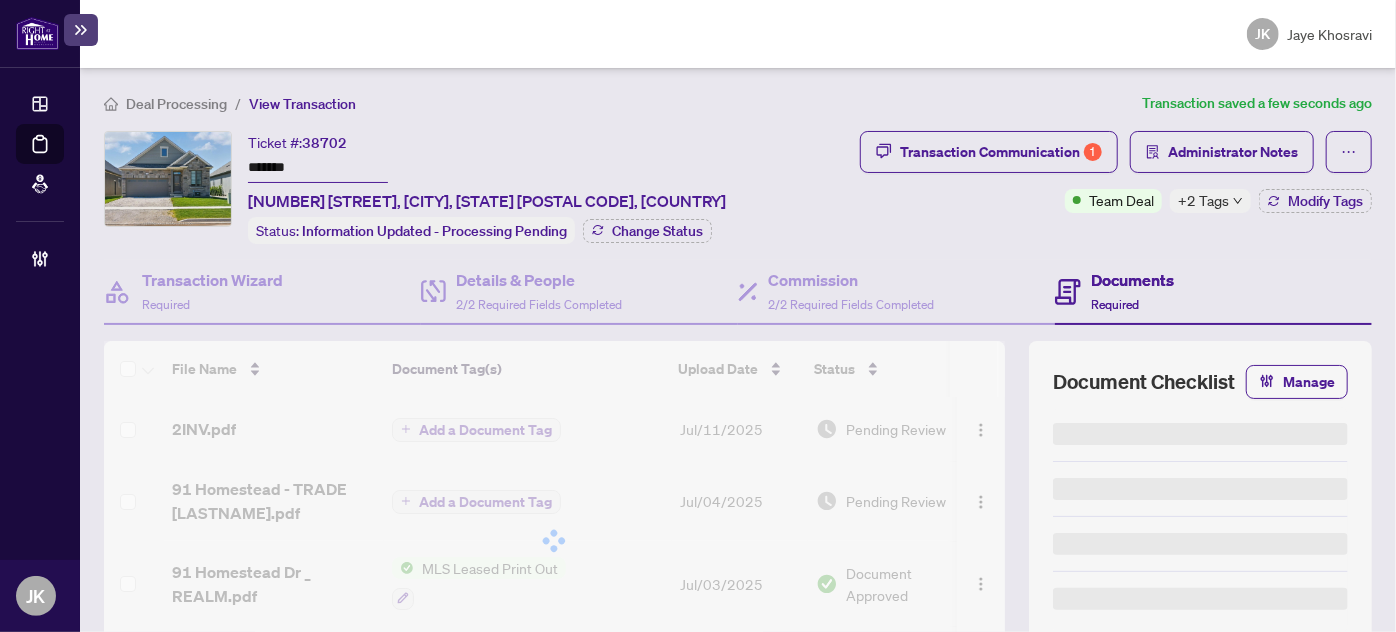 scroll, scrollTop: 426, scrollLeft: 0, axis: vertical 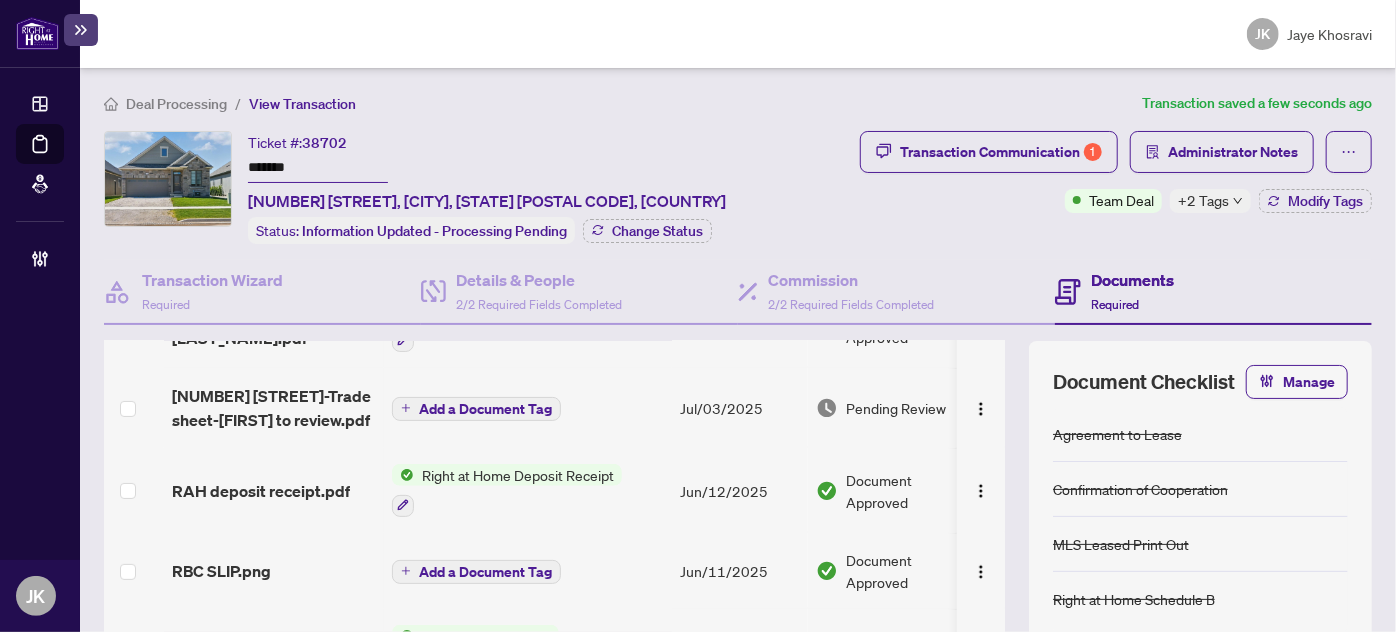 drag, startPoint x: 1112, startPoint y: 294, endPoint x: 901, endPoint y: 329, distance: 213.88315 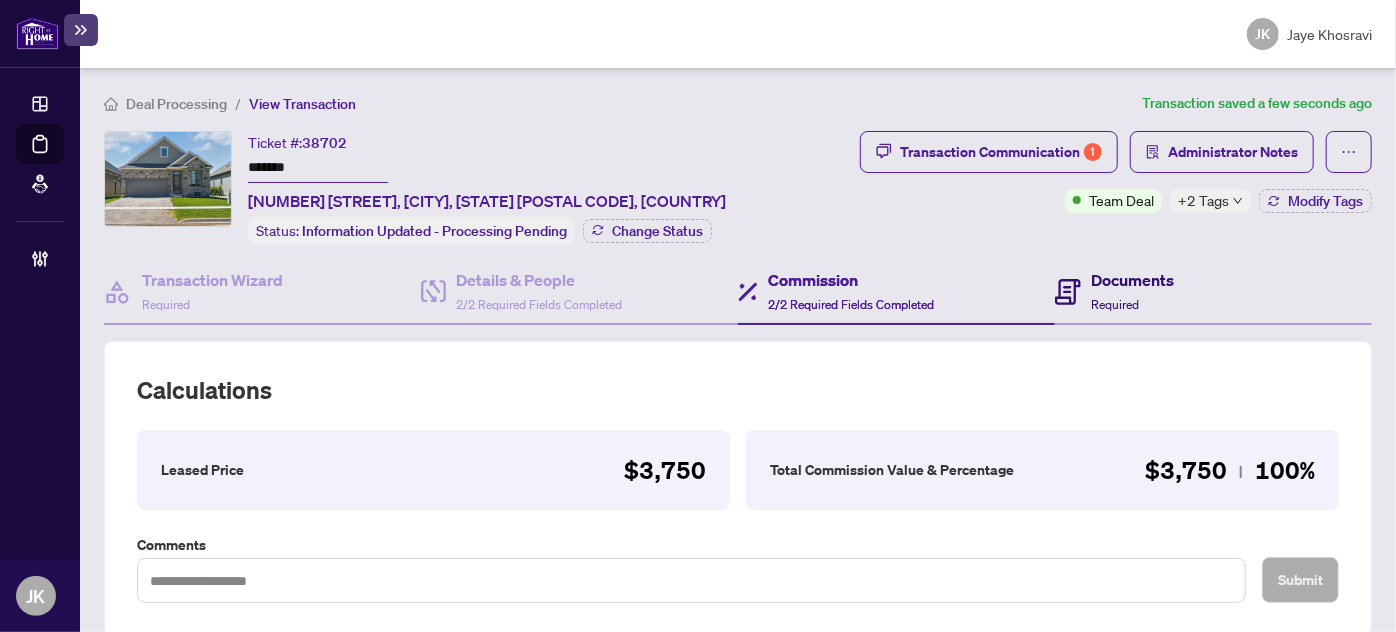 click on "Documents" at bounding box center (1132, 280) 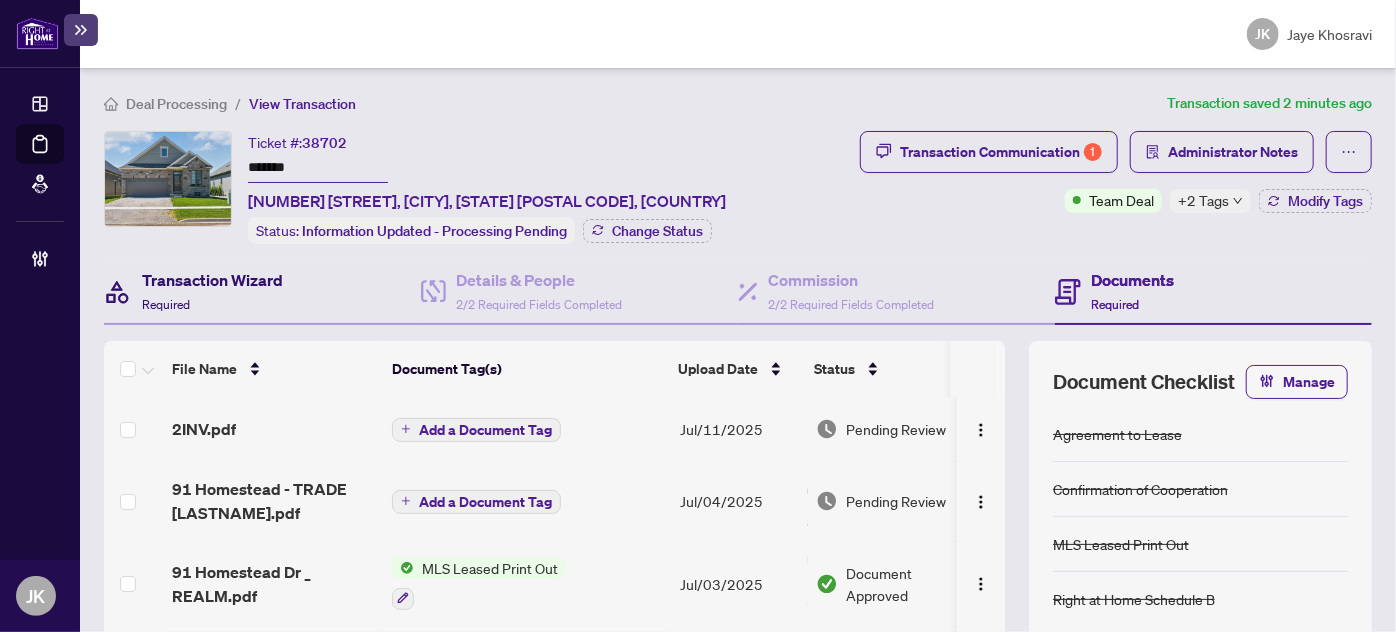 click on "Transaction Wizard Required" at bounding box center (212, 291) 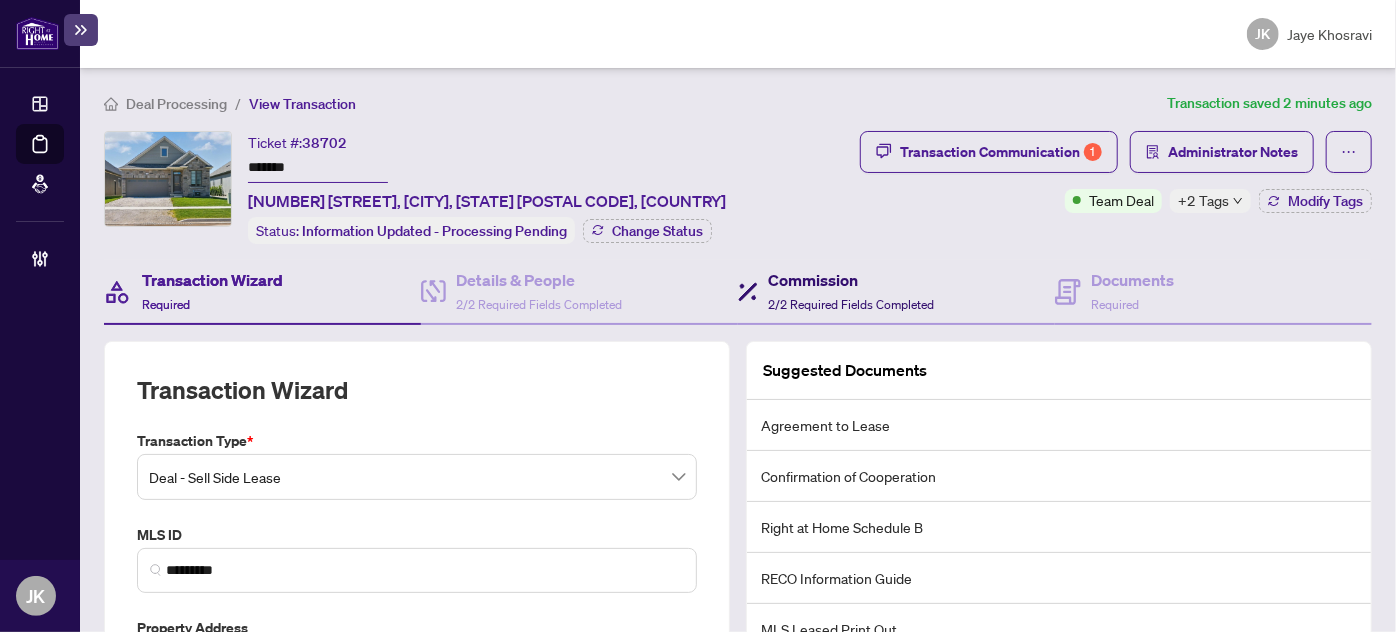click on "Commission 2/2 Required Fields Completed" at bounding box center (836, 291) 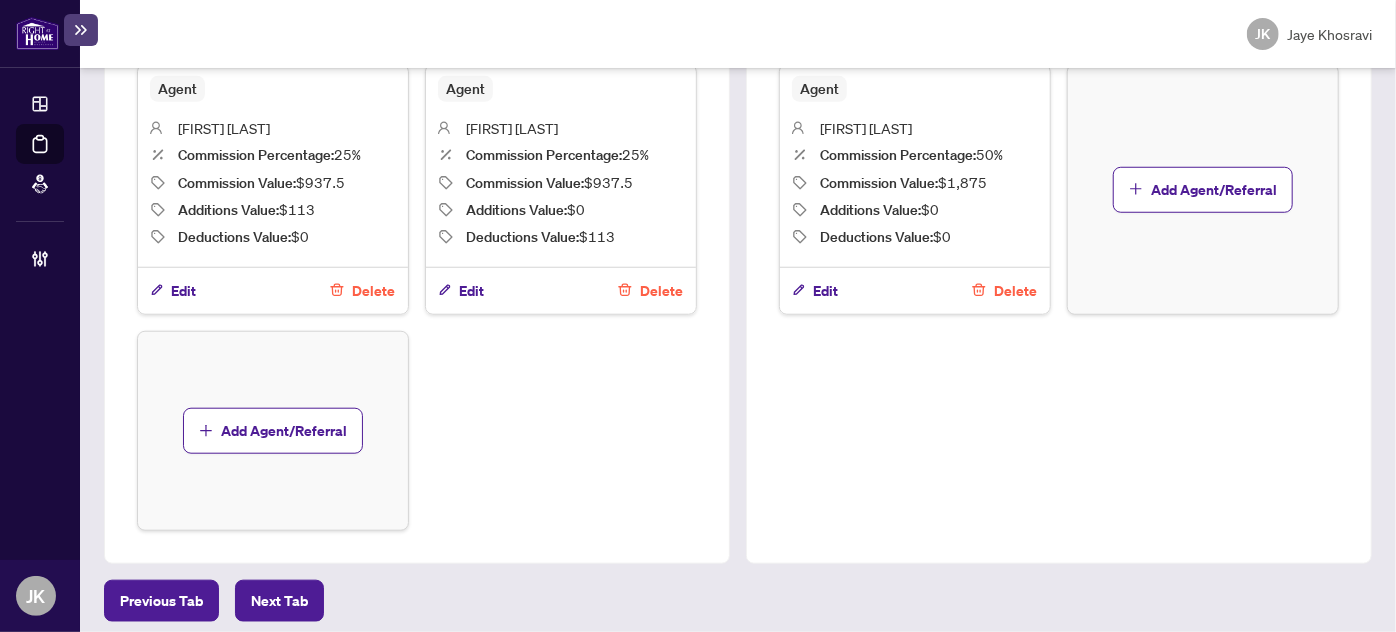 scroll, scrollTop: 0, scrollLeft: 0, axis: both 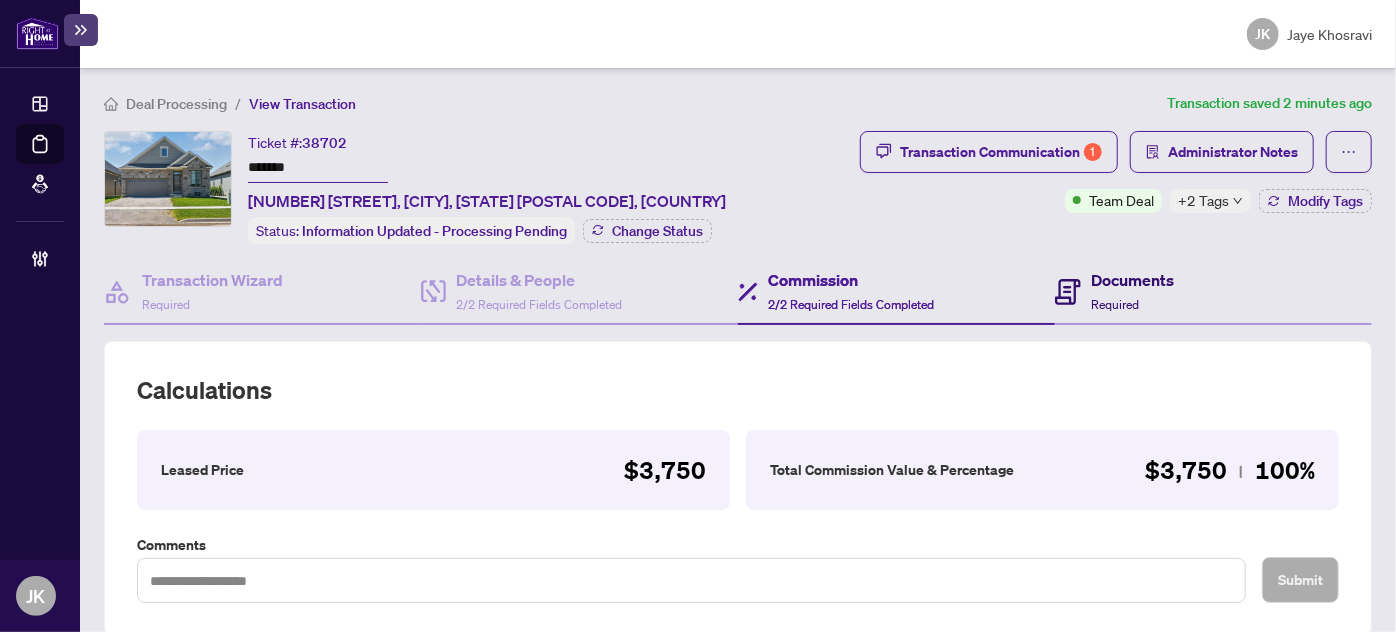 click on "Documents" at bounding box center (1132, 280) 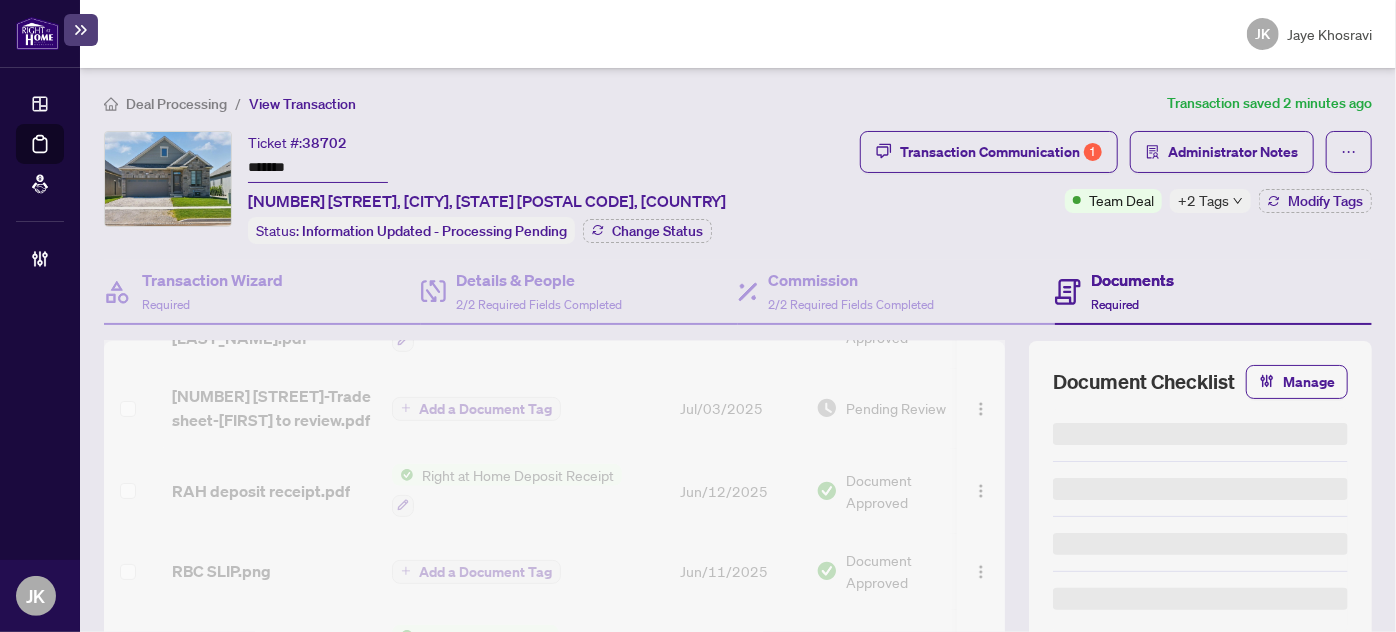 scroll, scrollTop: 0, scrollLeft: 0, axis: both 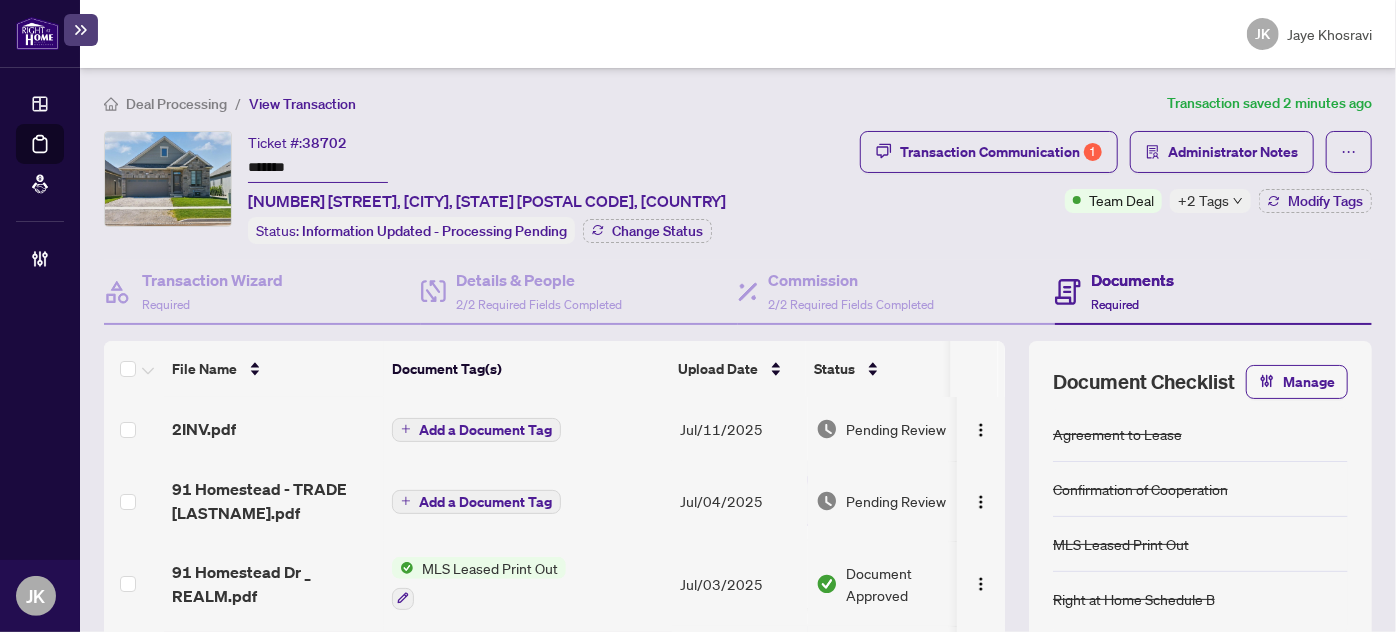 click at bounding box center (981, 429) 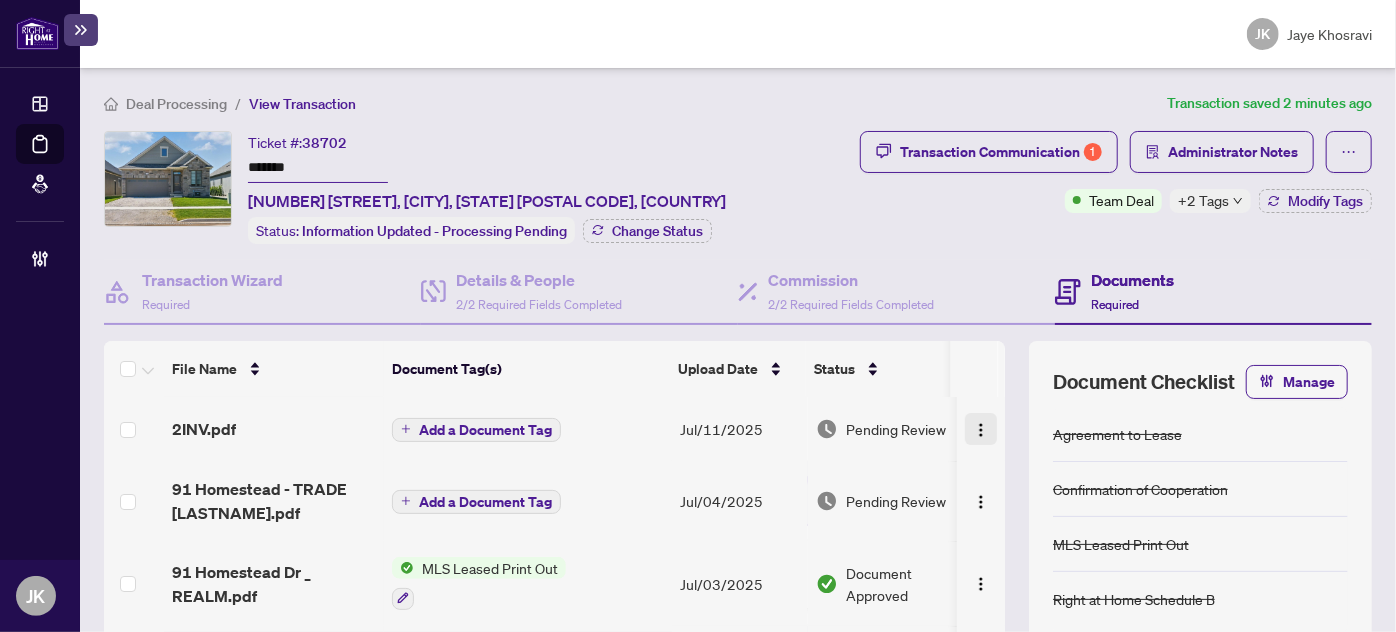 click at bounding box center [981, 429] 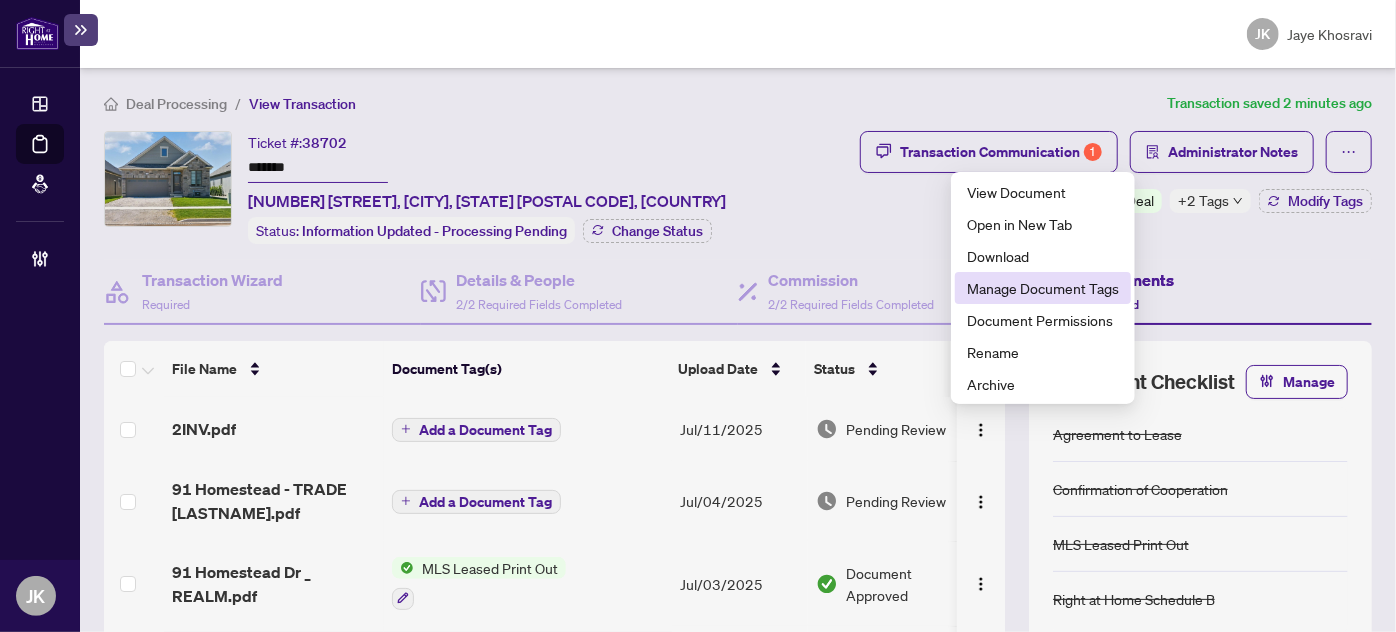 click on "Manage Document Tags" at bounding box center (1043, 288) 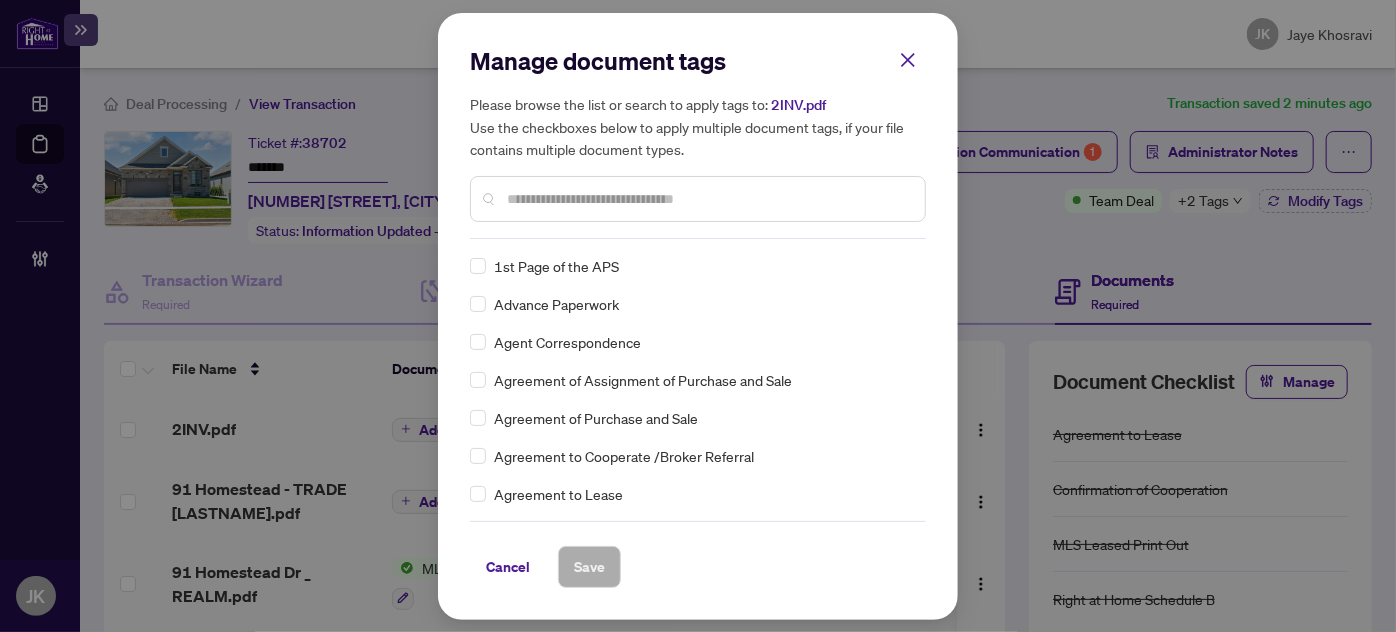 click at bounding box center (708, 199) 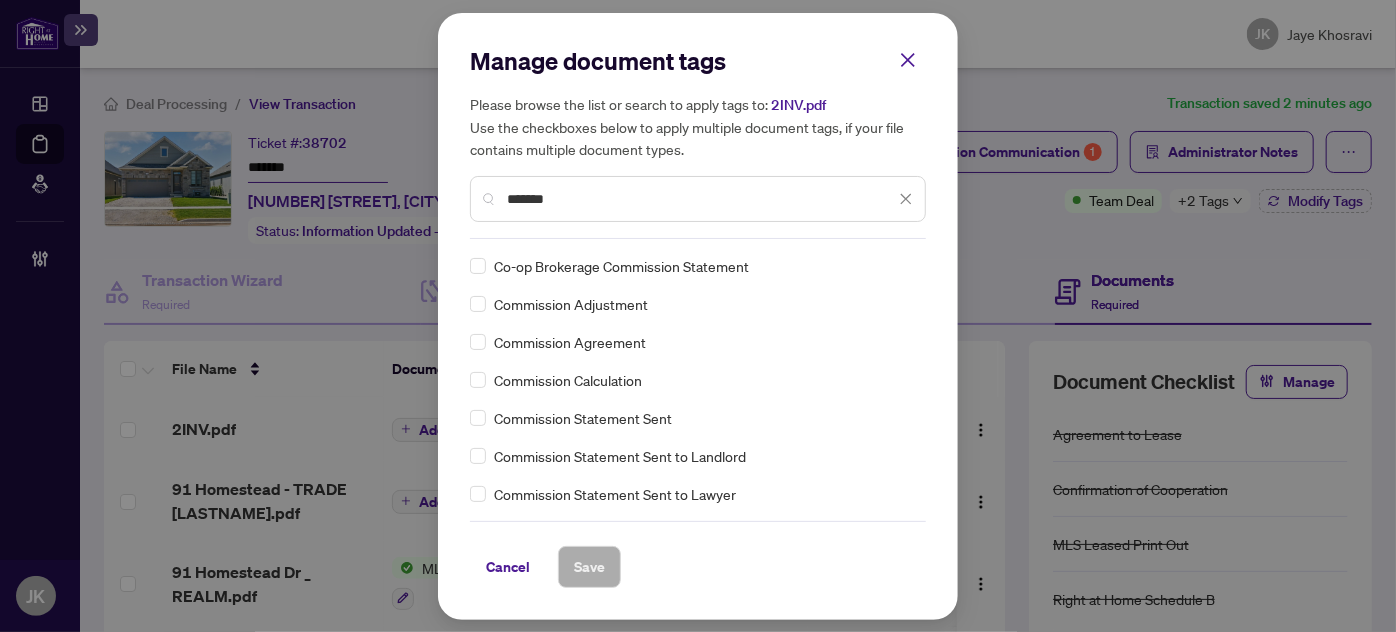 type on "*******" 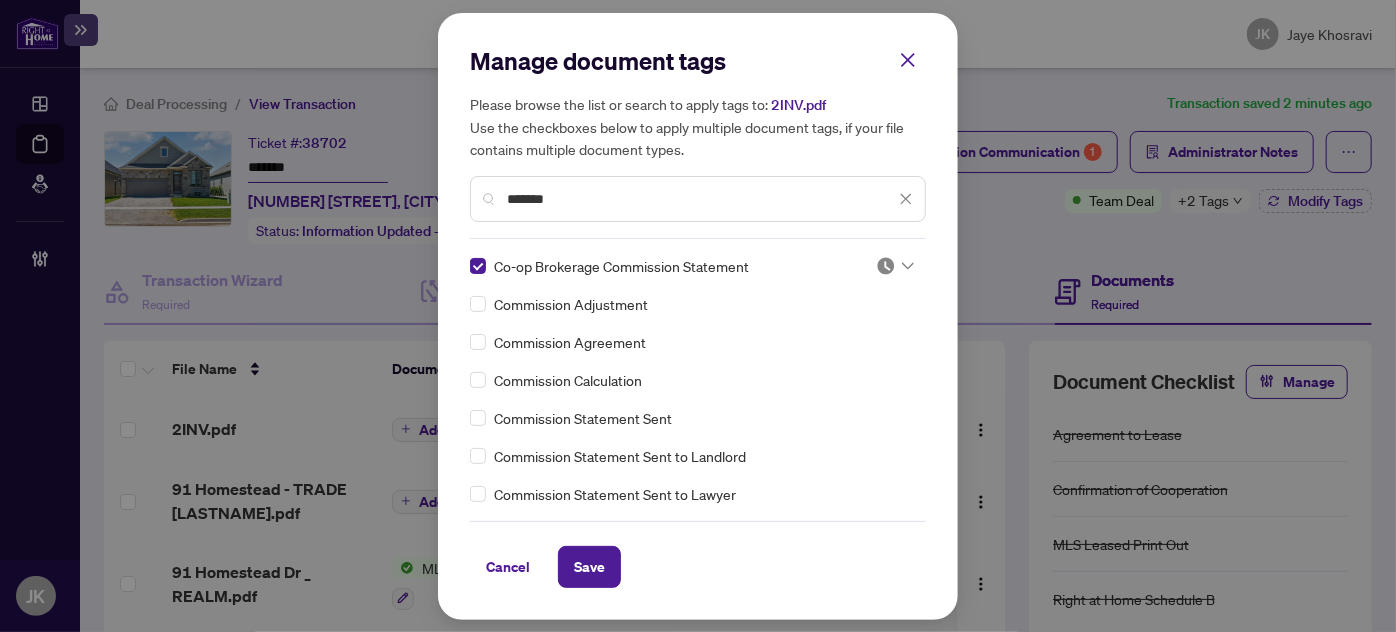 click at bounding box center [889, 271] 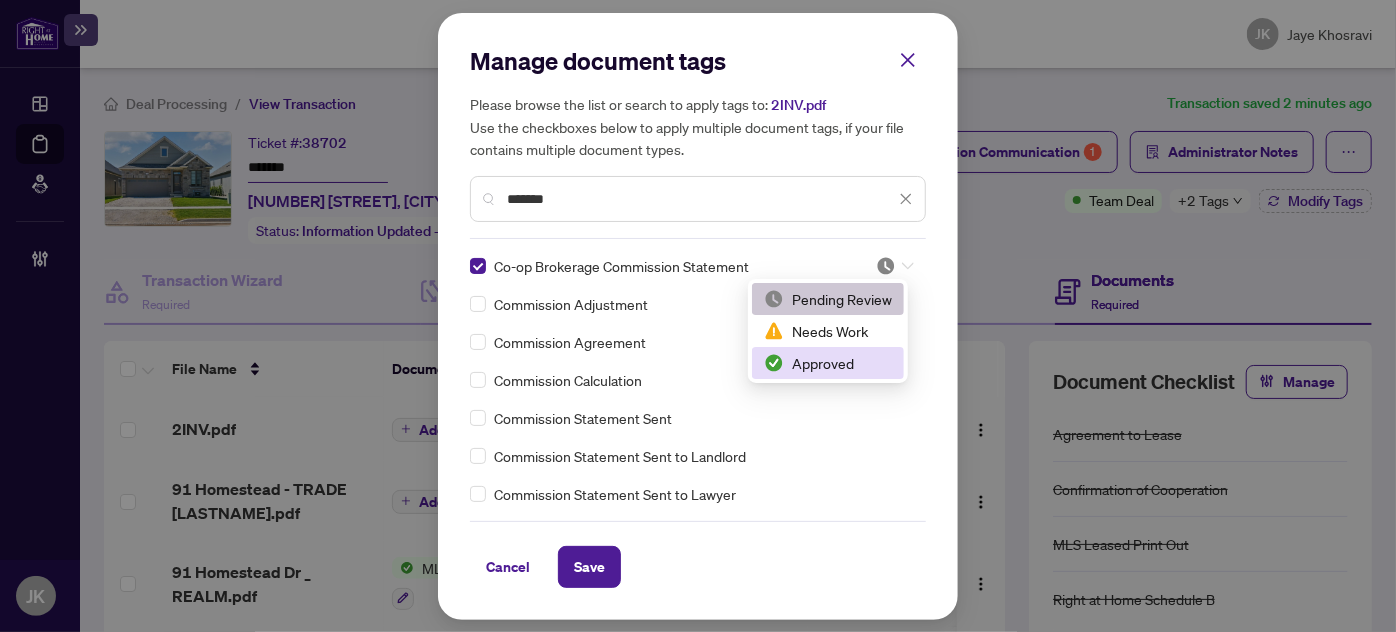 click on "Approved" at bounding box center (828, 363) 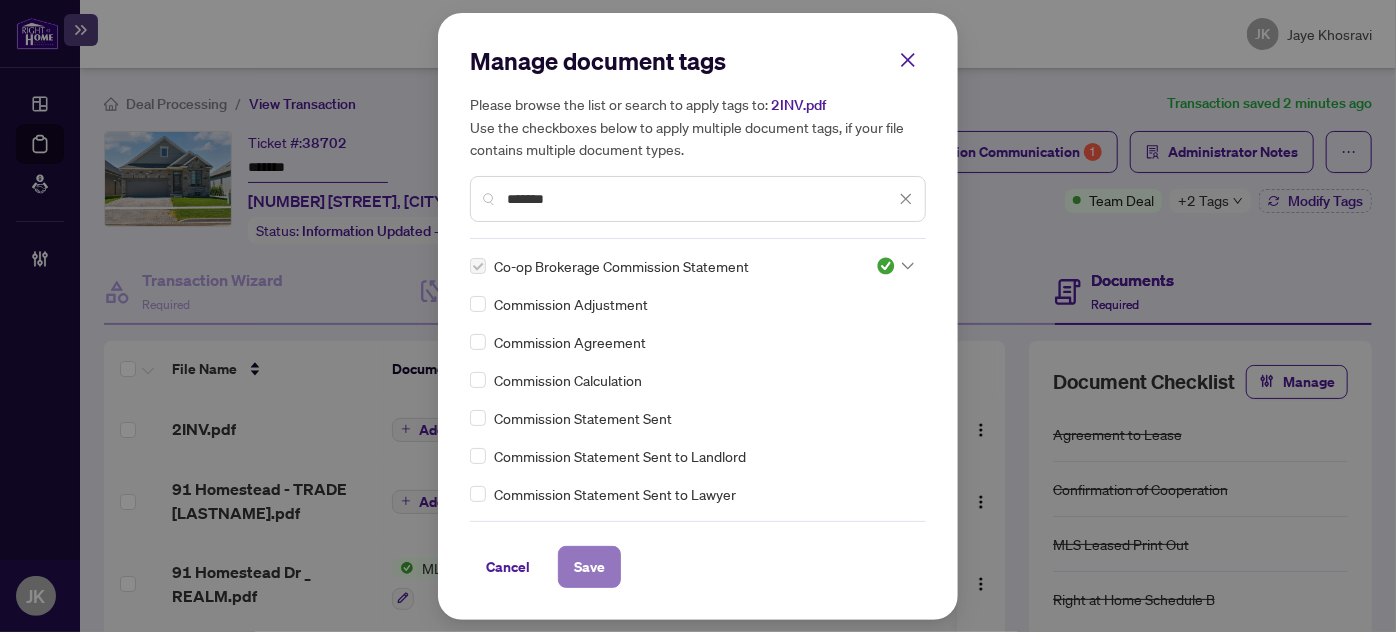 click on "Save" at bounding box center (589, 567) 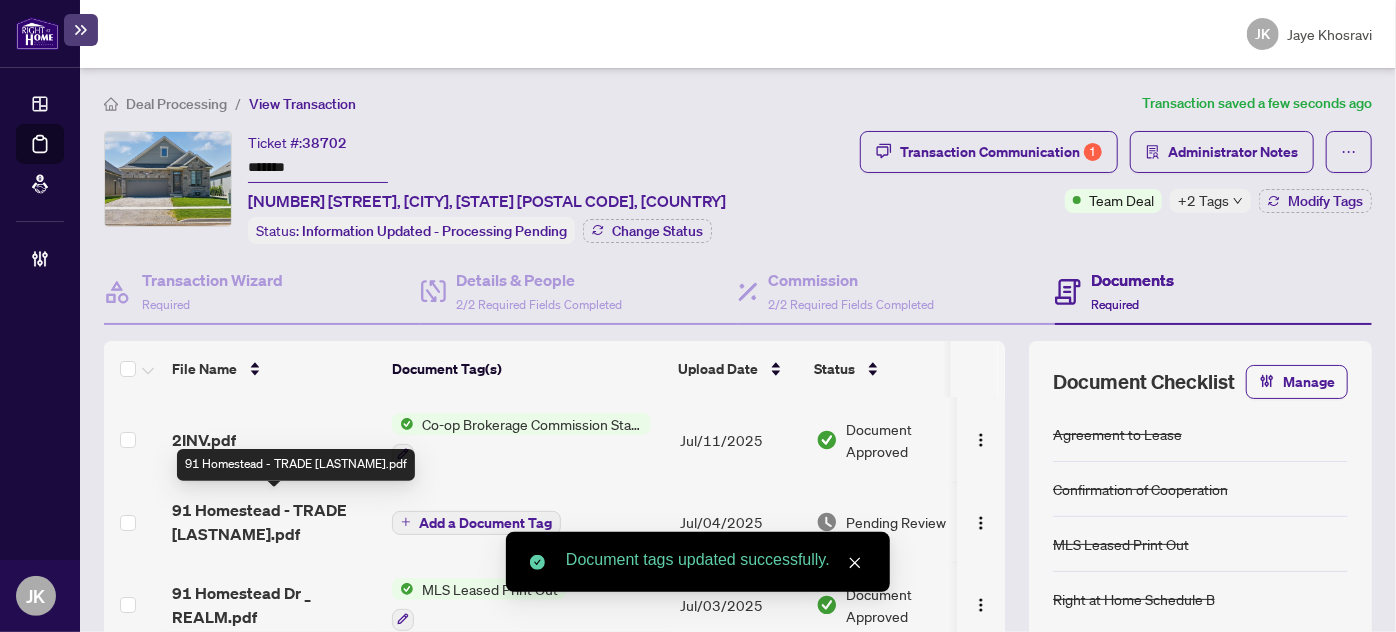 click on "91 Homestead - TRADE Clare.pdf" at bounding box center [274, 522] 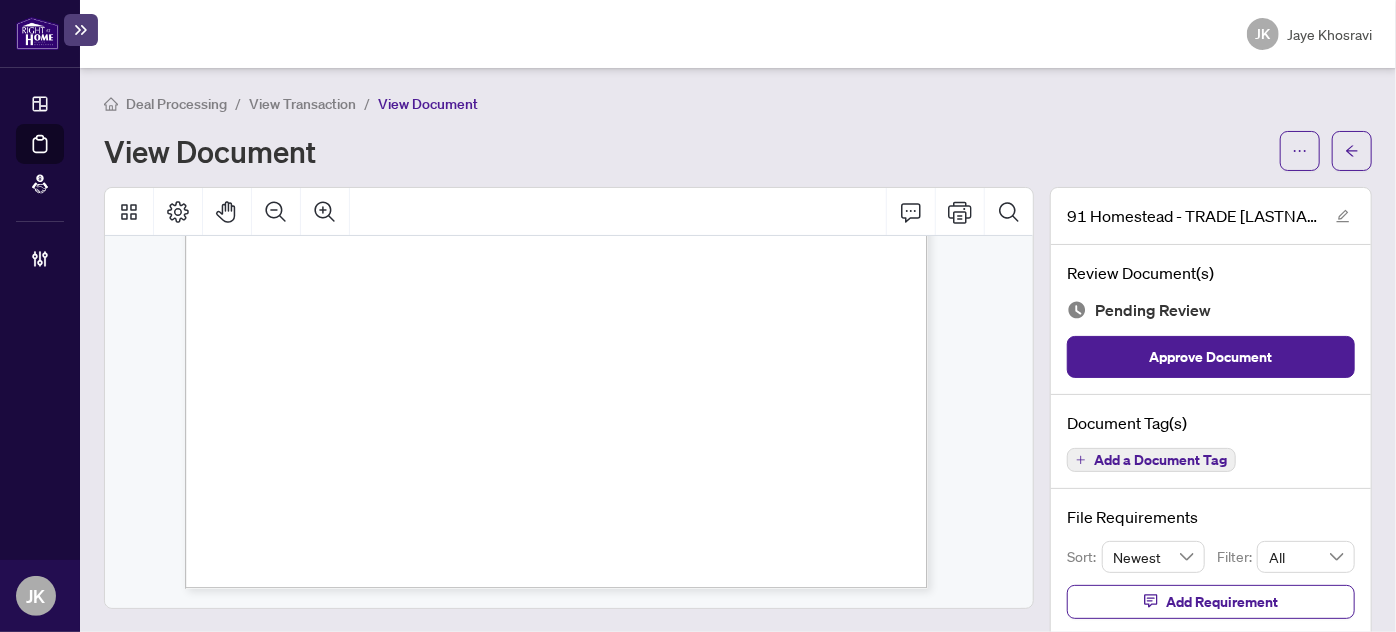 scroll, scrollTop: 0, scrollLeft: 0, axis: both 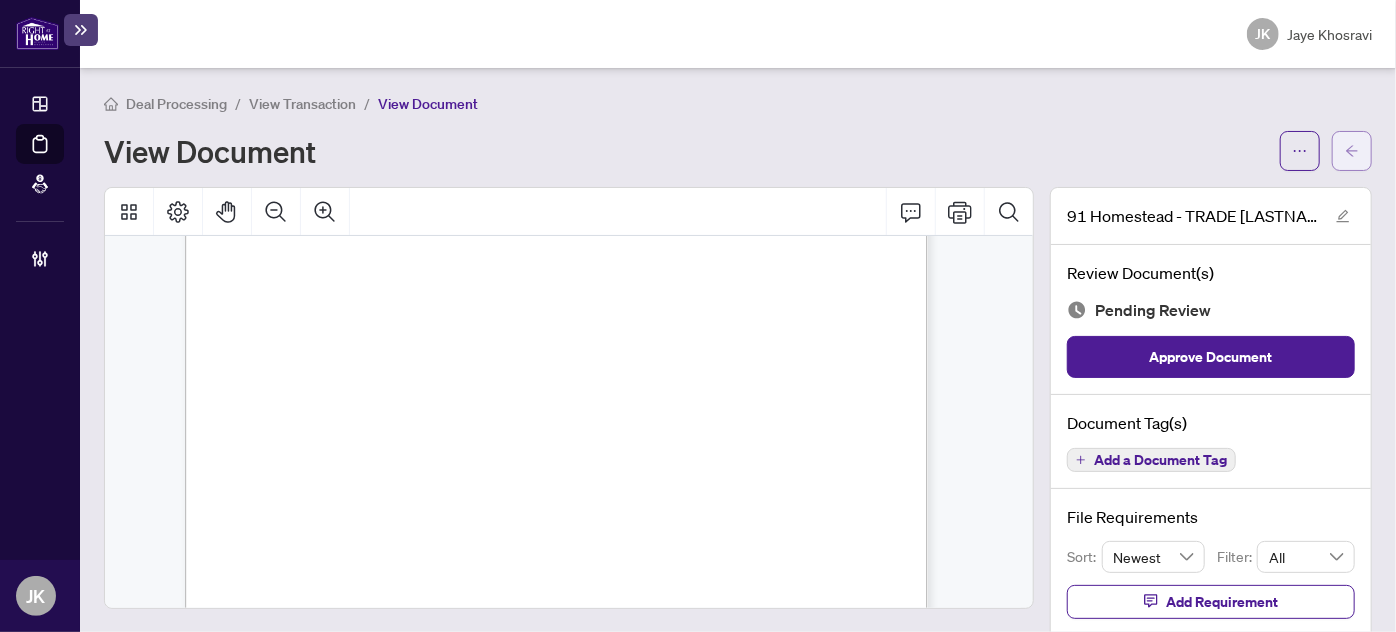 click at bounding box center (1352, 151) 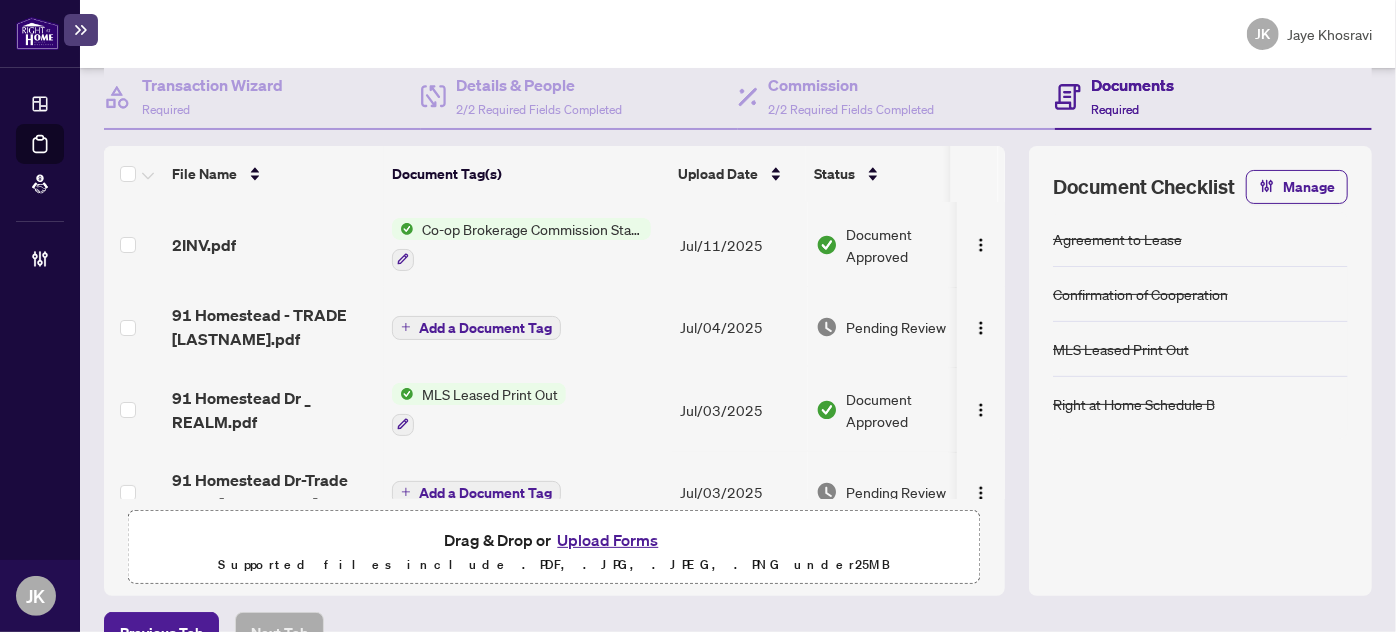 scroll, scrollTop: 217, scrollLeft: 0, axis: vertical 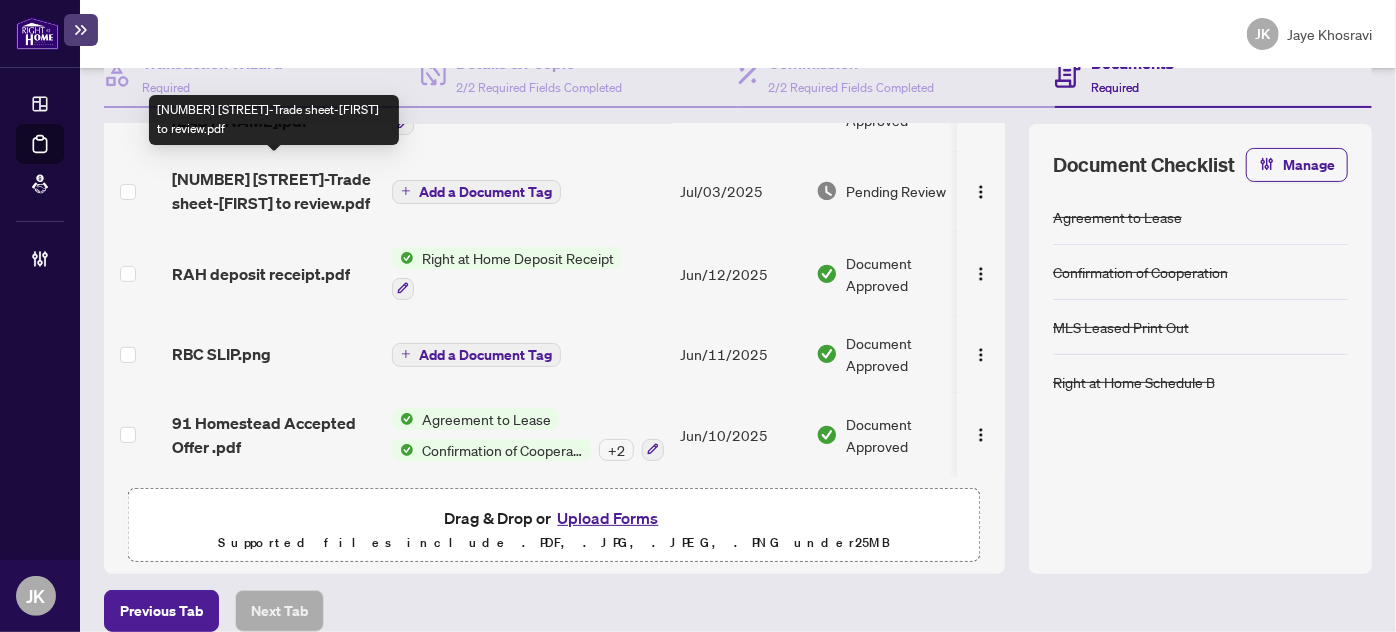 click on "91 Homestead Dr-Trade sheet-Angelika to review.pdf" at bounding box center (274, 191) 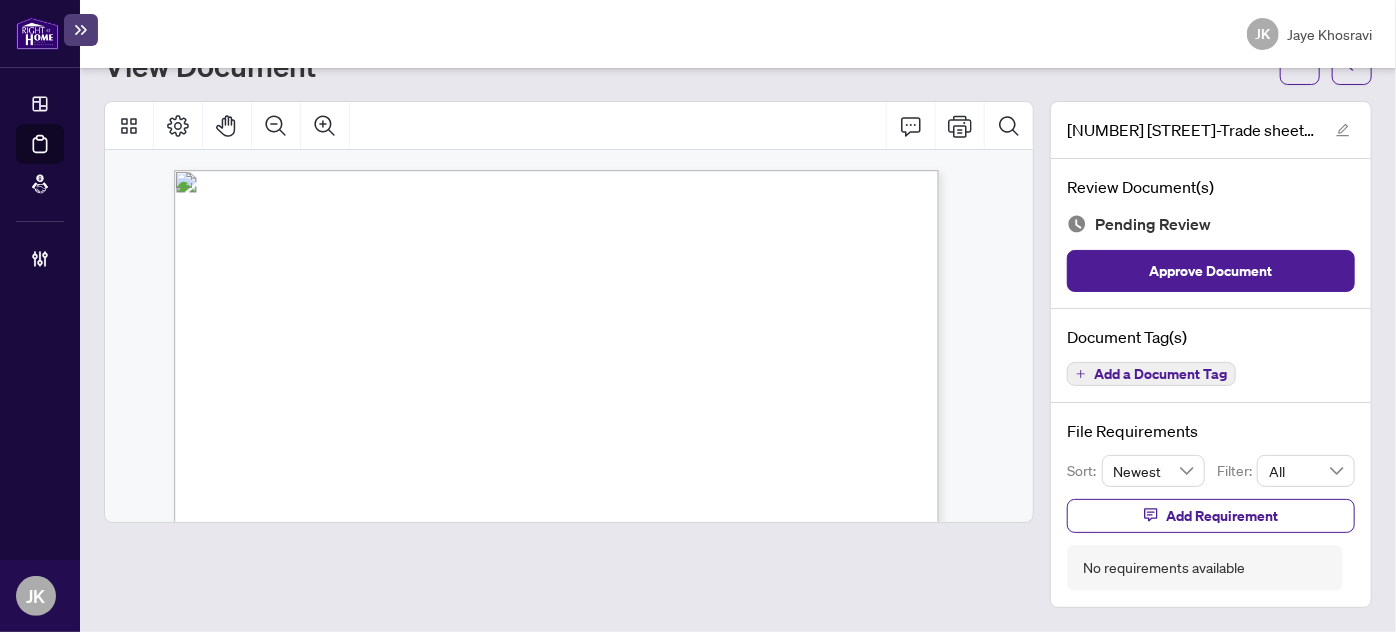 scroll, scrollTop: 80, scrollLeft: 0, axis: vertical 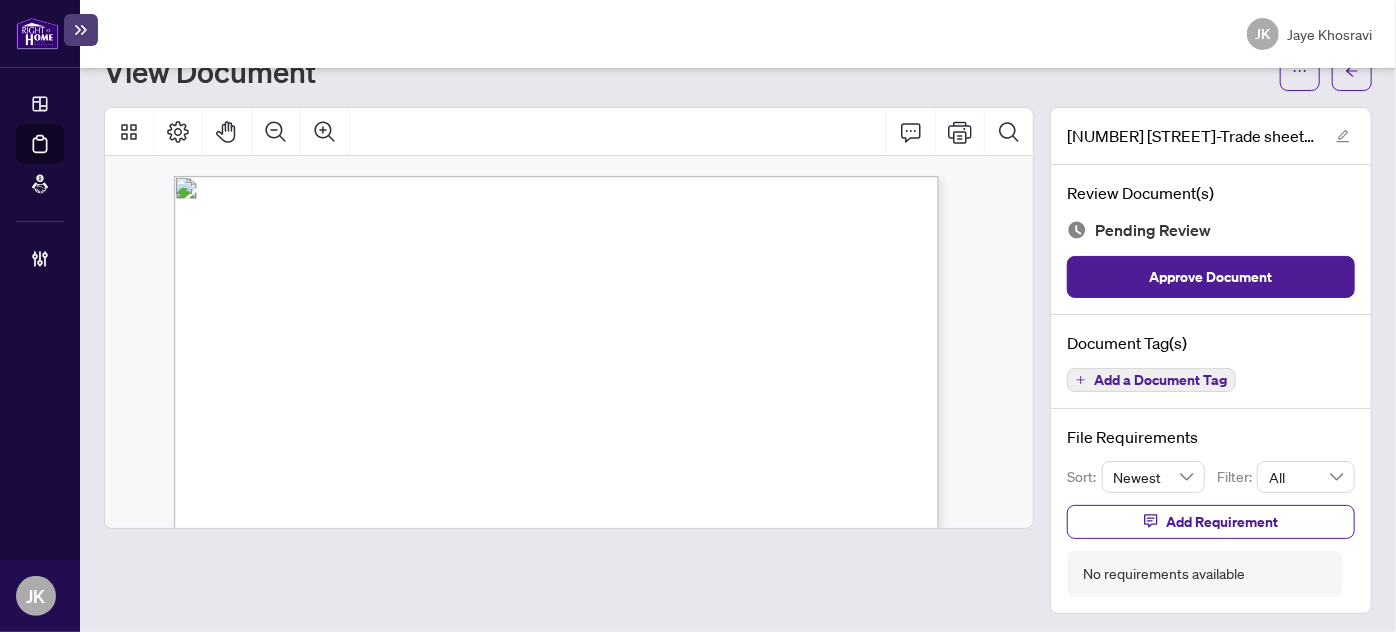 click on "Deal Processing / View Transaction / View Document View Document 91 Homestead Dr-Trade sheet-Angelika to review.pdf Review Document(s) Pending Review Approve Document Document Tag(s) Add a Document Tag File Requirements Sort: Newest Filter: All Add Requirement No requirements available" at bounding box center (738, 313) 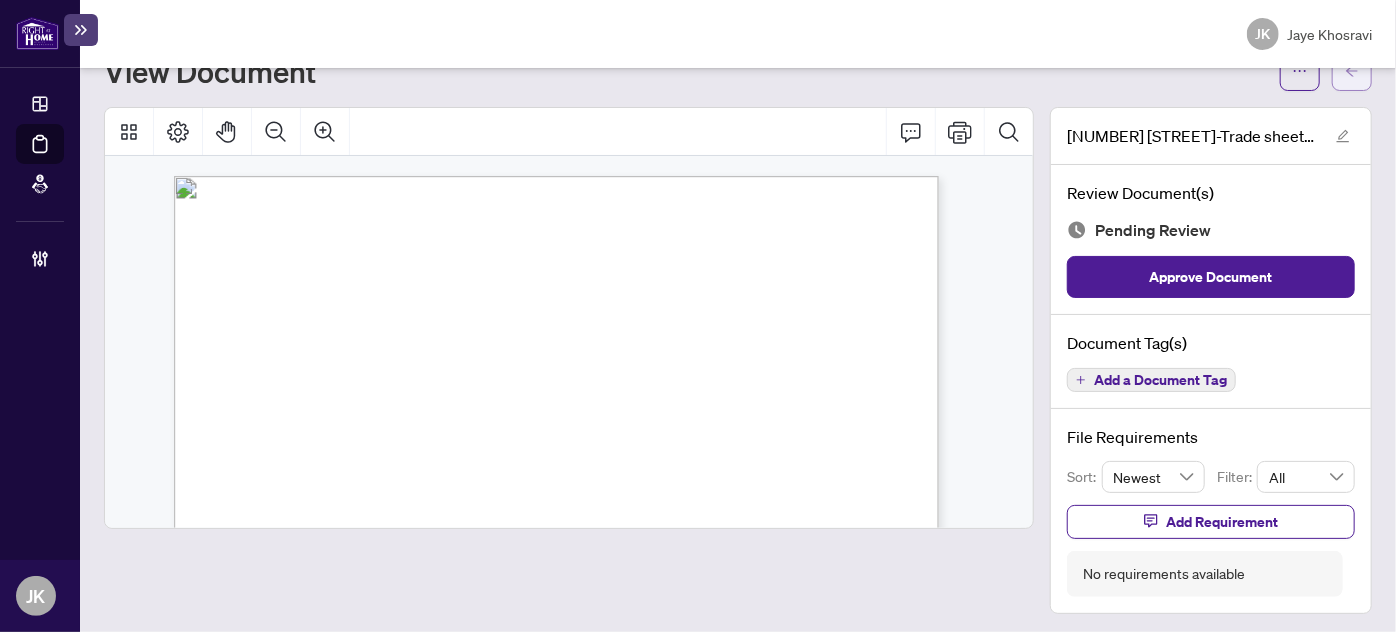 click at bounding box center [1352, 71] 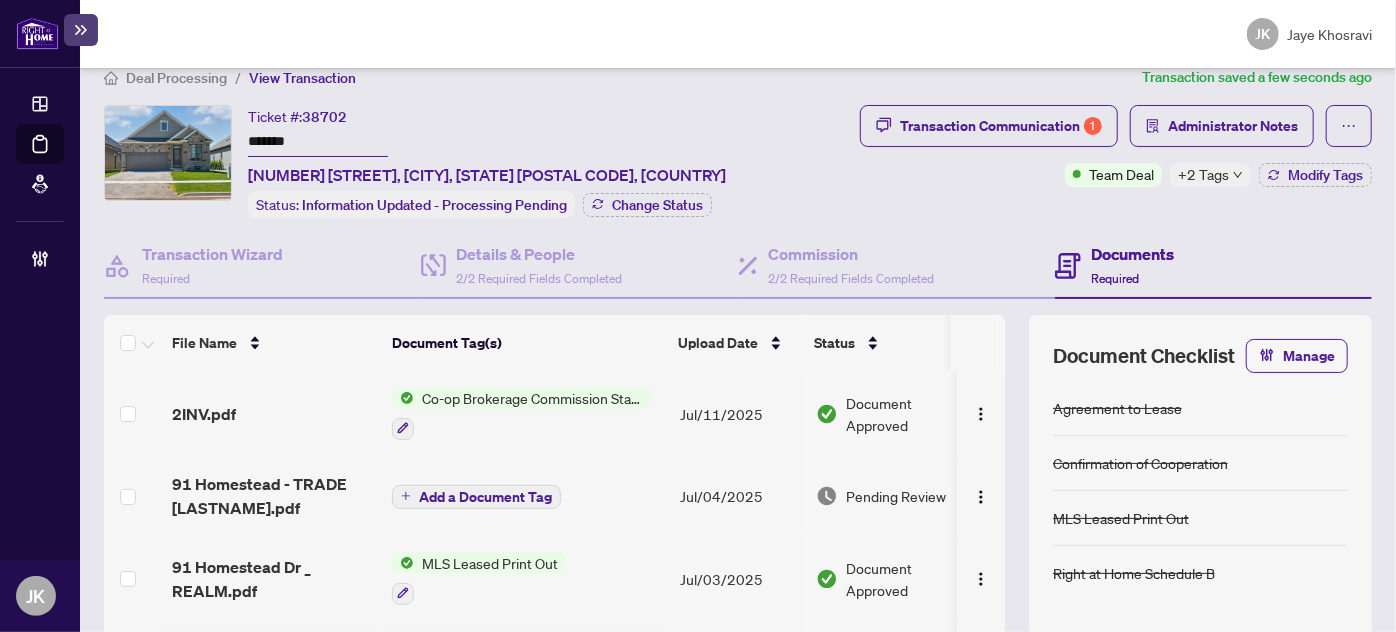 scroll, scrollTop: 0, scrollLeft: 0, axis: both 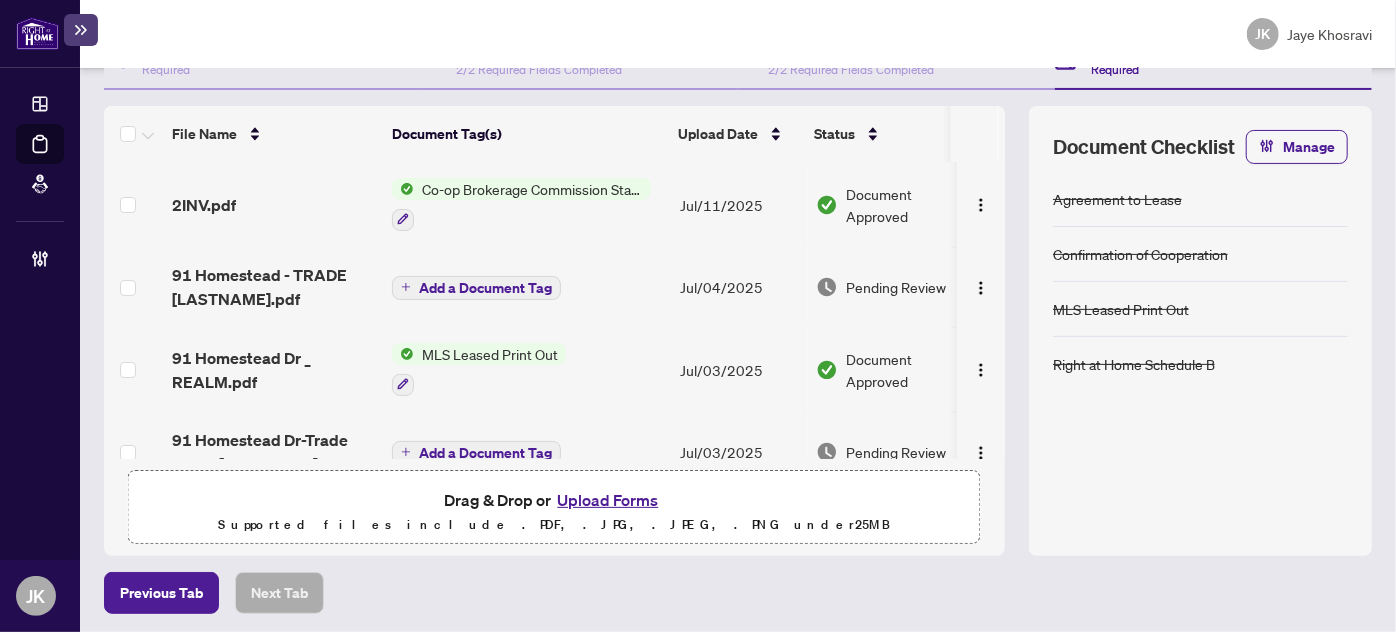 click on "Jul/04/2025" at bounding box center (740, 287) 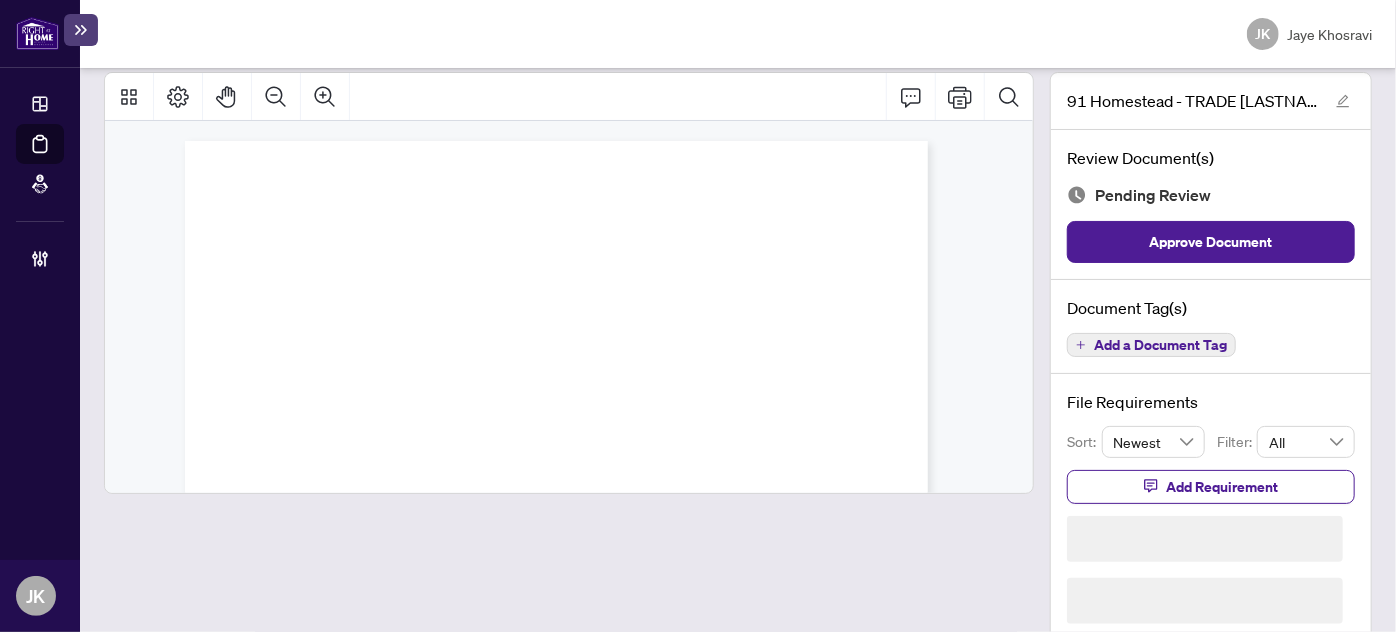 scroll, scrollTop: 80, scrollLeft: 0, axis: vertical 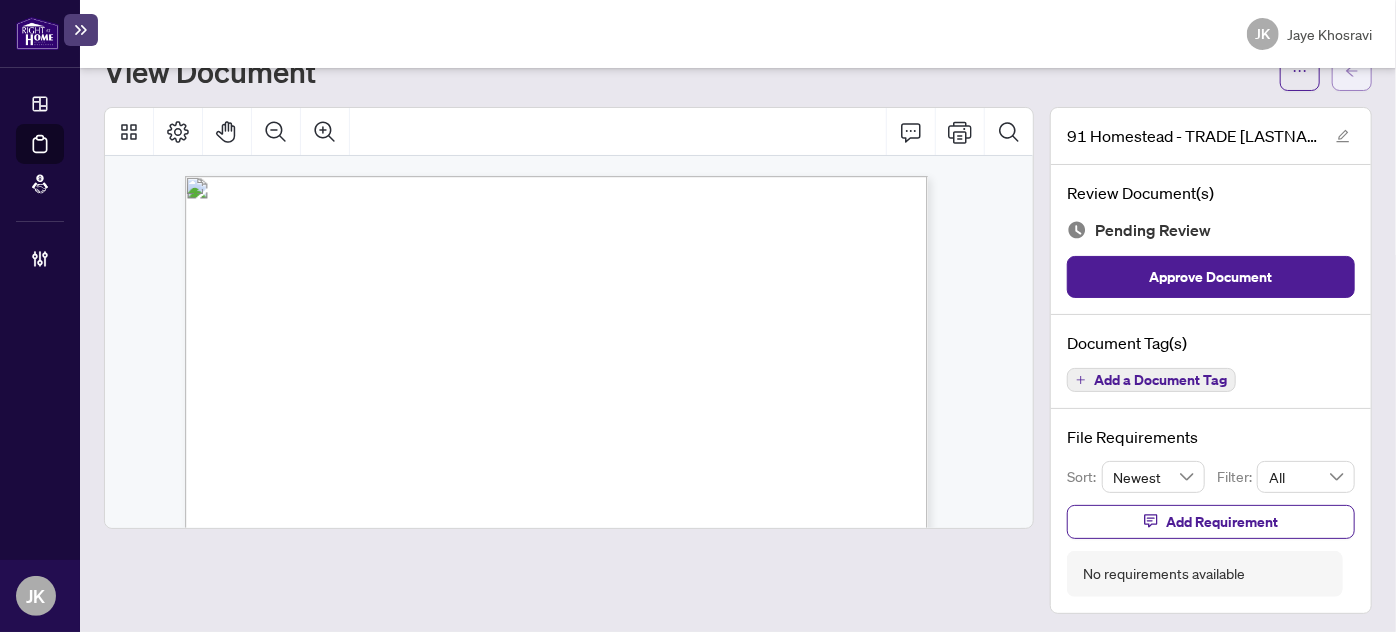 click at bounding box center [1352, 71] 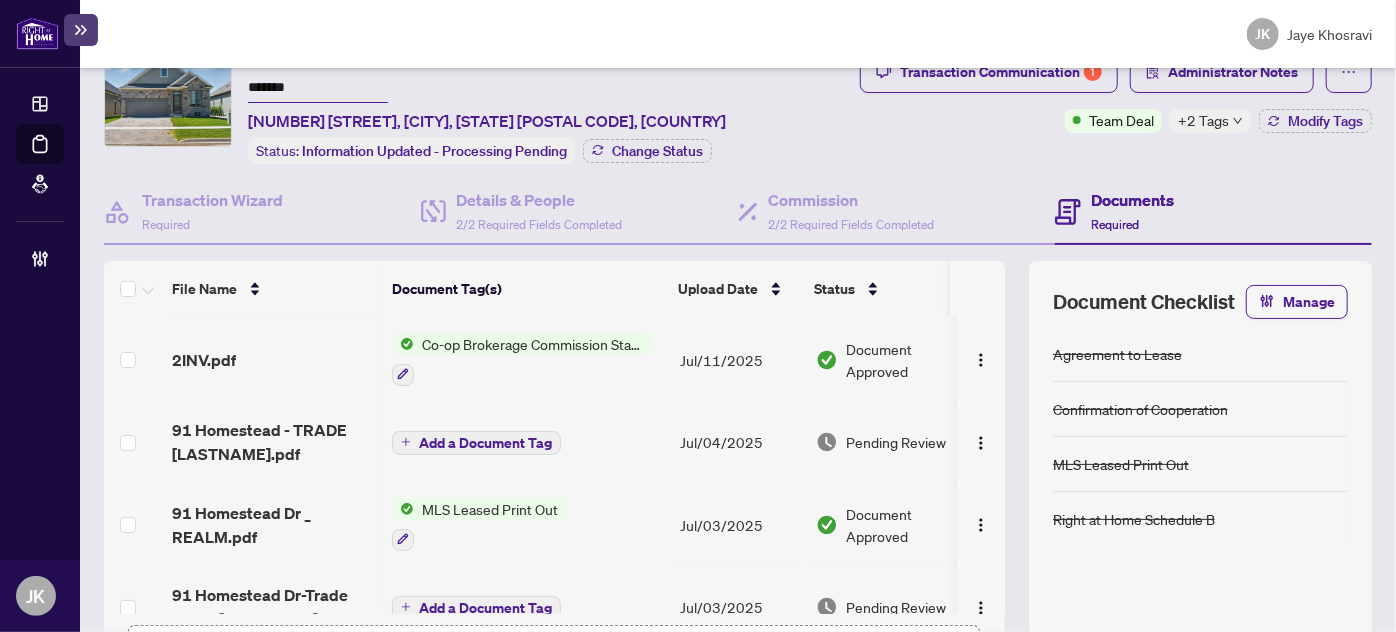 scroll, scrollTop: 446, scrollLeft: 0, axis: vertical 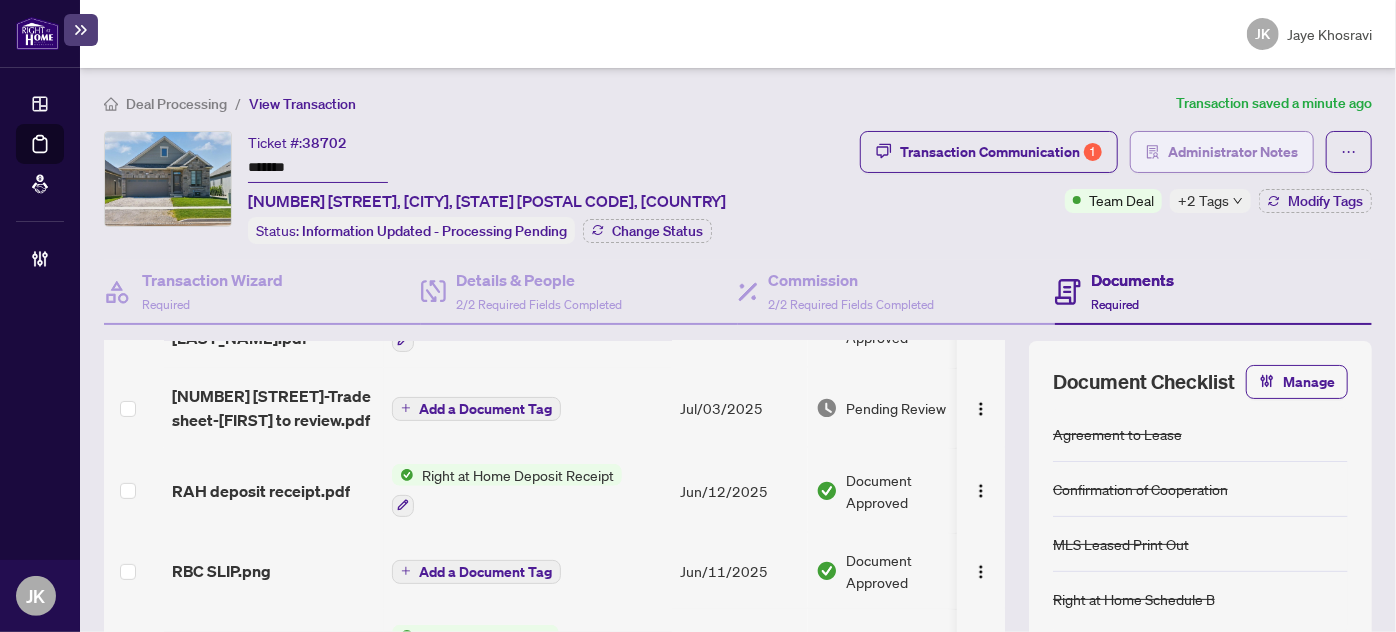 click on "Administrator Notes" at bounding box center (1233, 152) 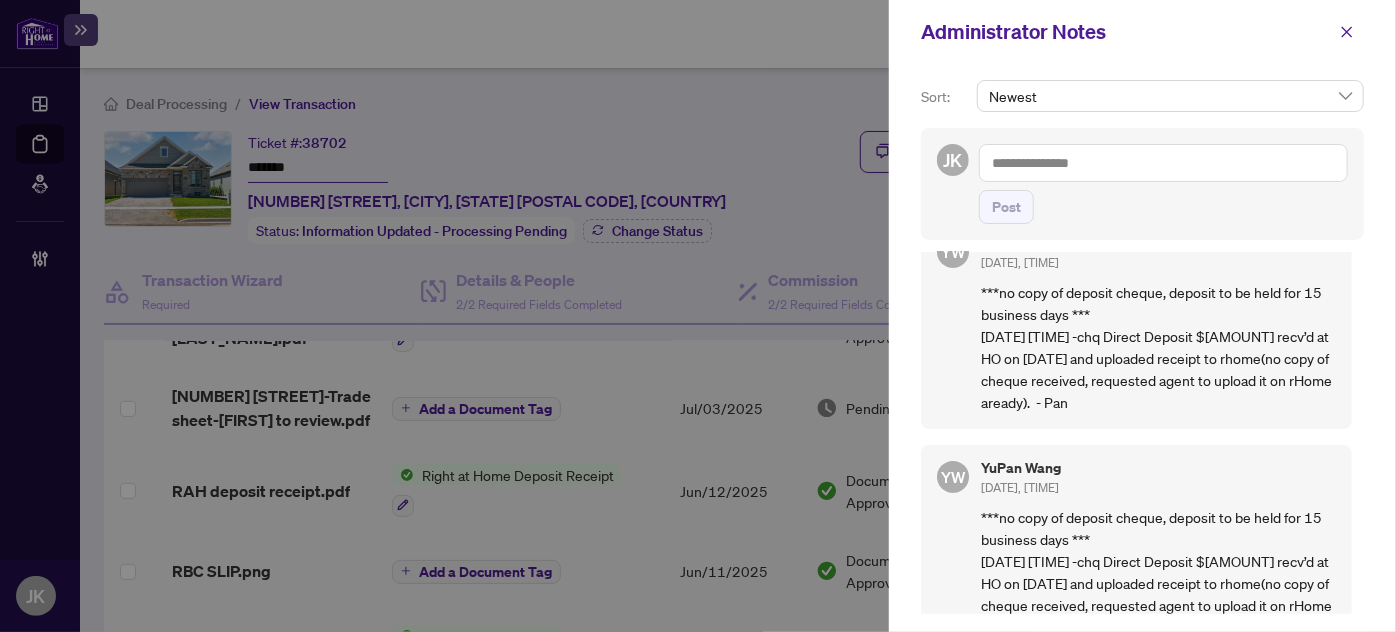 scroll, scrollTop: 195, scrollLeft: 0, axis: vertical 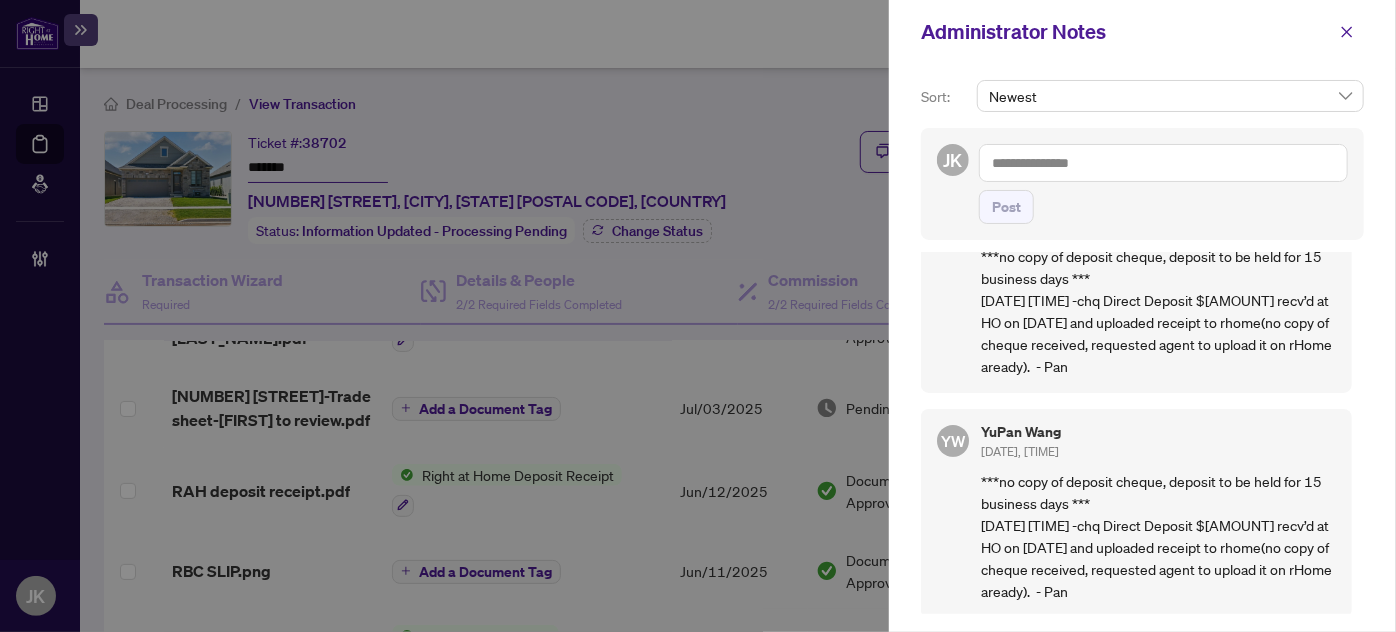 click on "Administrator Notes" at bounding box center (1142, 32) 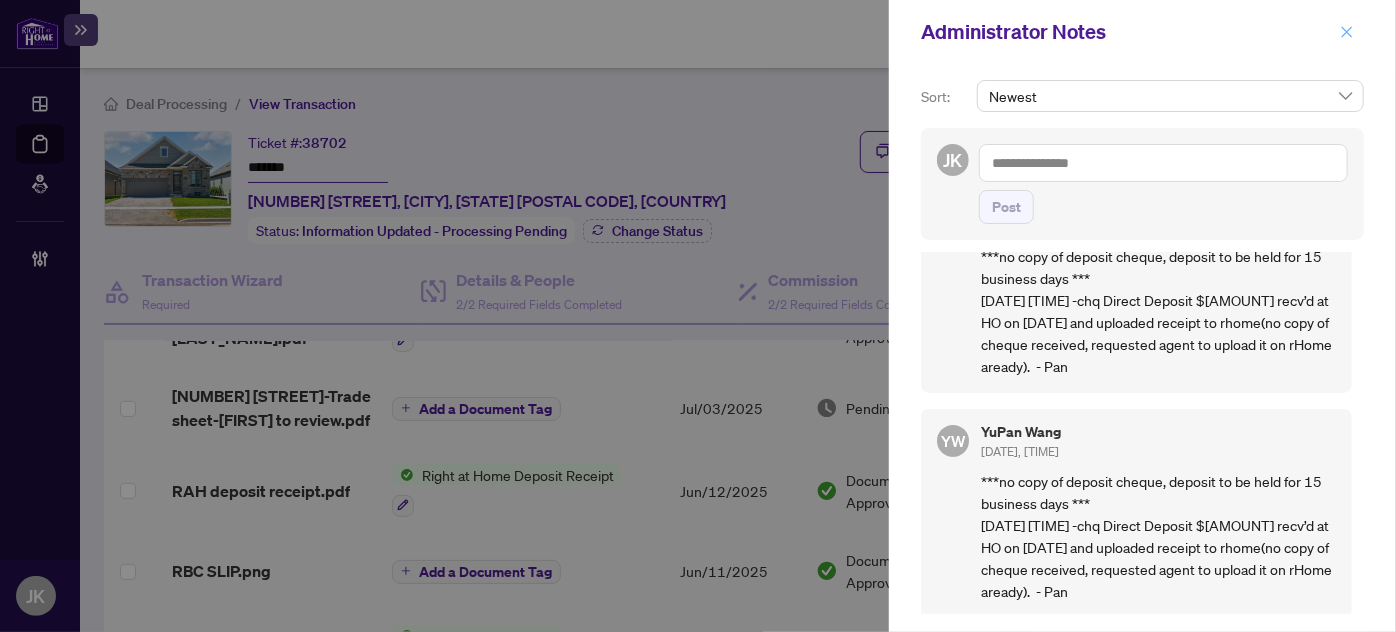 click 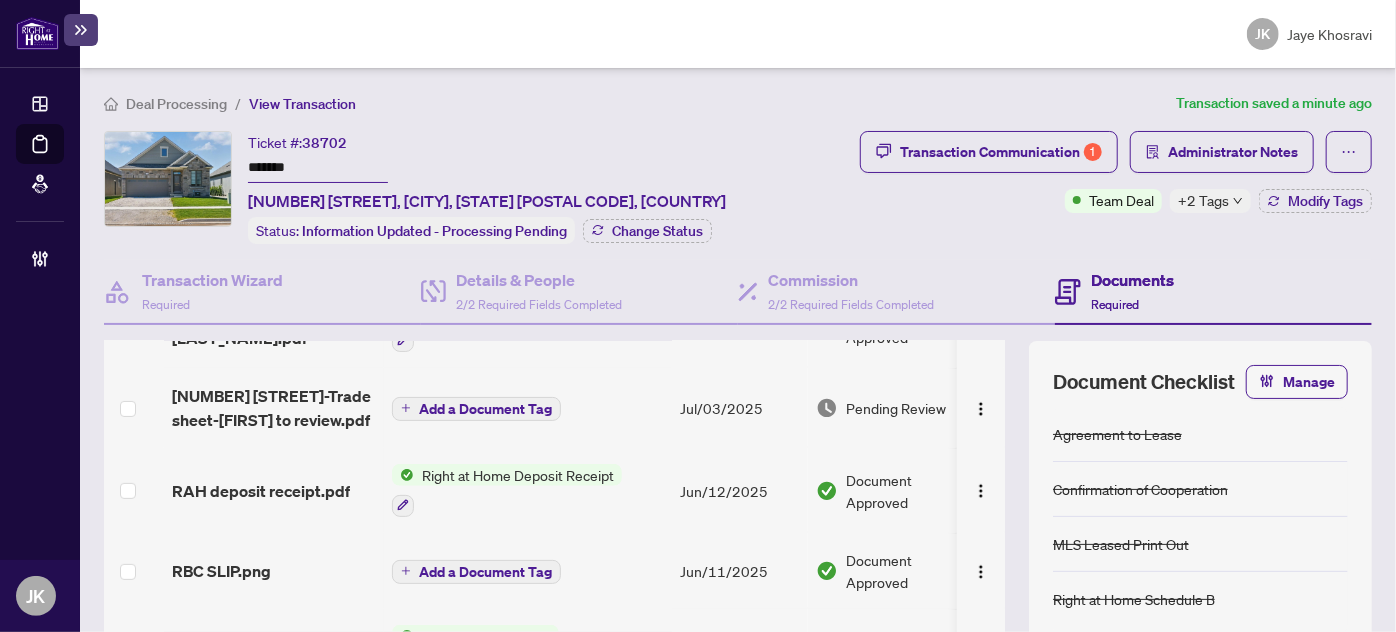 scroll, scrollTop: 0, scrollLeft: 0, axis: both 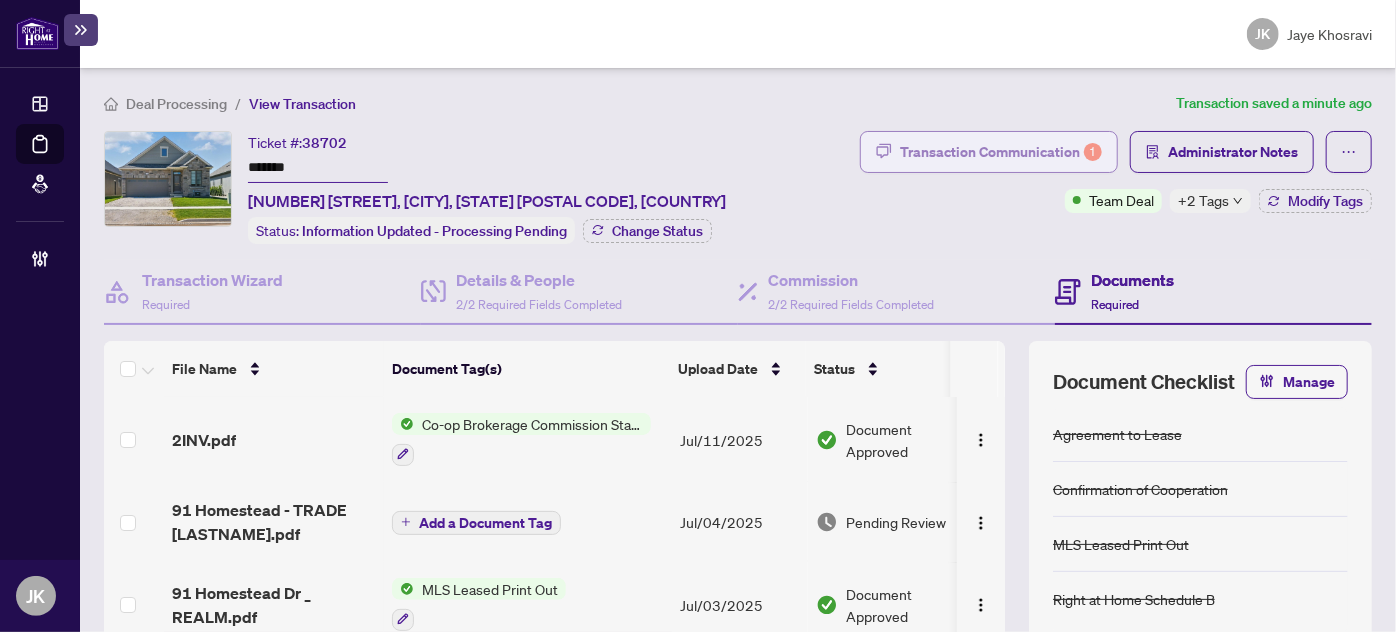 click on "Transaction Communication 1" at bounding box center (1001, 152) 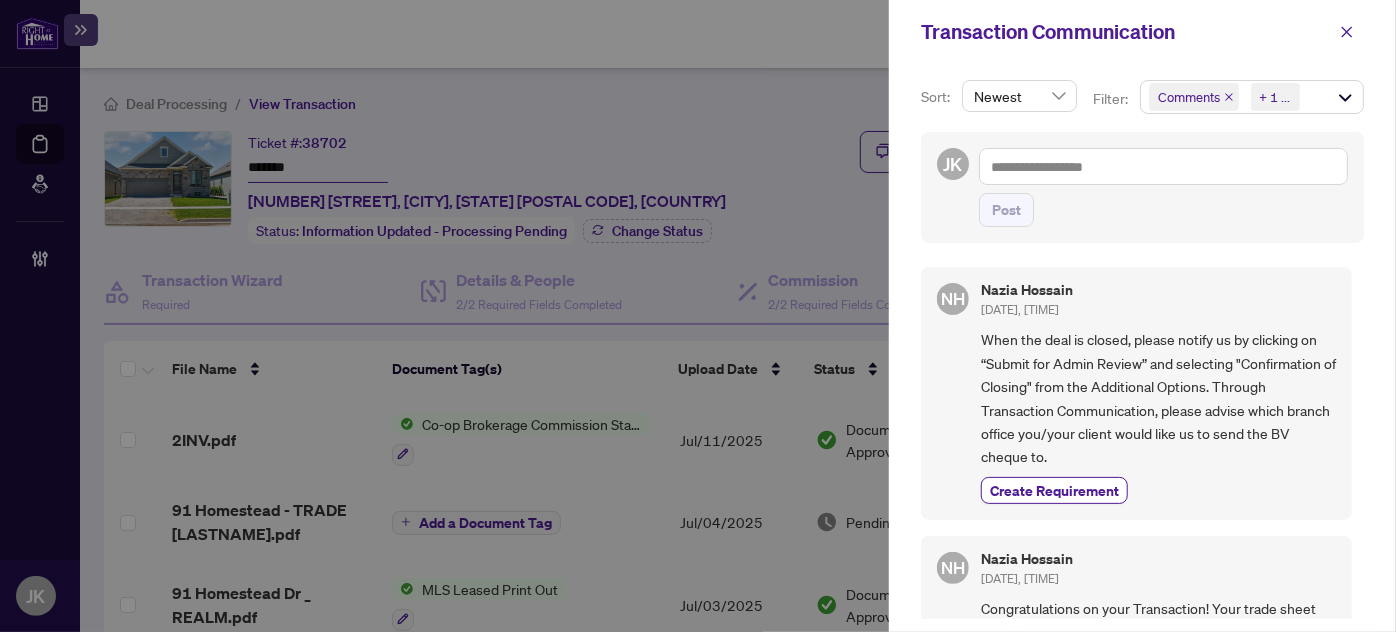 click on "Comments Requirements + 1 ..." at bounding box center (1252, 97) 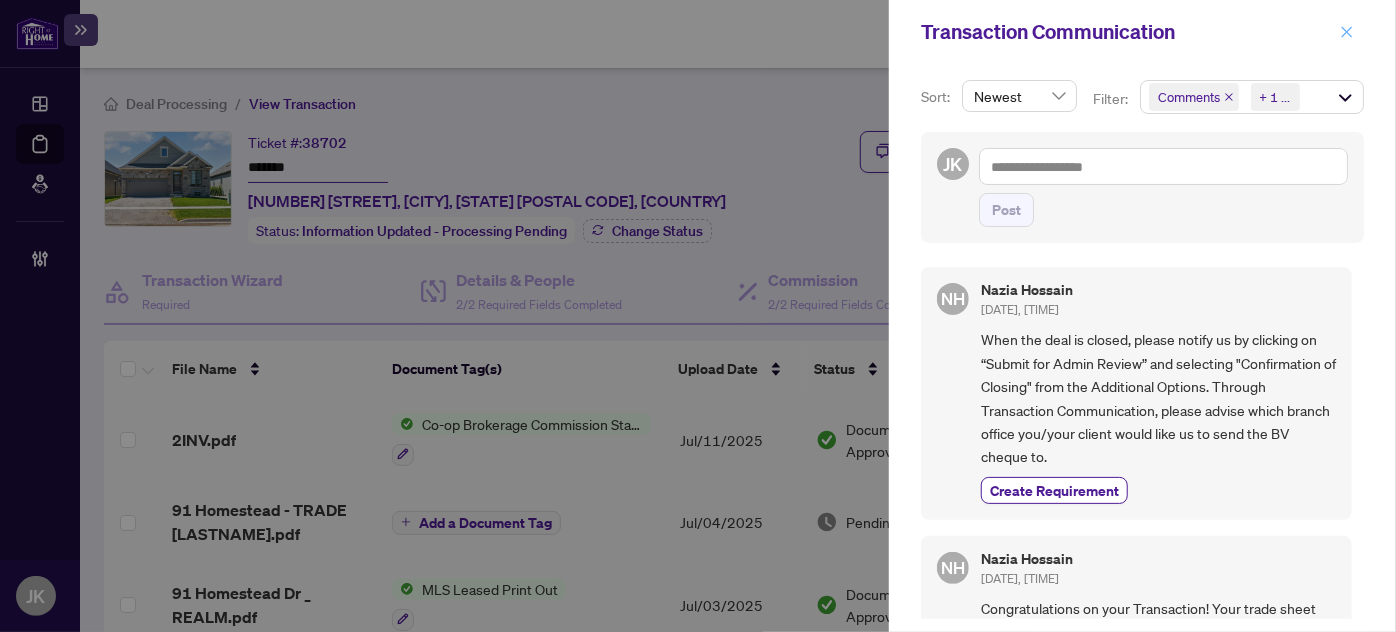 click 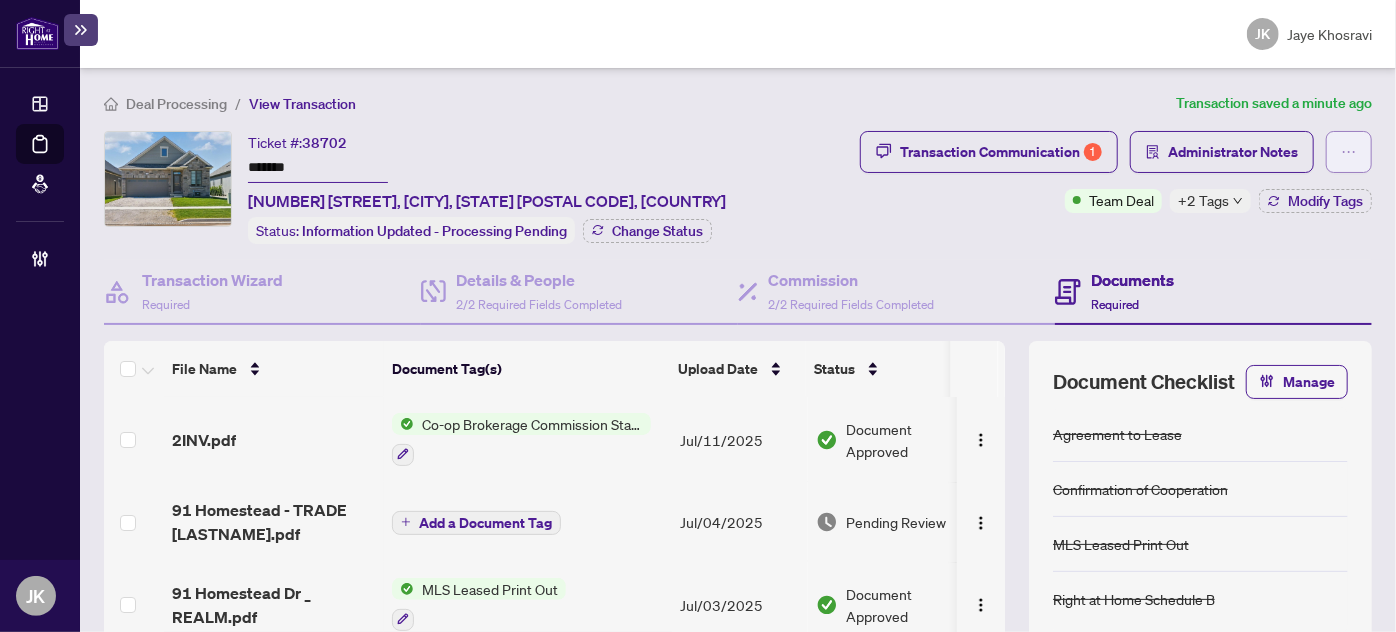 click at bounding box center (1349, 152) 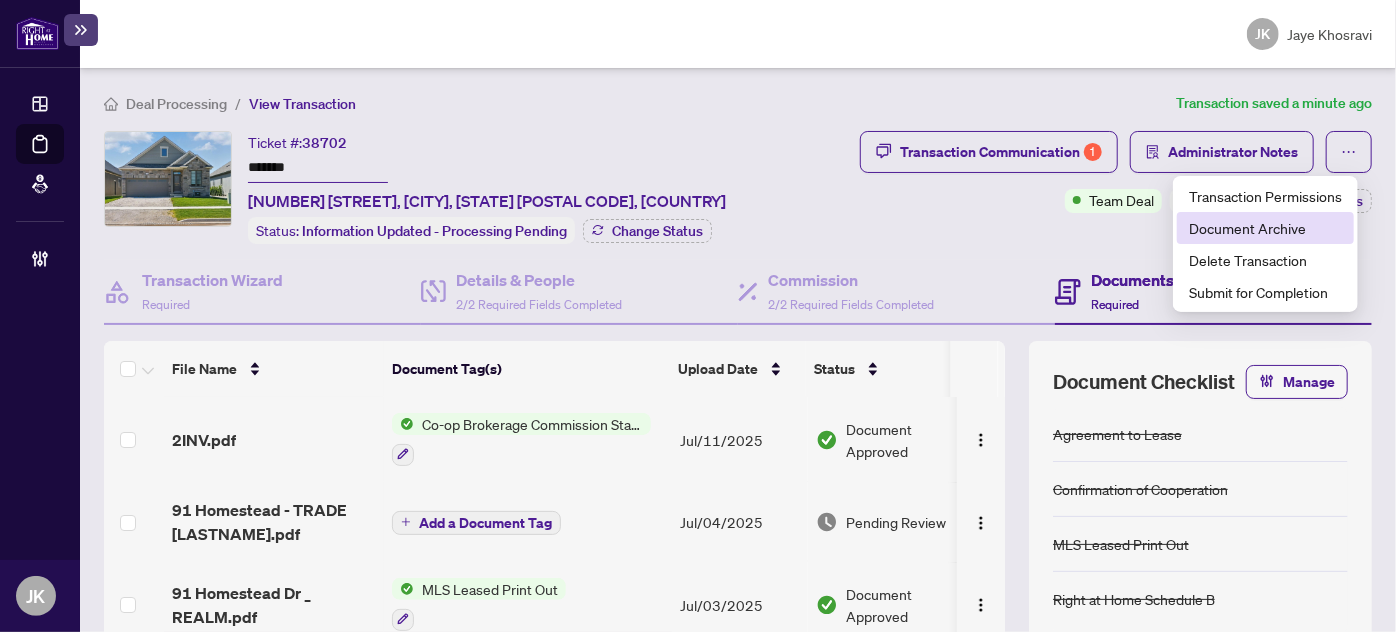 click on "Document Archive" at bounding box center [1265, 228] 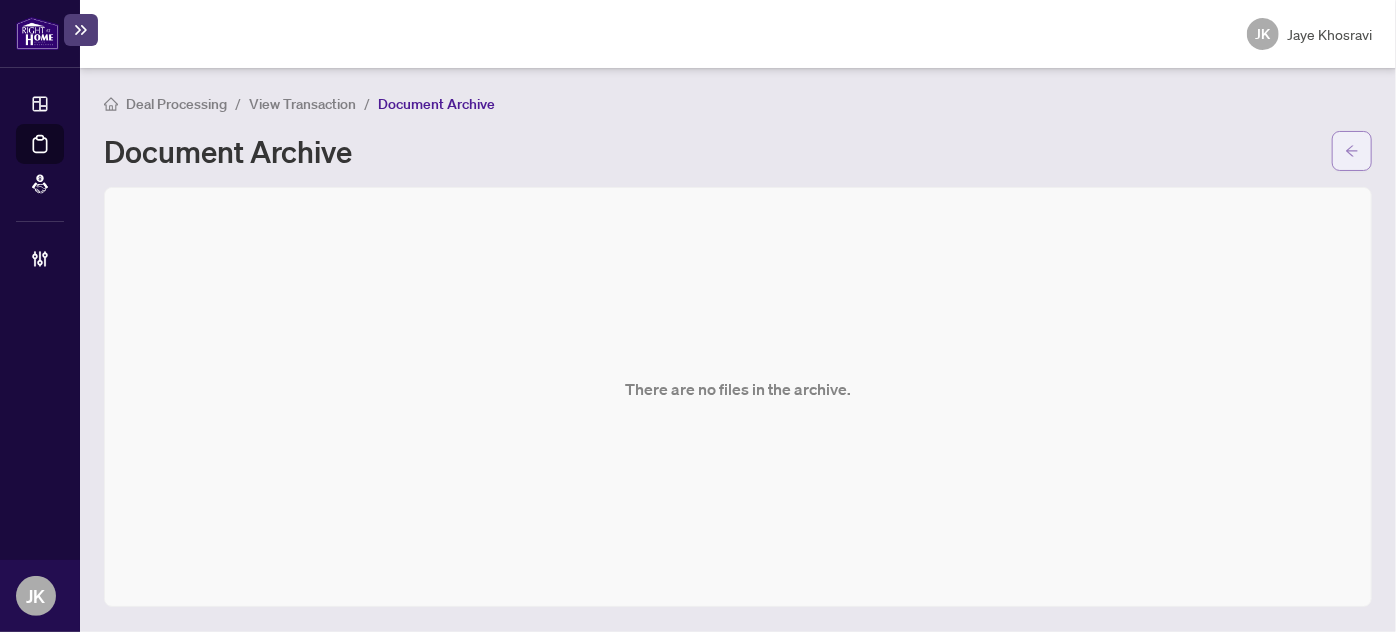 click at bounding box center (1352, 151) 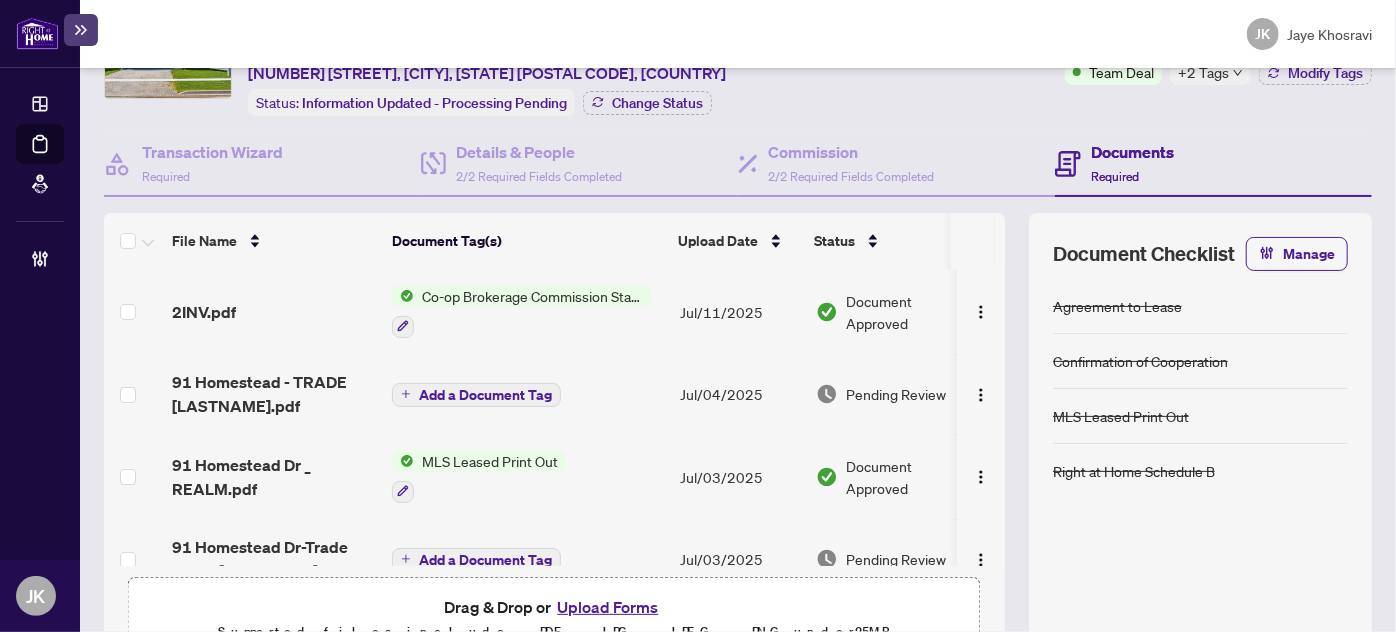 scroll, scrollTop: 176, scrollLeft: 0, axis: vertical 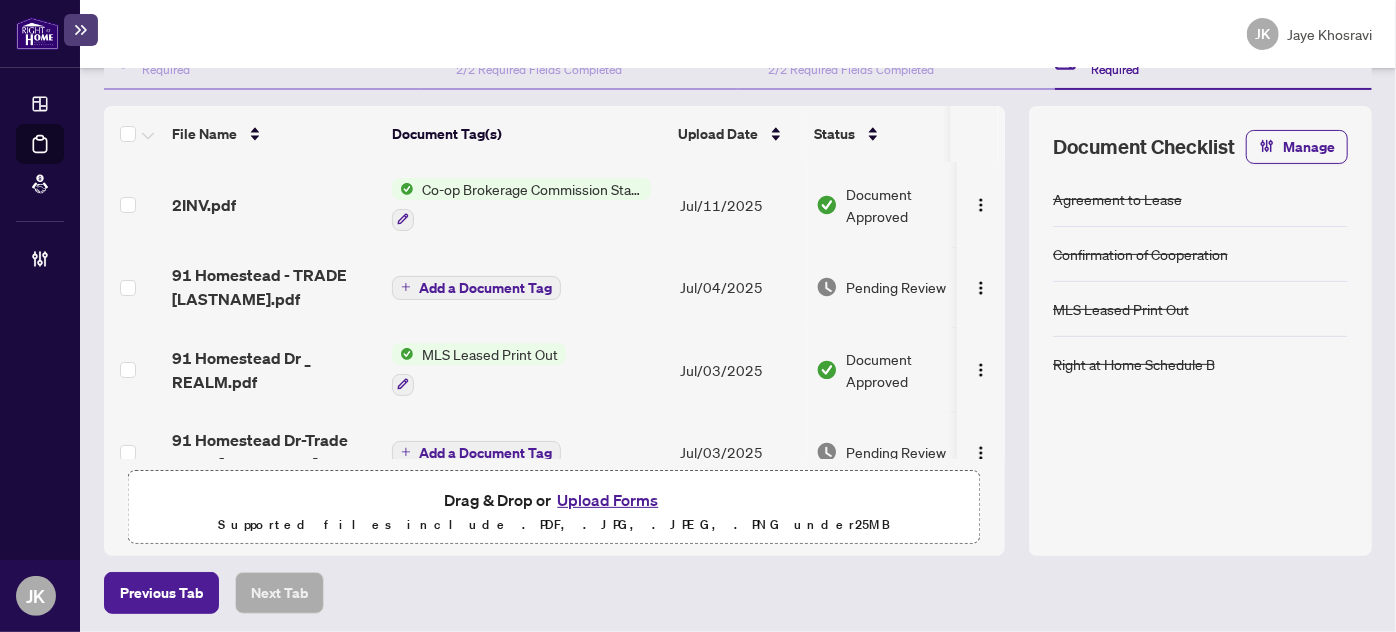 click on "Pending Review" at bounding box center [896, 452] 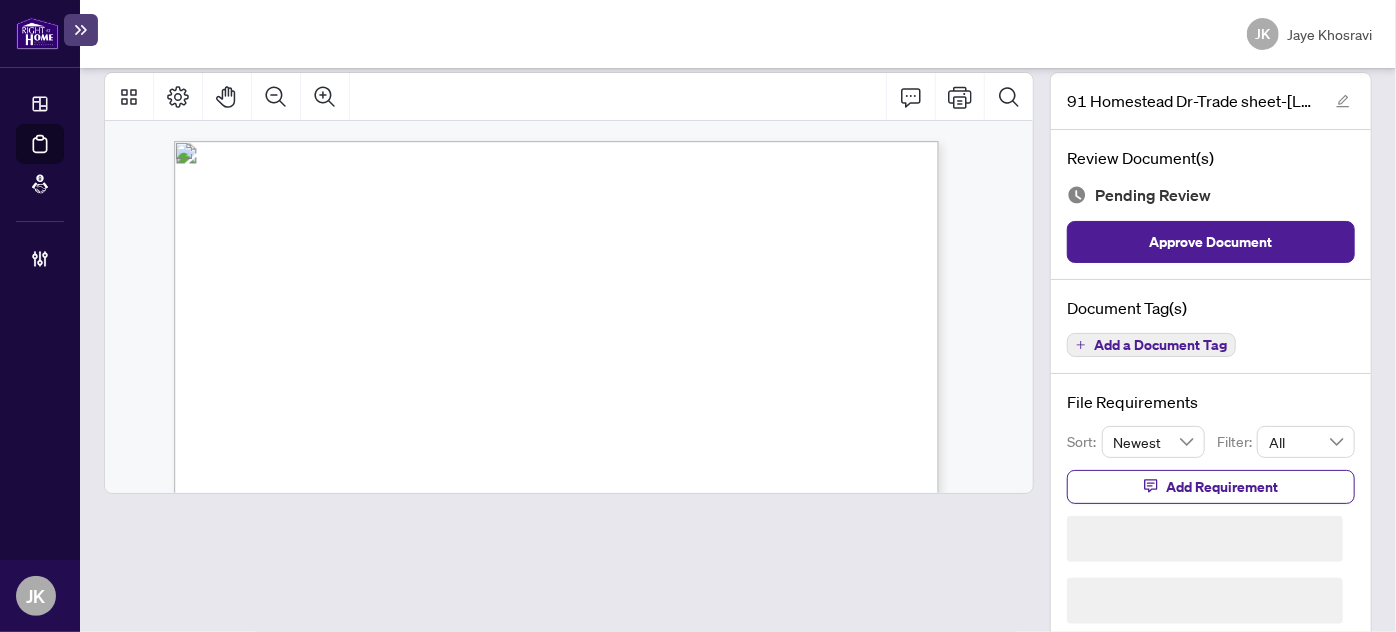 scroll, scrollTop: 80, scrollLeft: 0, axis: vertical 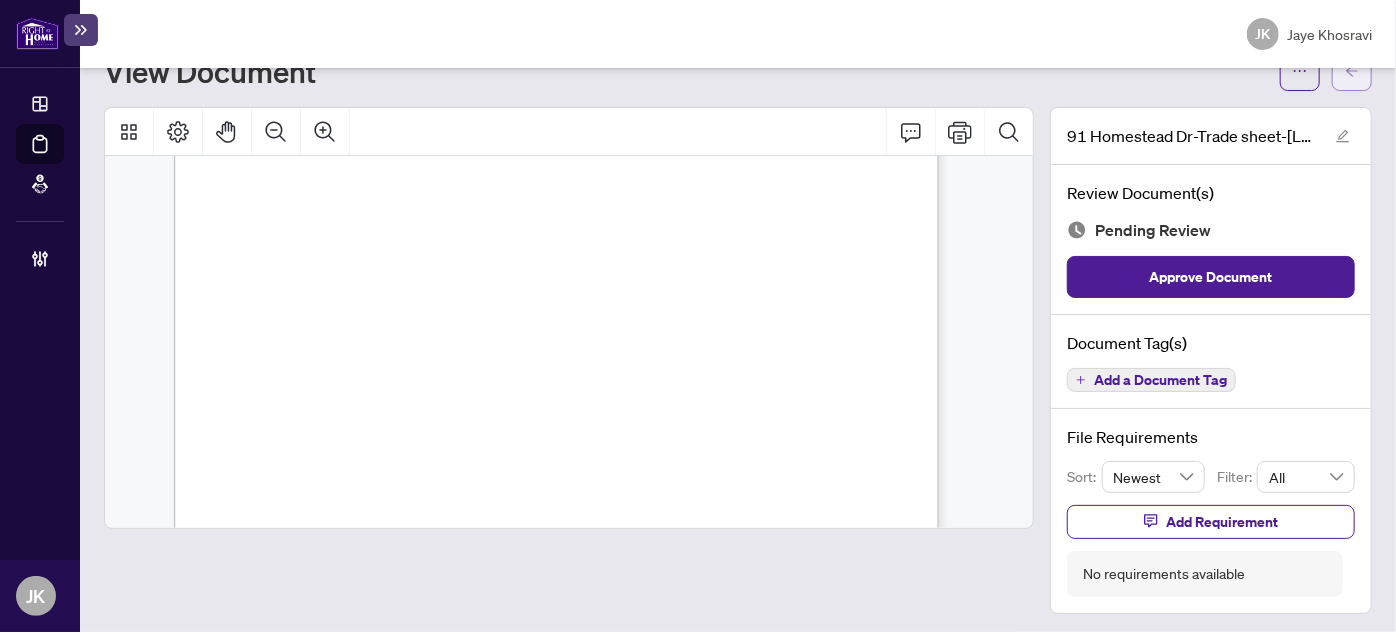 click 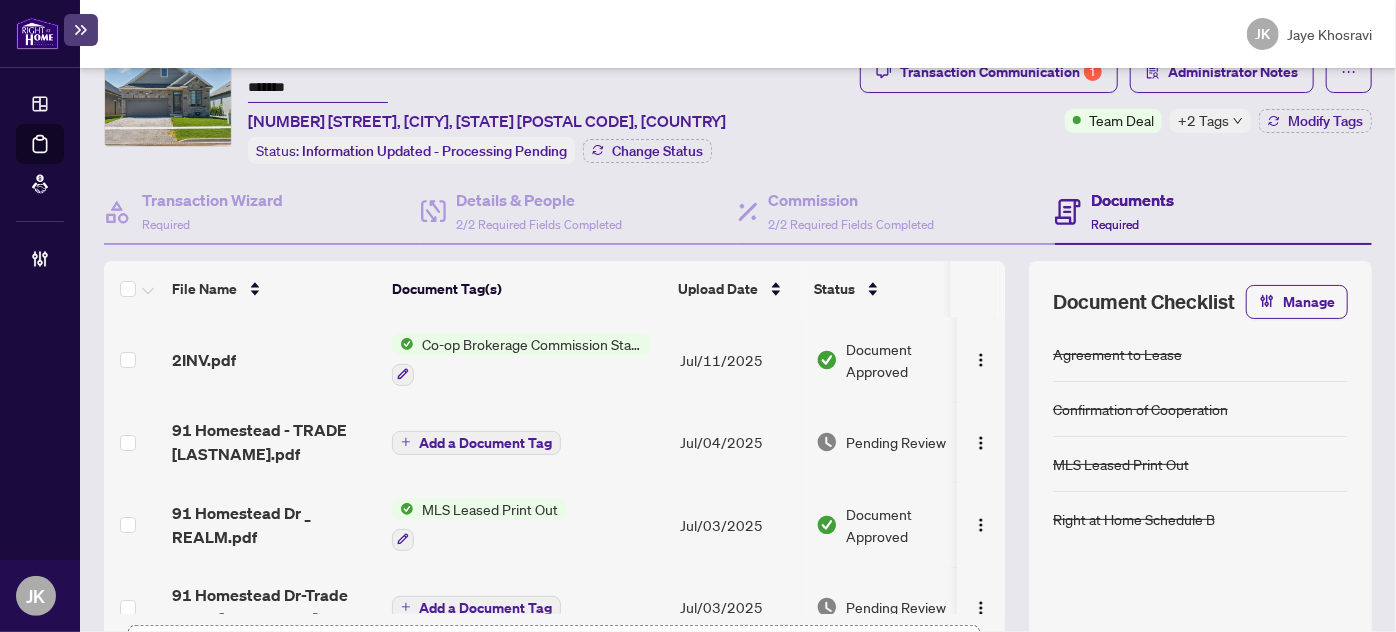 drag, startPoint x: 937, startPoint y: 312, endPoint x: 930, endPoint y: 338, distance: 26.925823 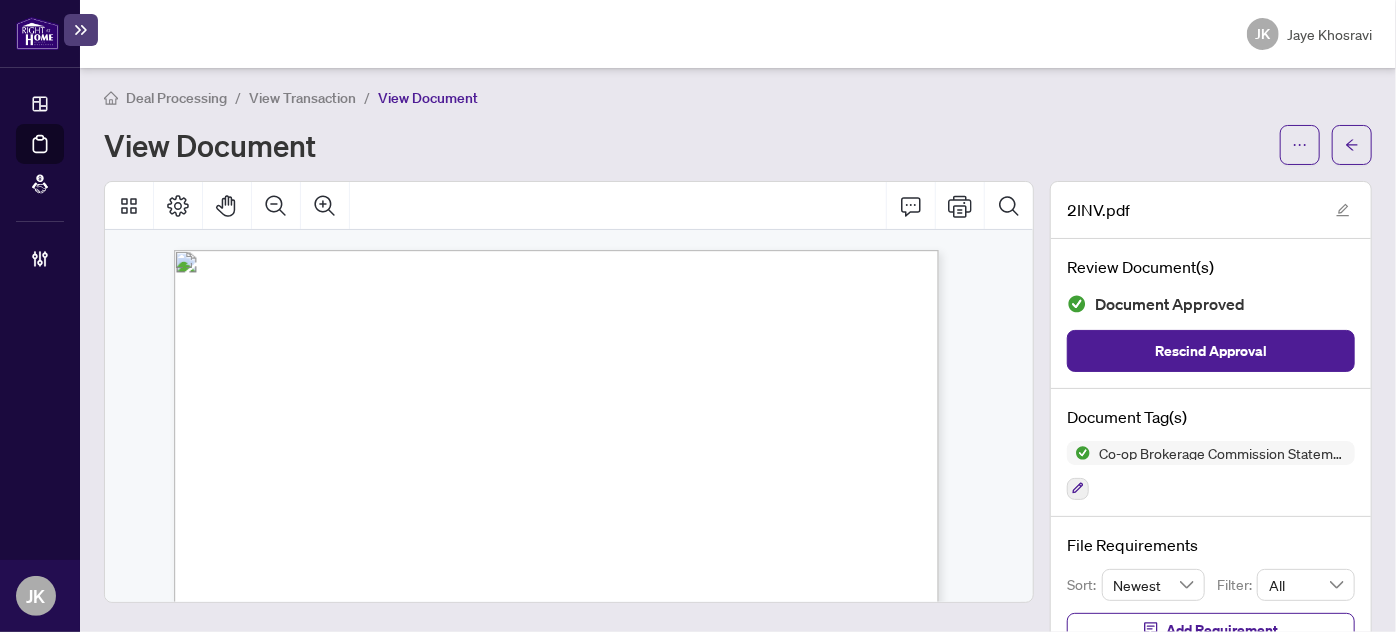 scroll, scrollTop: 0, scrollLeft: 0, axis: both 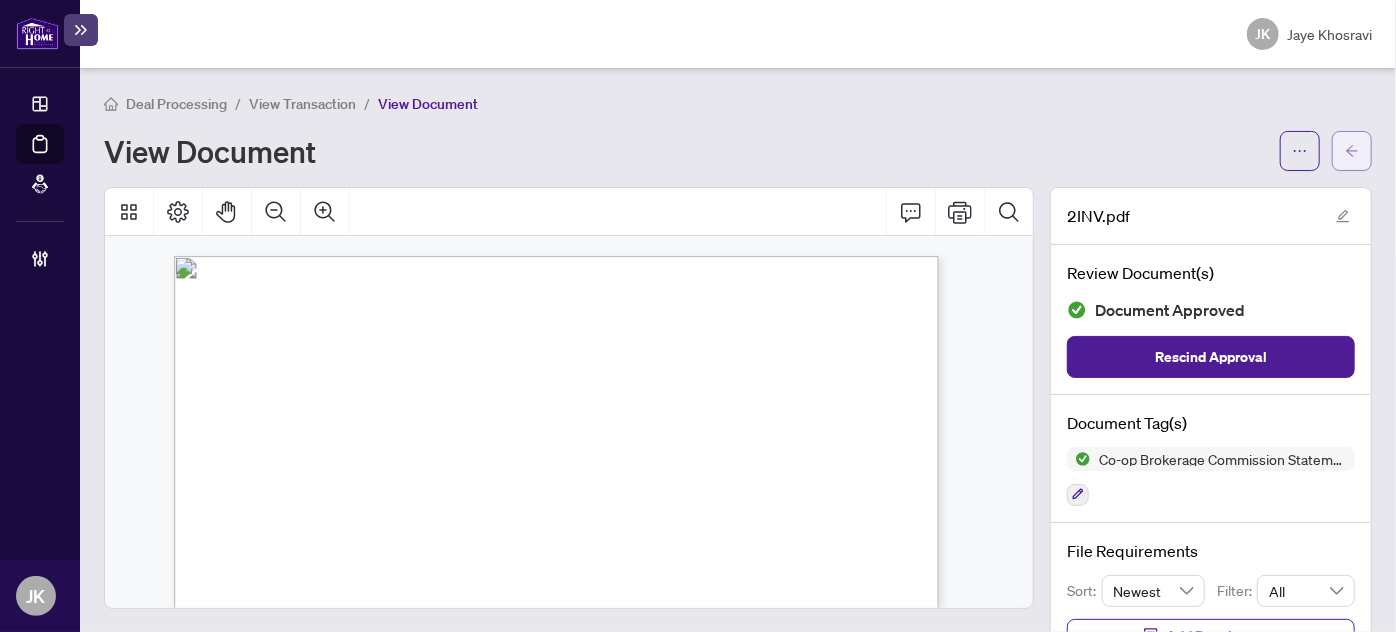 click at bounding box center (1352, 151) 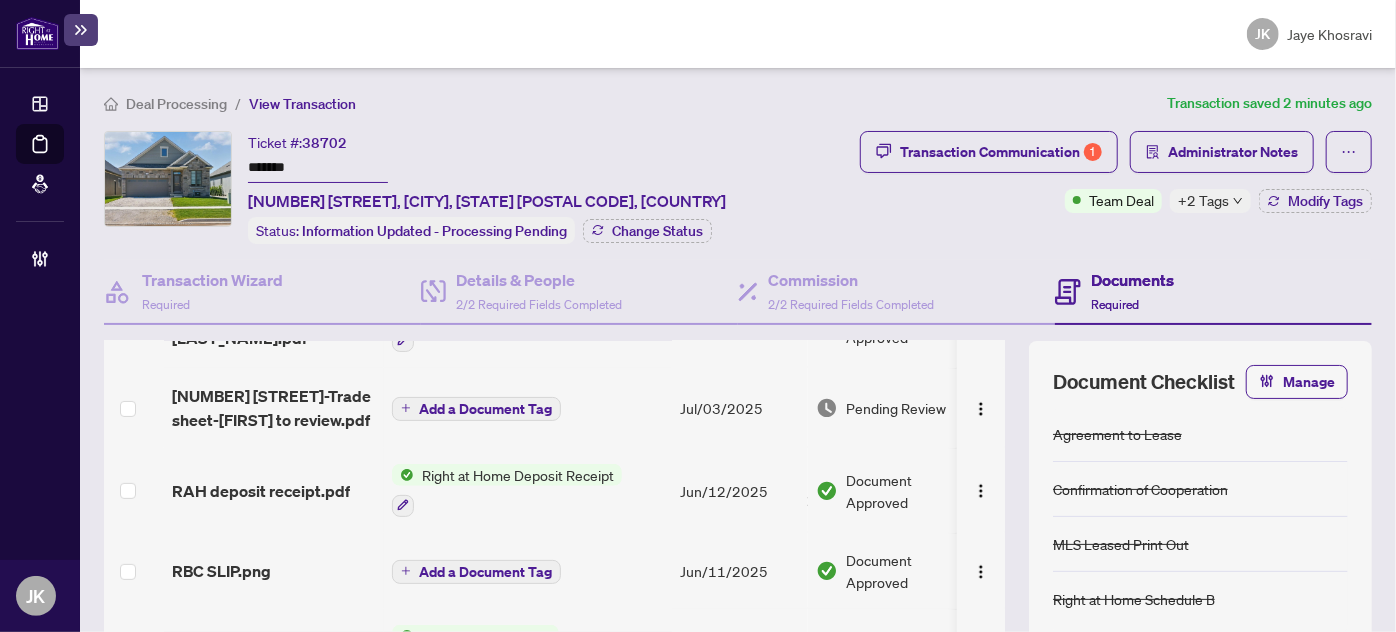 scroll, scrollTop: 0, scrollLeft: 0, axis: both 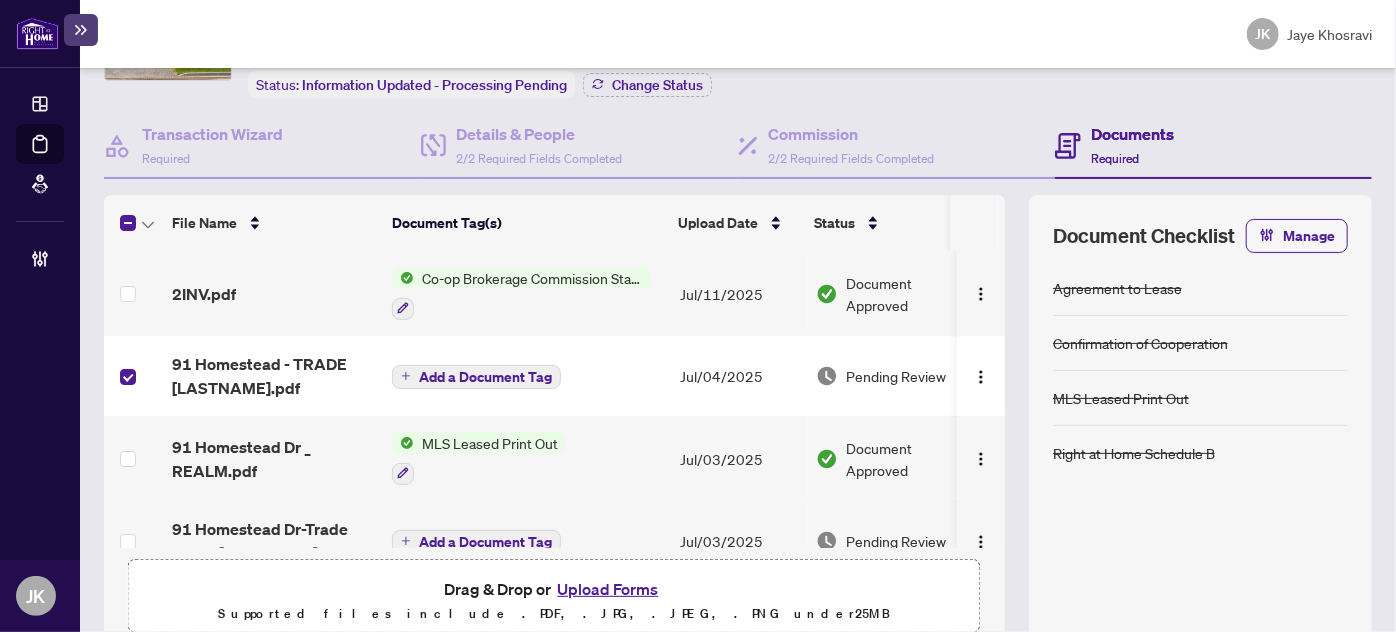 click at bounding box center (134, 541) 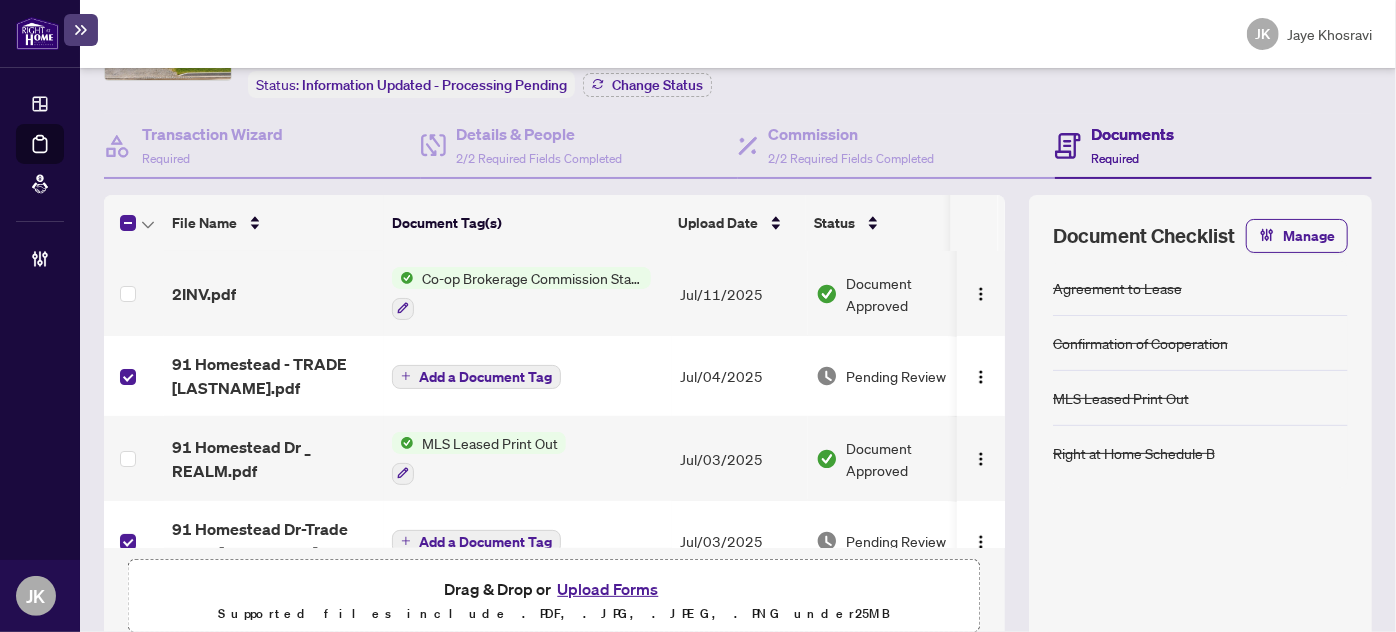 scroll, scrollTop: 446, scrollLeft: 0, axis: vertical 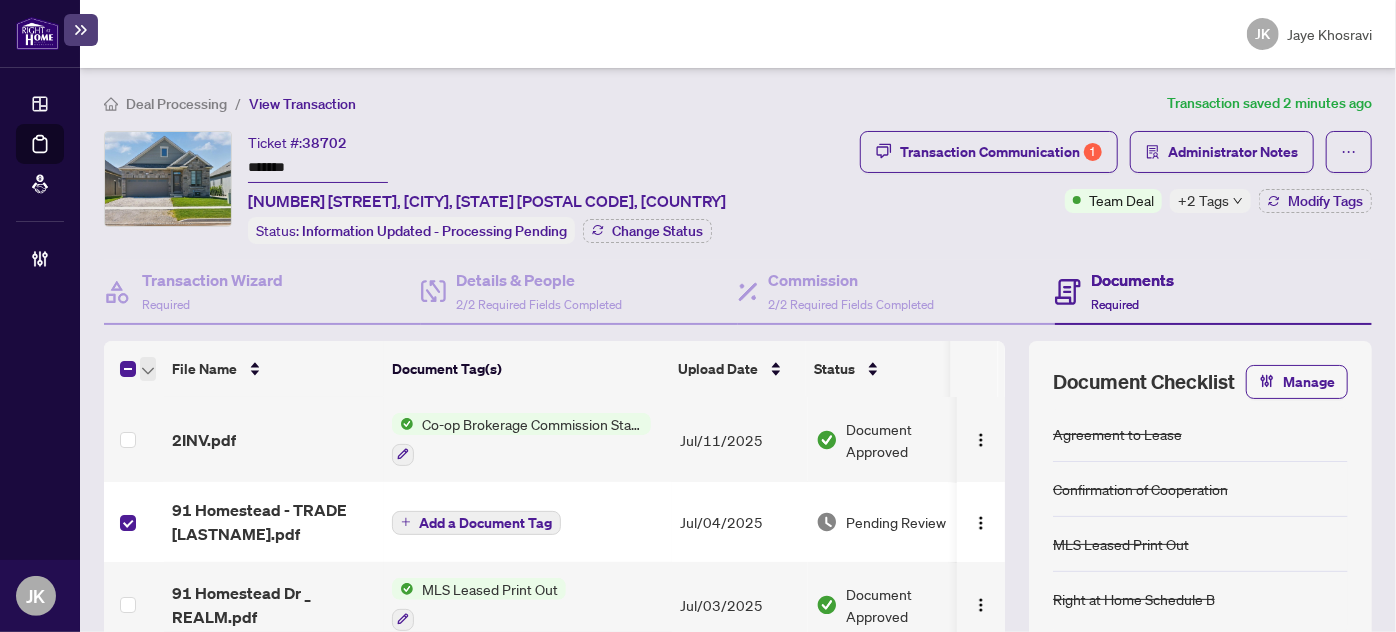 click at bounding box center [148, 369] 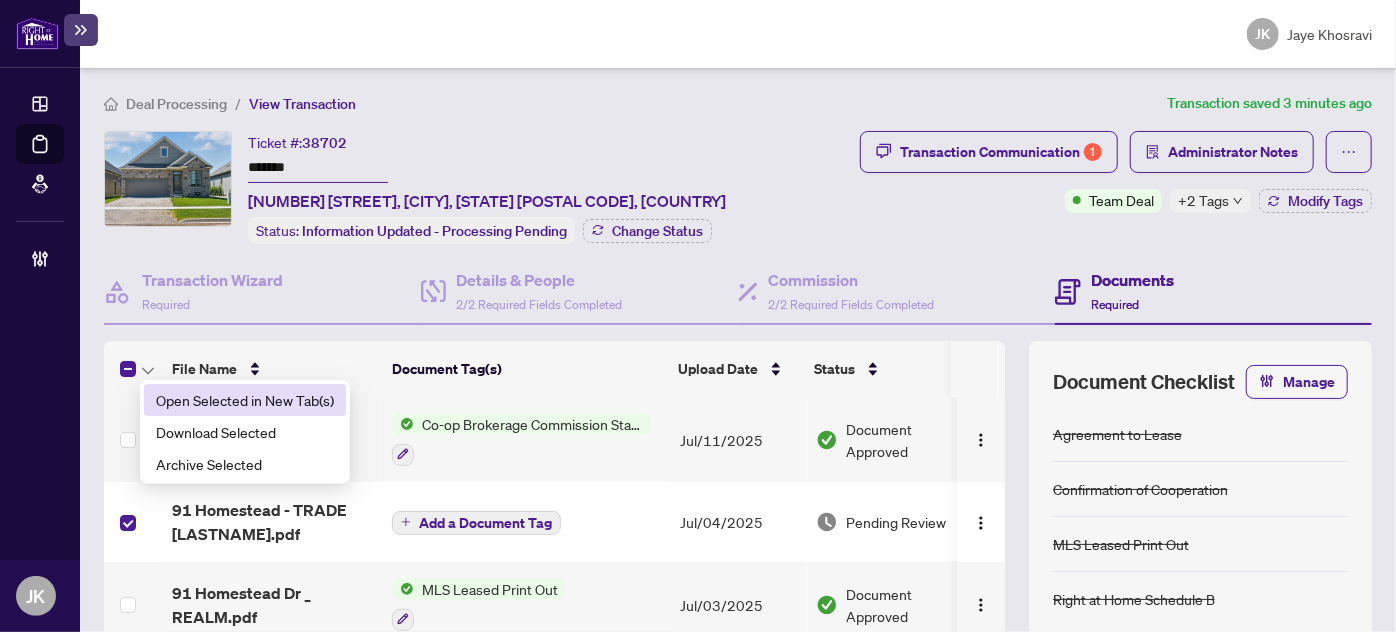 click on "Open Selected in New Tab(s)" at bounding box center (245, 400) 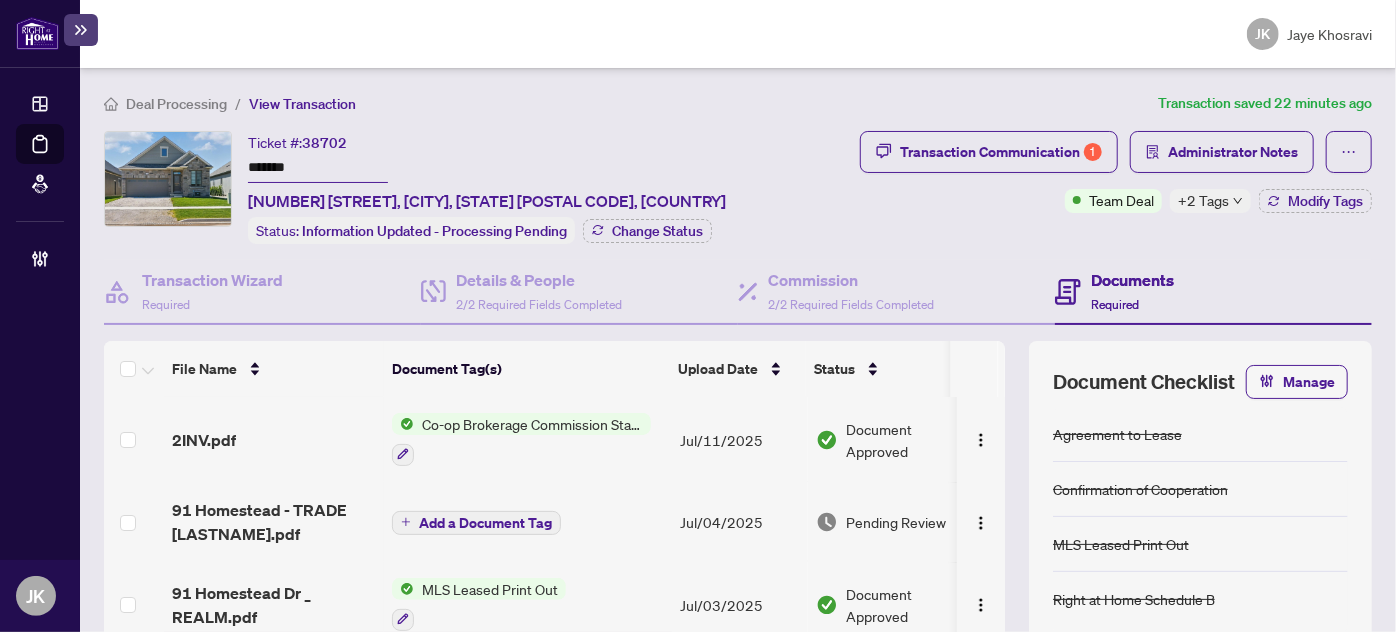 drag, startPoint x: 347, startPoint y: 172, endPoint x: 232, endPoint y: 168, distance: 115.06954 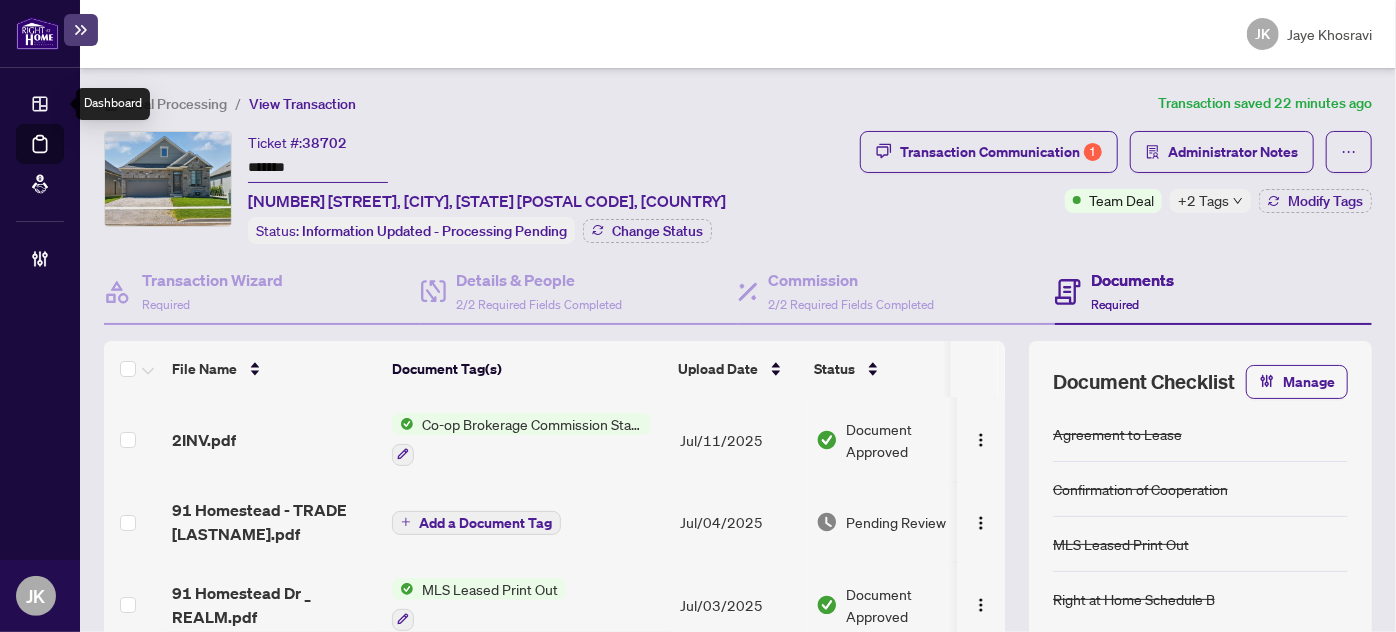 click on "Deal Processing" at bounding box center (63, 158) 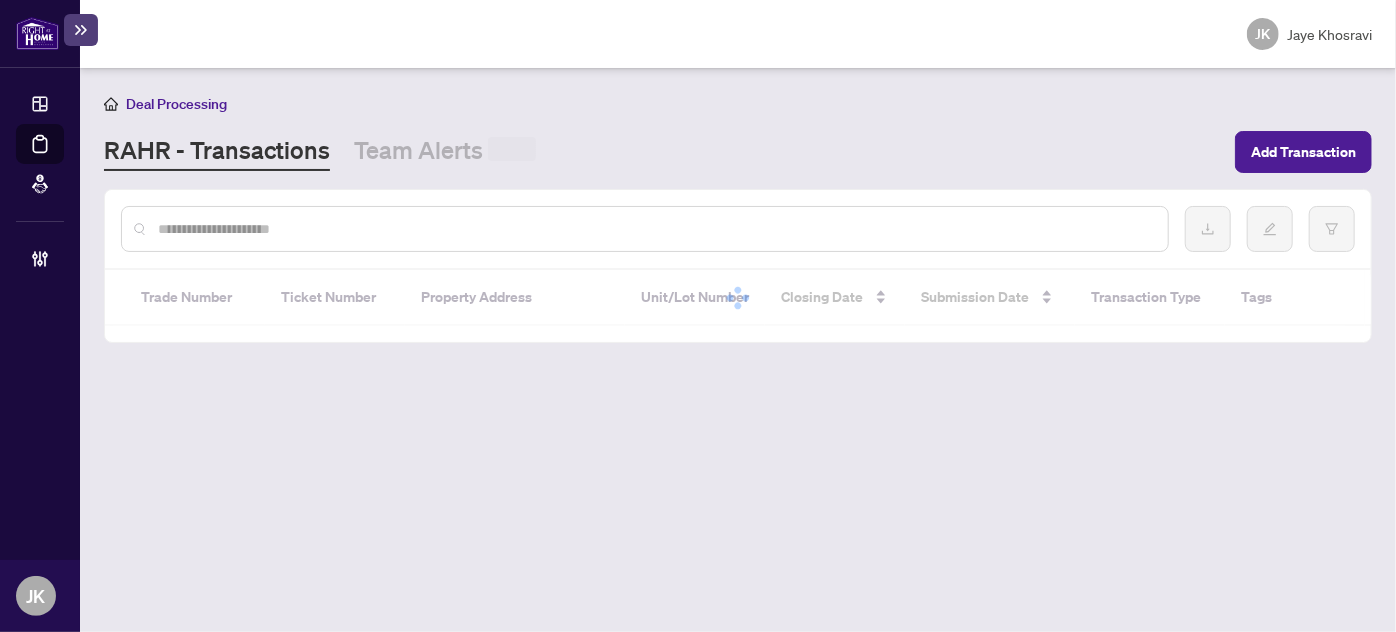 click at bounding box center [738, 298] 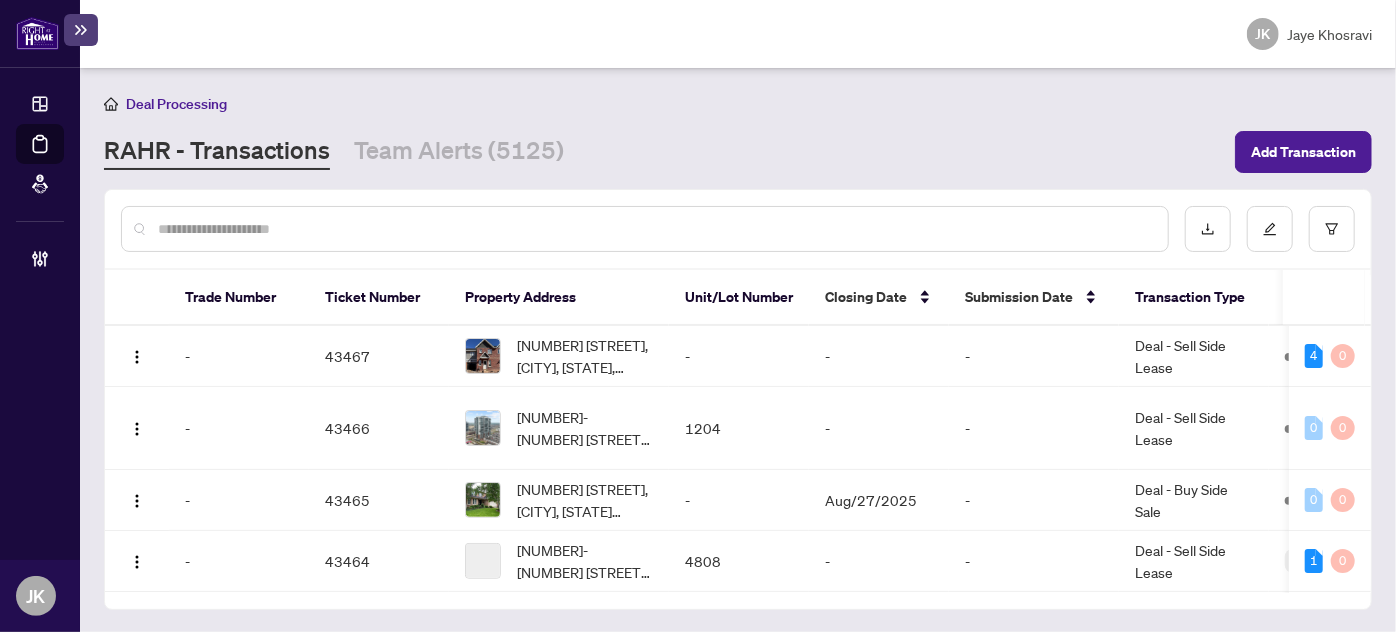 click at bounding box center [655, 229] 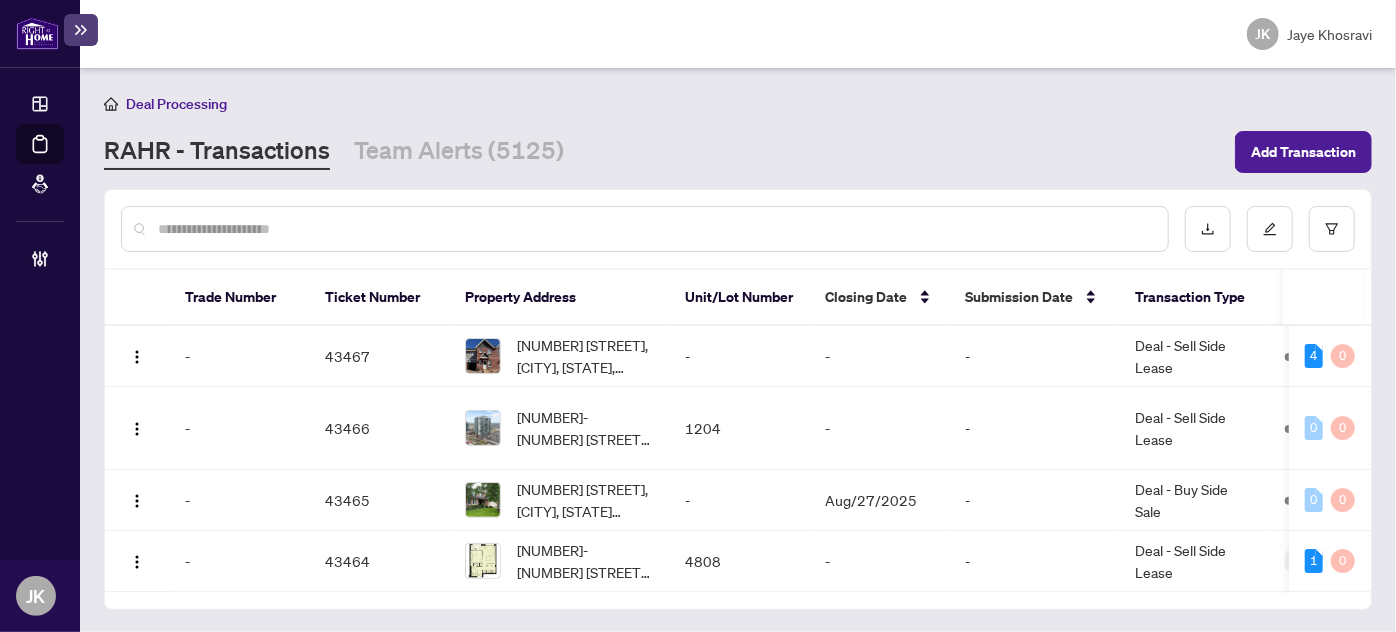 paste on "*******" 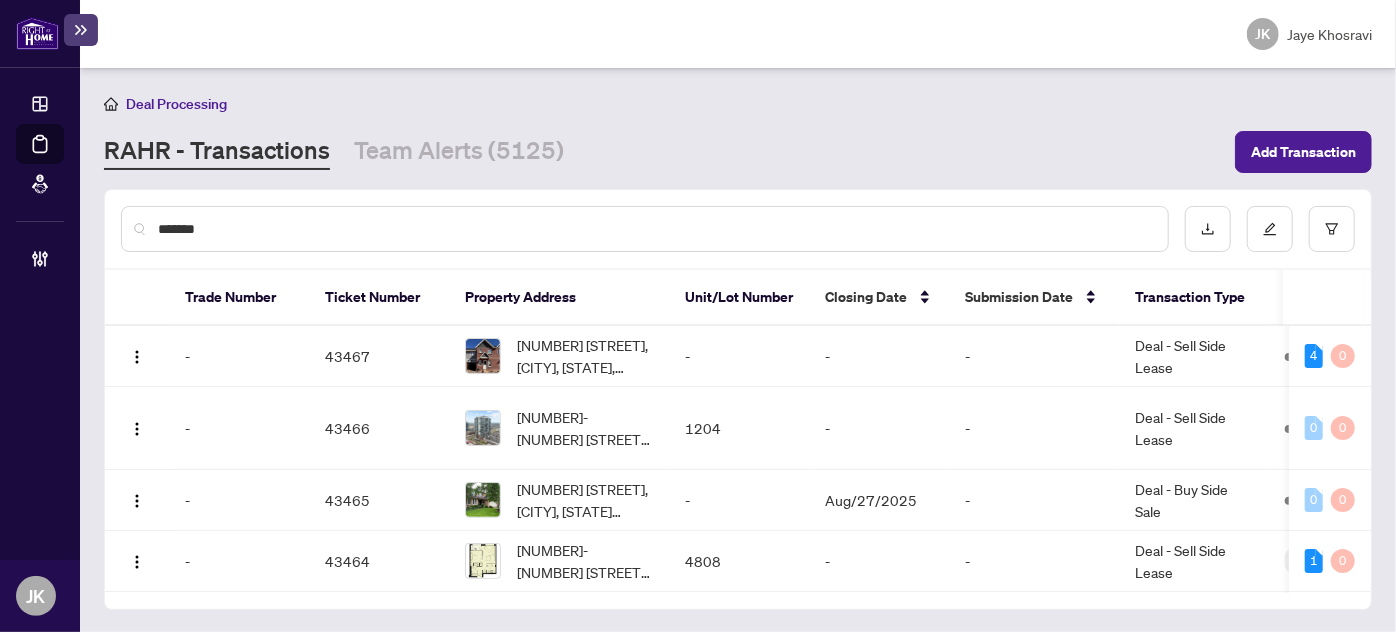 click on "*******" at bounding box center [655, 229] 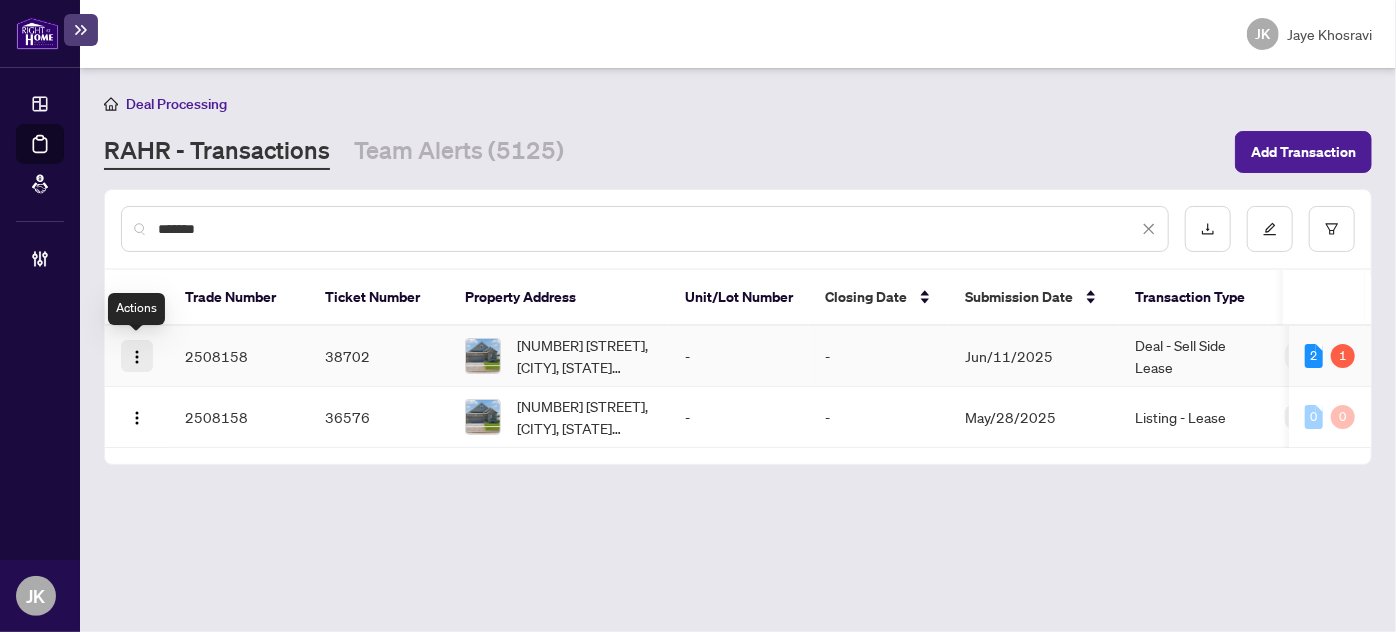 click at bounding box center (137, 356) 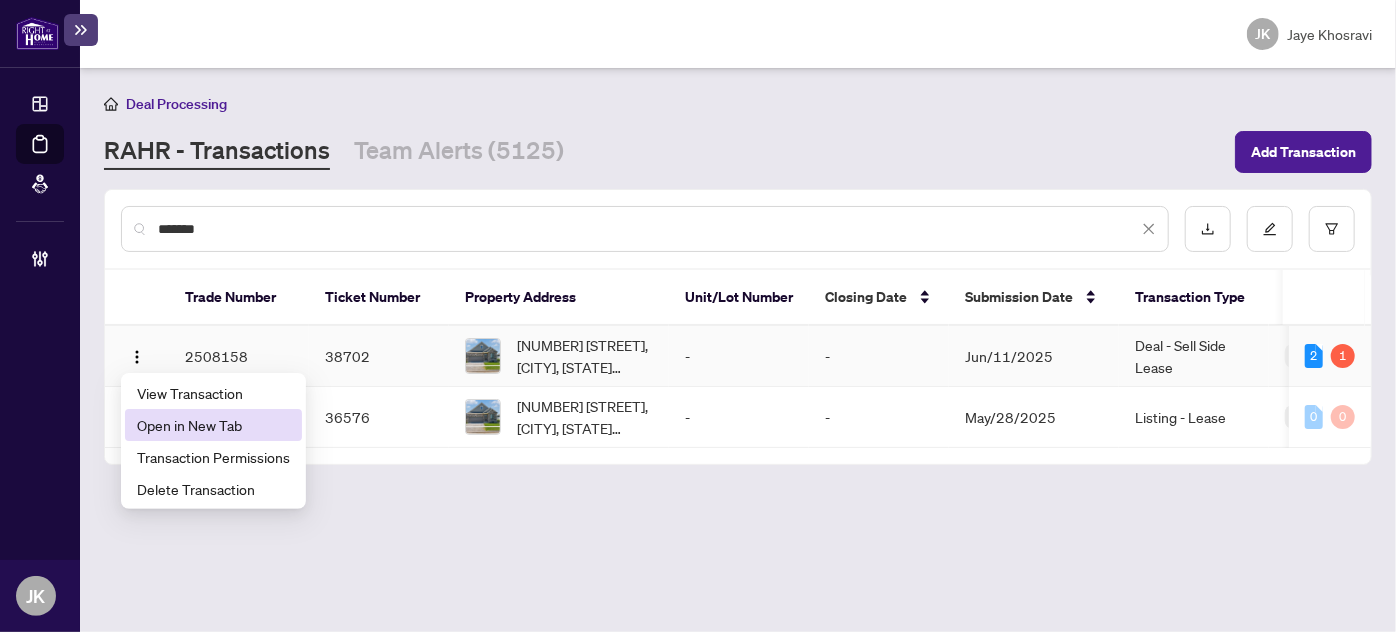 click on "Open in New Tab" at bounding box center (213, 425) 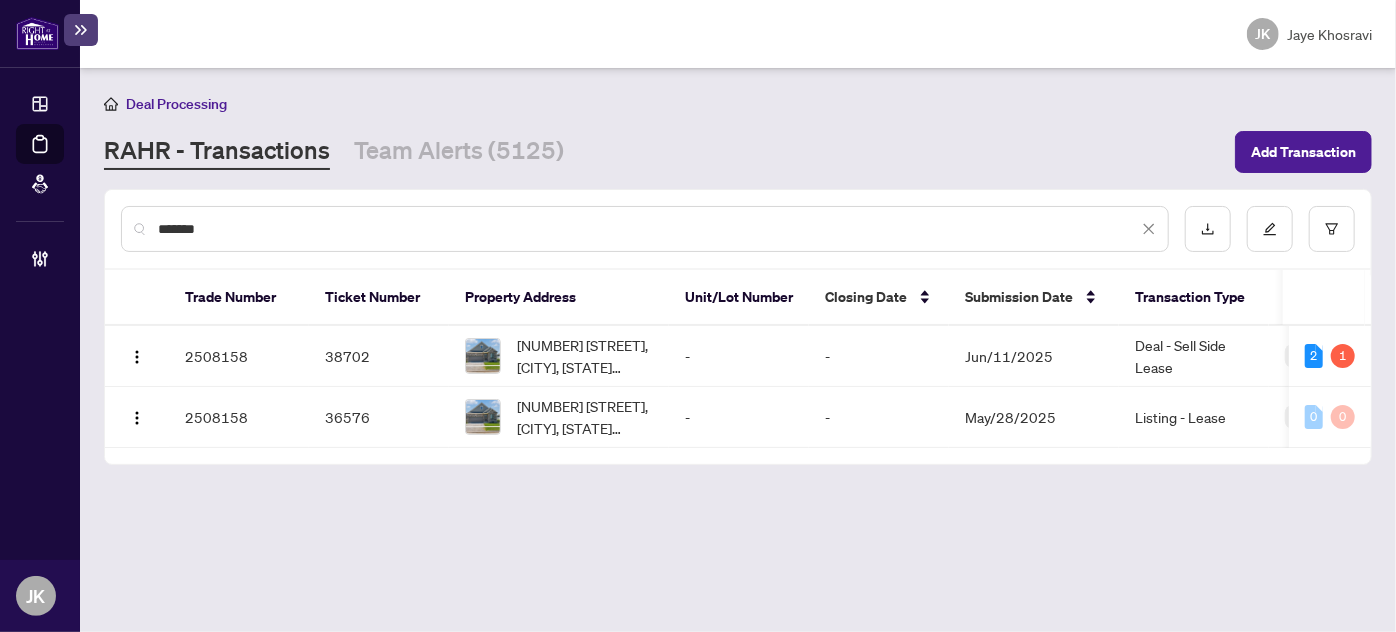 drag, startPoint x: 278, startPoint y: 228, endPoint x: 0, endPoint y: 223, distance: 278.04495 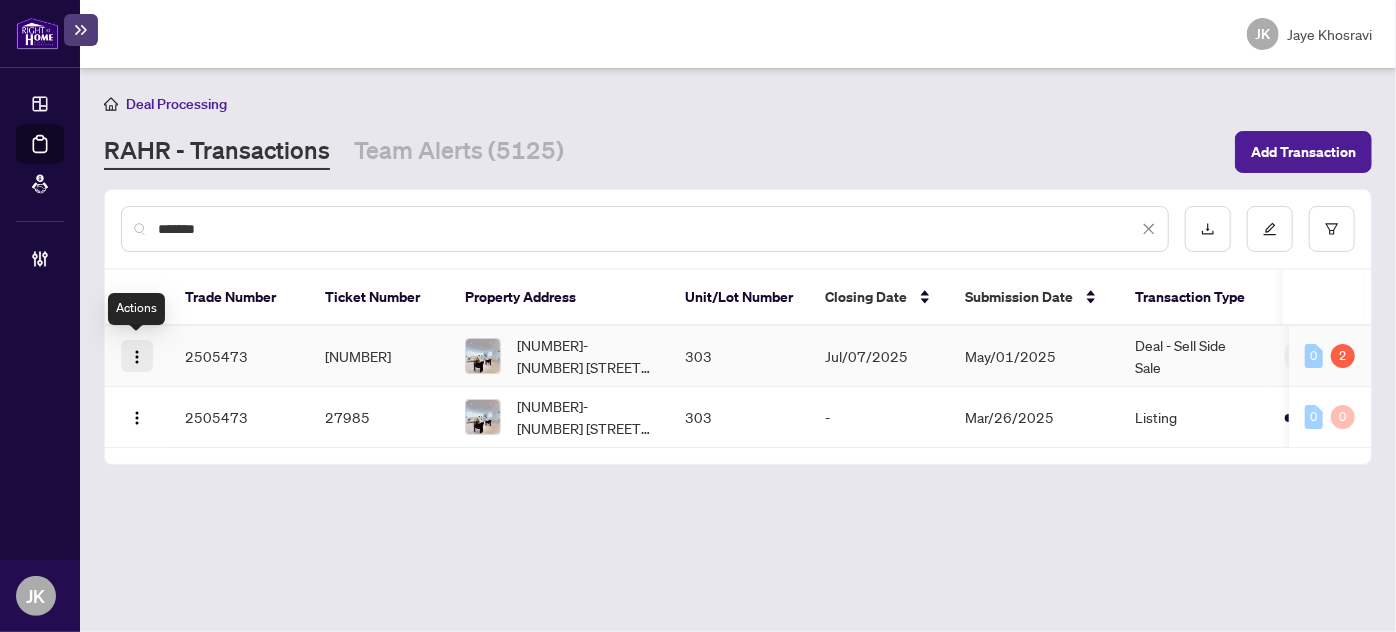 click at bounding box center (137, 357) 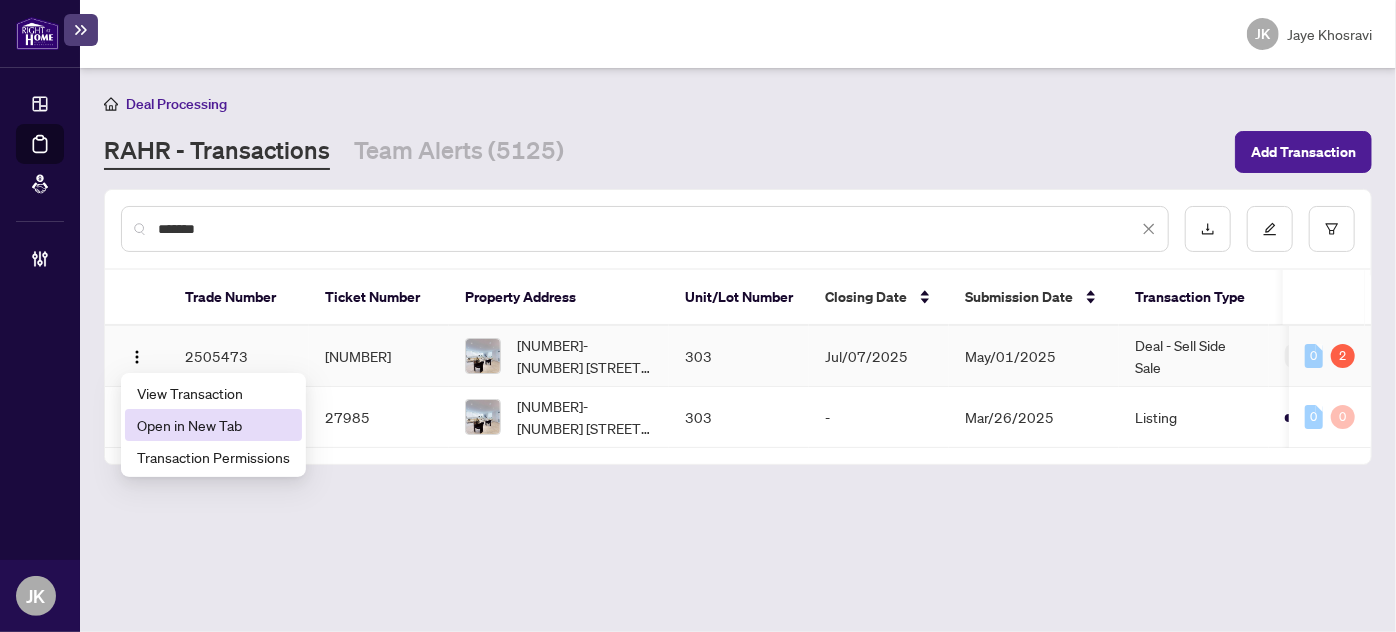 click on "Open in New Tab" at bounding box center [213, 425] 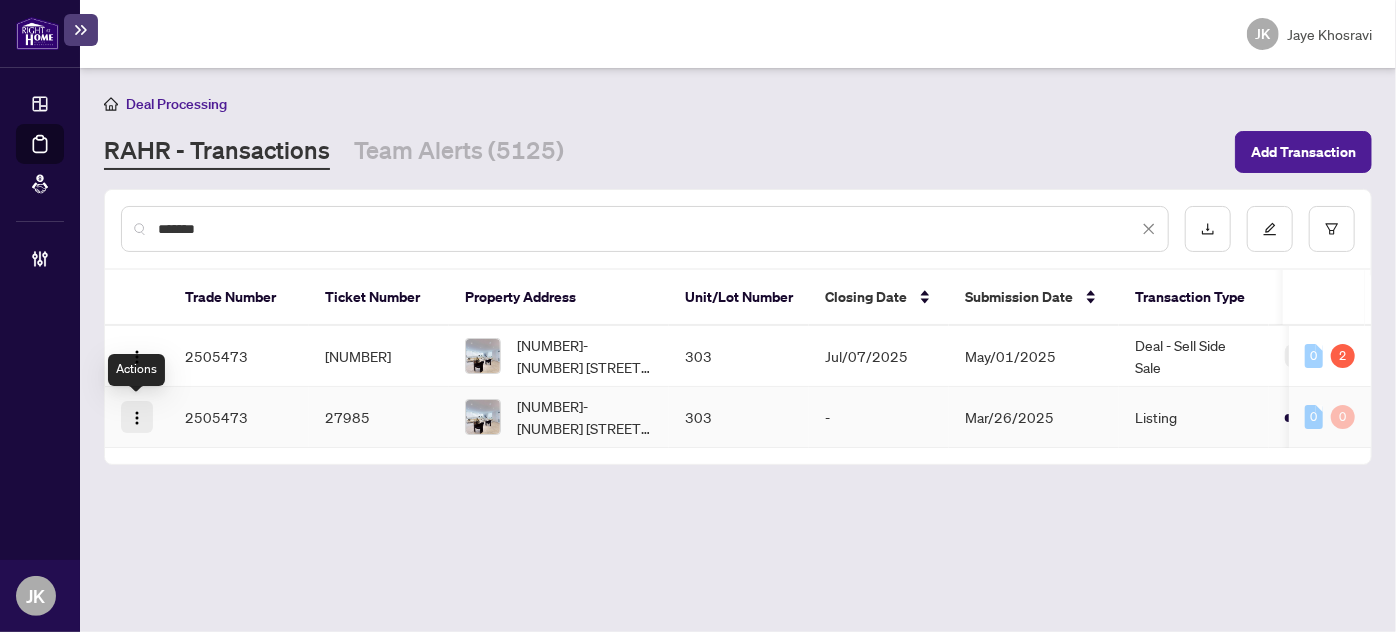 click at bounding box center (137, 418) 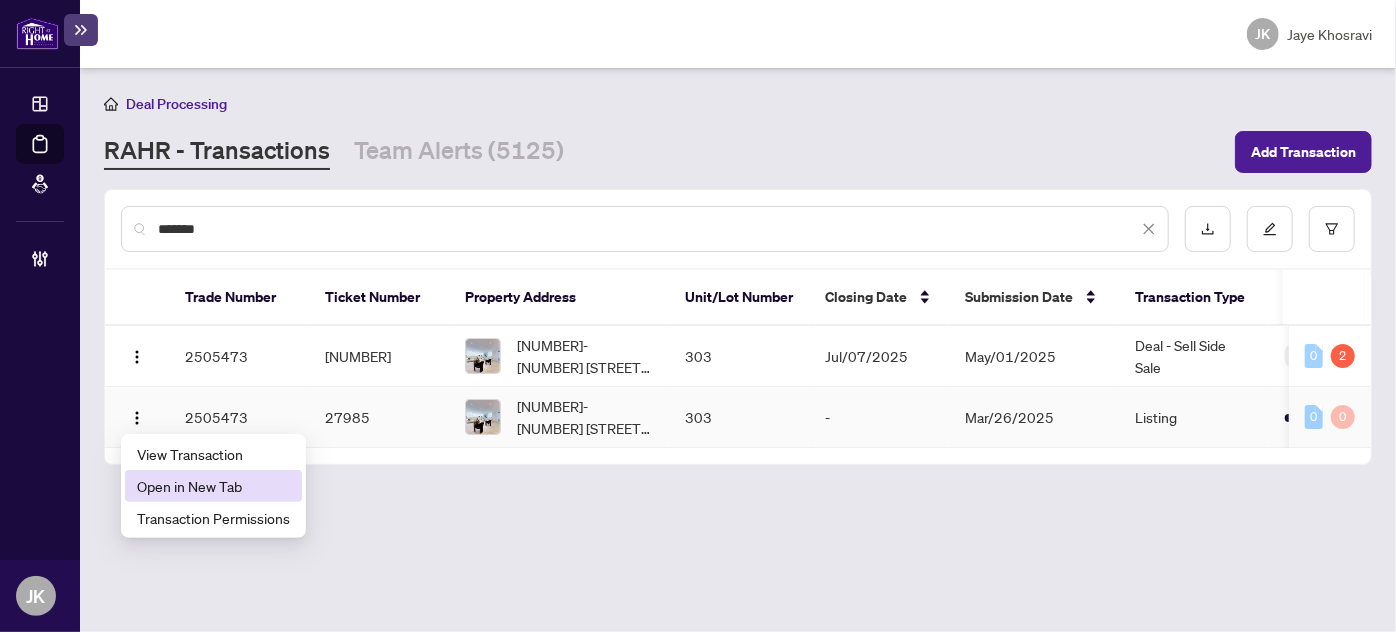 click on "Open in New Tab" at bounding box center (213, 486) 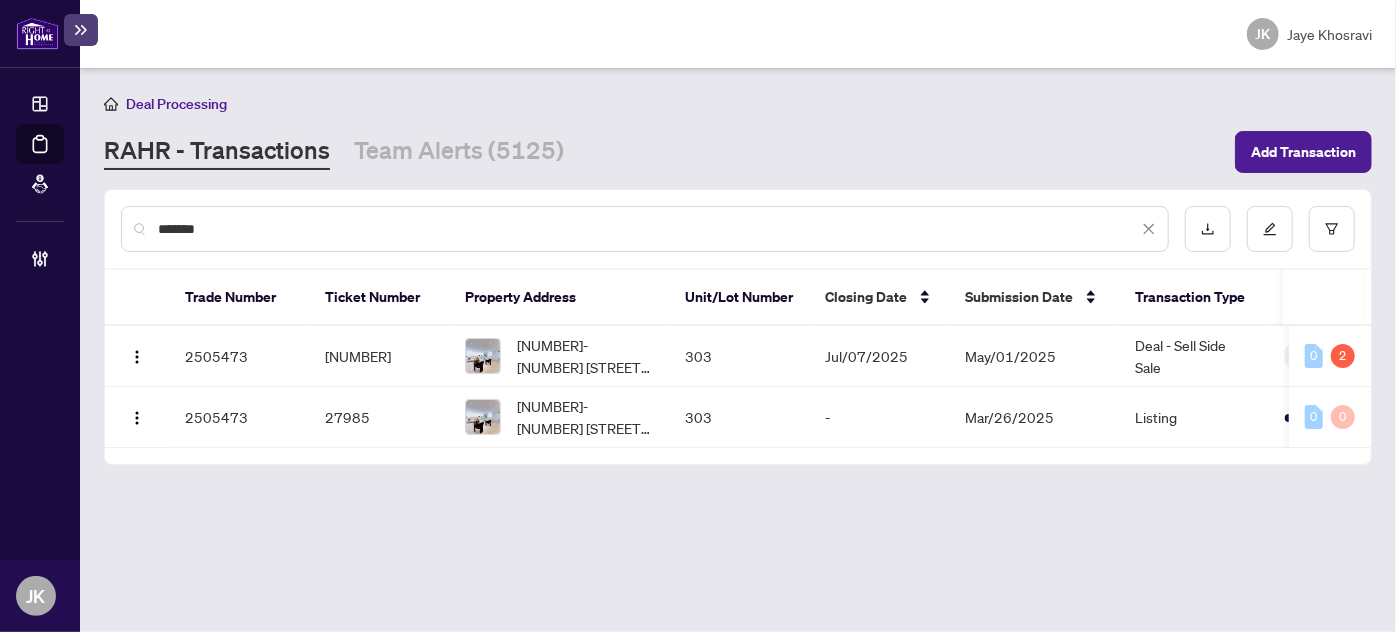 drag, startPoint x: 228, startPoint y: 229, endPoint x: 17, endPoint y: 226, distance: 211.02133 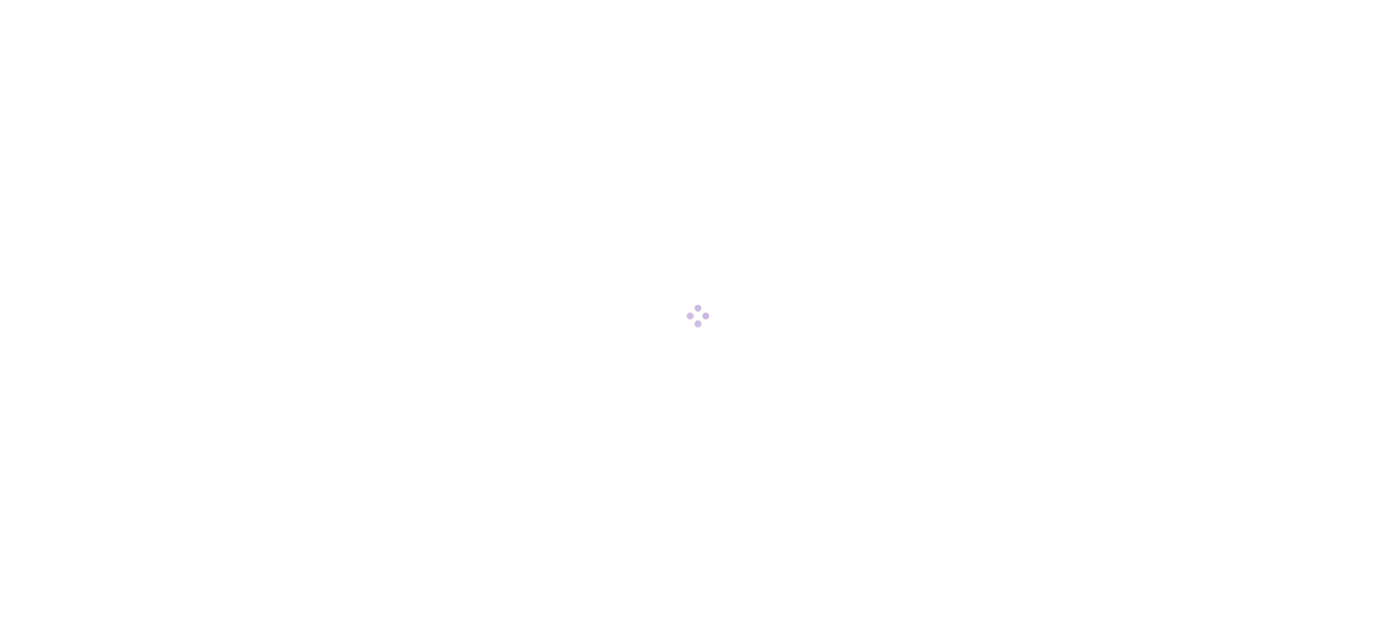 scroll, scrollTop: 0, scrollLeft: 0, axis: both 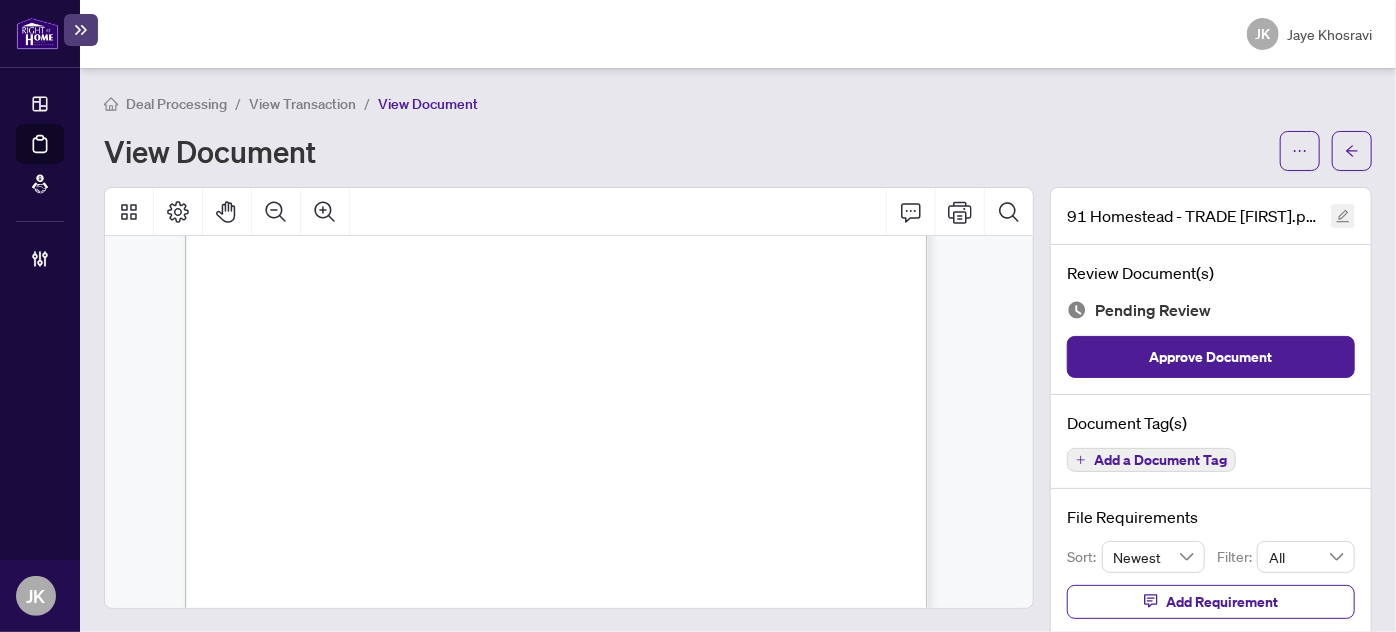 click at bounding box center [1343, 216] 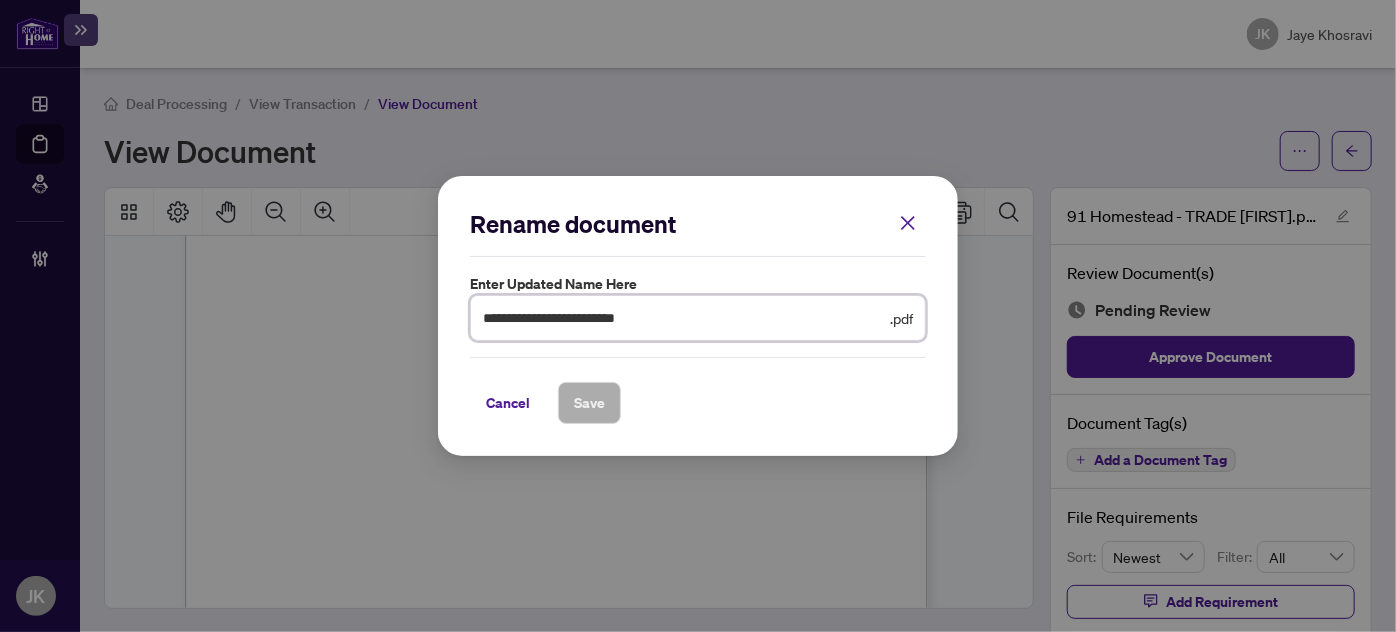 drag, startPoint x: 722, startPoint y: 316, endPoint x: 629, endPoint y: 318, distance: 93.0215 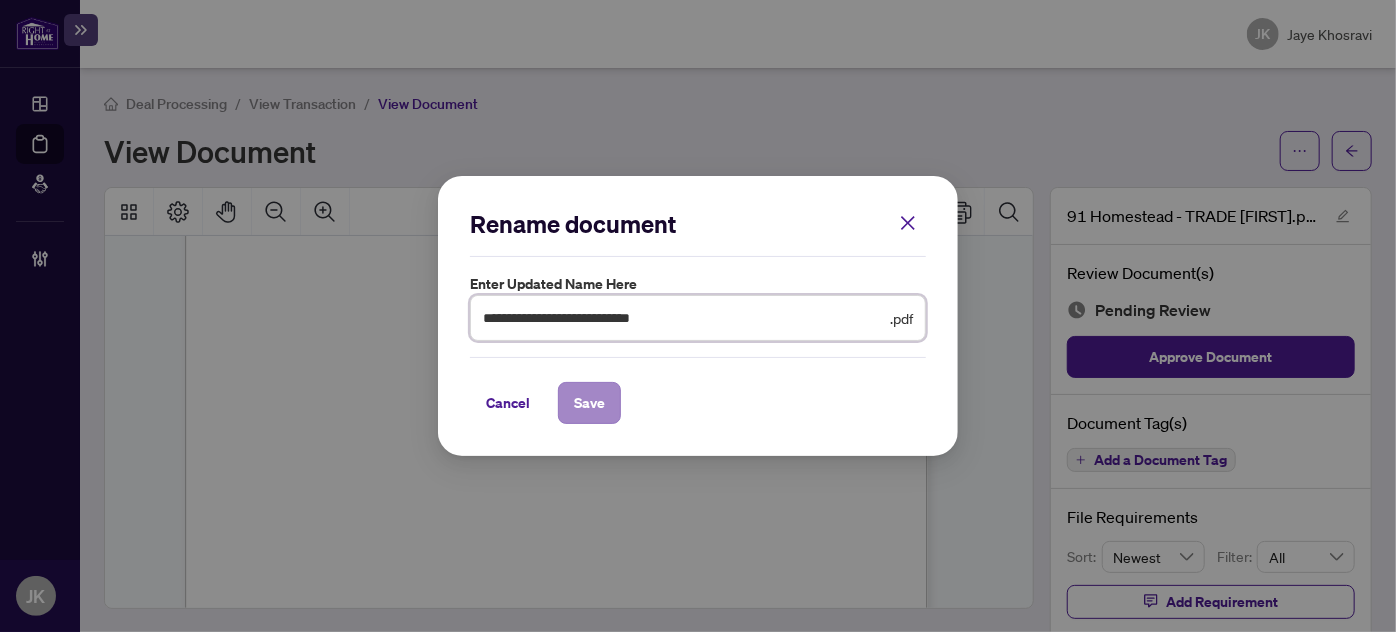 type on "**********" 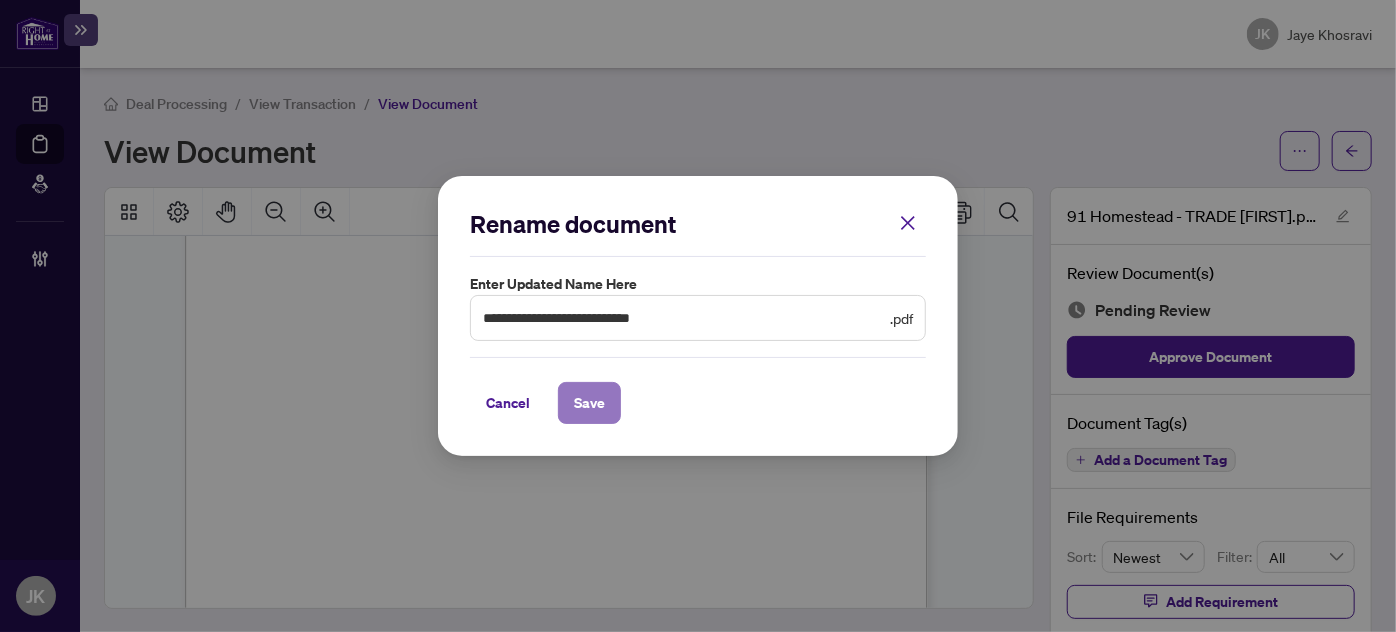 click on "Save" at bounding box center [589, 403] 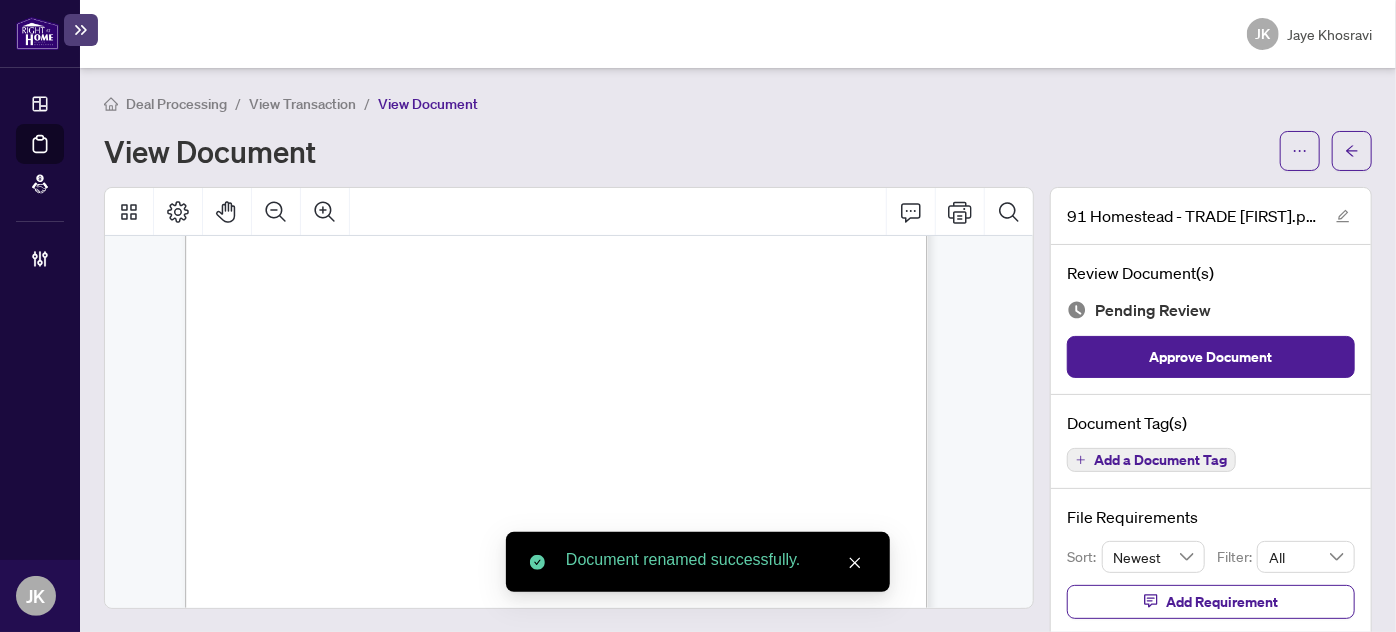 click on "Add a Document Tag" at bounding box center (1160, 460) 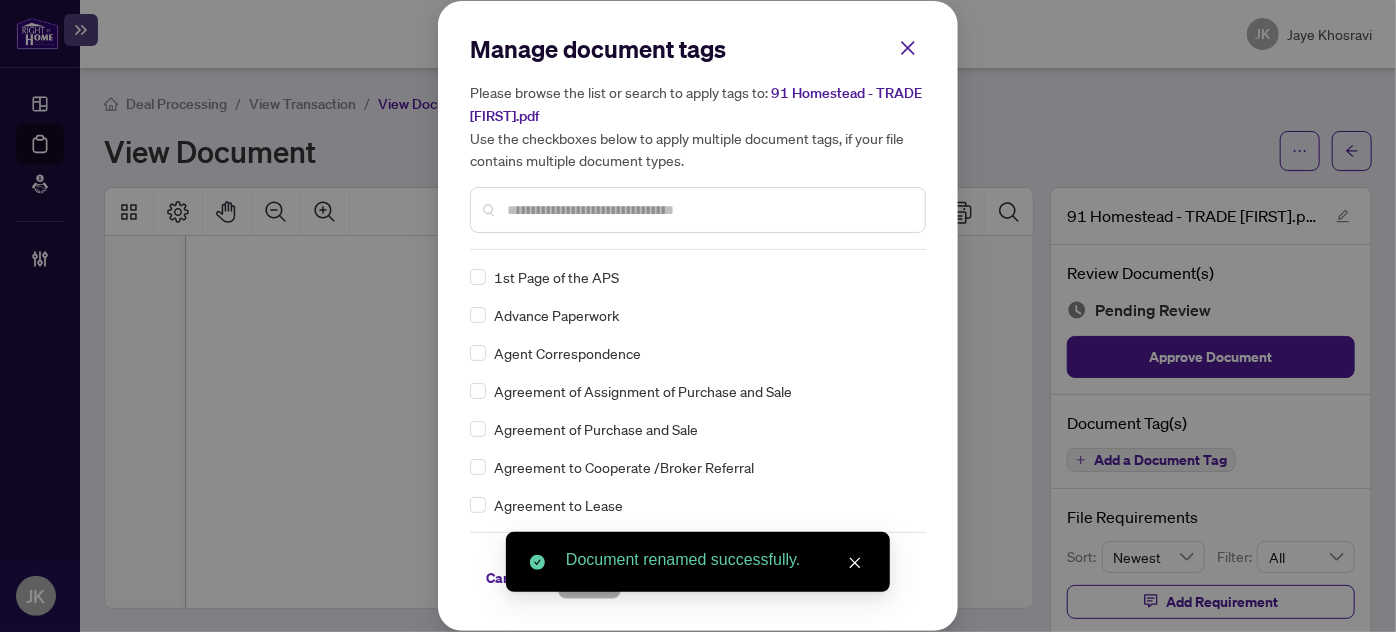 click at bounding box center (708, 210) 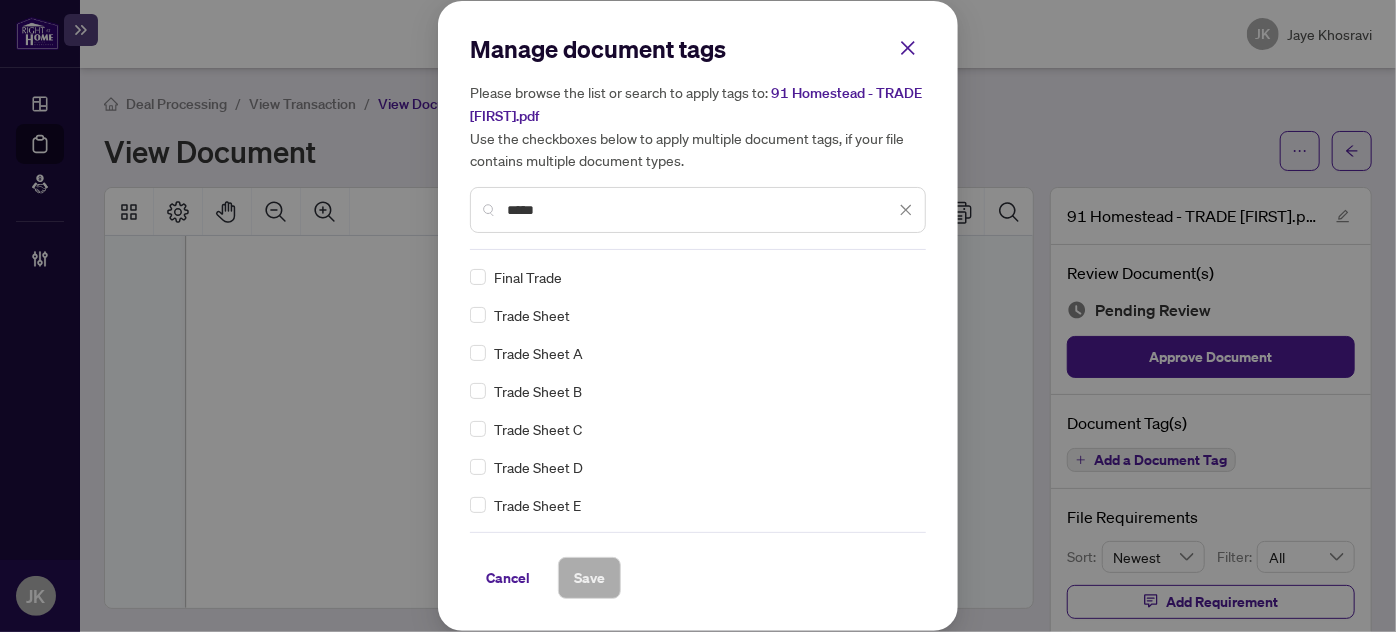 type on "*****" 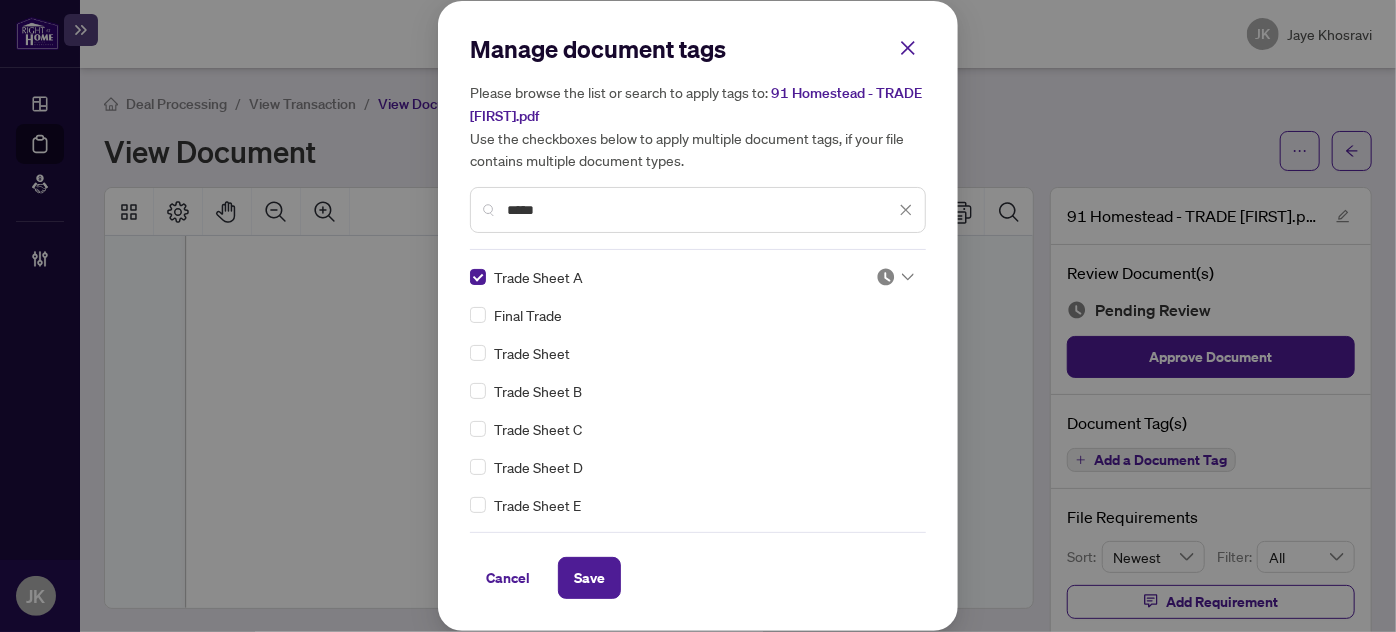 click on "Manage document tags Please browse the list or search to apply tags to:   91 Homestead - TRADE Angelika.pdf   Use the checkboxes below to apply multiple document tags, if your file contains multiple document types.   ***** Trade Sheet A Final Trade  Trade Sheet Trade Sheet B Trade Sheet C Trade Sheet D Trade Sheet E 640 Trade Record Sheet Cancel Save Cancel OK" at bounding box center [698, 316] 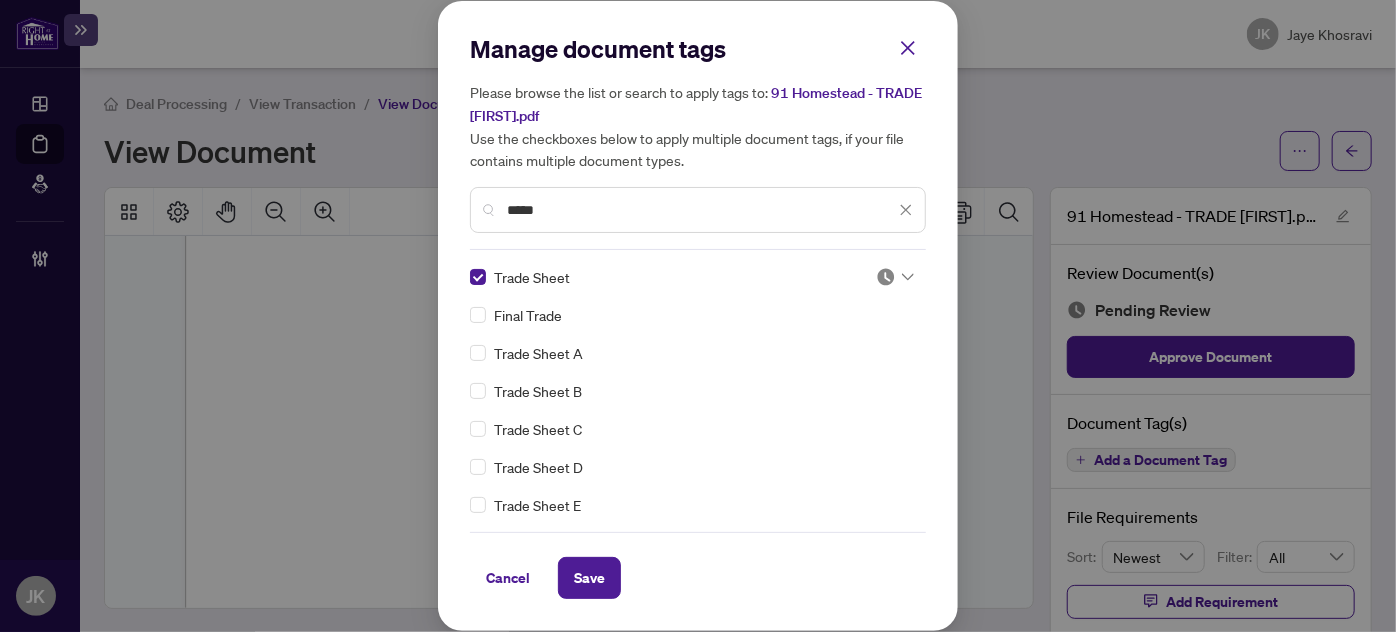click at bounding box center (889, 277) 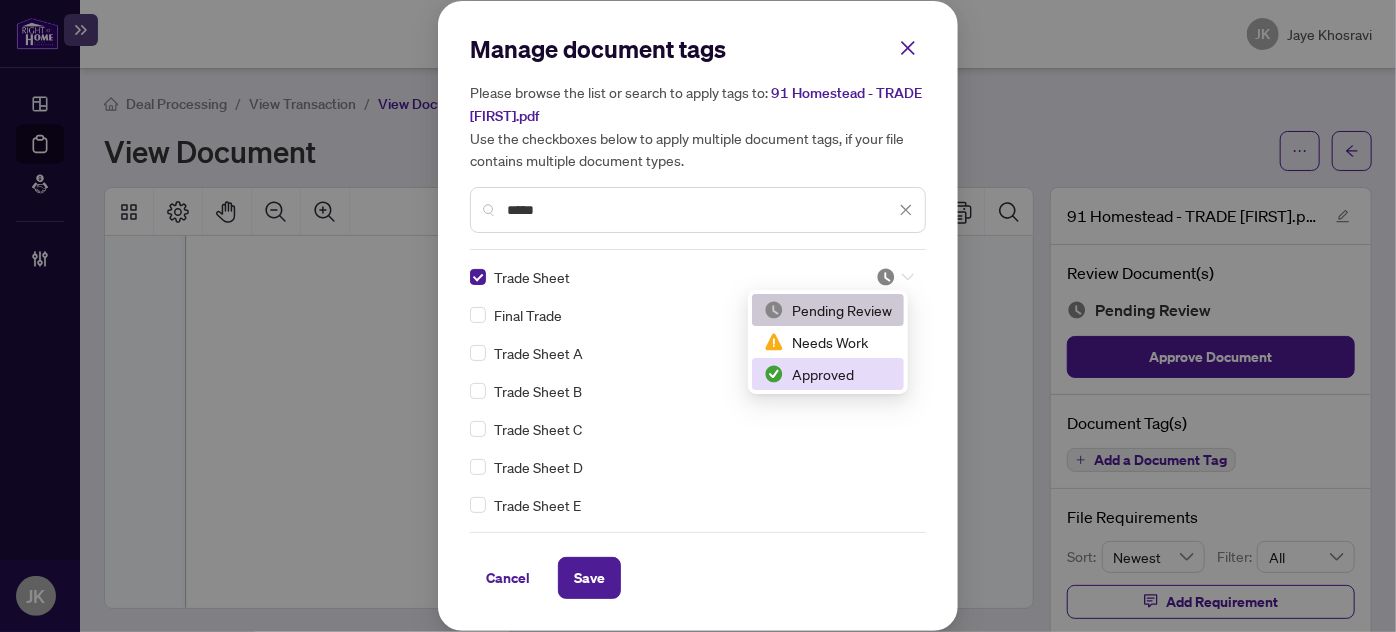 click on "Approved" at bounding box center [828, 374] 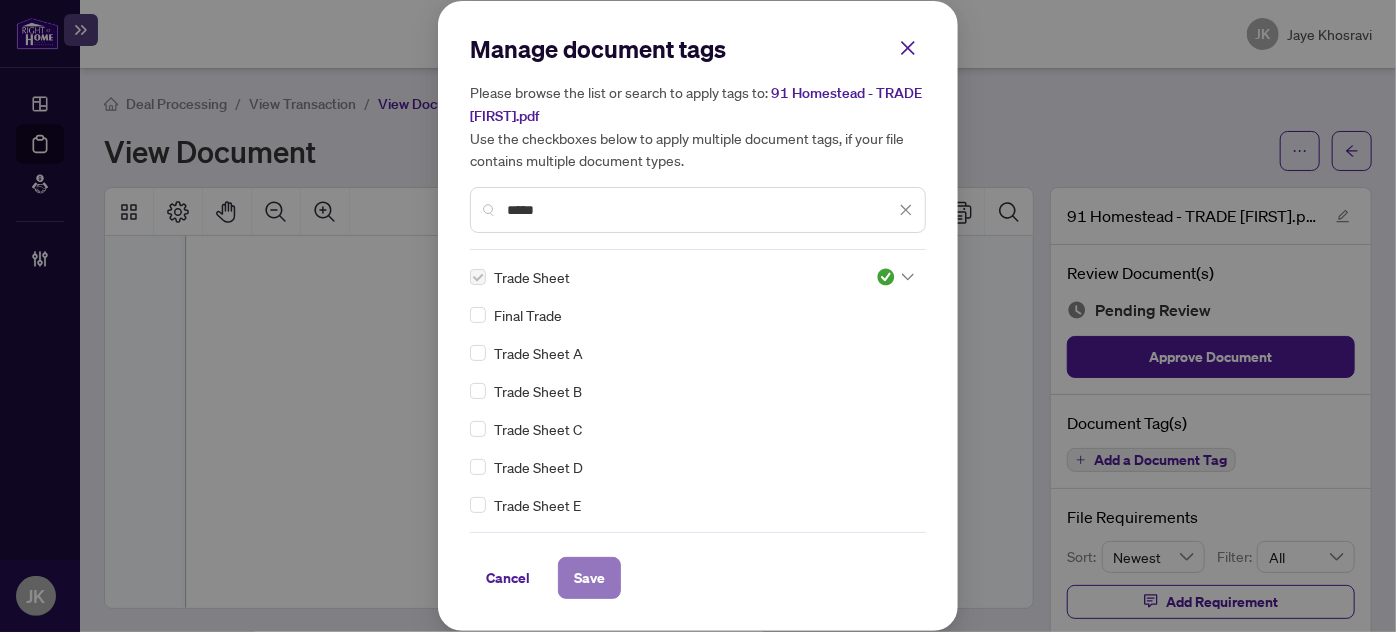 click on "Save" at bounding box center [589, 578] 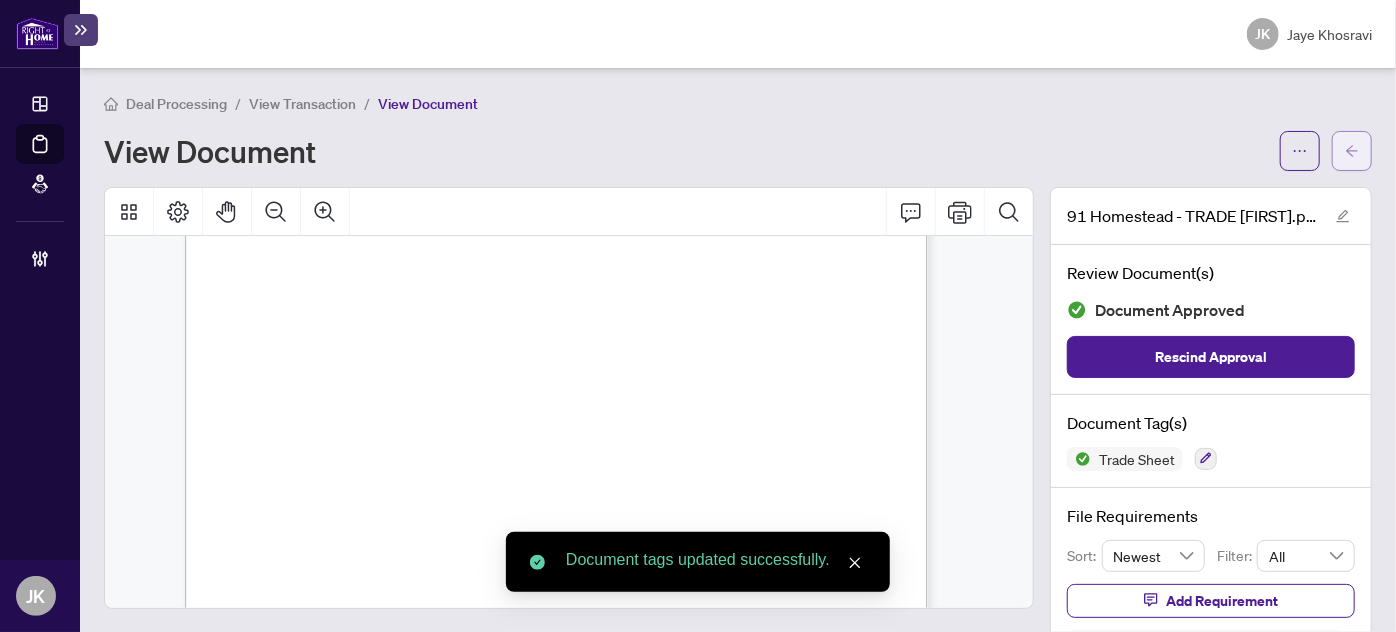 click at bounding box center (1352, 151) 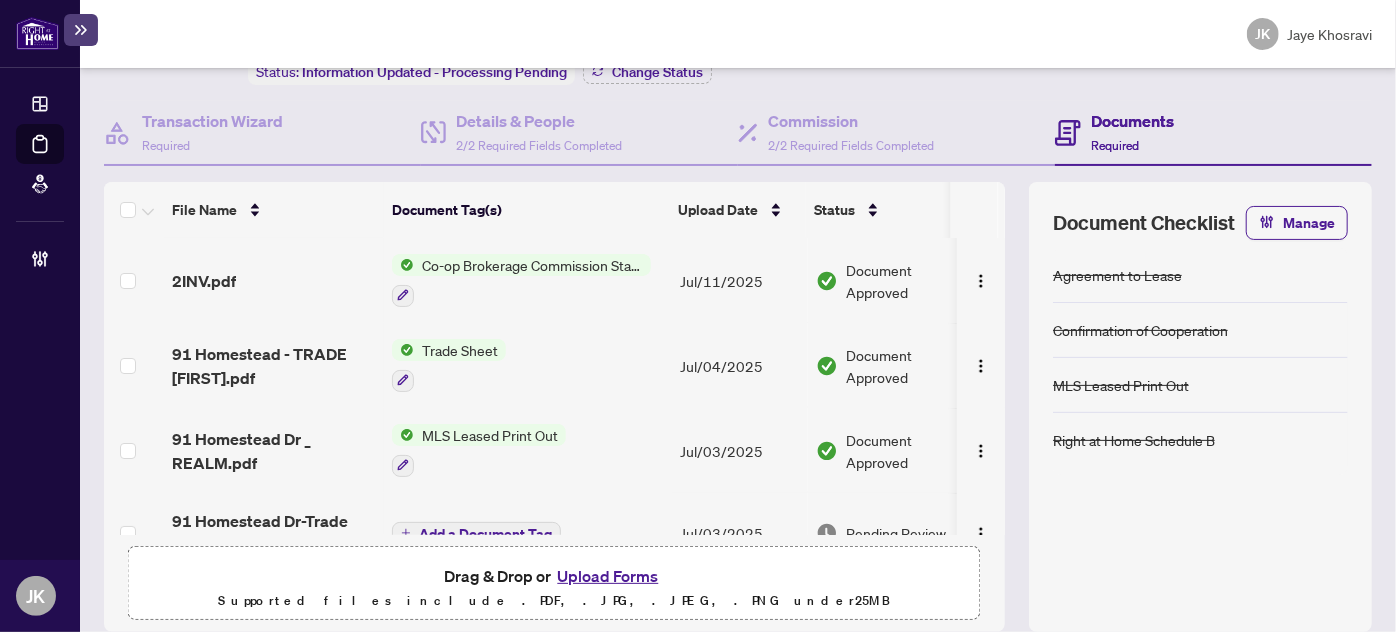 scroll, scrollTop: 170, scrollLeft: 0, axis: vertical 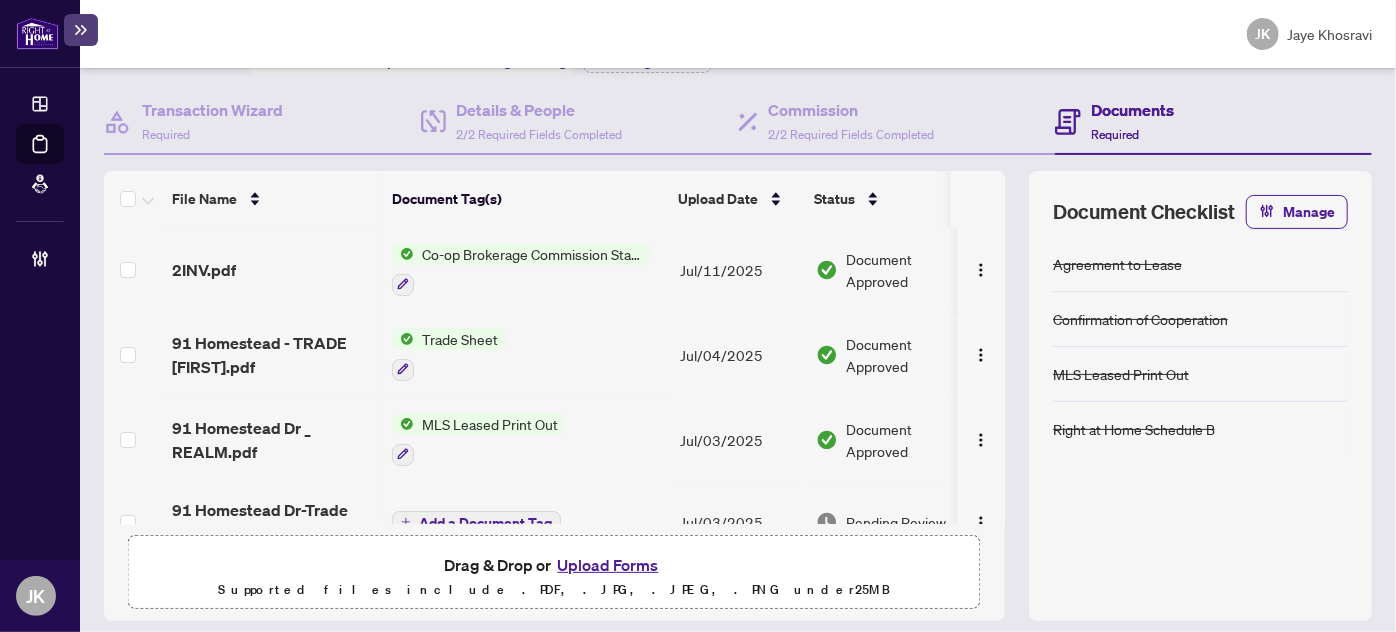click on "Jul/03/2025" at bounding box center (740, 522) 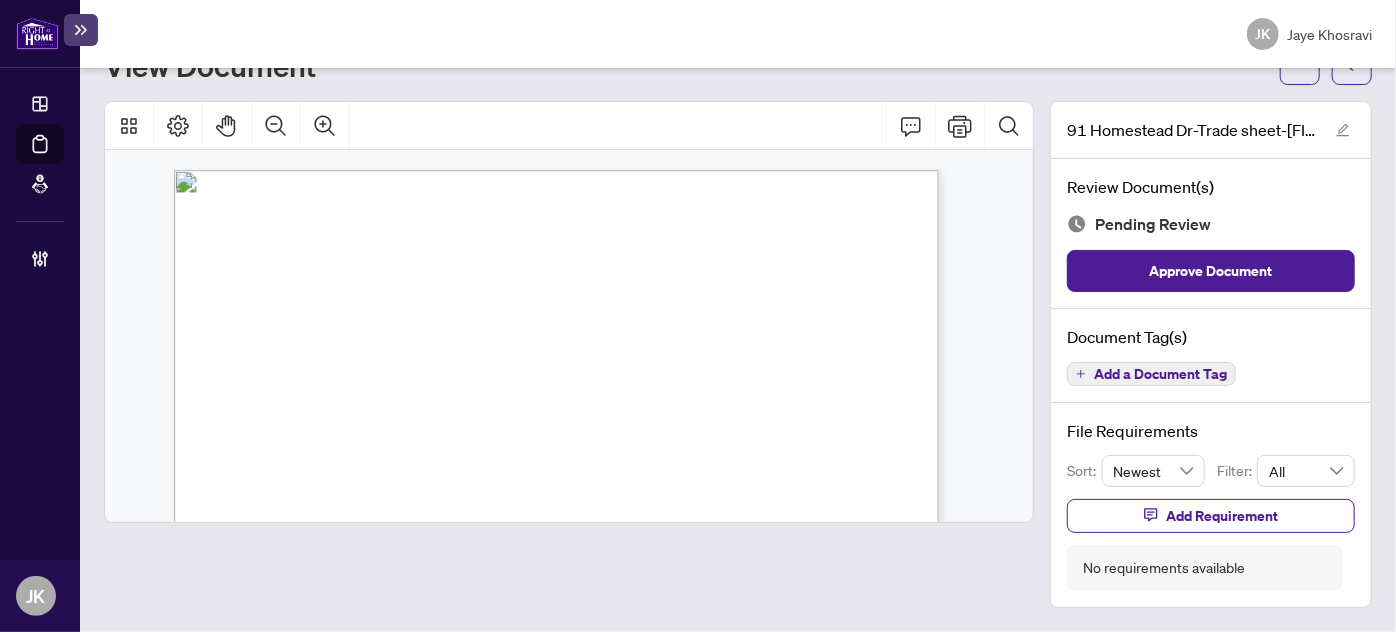 scroll, scrollTop: 80, scrollLeft: 0, axis: vertical 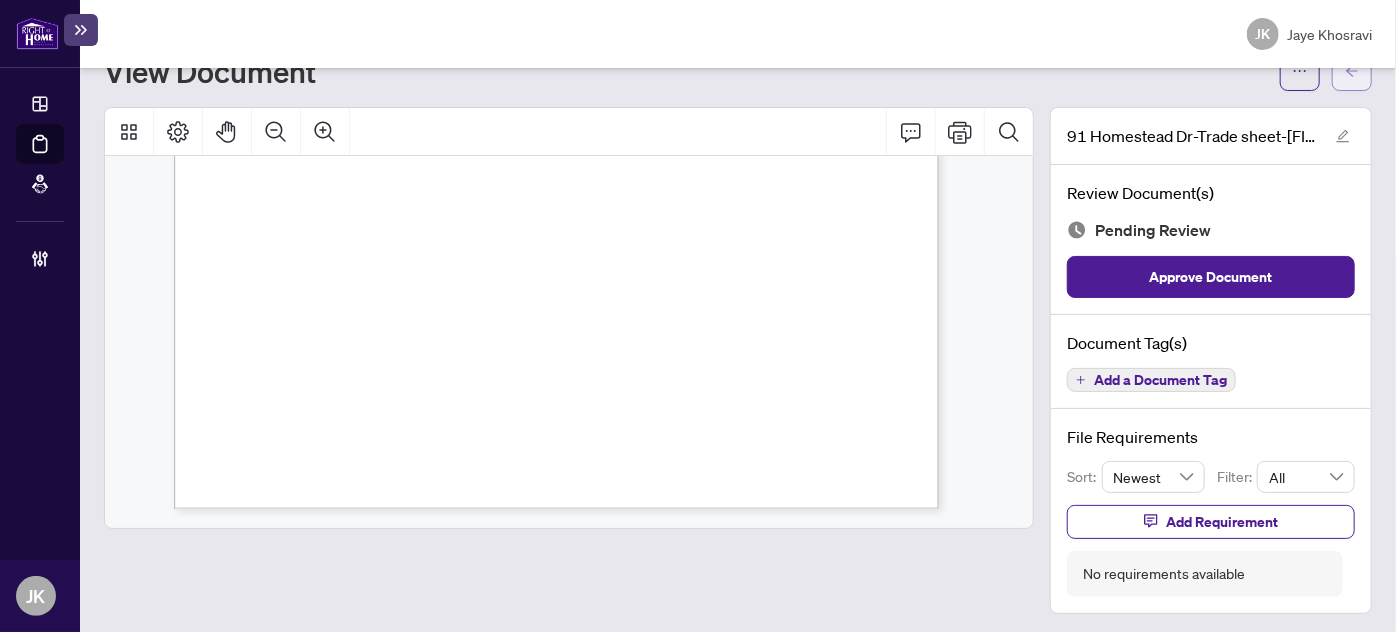 click at bounding box center (1352, 71) 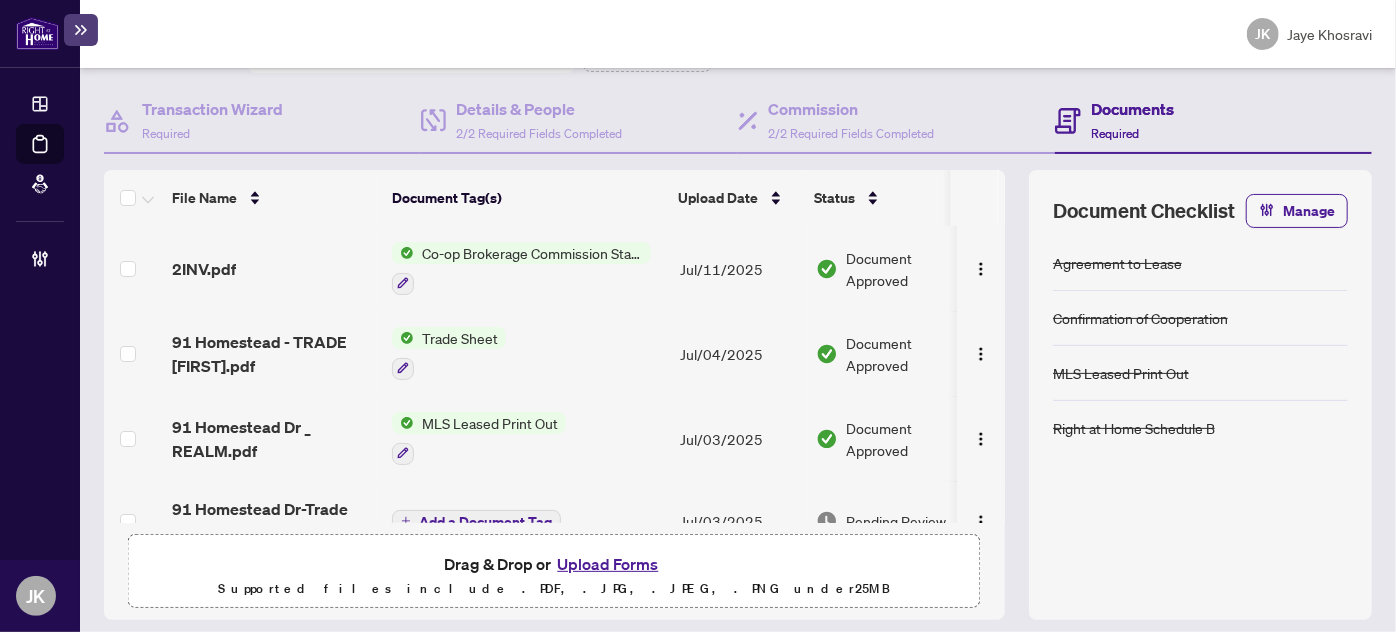 scroll, scrollTop: 186, scrollLeft: 0, axis: vertical 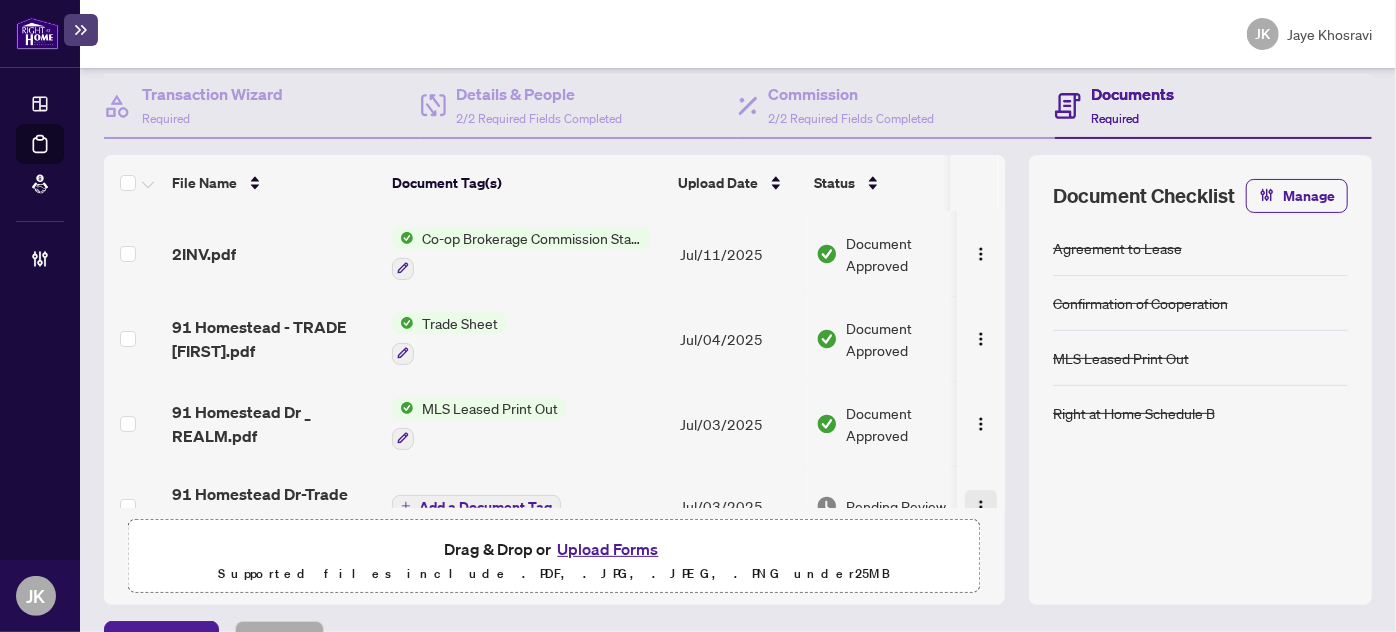 click at bounding box center [981, 507] 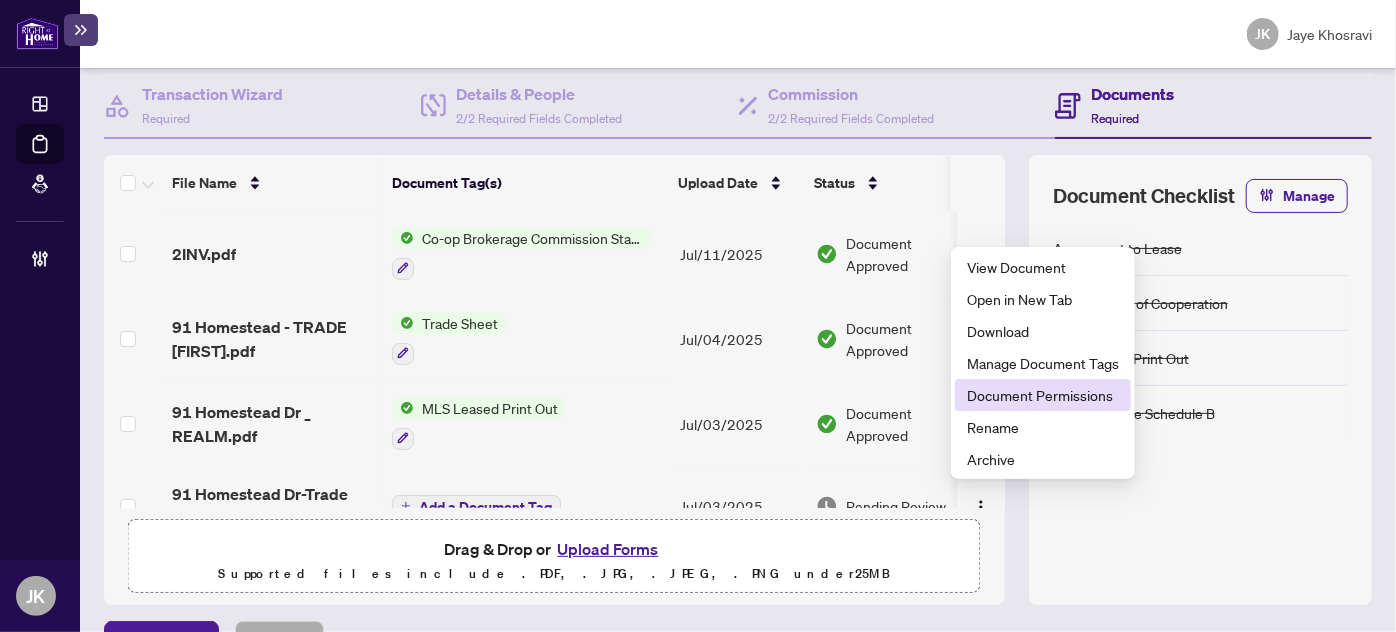 click on "Document Permissions" at bounding box center [1043, 395] 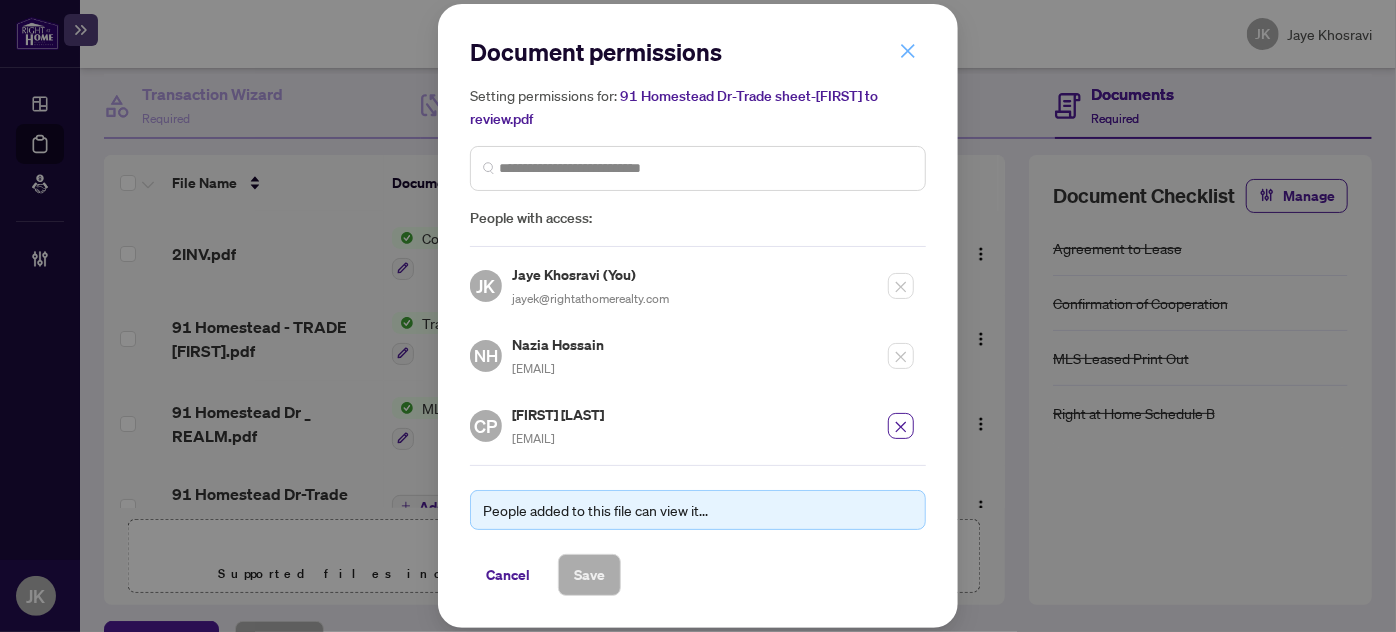 click at bounding box center (908, 51) 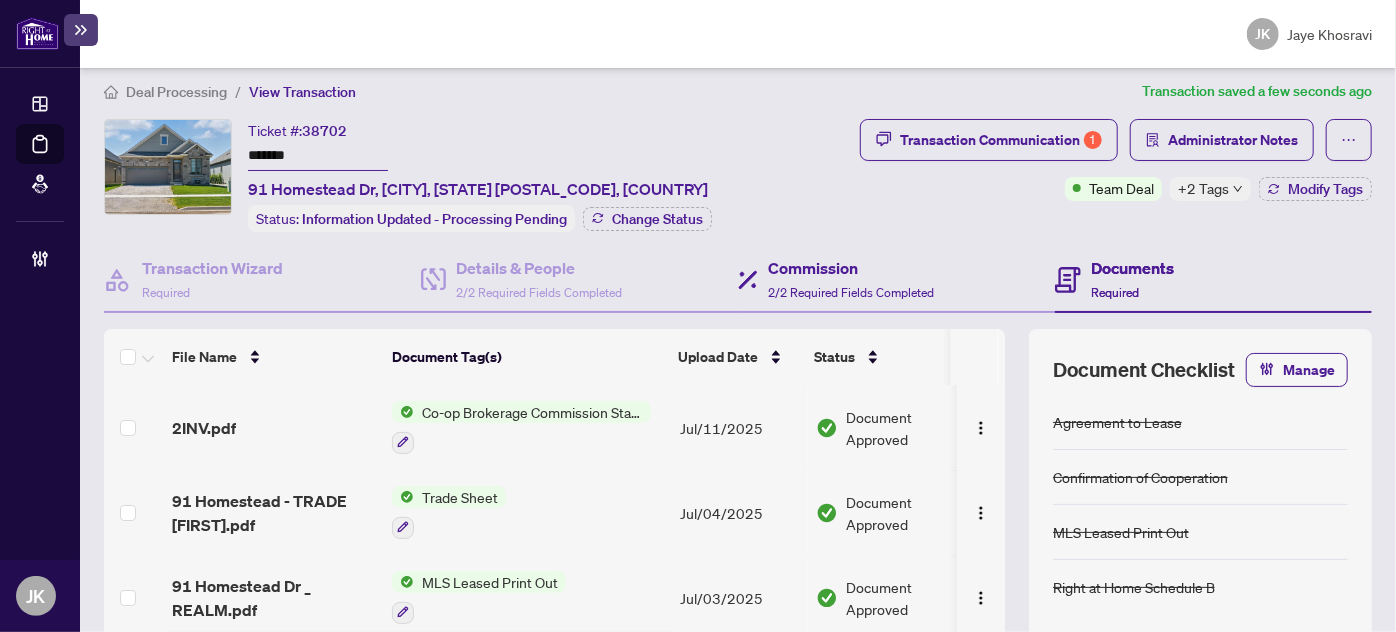 scroll, scrollTop: 0, scrollLeft: 0, axis: both 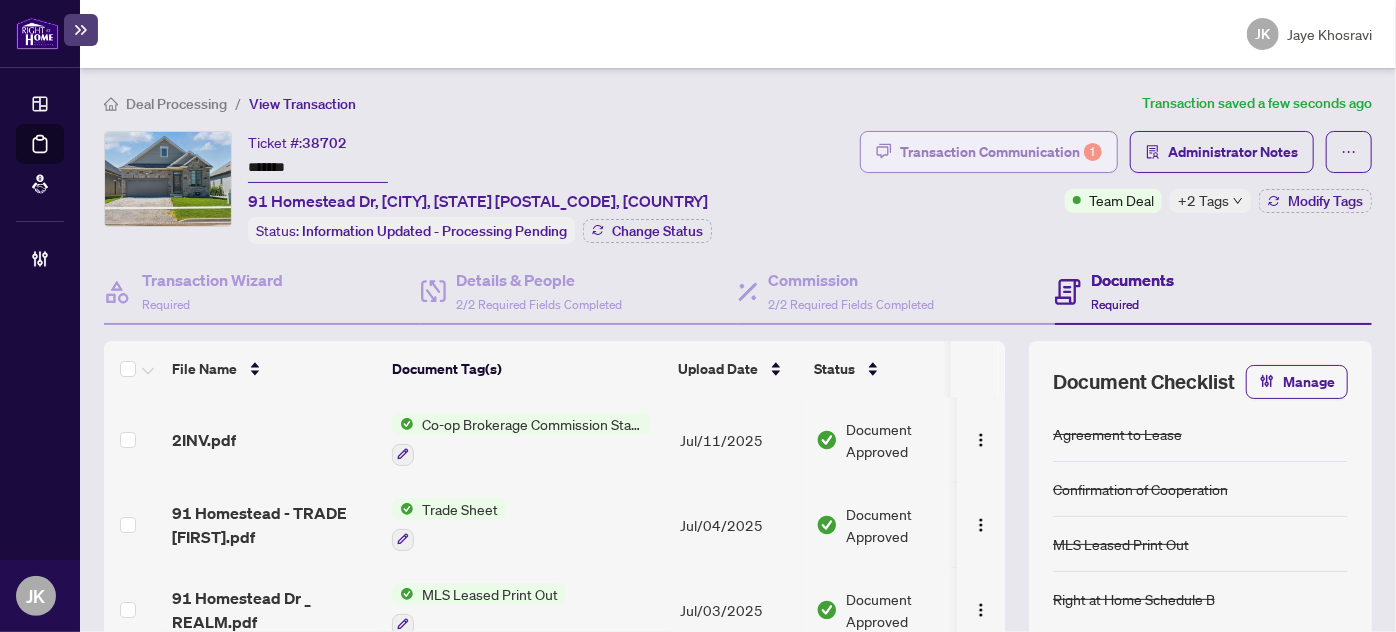 click on "Transaction Communication 1" at bounding box center [1001, 152] 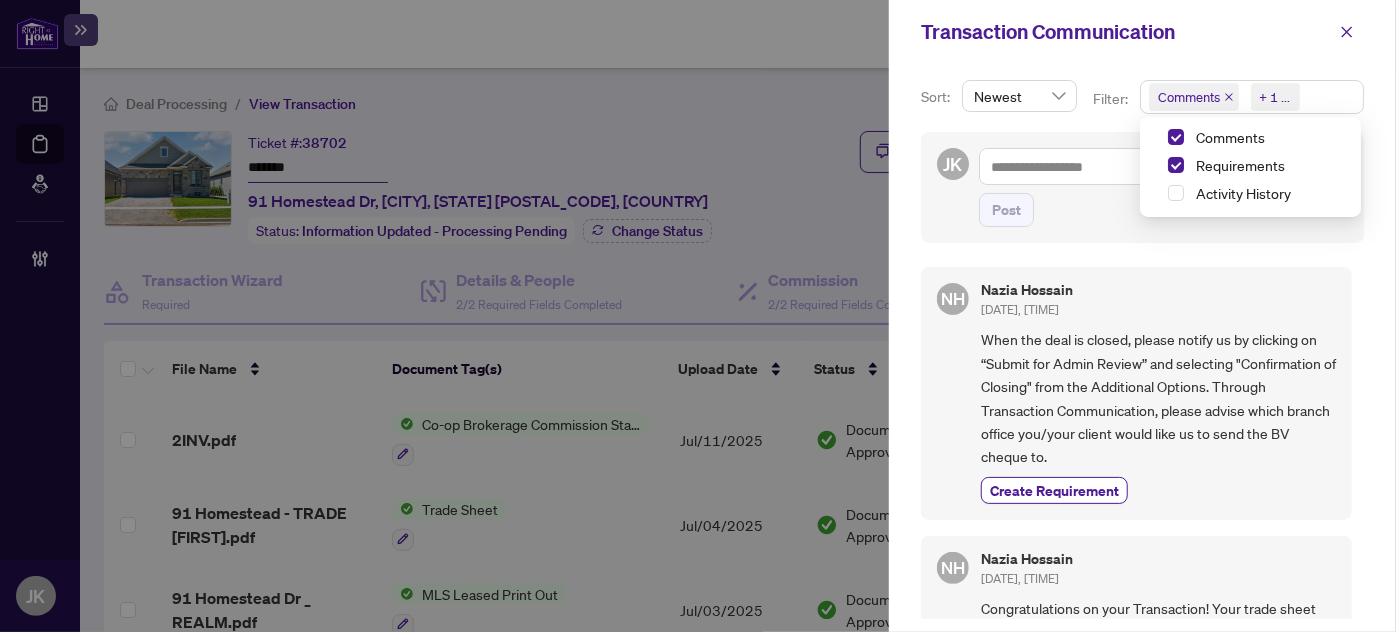 click on "Comments Requirements + 1 ..." at bounding box center [1252, 97] 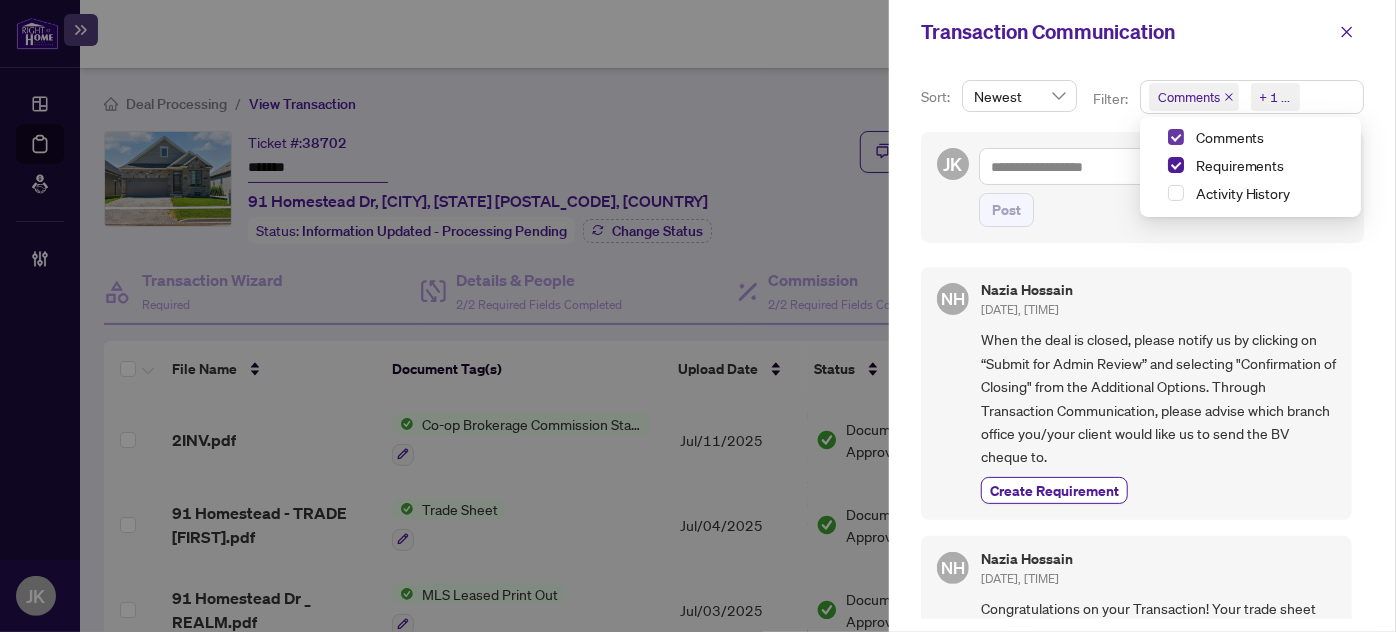 click at bounding box center [1176, 137] 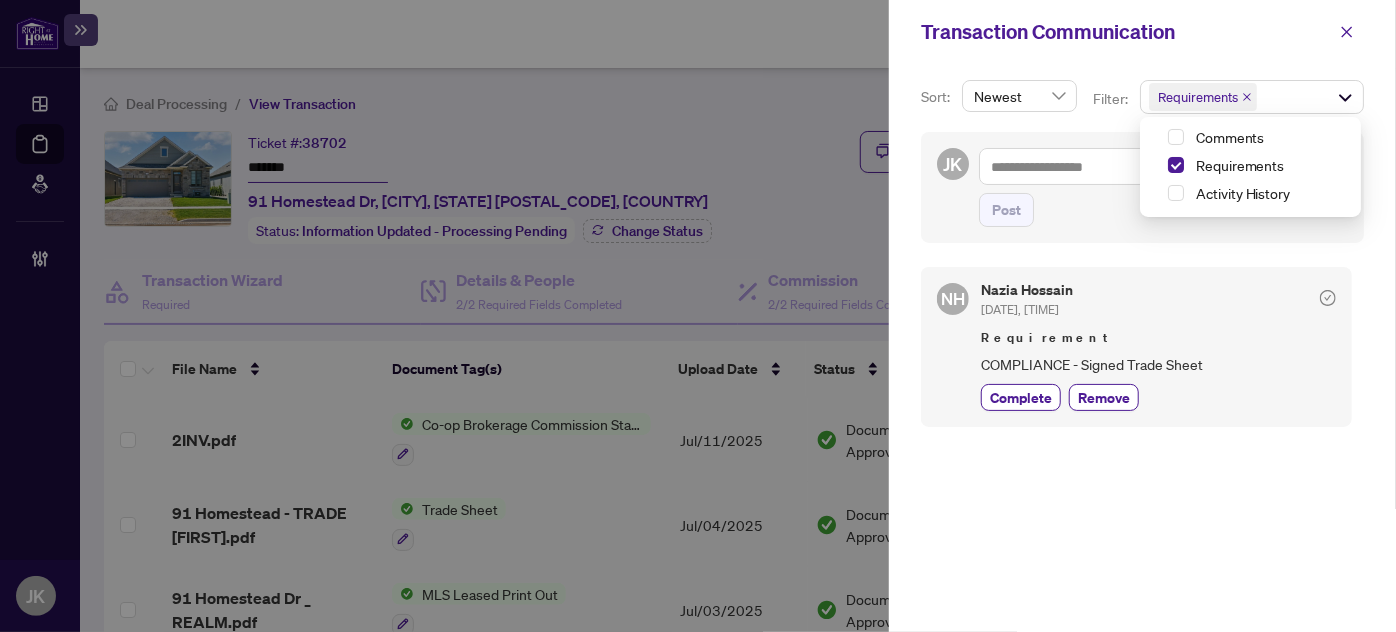 click on "NH Nazia Hossain   Jul/03/2025, 03:43pm Requirement   COMPLIANCE - Signed Trade Sheet Complete Remove" at bounding box center (1142, 437) 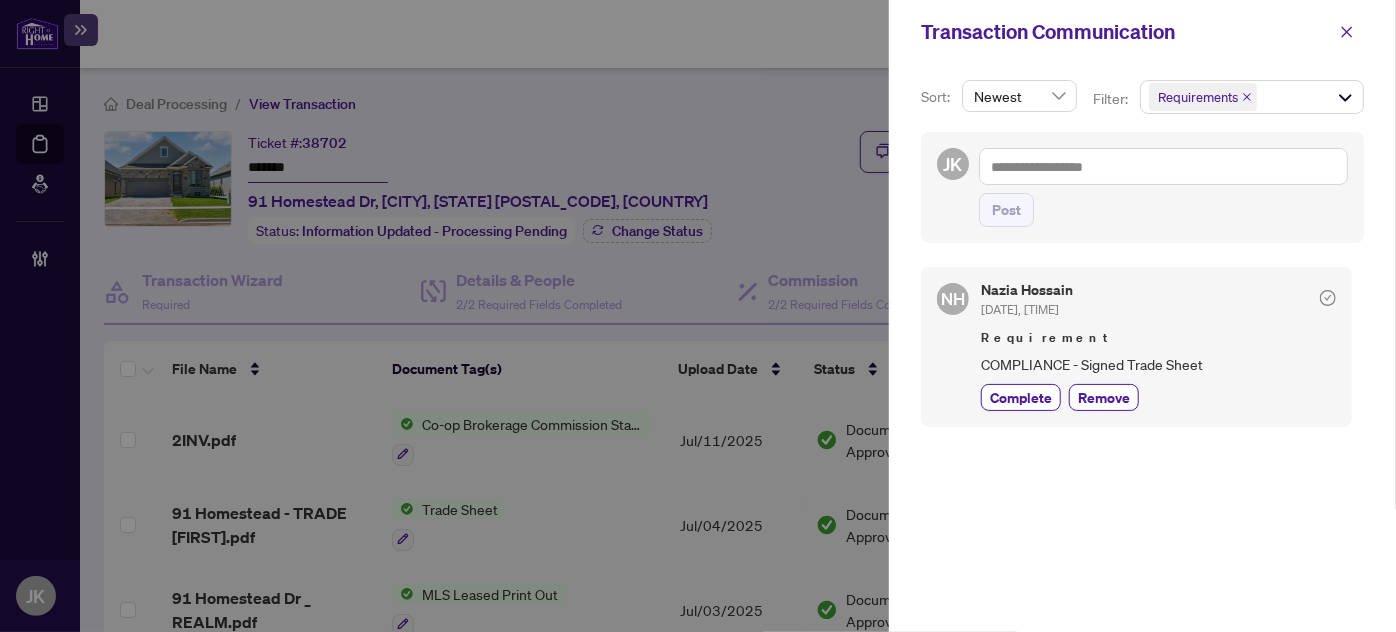 click on "Post" at bounding box center (1163, 187) 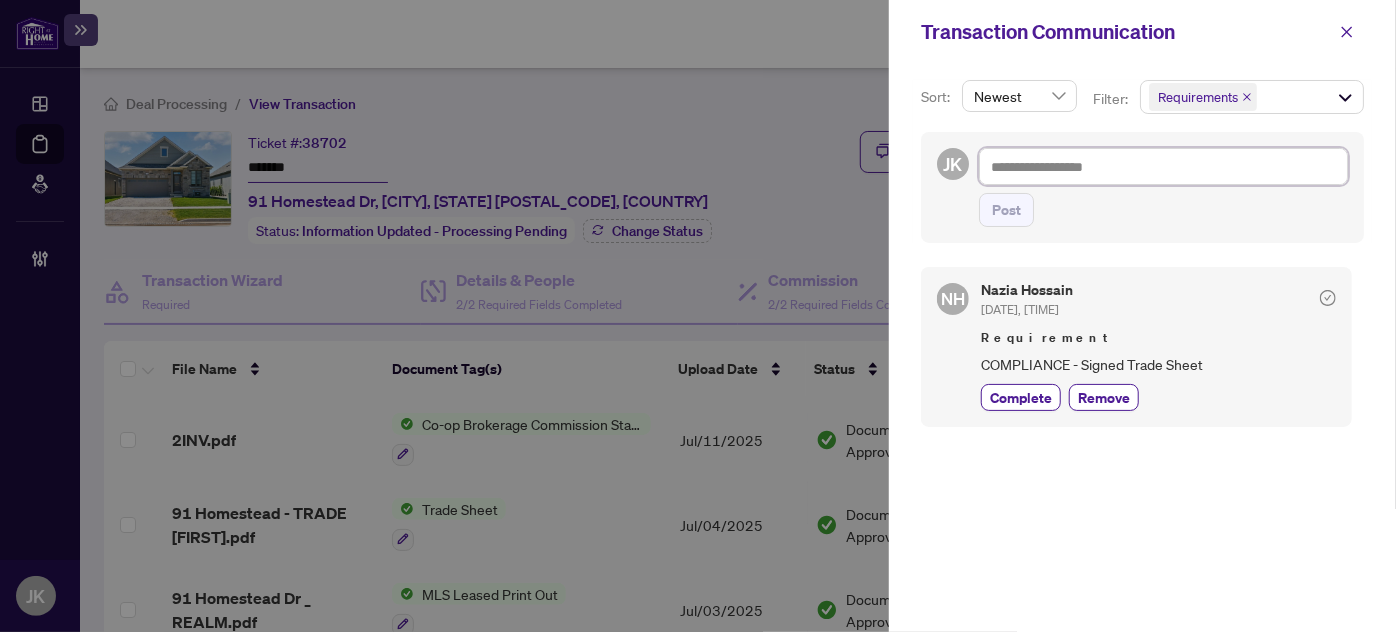 click at bounding box center [1163, 166] 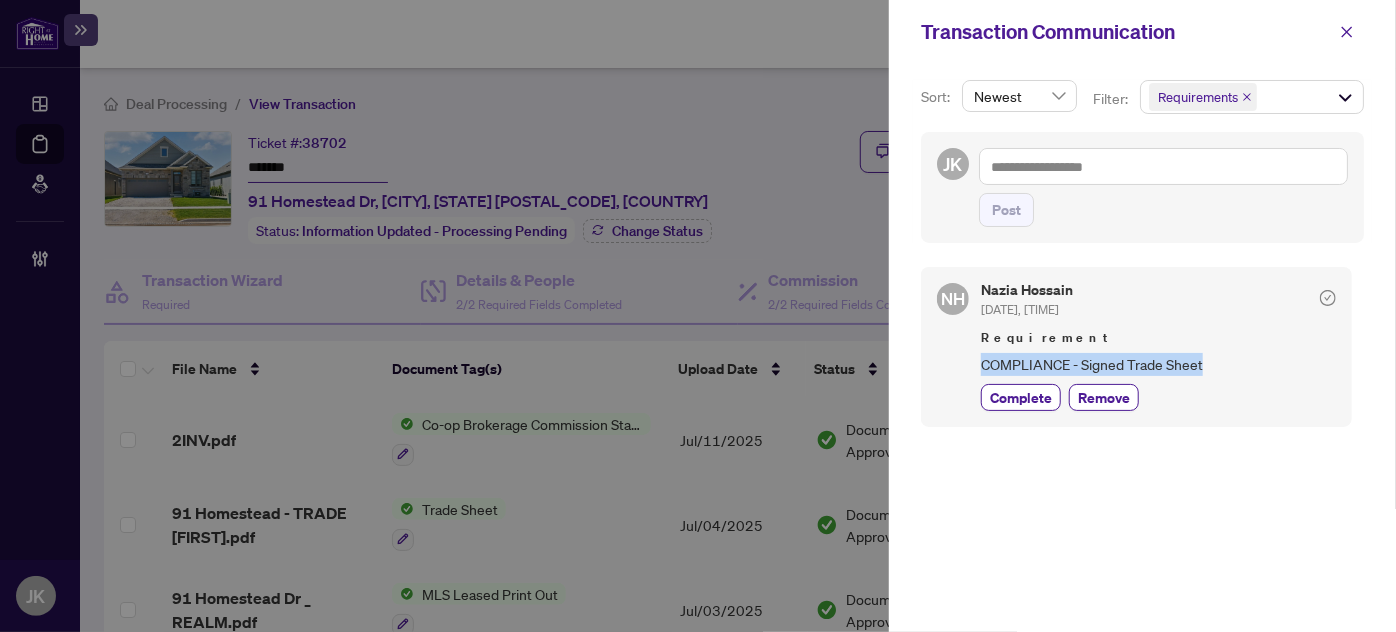 drag, startPoint x: 1236, startPoint y: 375, endPoint x: 968, endPoint y: 370, distance: 268.04663 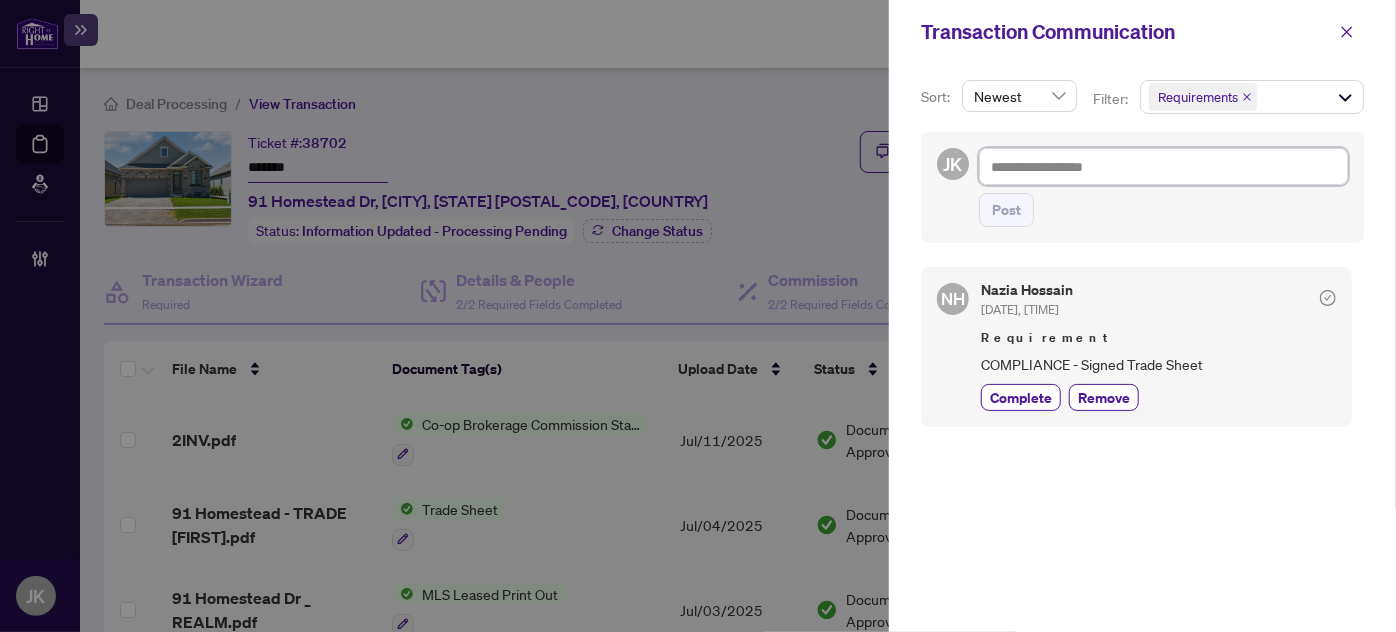 click at bounding box center [1163, 166] 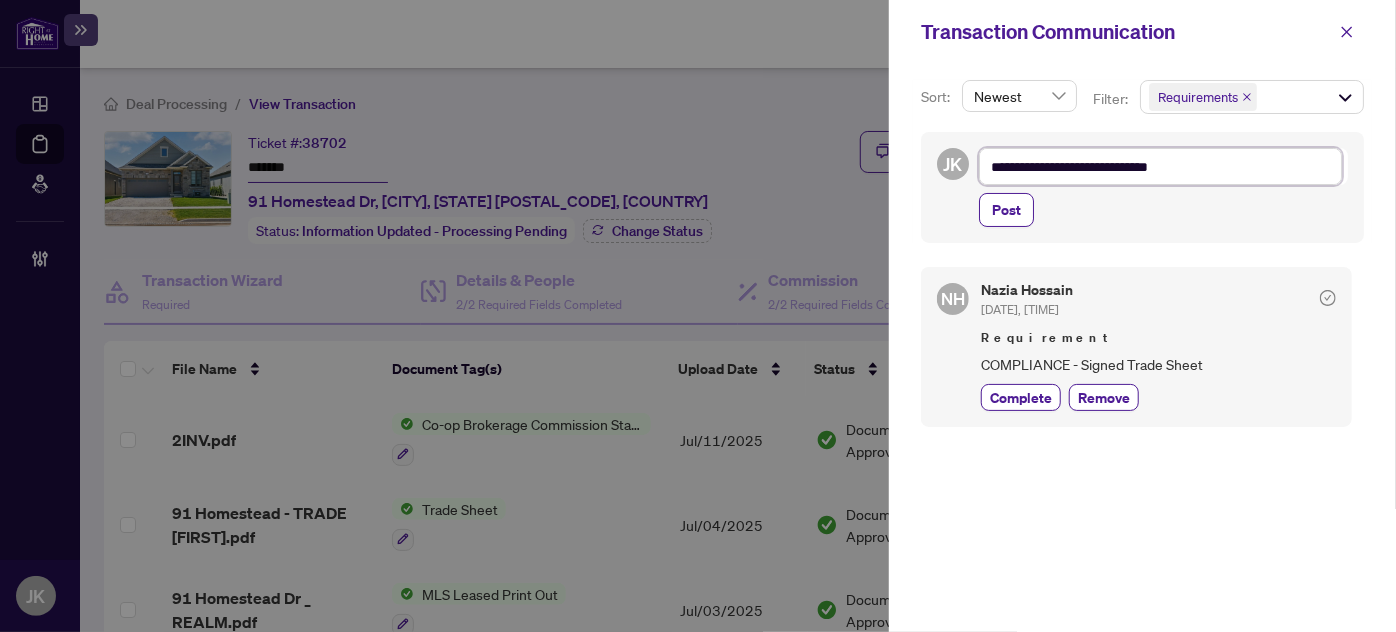 type on "**********" 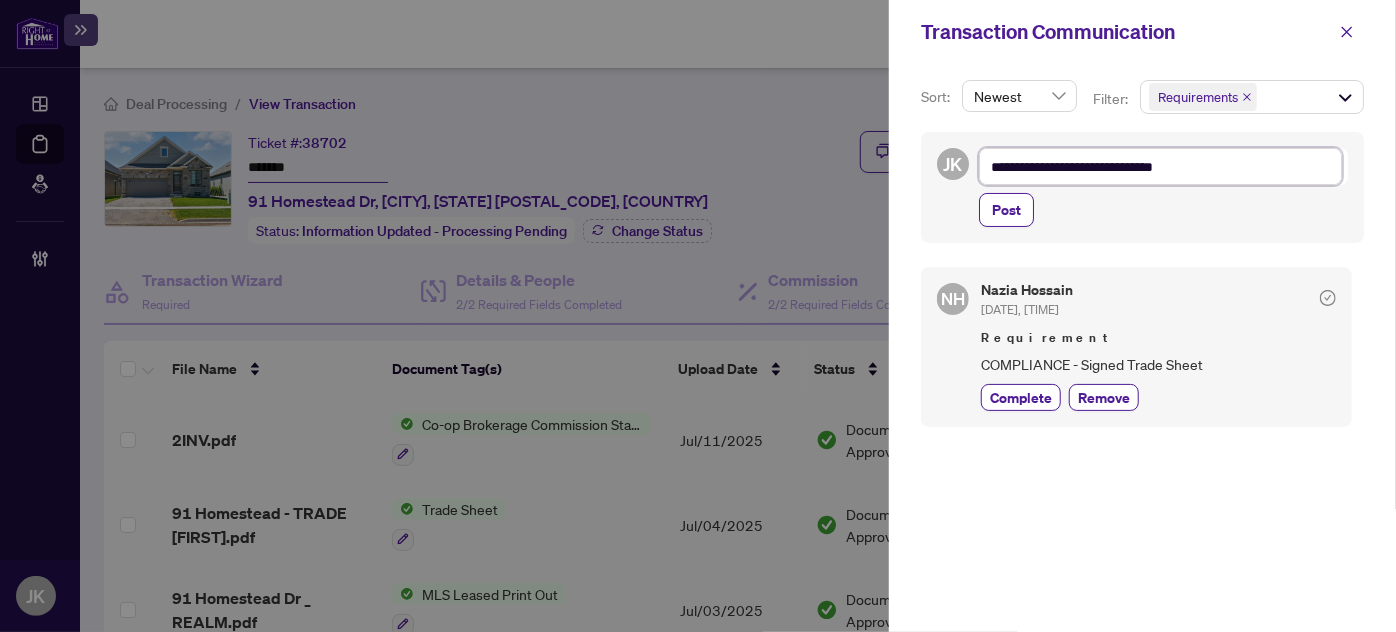 type on "**********" 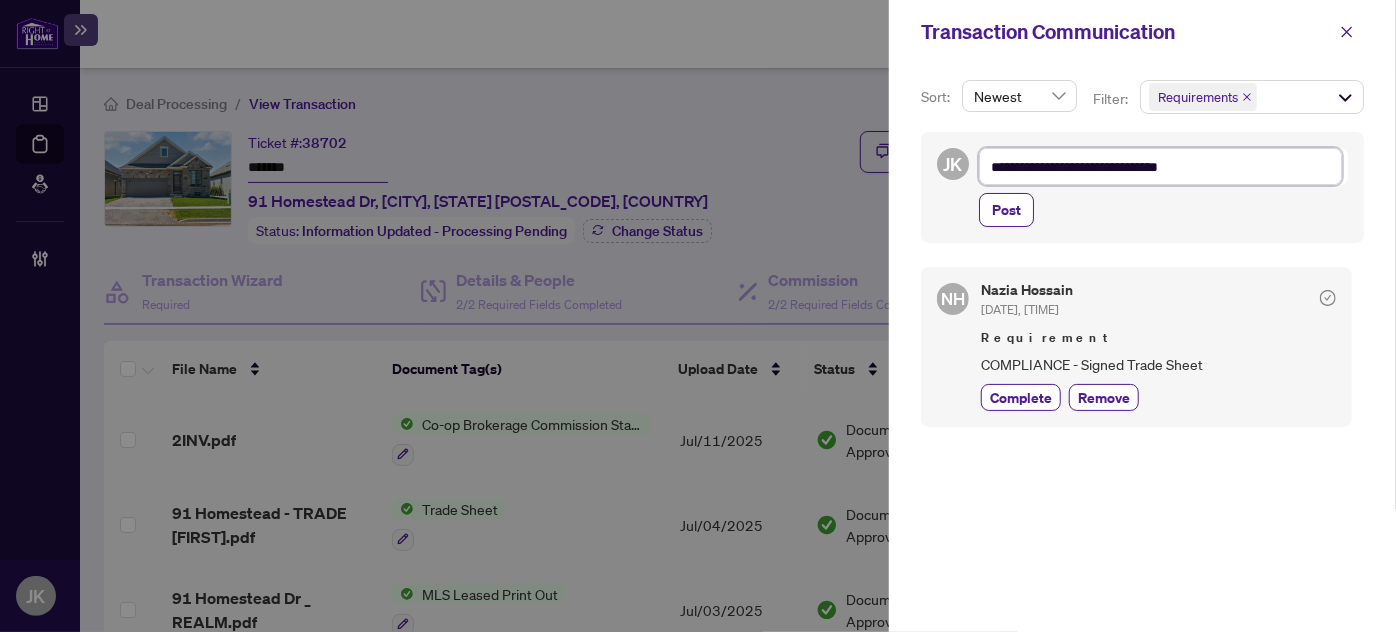 type on "**********" 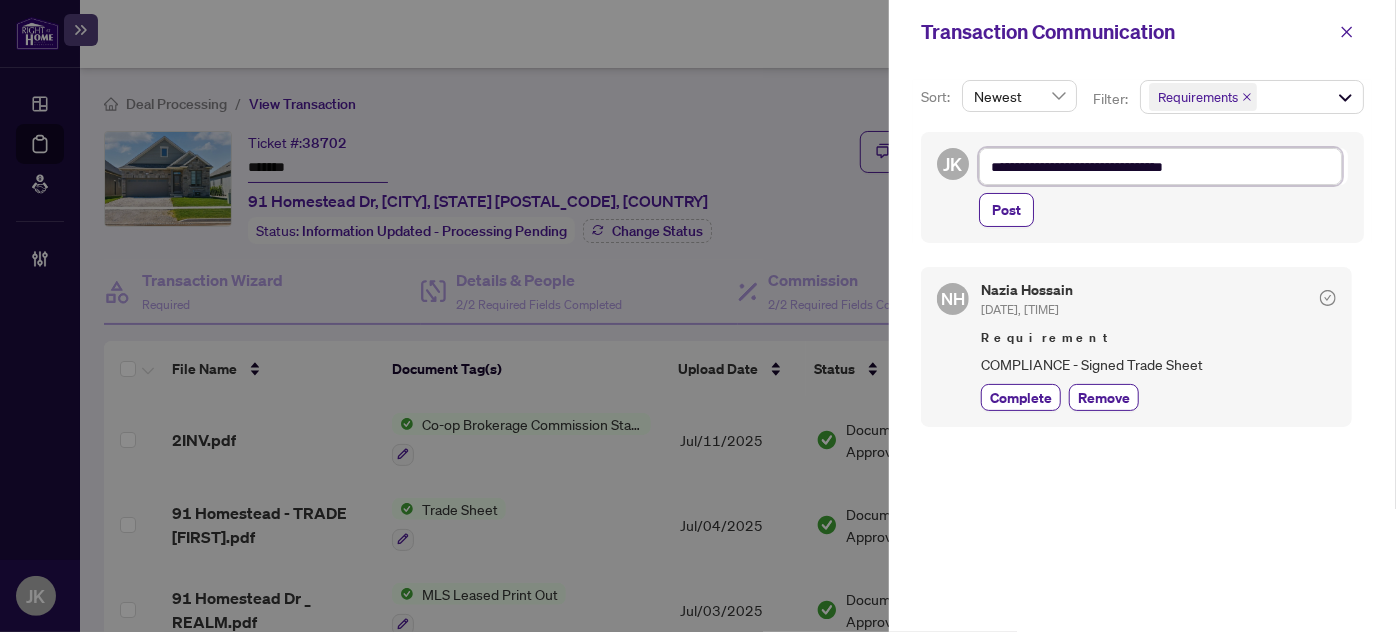 type on "**********" 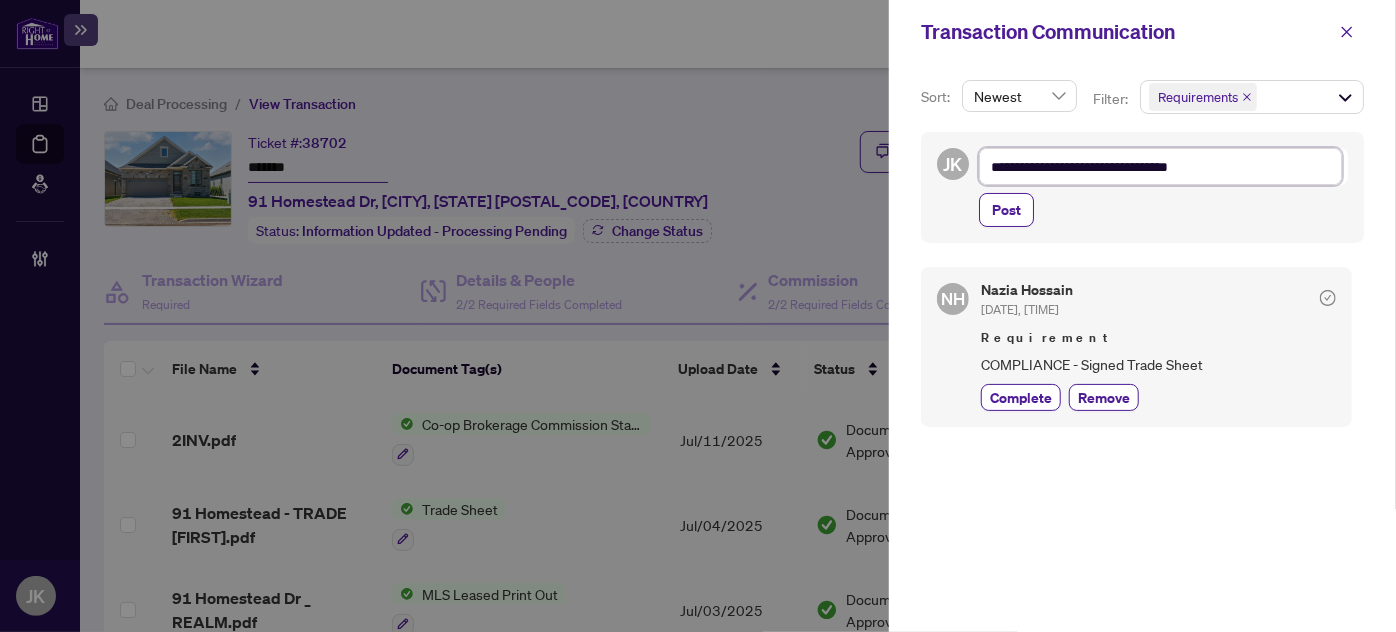 type on "**********" 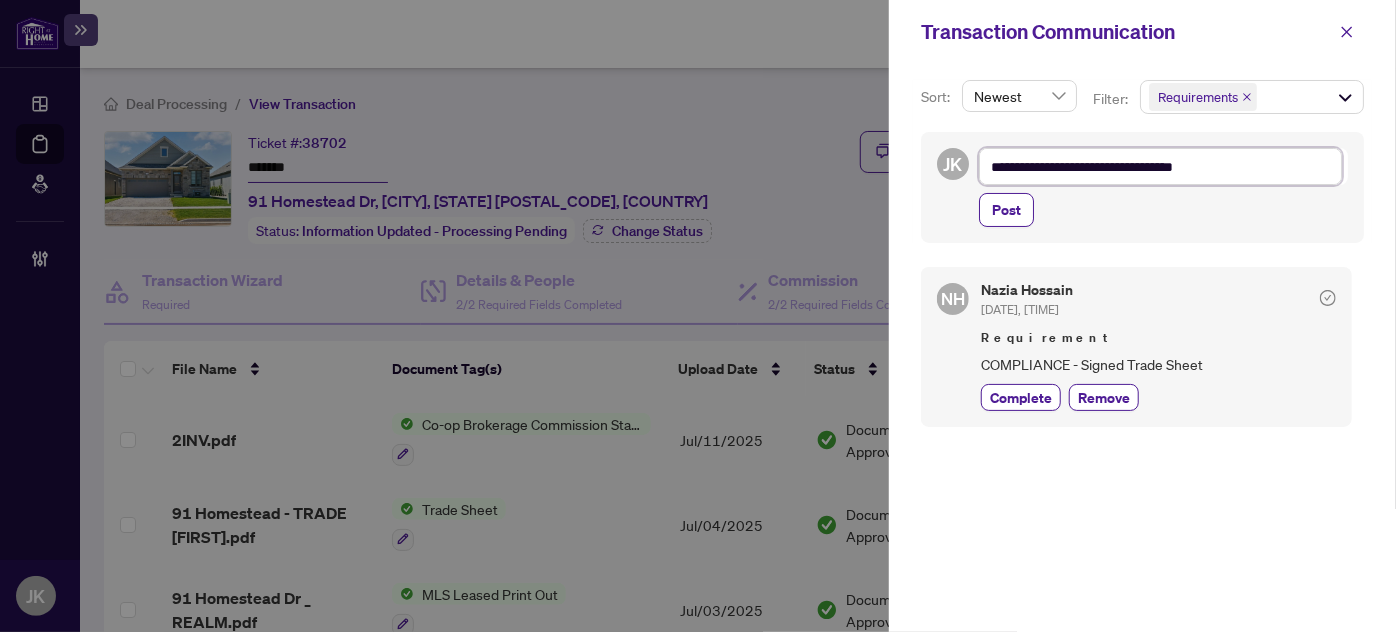 type on "**********" 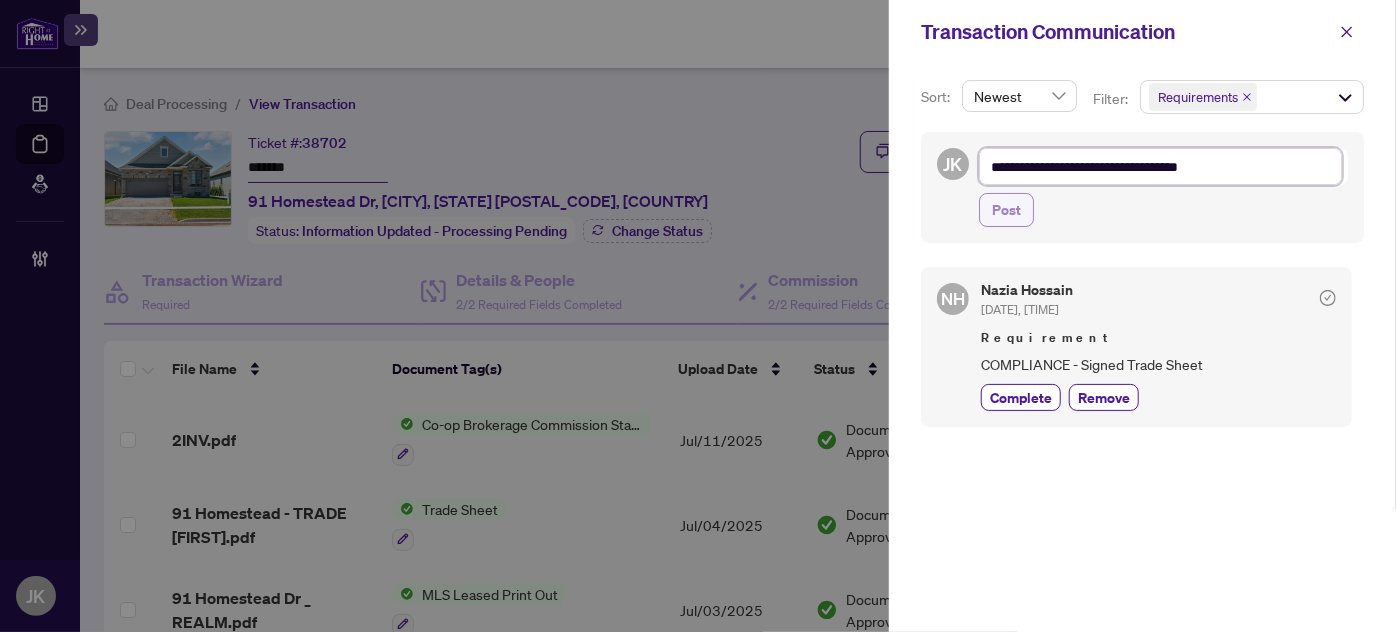 type on "**********" 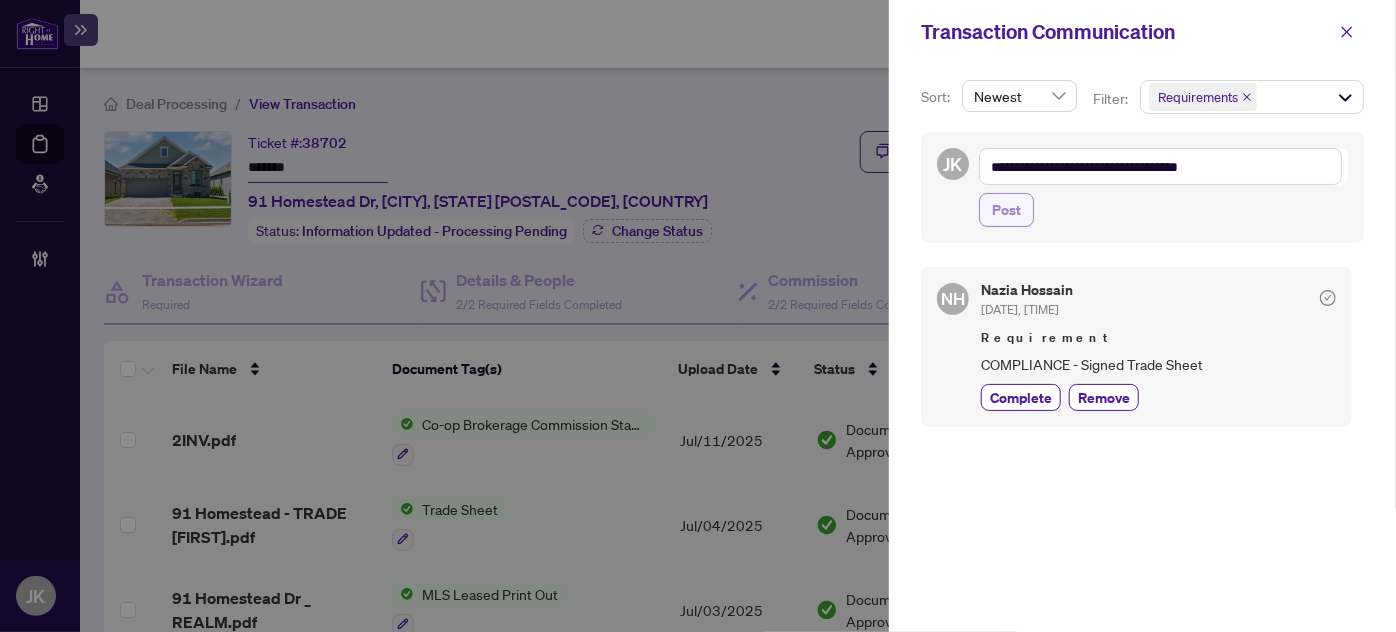 click on "Post" at bounding box center [1006, 210] 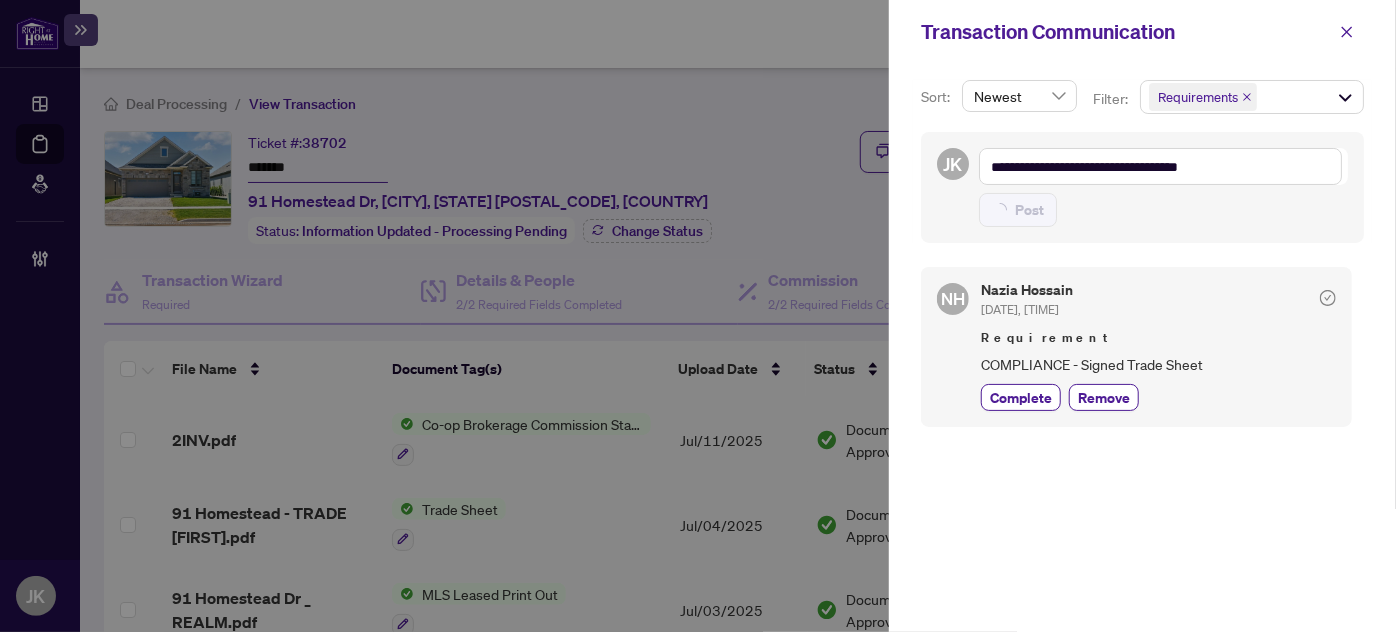 type 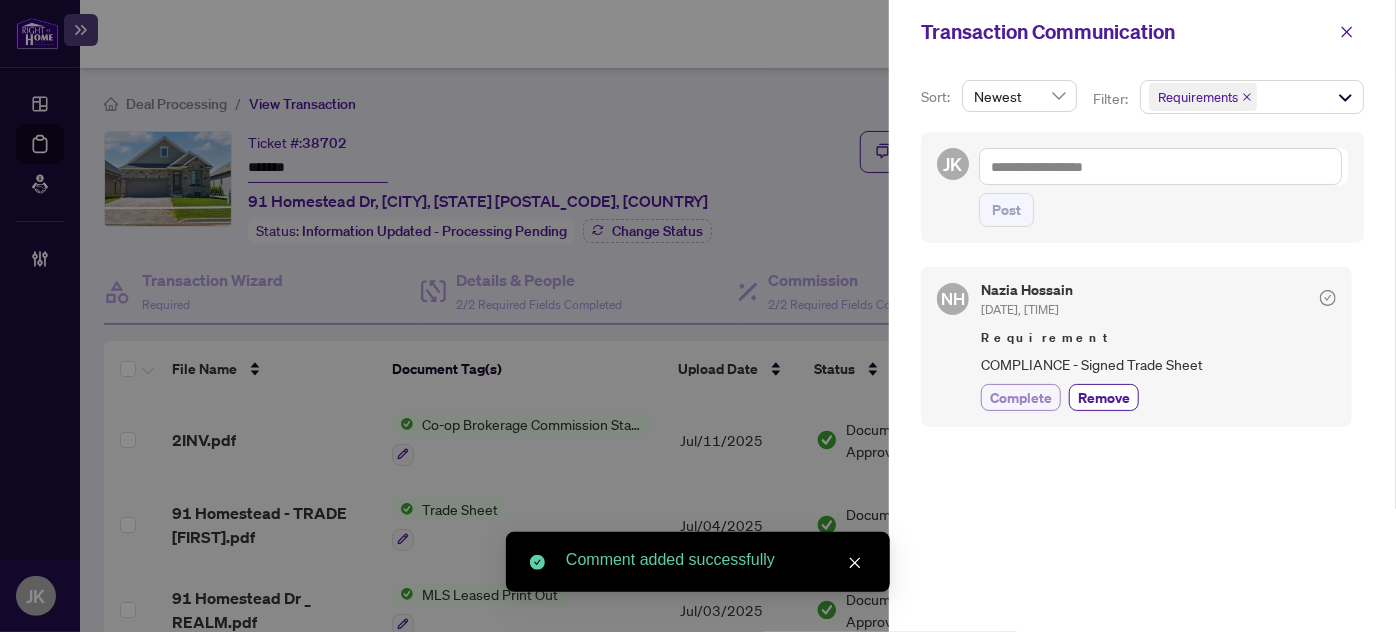 click on "Complete" at bounding box center (1021, 397) 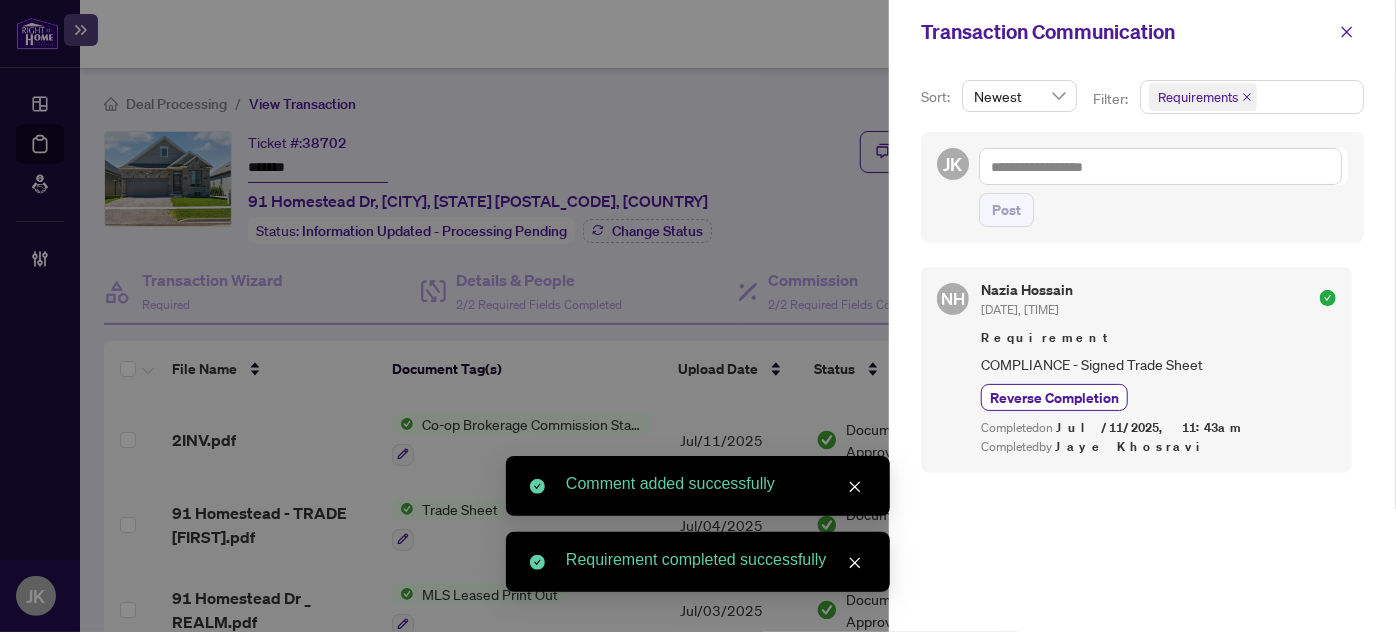 click on "Requirements + 0 ..." at bounding box center (1252, 97) 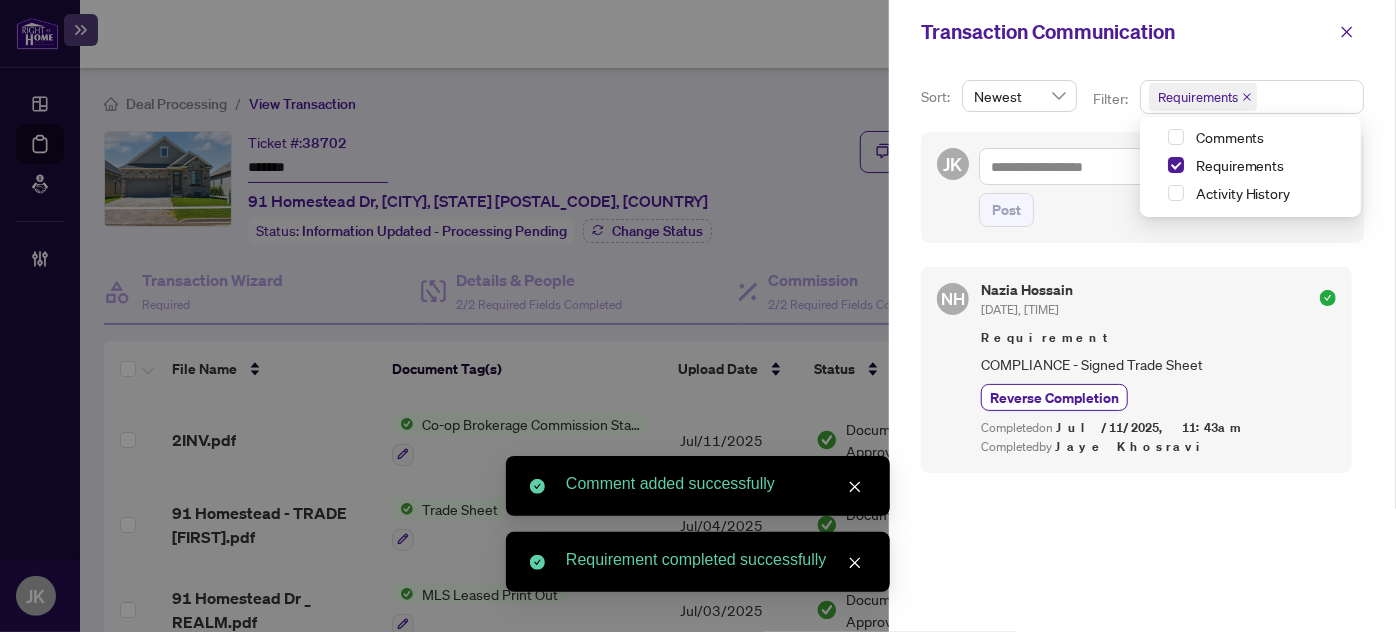 click at bounding box center [1156, 137] 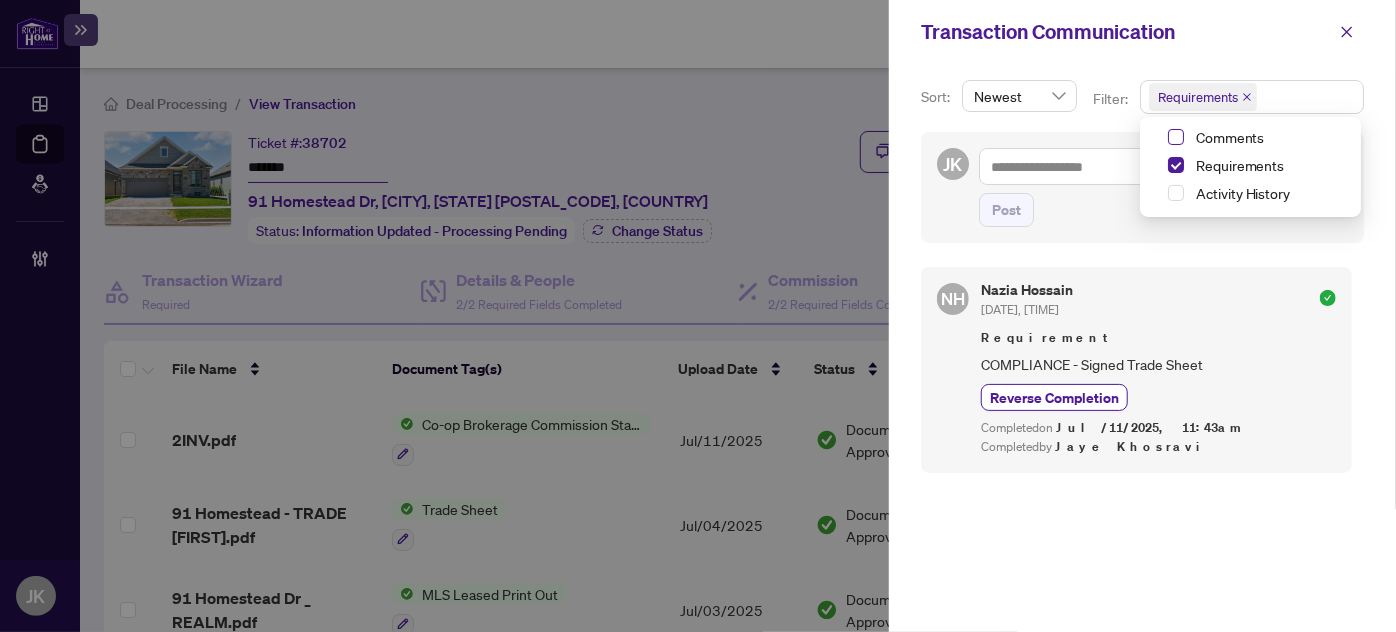 click at bounding box center (1176, 137) 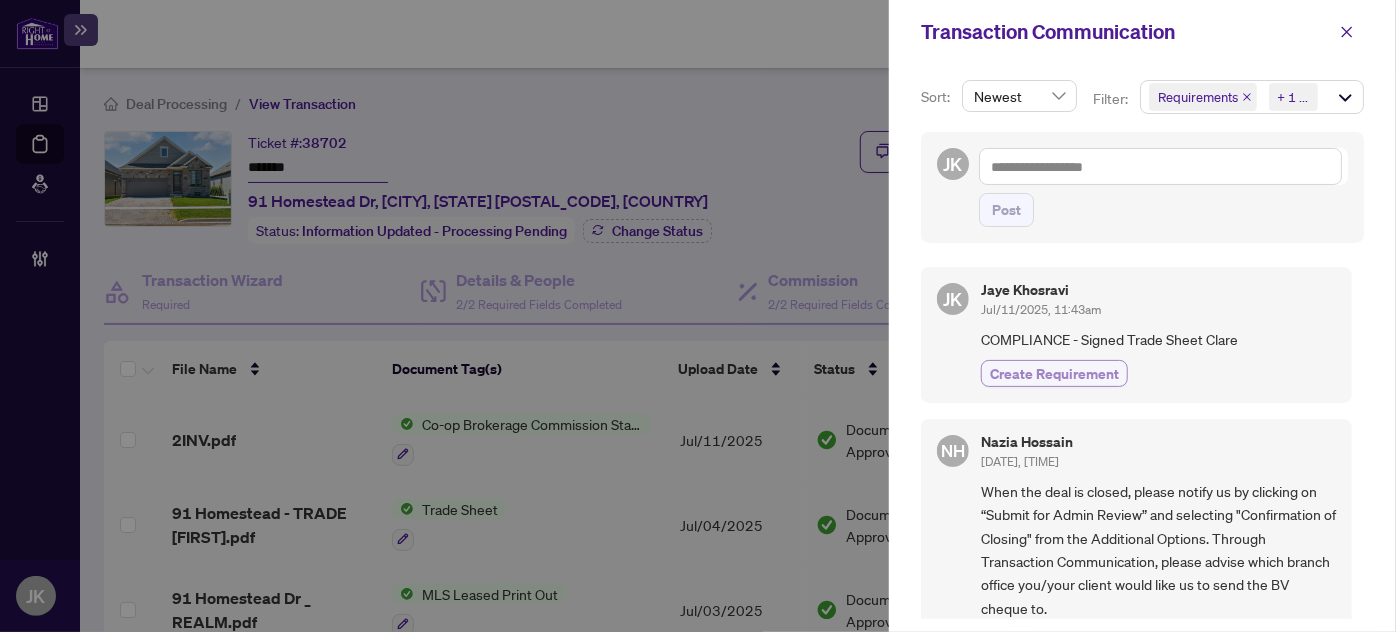 click on "Create Requirement" at bounding box center [1054, 373] 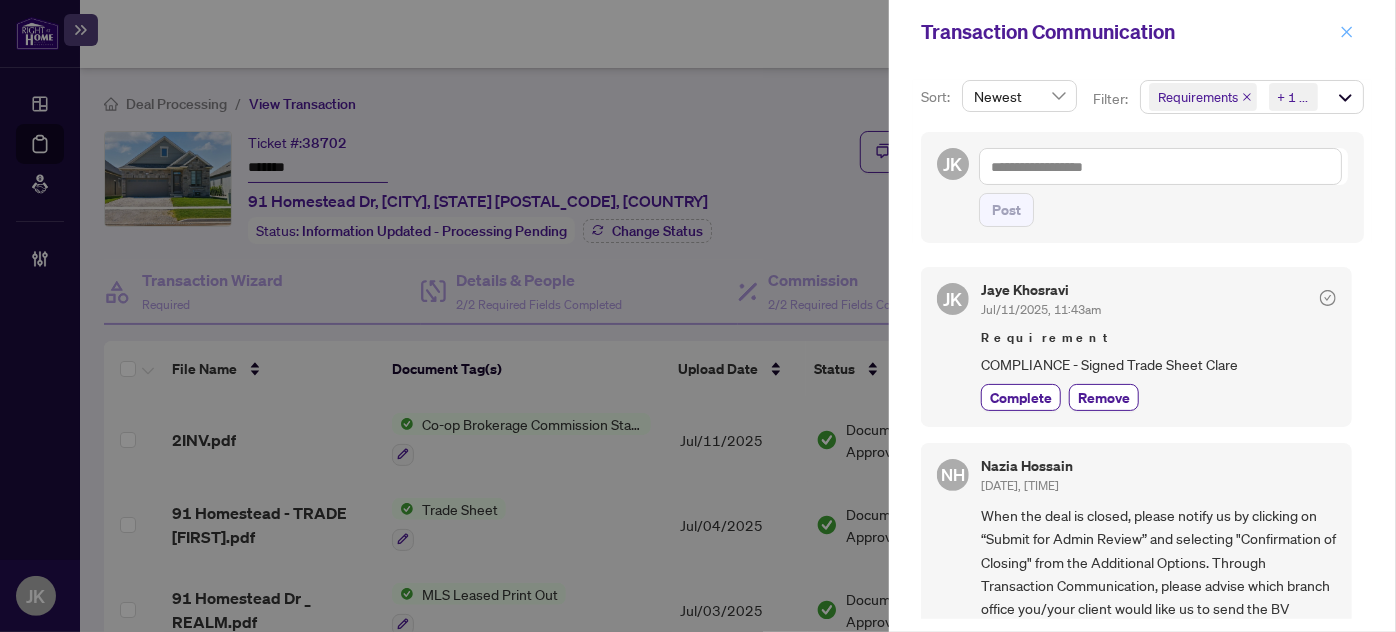 click 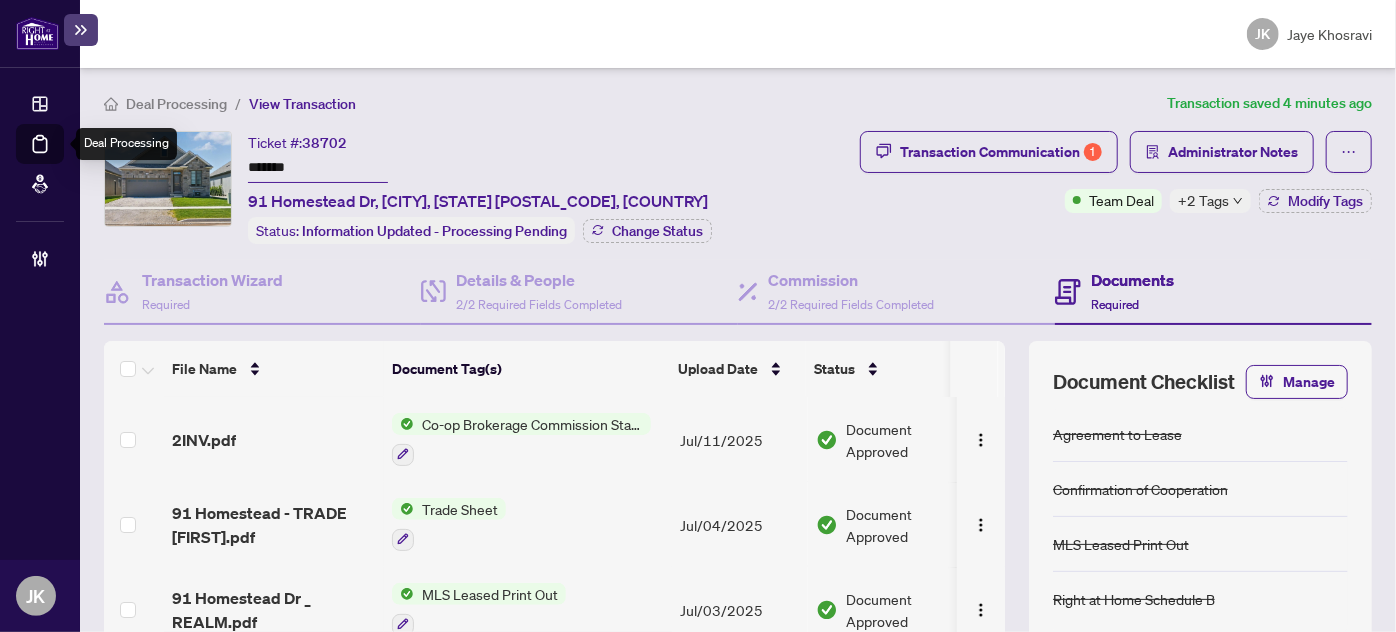 click on "Deal Processing" at bounding box center [63, 158] 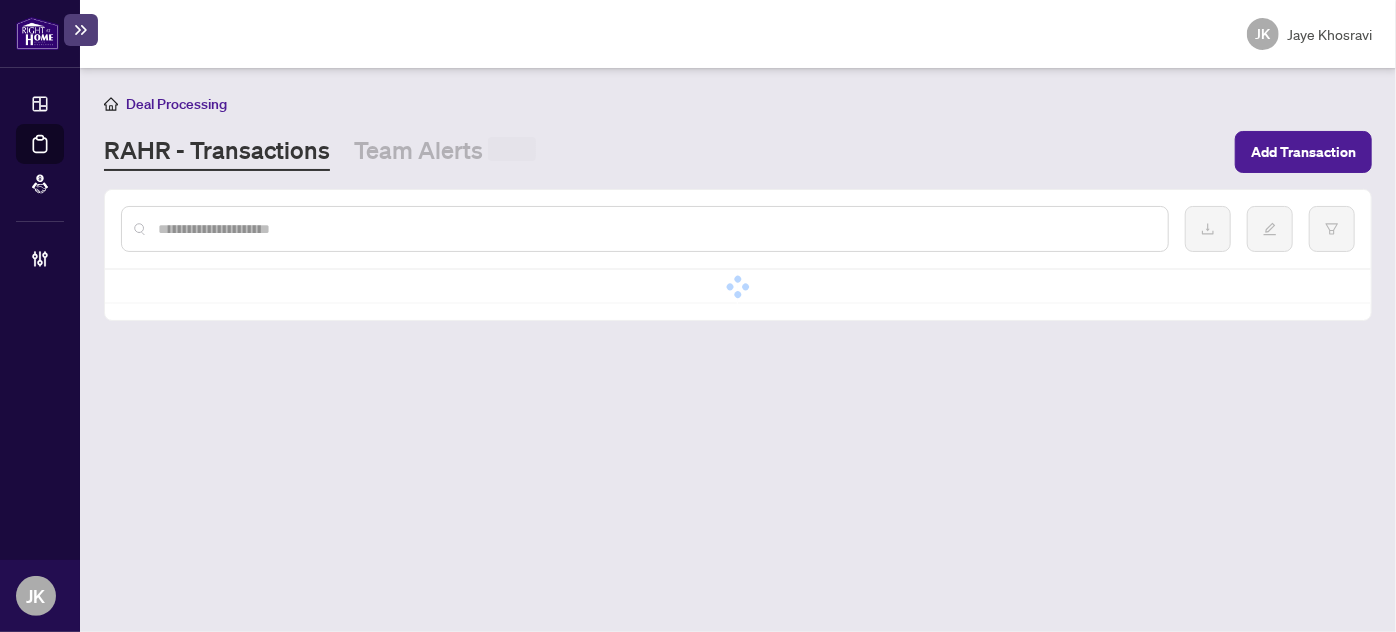 click at bounding box center (645, 229) 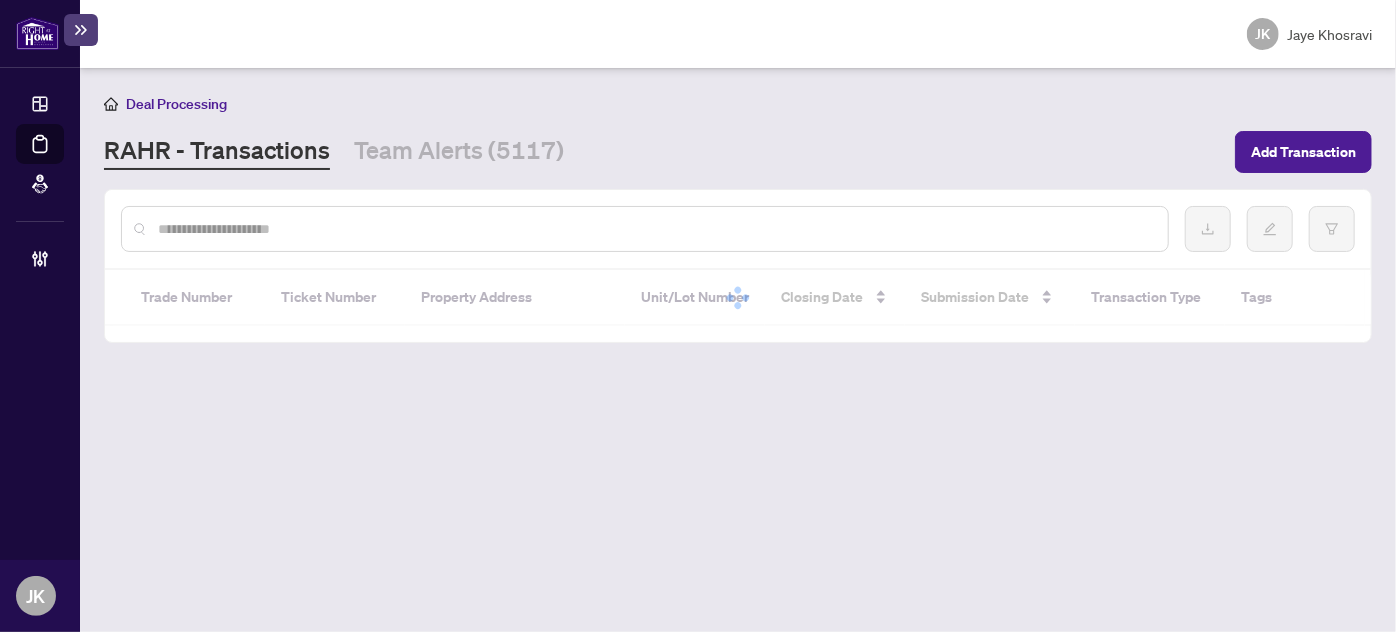 click at bounding box center (655, 229) 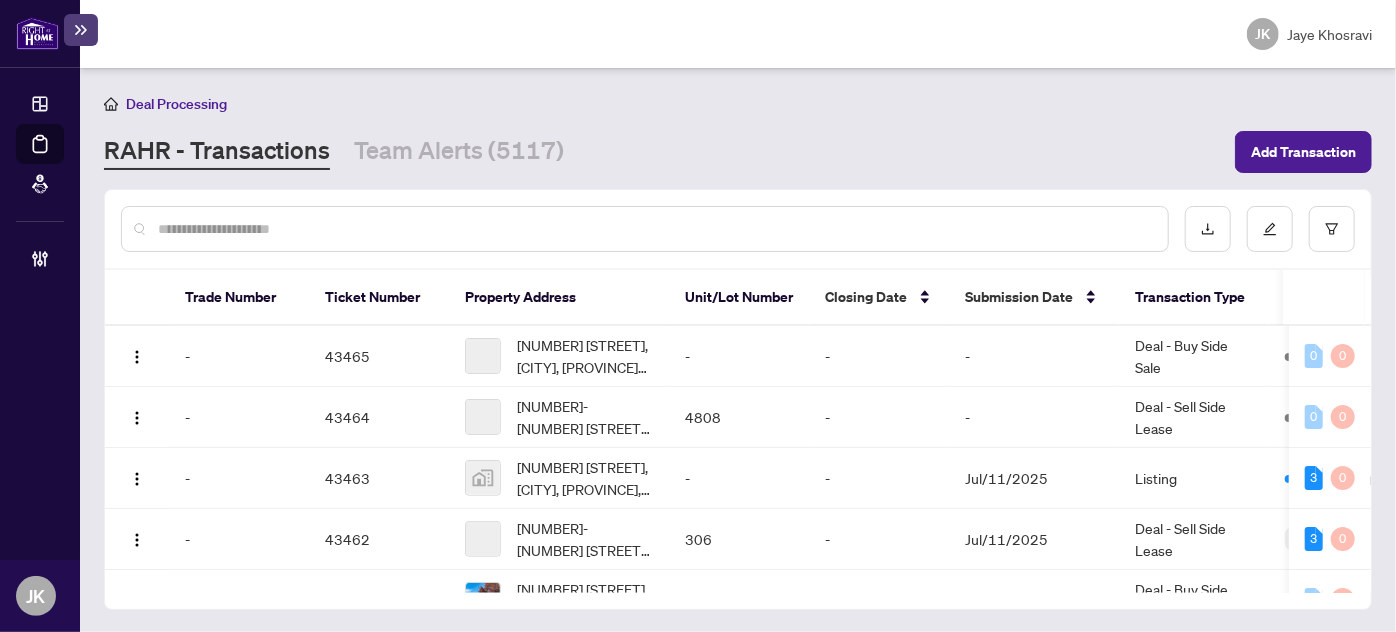 click at bounding box center (655, 229) 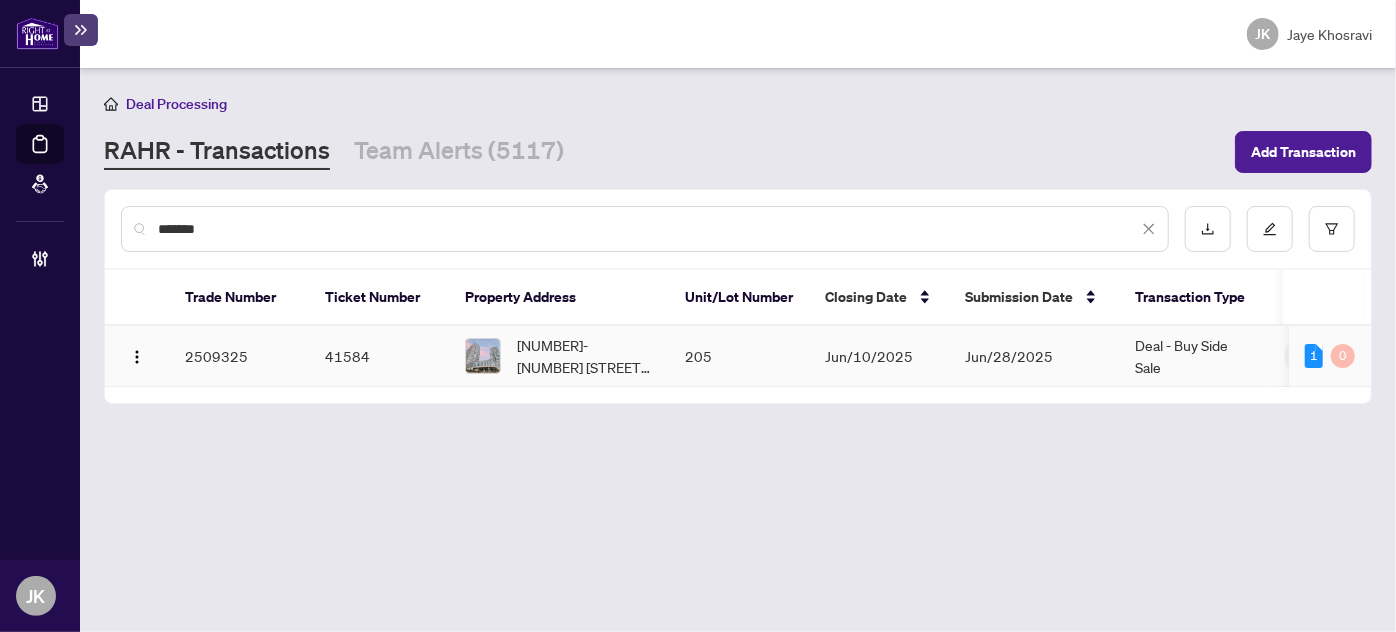 type on "*******" 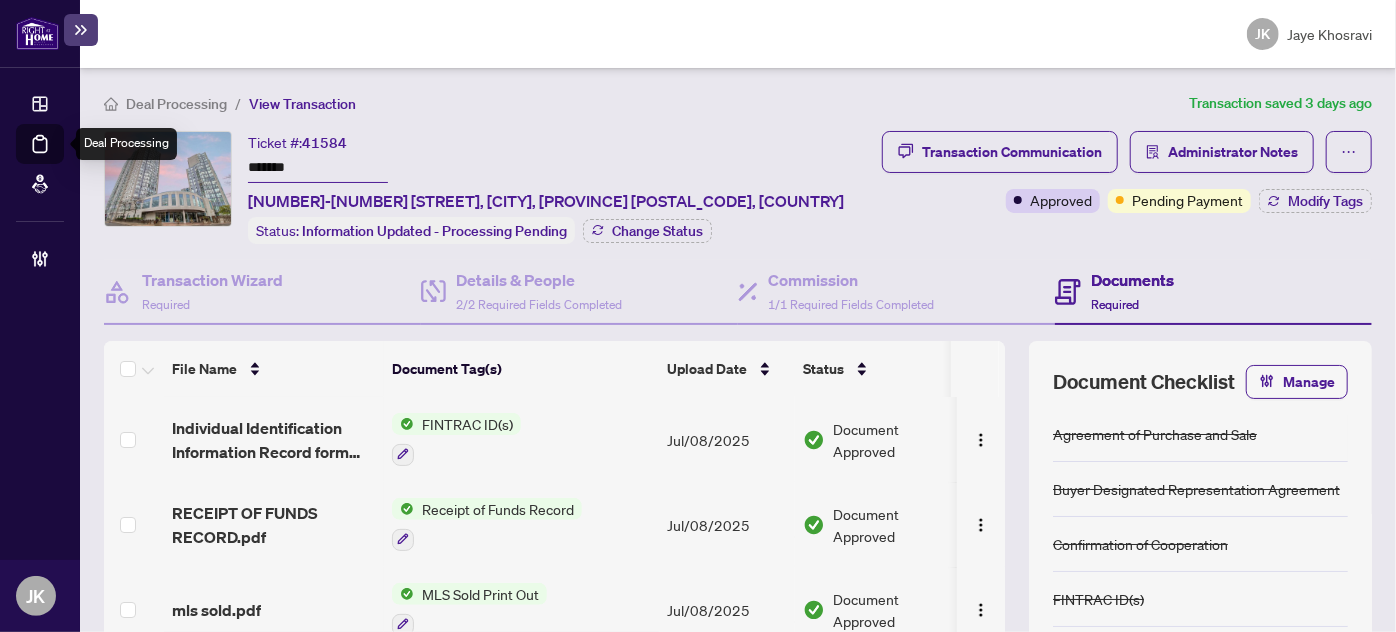 click on "Deal Processing" at bounding box center (63, 158) 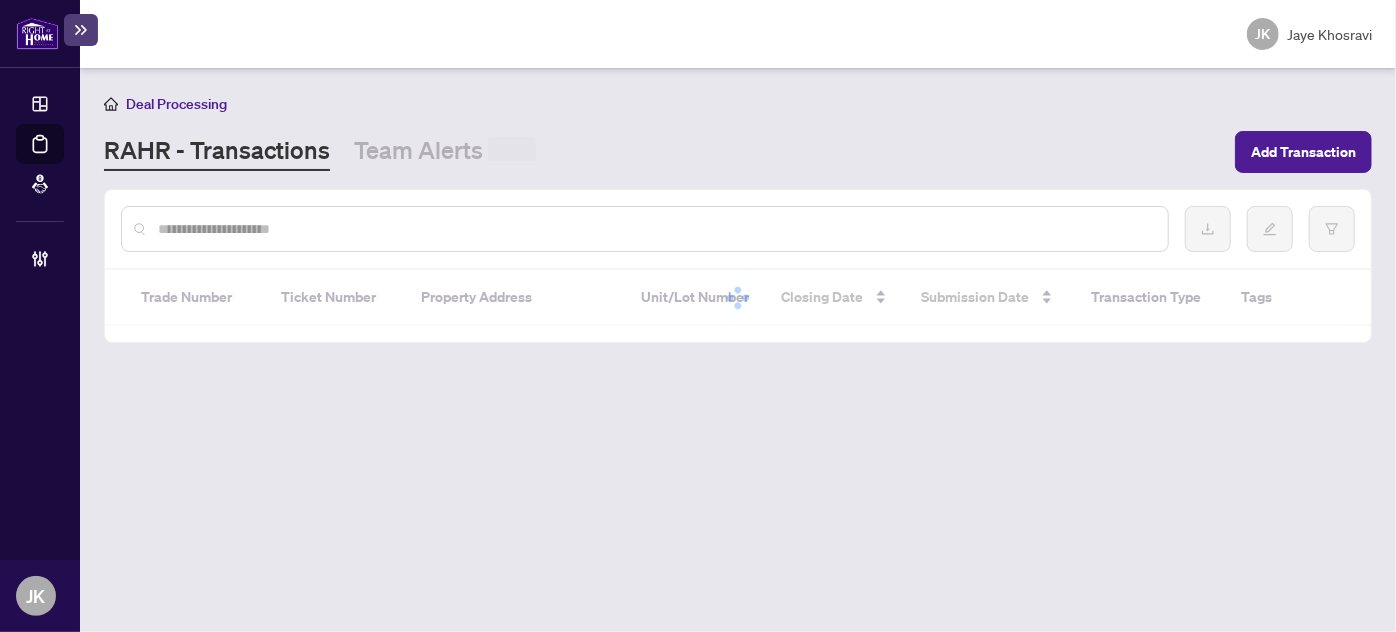 click at bounding box center [738, 229] 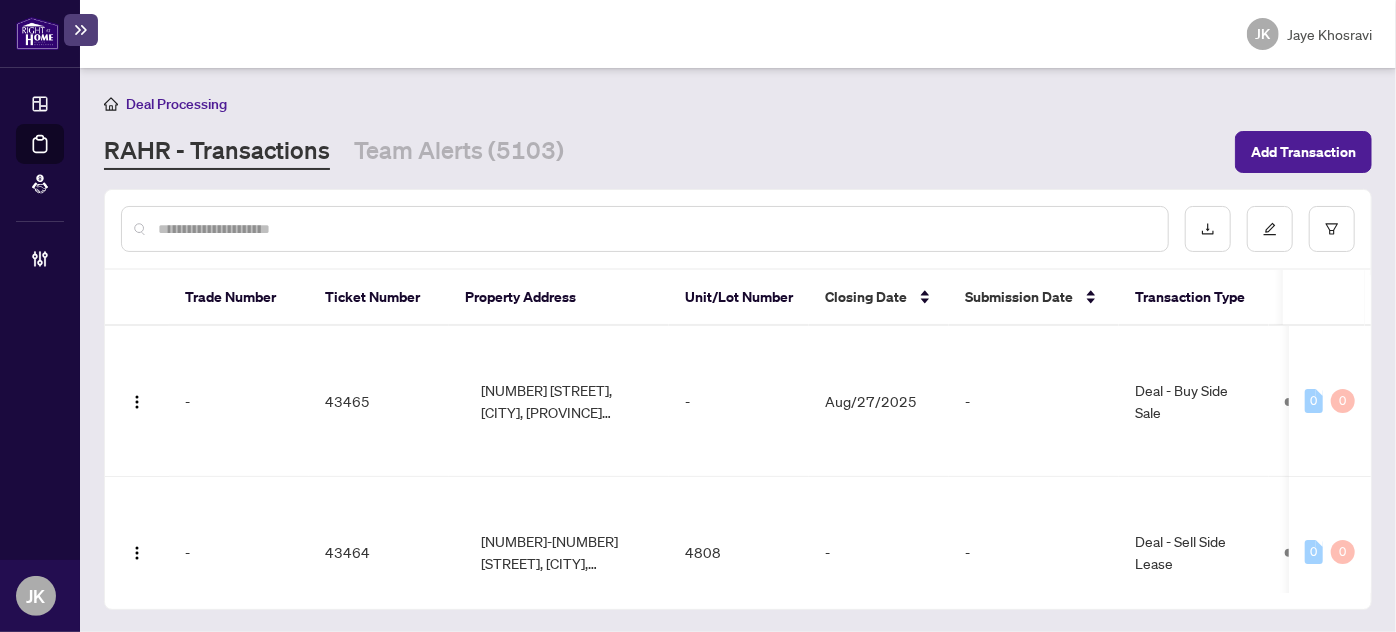 click at bounding box center (655, 229) 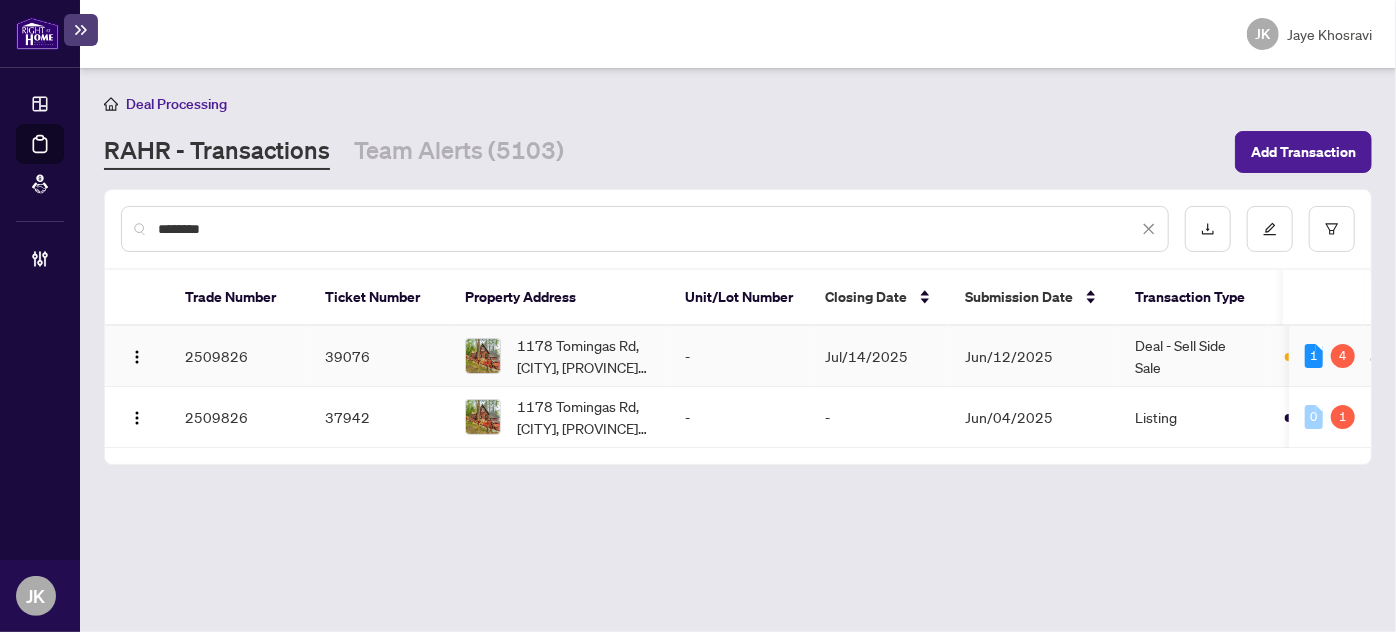type on "********" 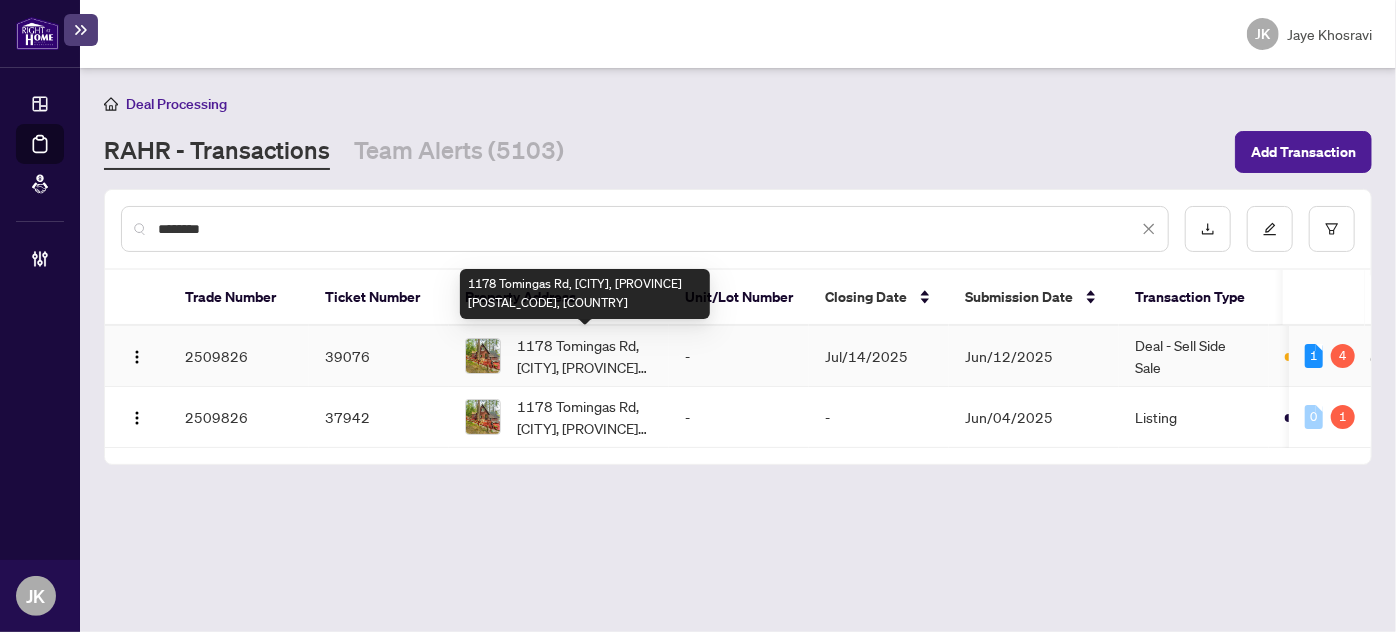 click on "1178 Tomingas Rd, Gravenhurst, Ontario P0E 1G0, Canada" at bounding box center (585, 356) 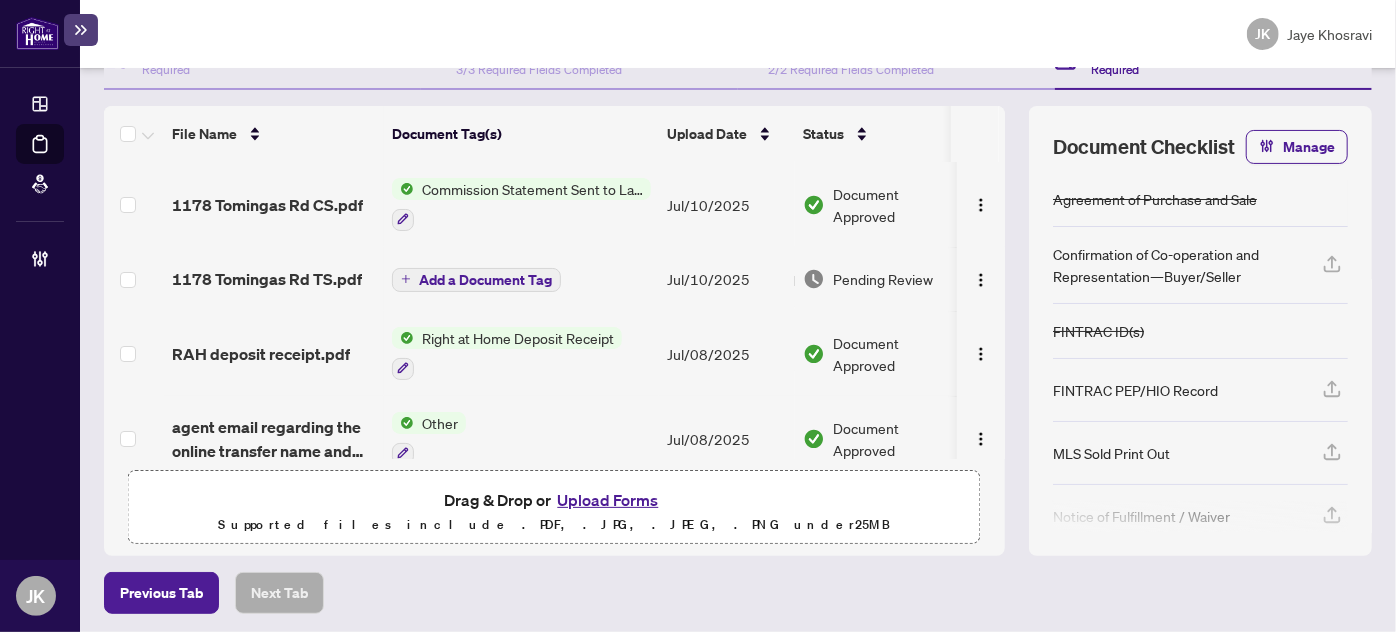 scroll, scrollTop: 0, scrollLeft: 0, axis: both 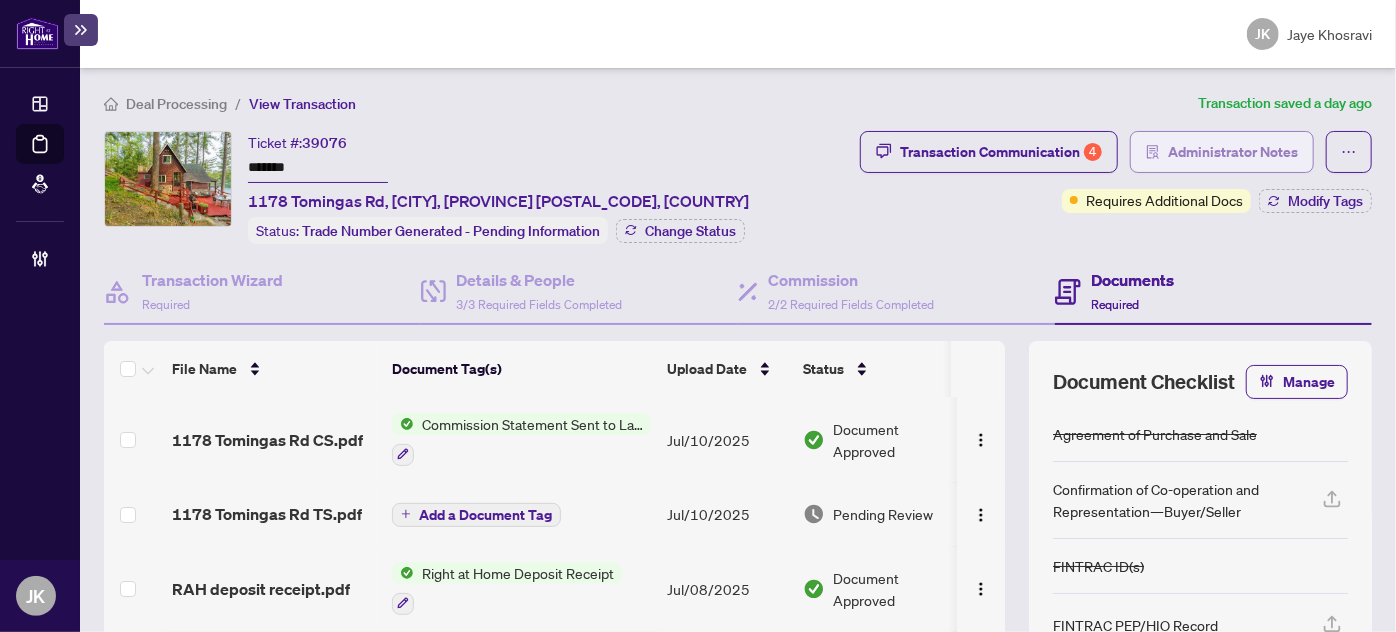 click on "Administrator Notes" at bounding box center (1233, 152) 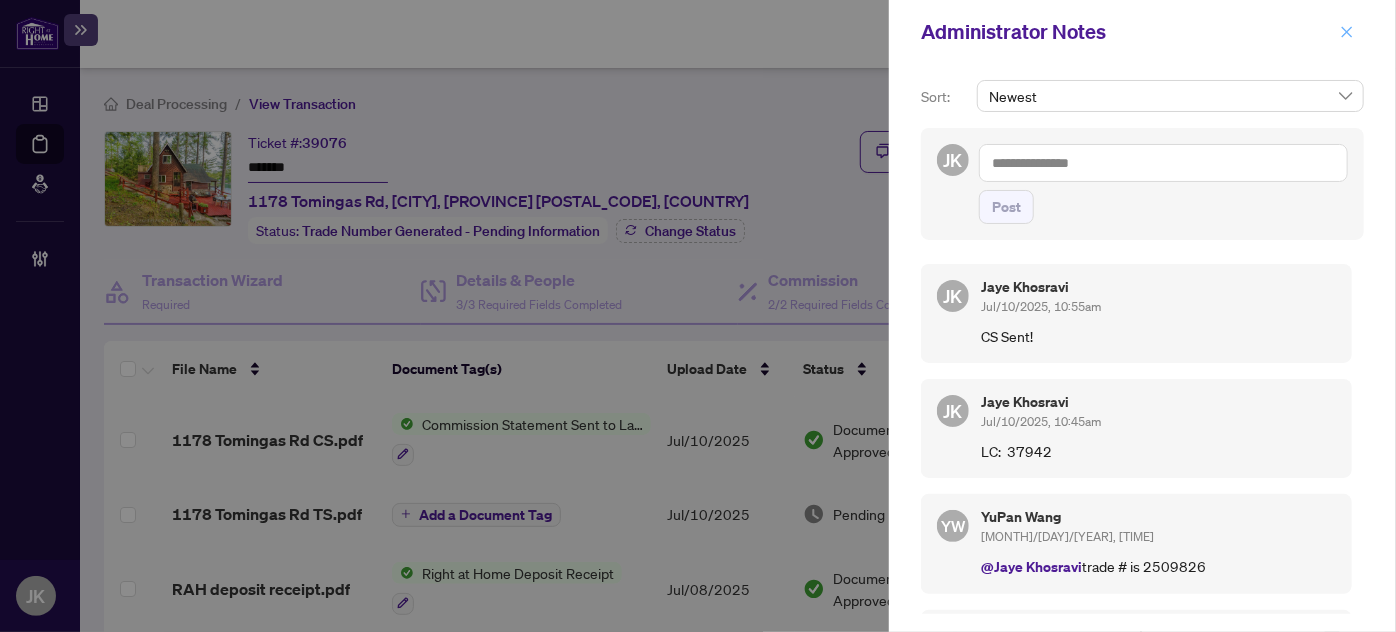 click 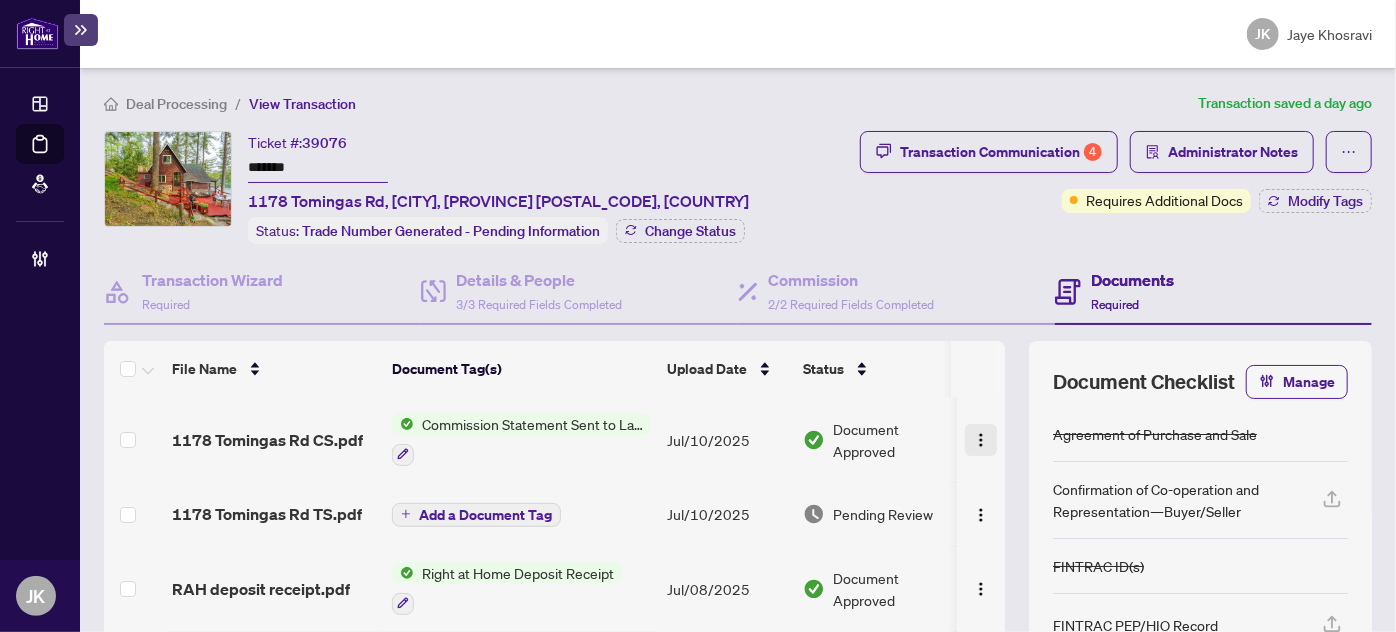 click at bounding box center (981, 440) 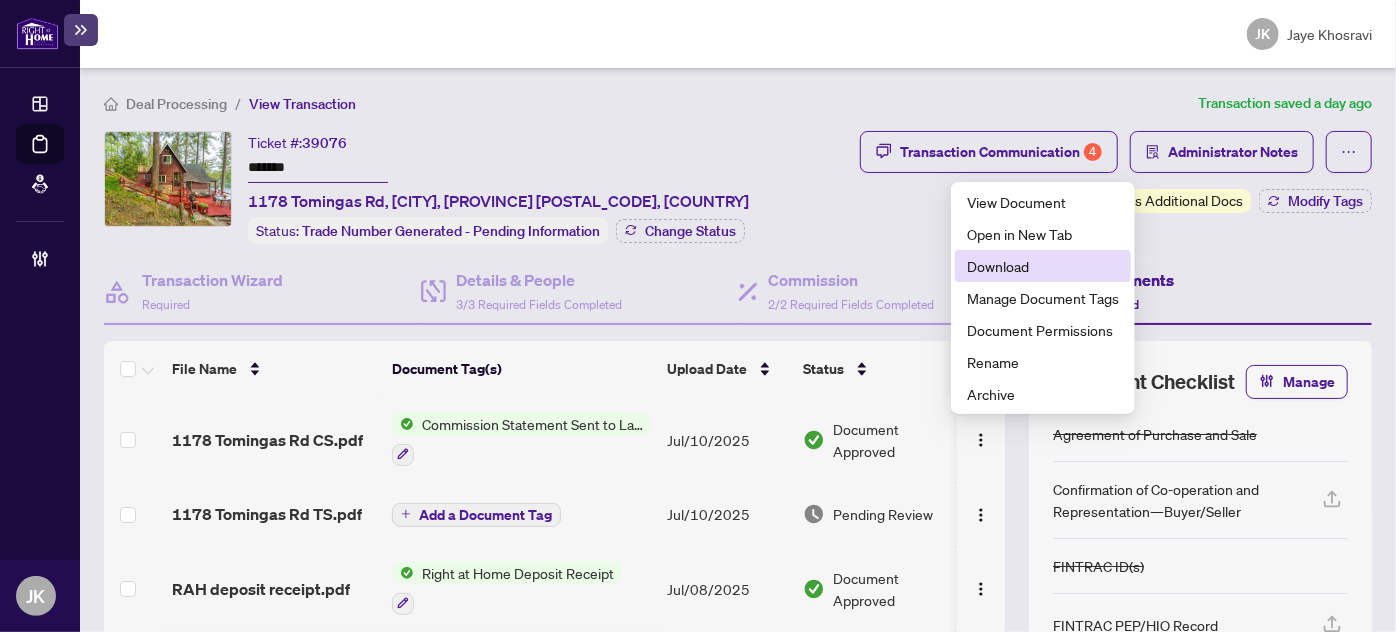 click on "Download" at bounding box center (1043, 266) 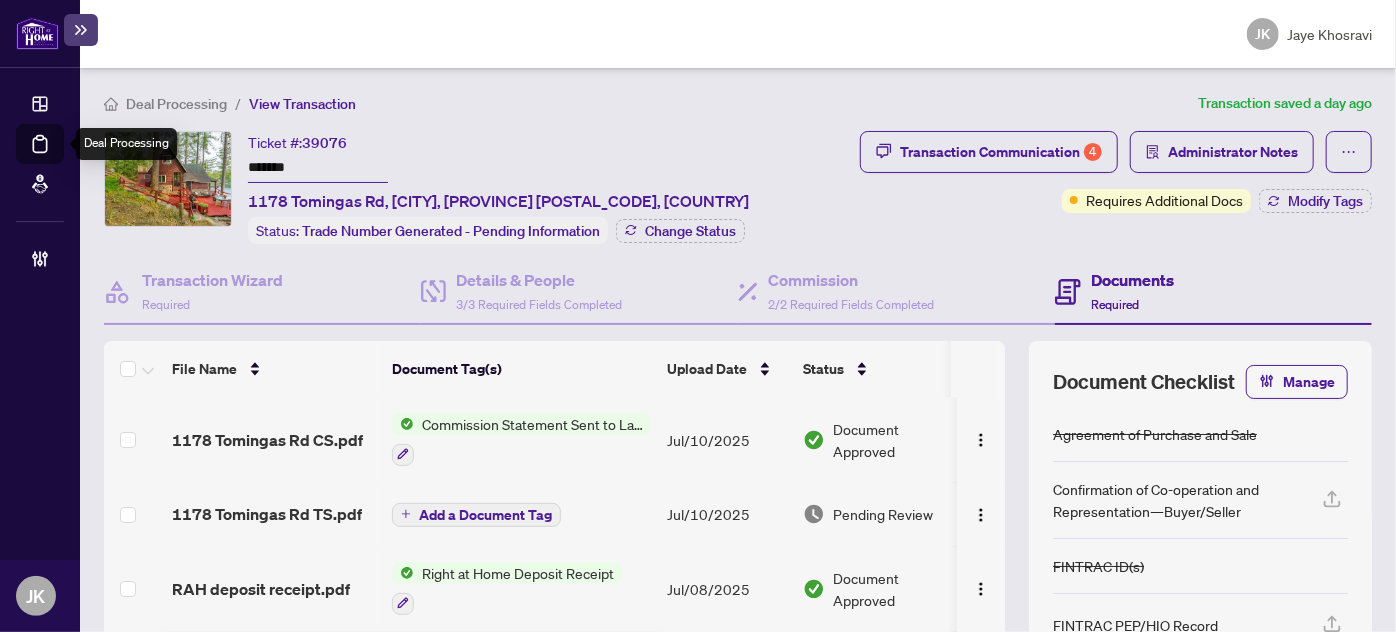 click on "Deal Processing" at bounding box center [63, 158] 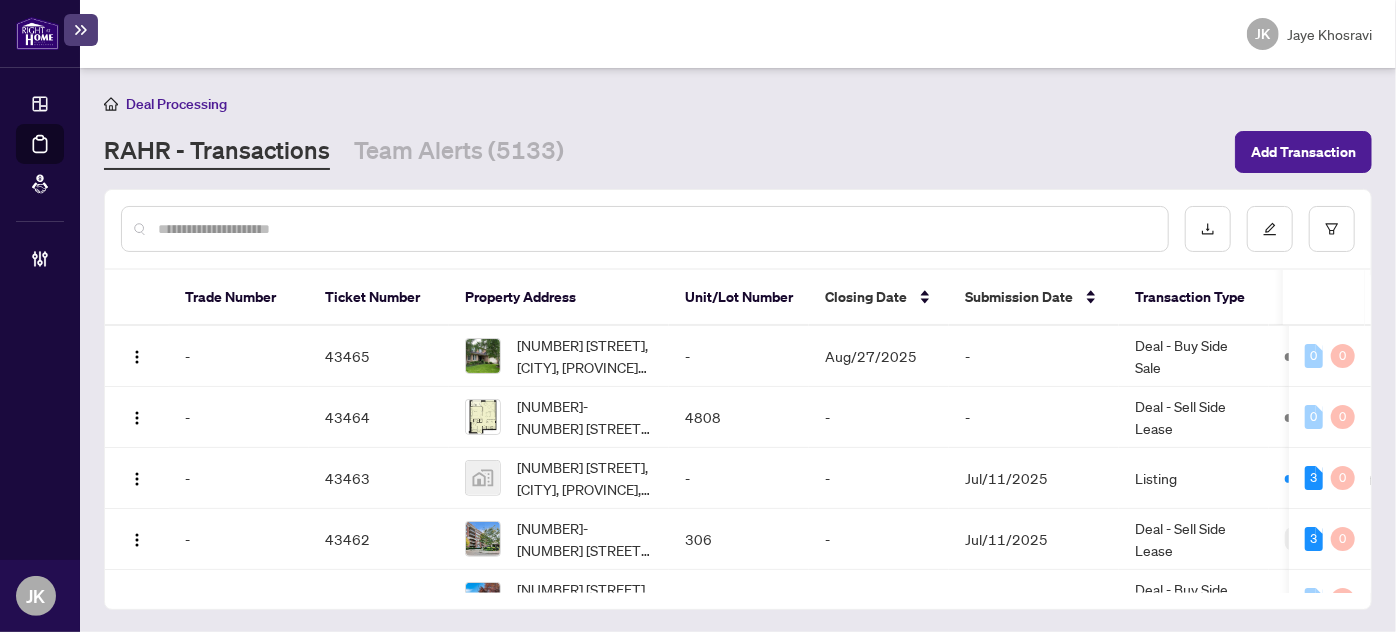 click at bounding box center [738, 229] 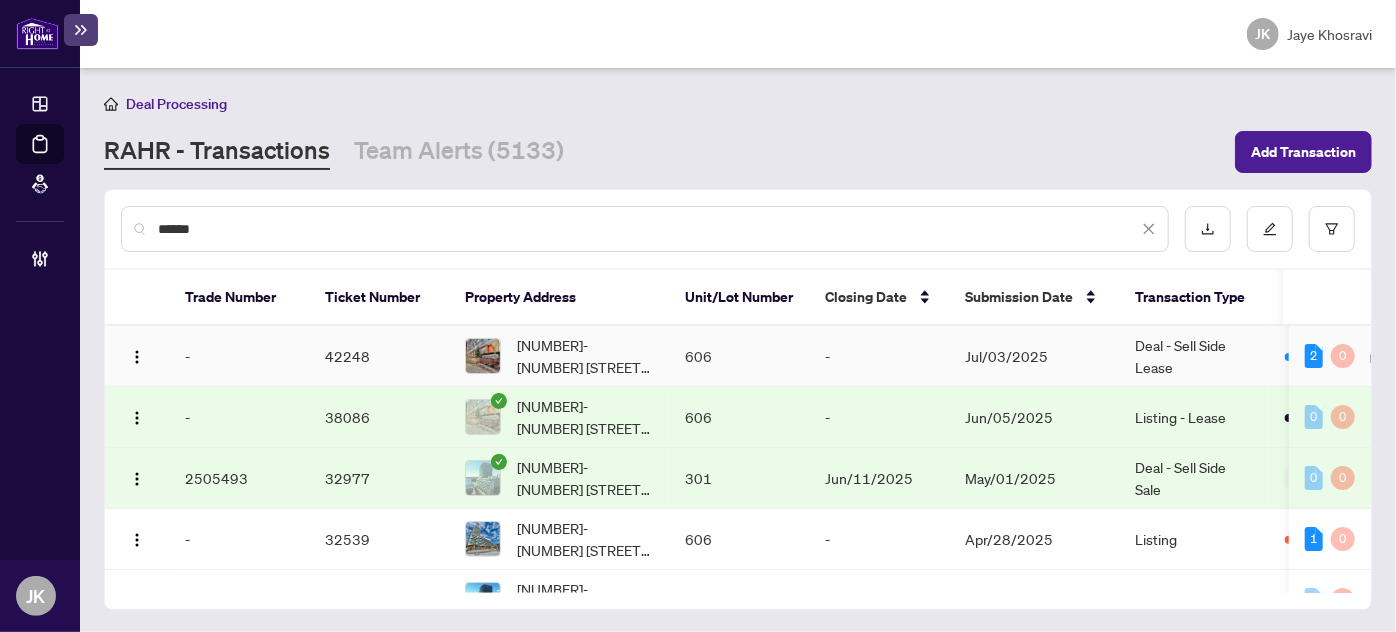 type on "******" 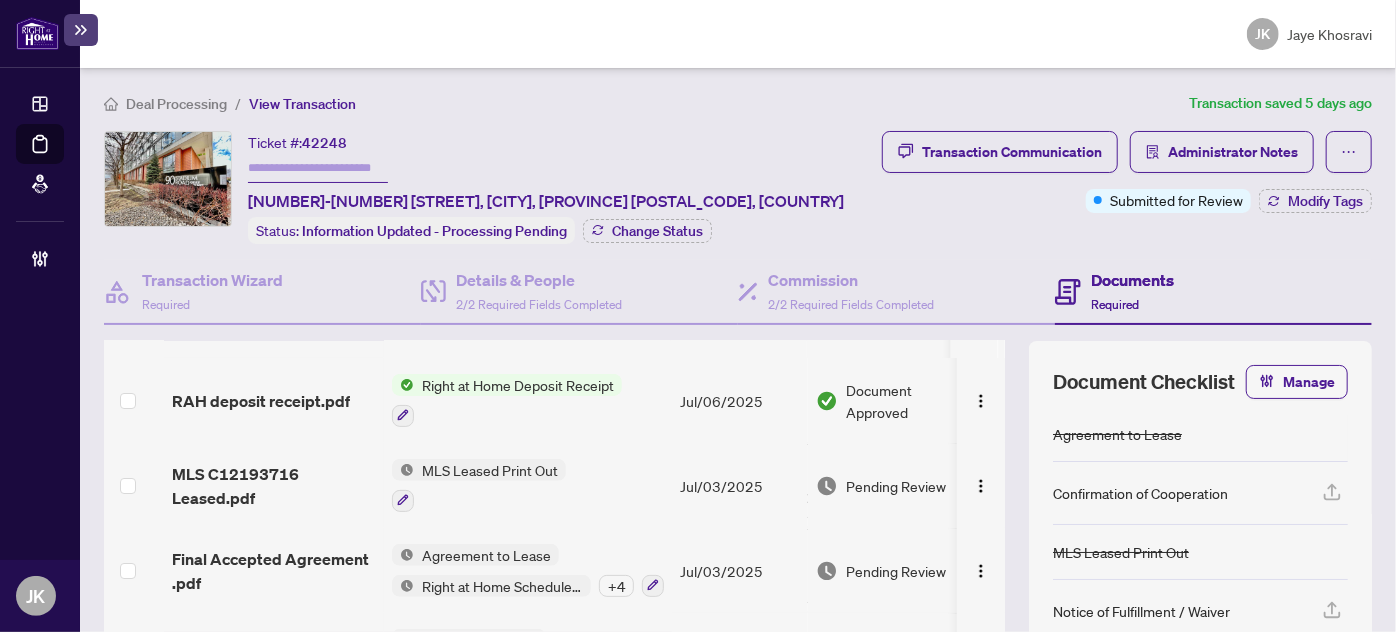 scroll, scrollTop: 45, scrollLeft: 0, axis: vertical 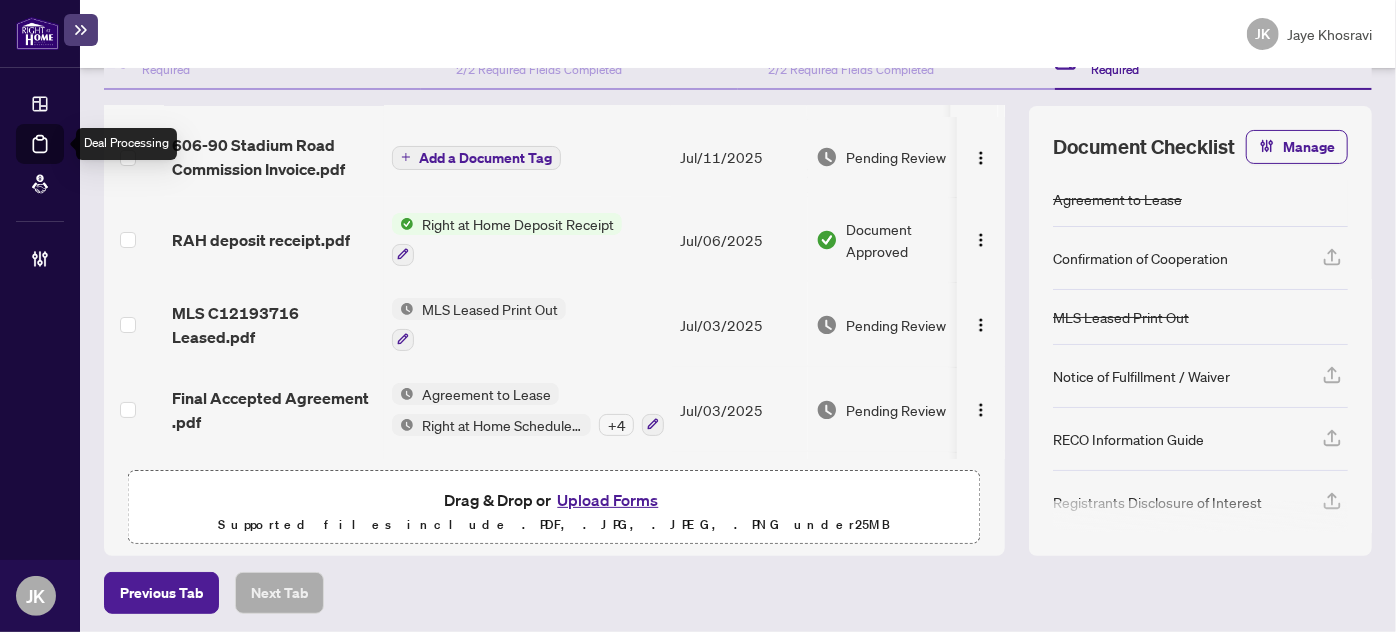 click on "Deal Processing" at bounding box center (63, 158) 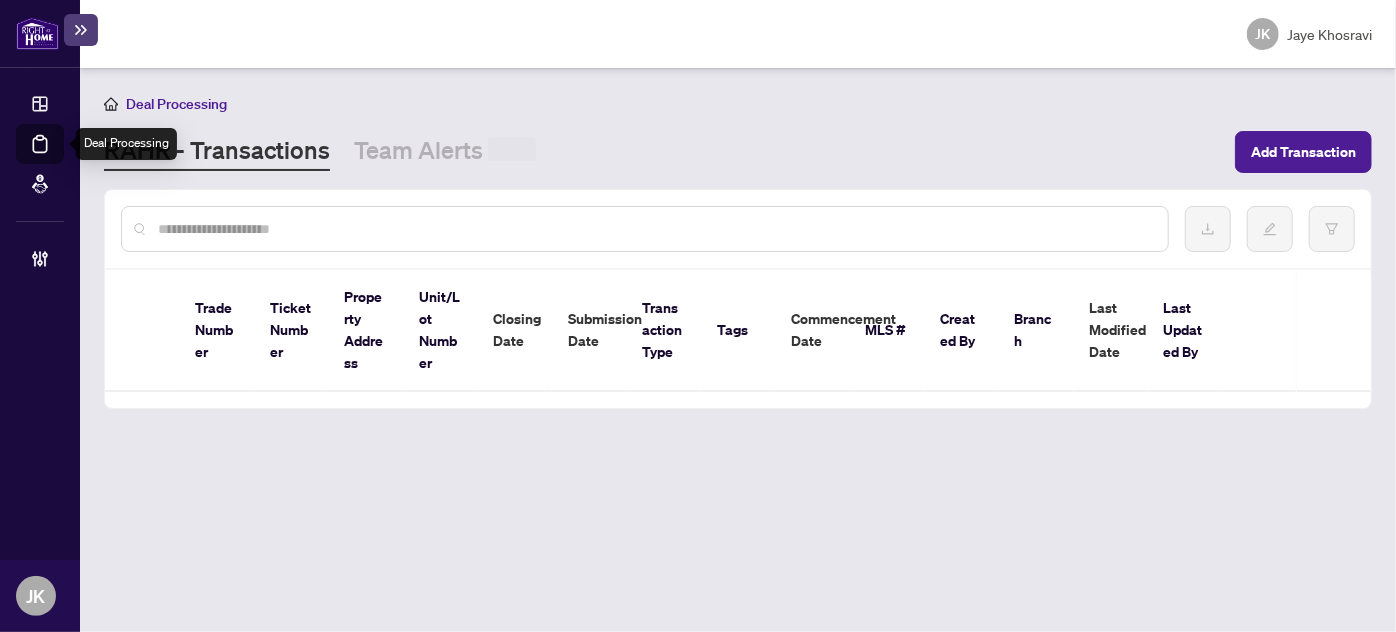 scroll, scrollTop: 0, scrollLeft: 0, axis: both 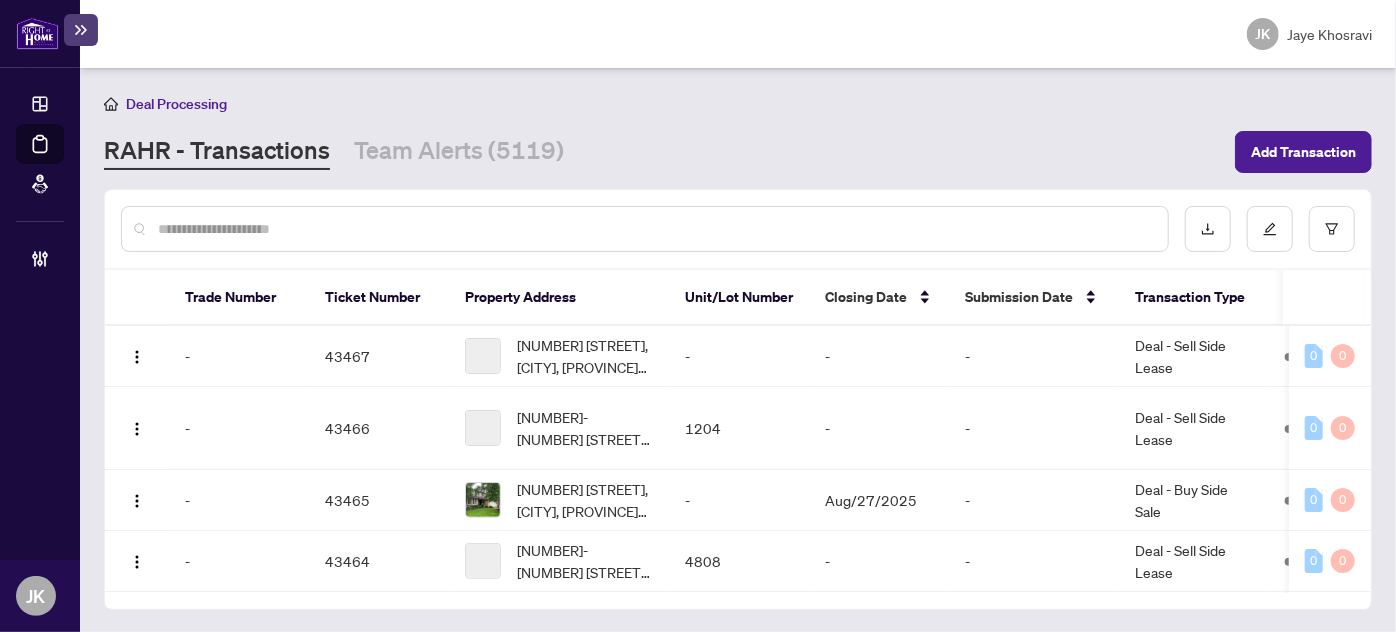 click at bounding box center [738, 229] 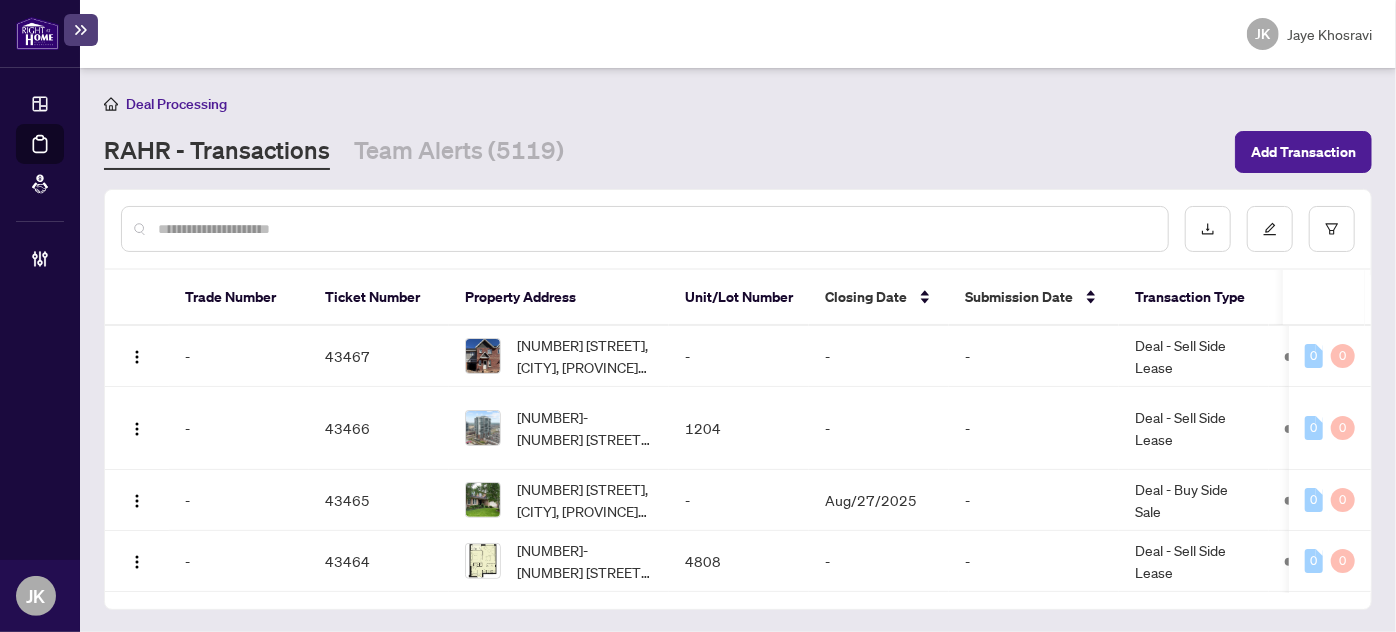 click at bounding box center [655, 229] 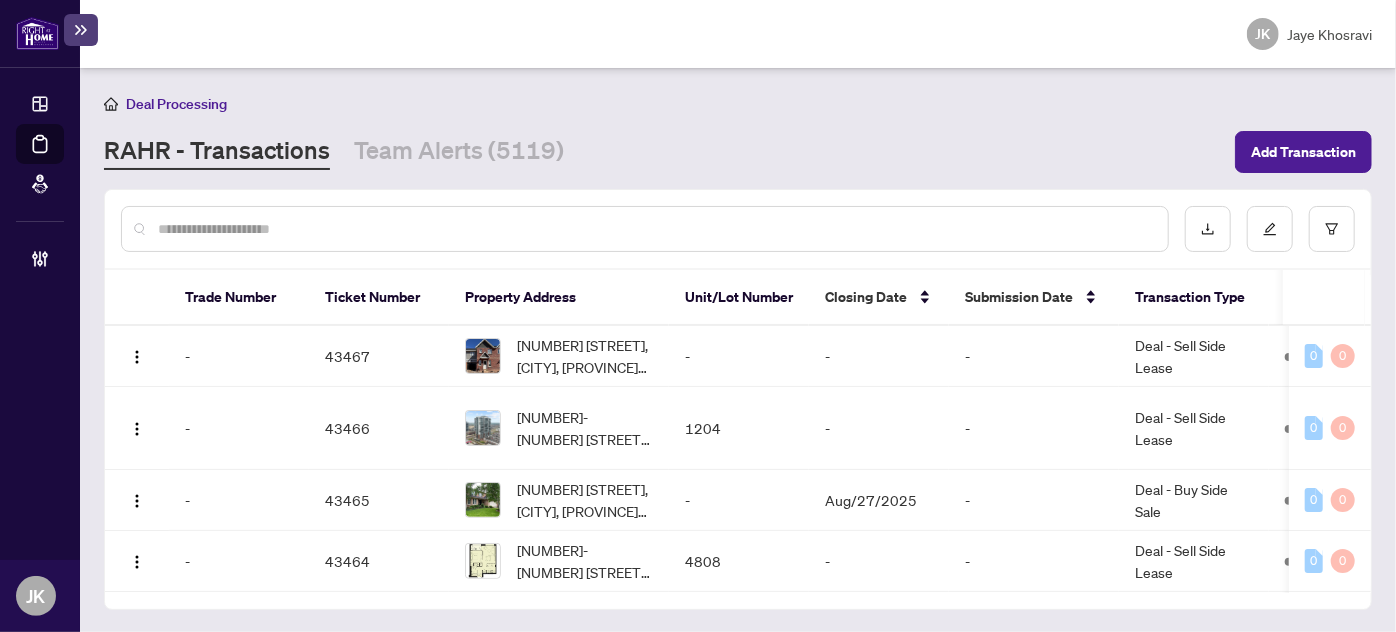 click at bounding box center (655, 229) 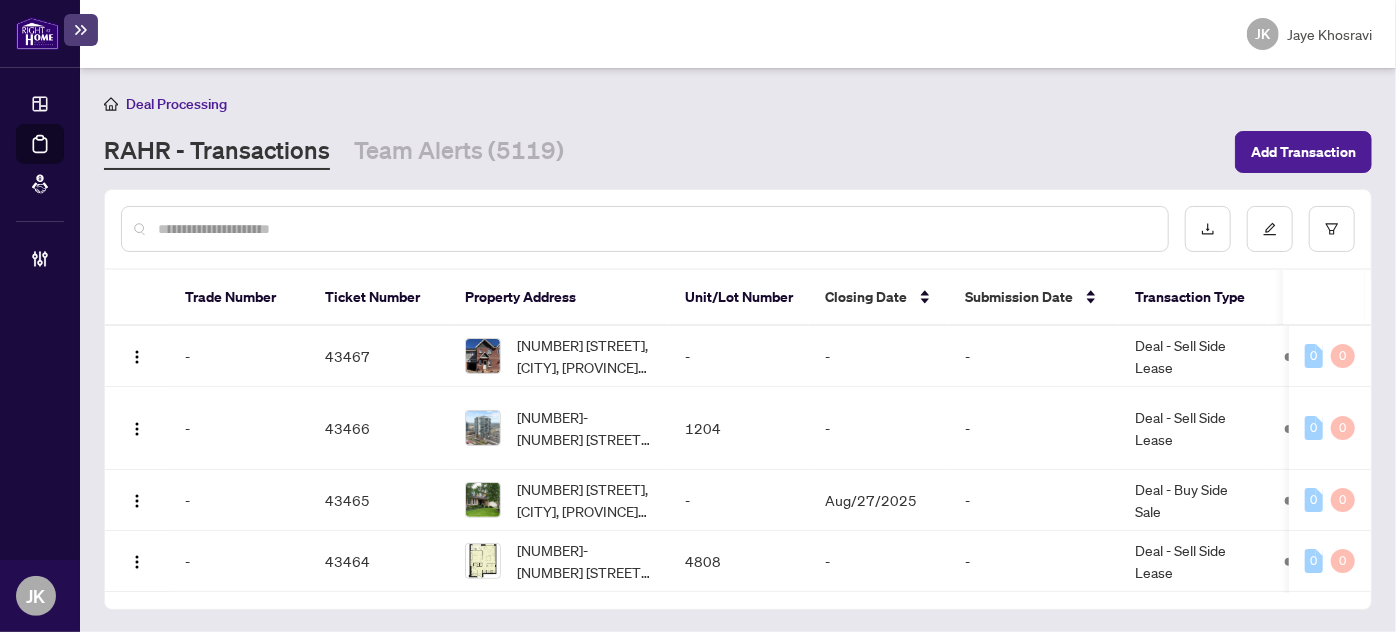 click at bounding box center [655, 229] 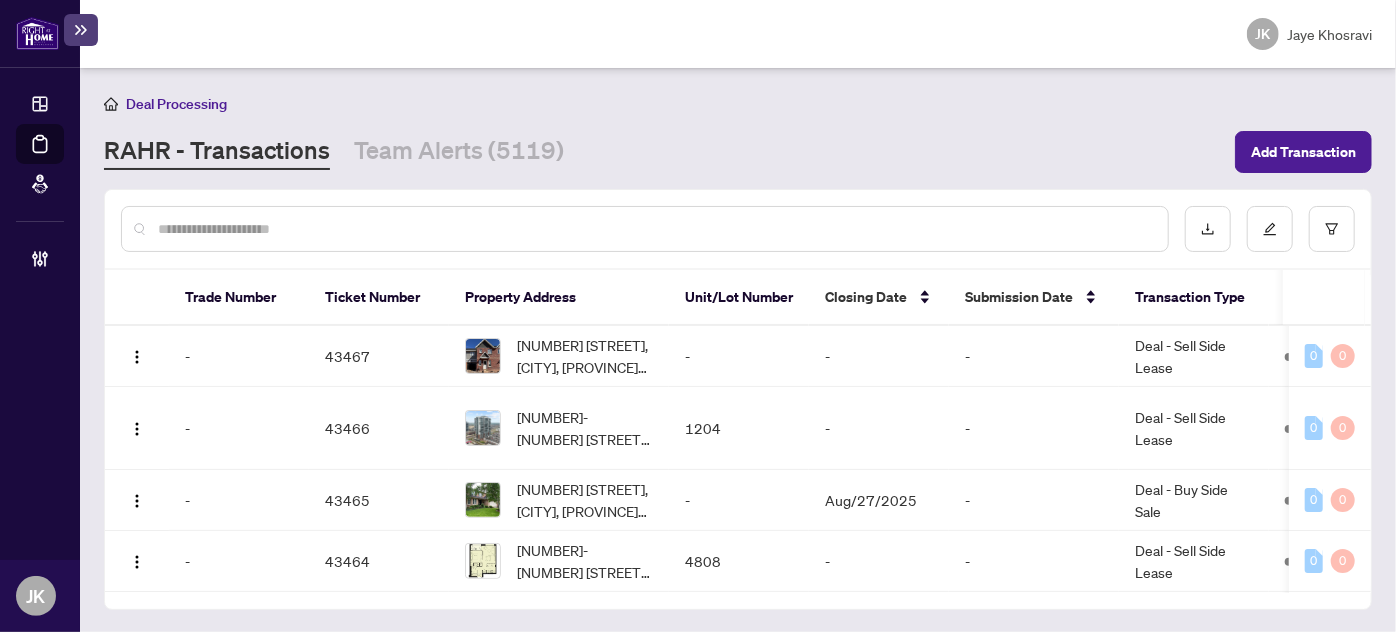 click at bounding box center [655, 229] 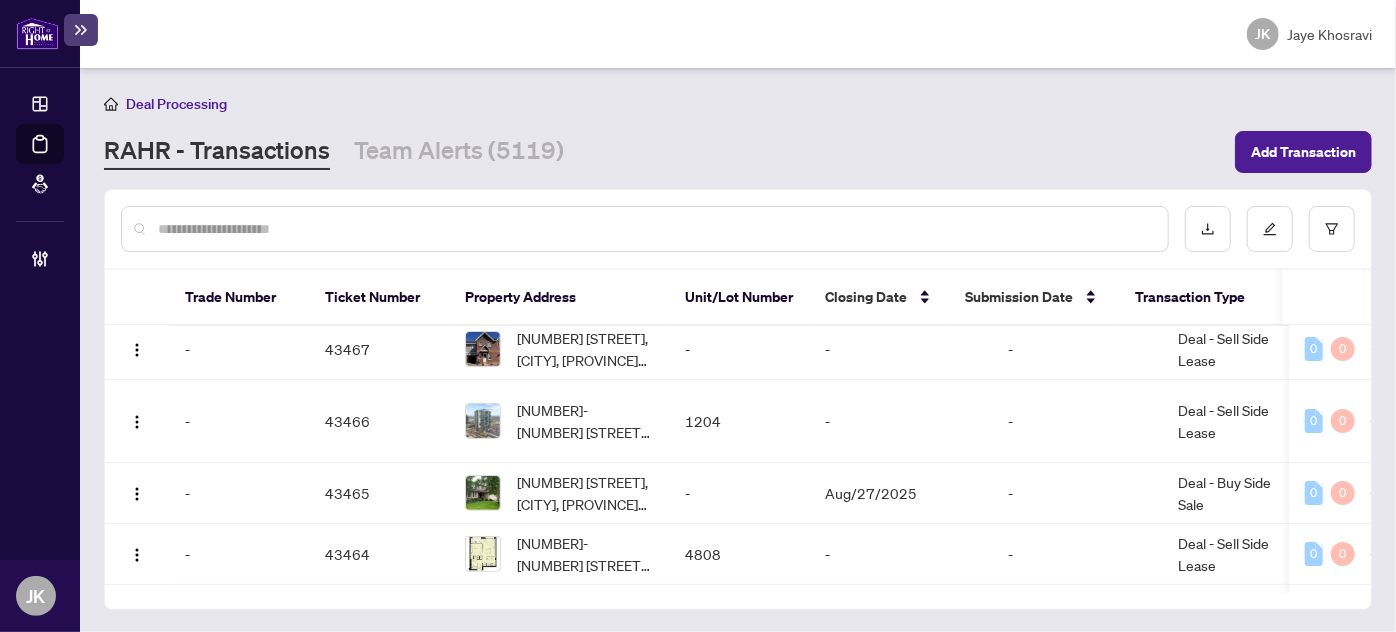 scroll, scrollTop: 0, scrollLeft: 0, axis: both 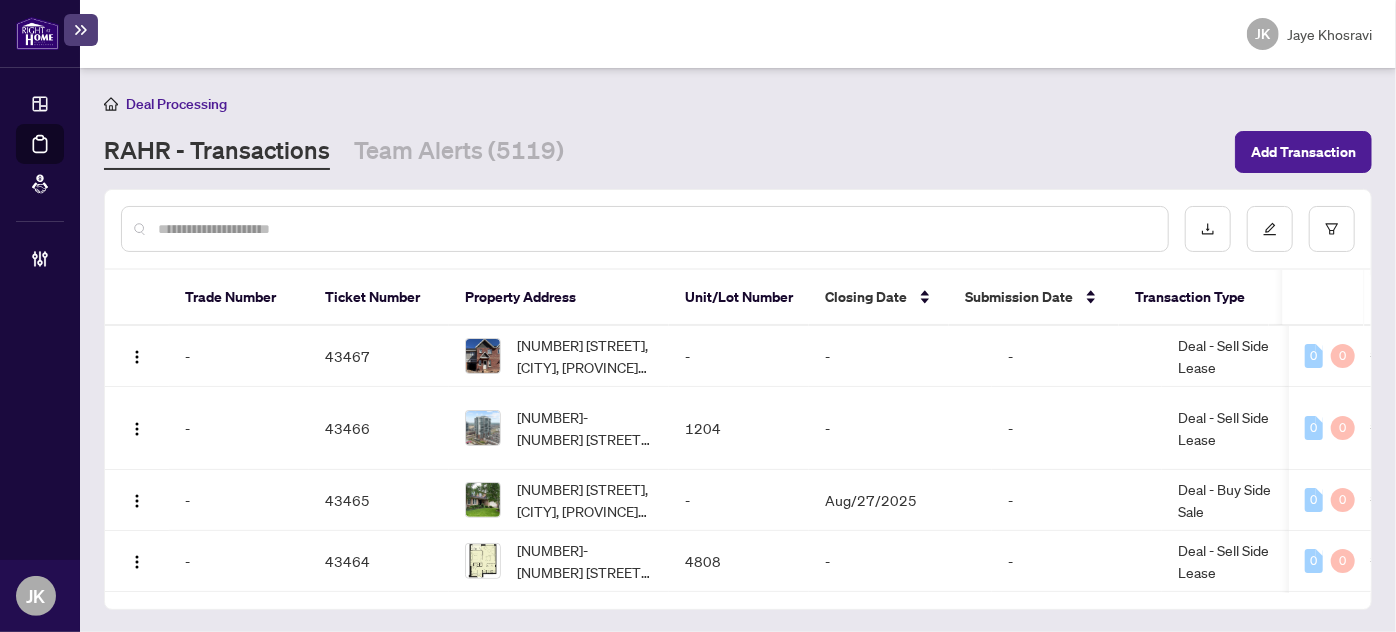 click at bounding box center [655, 229] 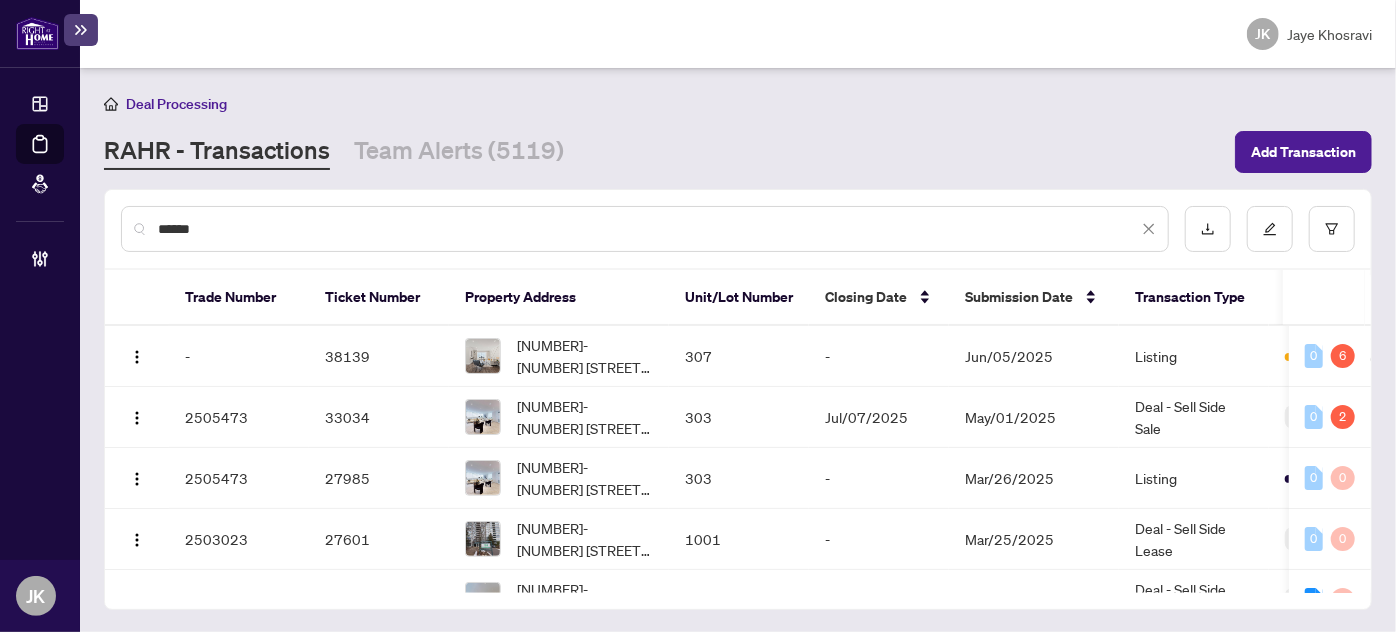 type on "******" 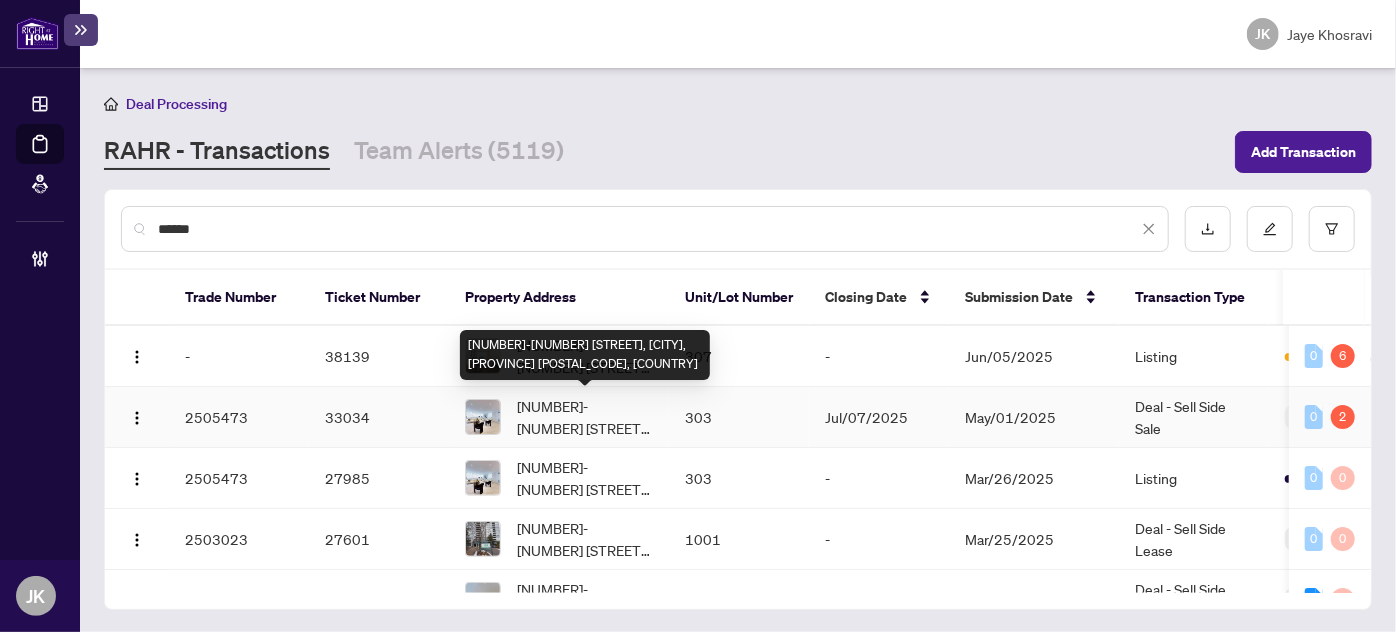 click on "[NUMBER]-[NUMBER] [STREET], [CITY], [STATE] [POSTAL_CODE], [COUNTRY]" at bounding box center (585, 417) 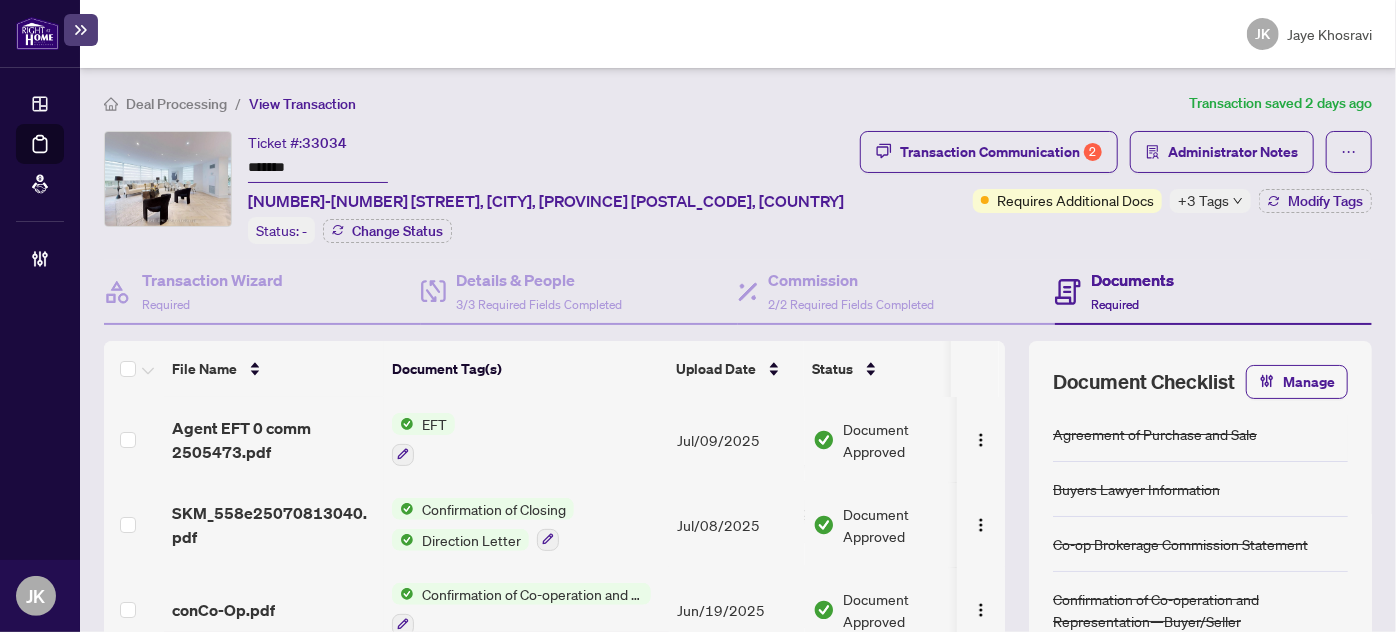 scroll, scrollTop: 1901, scrollLeft: 0, axis: vertical 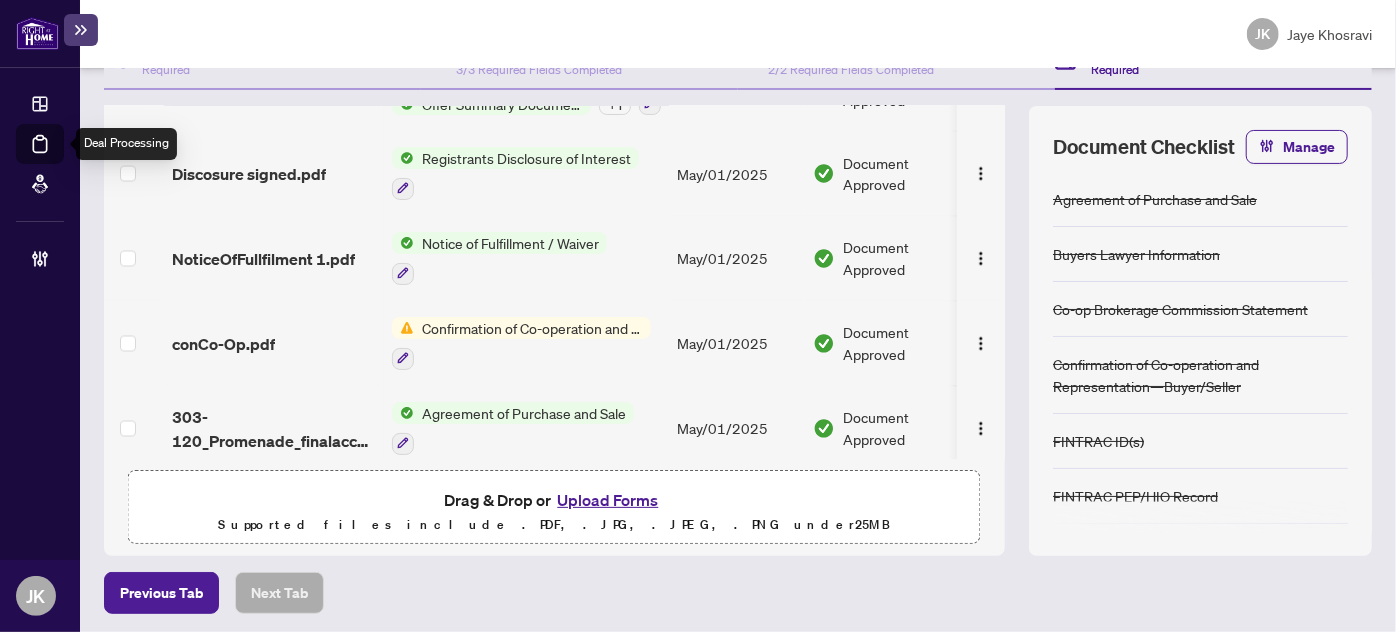 click on "Deal Processing" at bounding box center (63, 158) 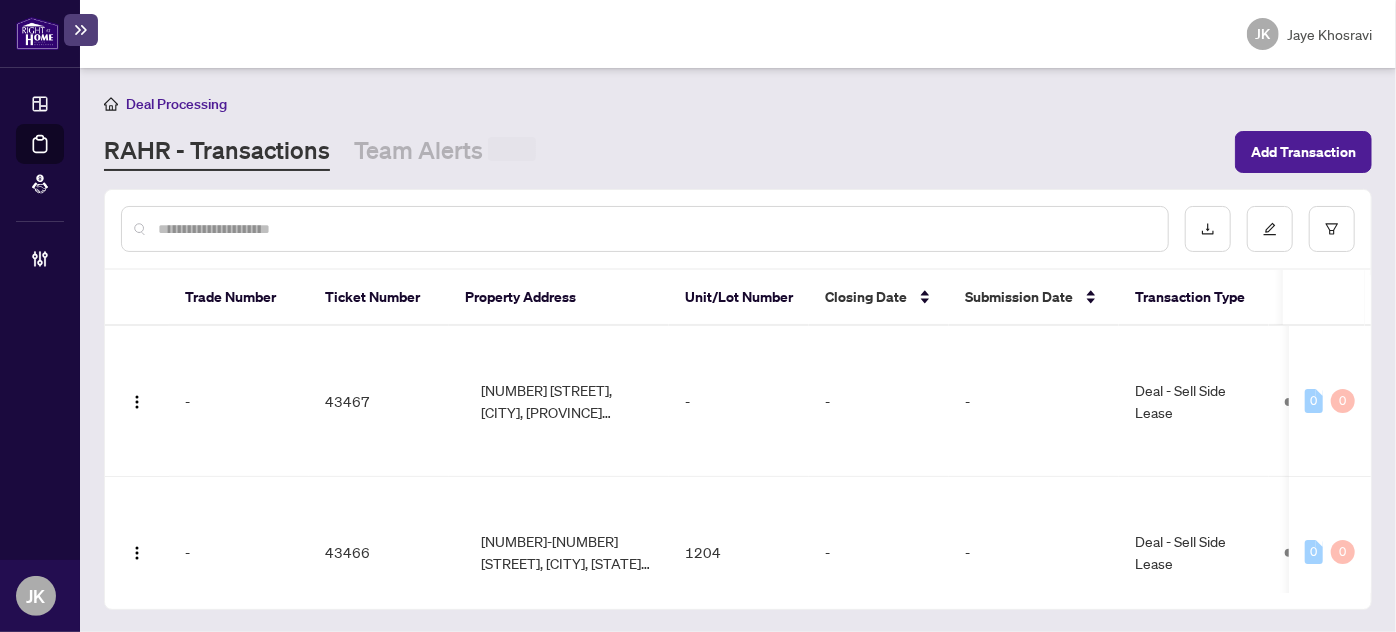 click at bounding box center (738, 229) 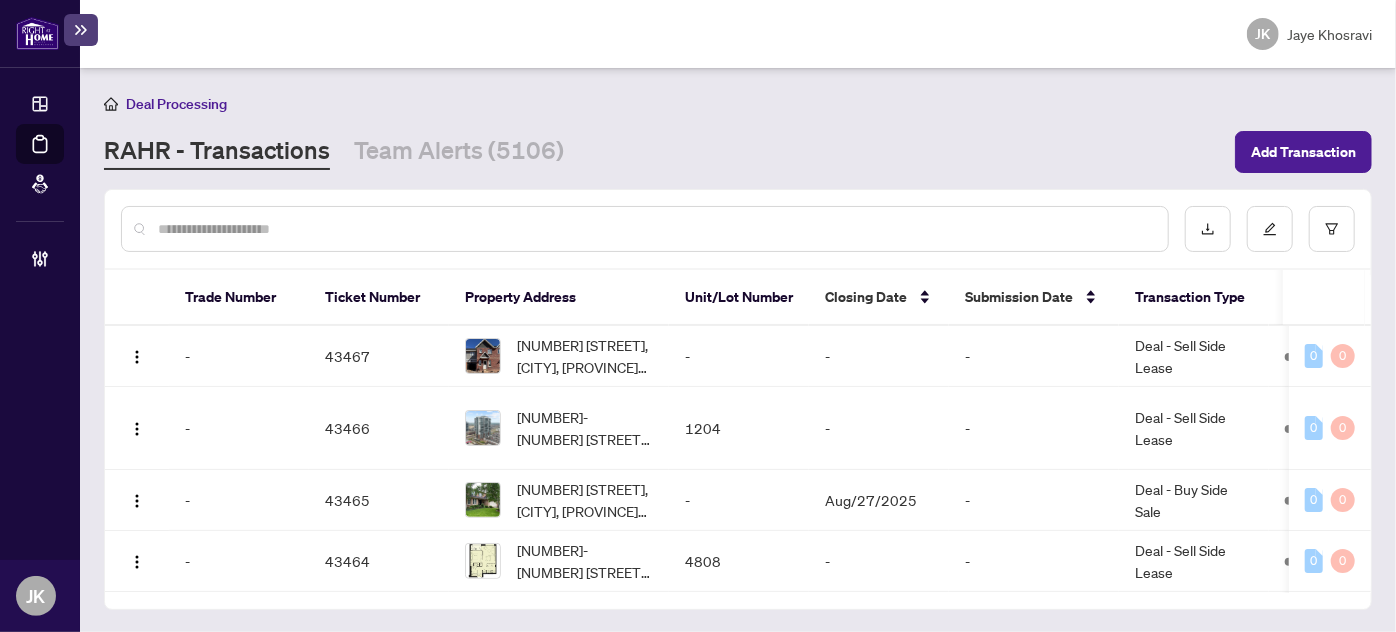 click at bounding box center [655, 229] 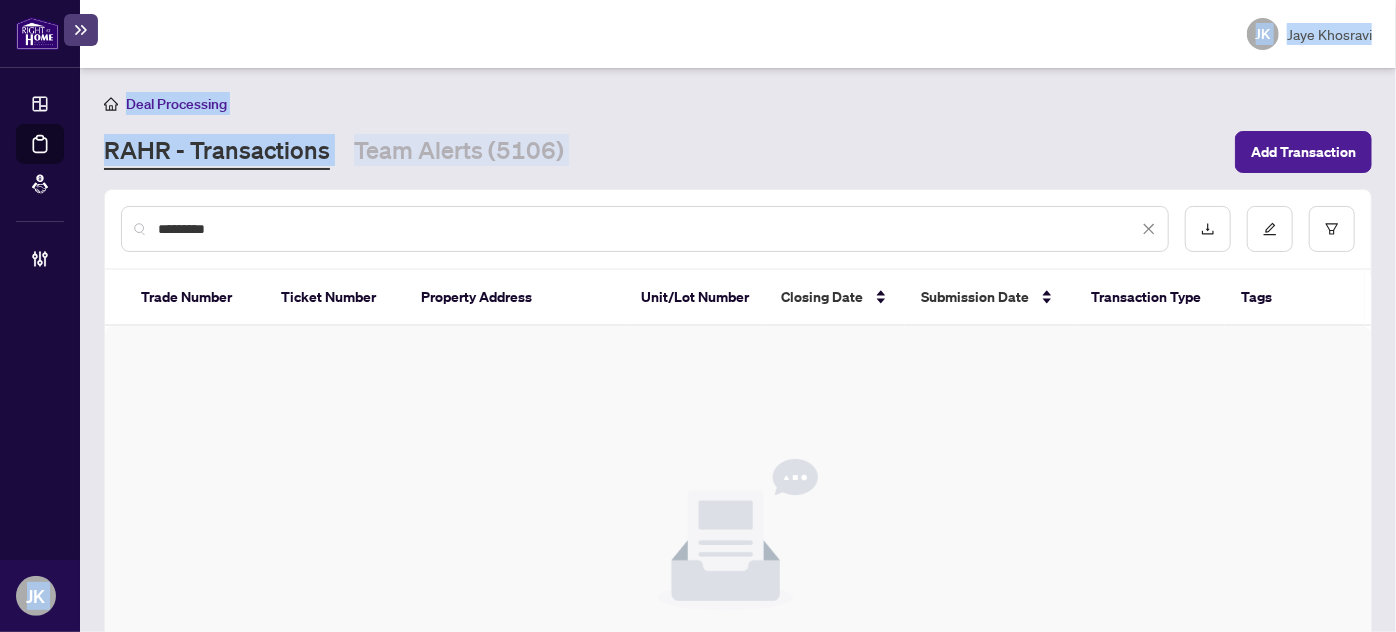 drag, startPoint x: 307, startPoint y: 244, endPoint x: 24, endPoint y: 237, distance: 283.08655 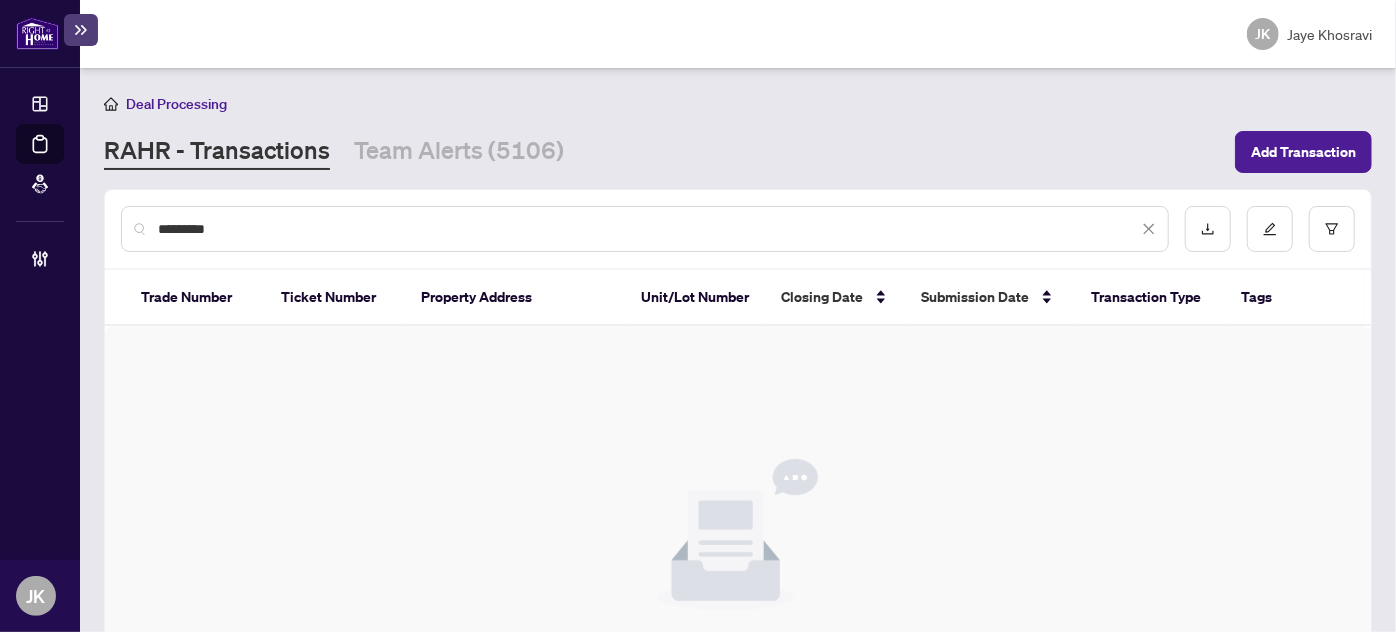drag, startPoint x: 298, startPoint y: 246, endPoint x: 106, endPoint y: 234, distance: 192.37463 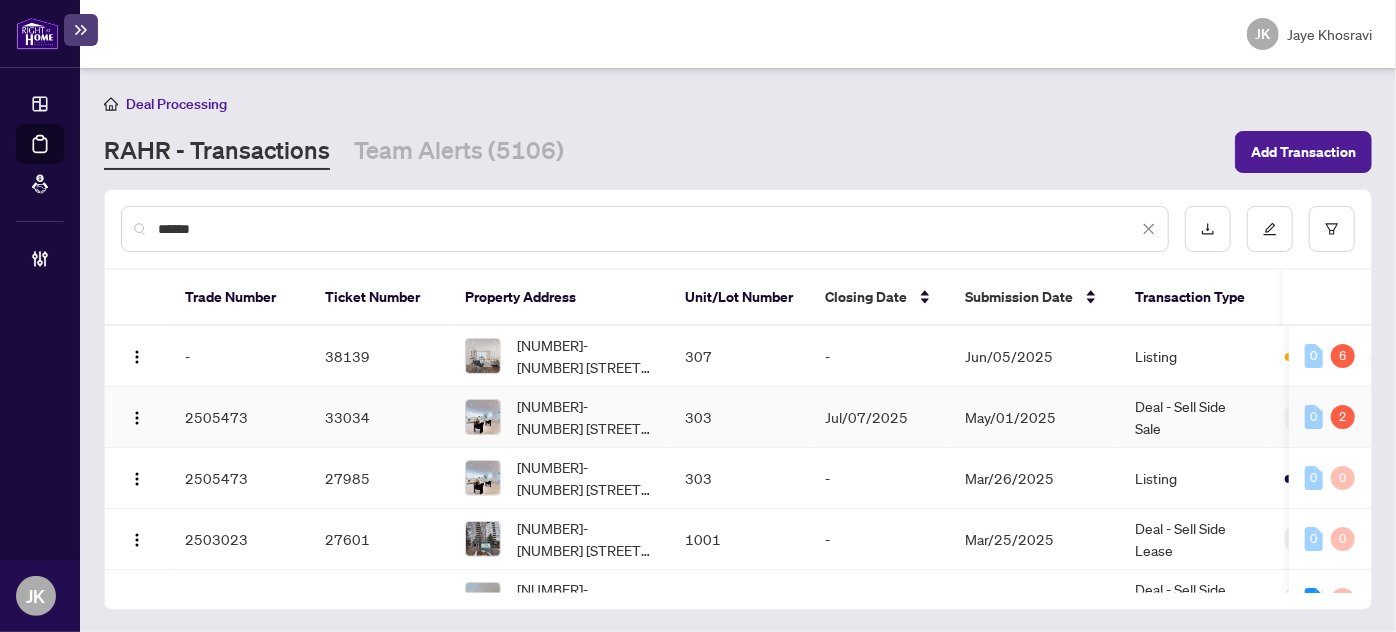 type on "******" 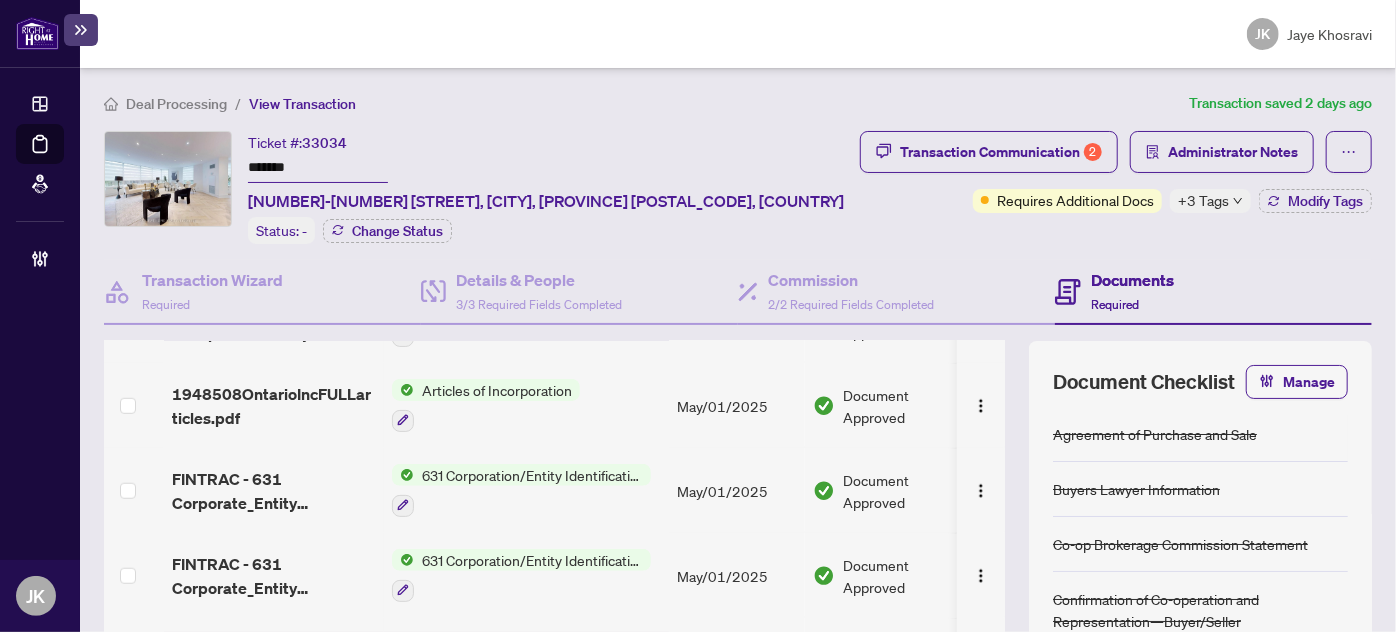 scroll, scrollTop: 0, scrollLeft: 0, axis: both 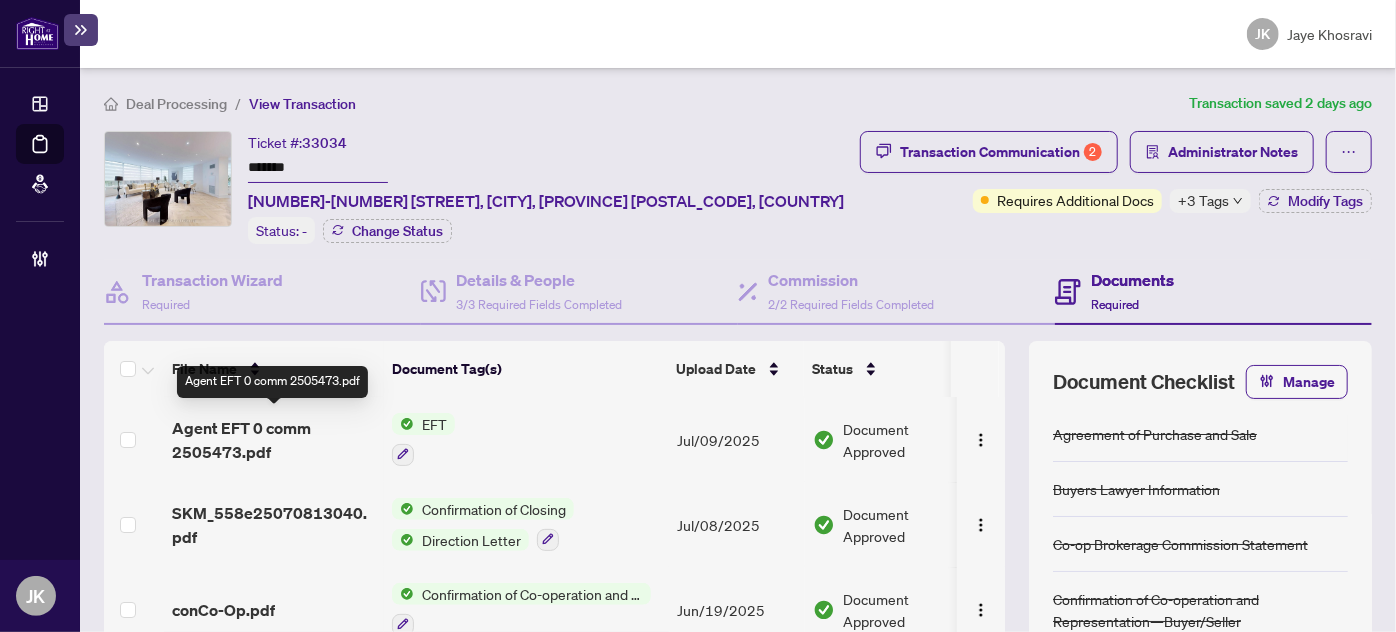 click on "Agent EFT 0 comm 2505473.pdf" at bounding box center [274, 440] 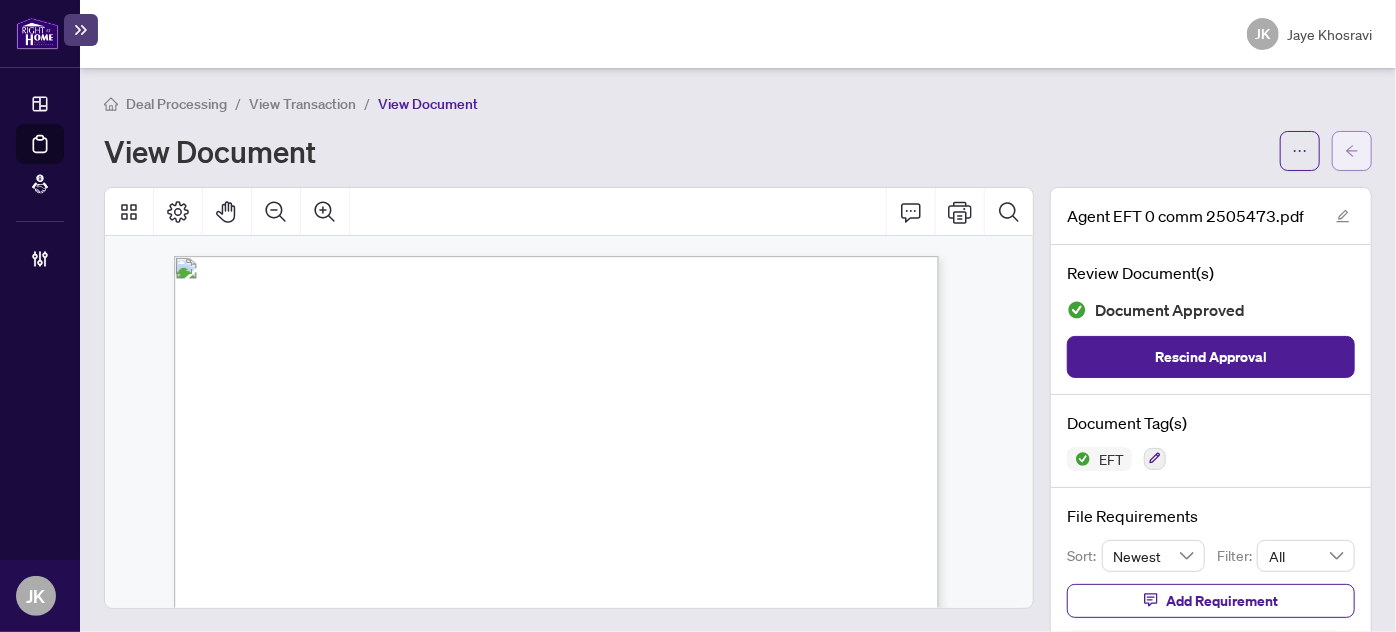 click 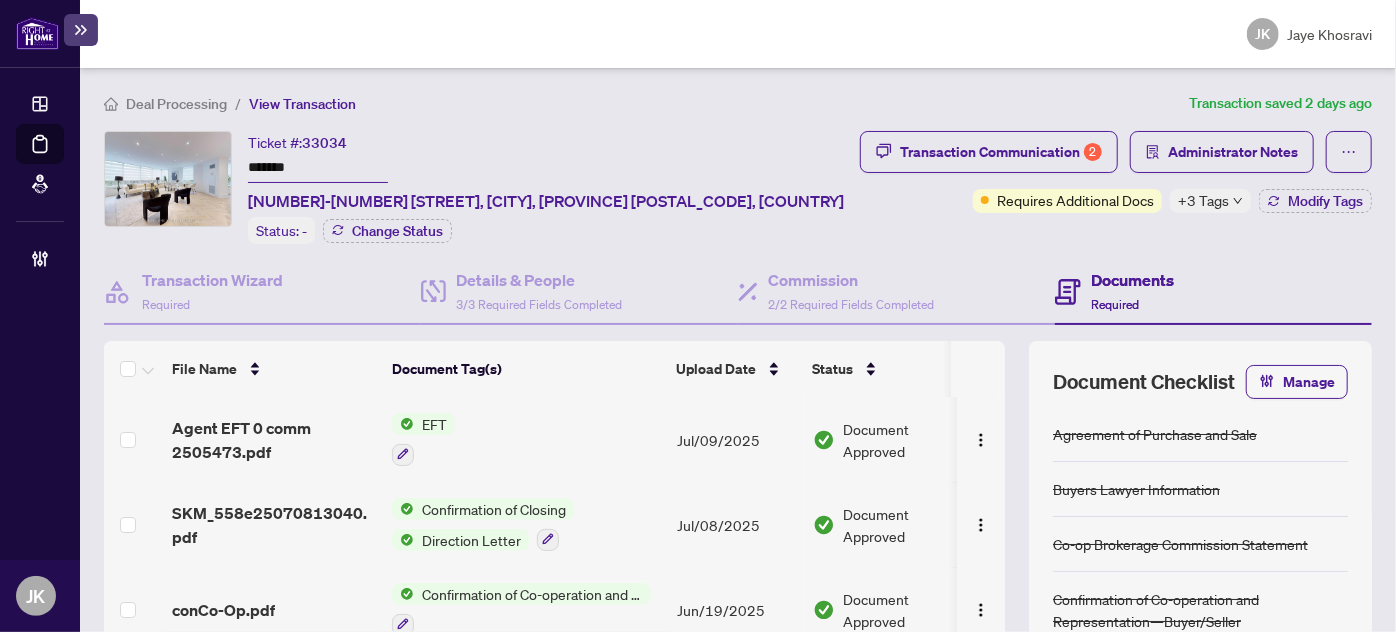 click at bounding box center (1002, 369) 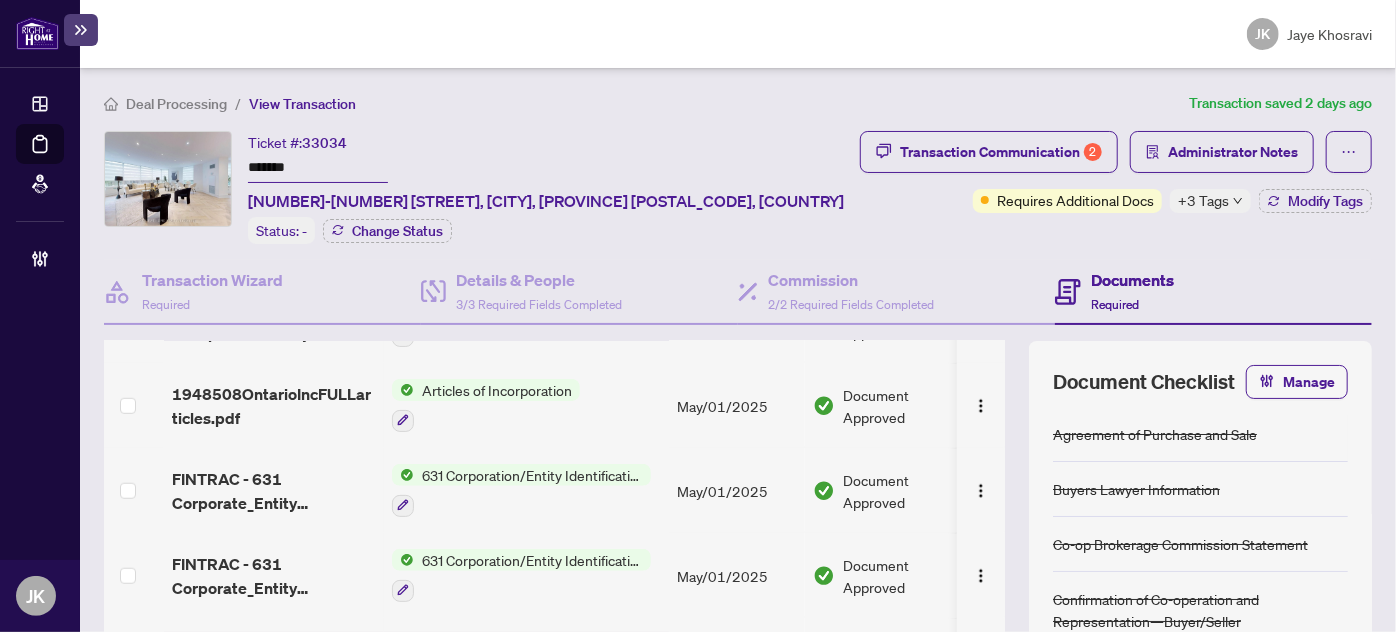 scroll, scrollTop: 1901, scrollLeft: 0, axis: vertical 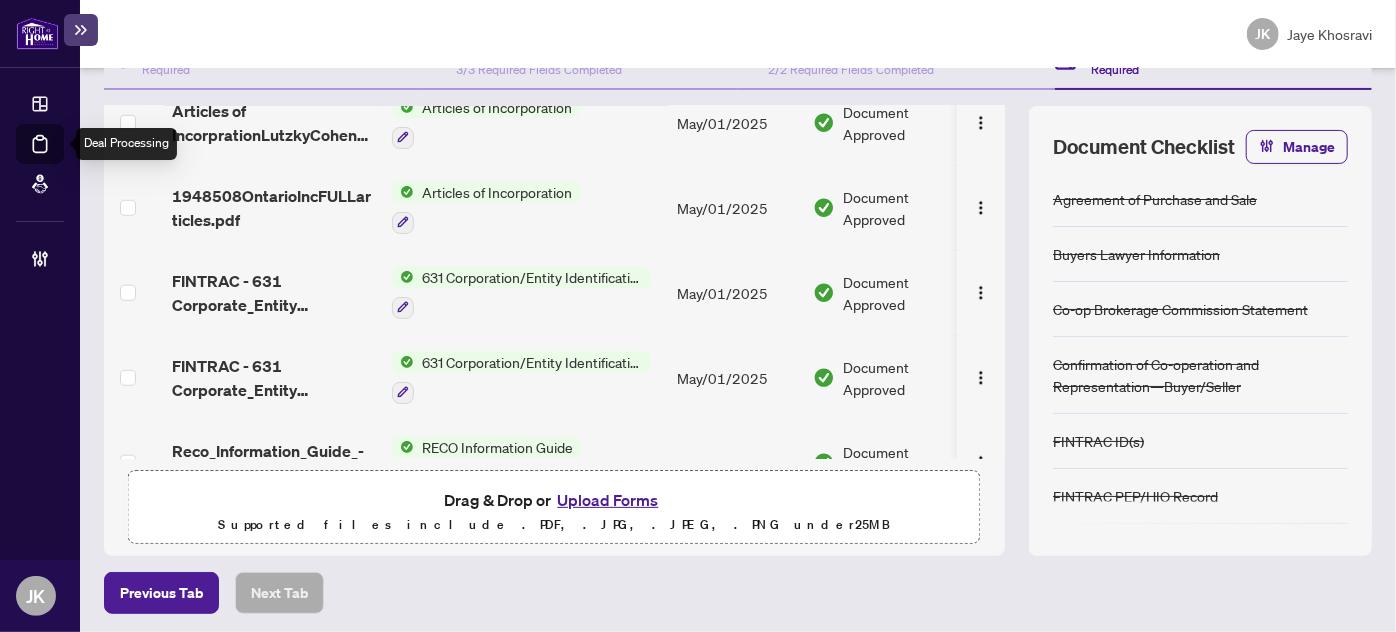 click on "Deal Processing" at bounding box center [63, 158] 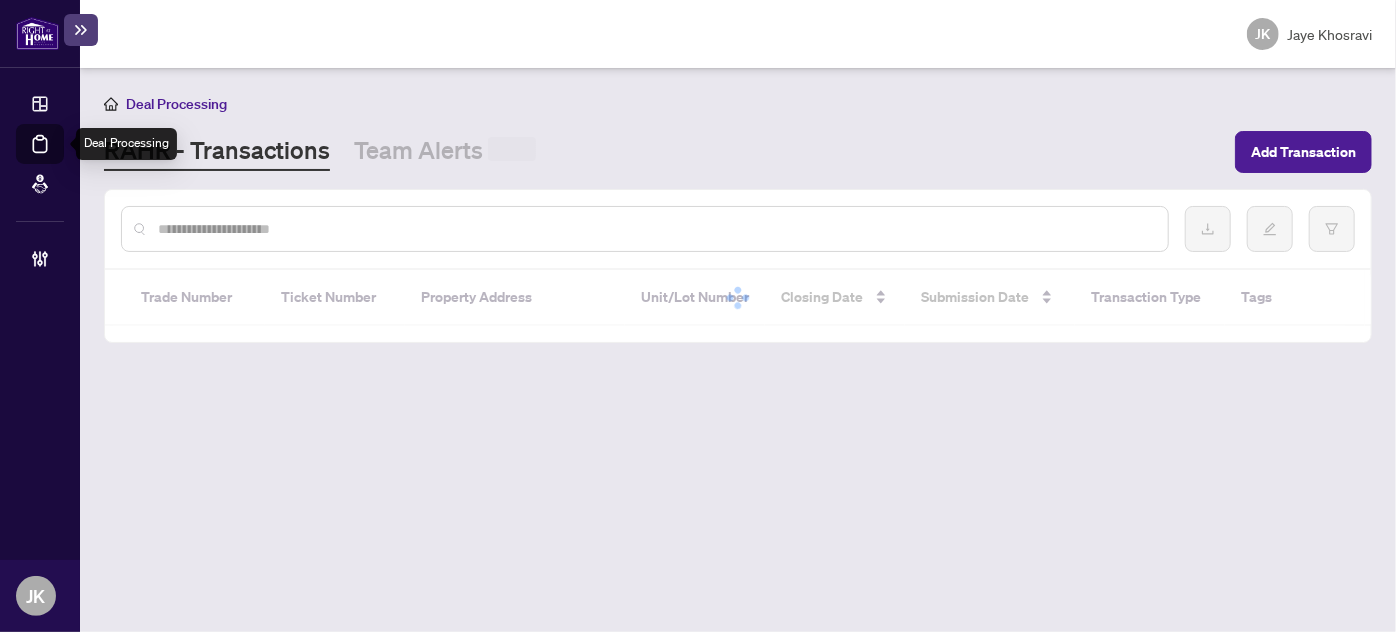 scroll, scrollTop: 0, scrollLeft: 0, axis: both 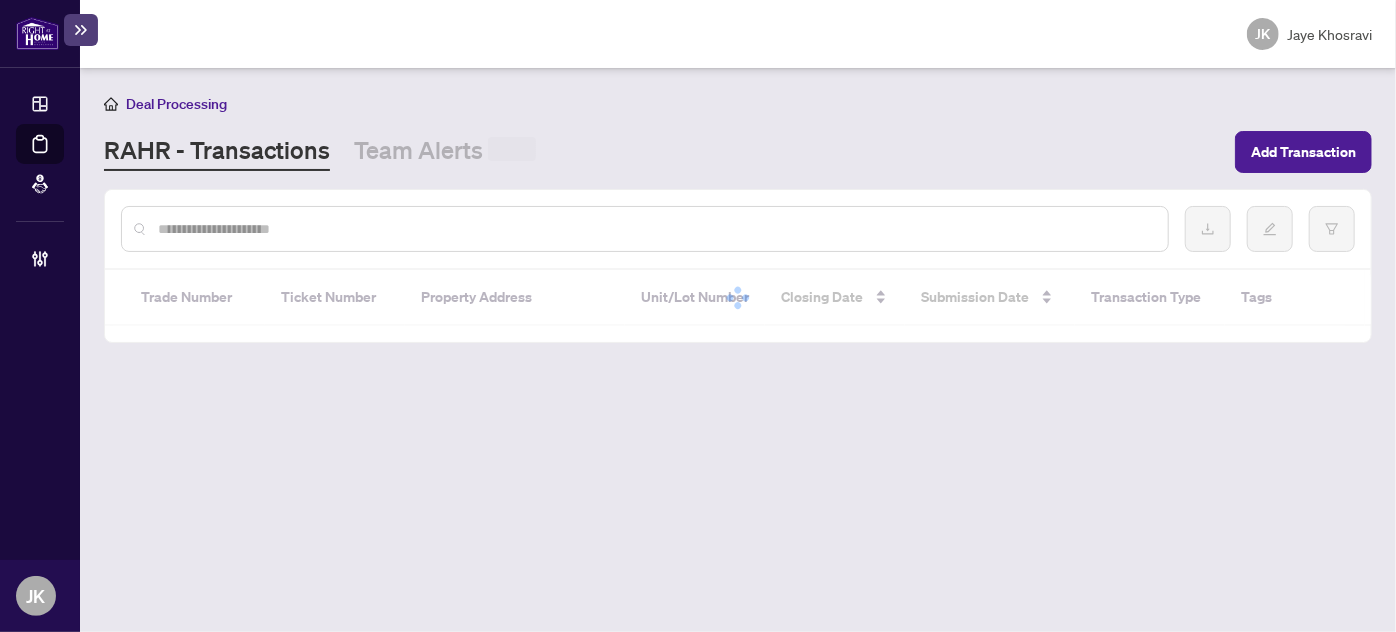 click at bounding box center (655, 229) 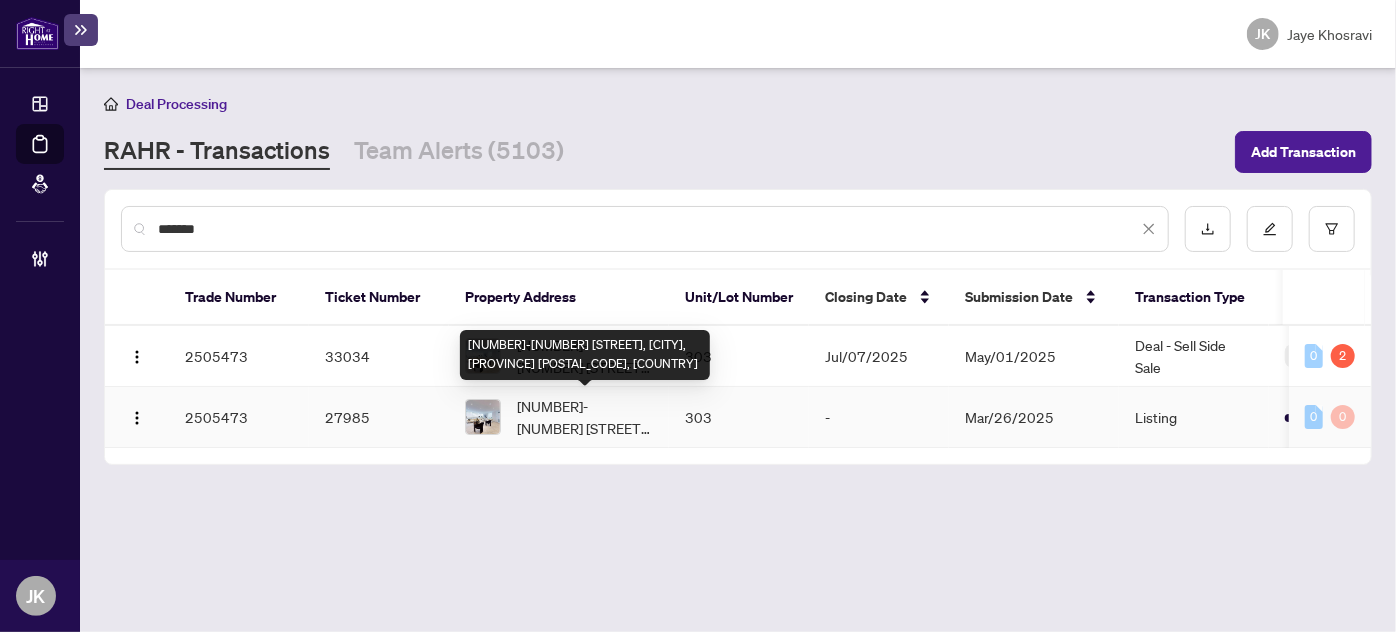 type on "*******" 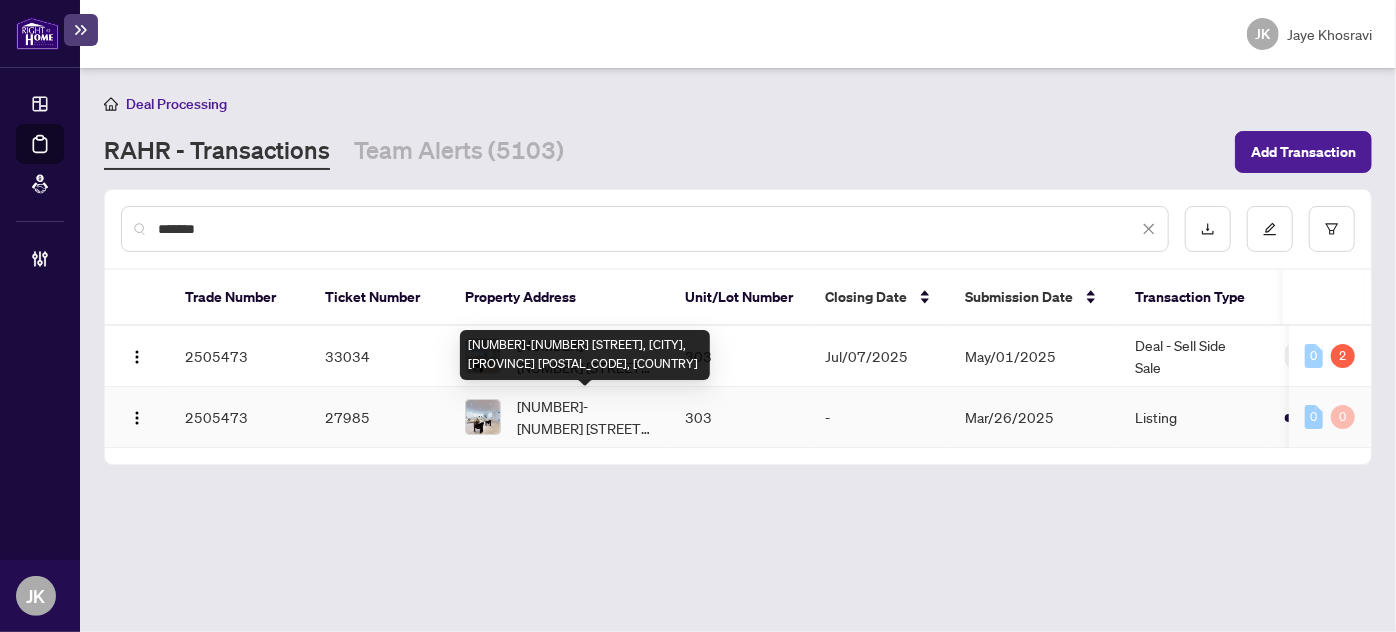 click on "[NUMBER]-[NUMBER] [STREET], [CITY], [STATE] [POSTAL_CODE], [COUNTRY]" at bounding box center (585, 417) 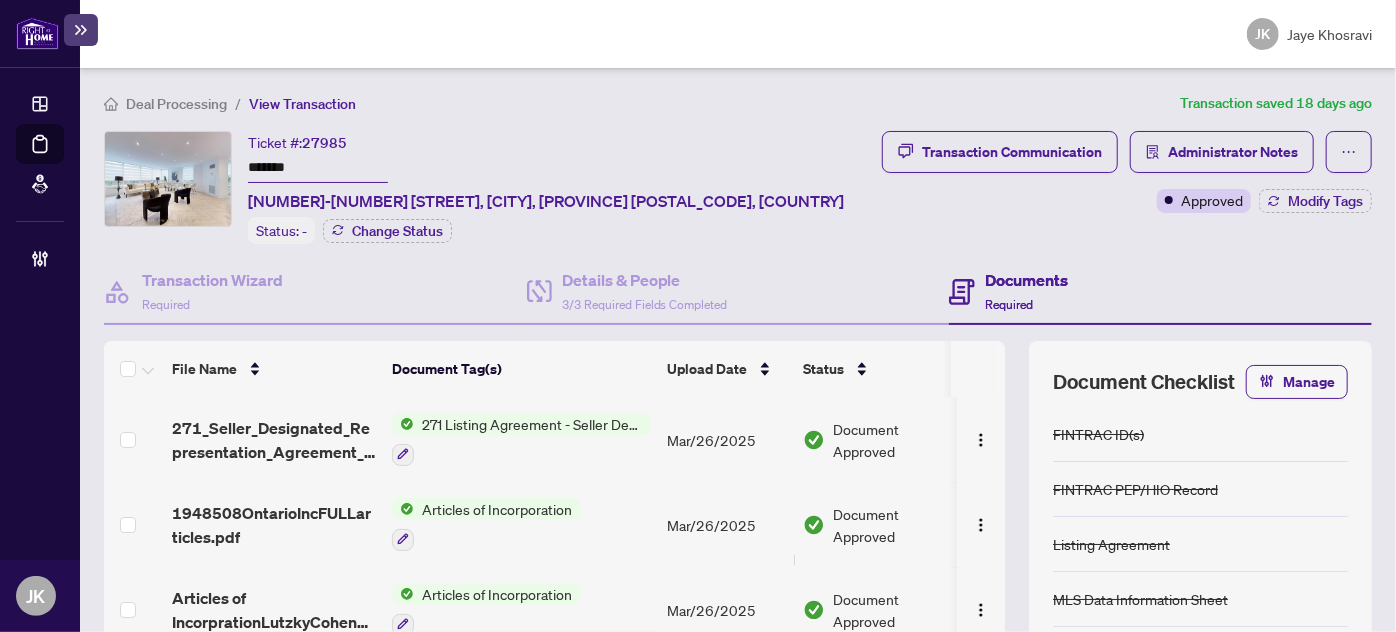 scroll, scrollTop: 805, scrollLeft: 0, axis: vertical 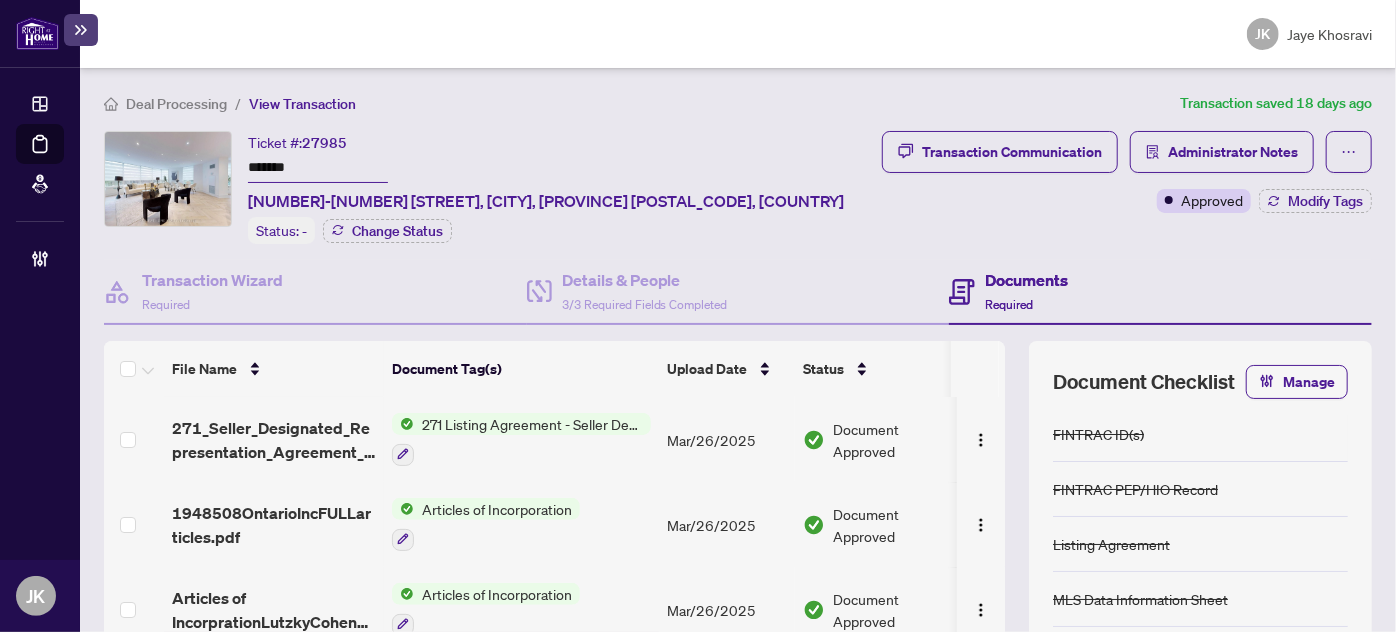 click on "JK Jaye Khosravi" at bounding box center (738, 34) 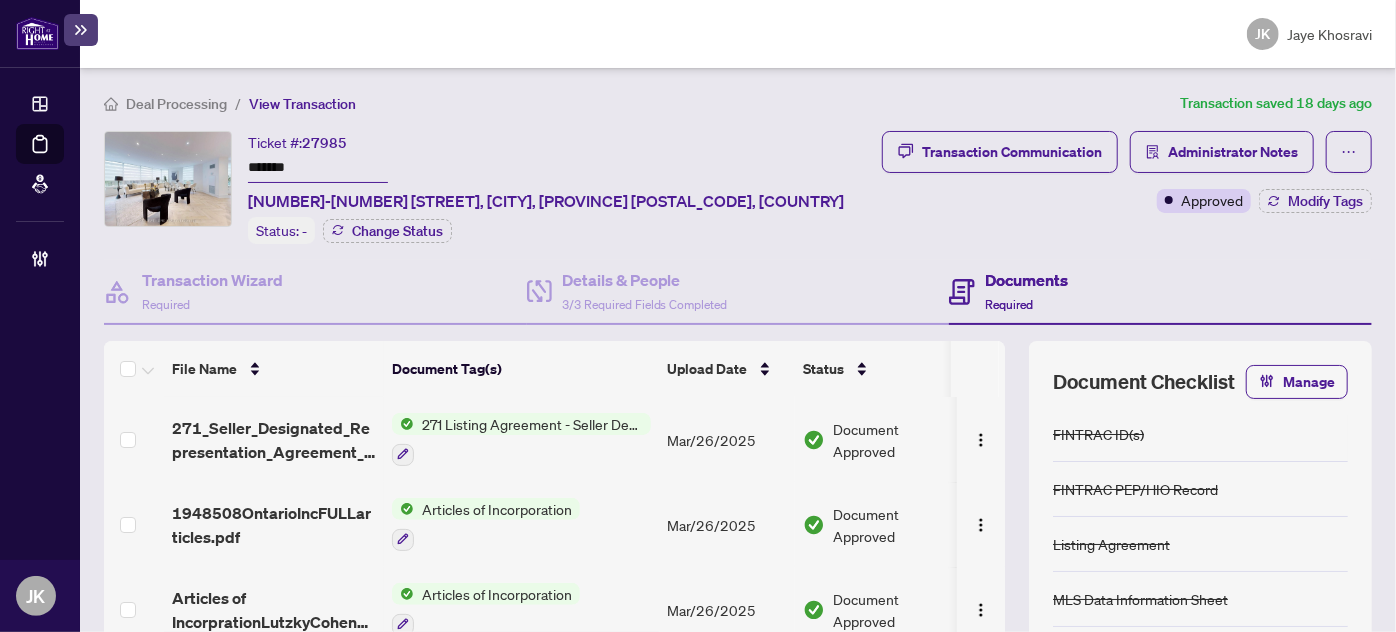 scroll, scrollTop: 805, scrollLeft: 0, axis: vertical 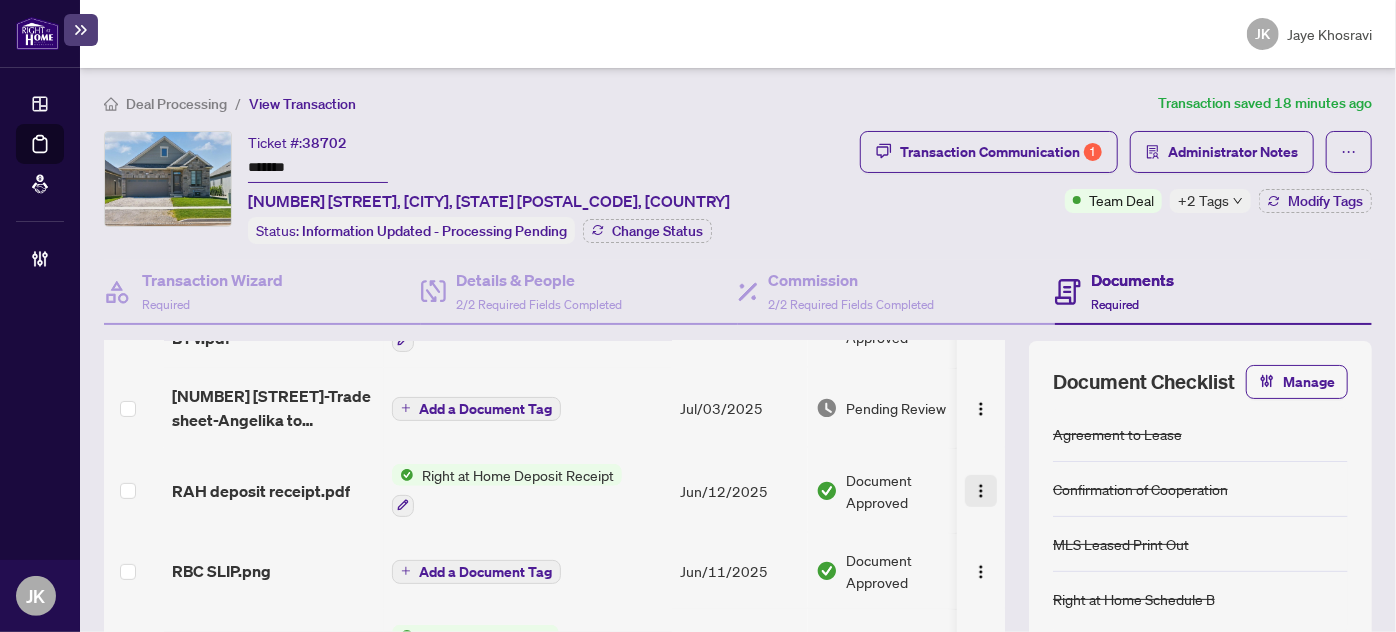 click at bounding box center (981, 491) 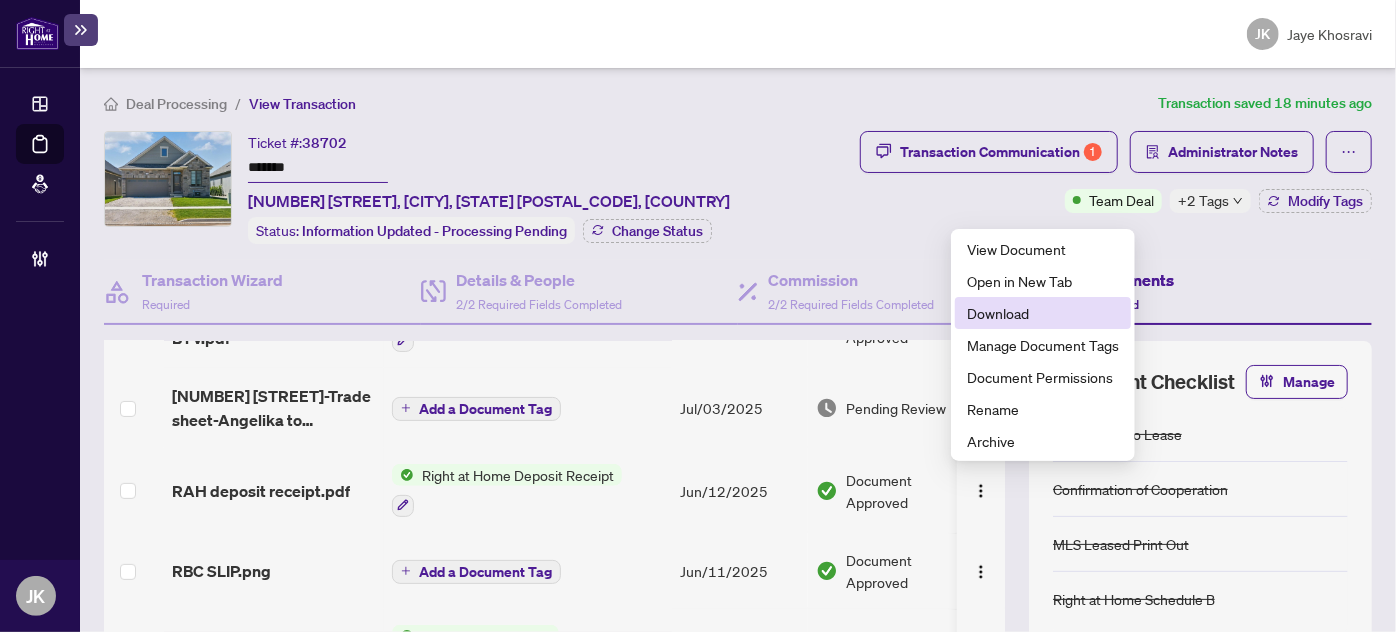 click on "Download" at bounding box center [1043, 313] 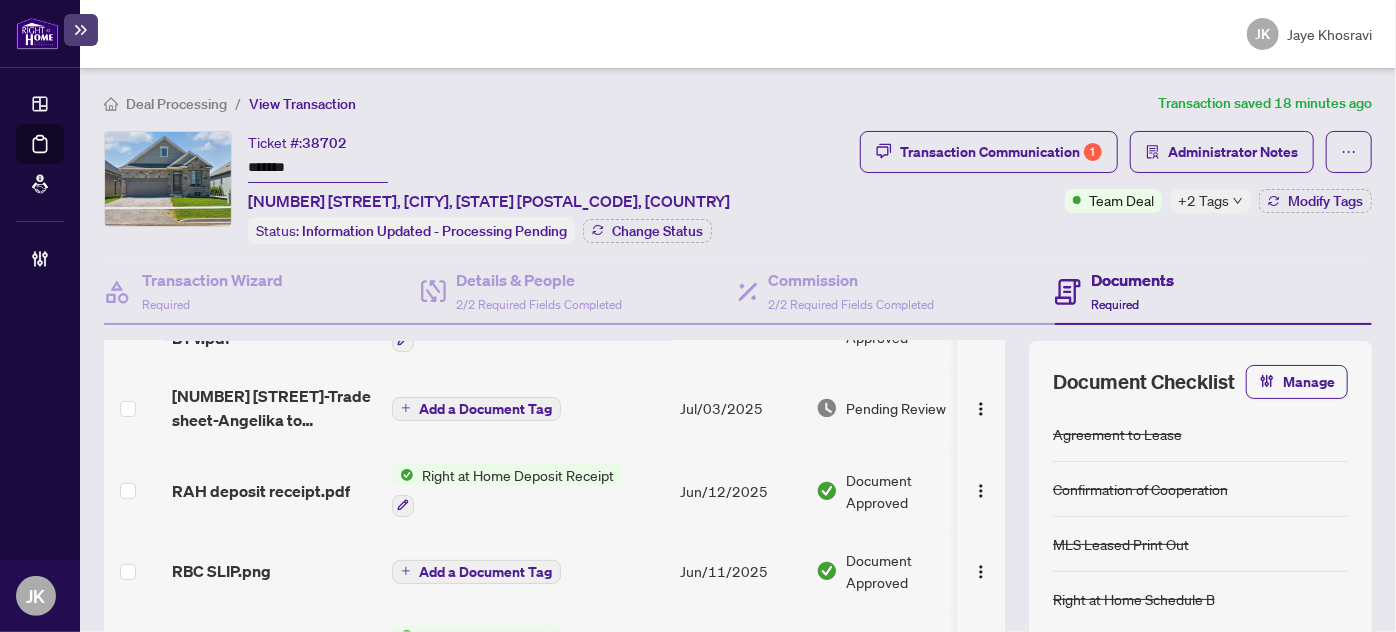 click on "[NUMBER] [STREET]-Trade sheet-[FIRST] to review.pdf" at bounding box center [274, 408] 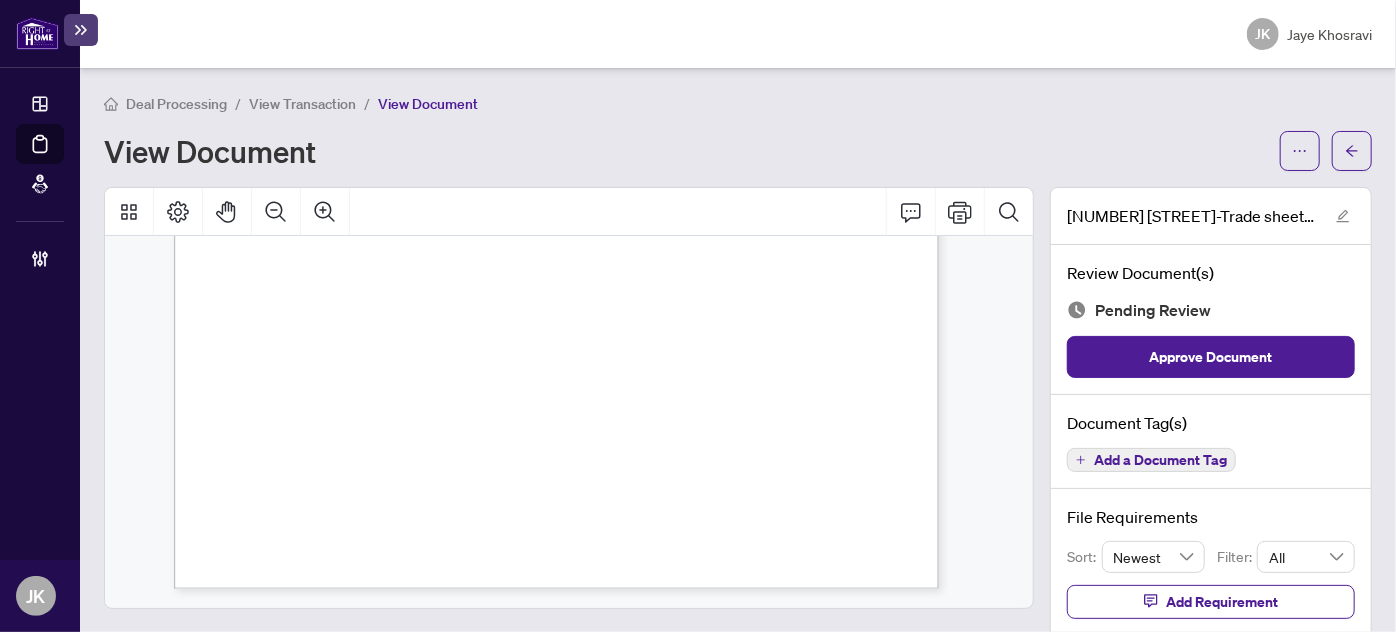 scroll, scrollTop: 0, scrollLeft: 0, axis: both 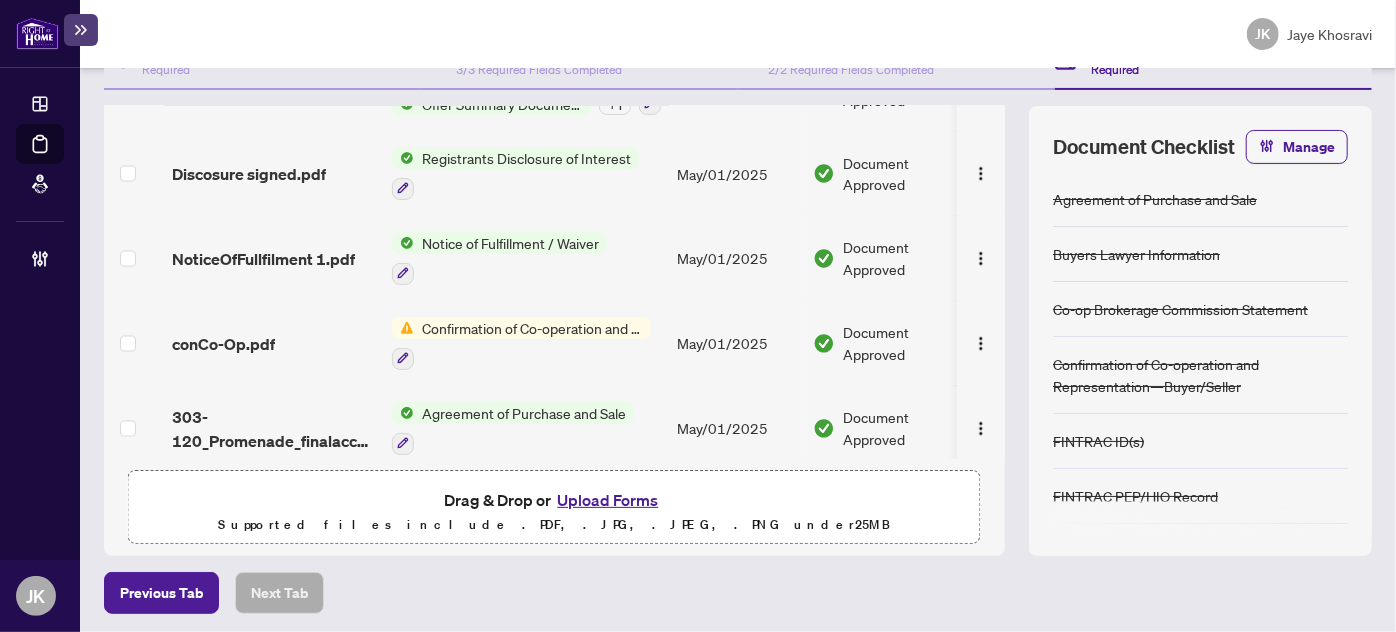click at bounding box center [134, 173] 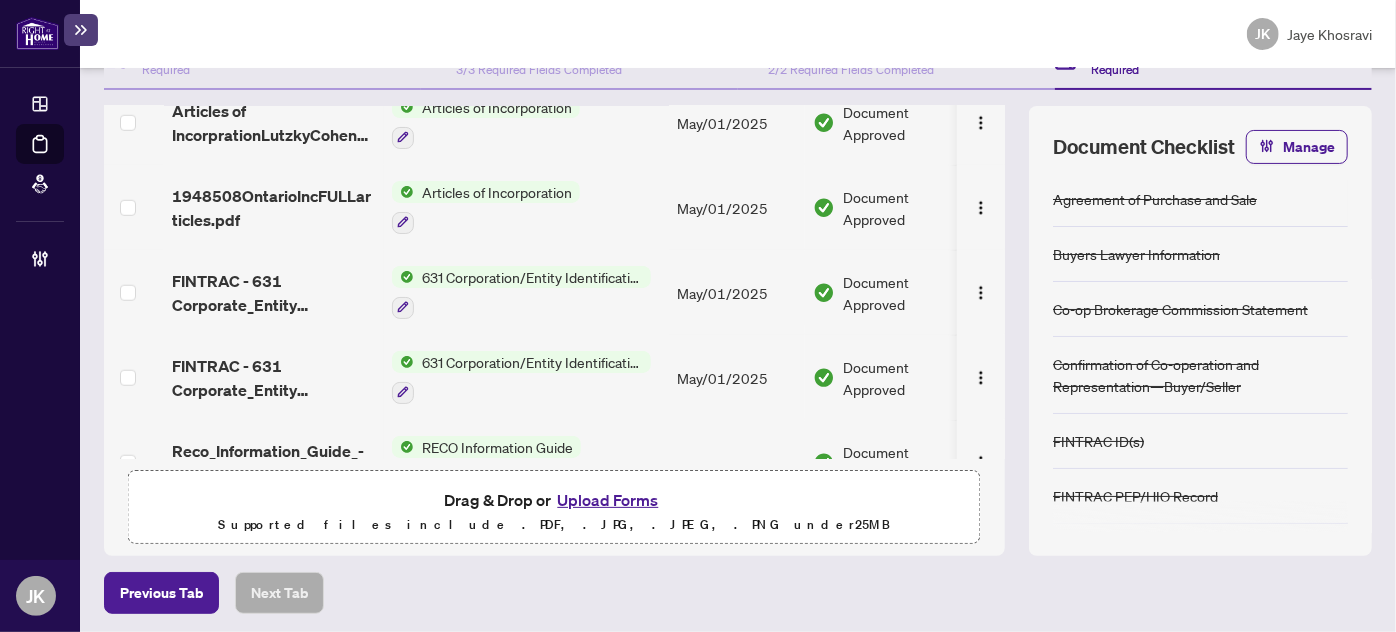 scroll, scrollTop: 0, scrollLeft: 0, axis: both 